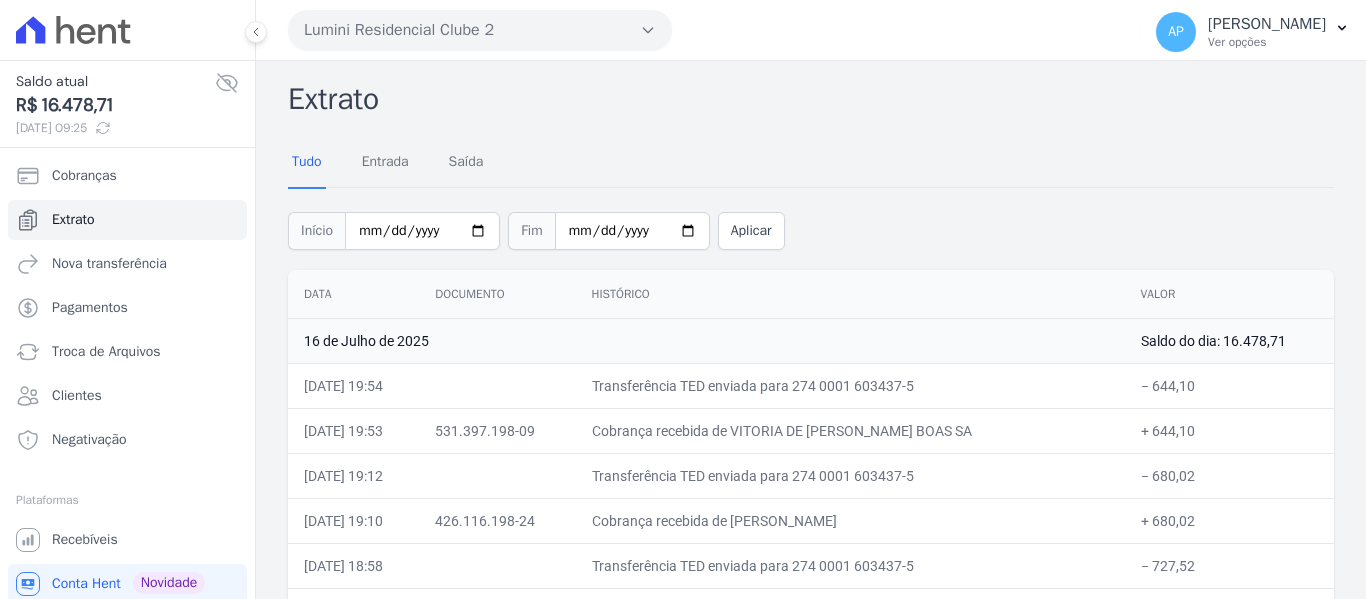 scroll, scrollTop: 0, scrollLeft: 0, axis: both 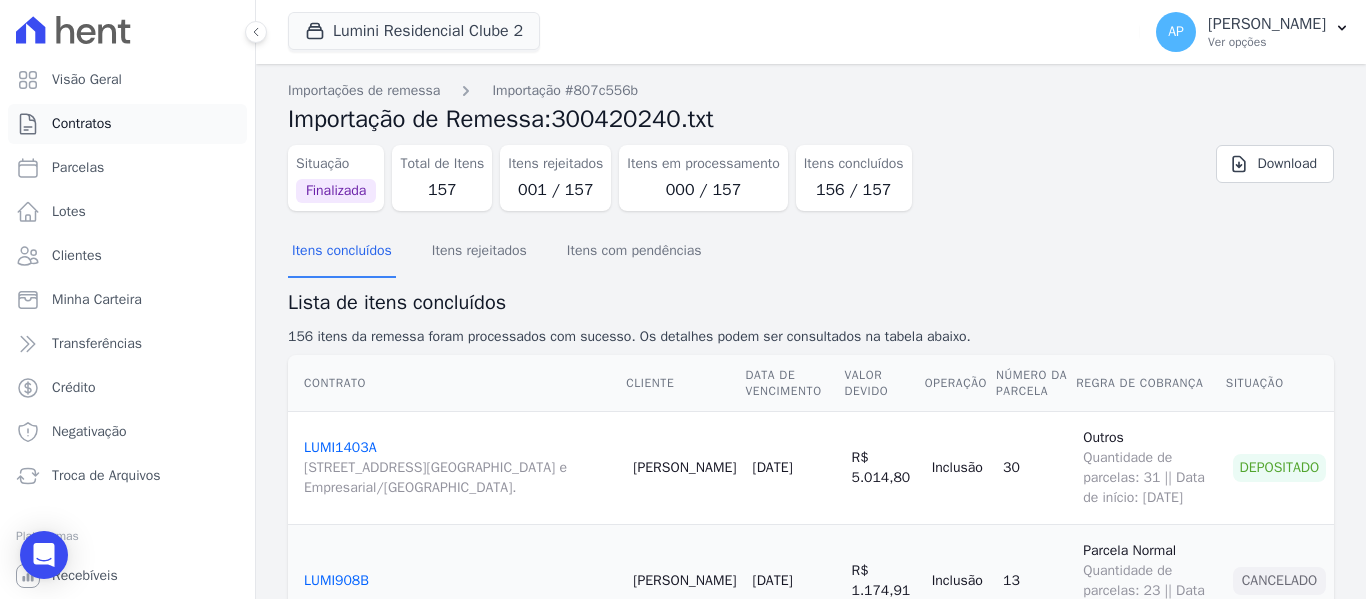 click on "Contratos" at bounding box center [127, 124] 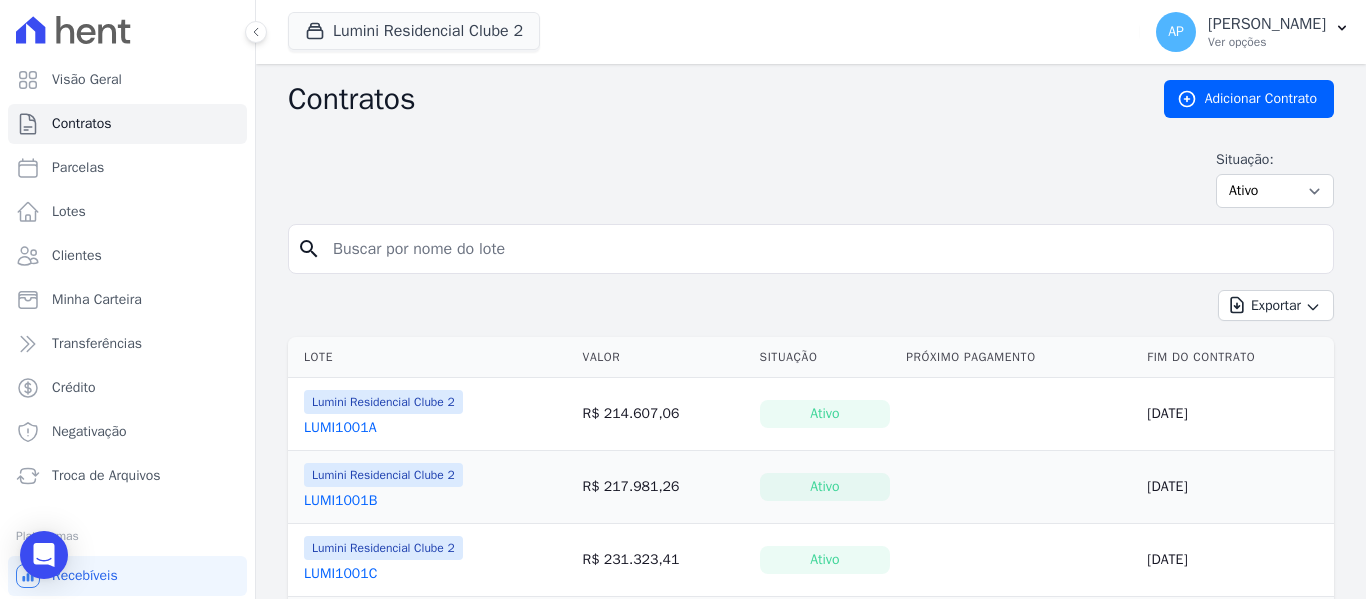 click at bounding box center (823, 249) 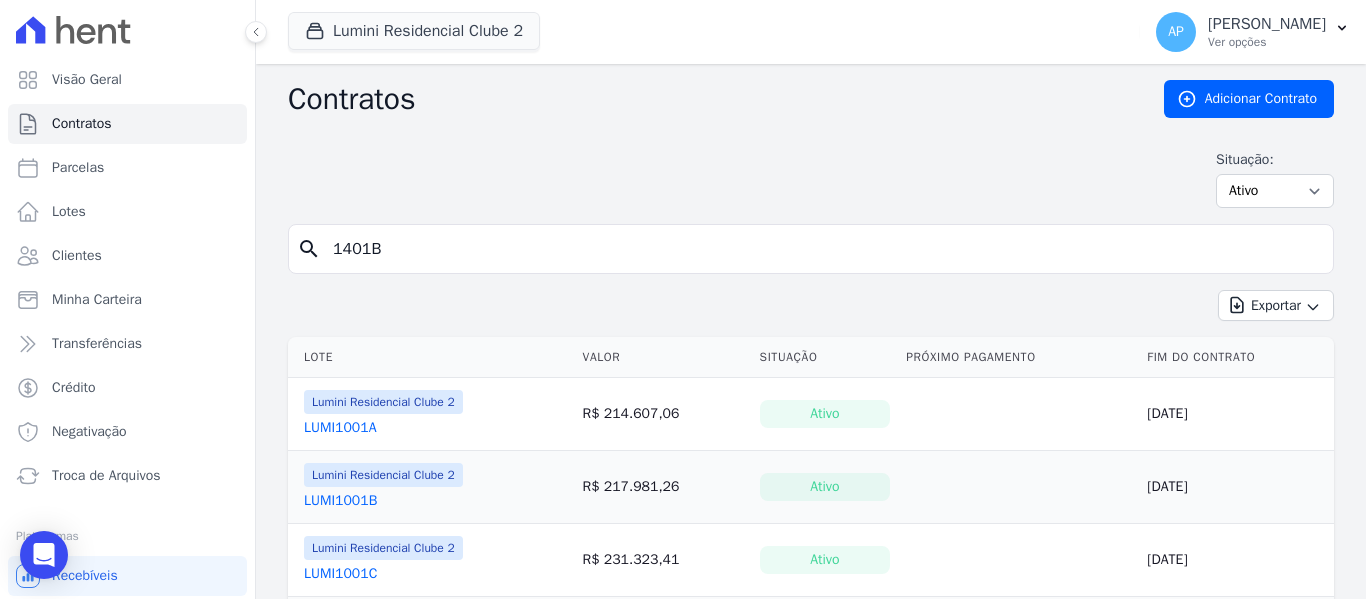 type on "1401B" 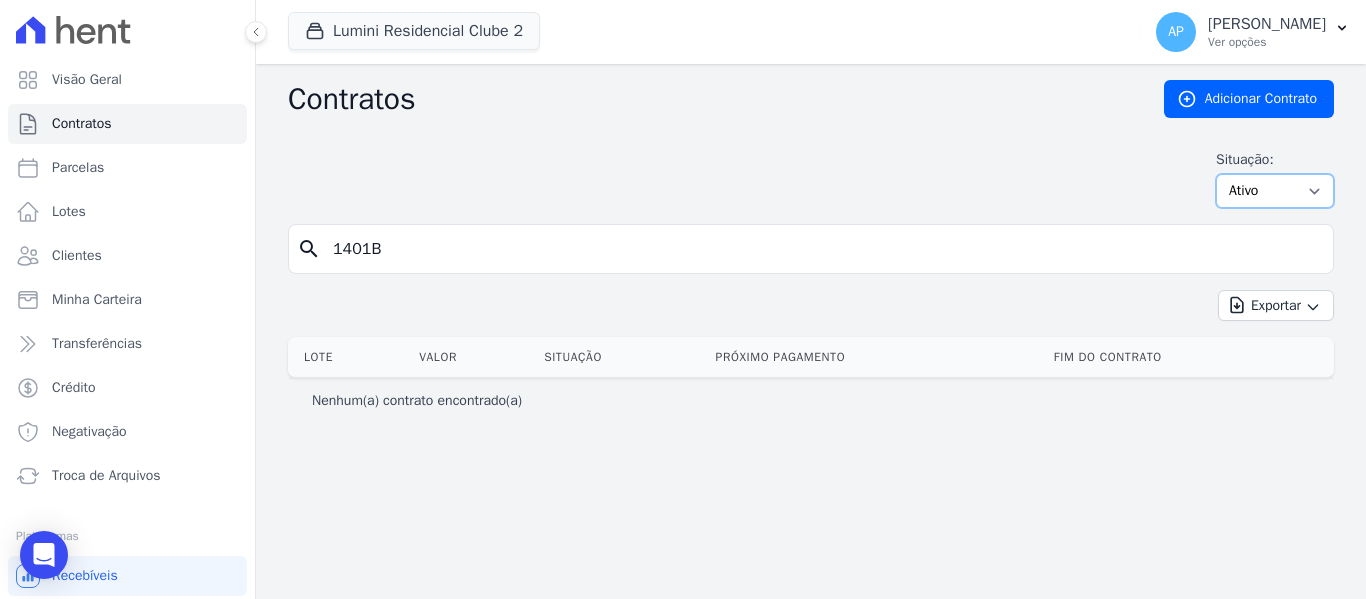 click on "Ativo
Todos
Pausado
Distratado
Rascunho
Expirado
Encerrado" at bounding box center (1275, 191) 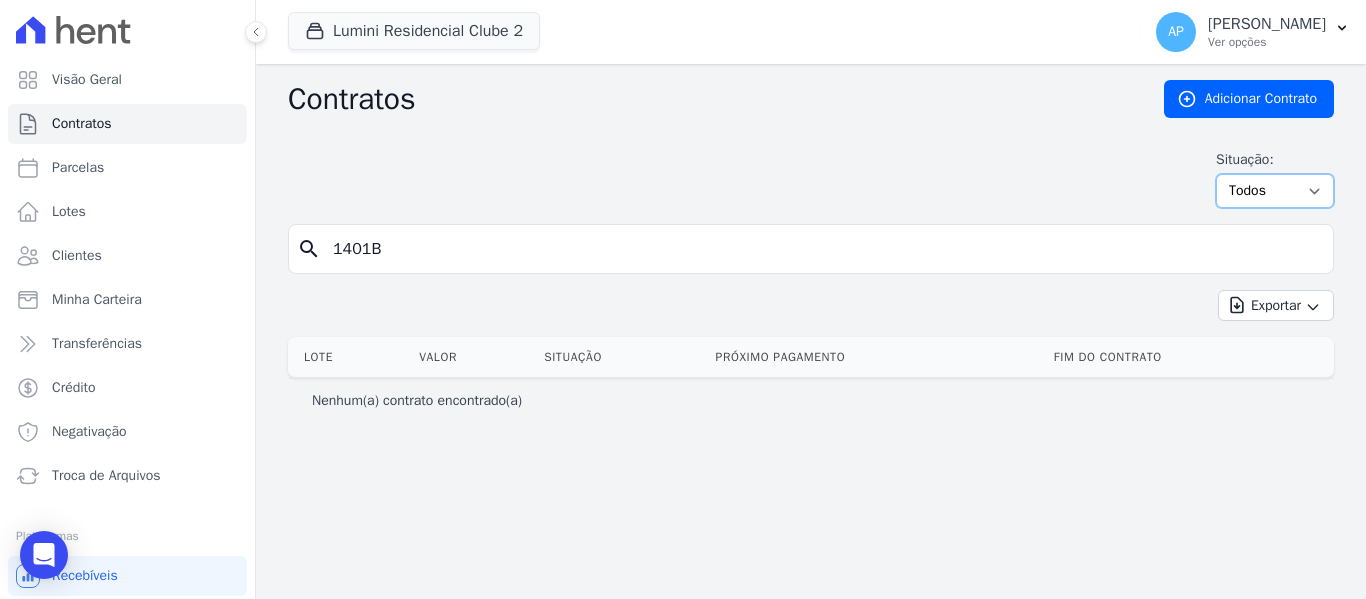 click on "Ativo
Todos
Pausado
Distratado
Rascunho
Expirado
Encerrado" at bounding box center [1275, 191] 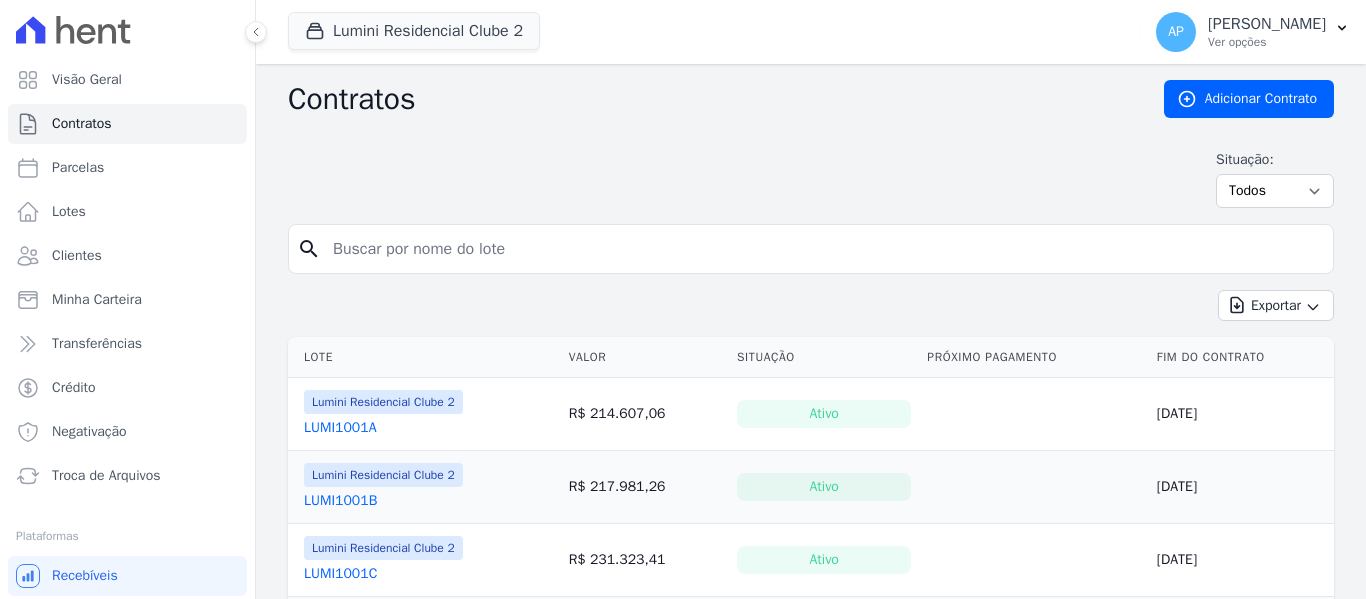 scroll, scrollTop: 0, scrollLeft: 0, axis: both 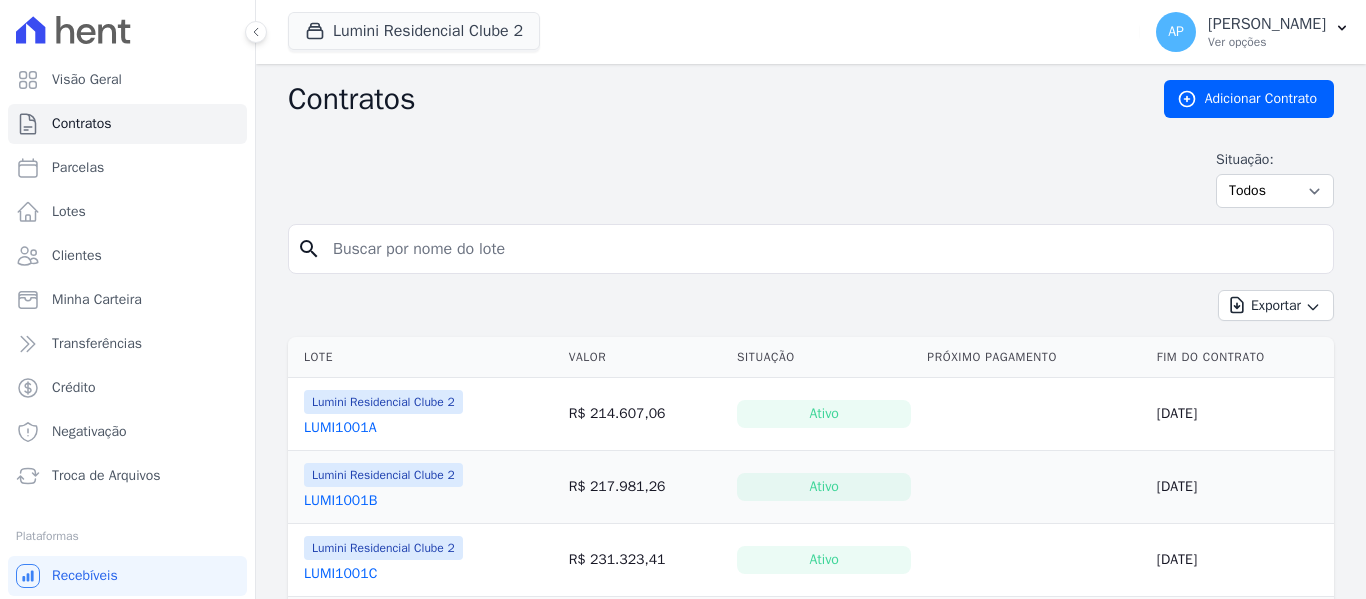 click at bounding box center [823, 249] 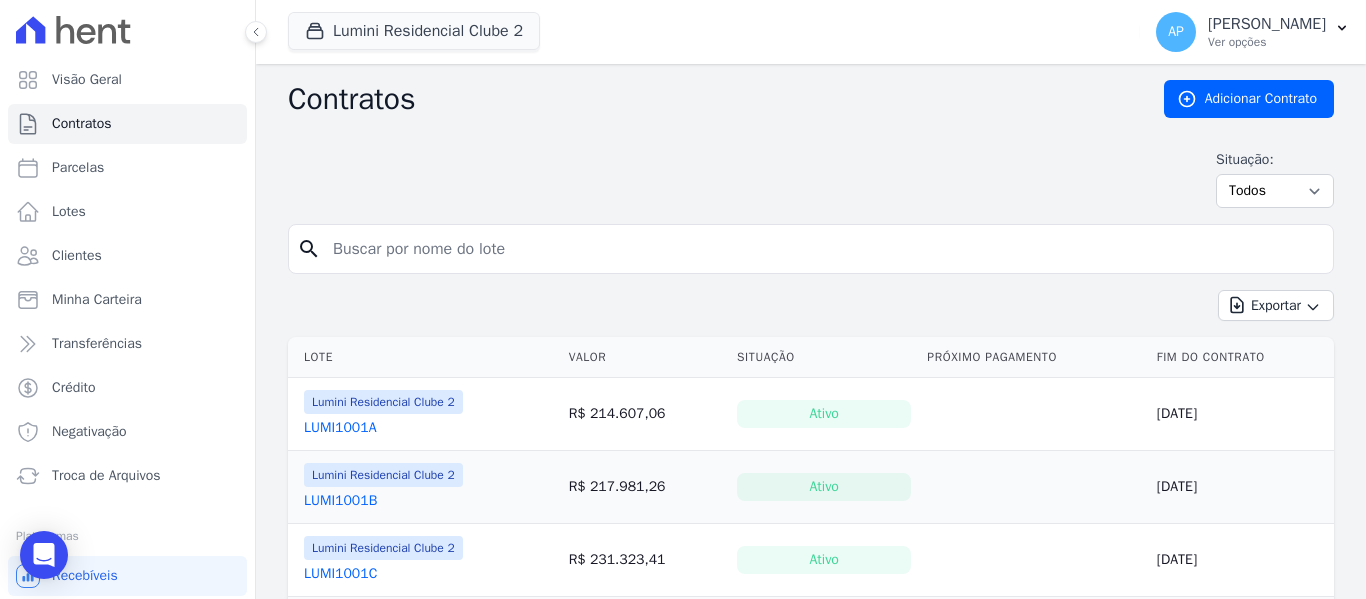 paste on "1401B" 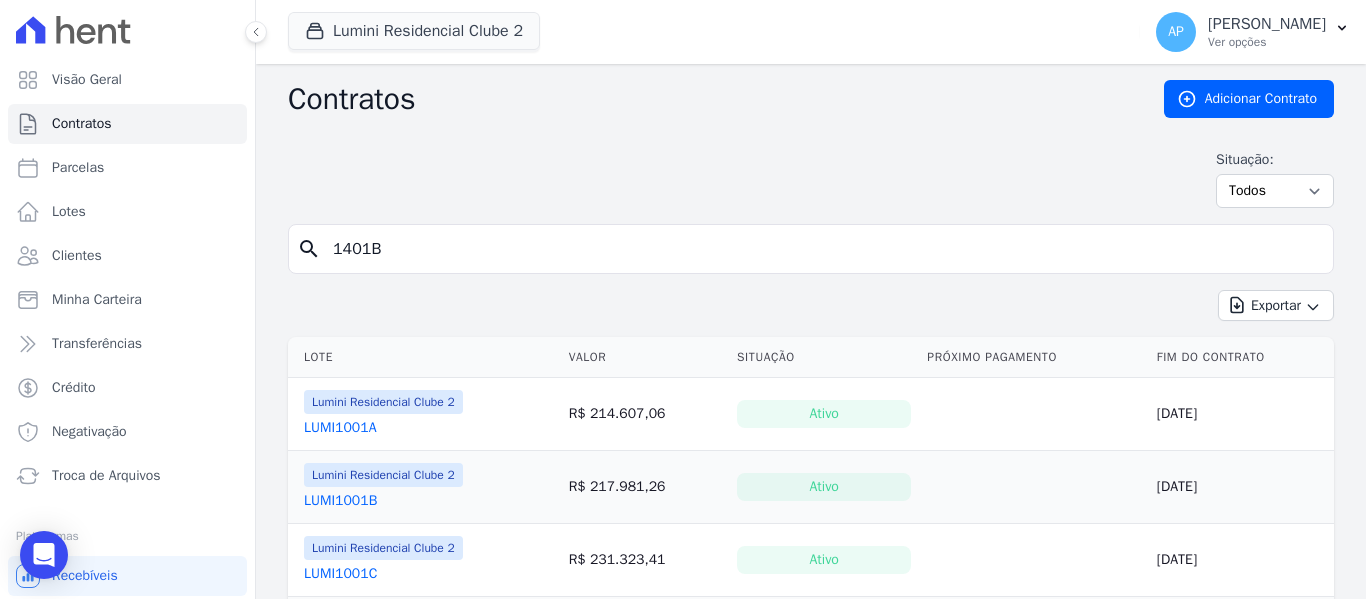 type on "1401B" 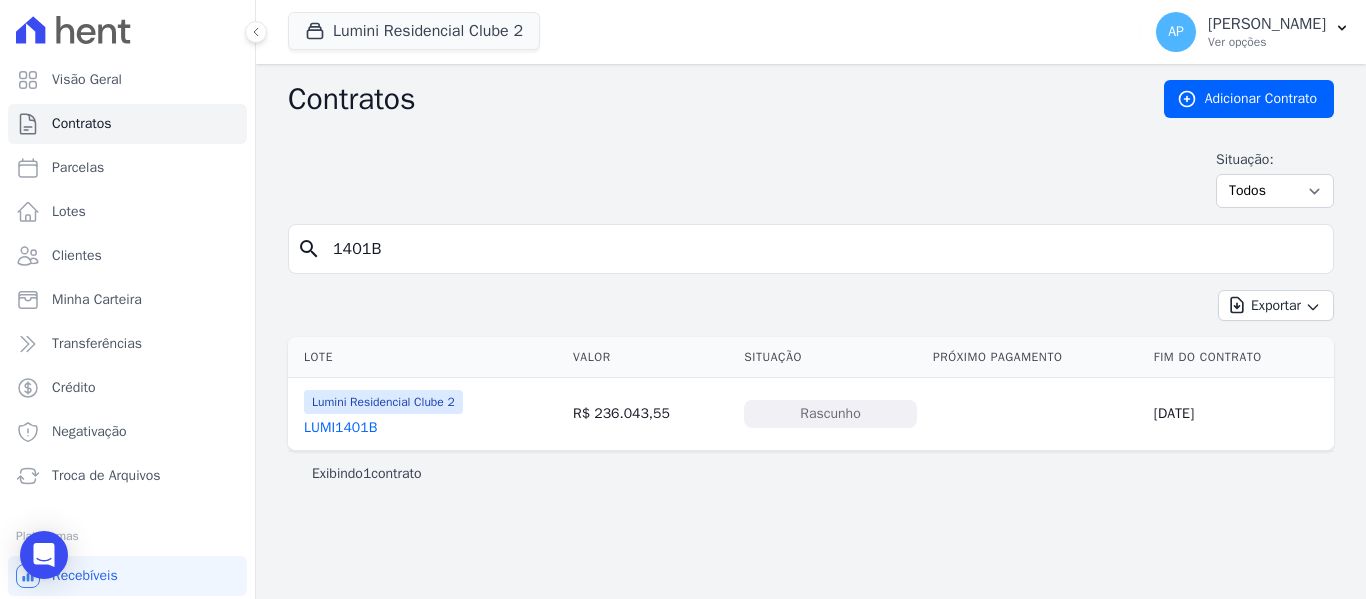 click on "LUMI1401B" at bounding box center (340, 428) 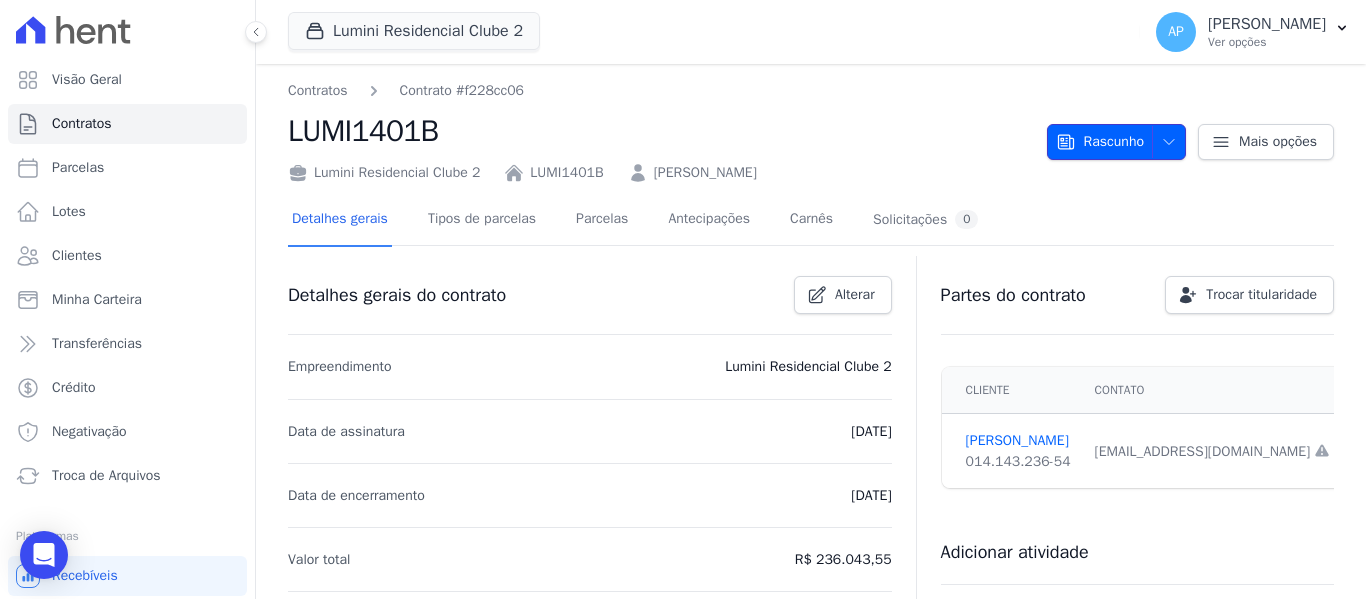 click on "Rascunho" at bounding box center (1100, 142) 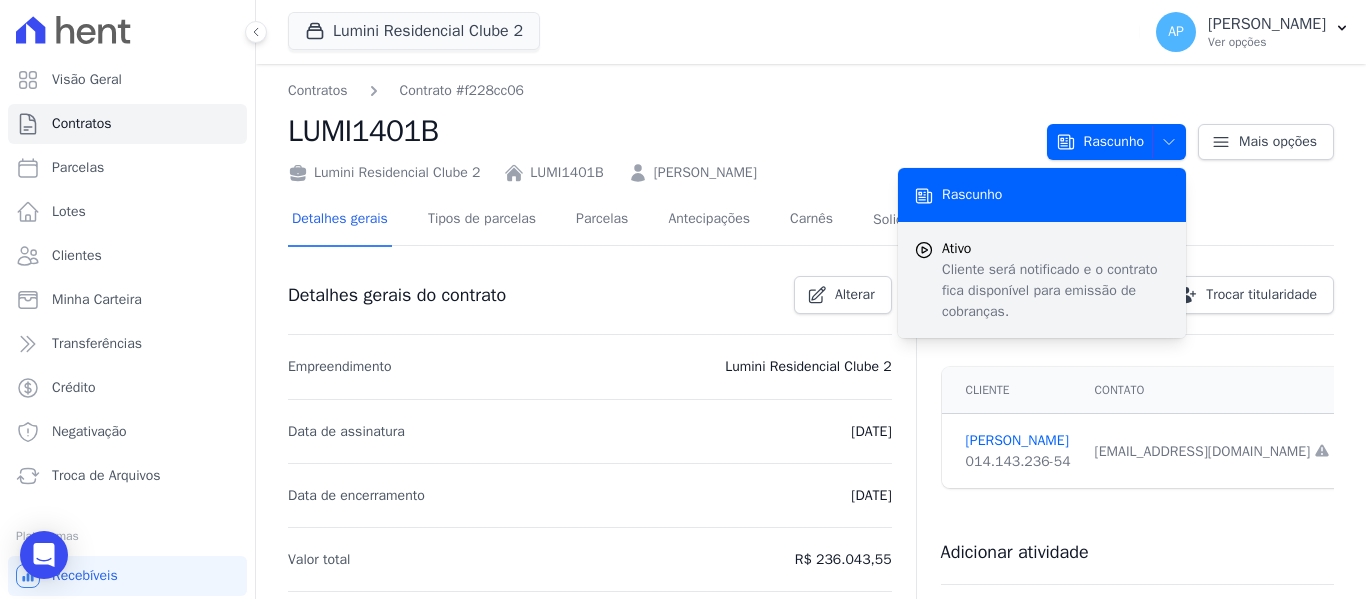 click on "Cliente será notificado e o contrato fica disponível para emissão de cobranças." at bounding box center (1056, 290) 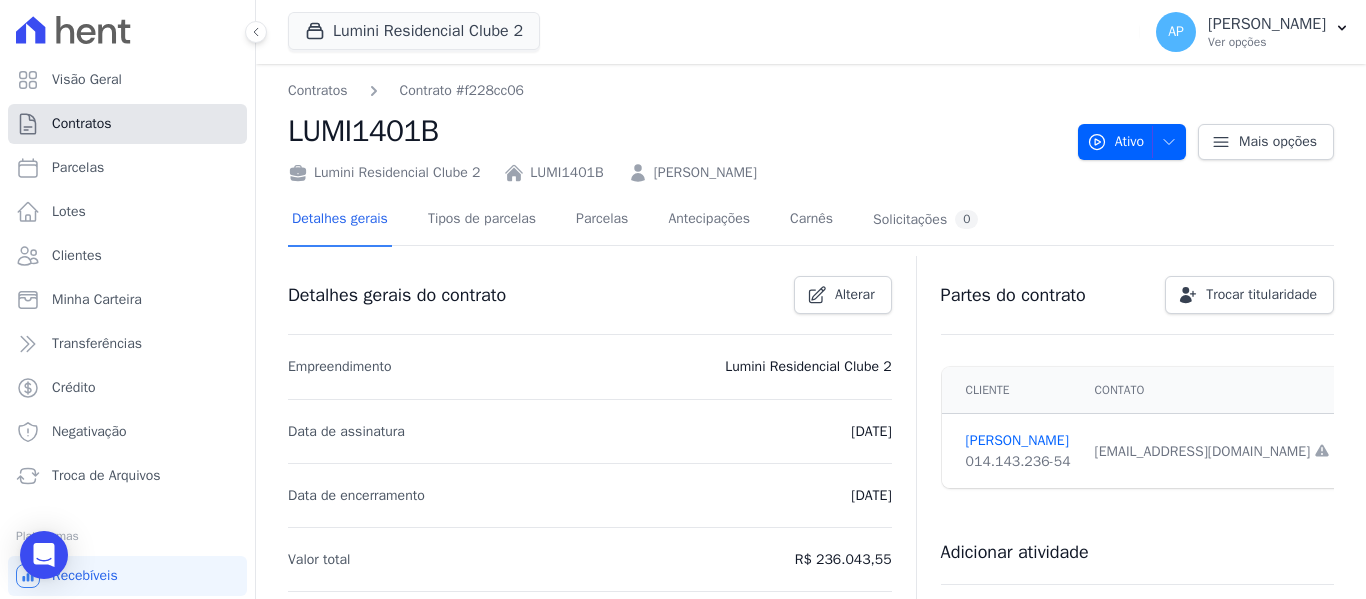 click on "Contratos" at bounding box center [127, 124] 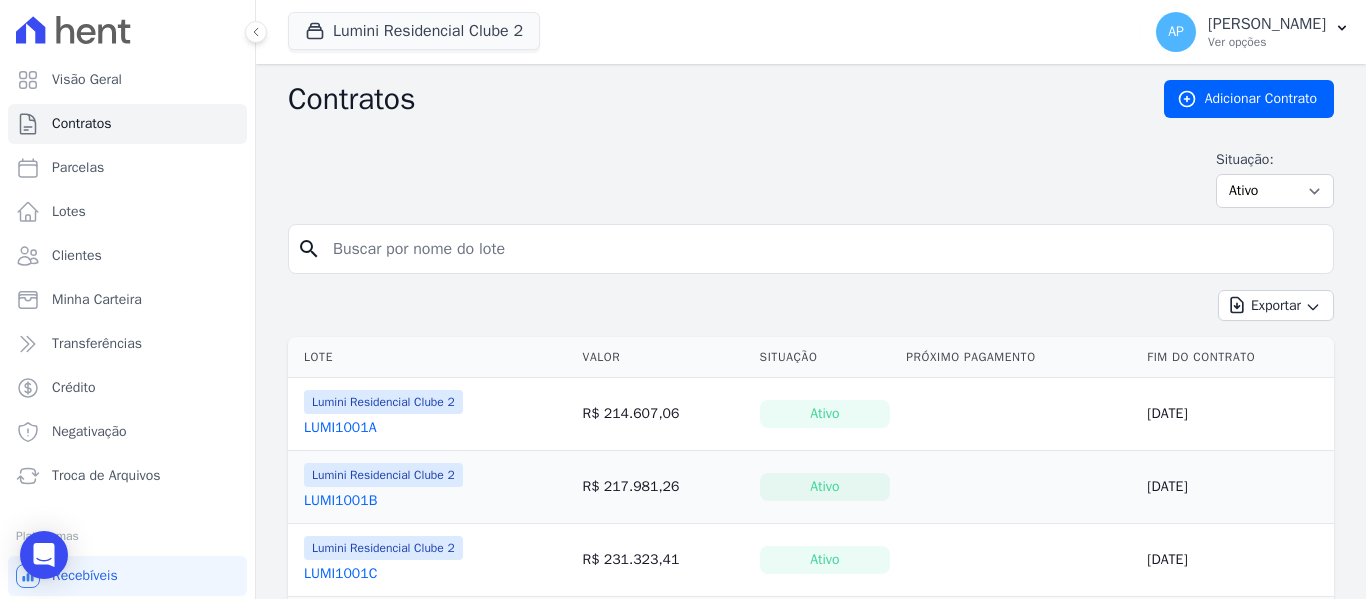 click on "Situação:
Ativo
Todos
Pausado
Distratado
Rascunho
Expirado
Encerrado" at bounding box center (1275, 179) 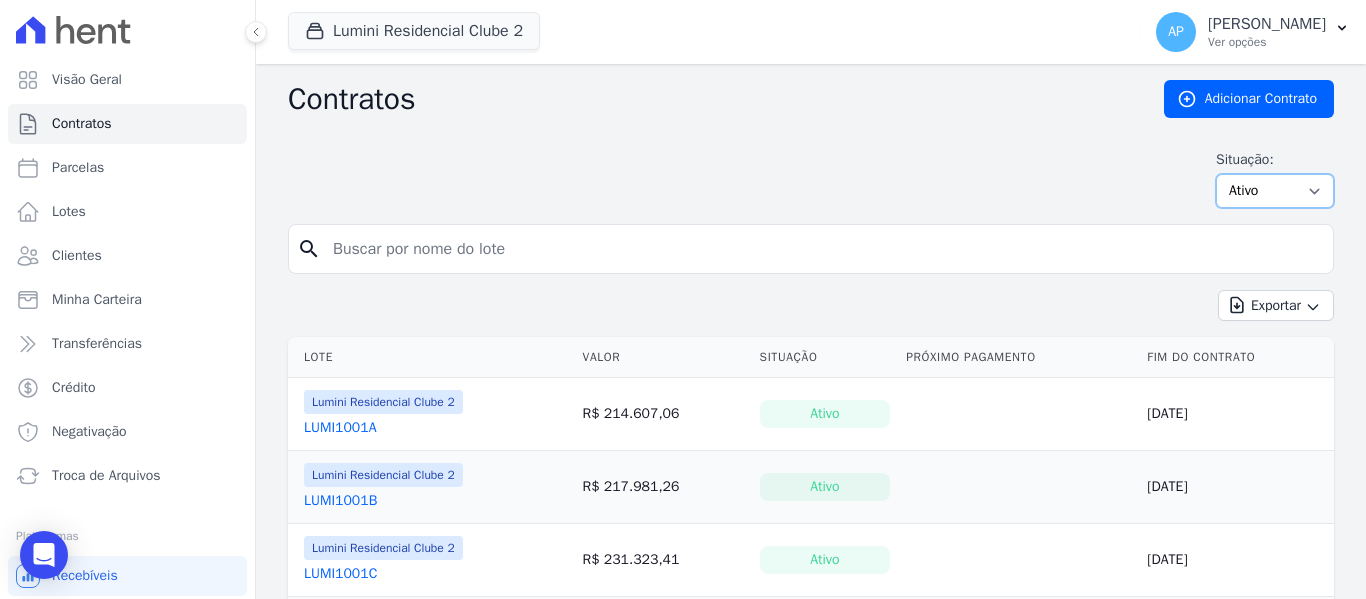 drag, startPoint x: 1236, startPoint y: 185, endPoint x: 1236, endPoint y: 205, distance: 20 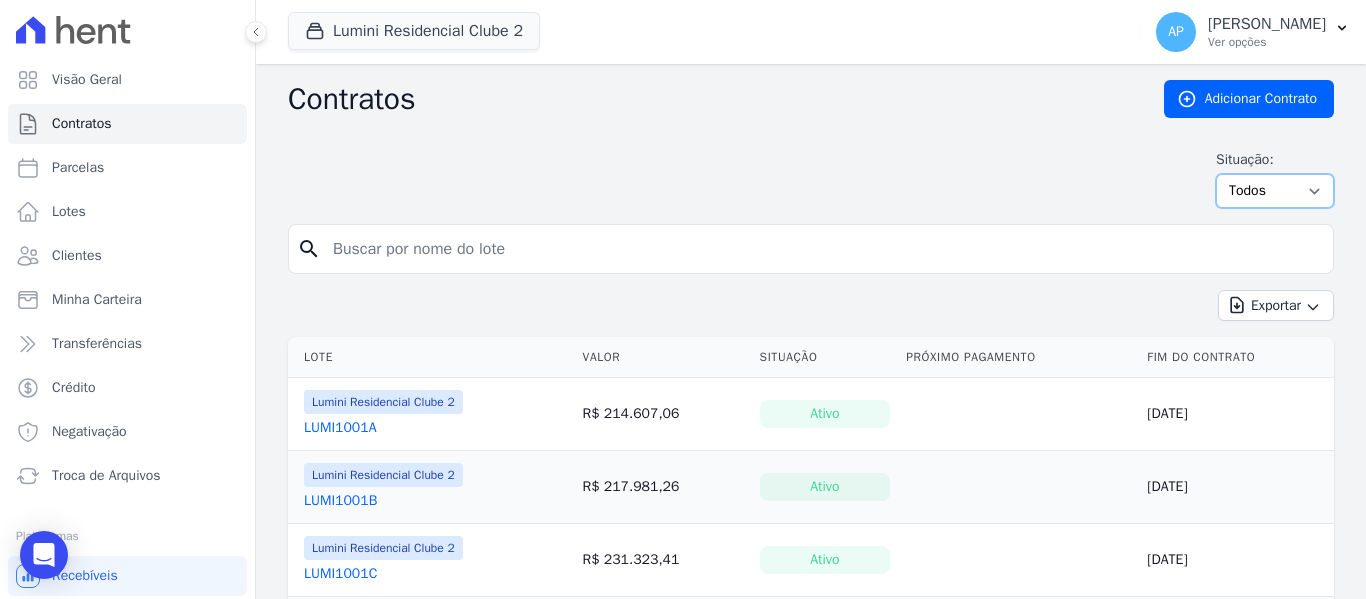 click on "Ativo
Todos
Pausado
Distratado
Rascunho
Expirado
Encerrado" at bounding box center [1275, 191] 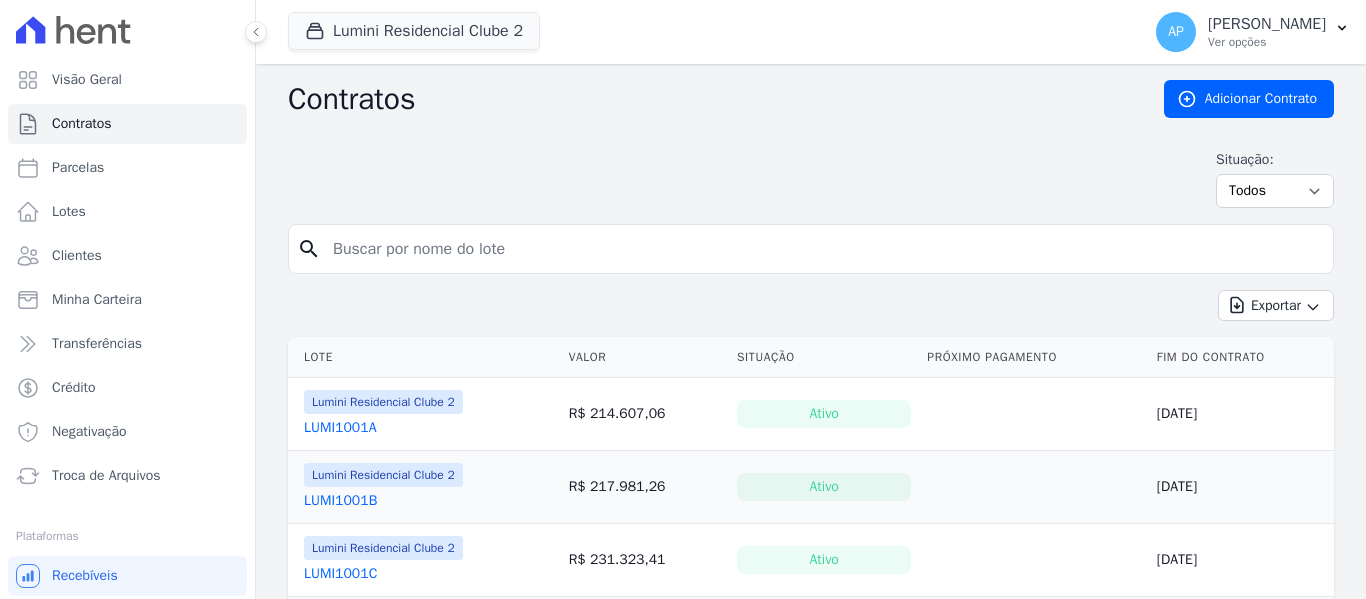 scroll, scrollTop: 0, scrollLeft: 0, axis: both 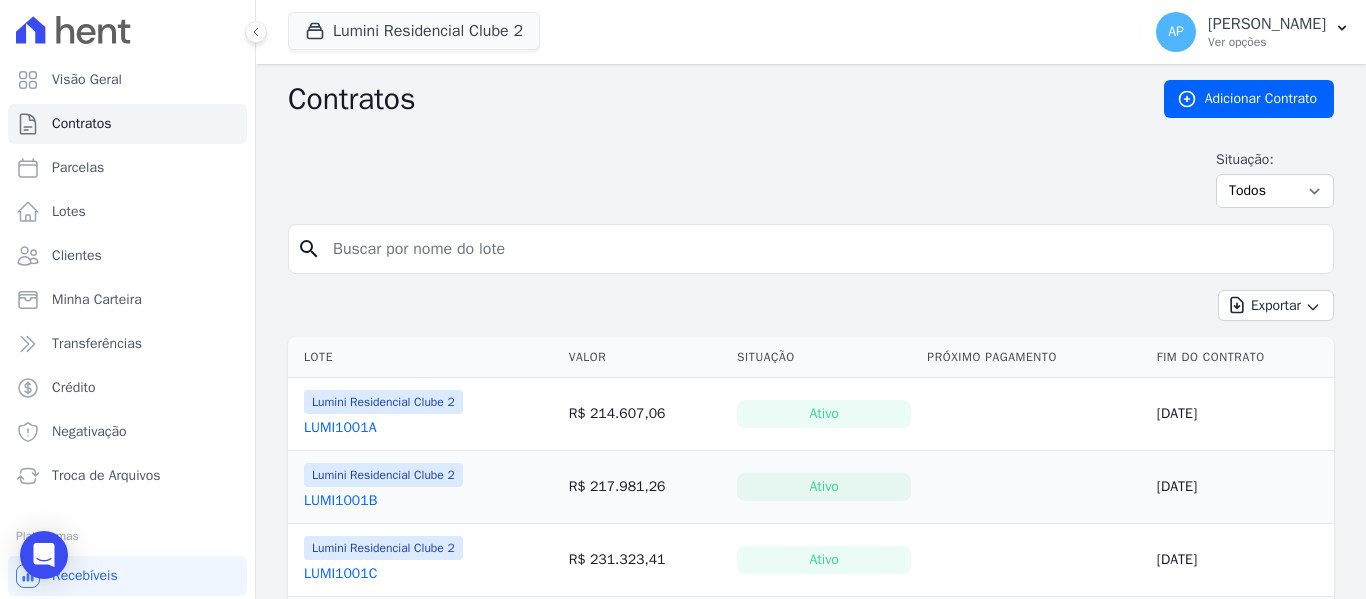 click at bounding box center [823, 249] 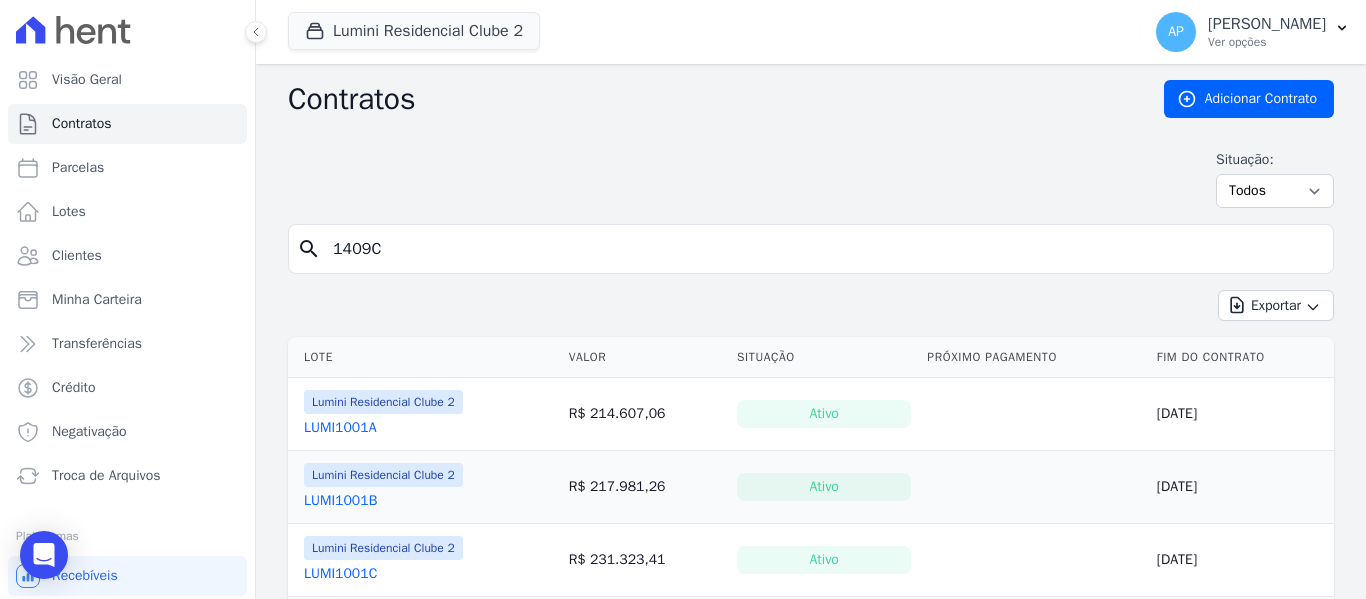 type on "1409C" 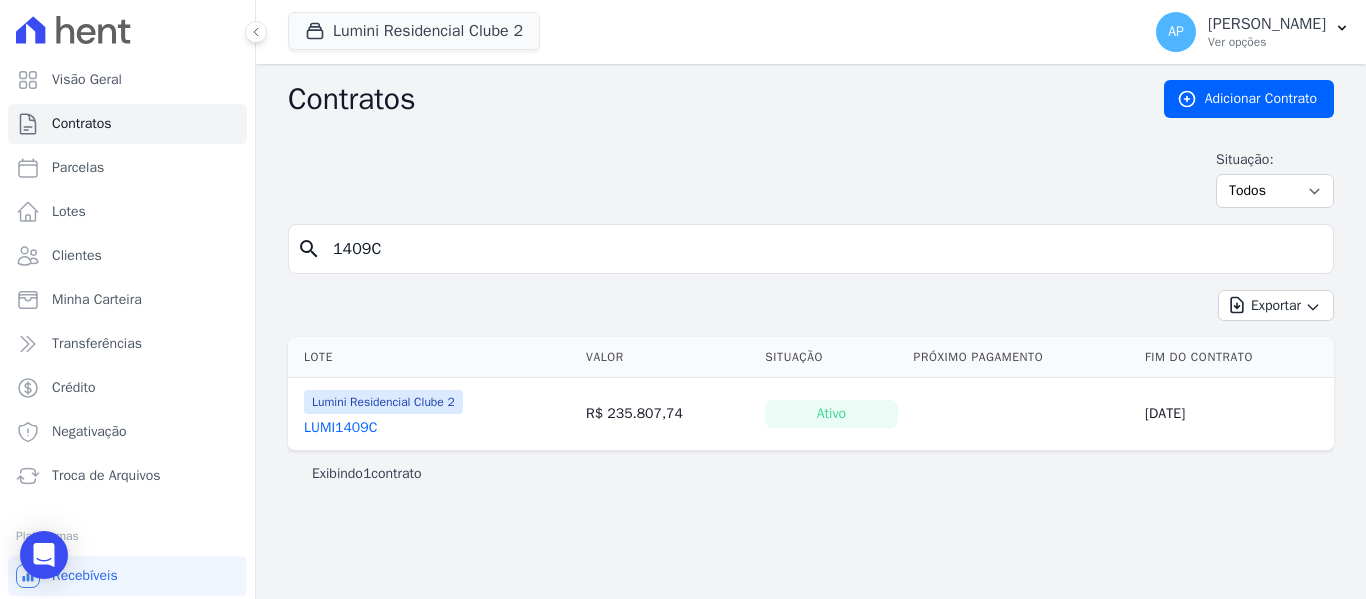 click on "LUMI1409C" at bounding box center [340, 428] 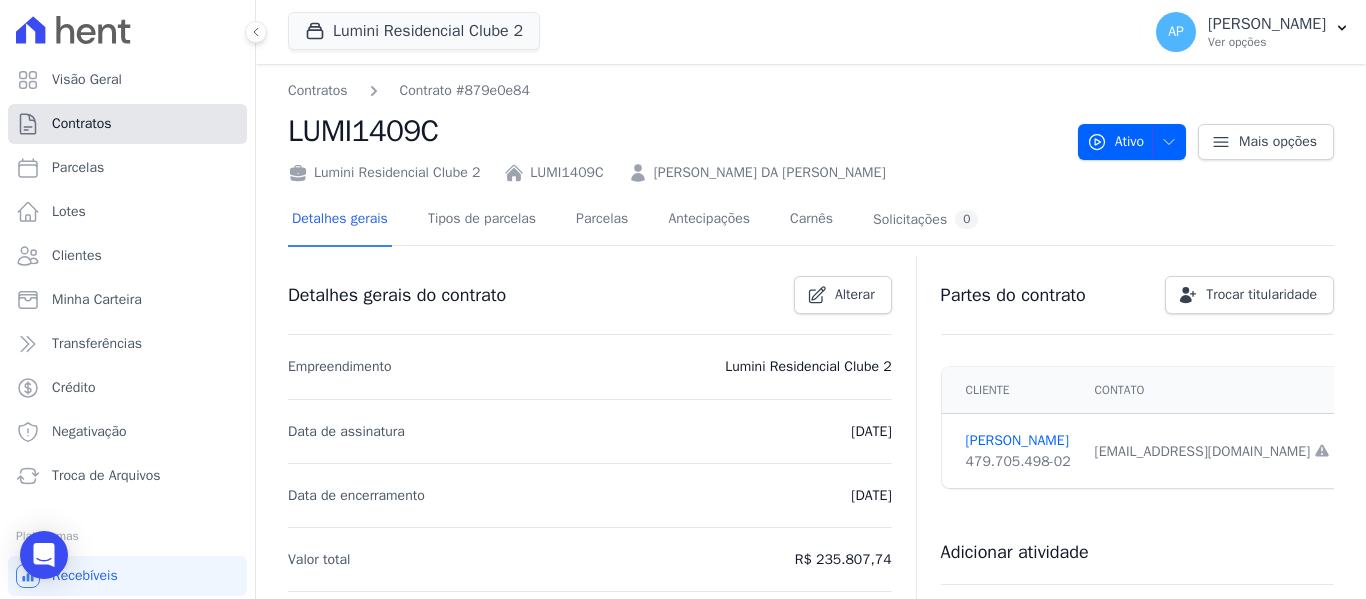 click on "Contratos" at bounding box center [127, 124] 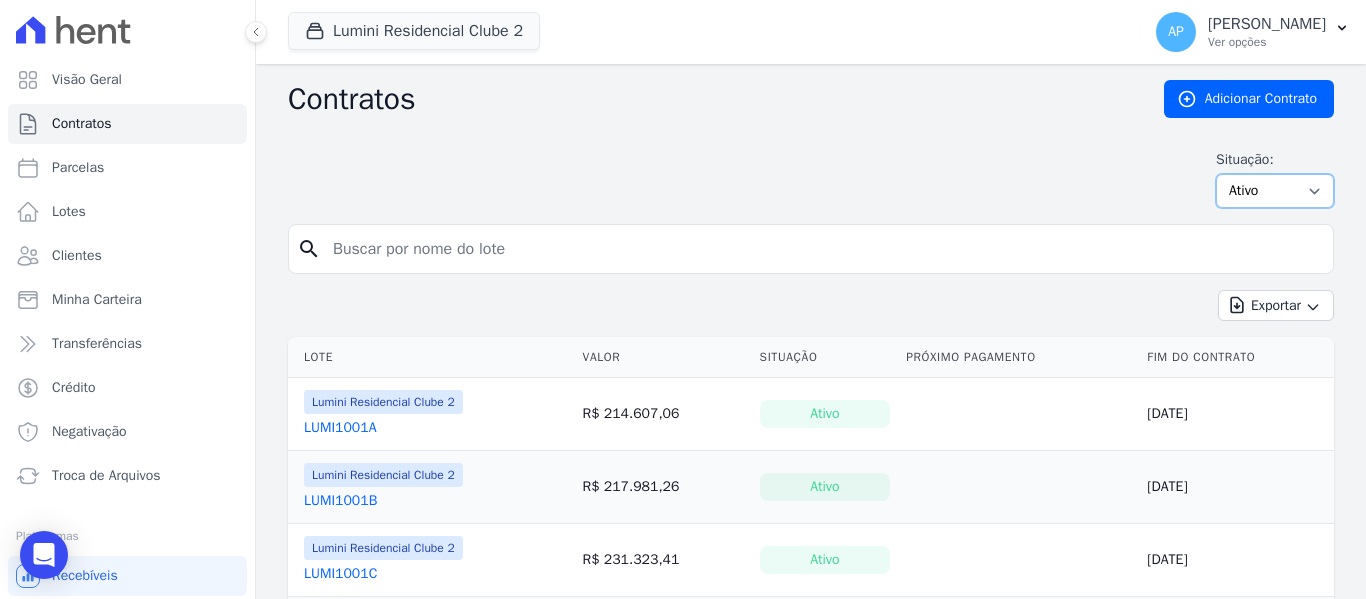 click on "Ativo
Todos
Pausado
Distratado
Rascunho
Expirado
Encerrado" at bounding box center [1275, 191] 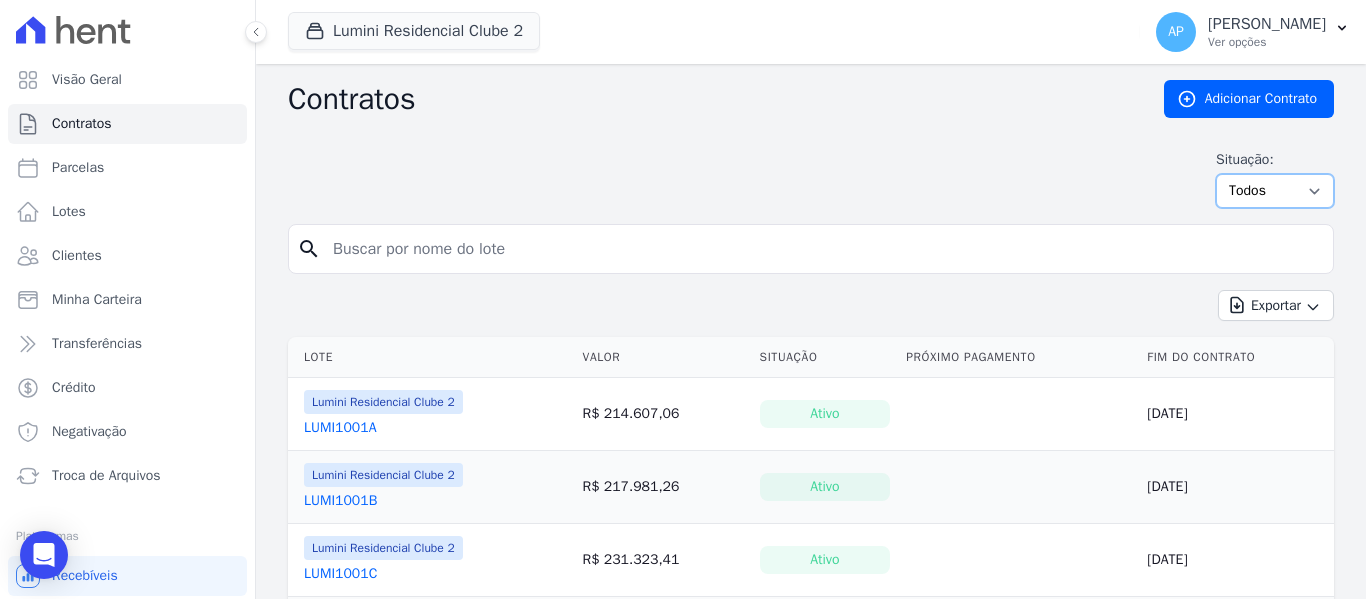 click on "Ativo
Todos
Pausado
Distratado
Rascunho
Expirado
Encerrado" at bounding box center [1275, 191] 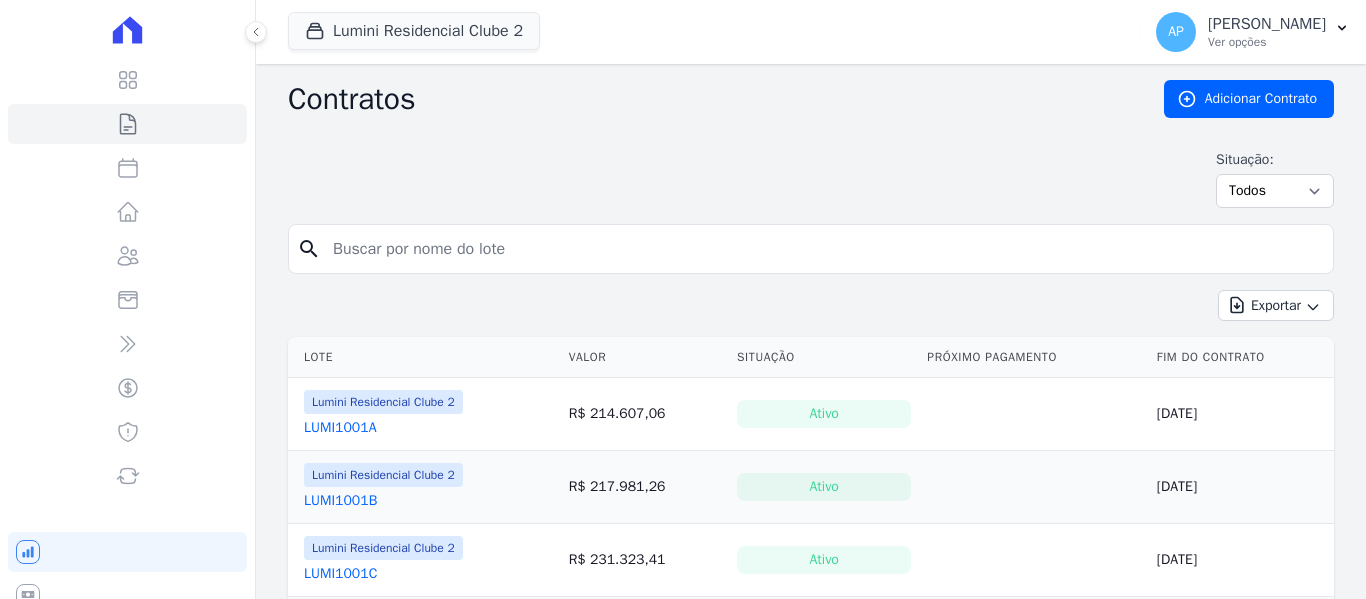 scroll, scrollTop: 0, scrollLeft: 0, axis: both 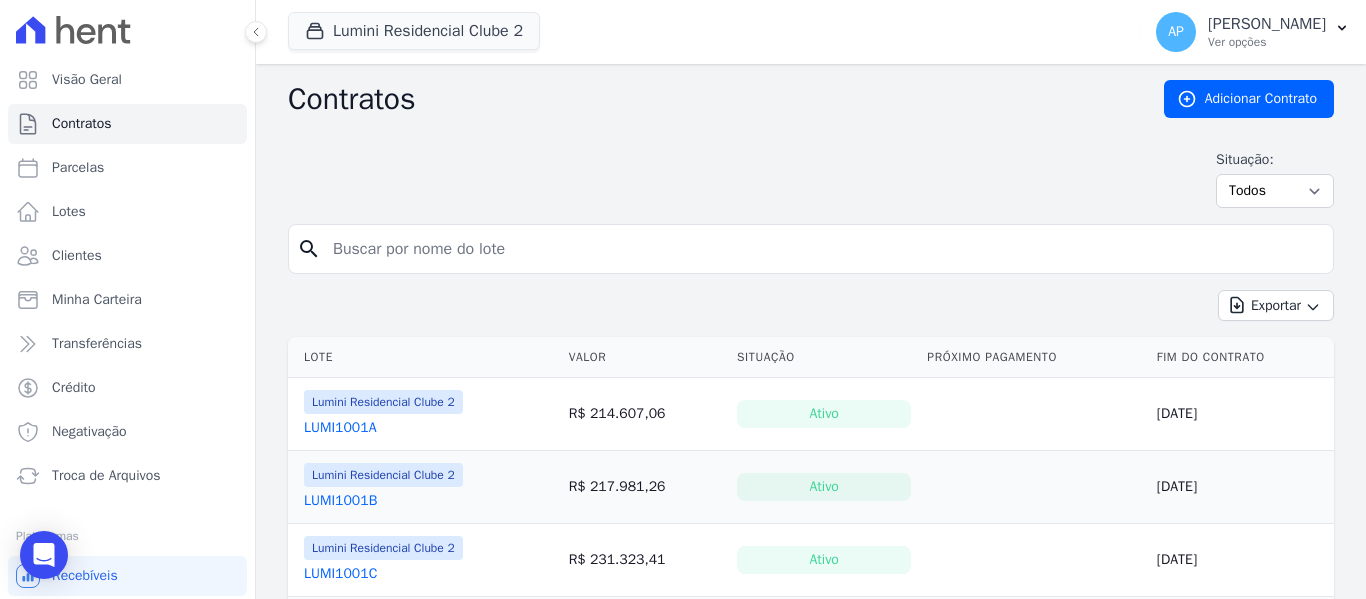 click at bounding box center [823, 249] 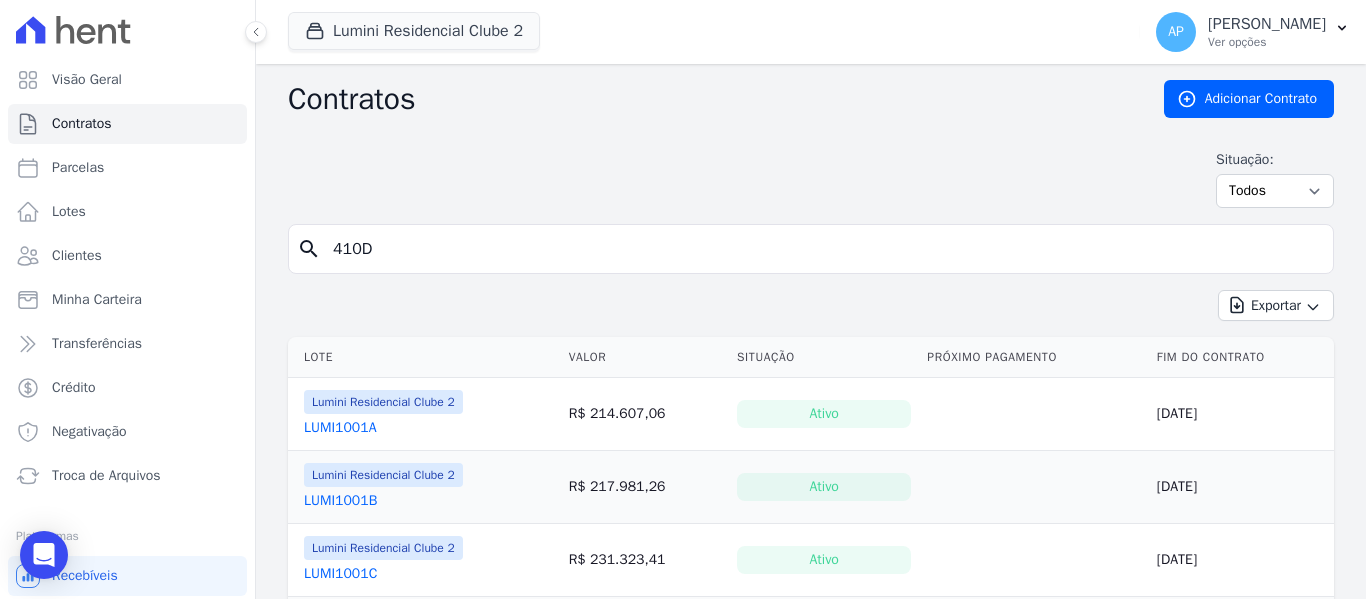 type on "410D" 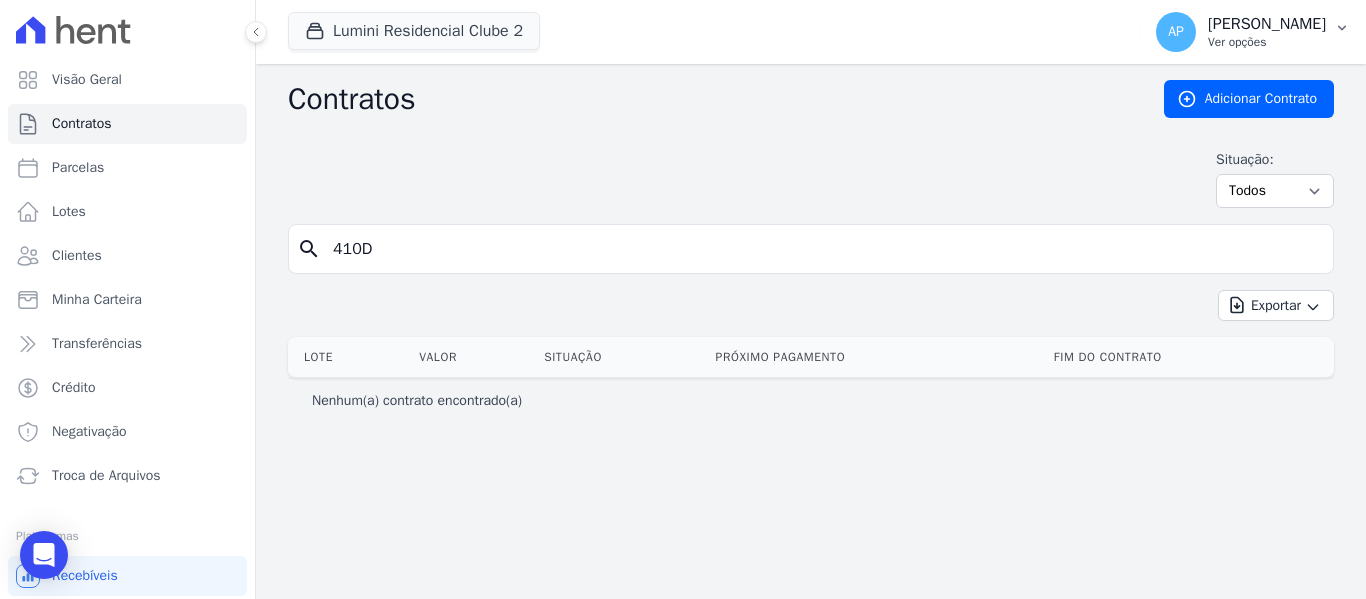 click on "Ver opções" at bounding box center [1267, 42] 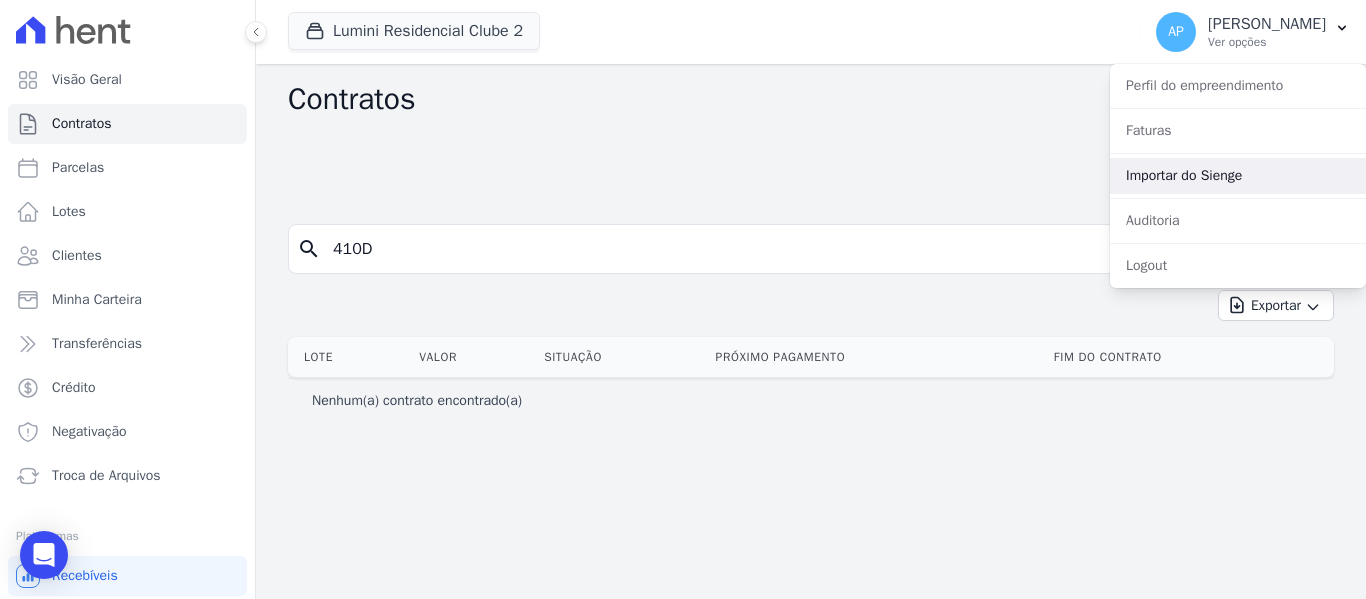 click on "Importar do Sienge" at bounding box center (1238, 176) 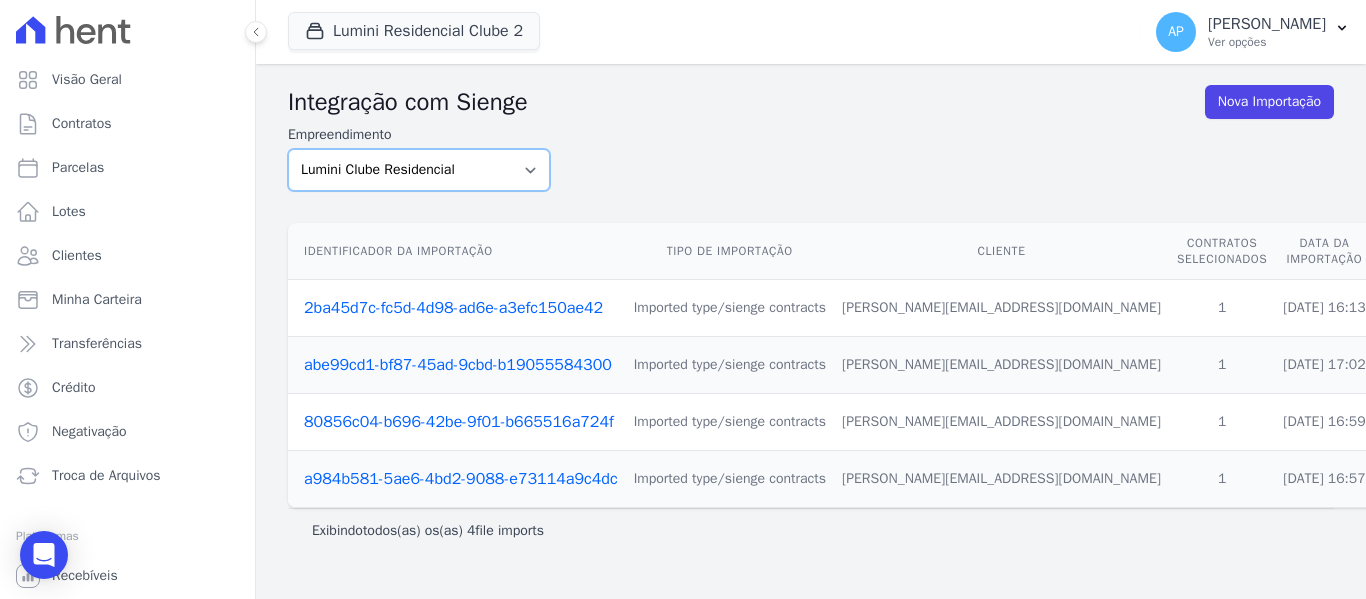 drag, startPoint x: 509, startPoint y: 173, endPoint x: 500, endPoint y: 188, distance: 17.492855 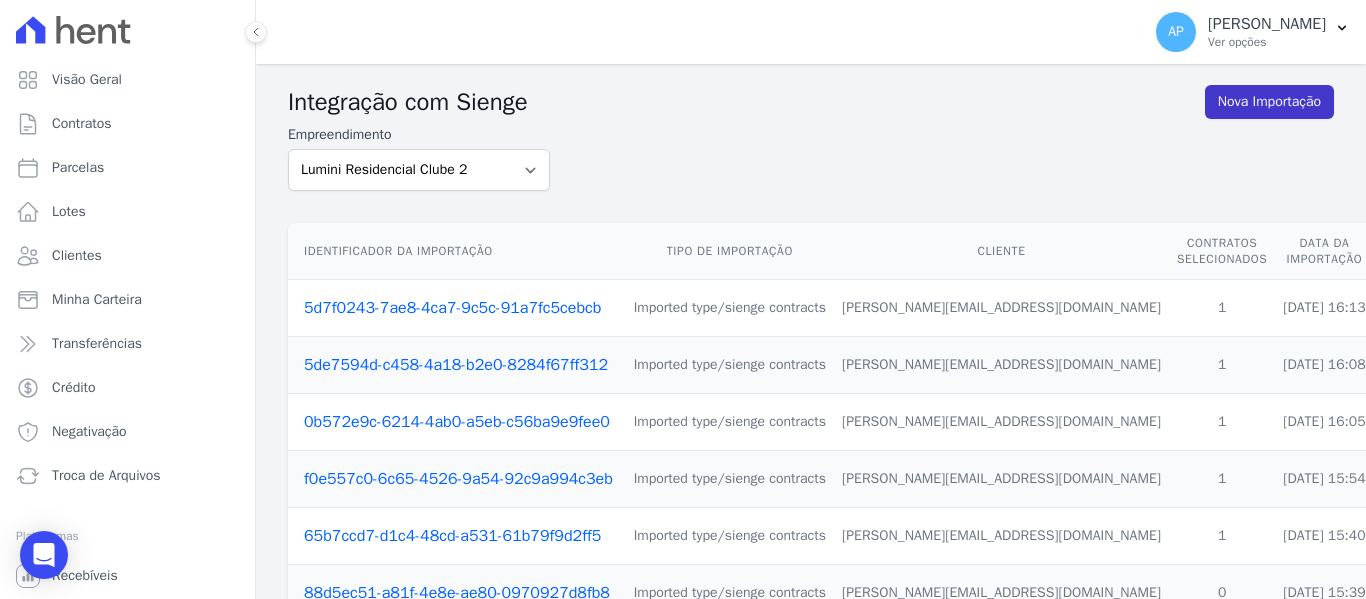 scroll, scrollTop: 0, scrollLeft: 0, axis: both 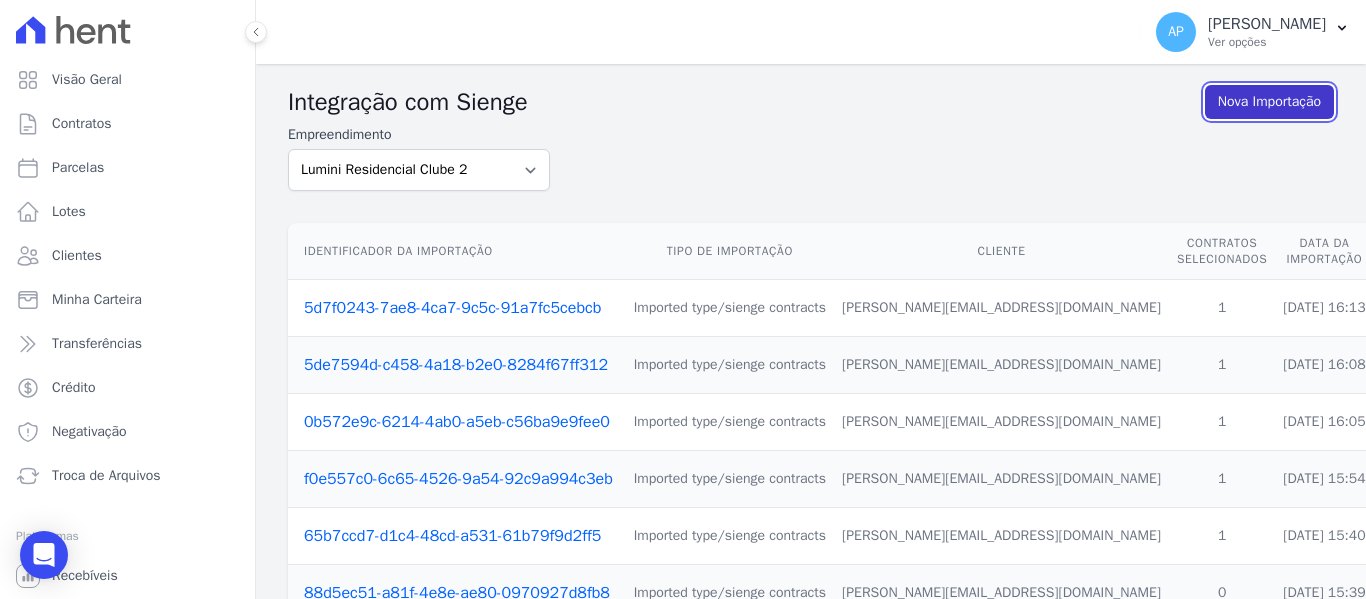 click on "Nova Importação" at bounding box center (1269, 102) 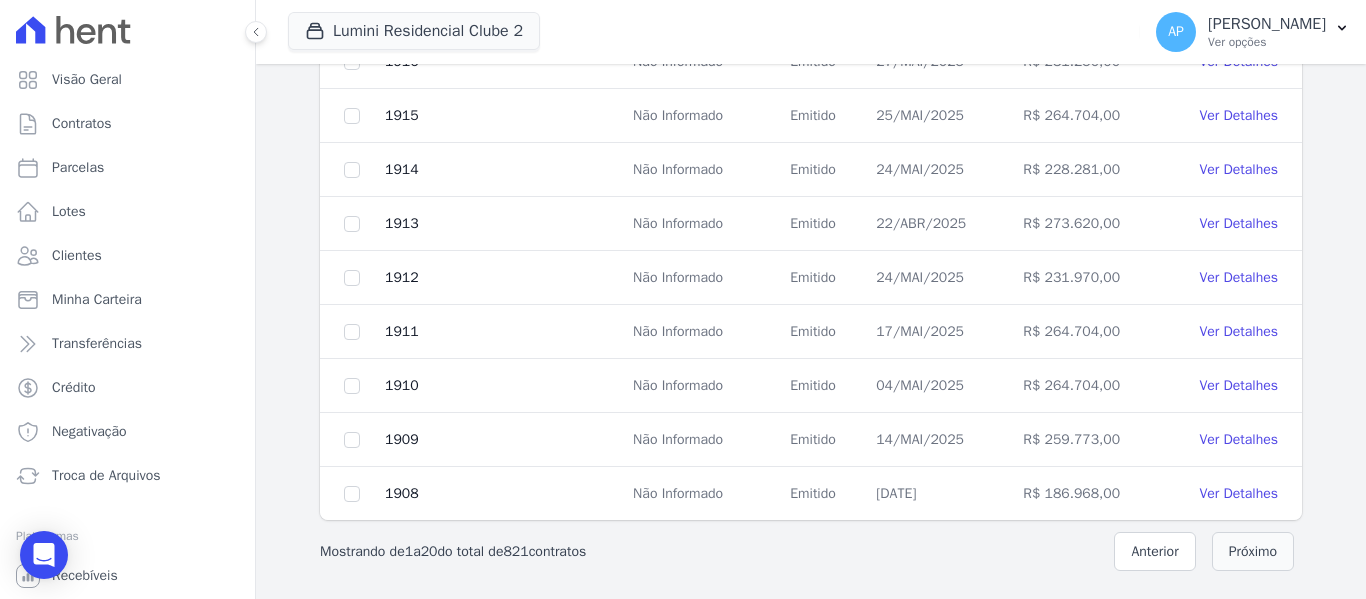 click on "Próximo" at bounding box center [1253, 551] 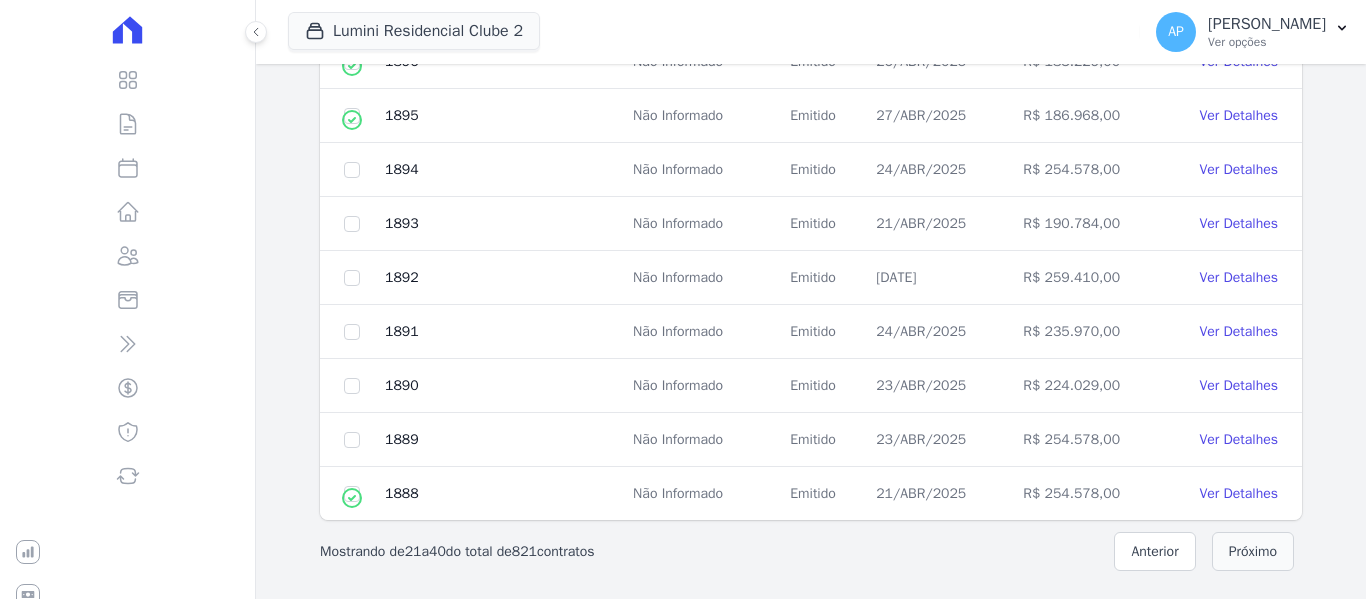 click on "Próximo" at bounding box center [1253, 551] 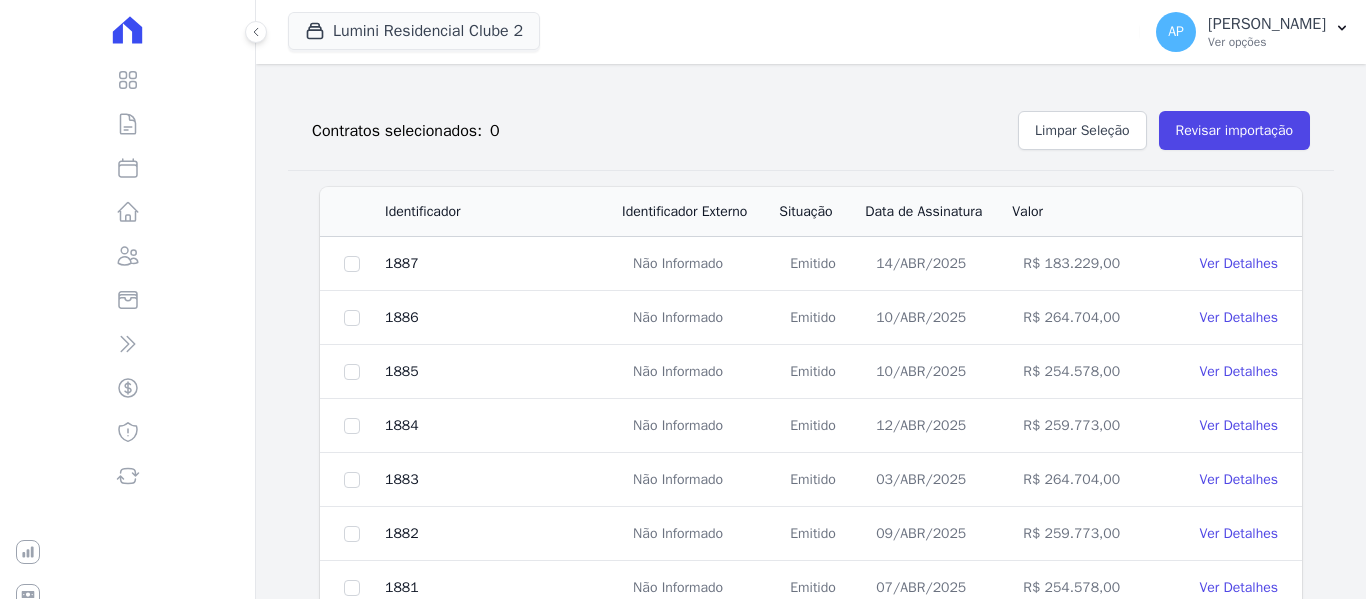 scroll, scrollTop: 1022, scrollLeft: 0, axis: vertical 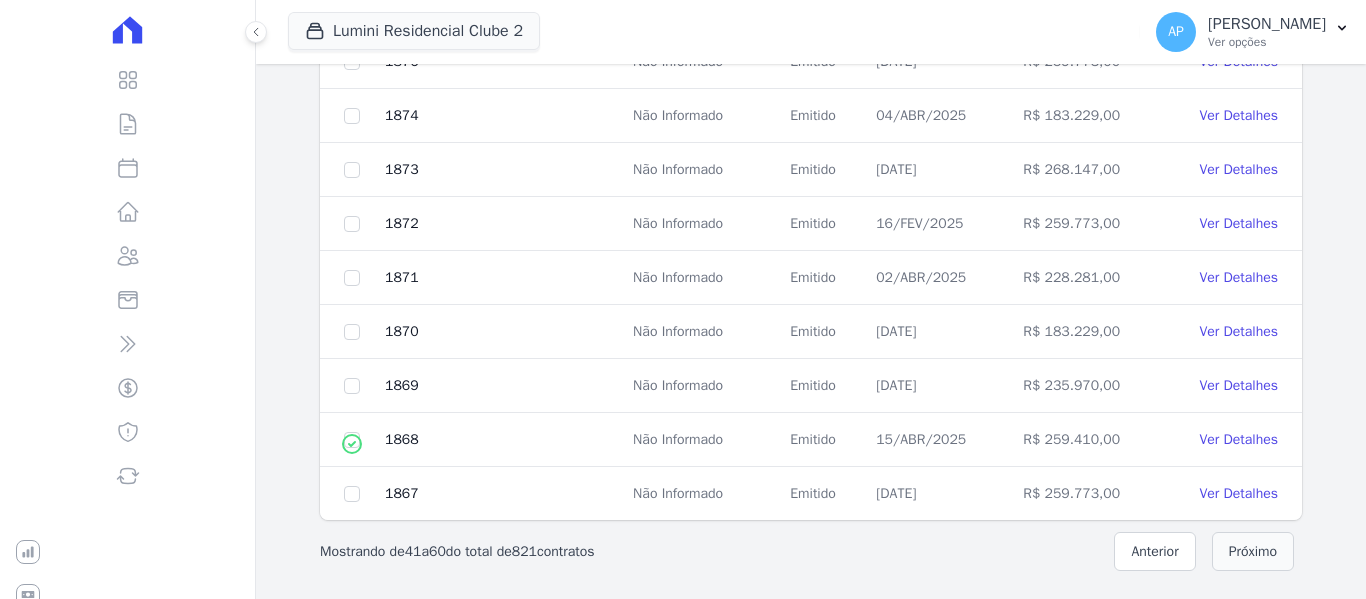 click on "Próximo" at bounding box center (1253, 551) 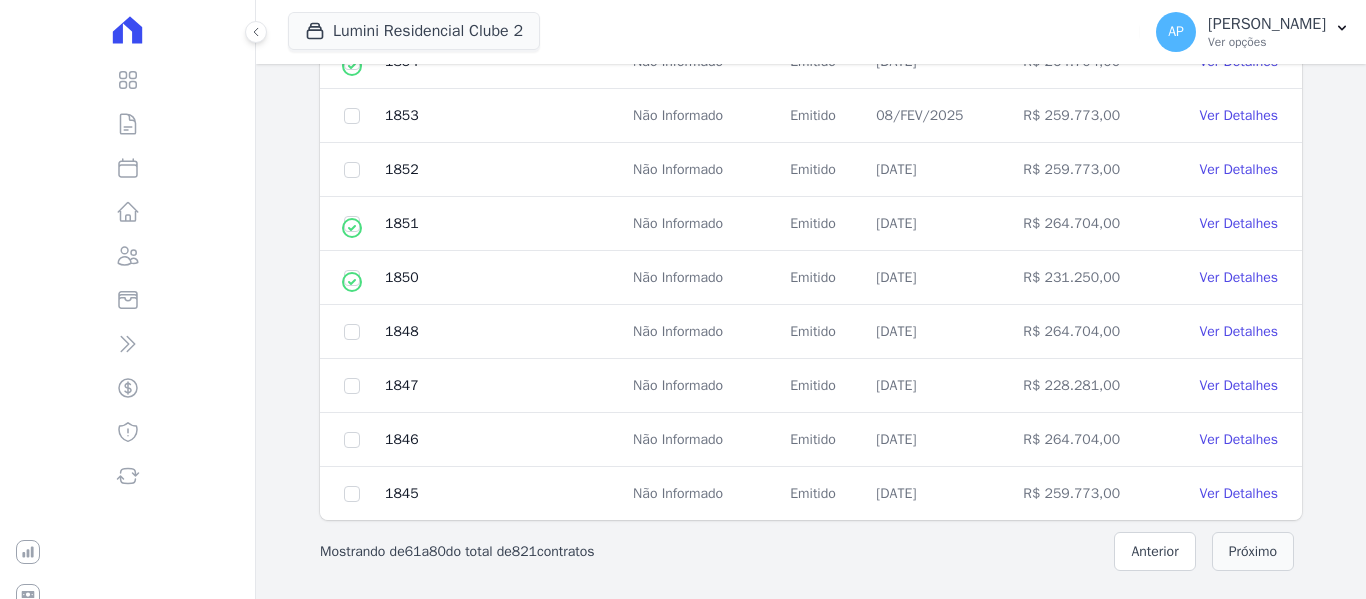 click on "Próximo" at bounding box center (1253, 551) 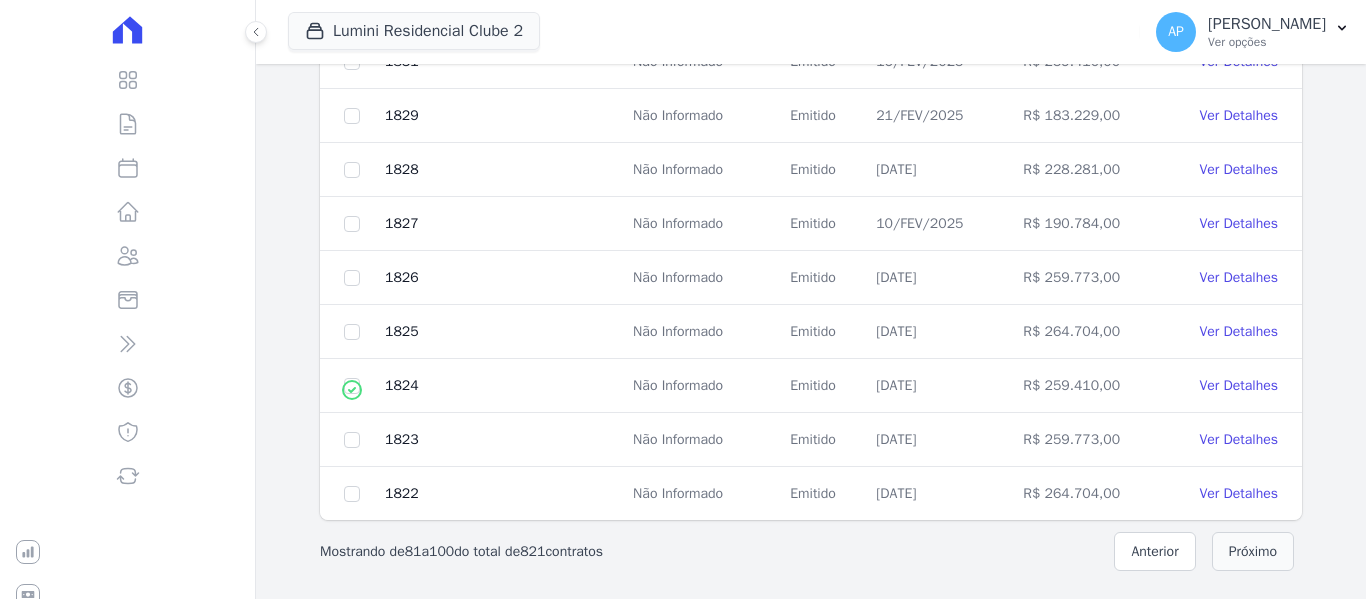 click on "Próximo" at bounding box center [1253, 551] 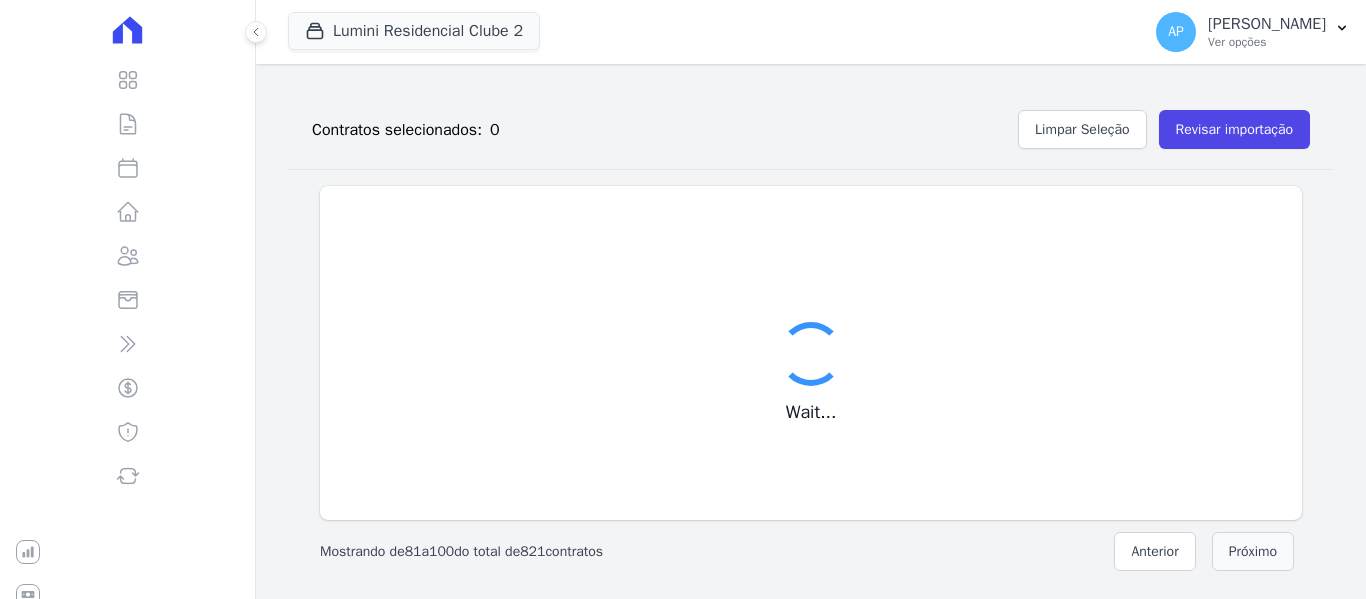 scroll, scrollTop: 226, scrollLeft: 0, axis: vertical 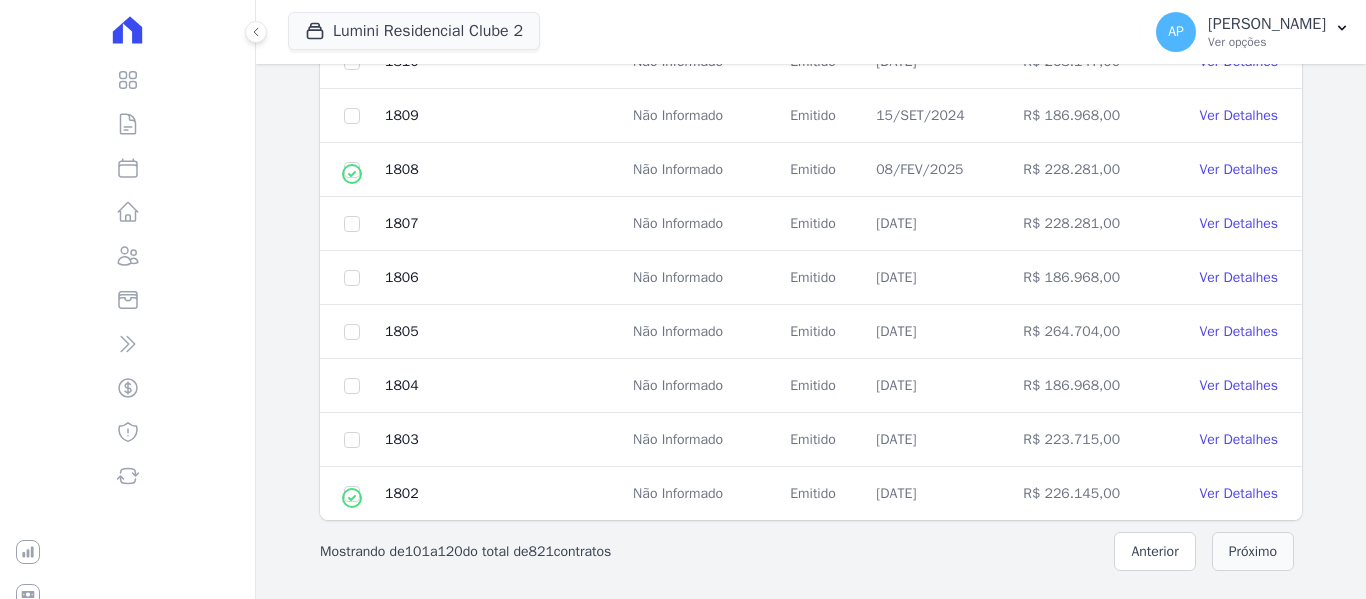 click on "Próximo" at bounding box center (1253, 551) 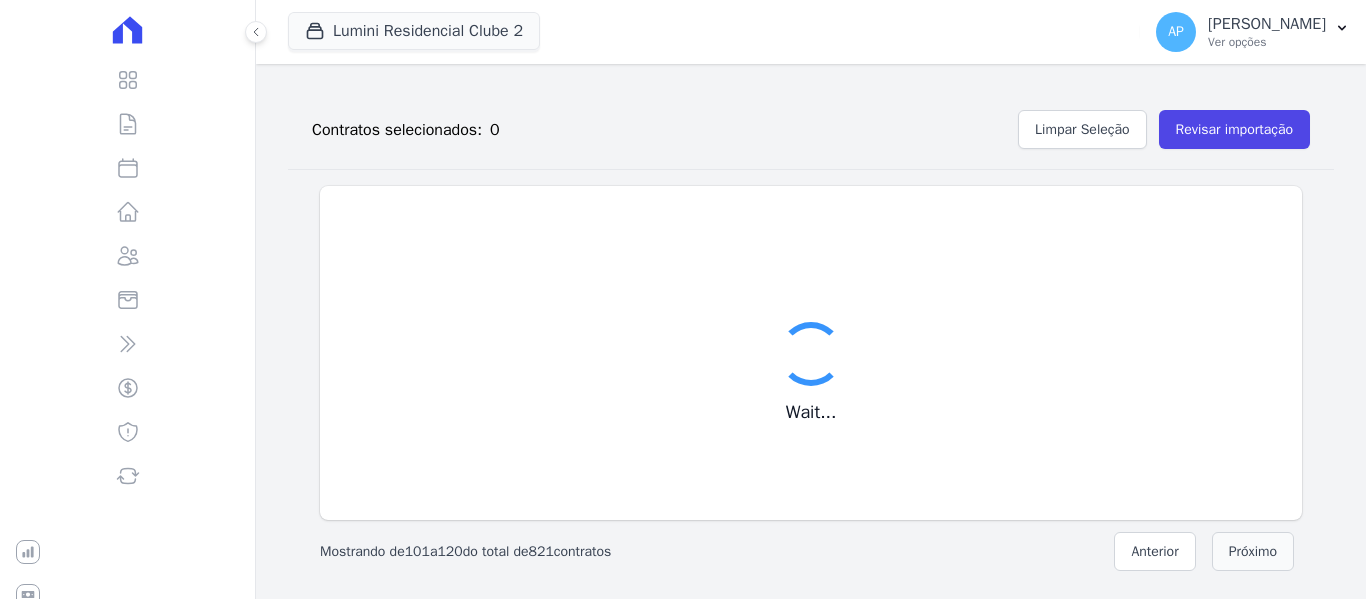 scroll, scrollTop: 226, scrollLeft: 0, axis: vertical 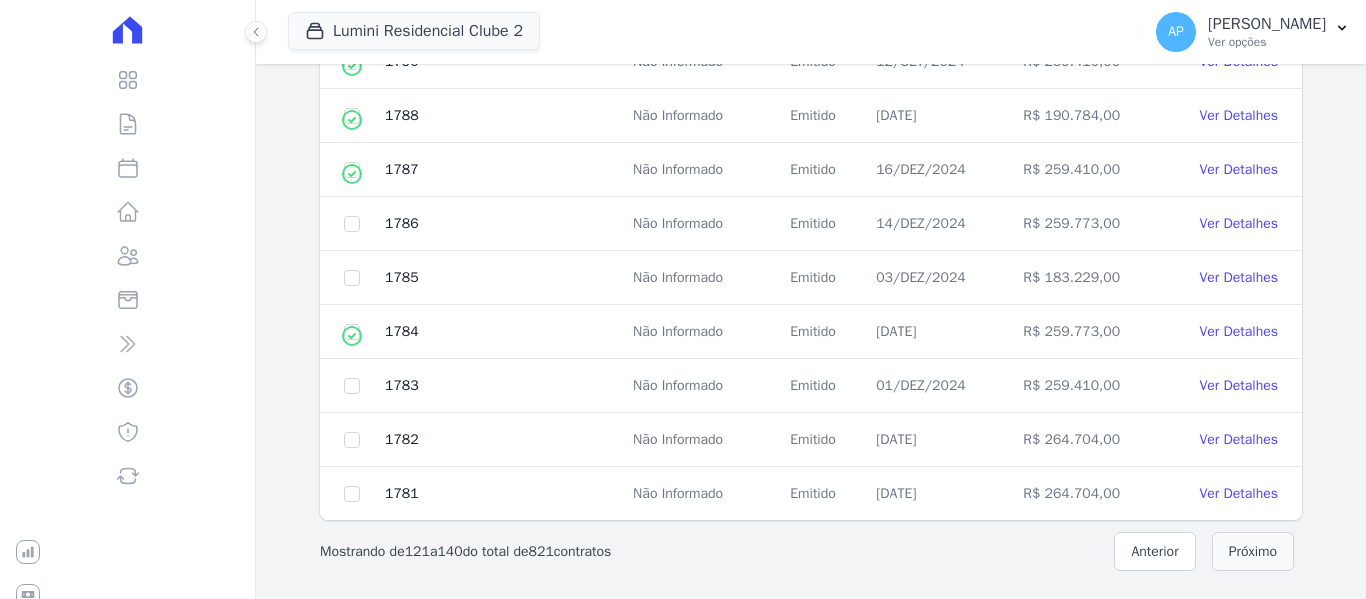 click on "Próximo" at bounding box center (1253, 551) 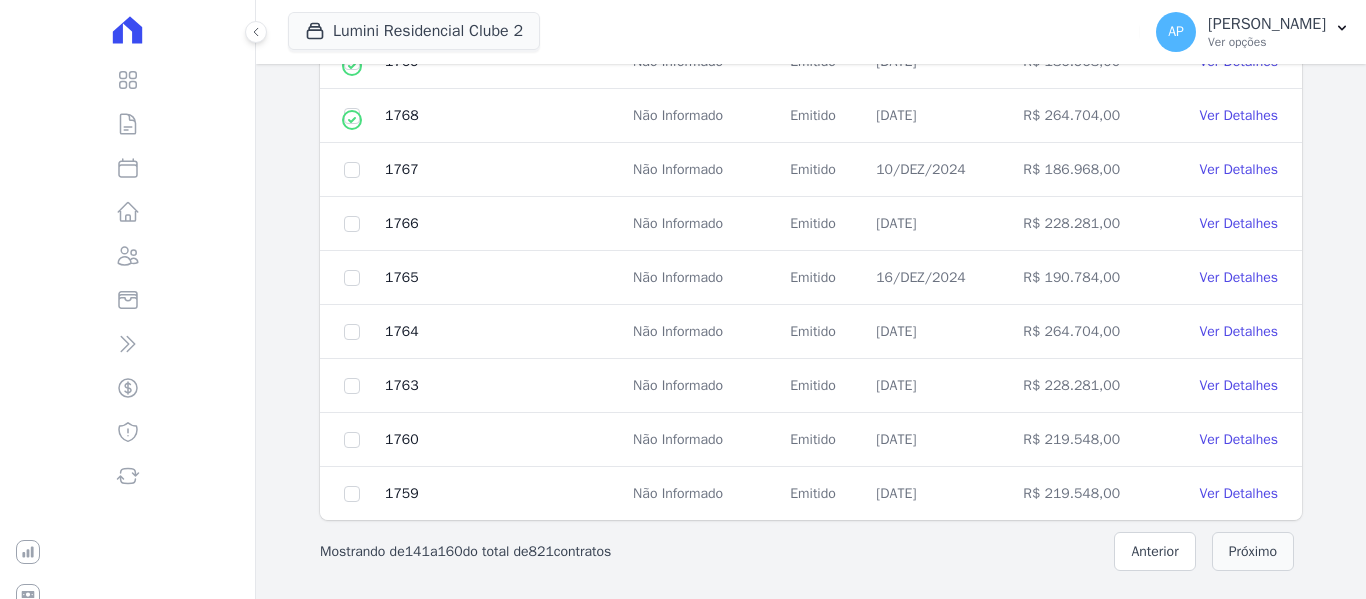 click on "Próximo" at bounding box center (1253, 551) 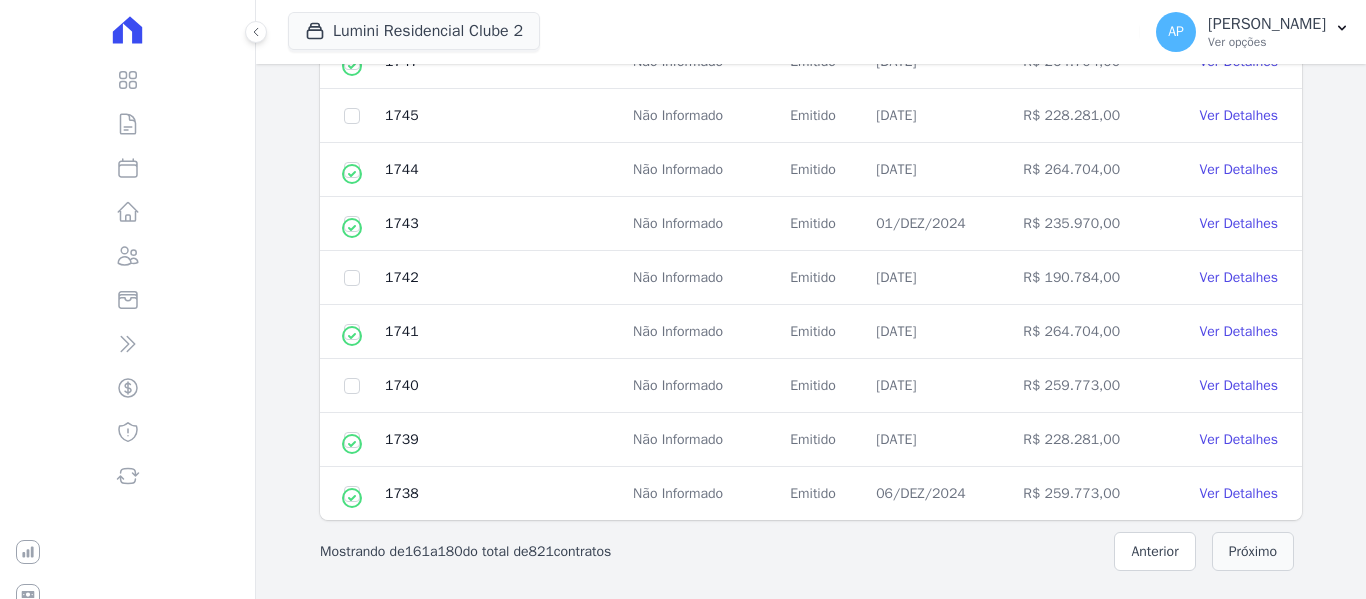 click on "Próximo" at bounding box center (1253, 551) 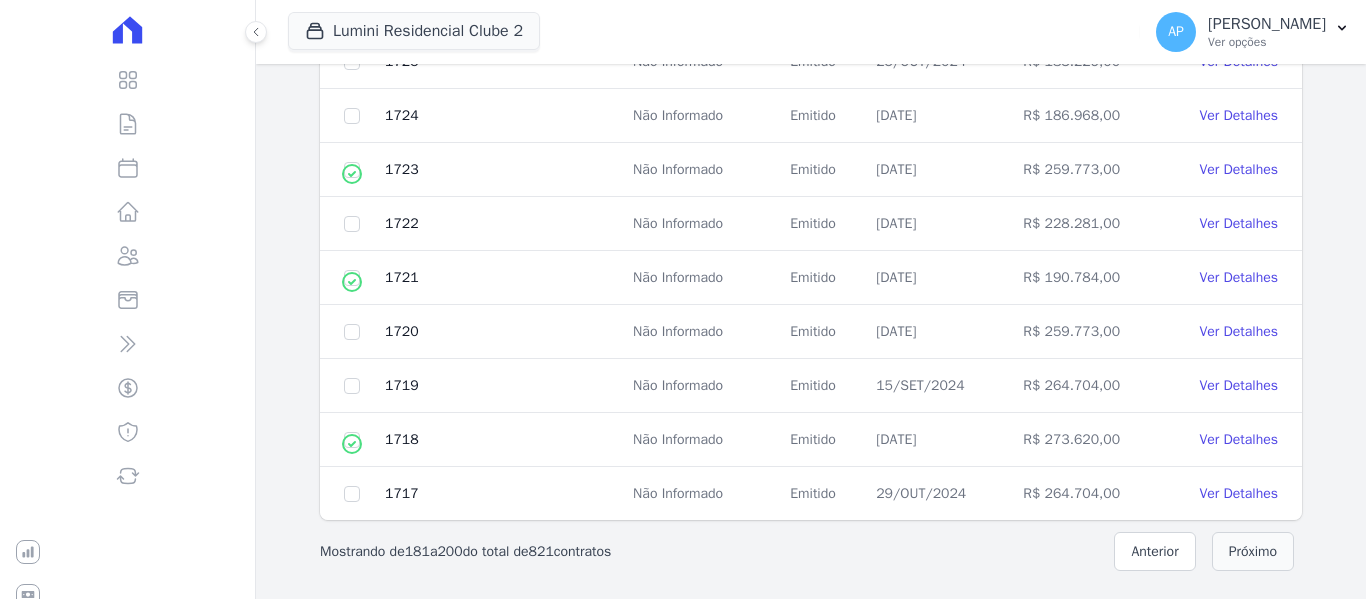 click on "Próximo" at bounding box center [1253, 551] 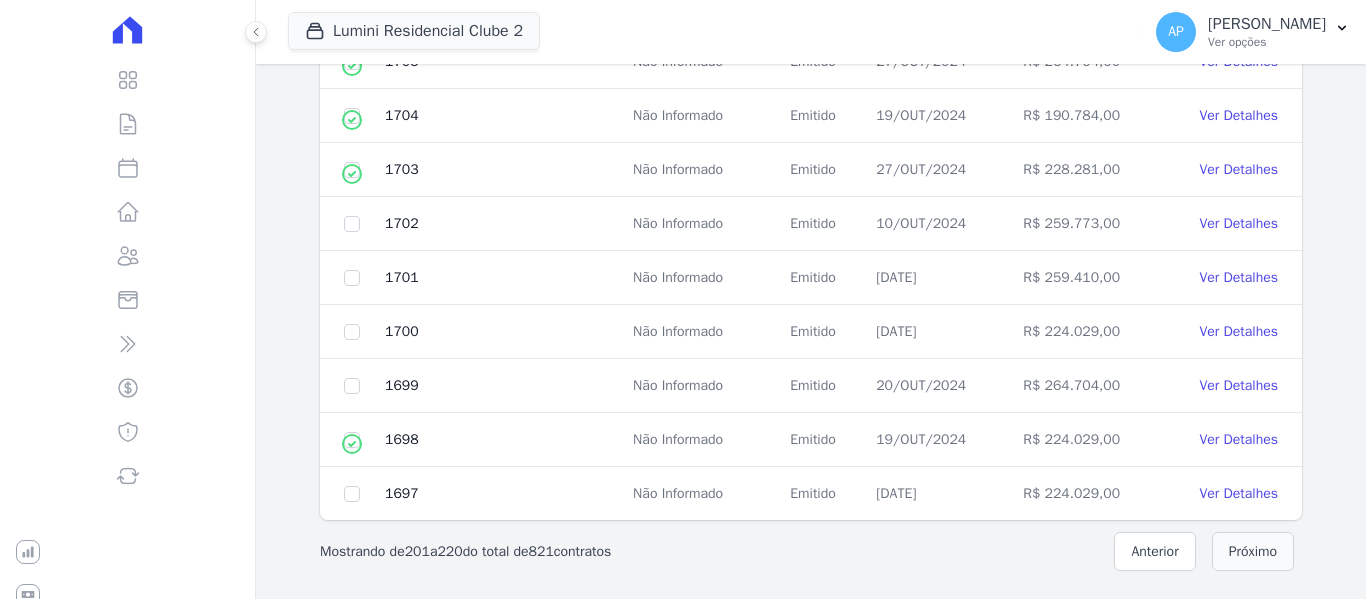 click on "Próximo" at bounding box center [1253, 551] 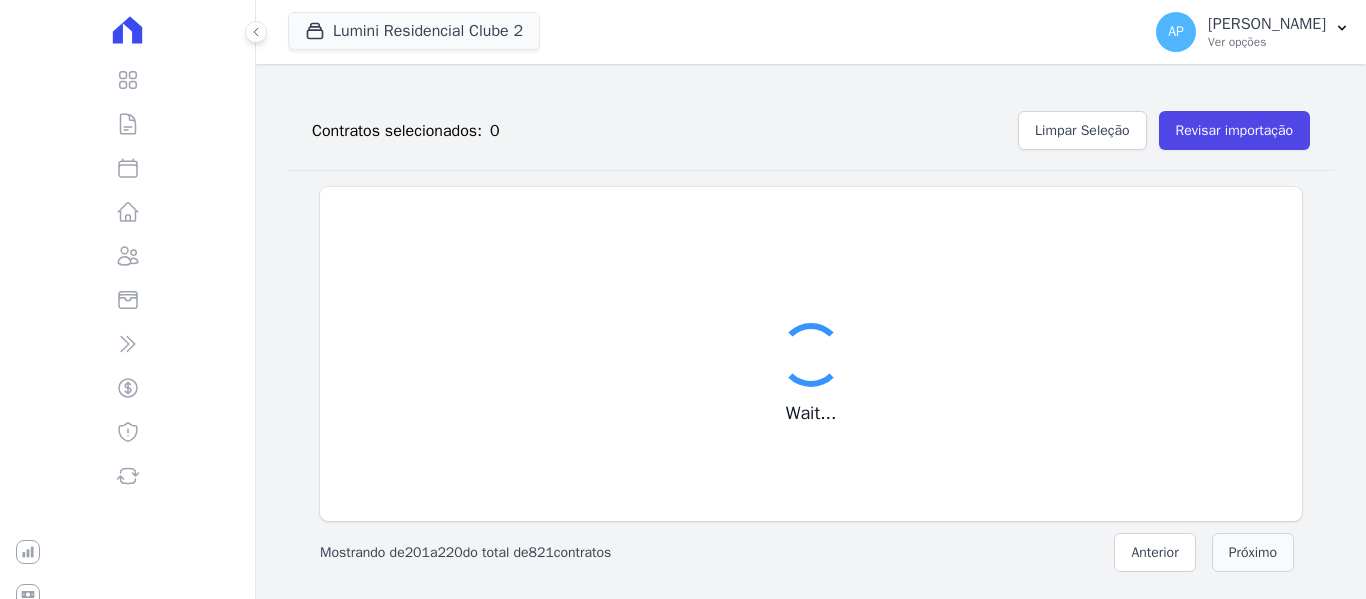 scroll, scrollTop: 1022, scrollLeft: 0, axis: vertical 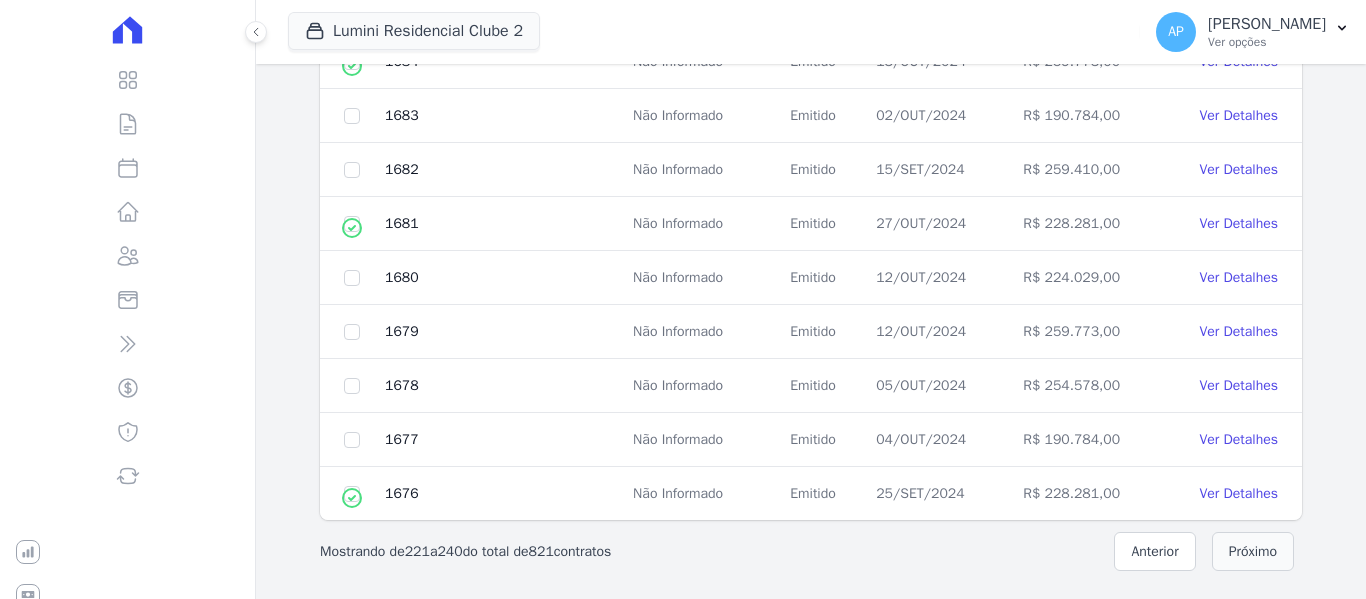 click on "Próximo" at bounding box center [1253, 551] 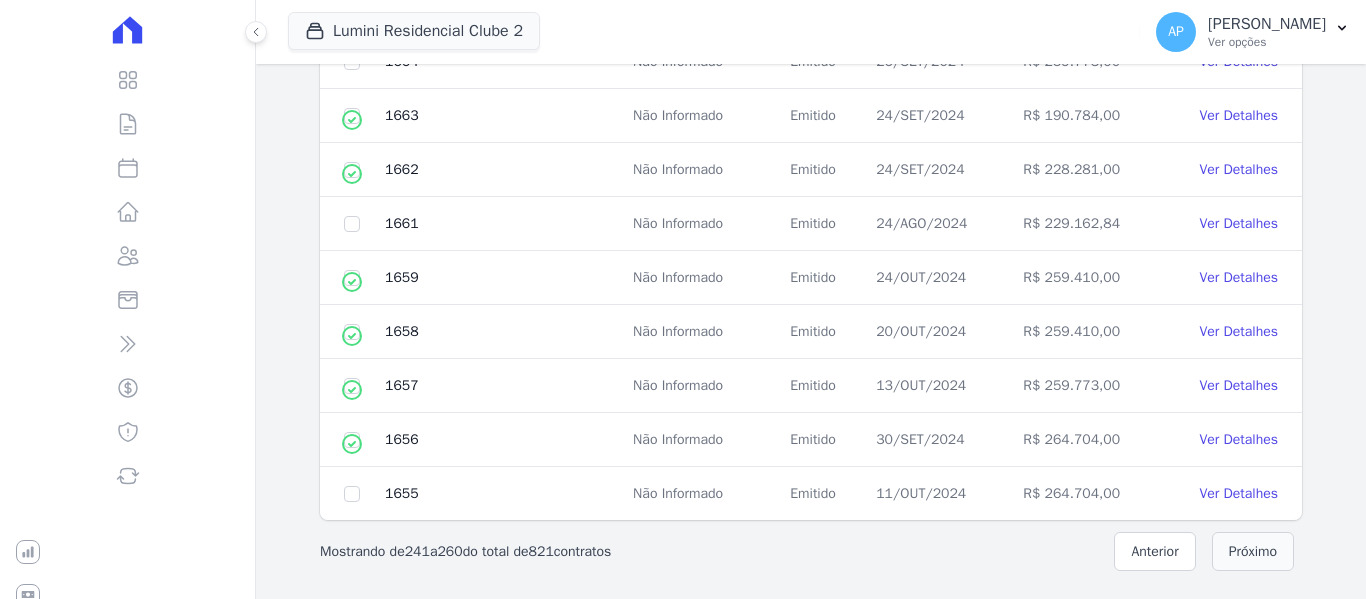 click on "Próximo" at bounding box center (1253, 551) 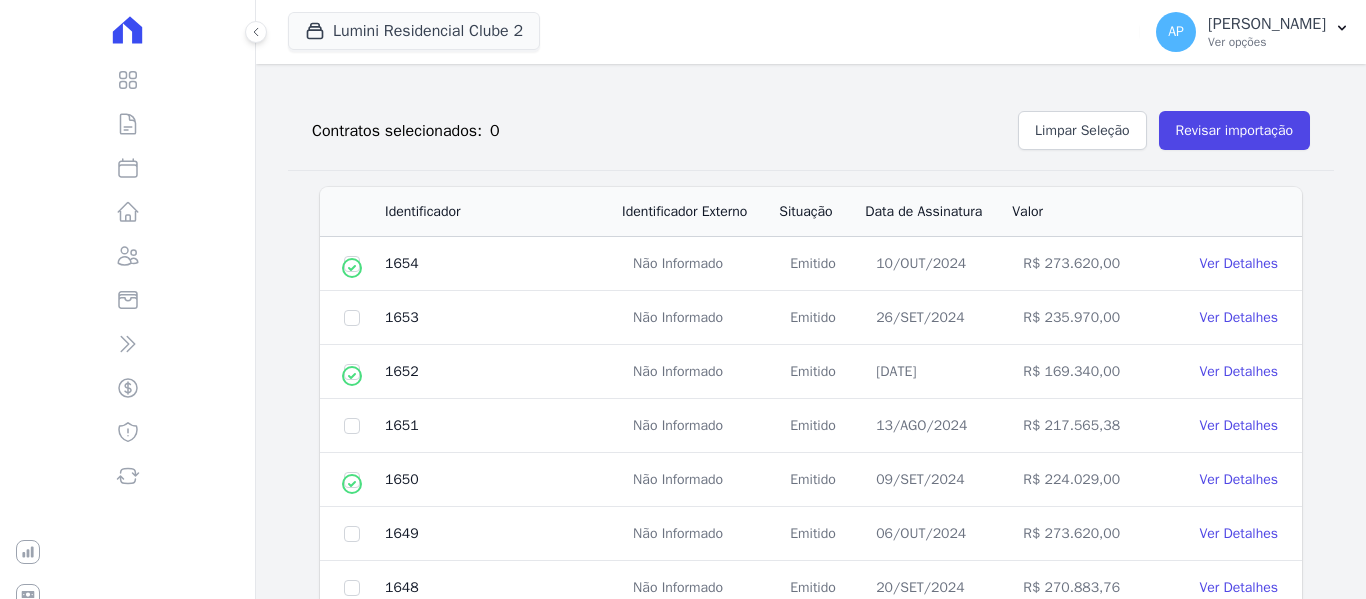 scroll, scrollTop: 1022, scrollLeft: 0, axis: vertical 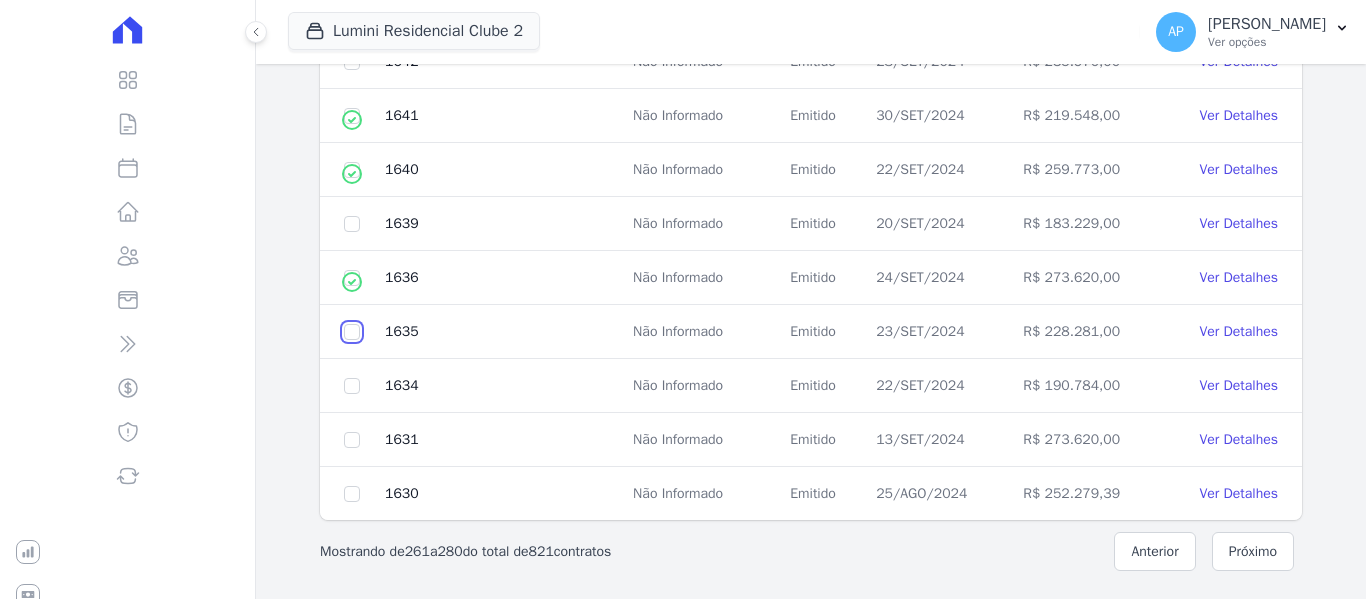 click at bounding box center (352, -532) 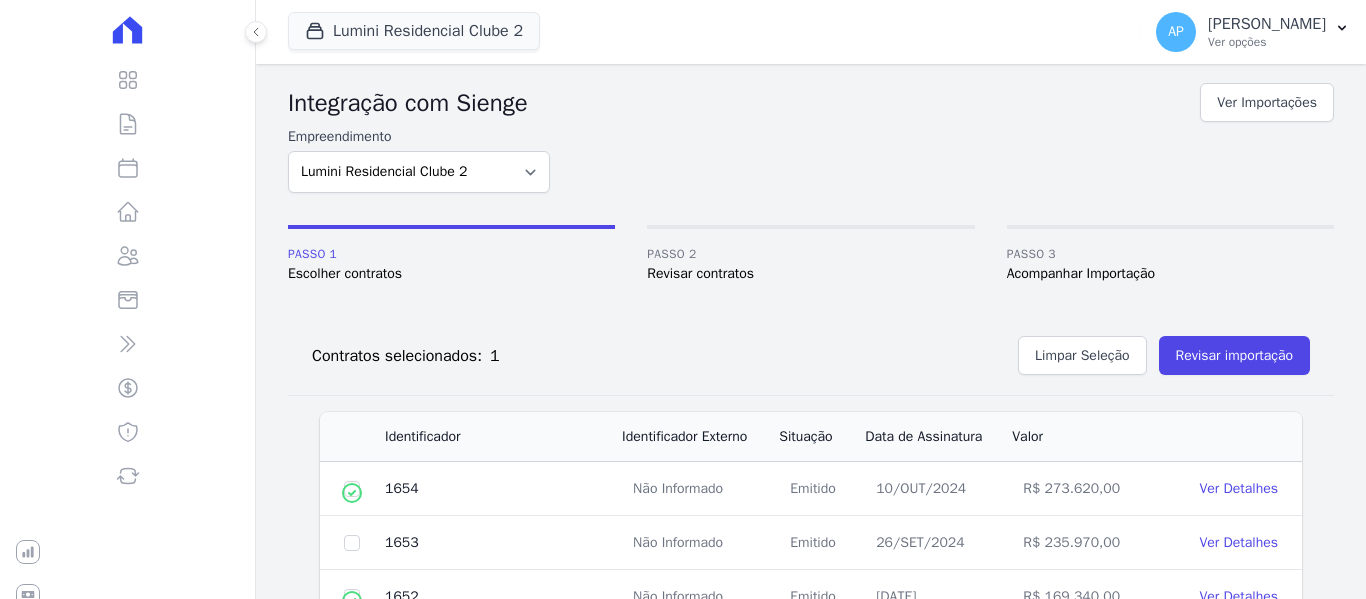 scroll, scrollTop: 0, scrollLeft: 0, axis: both 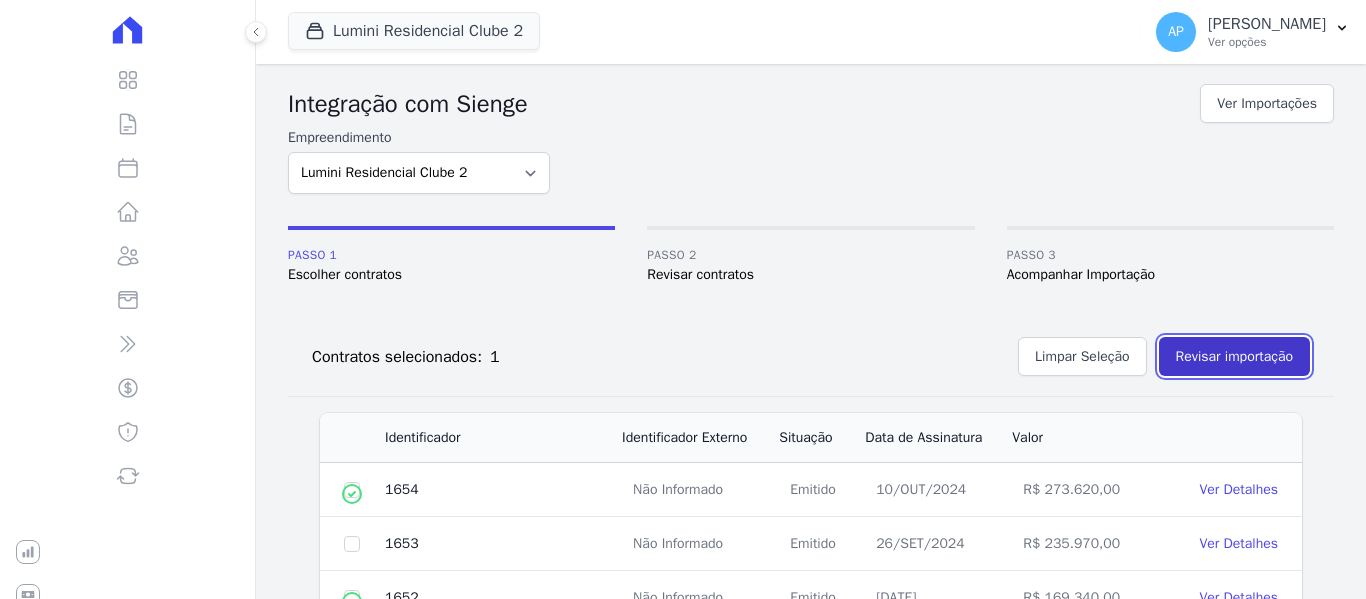 click on "Revisar importação" at bounding box center (1234, 356) 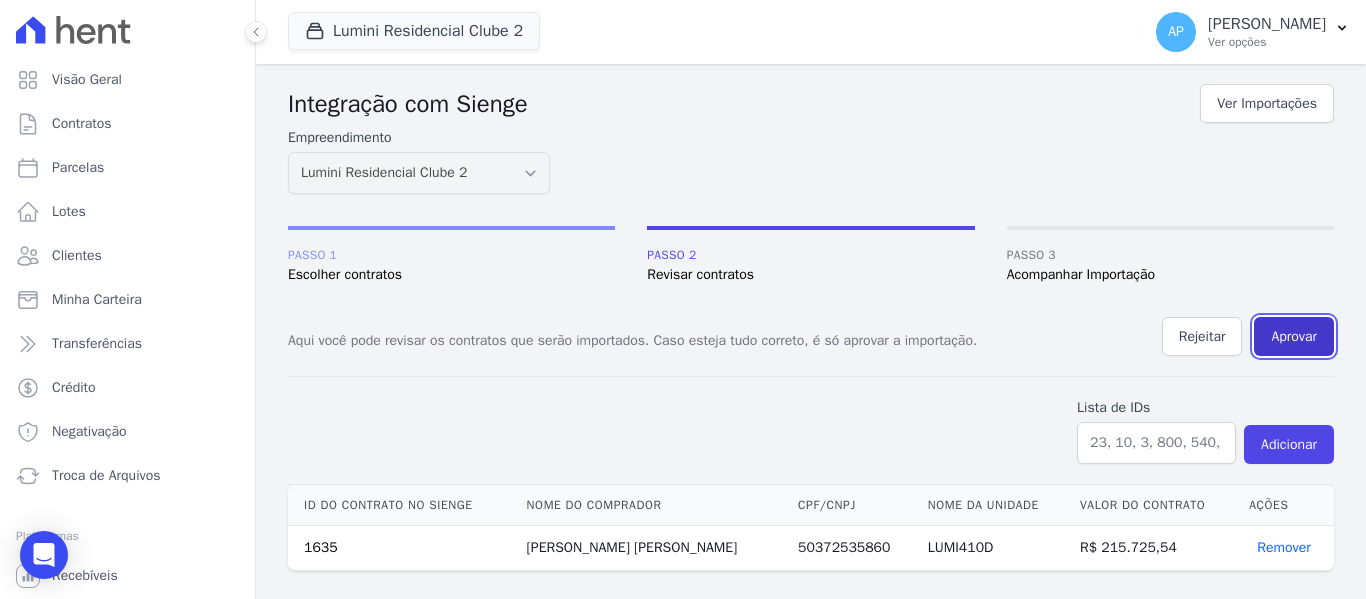 click on "Aprovar" at bounding box center [1294, 336] 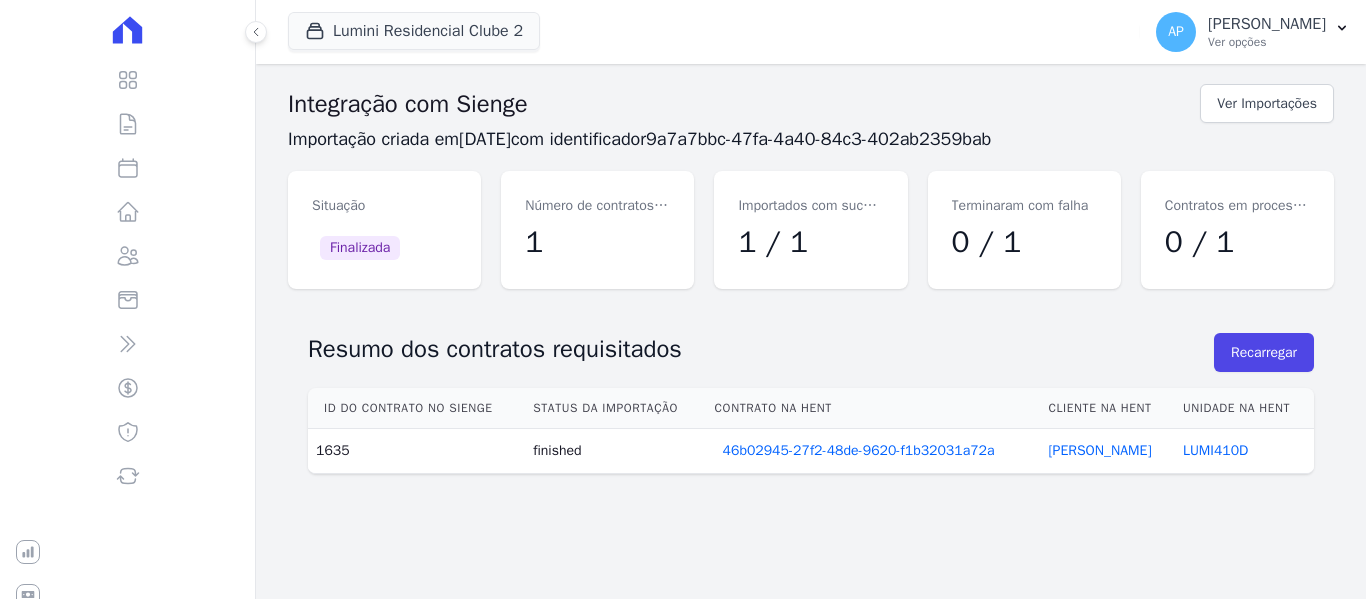 scroll, scrollTop: 0, scrollLeft: 0, axis: both 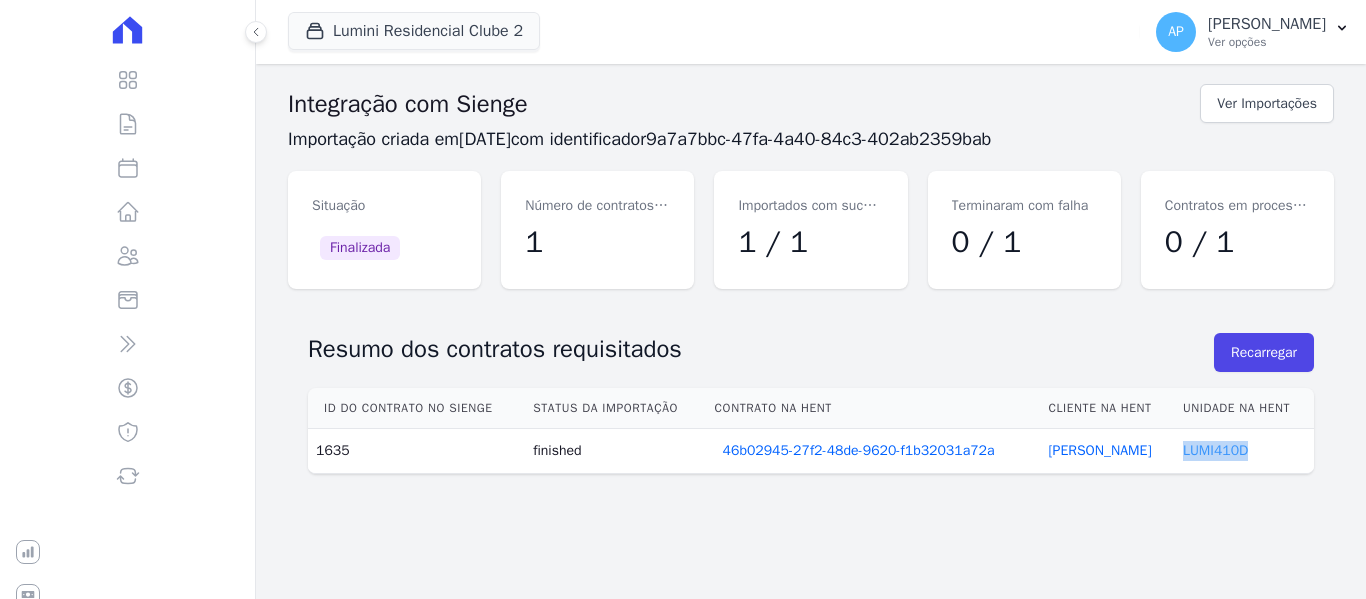drag, startPoint x: 1273, startPoint y: 447, endPoint x: 1180, endPoint y: 454, distance: 93.26307 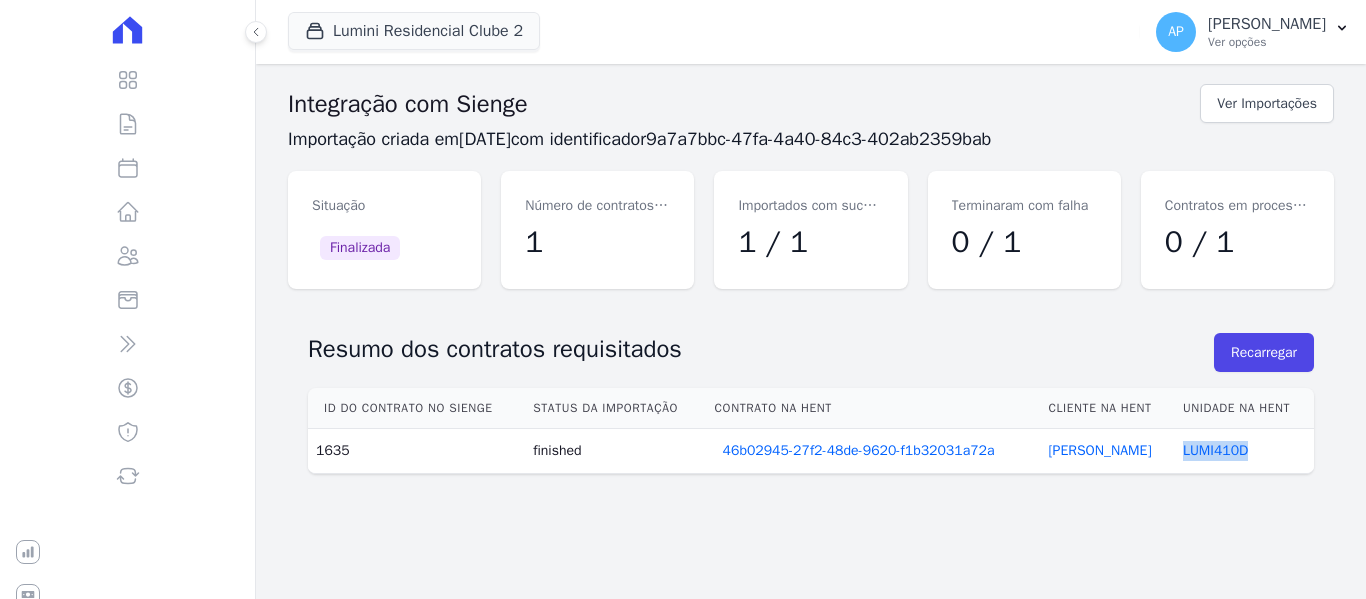 copy on "LUMI410D" 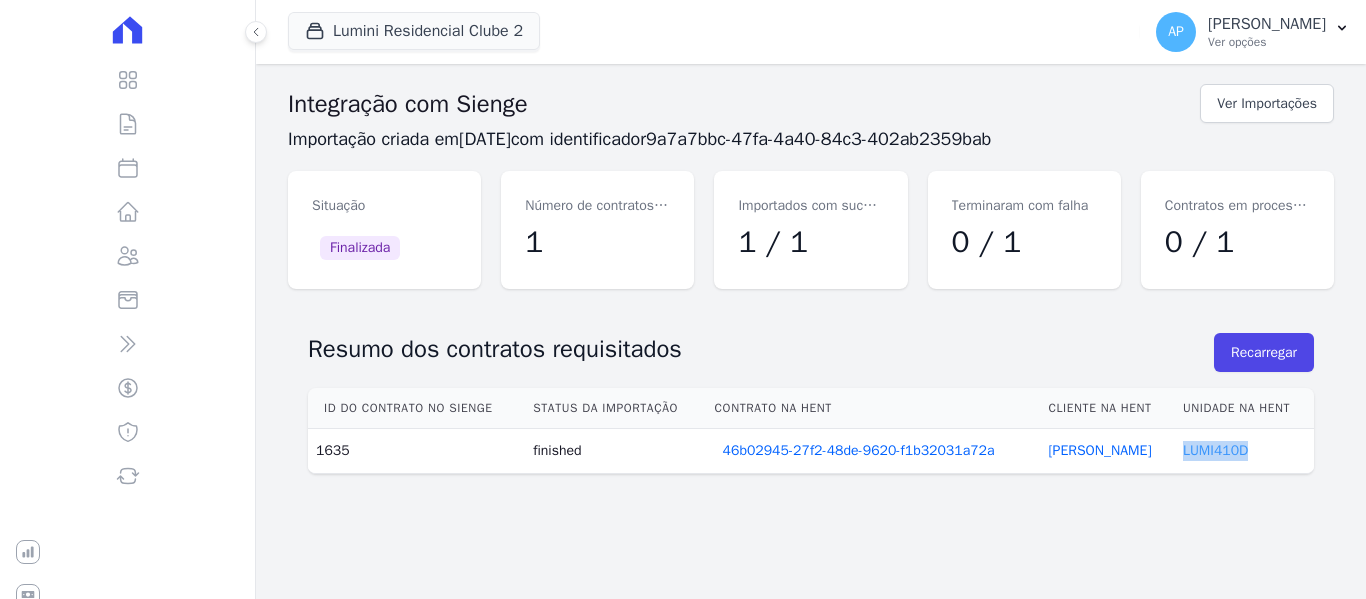 click on "LUMI410D" at bounding box center [1215, 450] 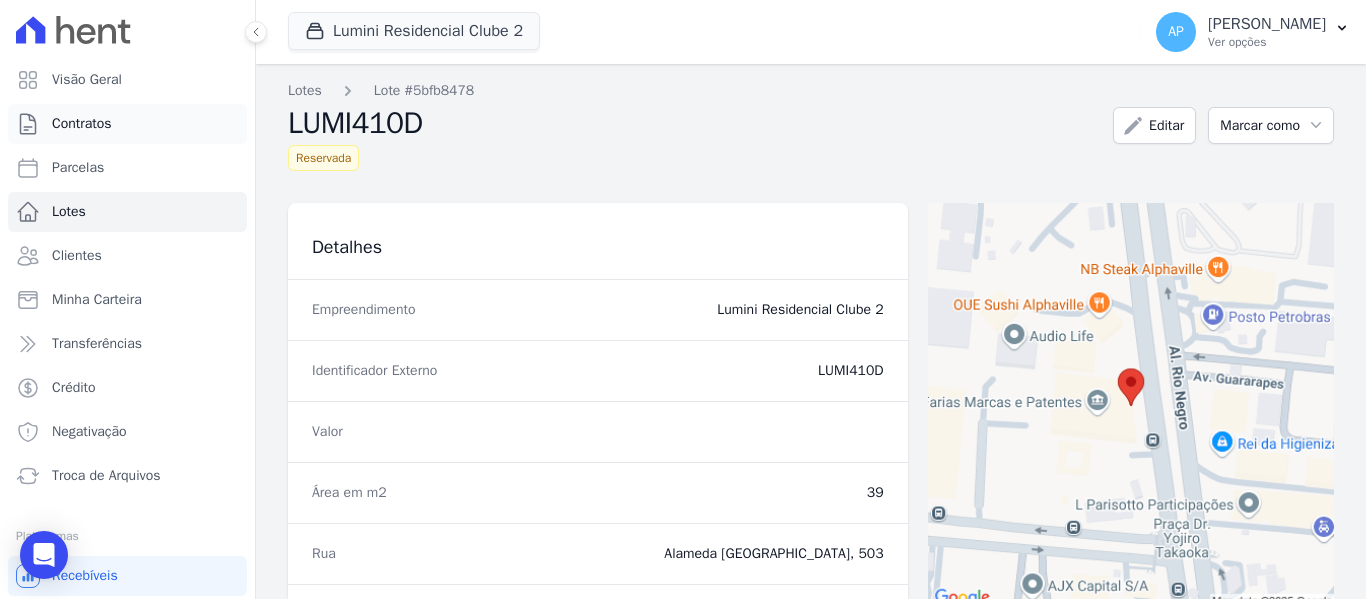 click on "Contratos" at bounding box center [82, 124] 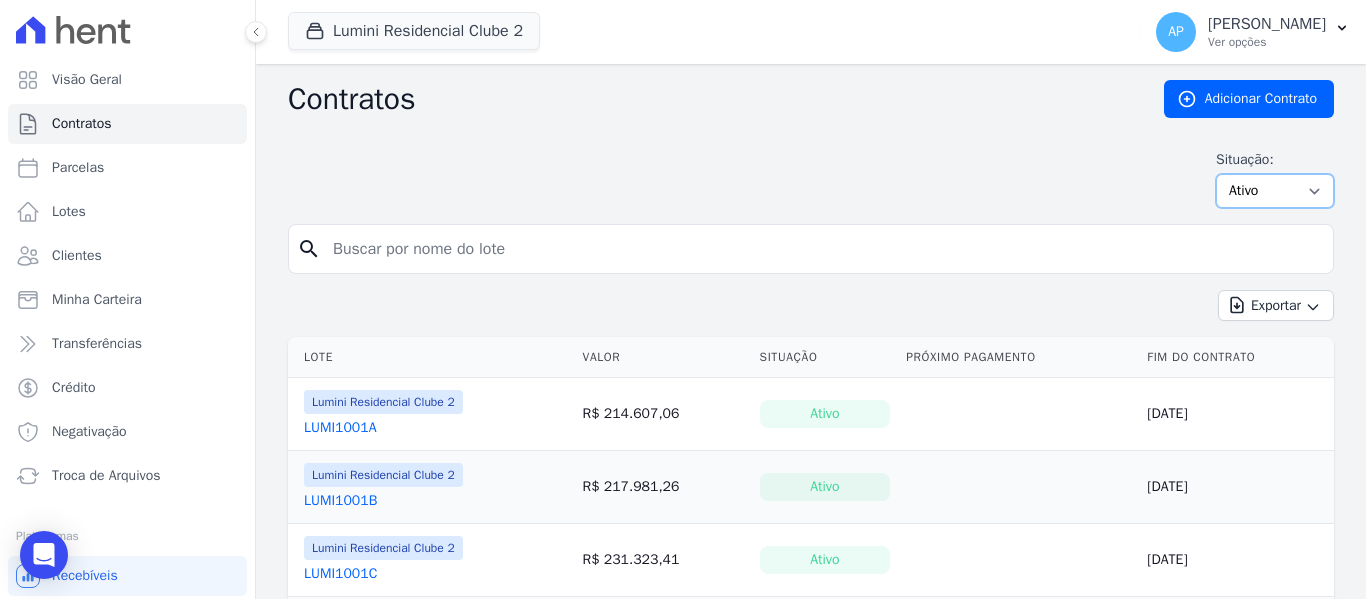 click on "Ativo
Todos
Pausado
Distratado
Rascunho
Expirado
Encerrado" at bounding box center [1275, 191] 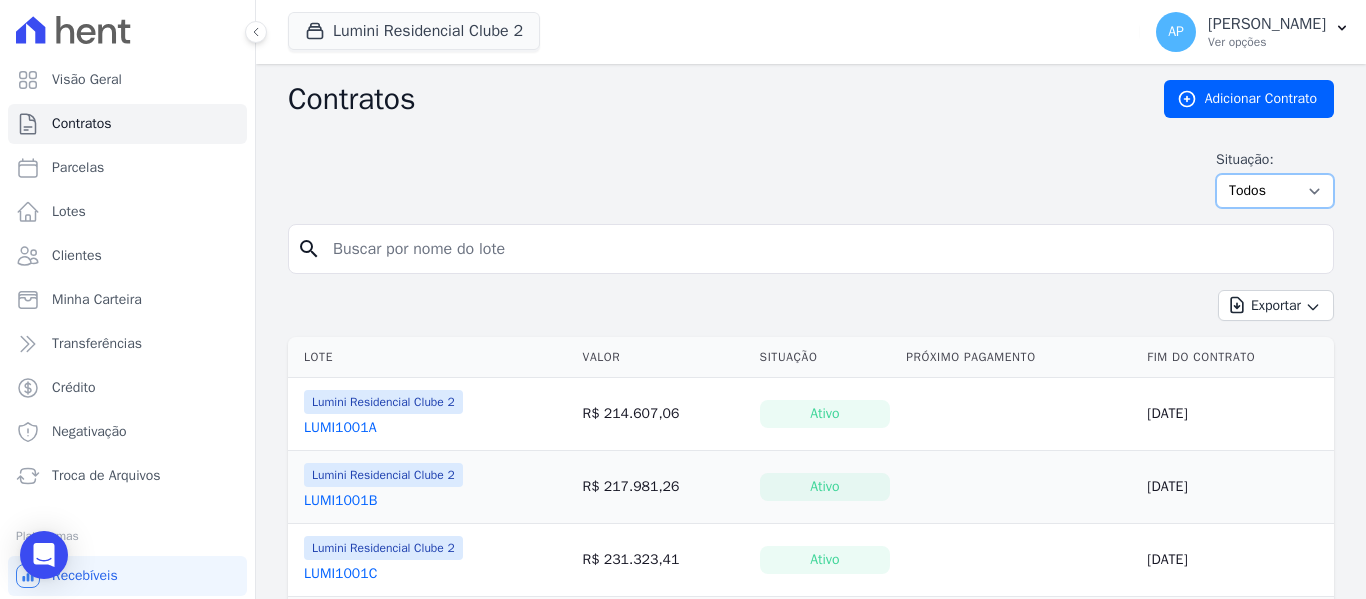click on "Ativo
Todos
Pausado
Distratado
Rascunho
Expirado
Encerrado" at bounding box center (1275, 191) 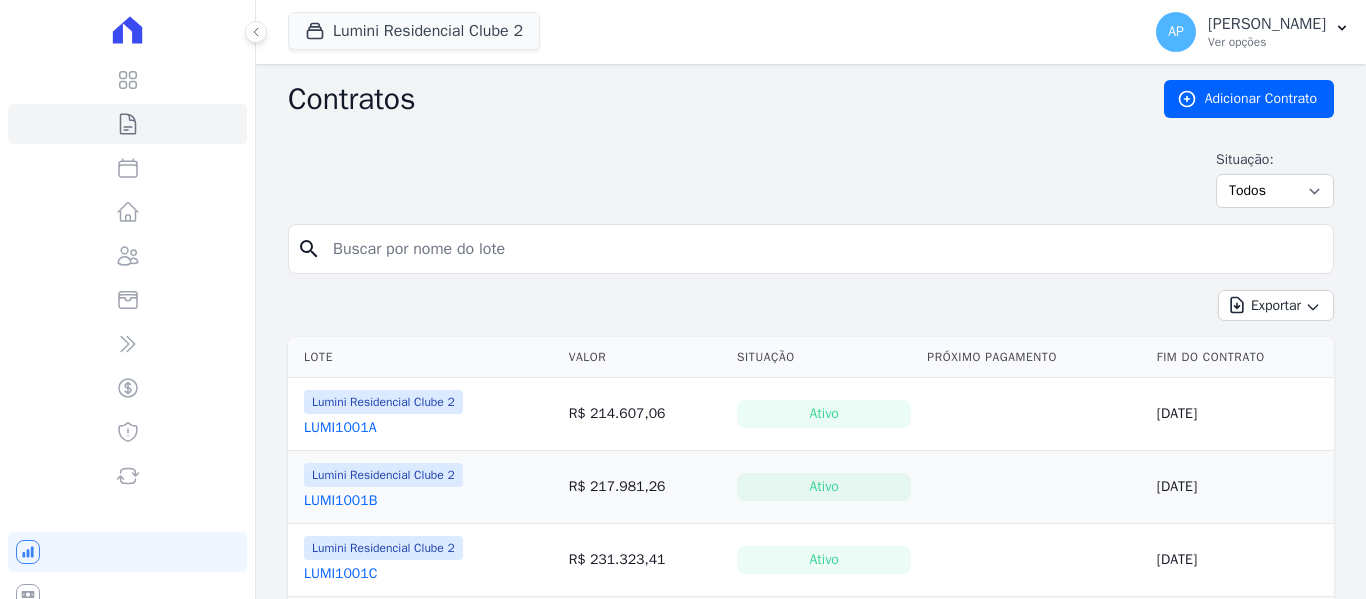 scroll, scrollTop: 0, scrollLeft: 0, axis: both 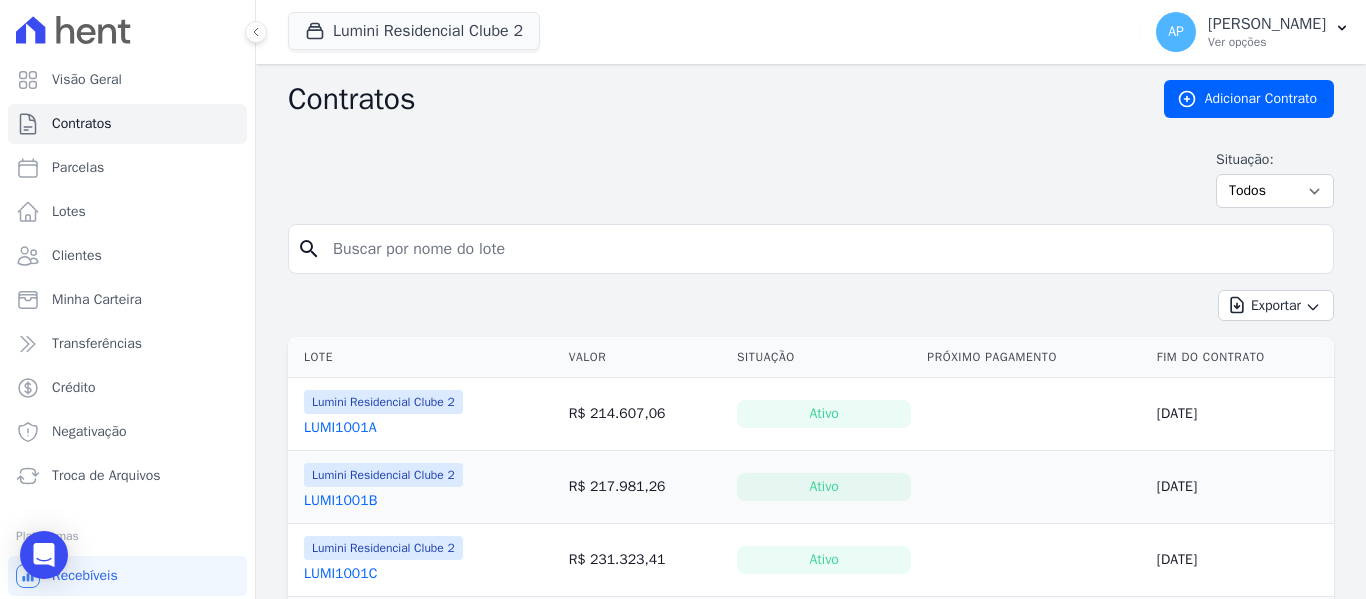 click at bounding box center [823, 249] 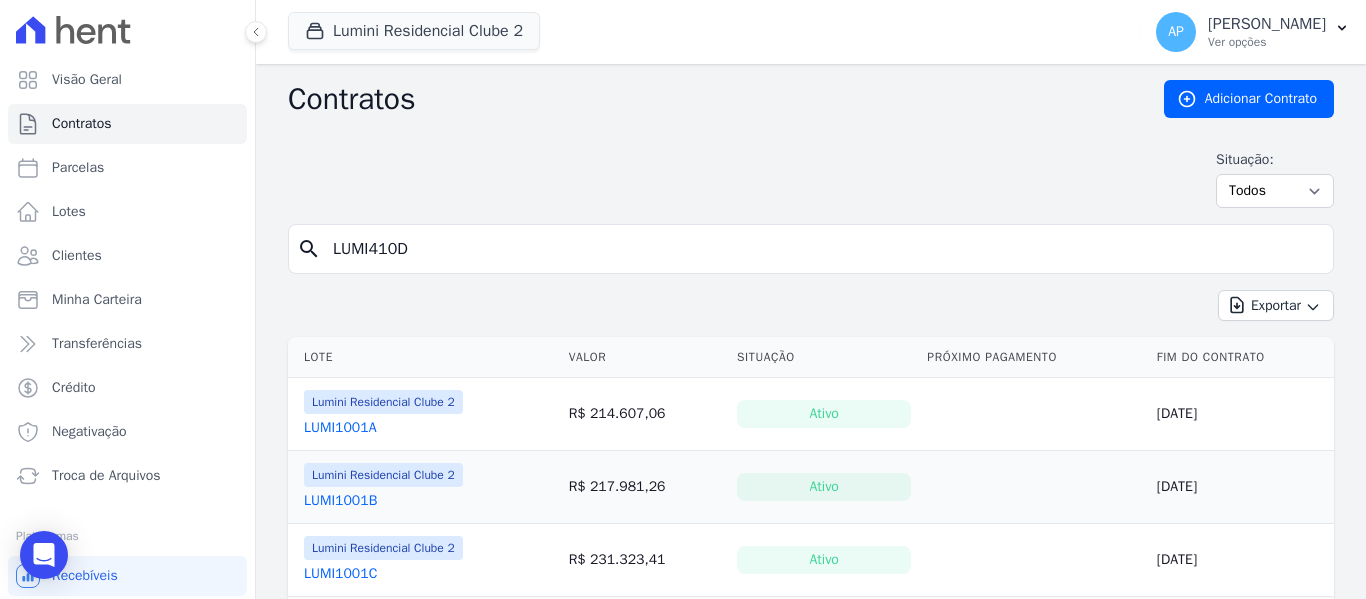type on "LUMI410D" 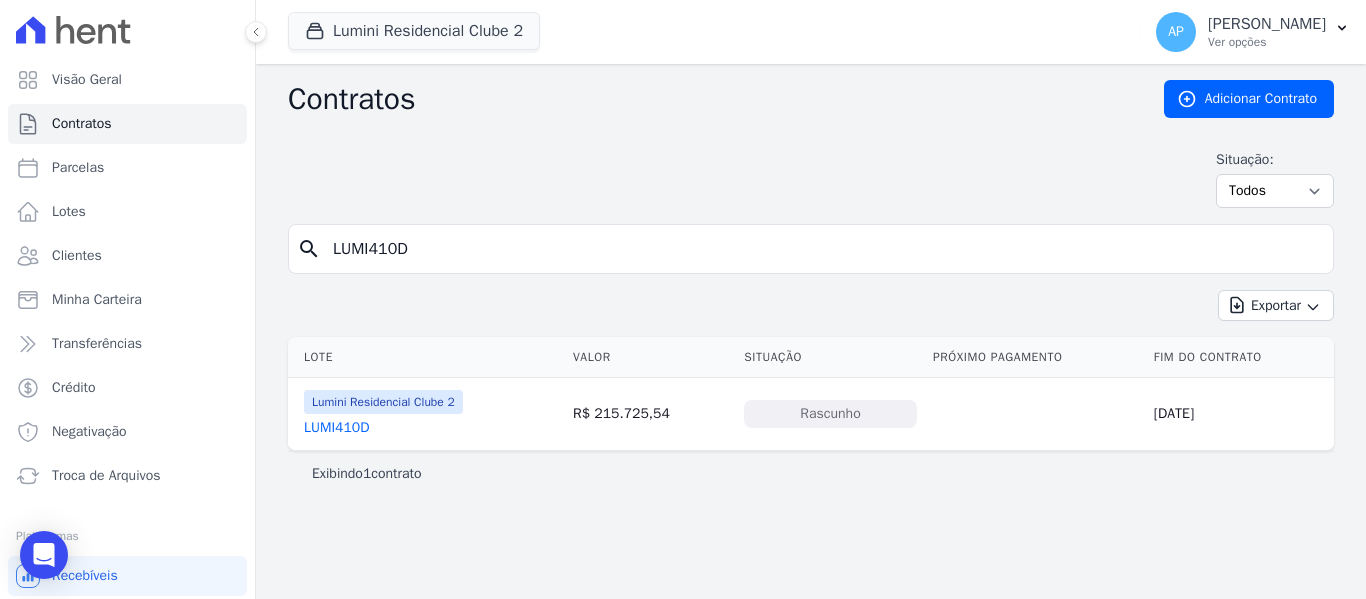 click on "LUMI410D" at bounding box center [383, 428] 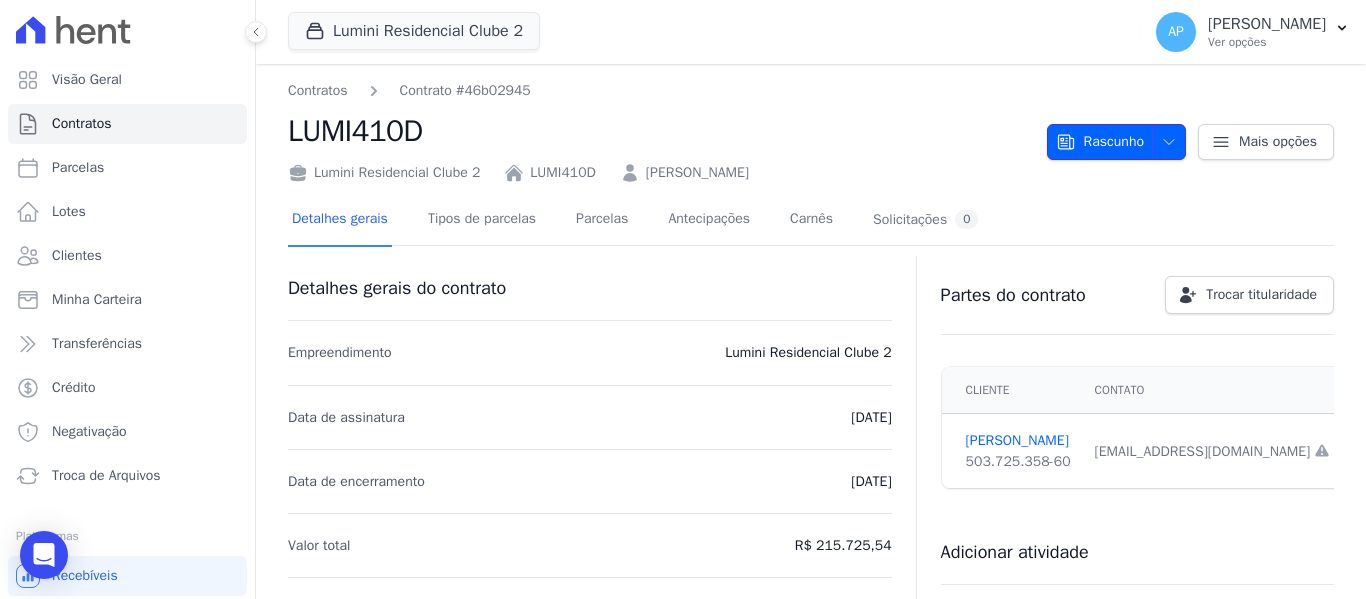 click on "Rascunho" at bounding box center (1100, 142) 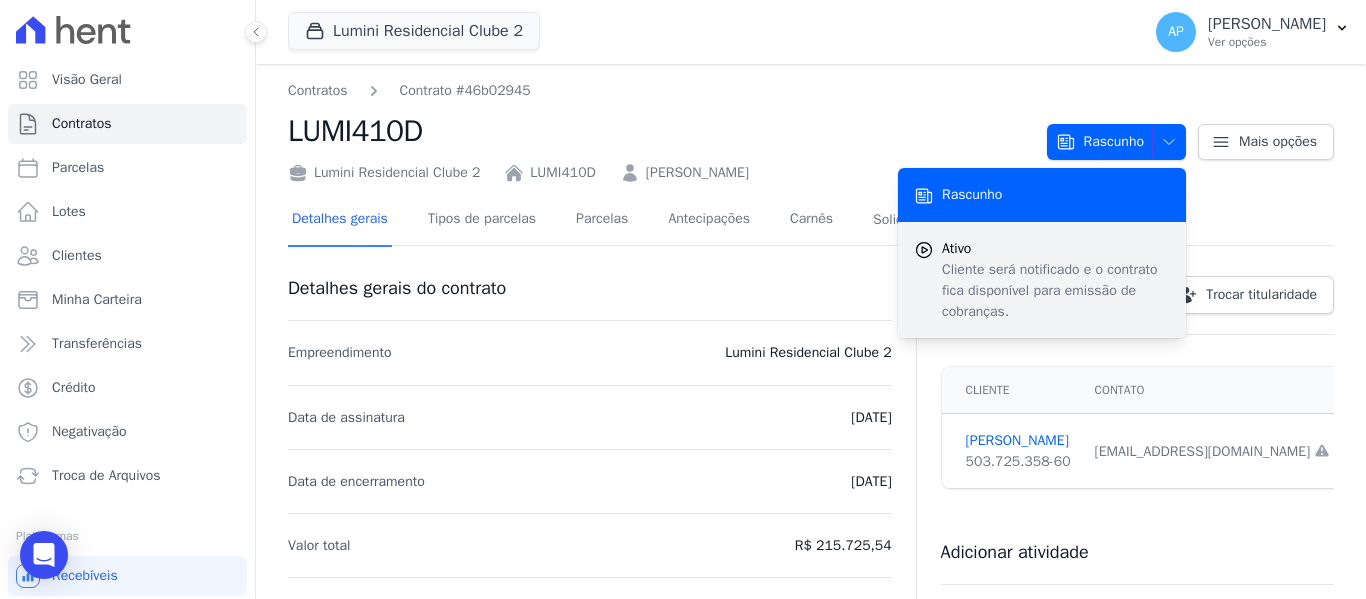 click on "Cliente será notificado e o contrato fica disponível para emissão de cobranças." at bounding box center [1056, 290] 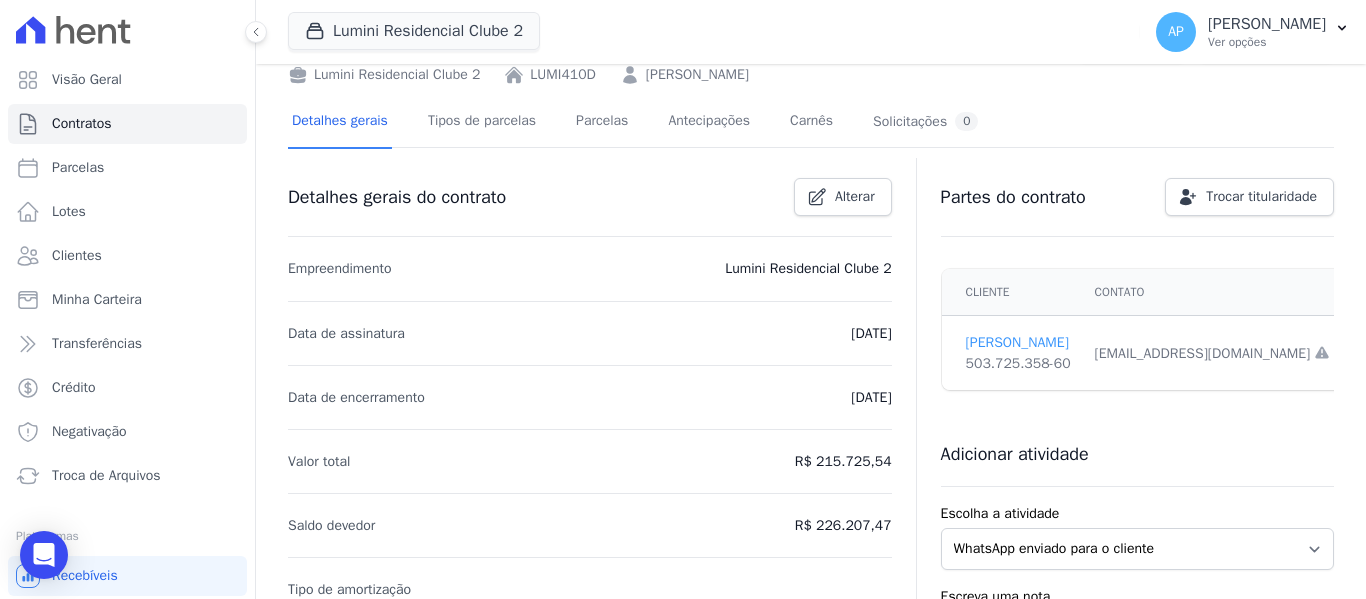 scroll, scrollTop: 200, scrollLeft: 0, axis: vertical 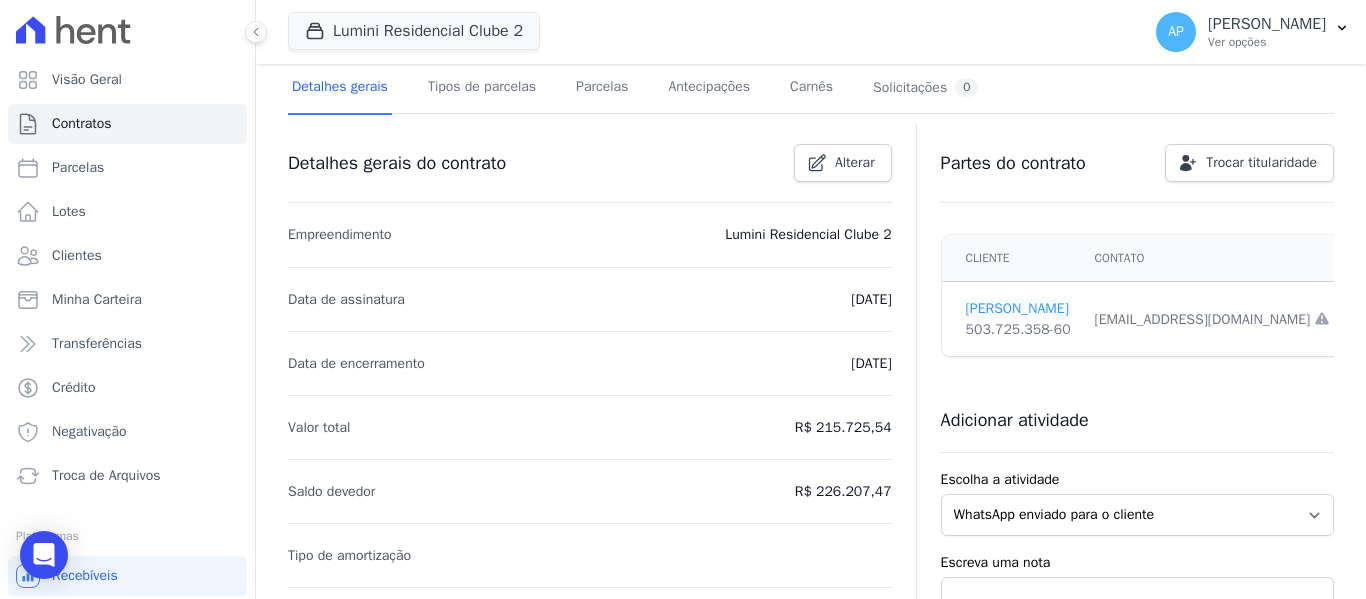click on "BRUNO CARVALHO" at bounding box center (1018, 308) 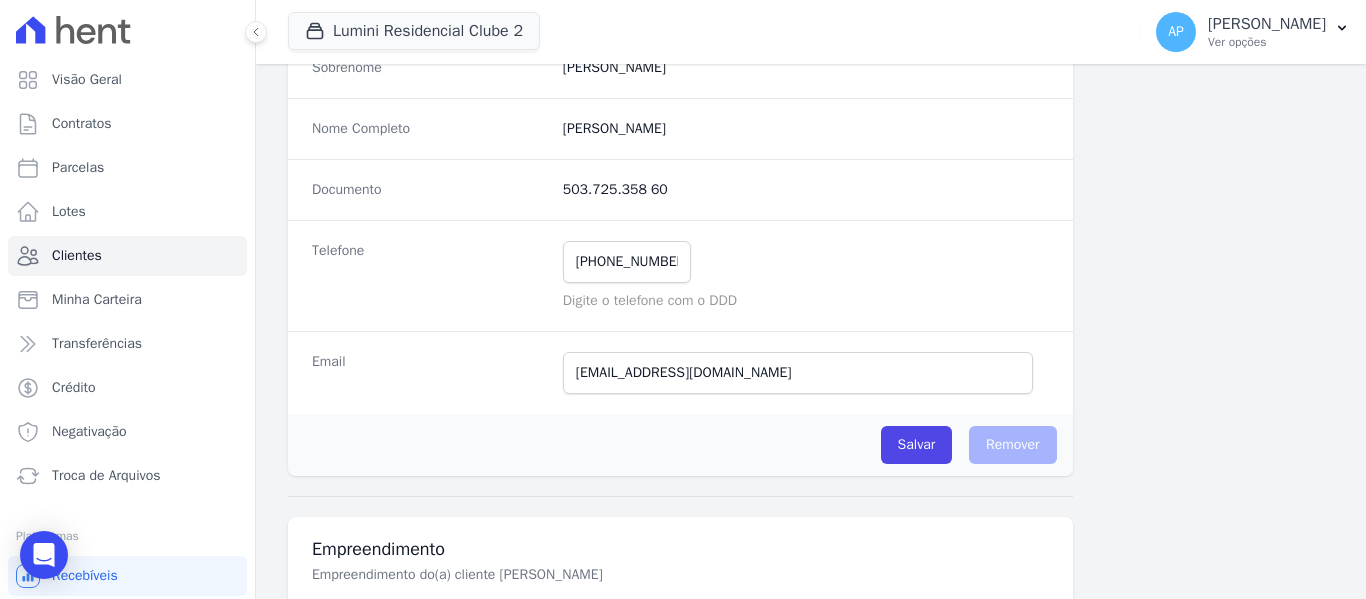scroll, scrollTop: 0, scrollLeft: 0, axis: both 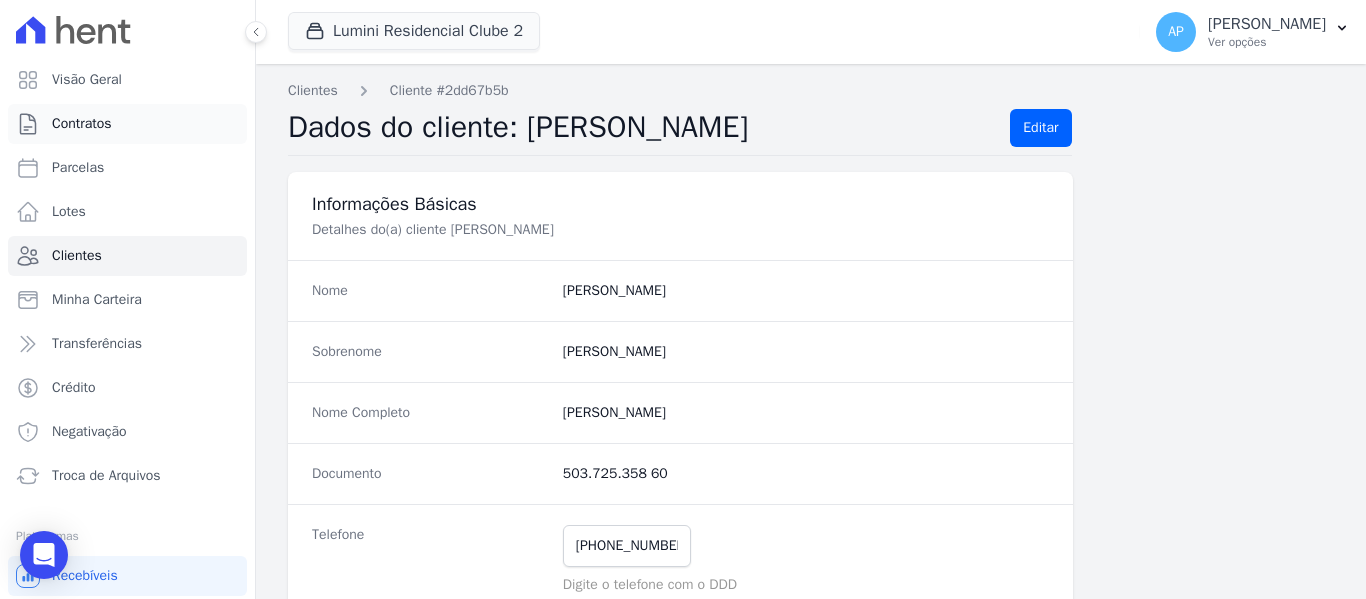 click on "Contratos" at bounding box center [82, 124] 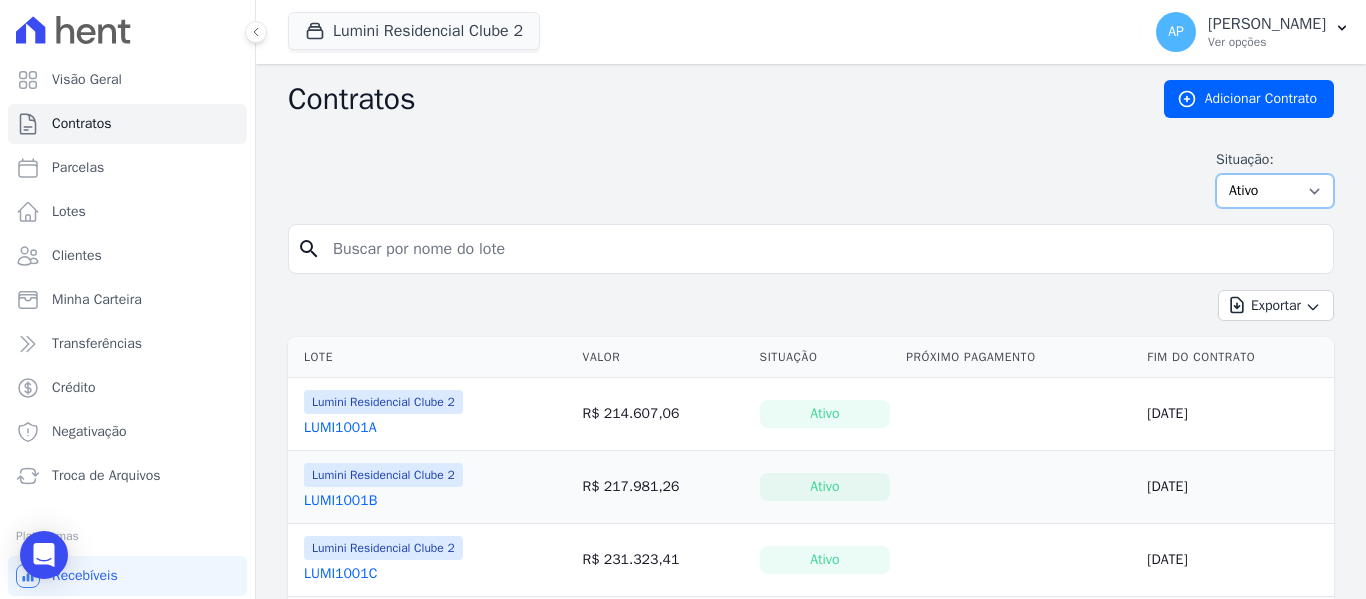 click on "Ativo
Todos
Pausado
Distratado
Rascunho
Expirado
Encerrado" at bounding box center (1275, 191) 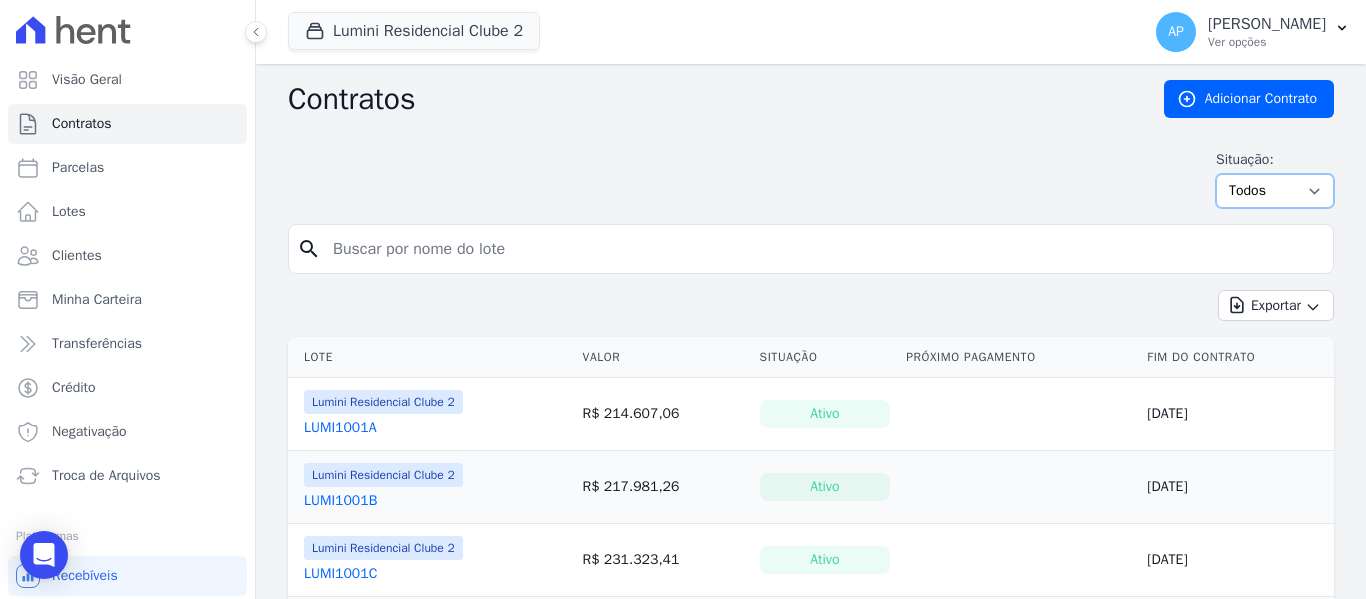 click on "Ativo
Todos
Pausado
Distratado
Rascunho
Expirado
Encerrado" at bounding box center (1275, 191) 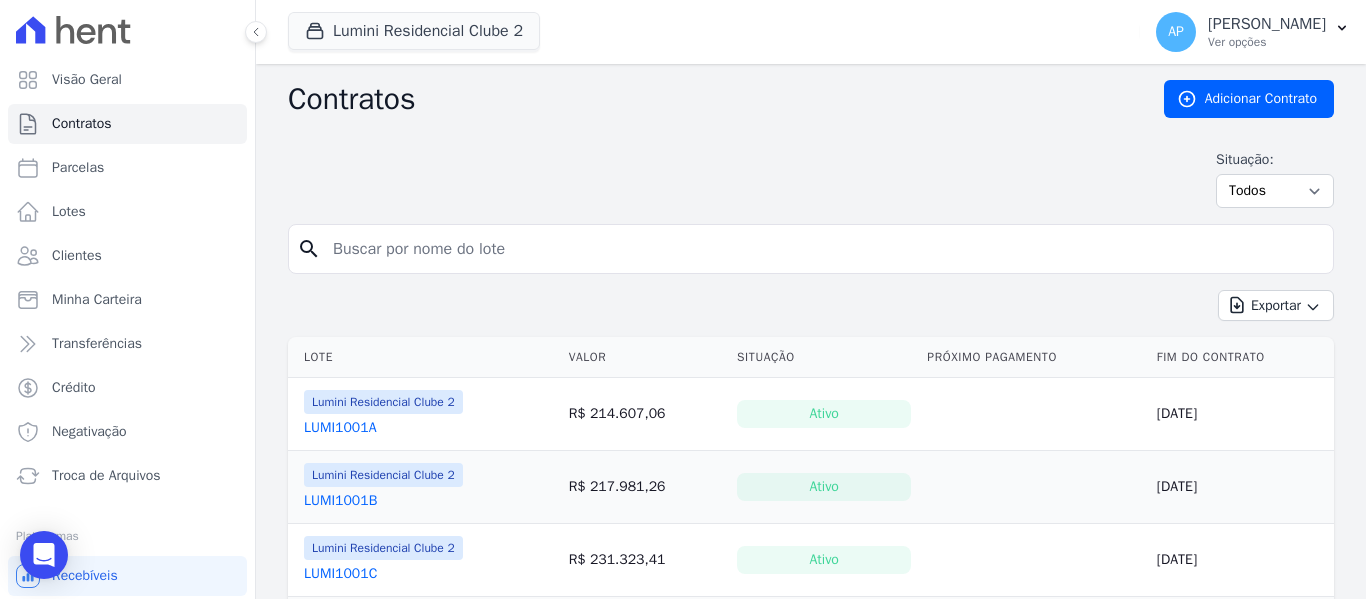scroll, scrollTop: 0, scrollLeft: 0, axis: both 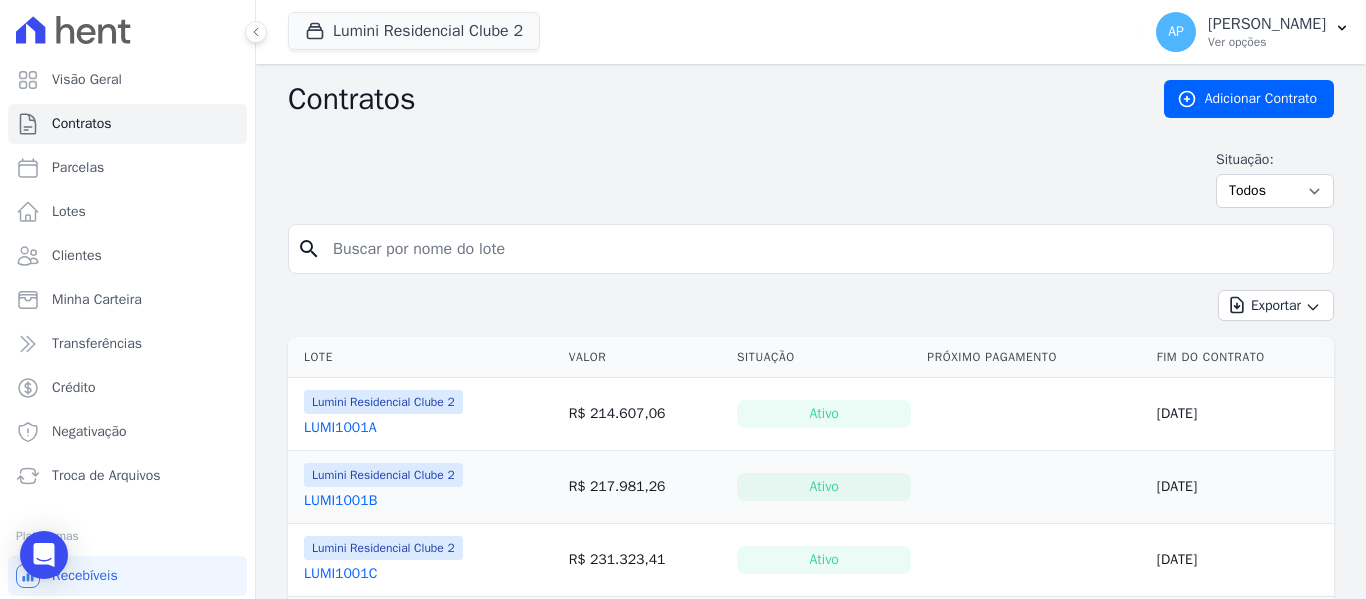 click at bounding box center [823, 249] 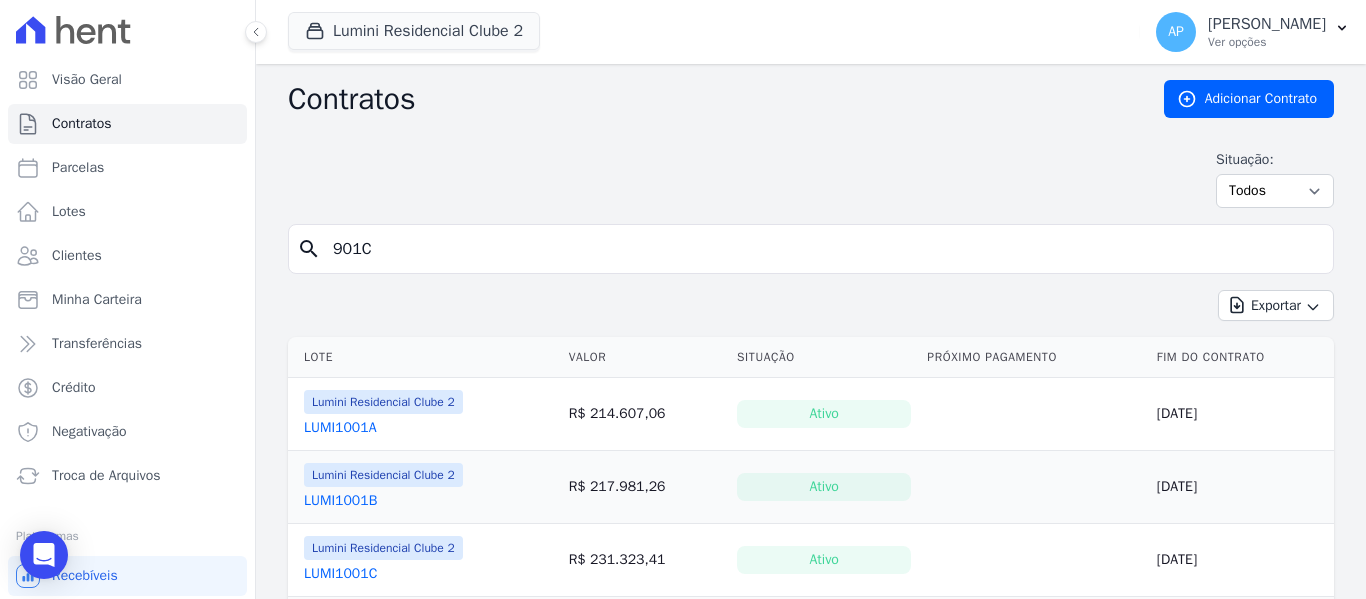 type on "901C" 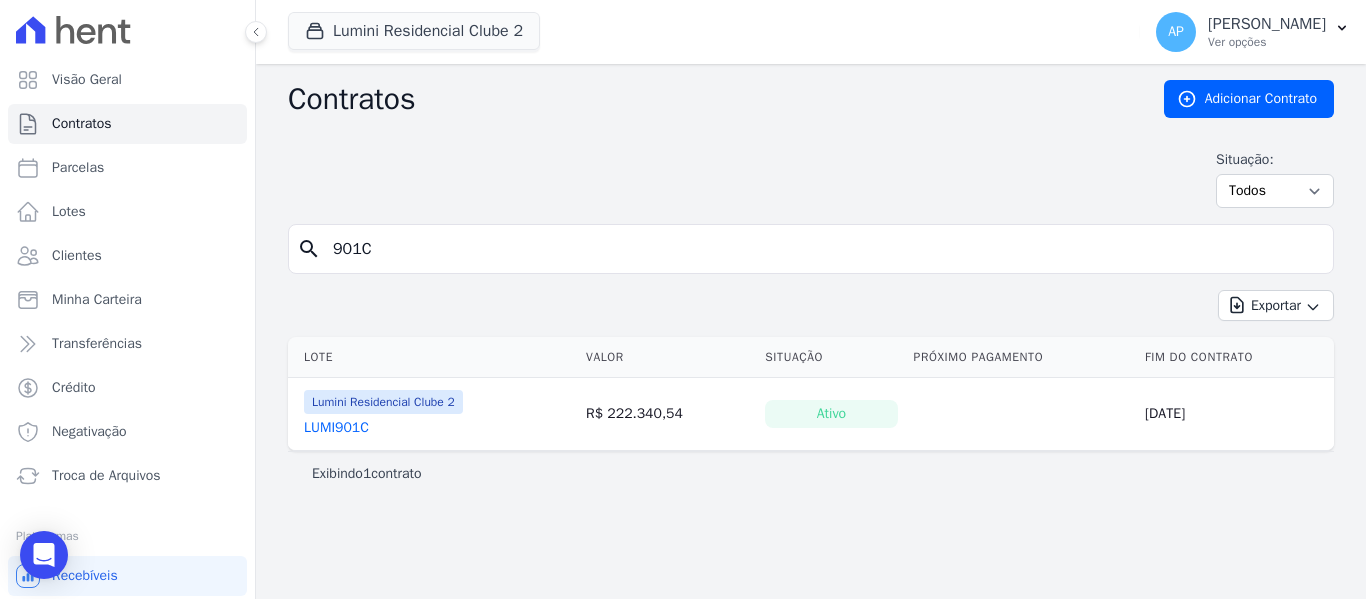 click on "LUMI901C" at bounding box center [336, 428] 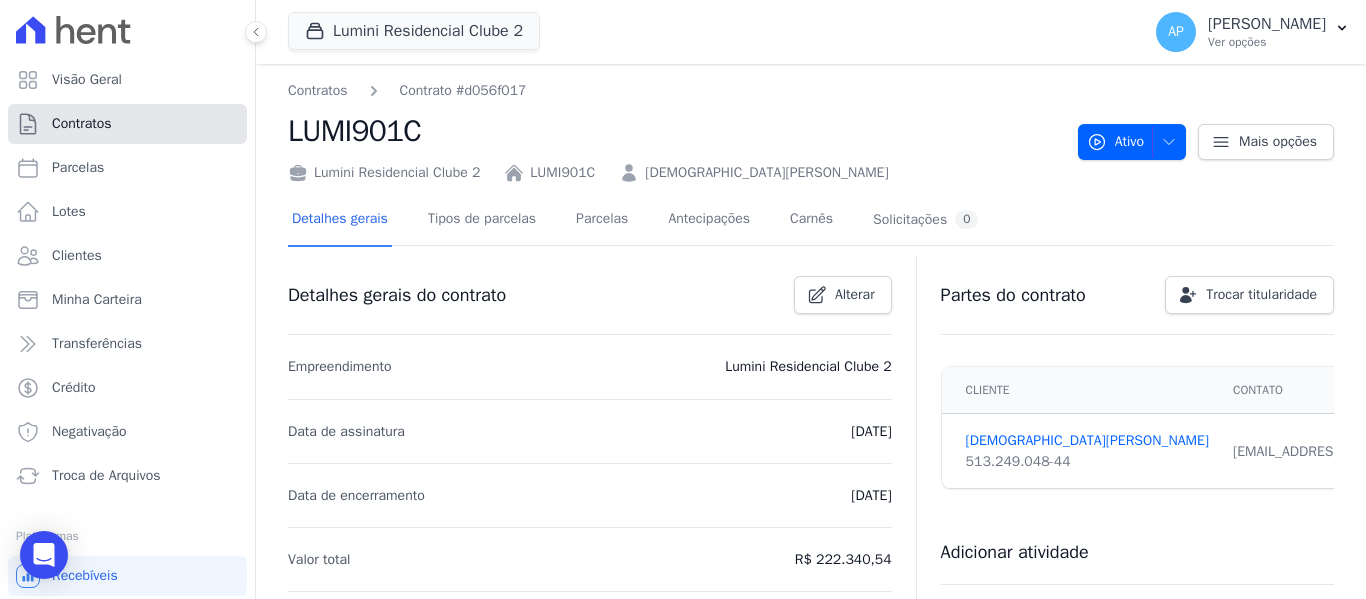 click on "Contratos" at bounding box center [127, 124] 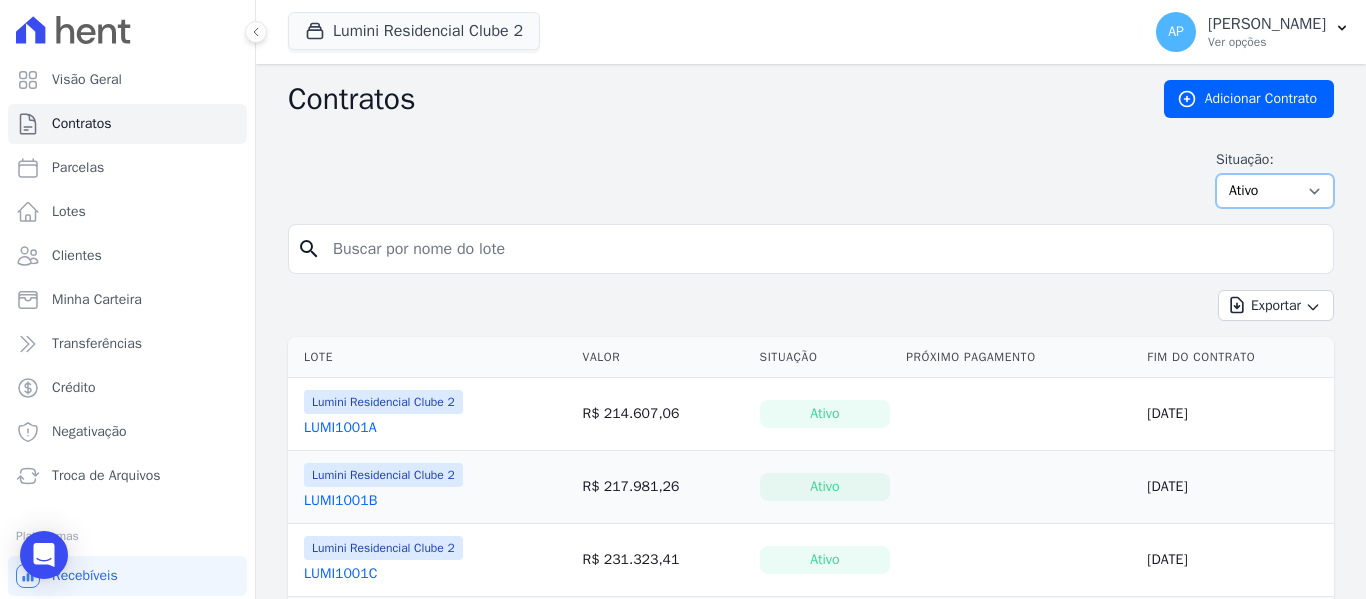 click on "Ativo
Todos
Pausado
Distratado
Rascunho
Expirado
Encerrado" at bounding box center [1275, 191] 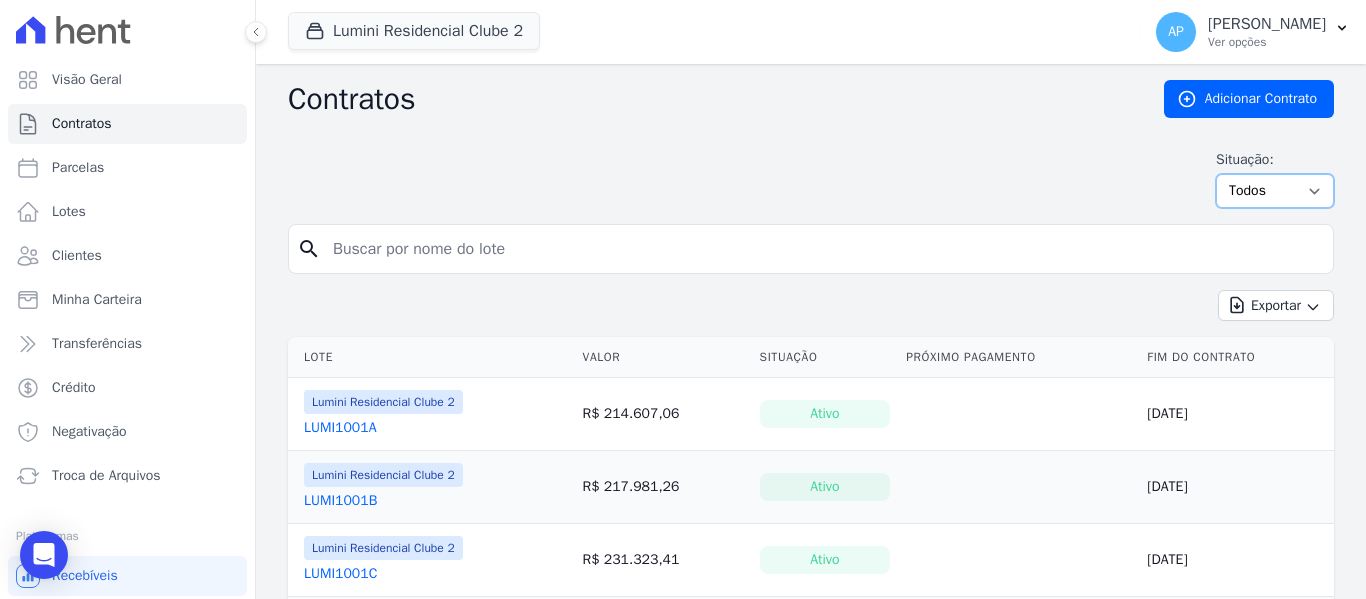 click on "Ativo
Todos
Pausado
Distratado
Rascunho
Expirado
Encerrado" at bounding box center (1275, 191) 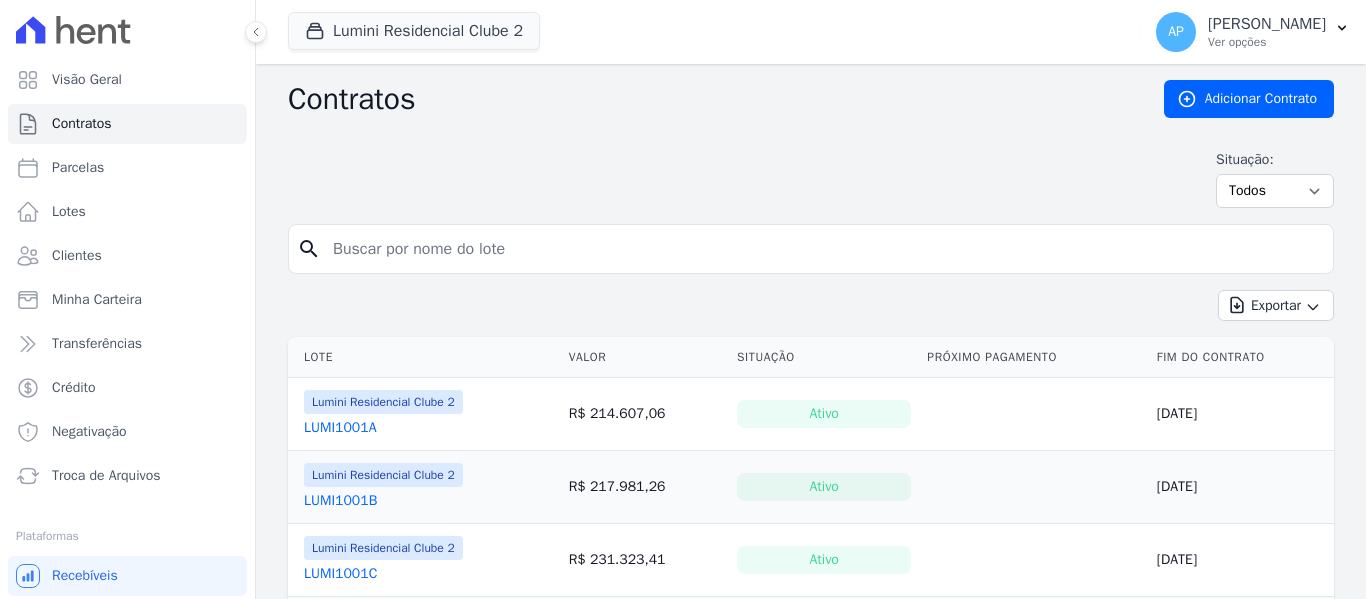 scroll, scrollTop: 0, scrollLeft: 0, axis: both 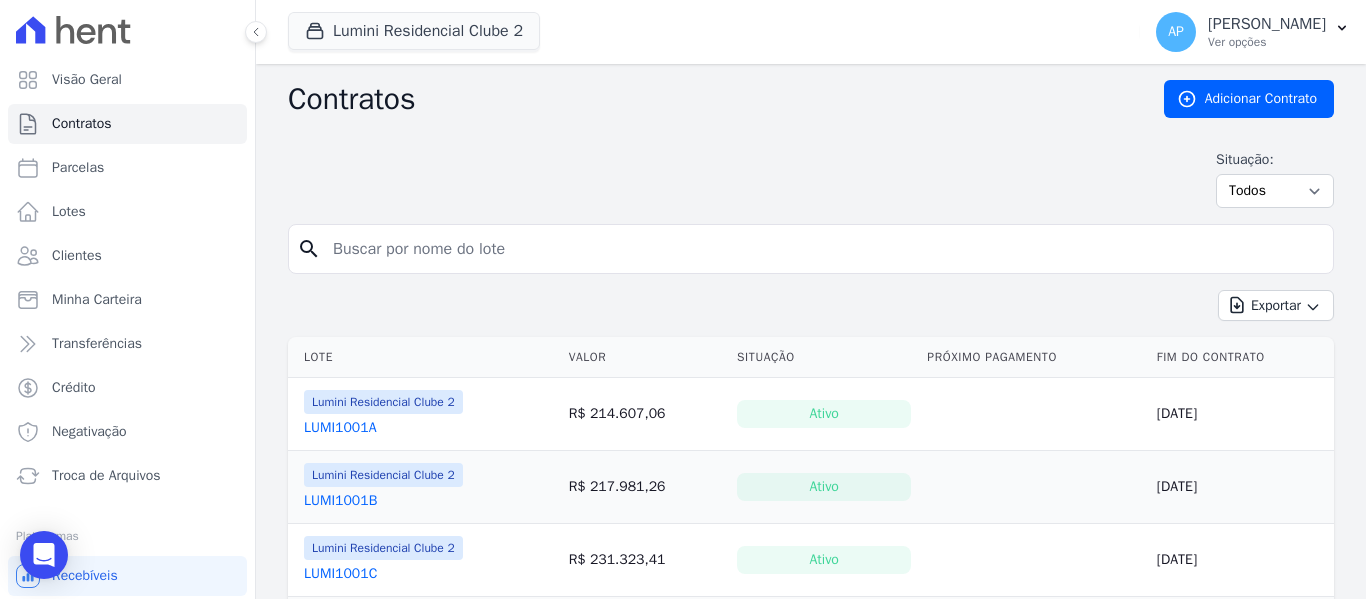 click at bounding box center [823, 249] 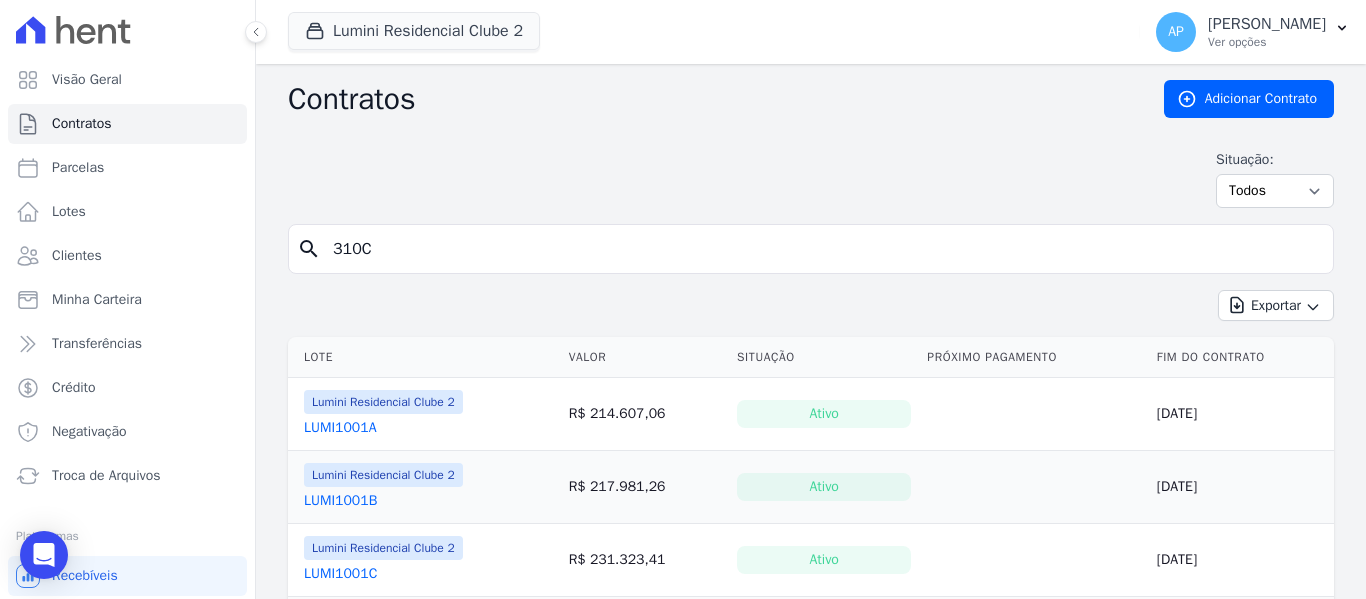 type on "310C" 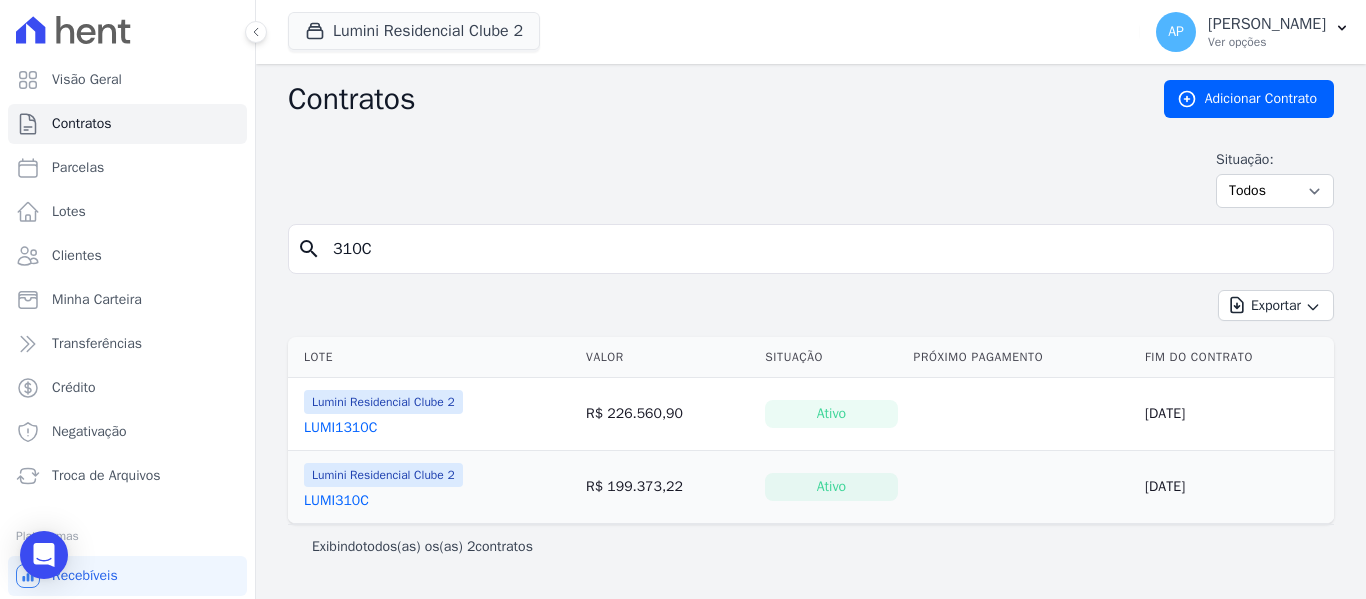 click on "LUMI310C" at bounding box center (336, 501) 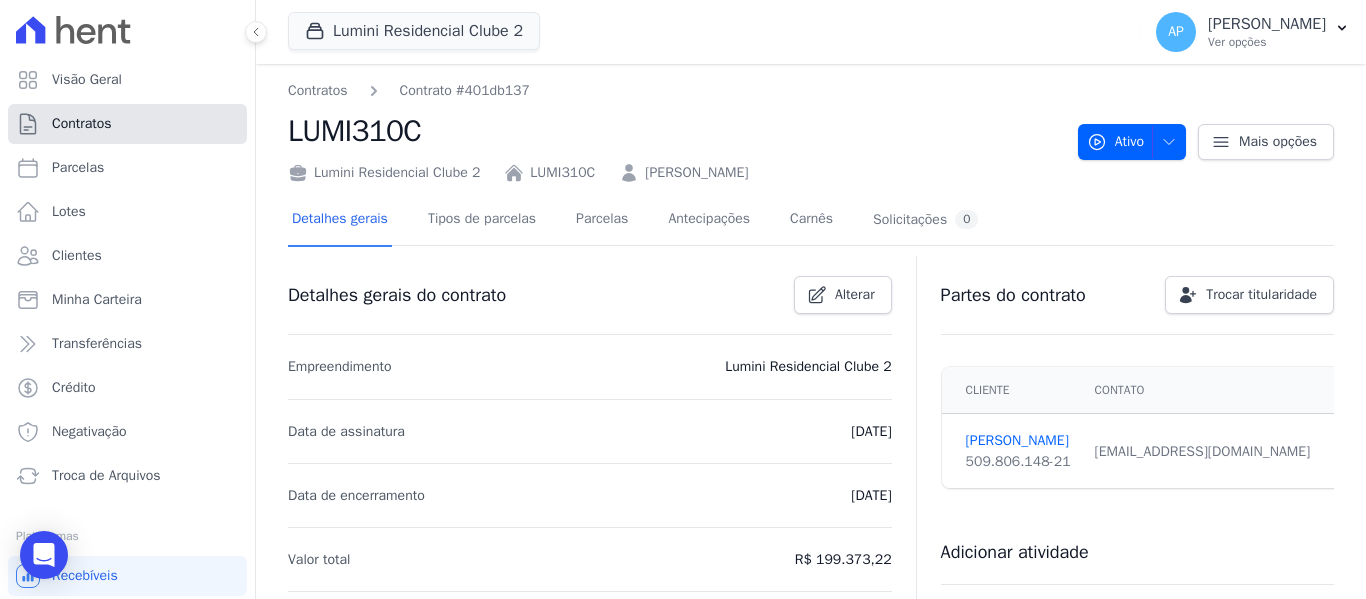 click on "Contratos" at bounding box center [127, 124] 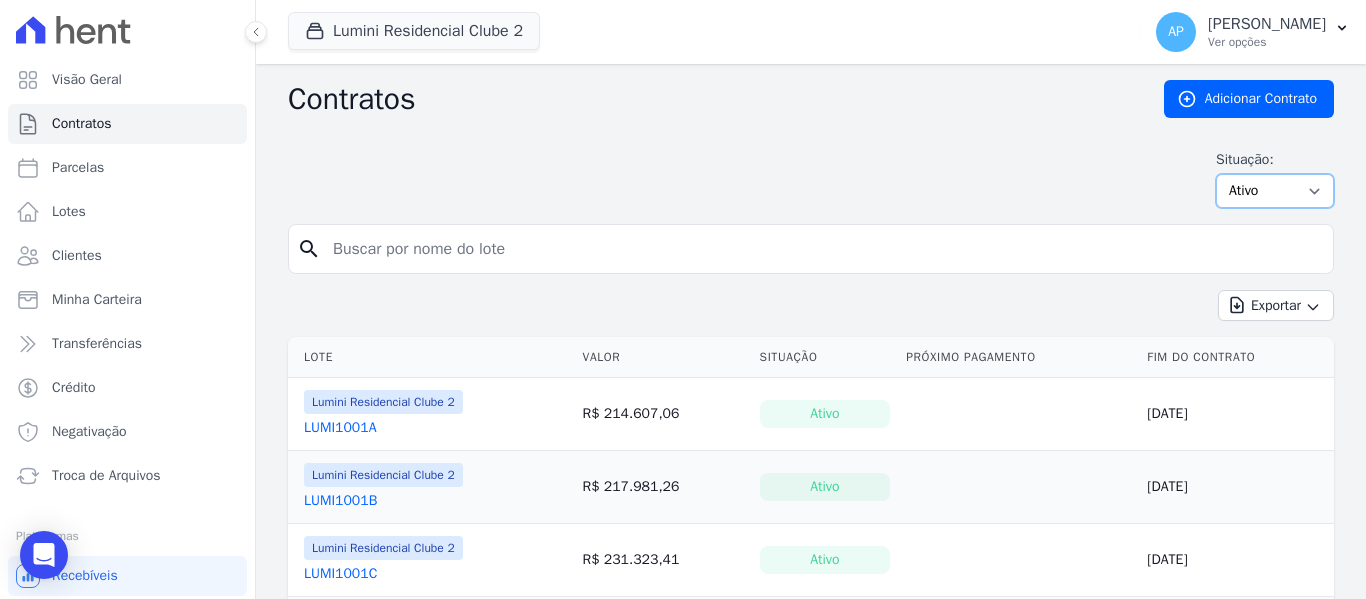 click on "Ativo
Todos
Pausado
Distratado
Rascunho
Expirado
Encerrado" at bounding box center (1275, 191) 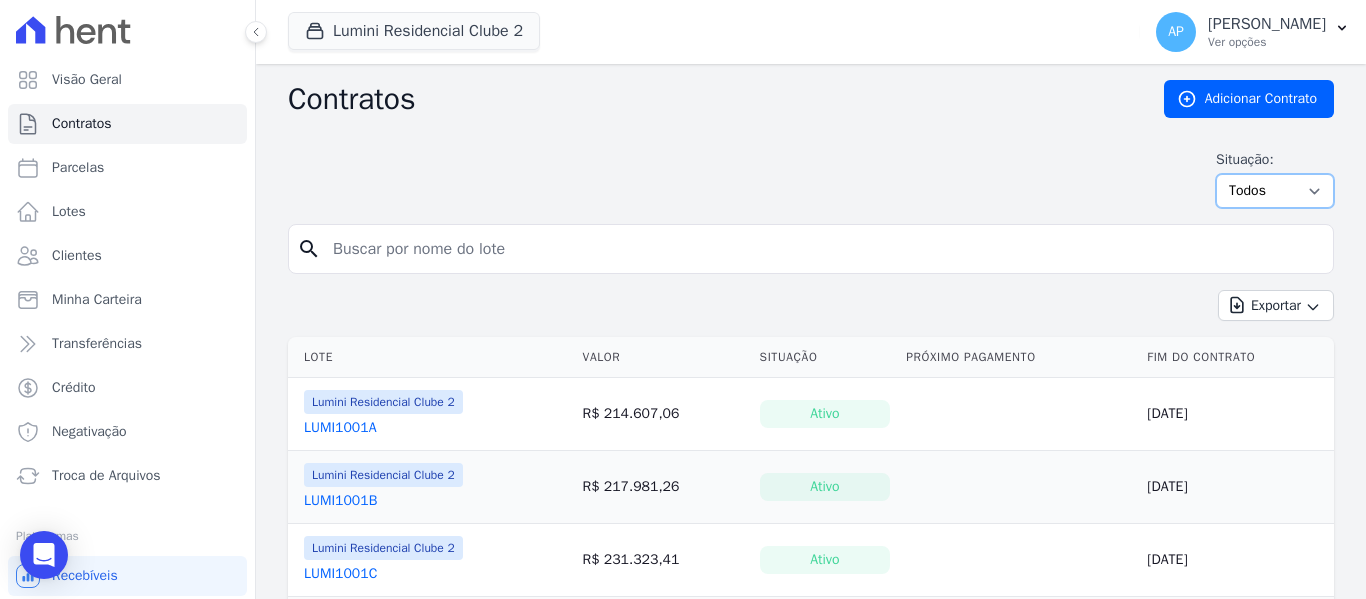 click on "Ativo
Todos
Pausado
Distratado
Rascunho
Expirado
Encerrado" at bounding box center (1275, 191) 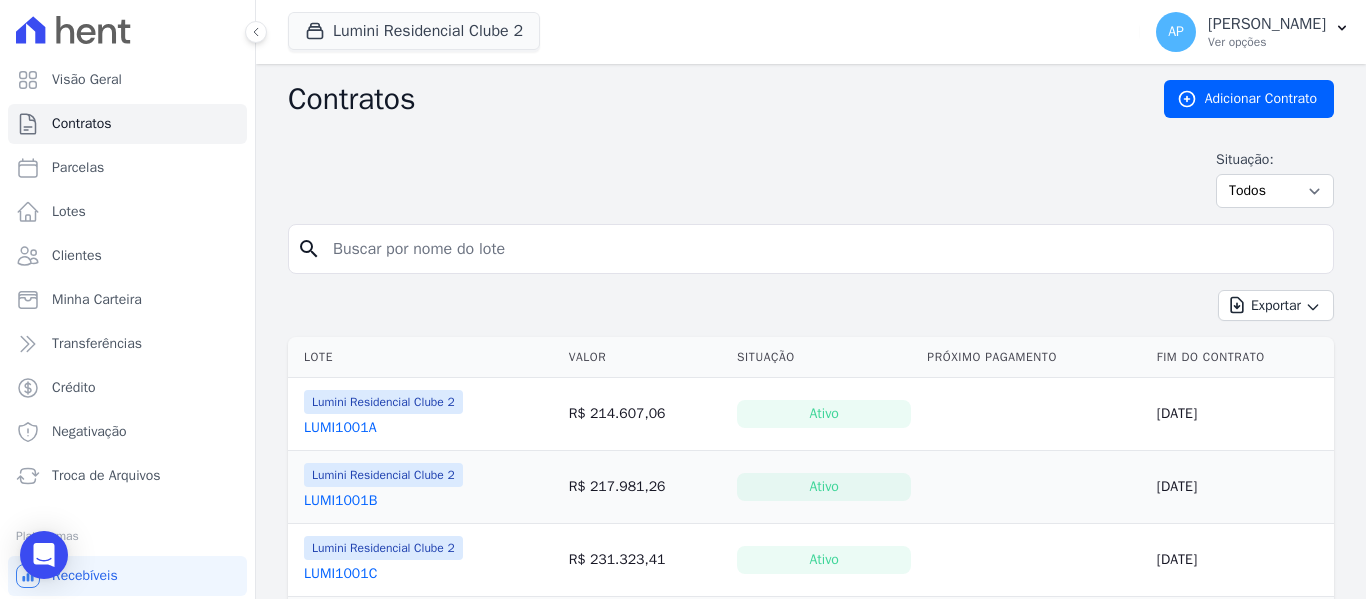 scroll, scrollTop: 0, scrollLeft: 0, axis: both 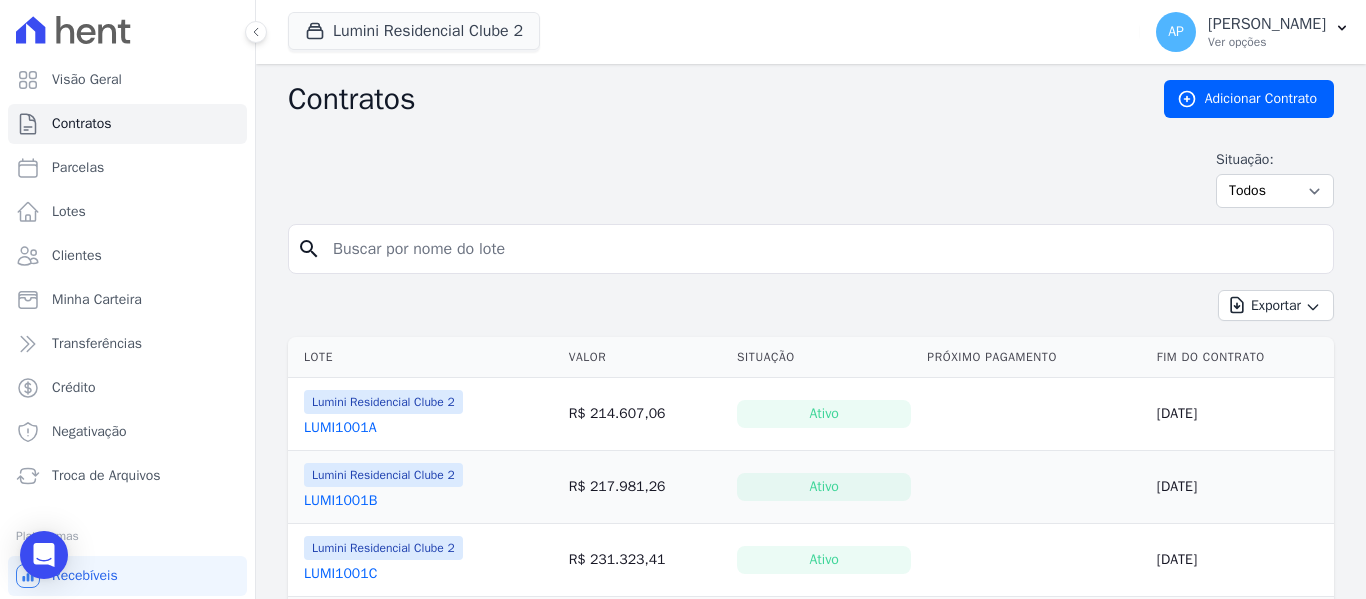 click at bounding box center (823, 249) 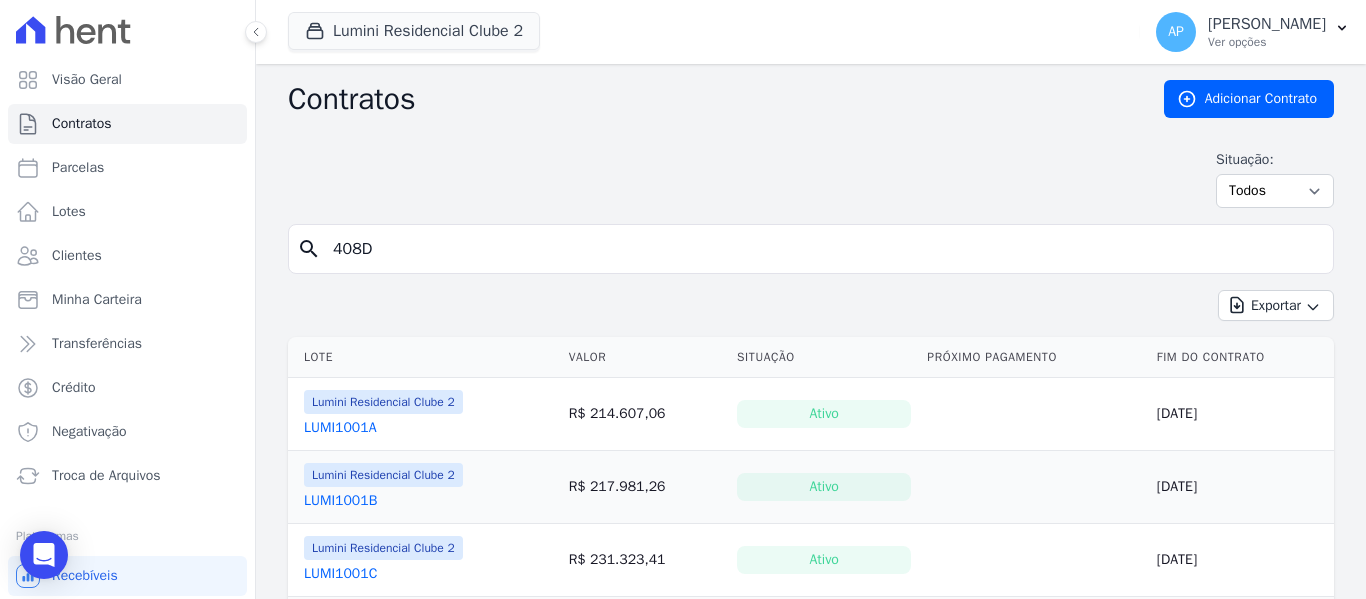 type on "408D" 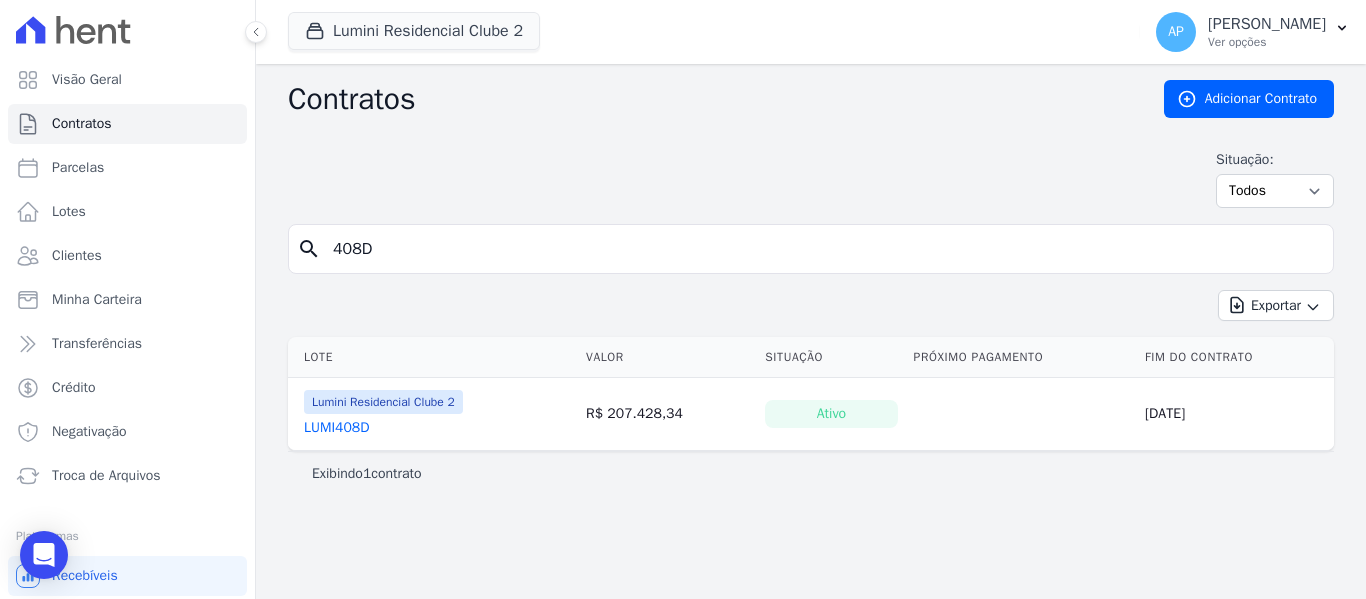 click on "Lumini Residencial Clube 2
LUMI408D" at bounding box center [383, 414] 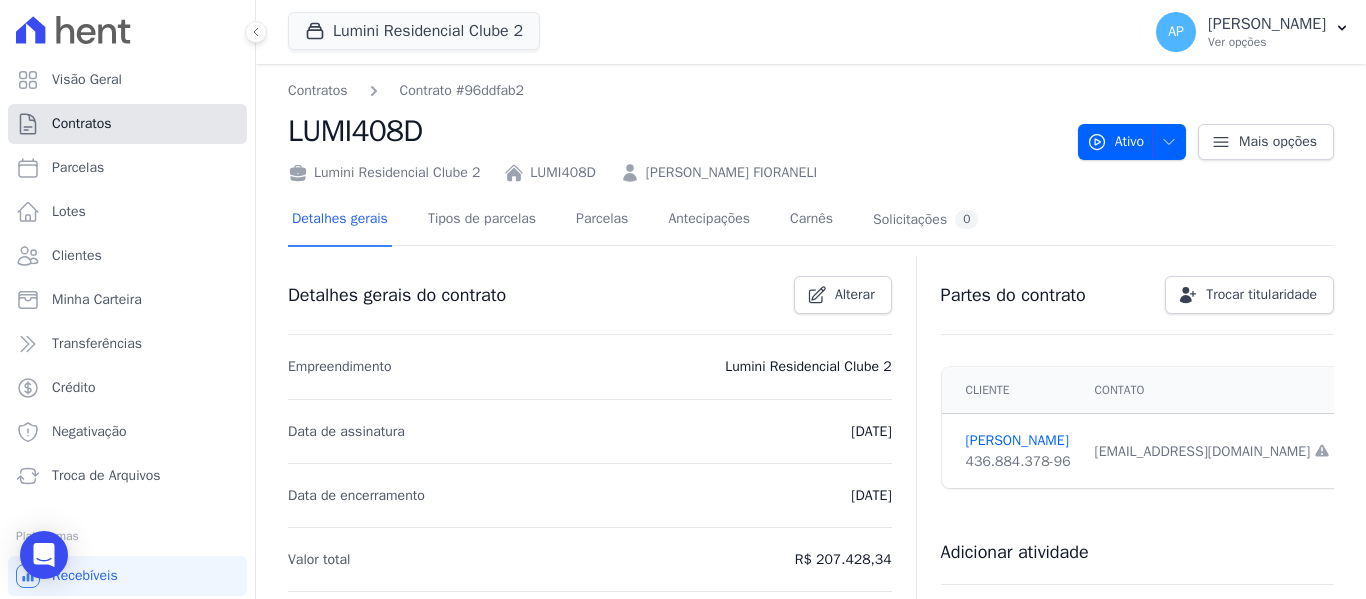 click on "Contratos" at bounding box center (127, 124) 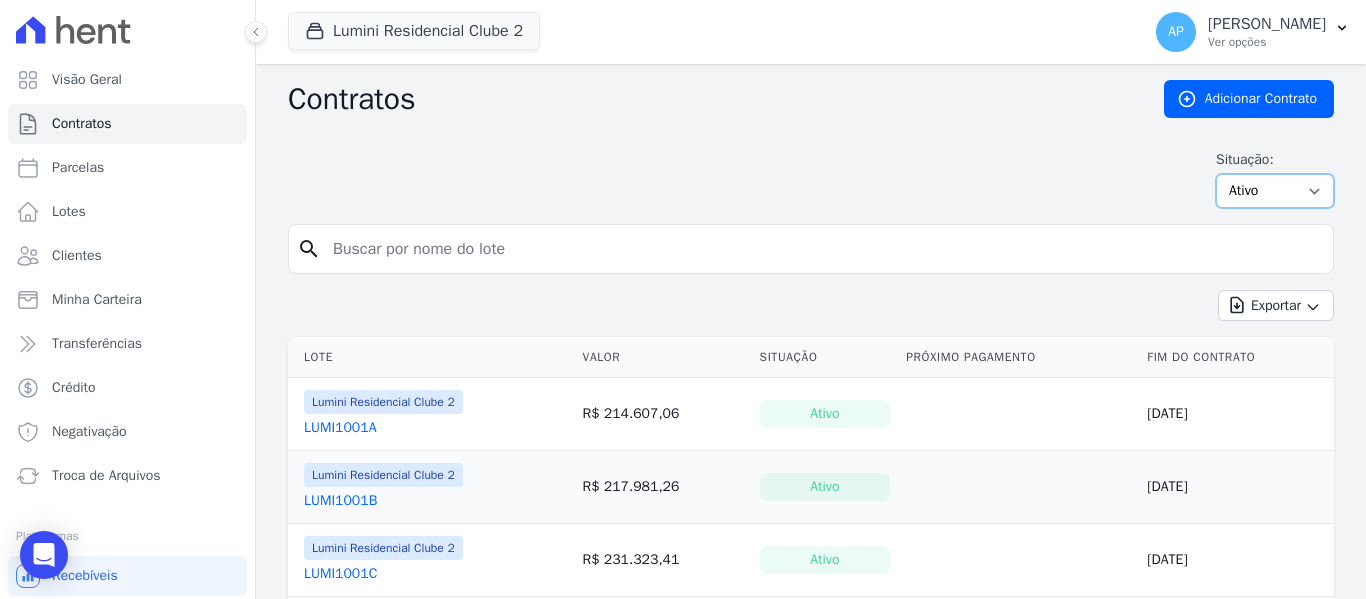 drag, startPoint x: 1243, startPoint y: 197, endPoint x: 1237, endPoint y: 206, distance: 10.816654 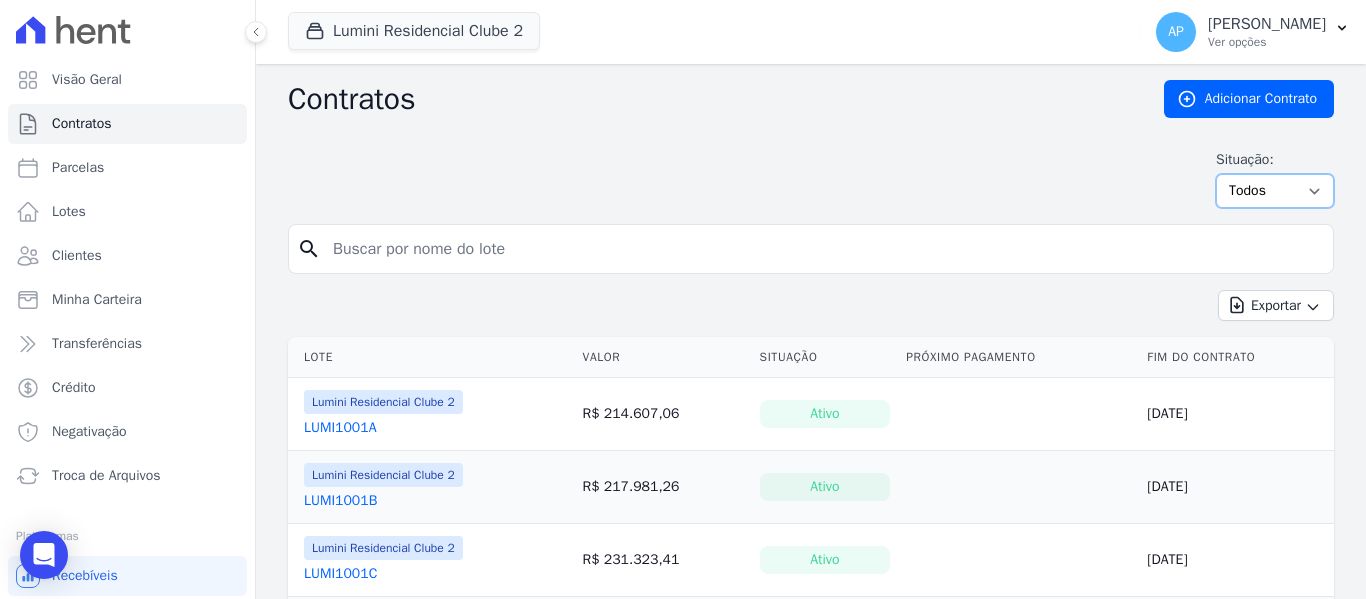 click on "Ativo
Todos
Pausado
Distratado
Rascunho
Expirado
Encerrado" at bounding box center (1275, 191) 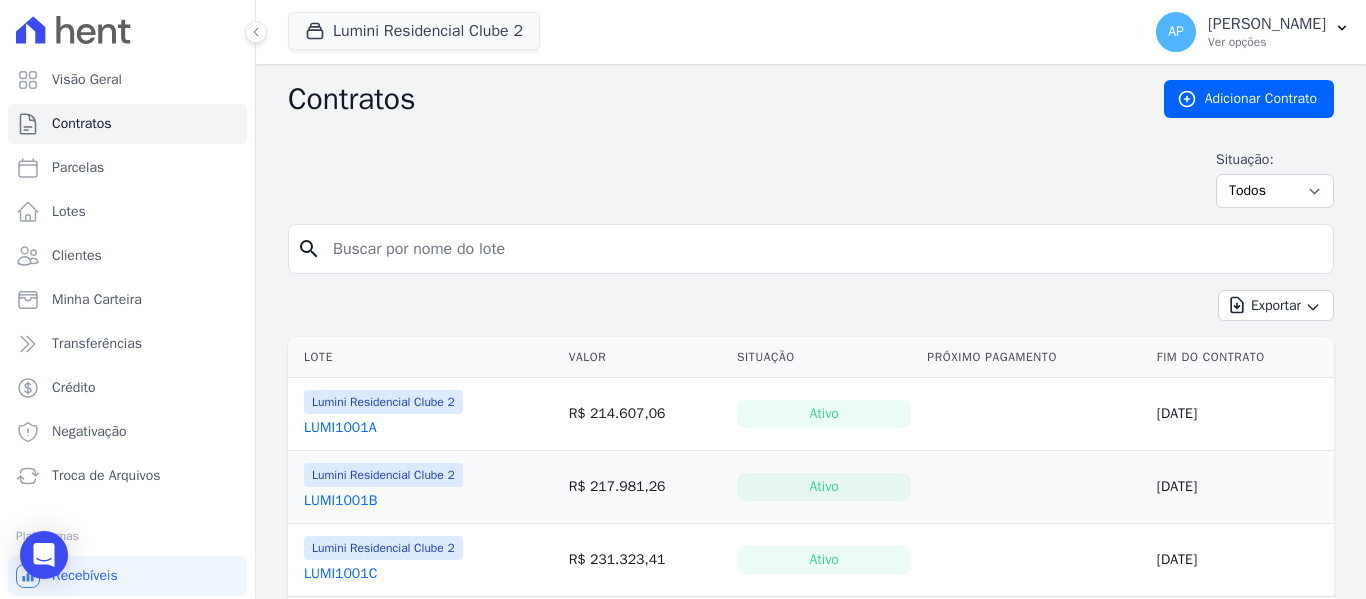 scroll, scrollTop: 0, scrollLeft: 0, axis: both 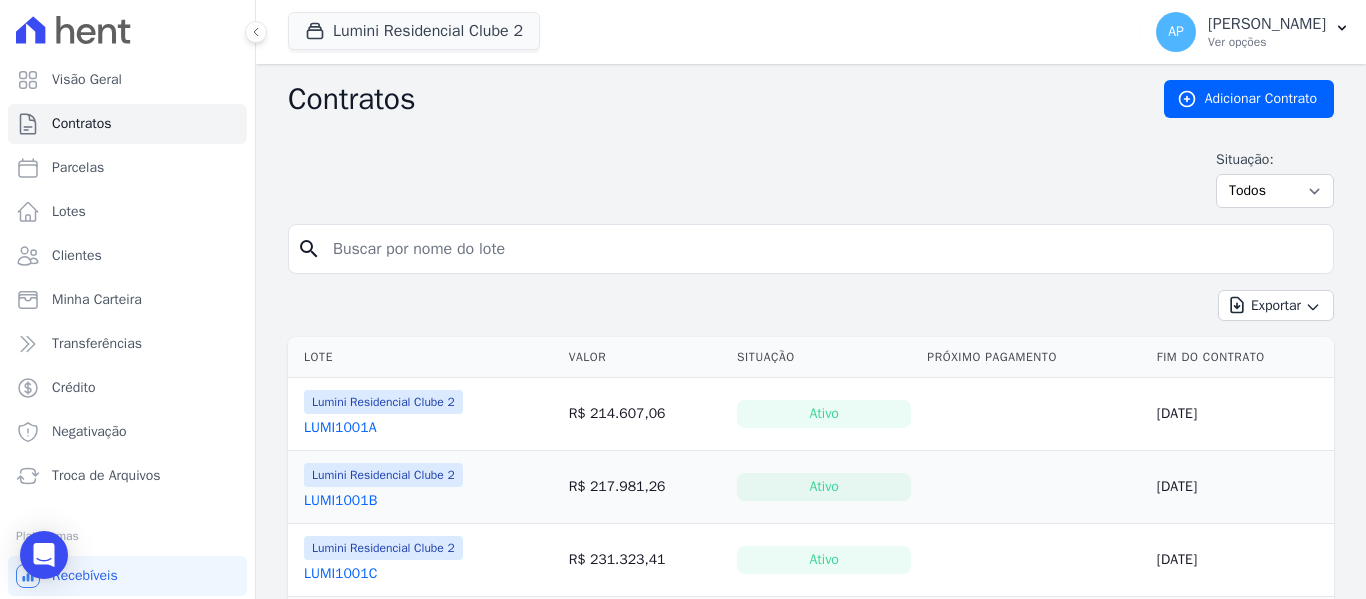 click at bounding box center [823, 249] 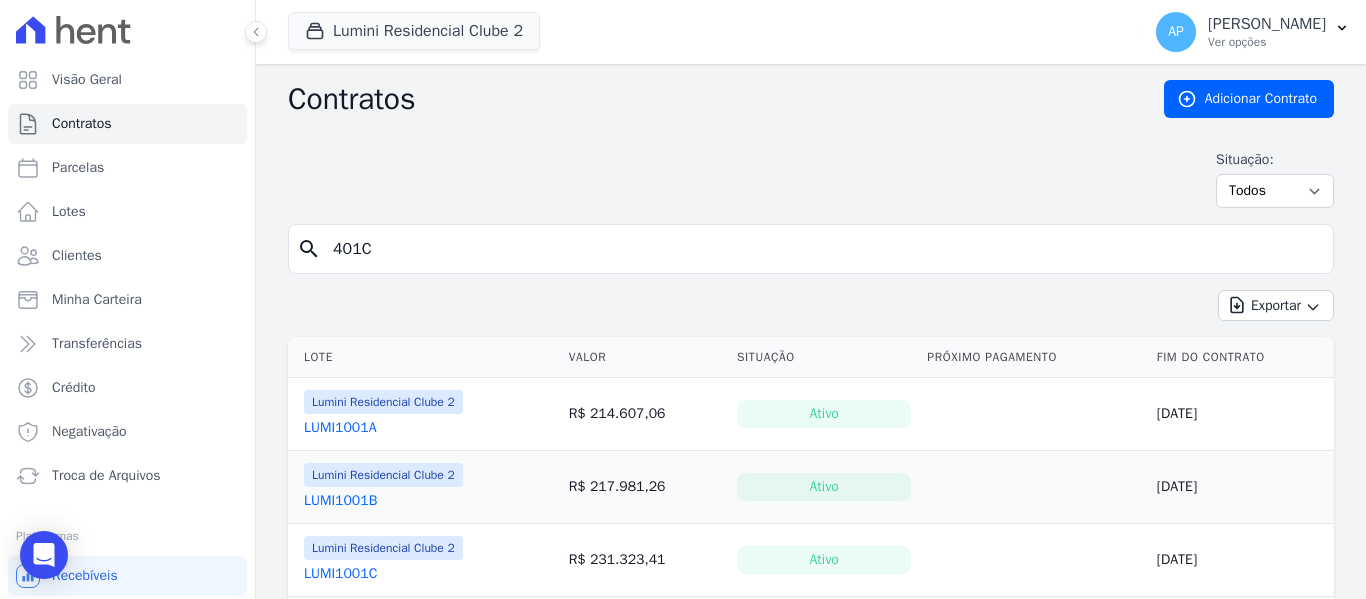 type on "401C" 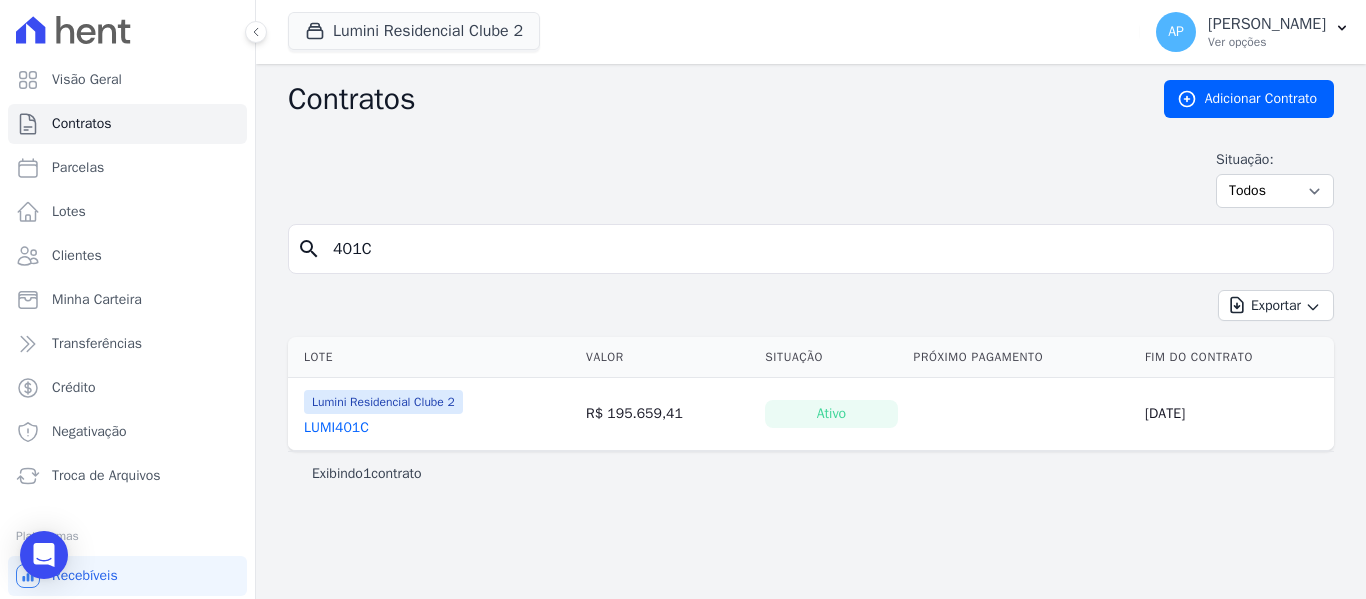 click on "LUMI401C" at bounding box center [336, 428] 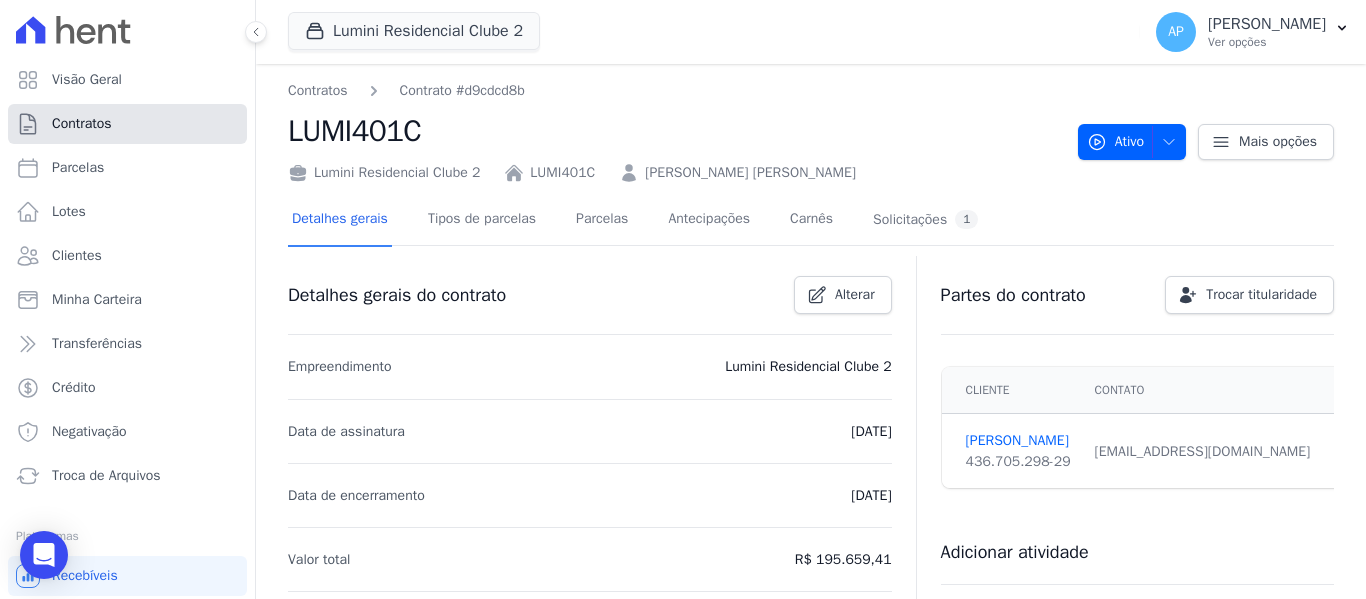 click on "Contratos" at bounding box center (127, 124) 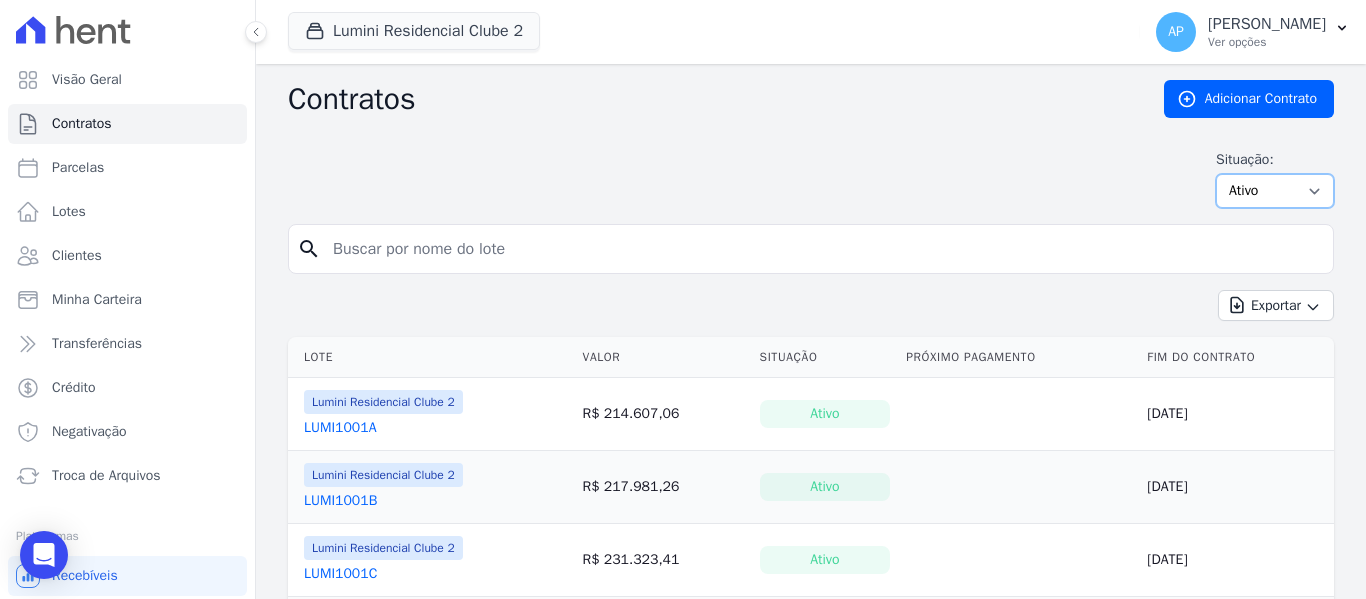 click on "Ativo
Todos
Pausado
Distratado
Rascunho
Expirado
Encerrado" at bounding box center [1275, 191] 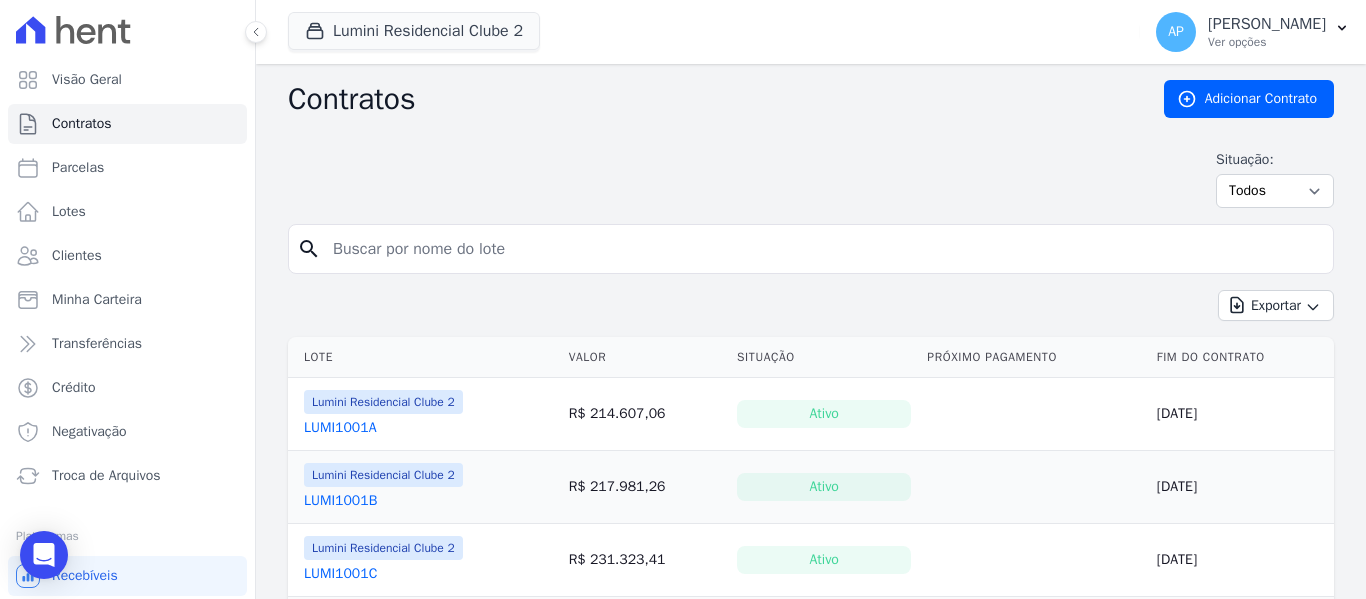 scroll, scrollTop: 0, scrollLeft: 0, axis: both 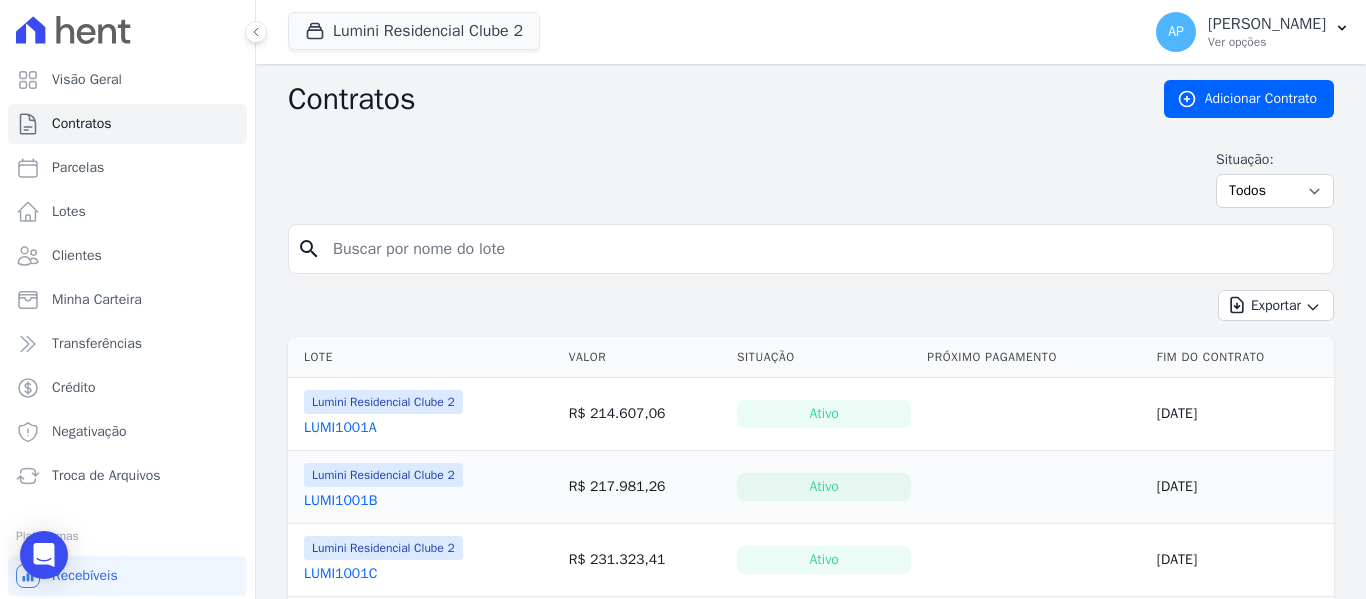 click at bounding box center [823, 249] 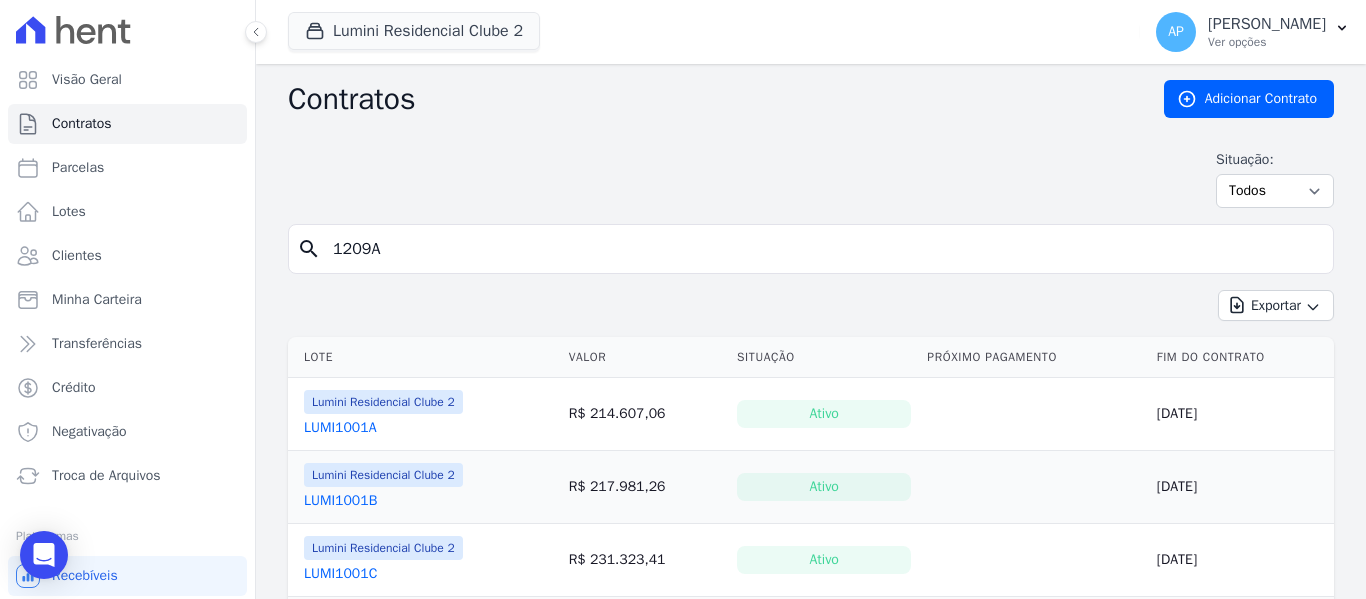 type on "1209A" 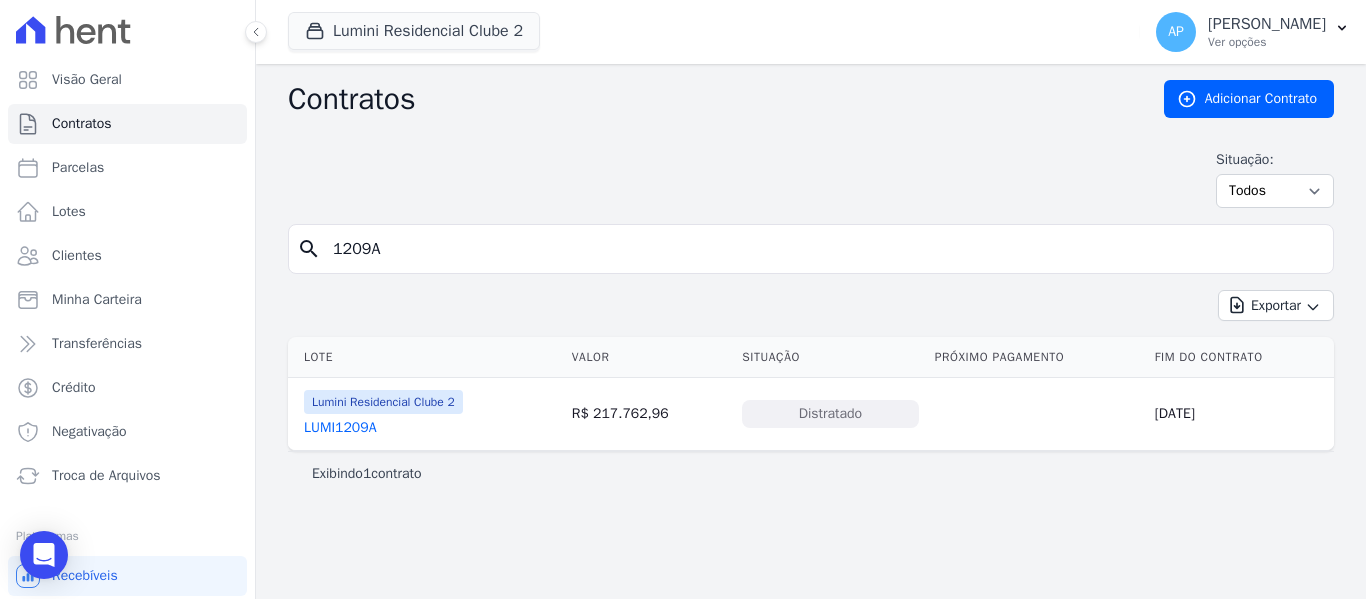 click on "LUMI1209A" at bounding box center (383, 428) 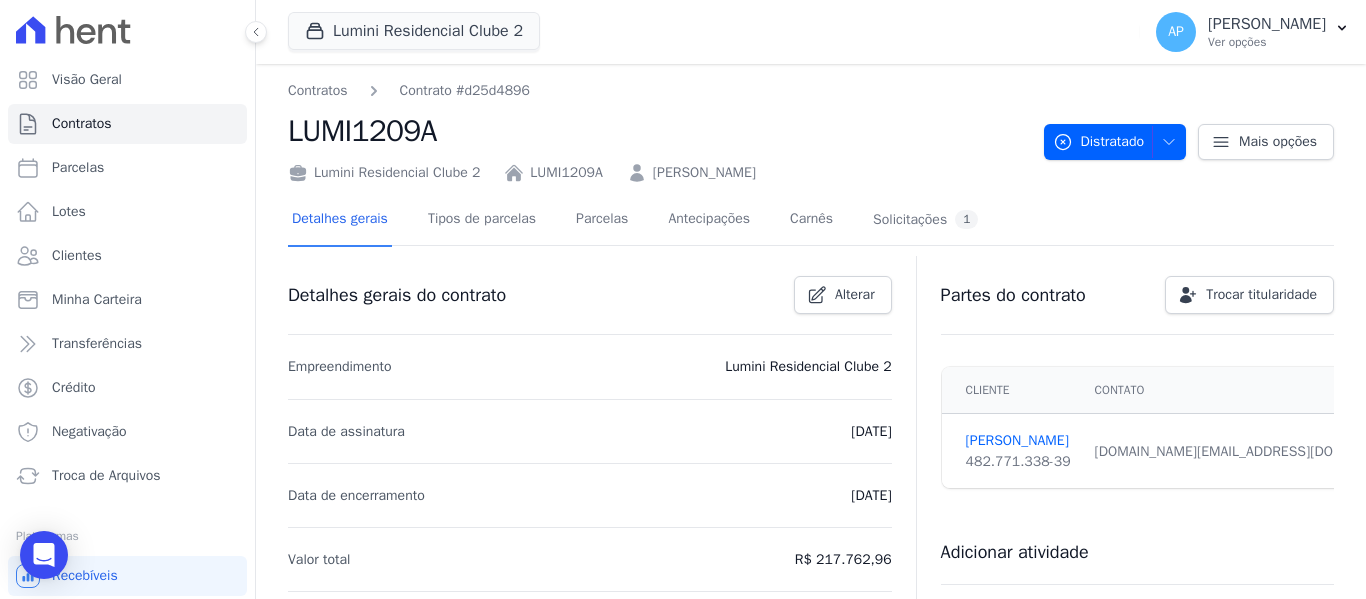 drag, startPoint x: 362, startPoint y: 430, endPoint x: 633, endPoint y: 498, distance: 279.40115 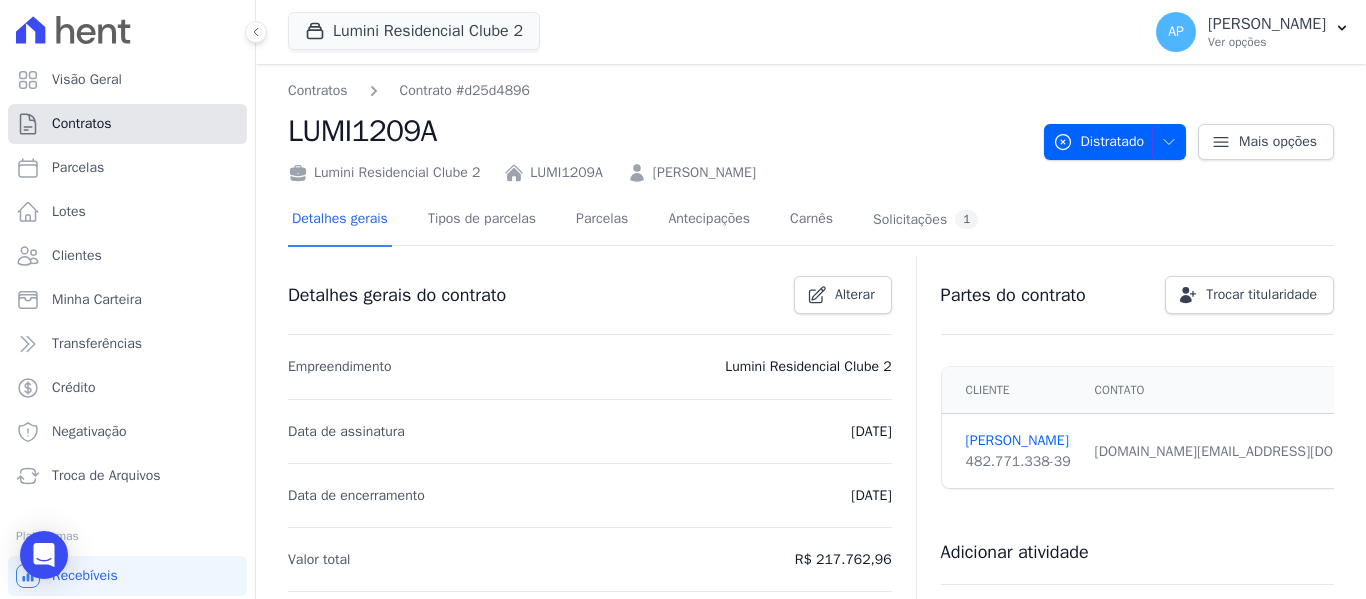 click on "Contratos" at bounding box center [127, 124] 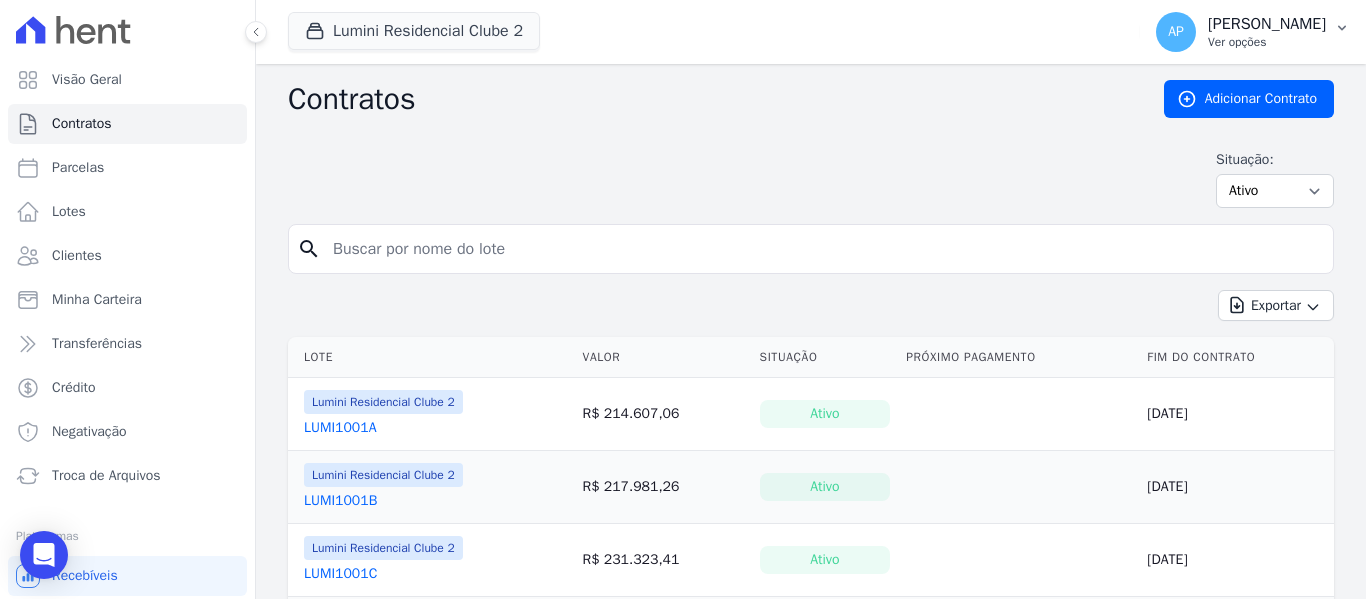 click on "Ver opções" at bounding box center [1267, 42] 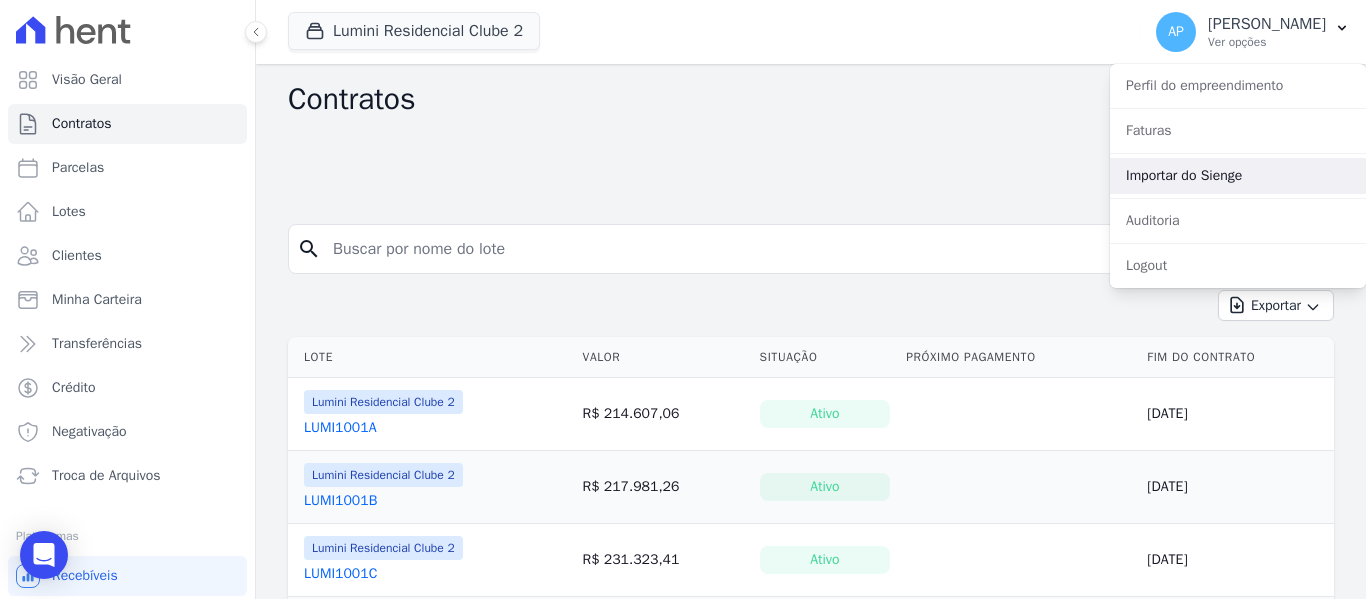 click on "Importar do Sienge" at bounding box center (1238, 176) 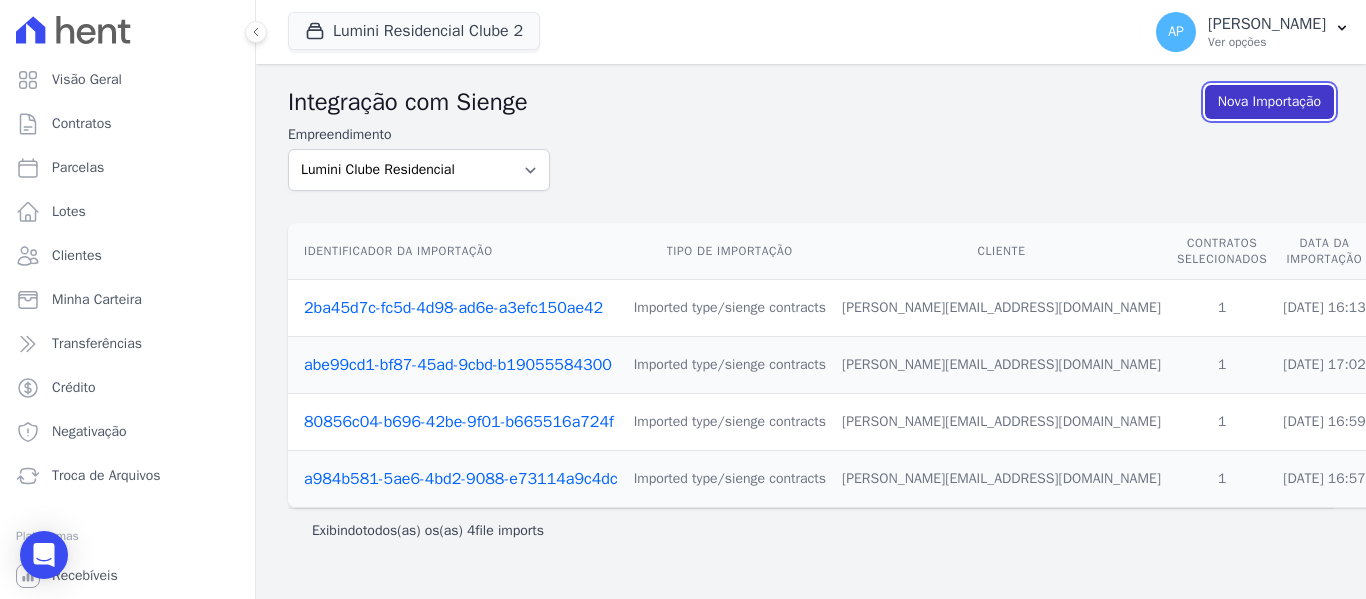 click on "Nova Importação" at bounding box center [1269, 102] 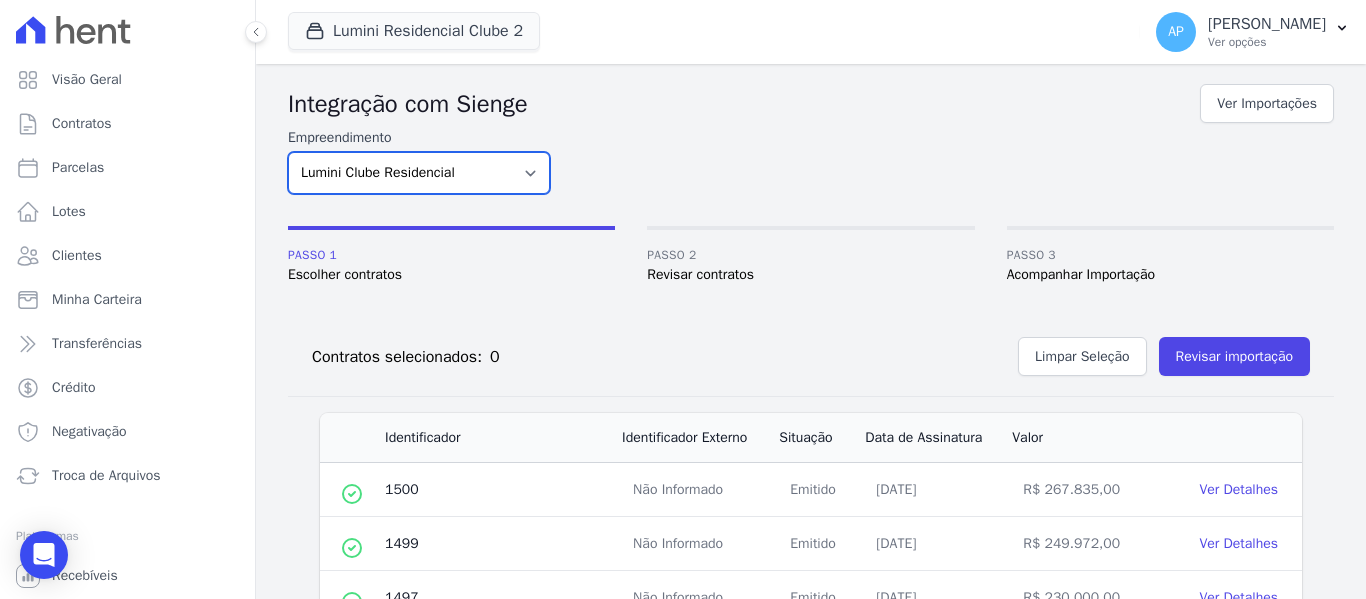 click on "Lumini Clube Residencial
Lumini Residencial Clube 2" at bounding box center (419, 173) 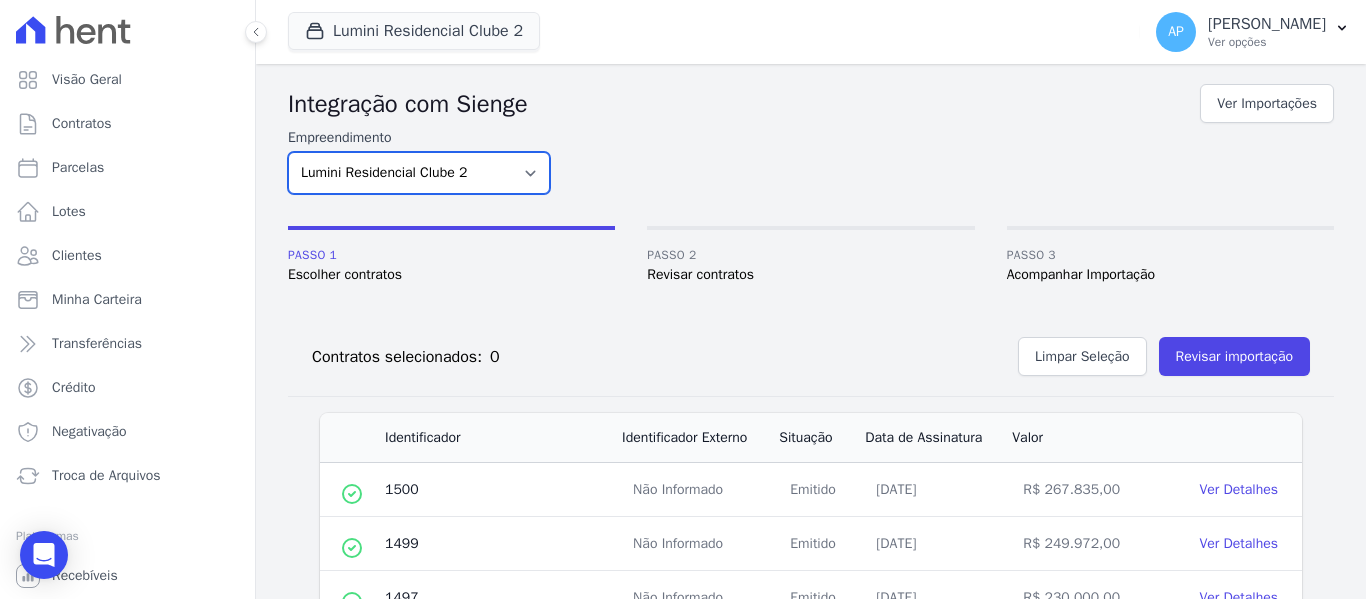 click on "Lumini Clube Residencial
Lumini Residencial Clube 2" at bounding box center [419, 173] 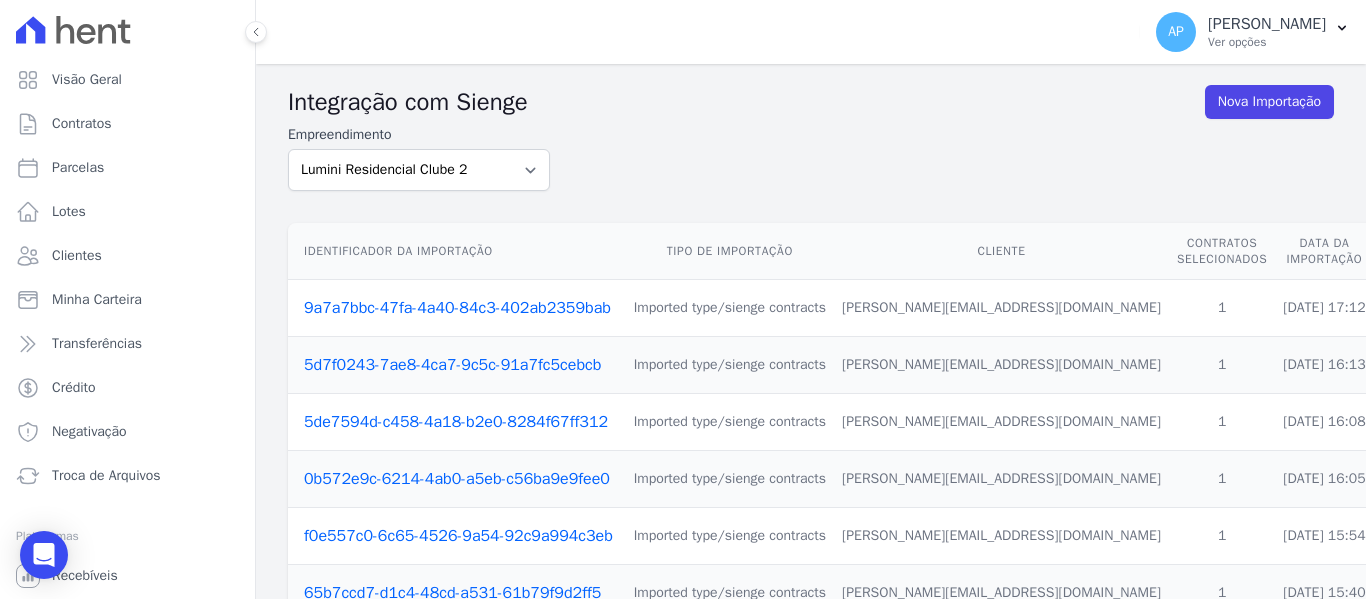 scroll, scrollTop: 0, scrollLeft: 0, axis: both 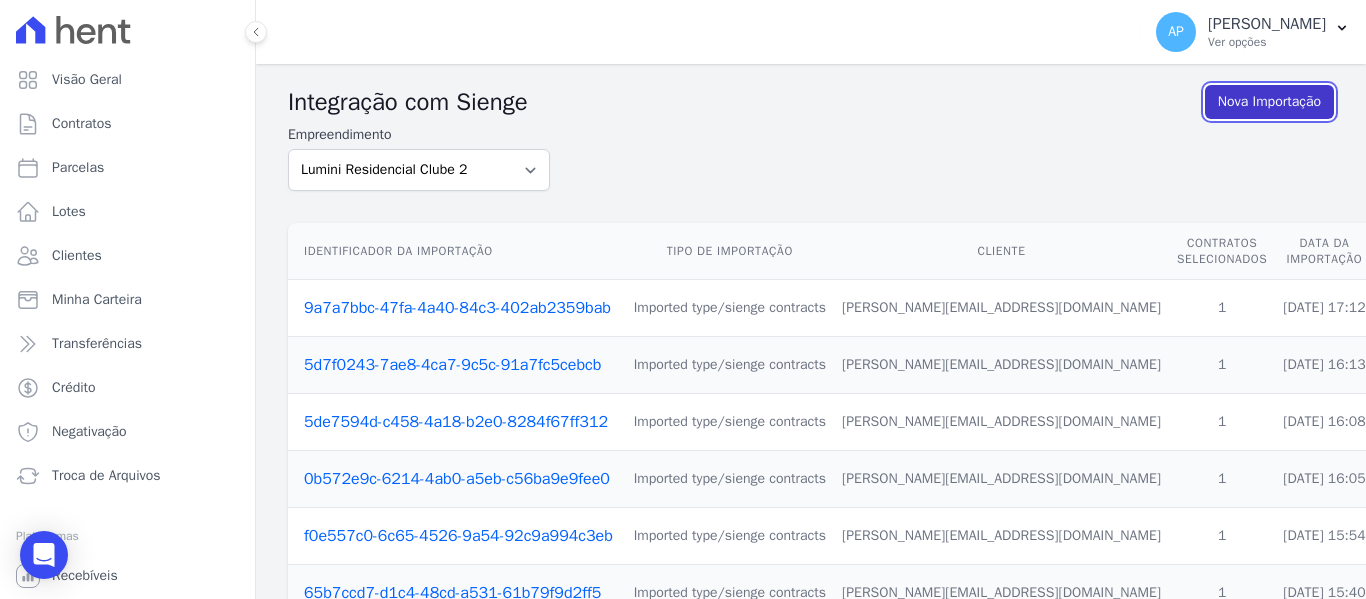 click on "Nova Importação" at bounding box center (1269, 102) 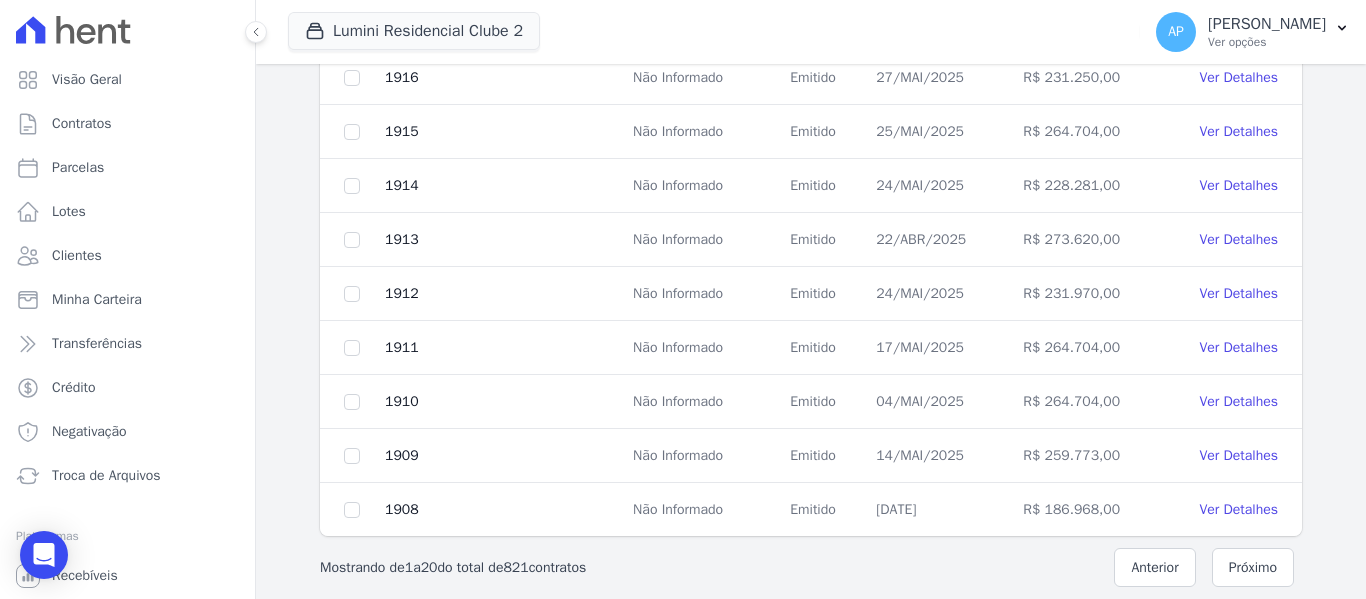 scroll, scrollTop: 1022, scrollLeft: 0, axis: vertical 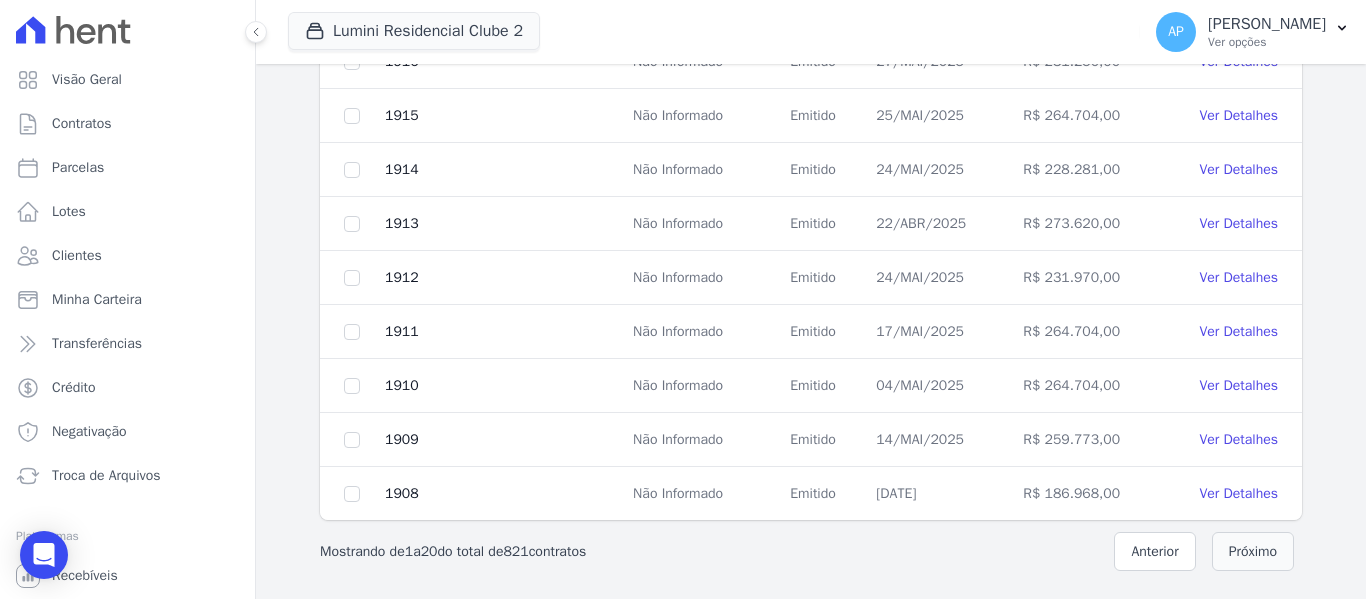 click on "Próximo" at bounding box center (1253, 551) 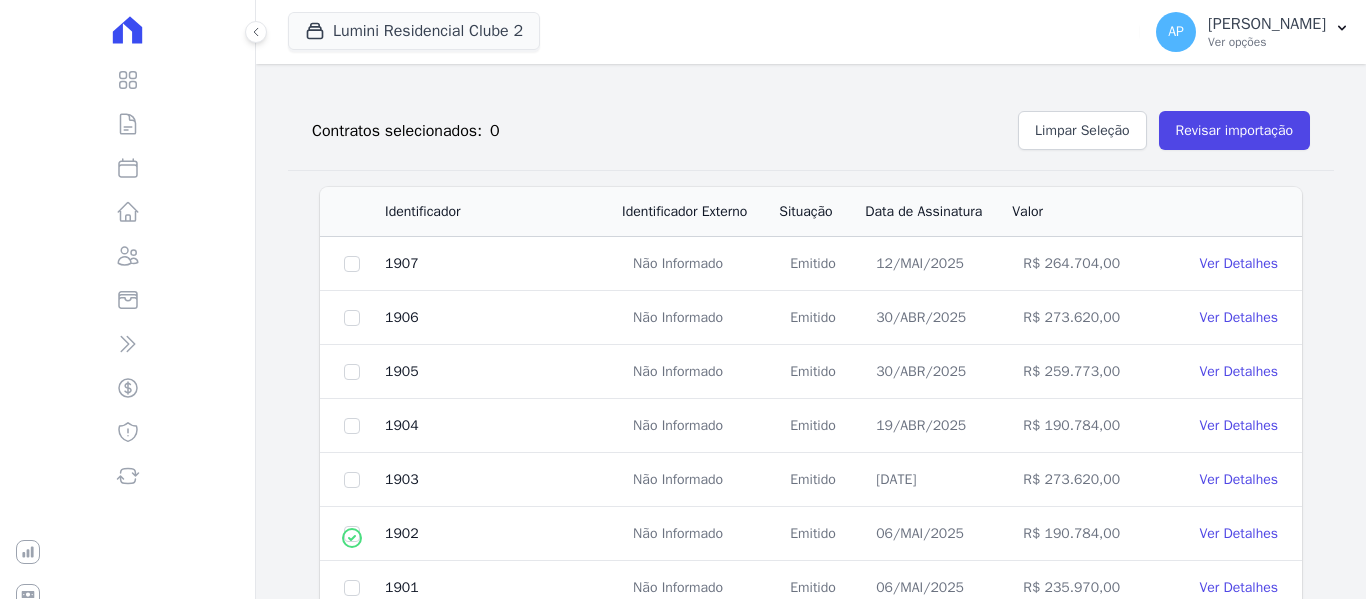 scroll, scrollTop: 1022, scrollLeft: 0, axis: vertical 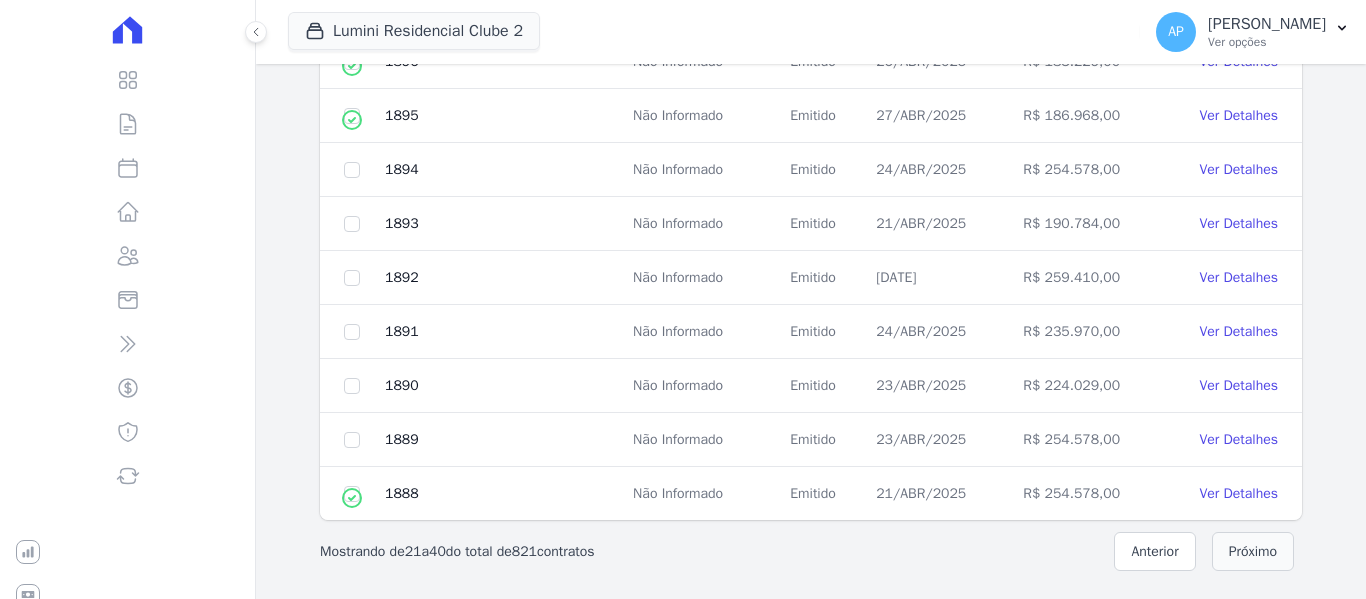 click on "Próximo" at bounding box center (1253, 551) 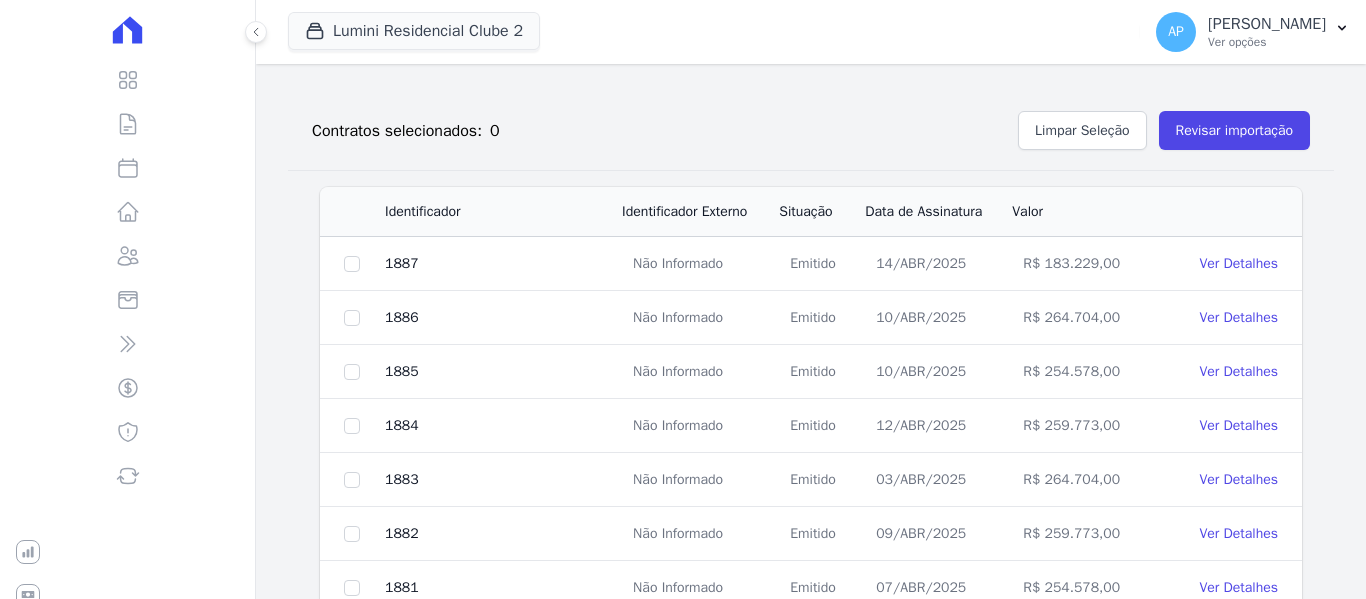 scroll, scrollTop: 1022, scrollLeft: 0, axis: vertical 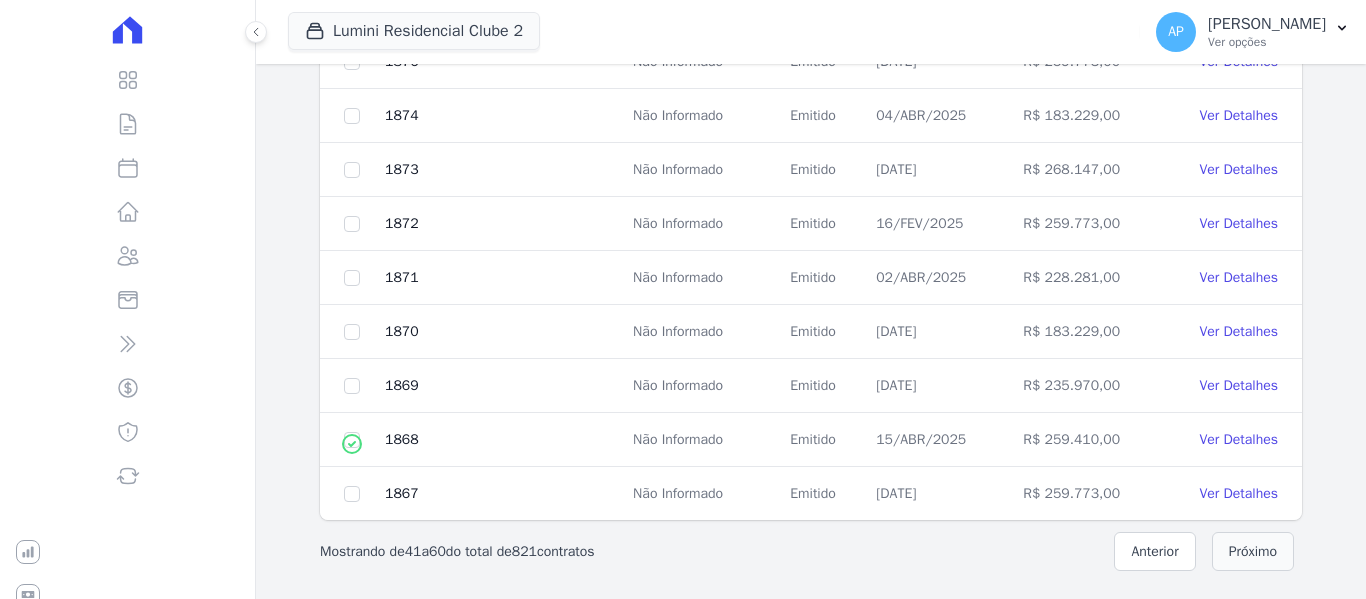 click on "Próximo" at bounding box center (1253, 551) 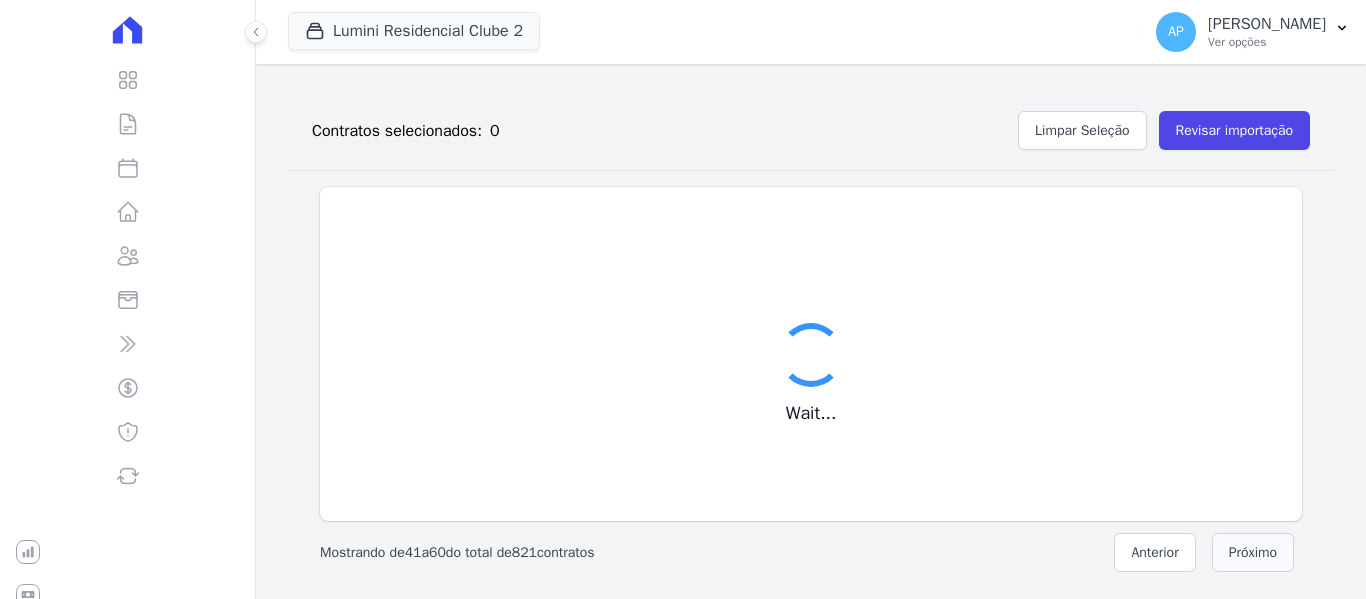 scroll, scrollTop: 1022, scrollLeft: 0, axis: vertical 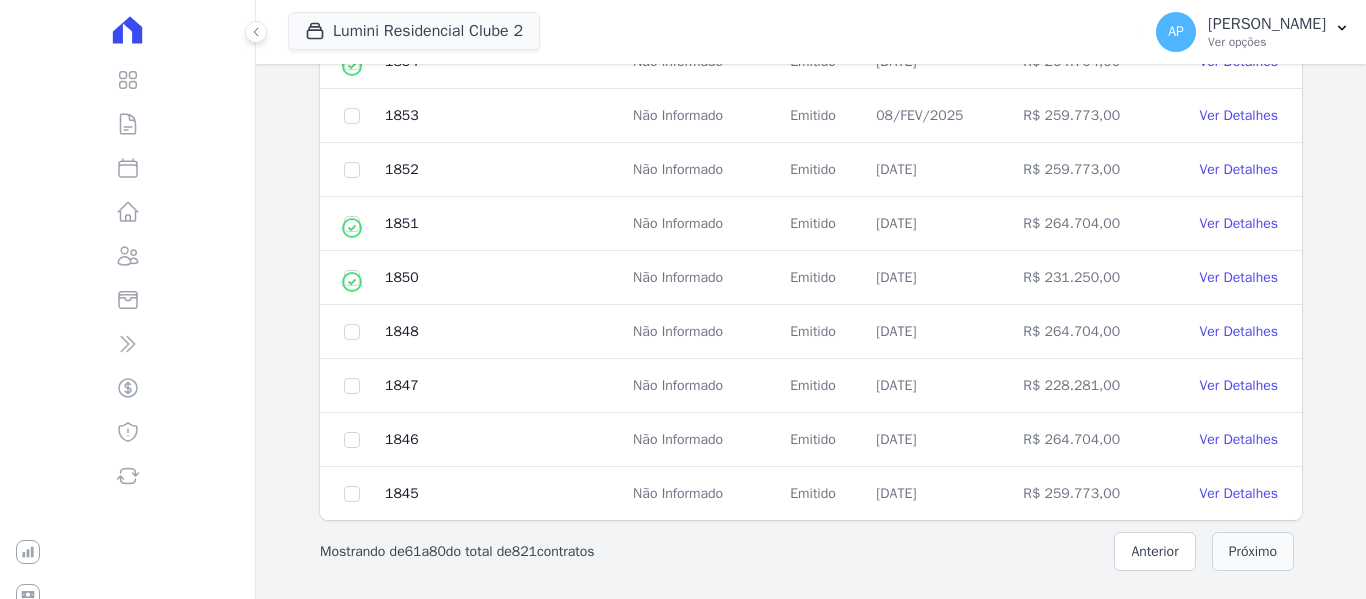 click on "Próximo" at bounding box center [1253, 551] 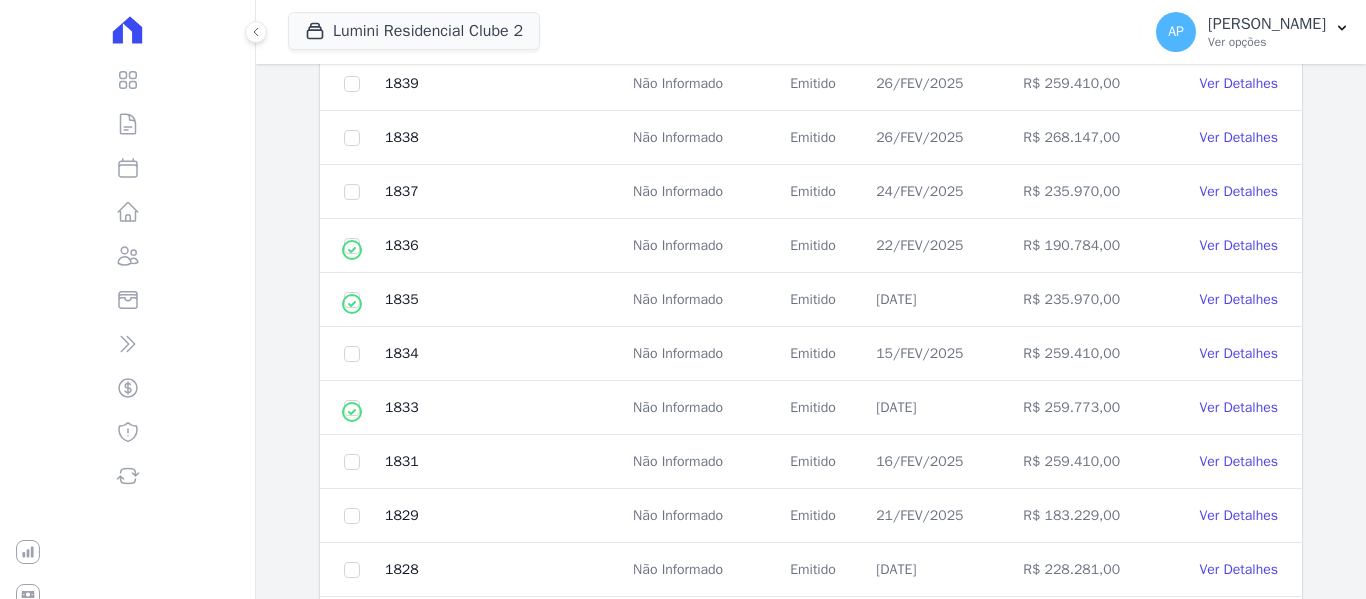scroll, scrollTop: 522, scrollLeft: 0, axis: vertical 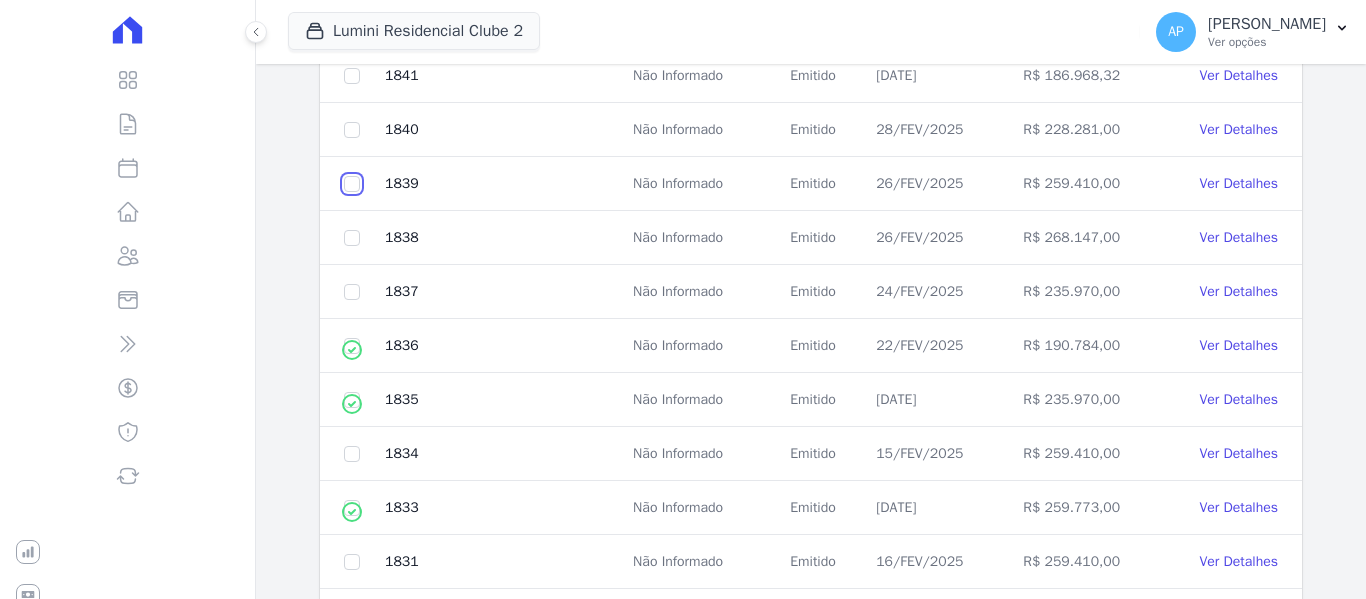 click at bounding box center (352, -32) 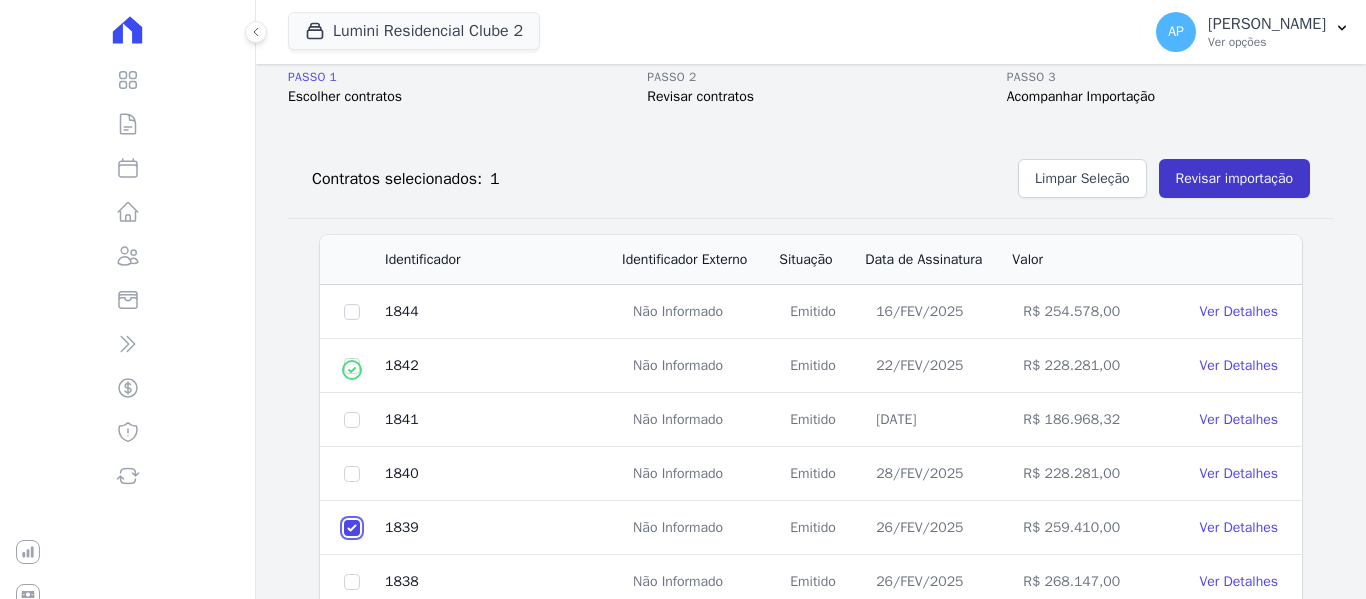 scroll, scrollTop: 22, scrollLeft: 0, axis: vertical 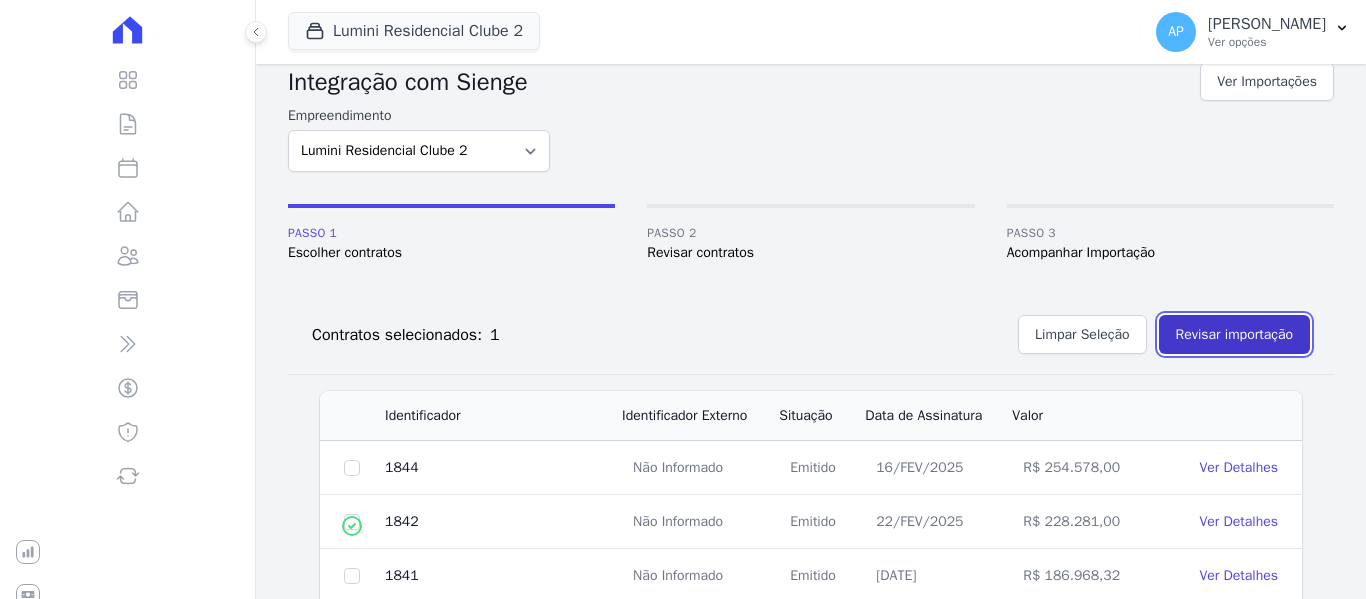 click on "Revisar importação" at bounding box center (1234, 334) 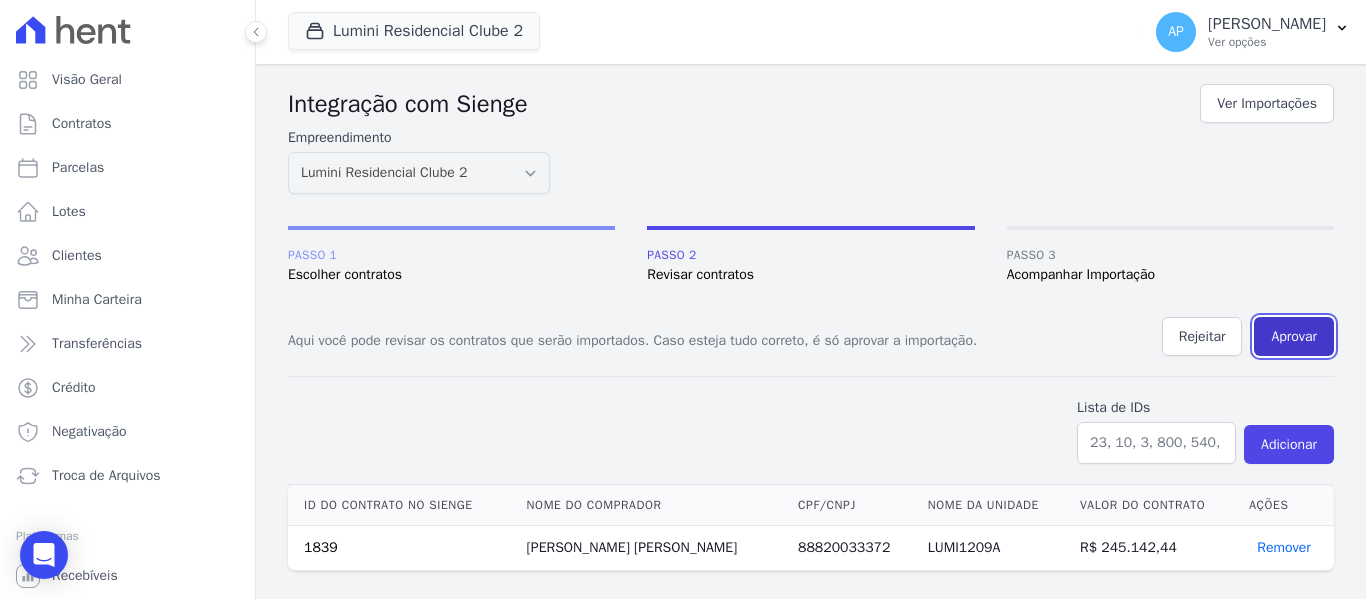 click on "Aprovar" at bounding box center (1294, 336) 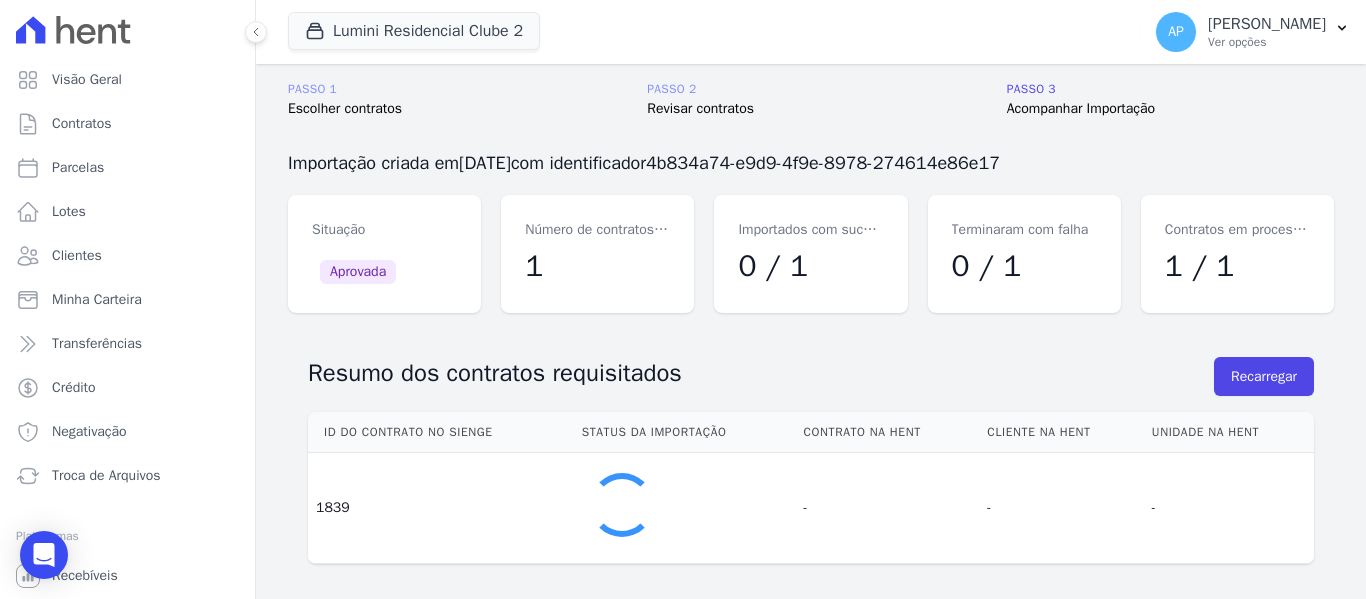 scroll, scrollTop: 0, scrollLeft: 0, axis: both 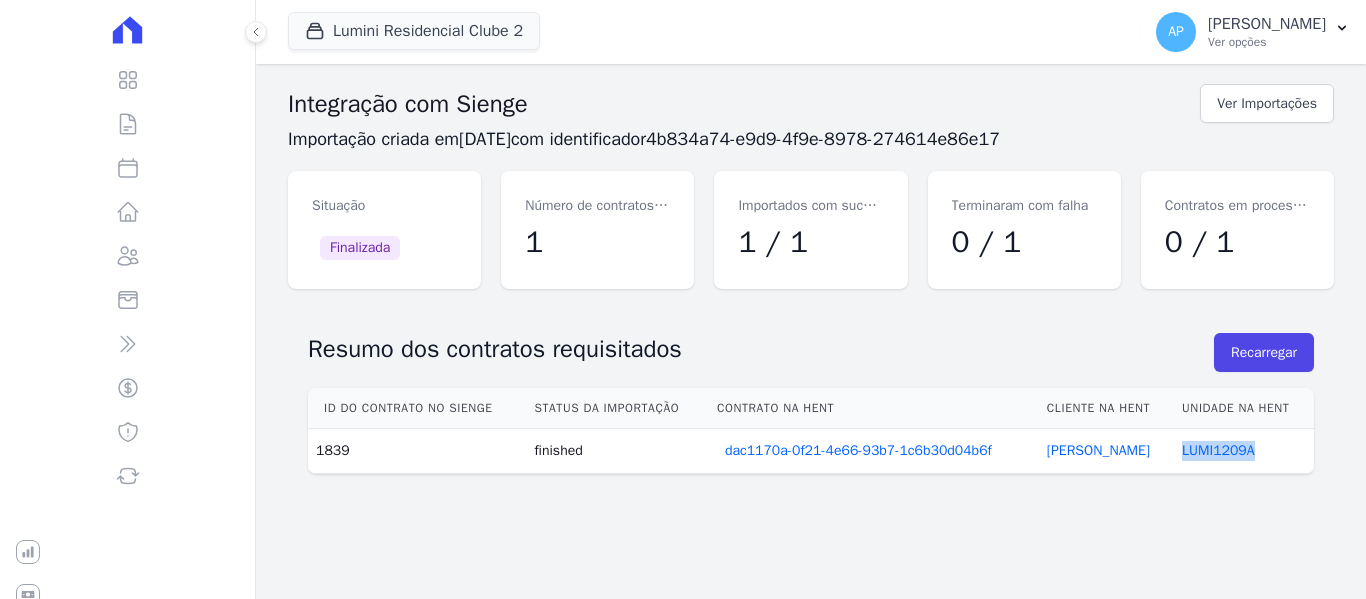 drag, startPoint x: 1256, startPoint y: 453, endPoint x: 1170, endPoint y: 455, distance: 86.023254 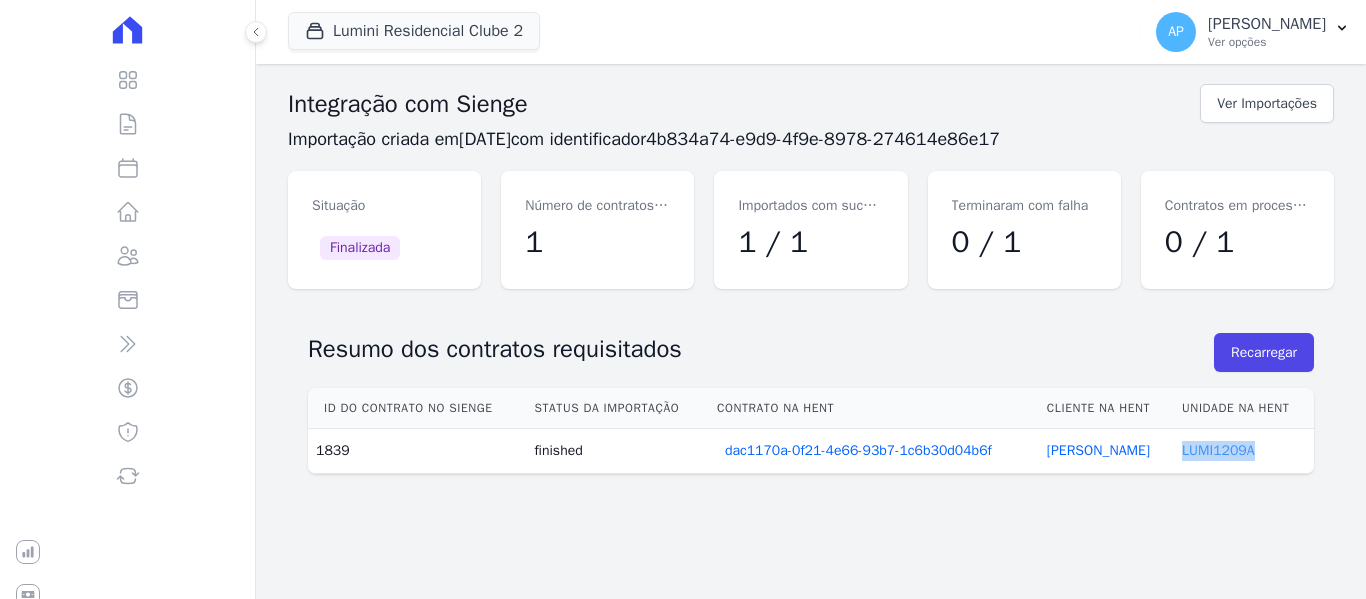 click on "LUMI1209A" at bounding box center [1218, 450] 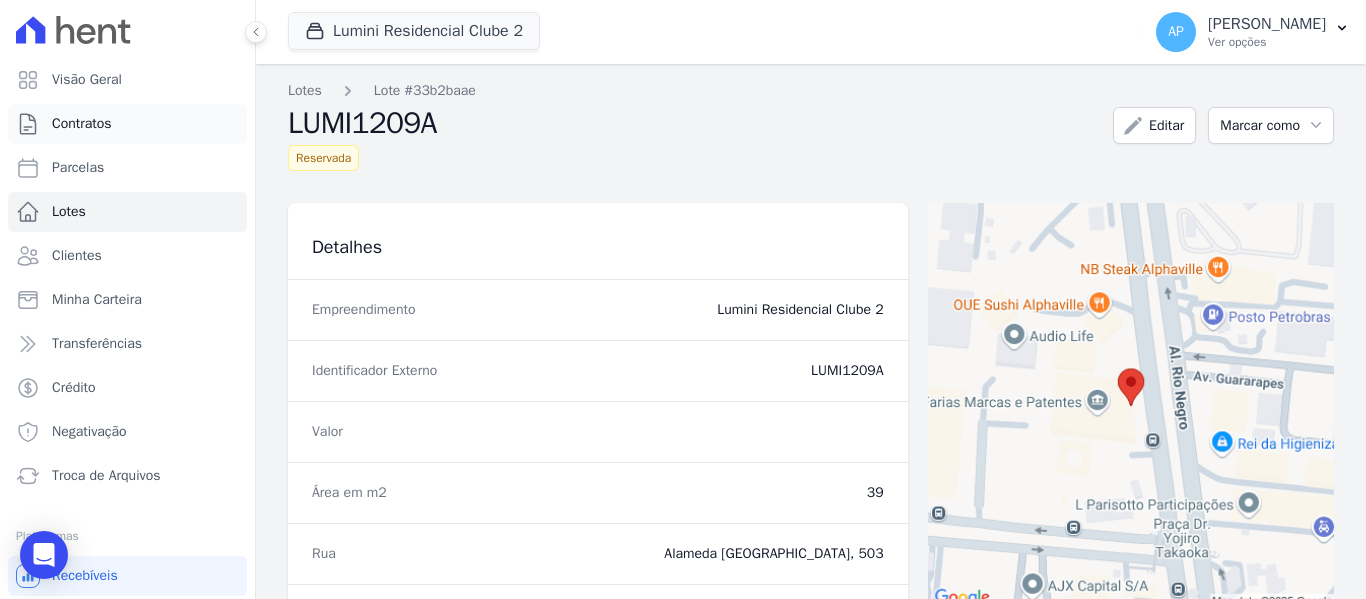 click on "Contratos" at bounding box center (127, 124) 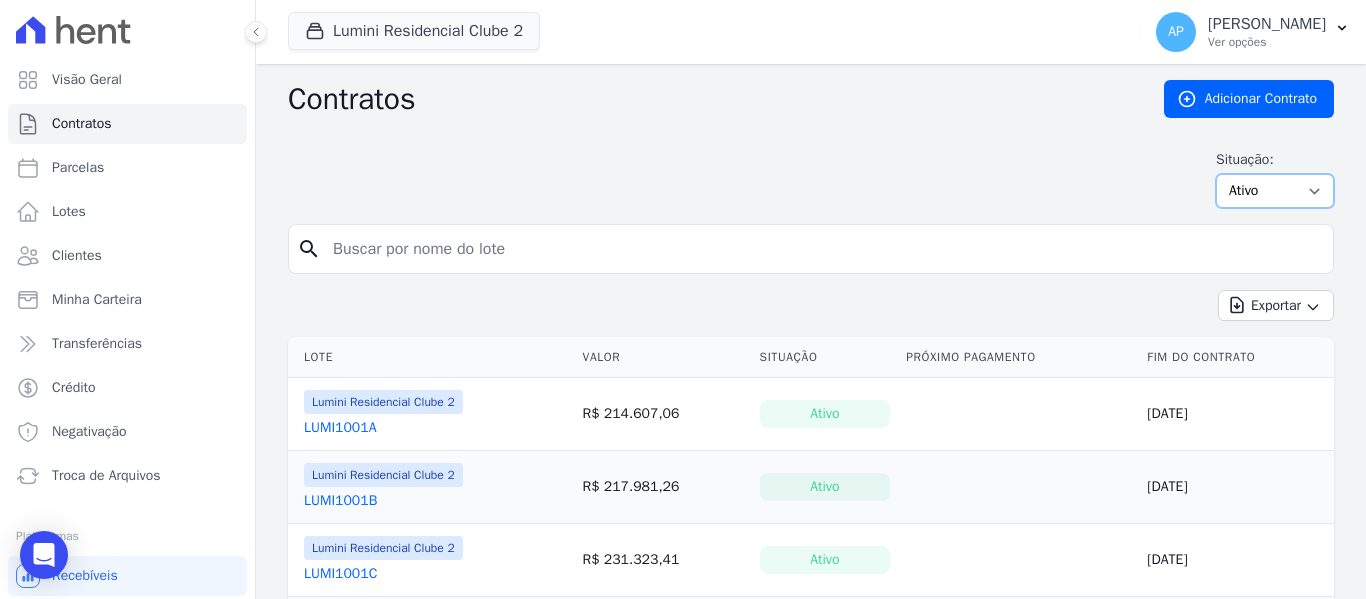 drag, startPoint x: 1229, startPoint y: 195, endPoint x: 1233, endPoint y: 206, distance: 11.7046995 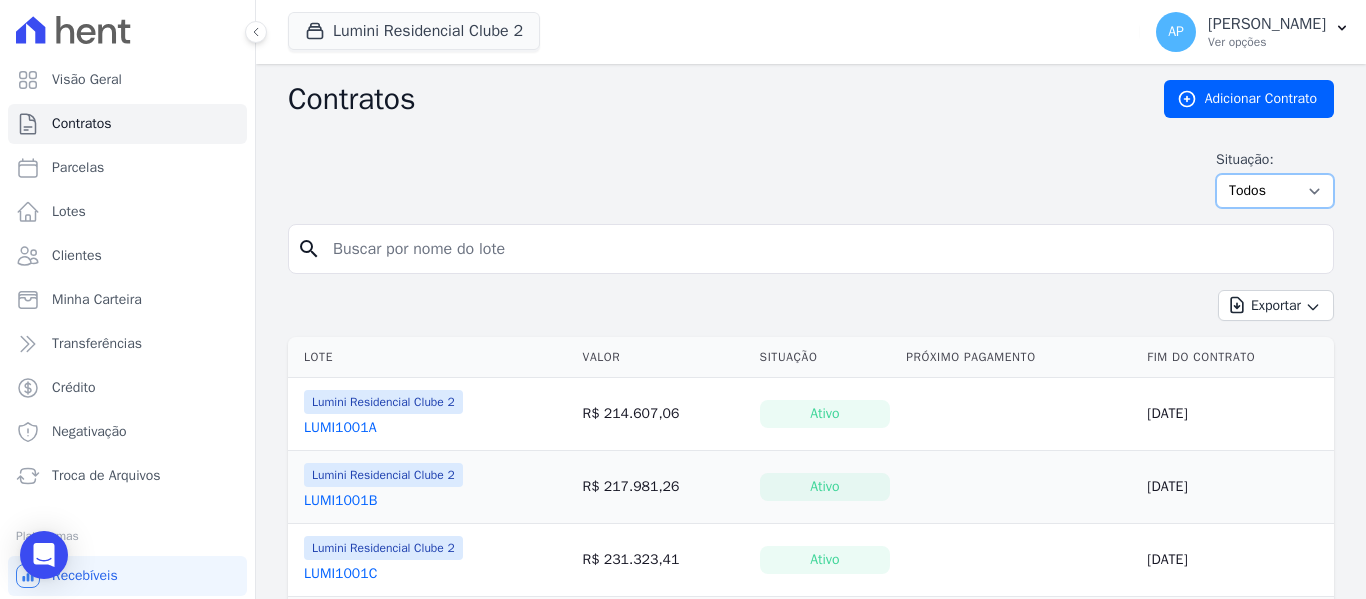 click on "Ativo
Todos
Pausado
Distratado
Rascunho
Expirado
Encerrado" at bounding box center (1275, 191) 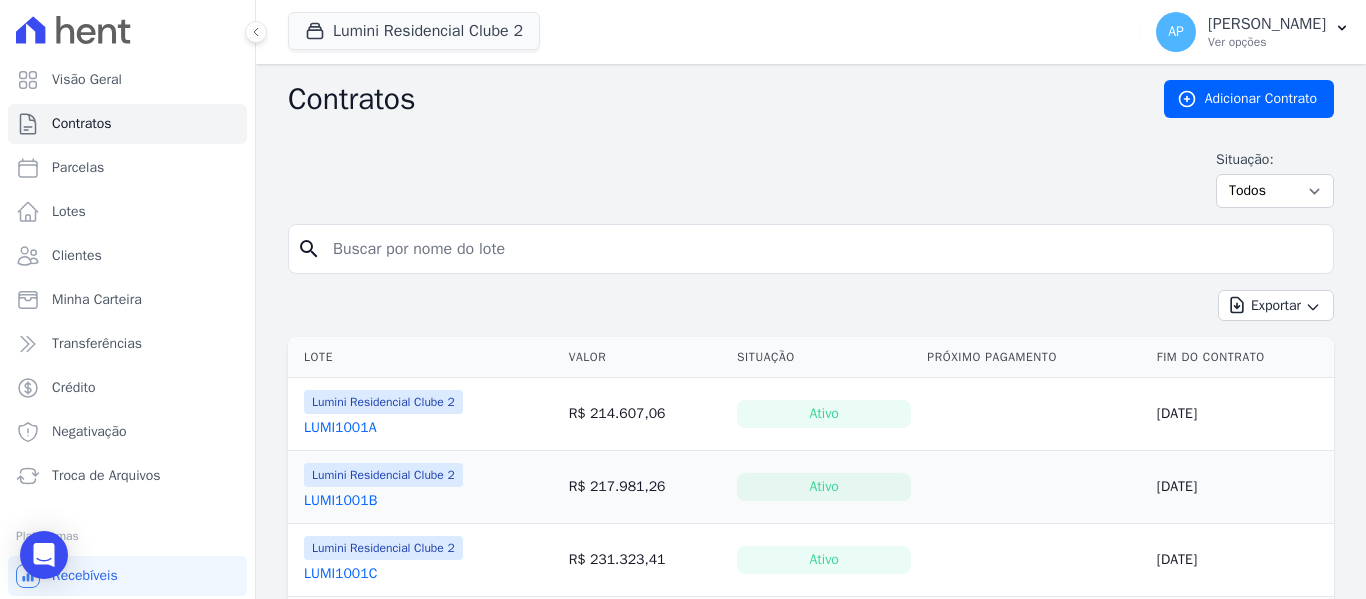 scroll, scrollTop: 0, scrollLeft: 0, axis: both 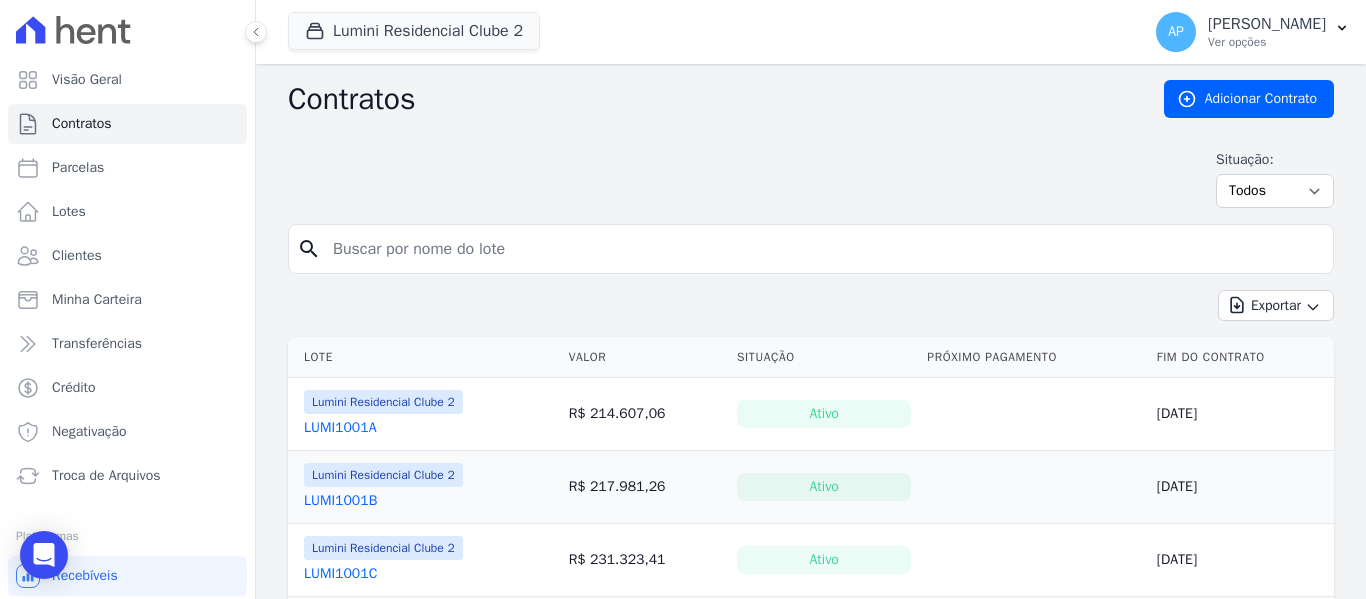 click at bounding box center (823, 249) 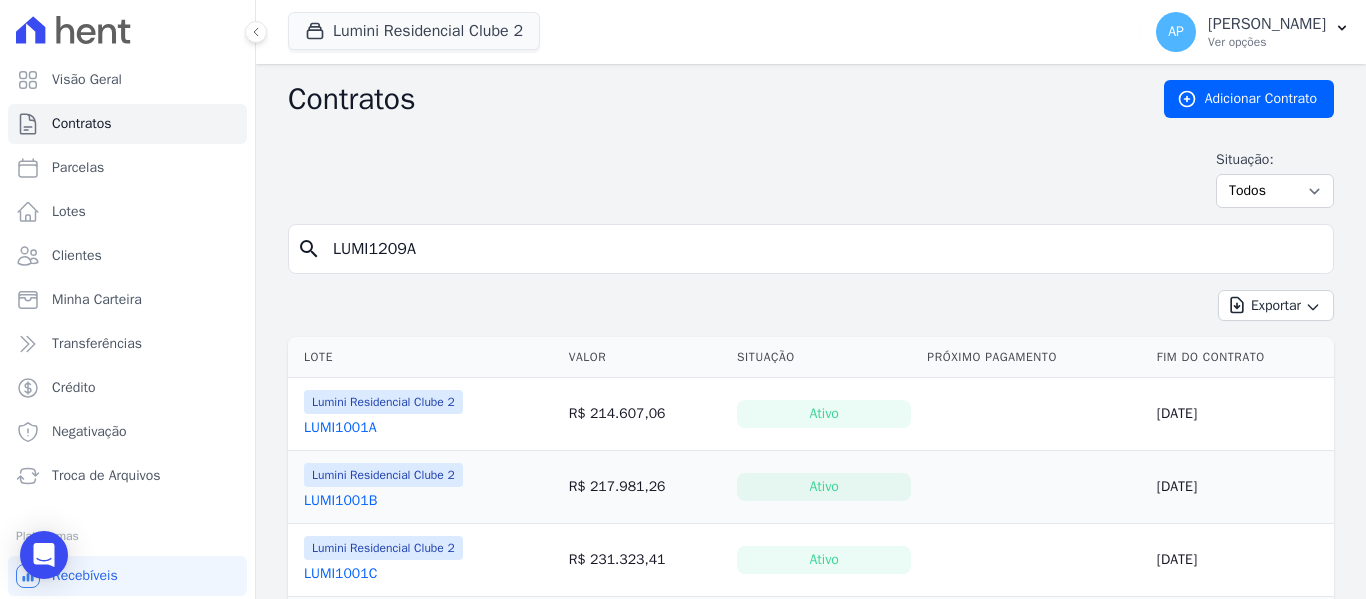 type on "LUMI1209A" 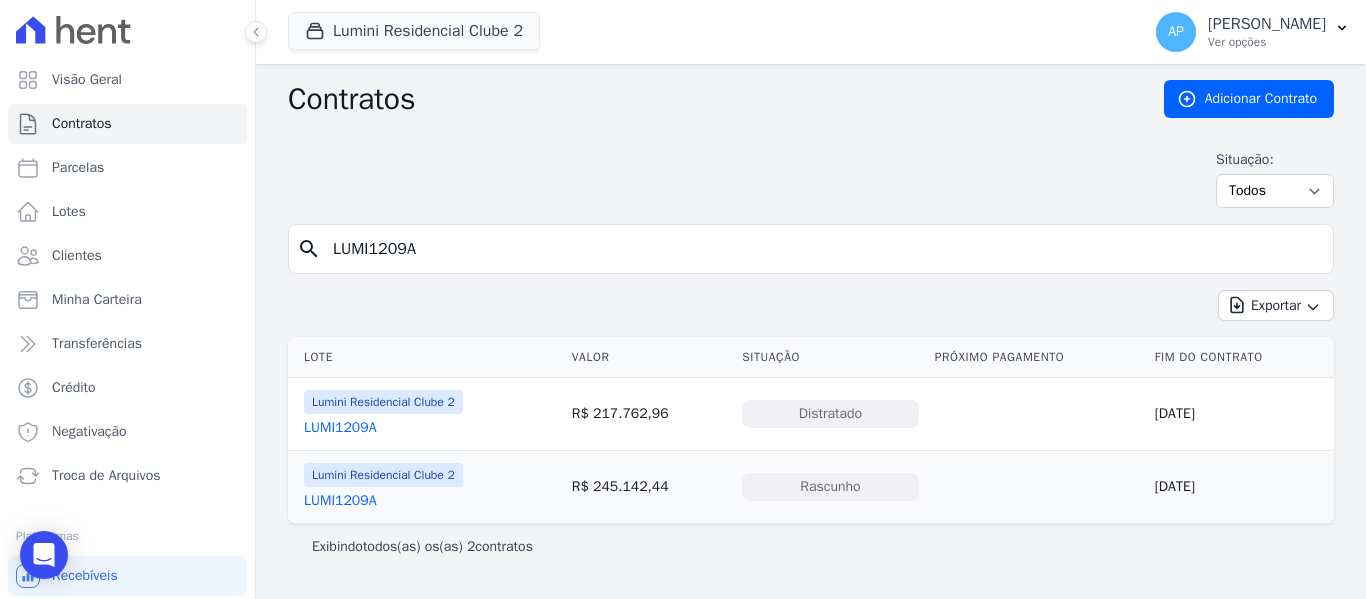 click on "LUMI1209A" at bounding box center (340, 501) 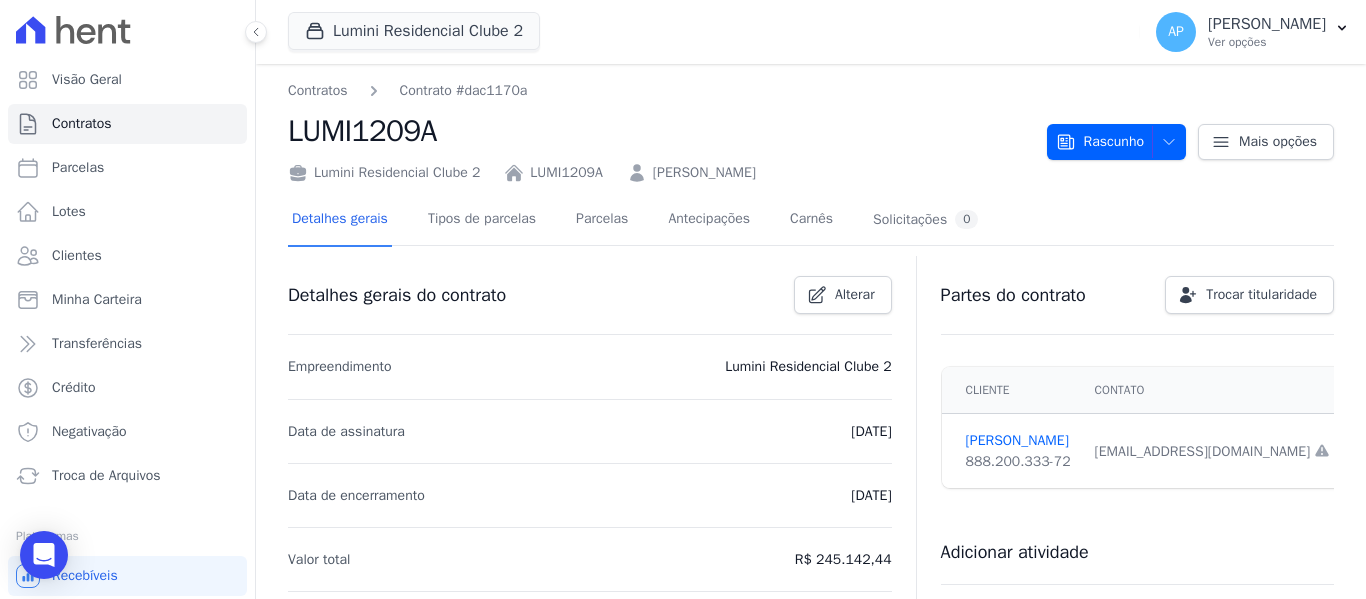 click on "Contratos
Contrato
#dac1170a
LUMI1209A
Lumini Residencial Clube 2
LUMI1209A
IZAQUE DA SILVA SOUSA
Rascunho
Rascunho
Ativo
Cliente será notificado e o contrato fica disponível para emissão de cobranças." at bounding box center [811, 131] 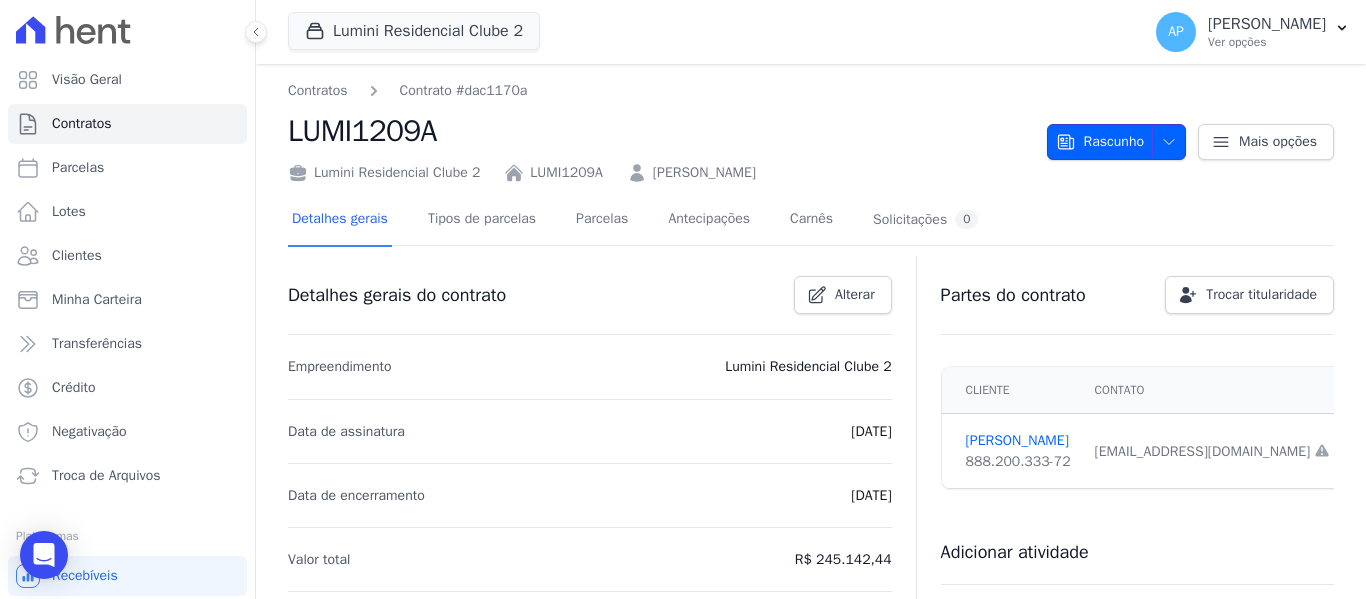 click on "Rascunho" at bounding box center (1100, 142) 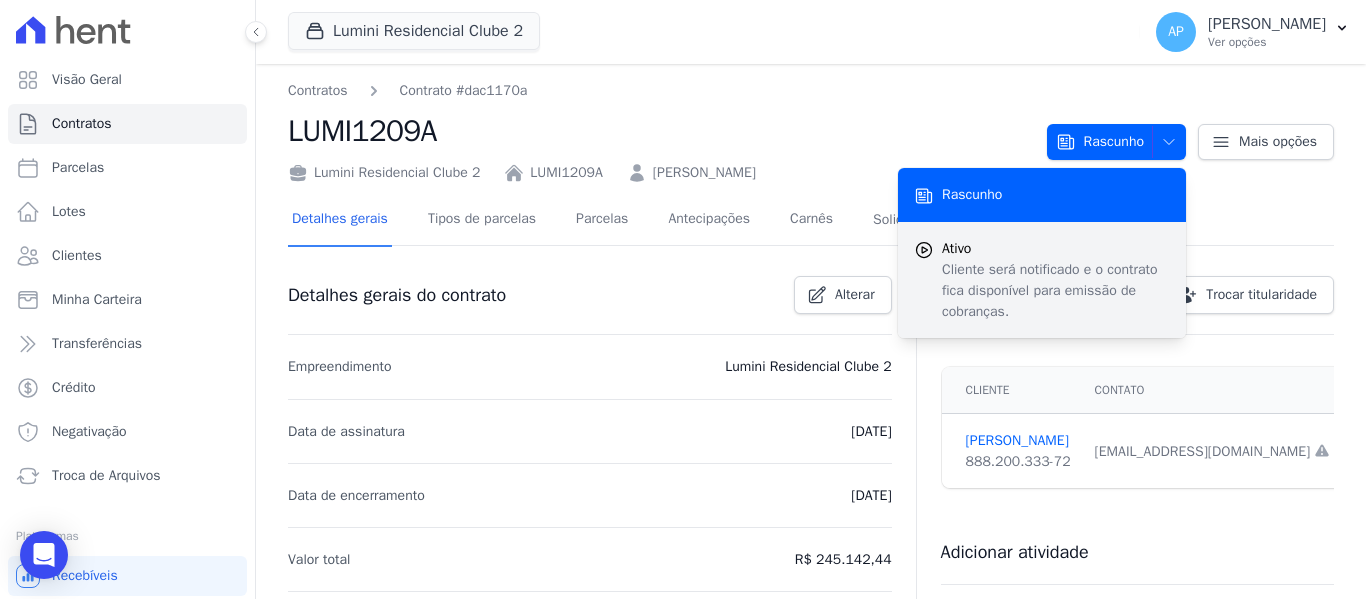 click on "Ativo" at bounding box center (1056, 248) 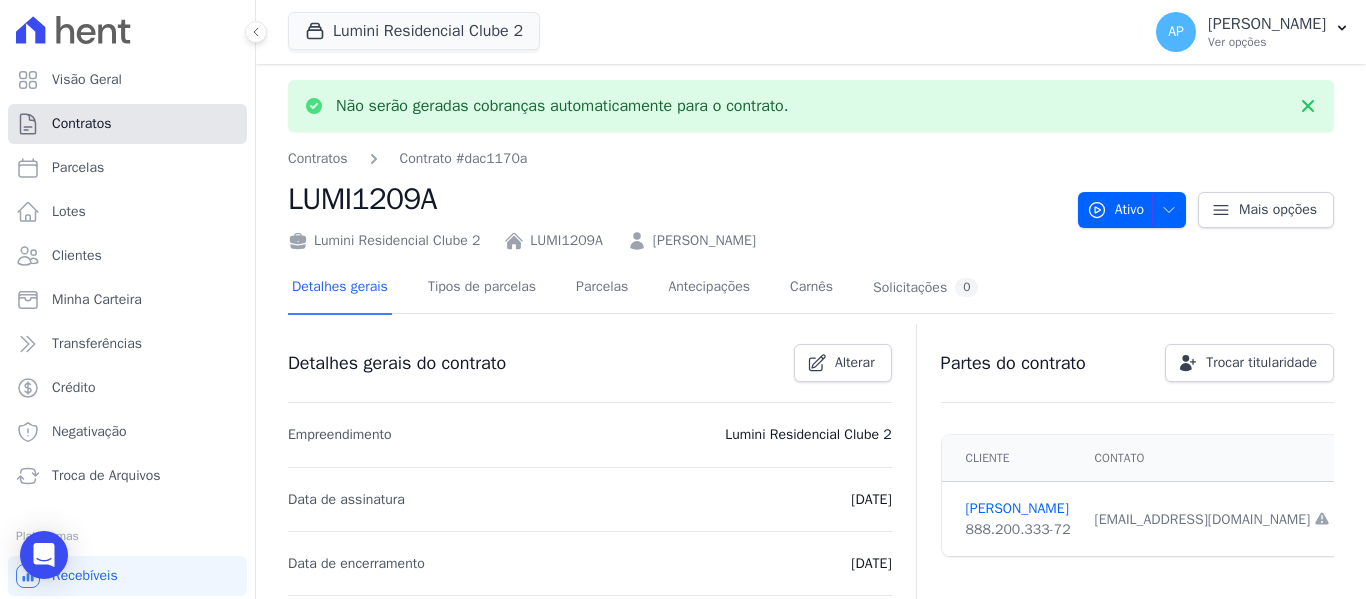 click on "Contratos" at bounding box center (127, 124) 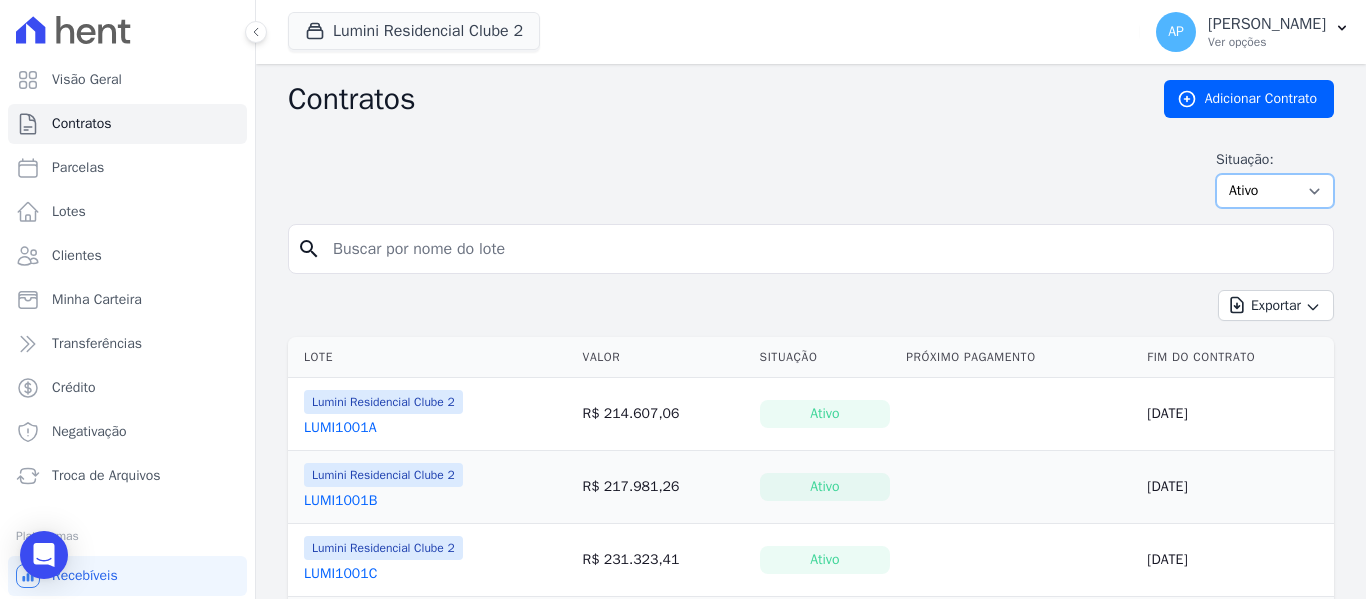 click on "Ativo
Todos
Pausado
Distratado
Rascunho
Expirado
Encerrado" at bounding box center [1275, 191] 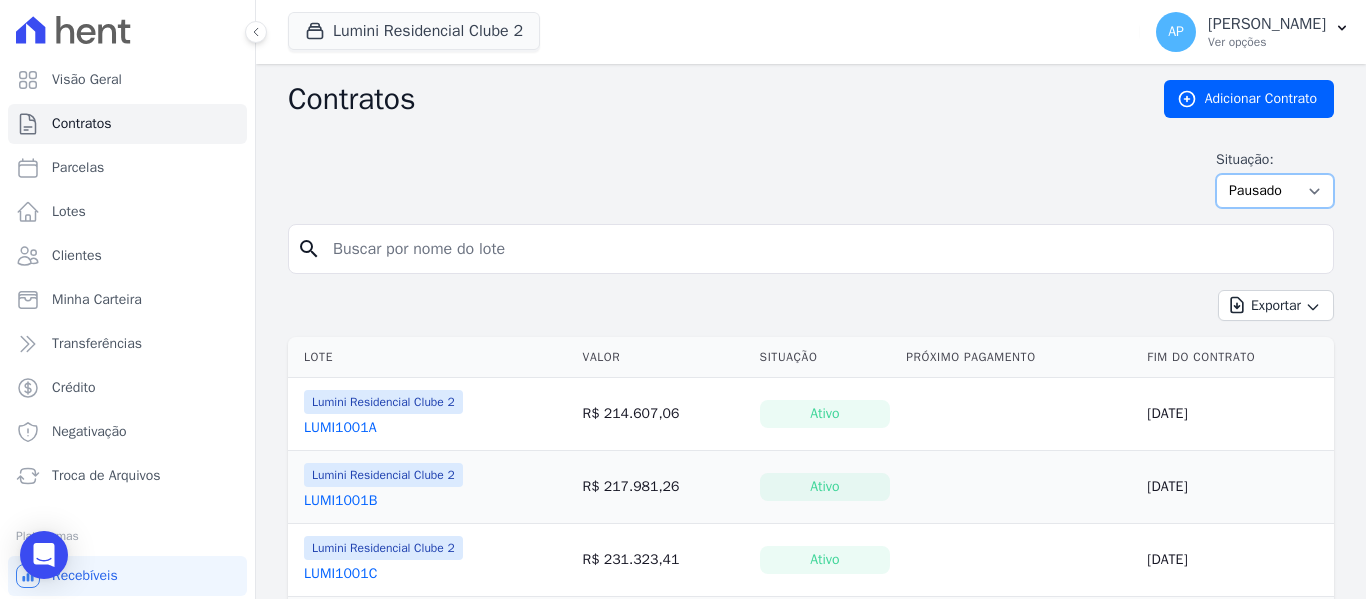 click on "Ativo
Todos
Pausado
Distratado
Rascunho
Expirado
Encerrado" at bounding box center [1275, 191] 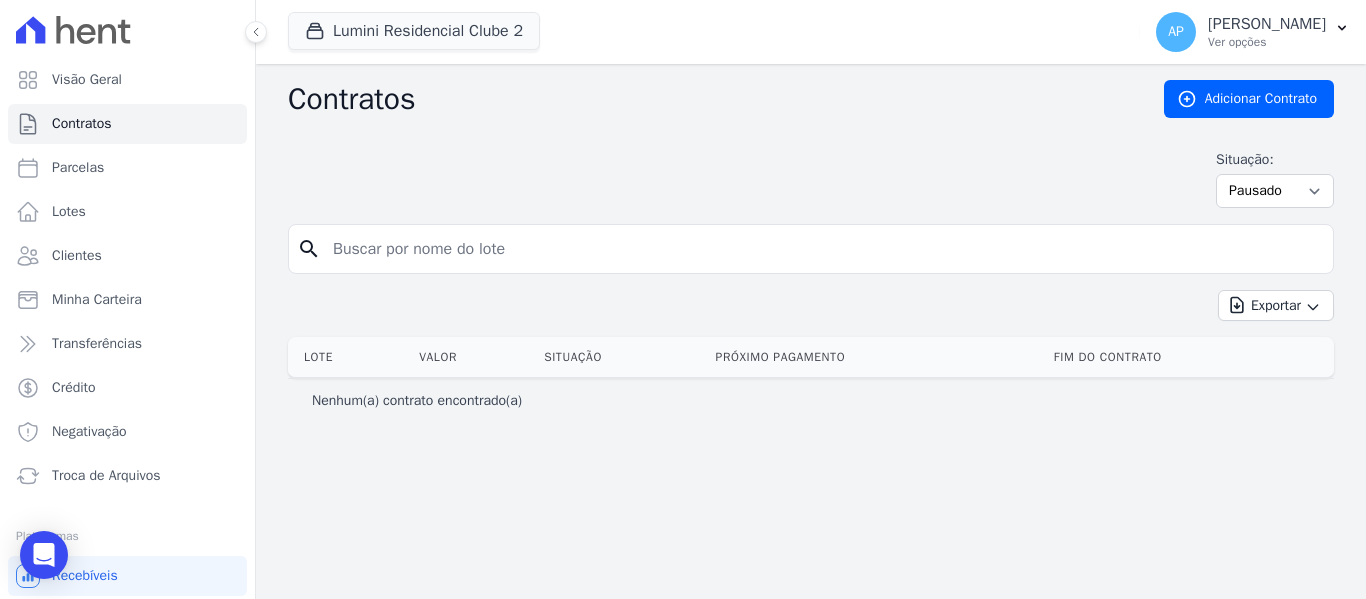 scroll, scrollTop: 0, scrollLeft: 0, axis: both 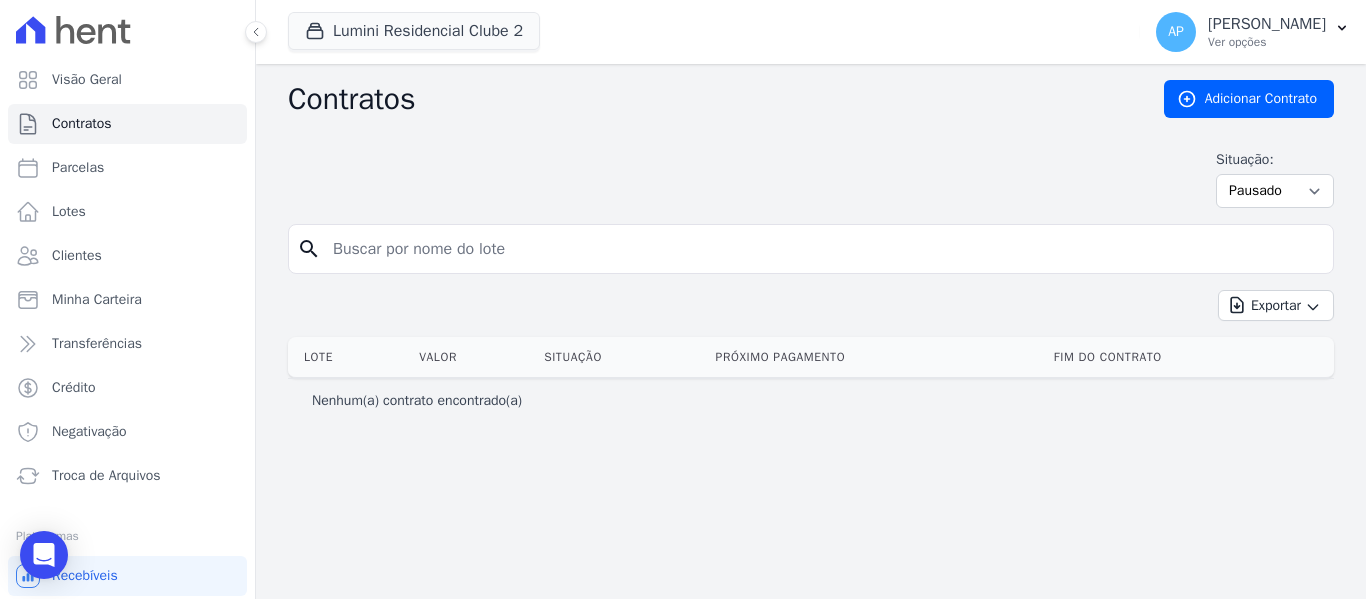 select on "all" 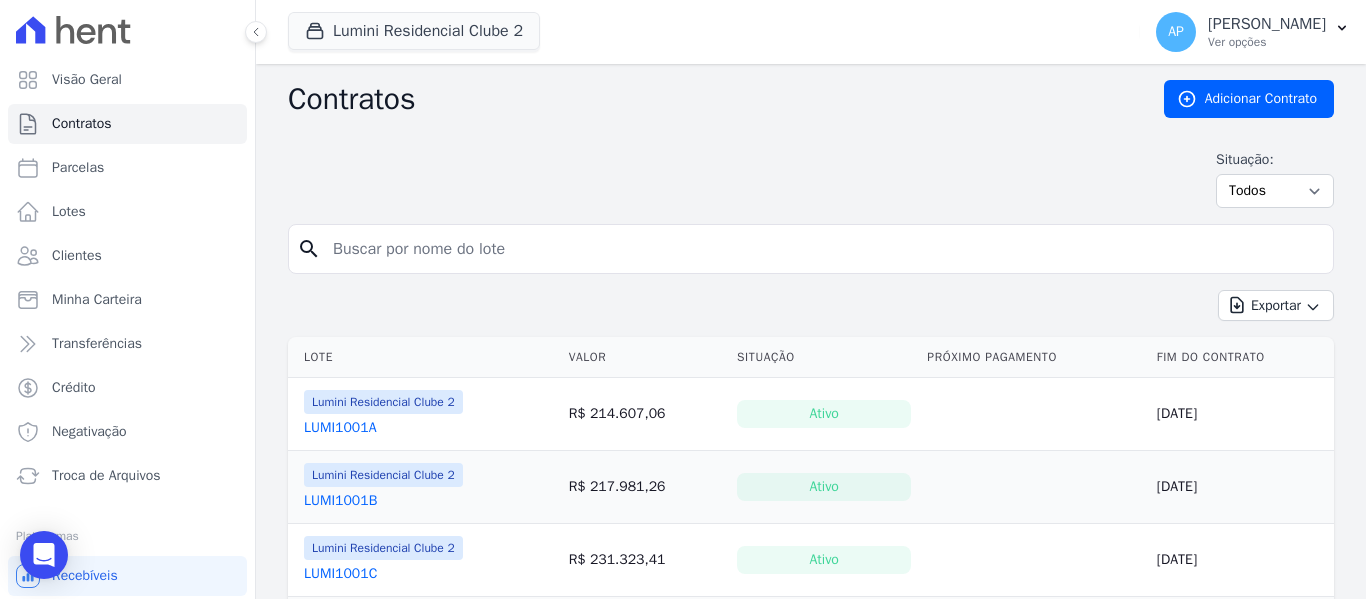 scroll, scrollTop: 0, scrollLeft: 0, axis: both 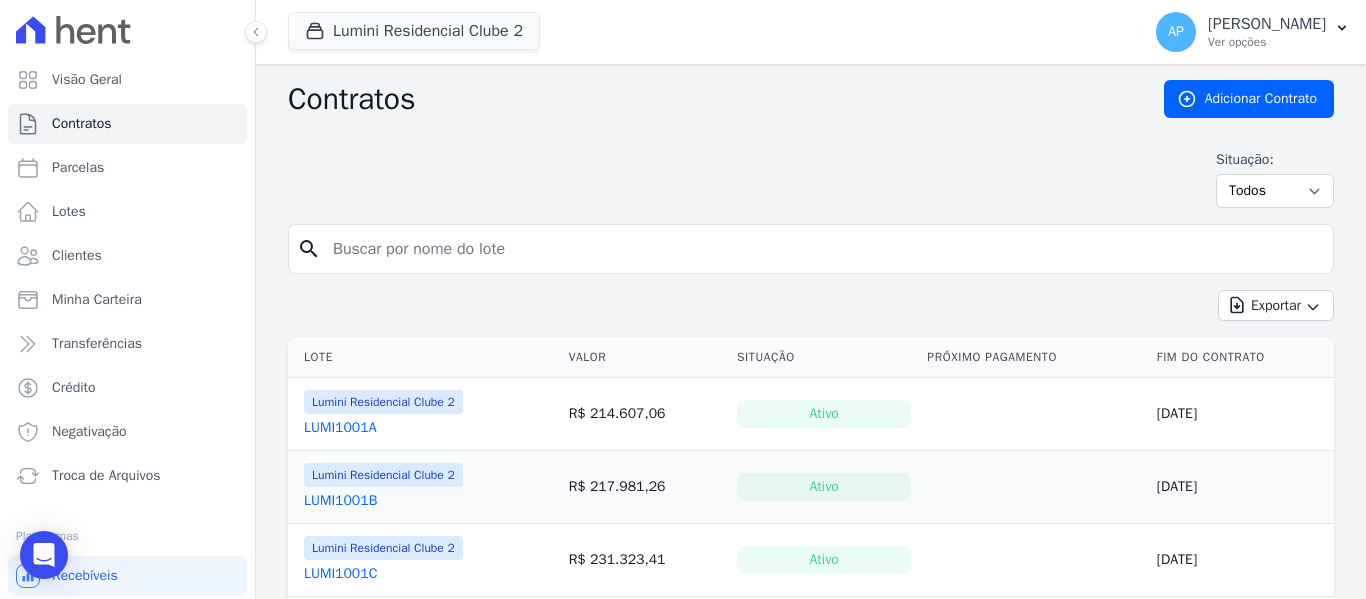 drag, startPoint x: 0, startPoint y: 0, endPoint x: 425, endPoint y: 253, distance: 494.6049 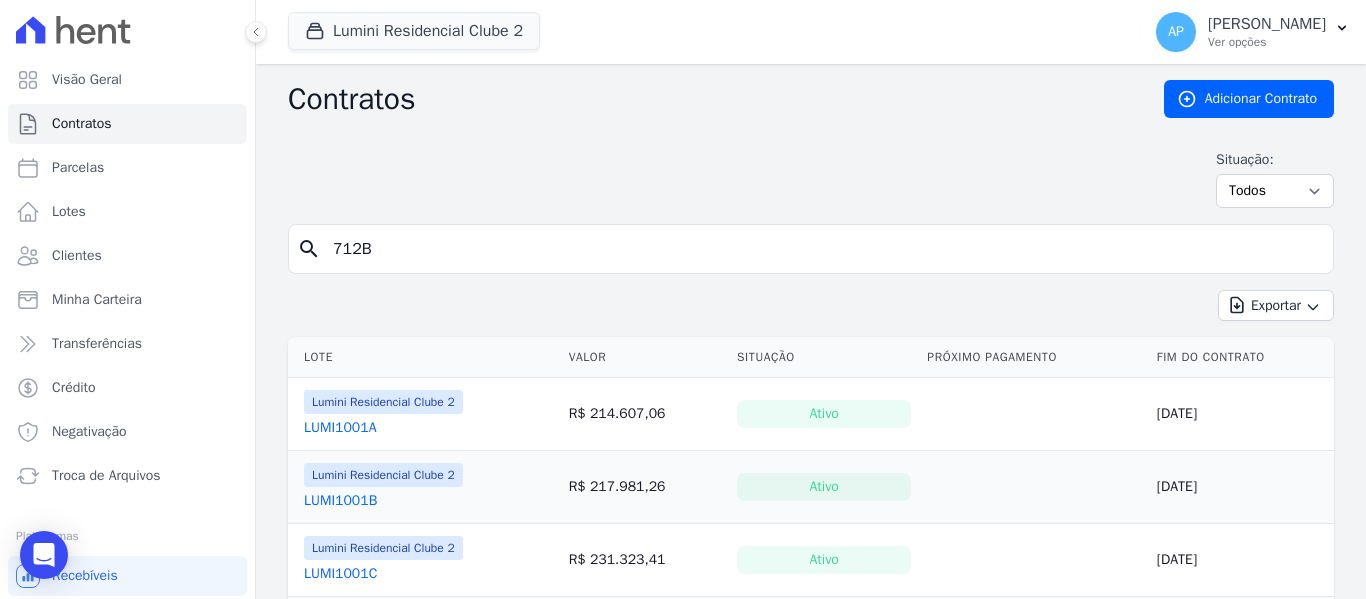 type on "712B" 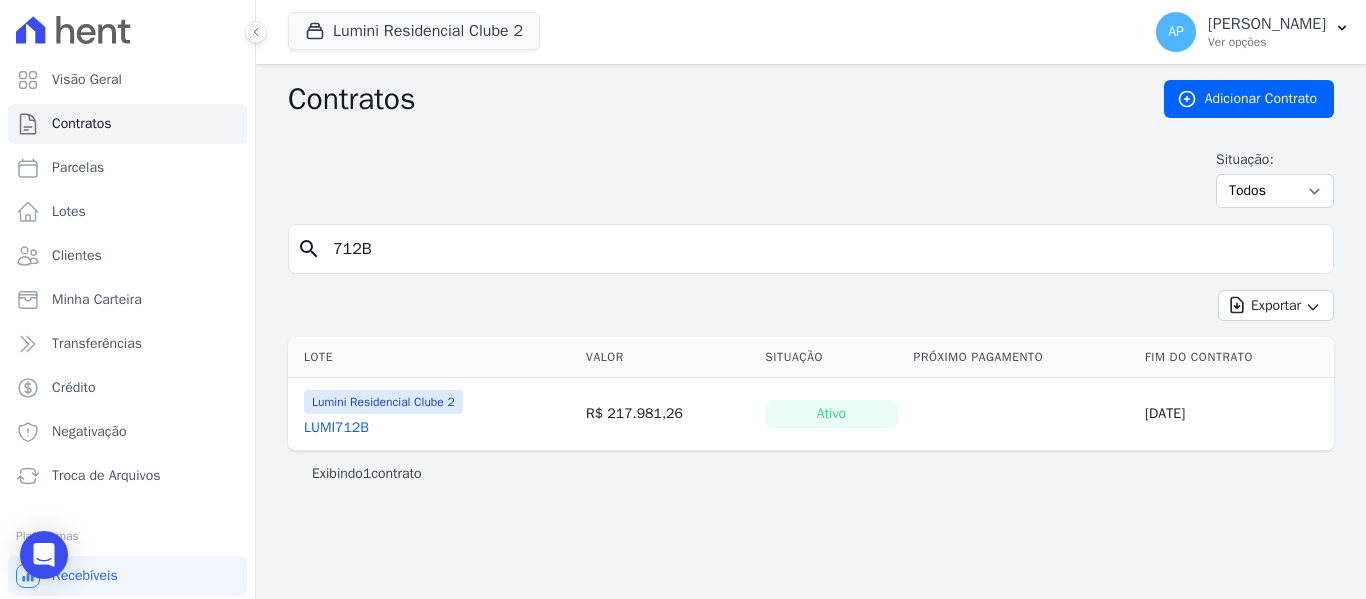 click on "LUMI712B" at bounding box center [383, 428] 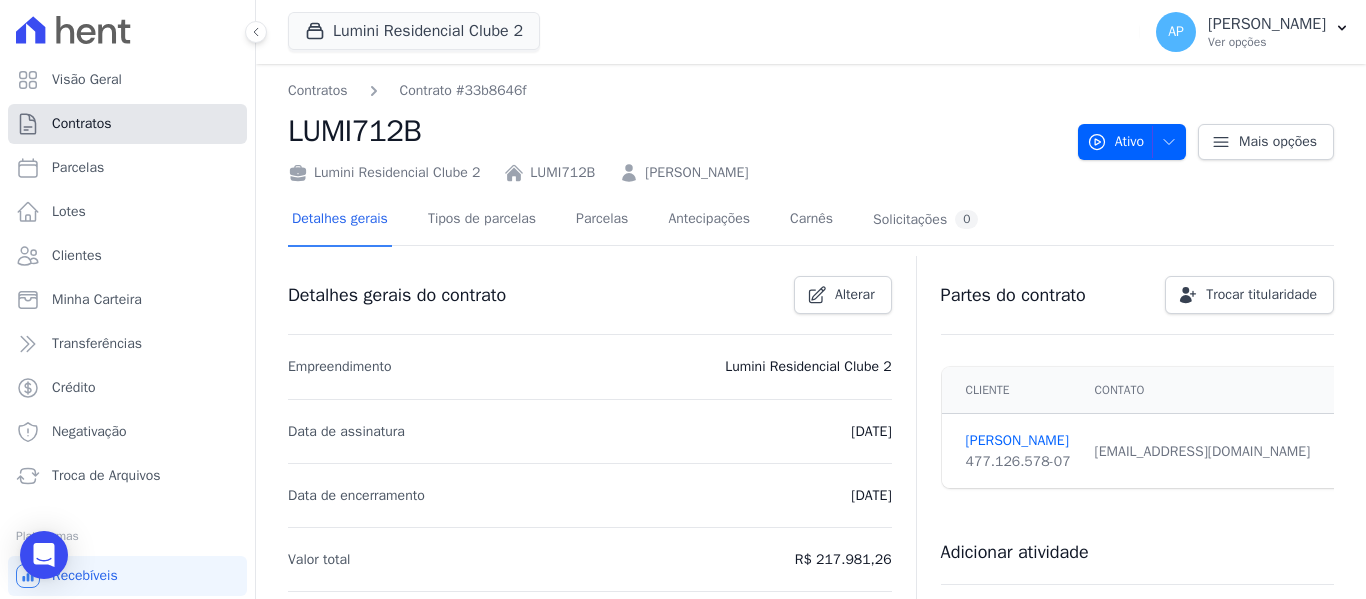 click on "Contratos" at bounding box center (127, 124) 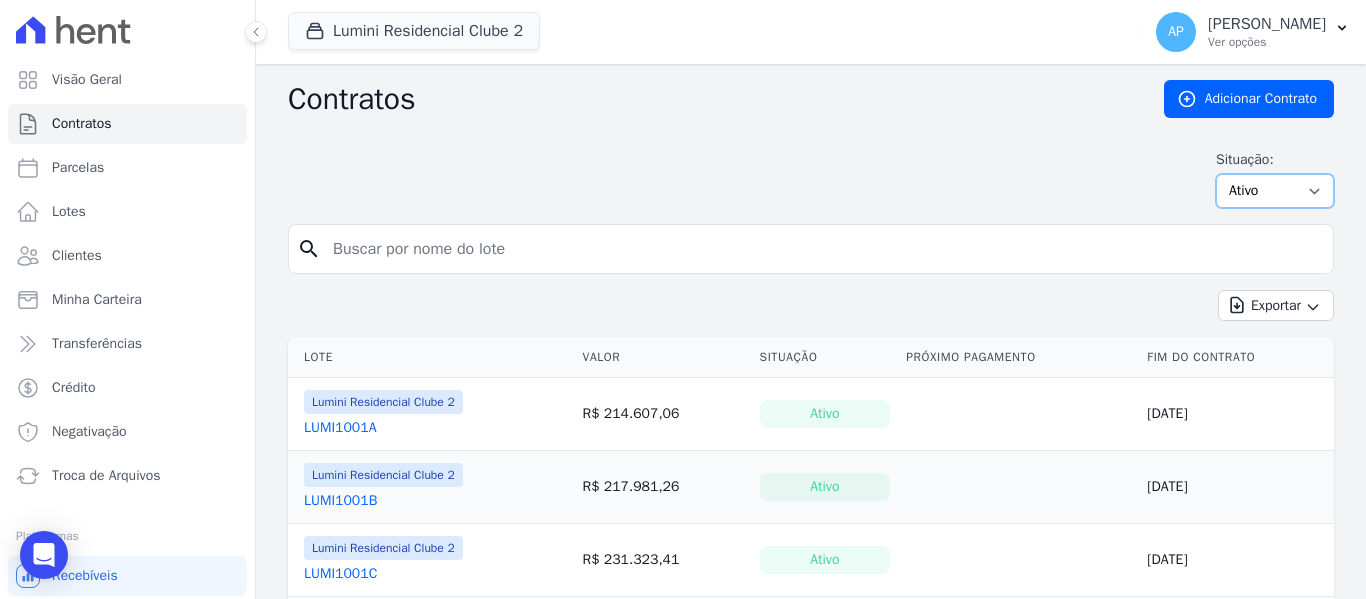 click on "Ativo
Todos
Pausado
Distratado
Rascunho
Expirado
Encerrado" at bounding box center [1275, 191] 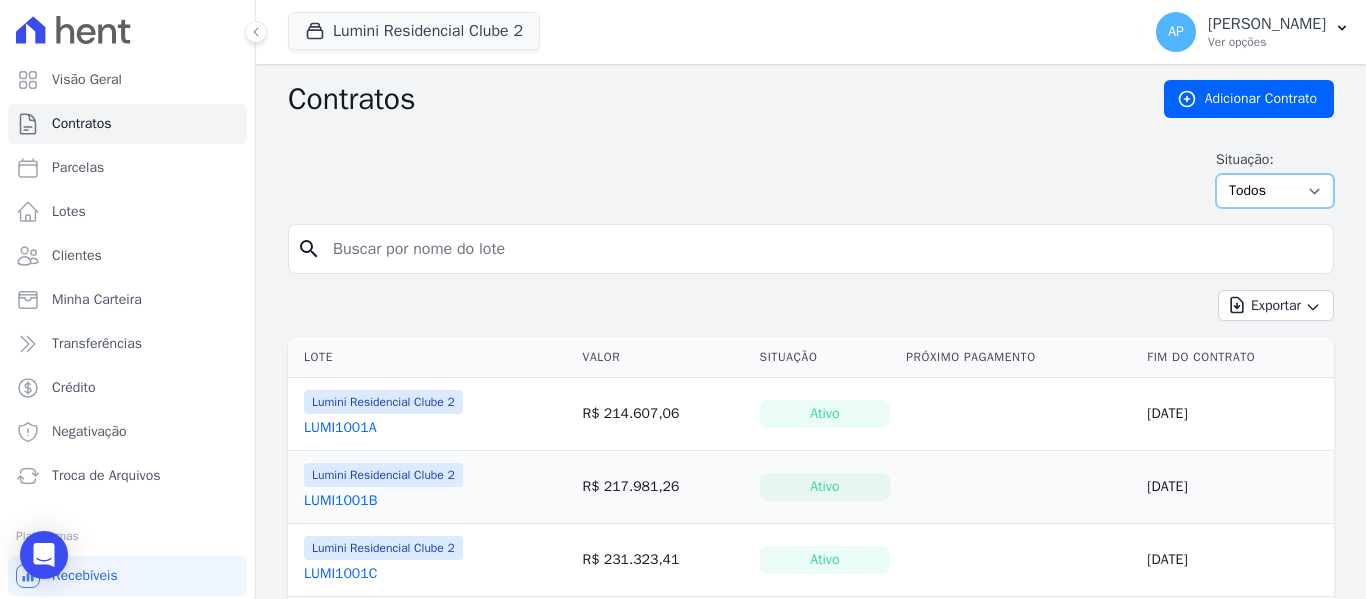 click on "Ativo
Todos
Pausado
Distratado
Rascunho
Expirado
Encerrado" at bounding box center (1275, 191) 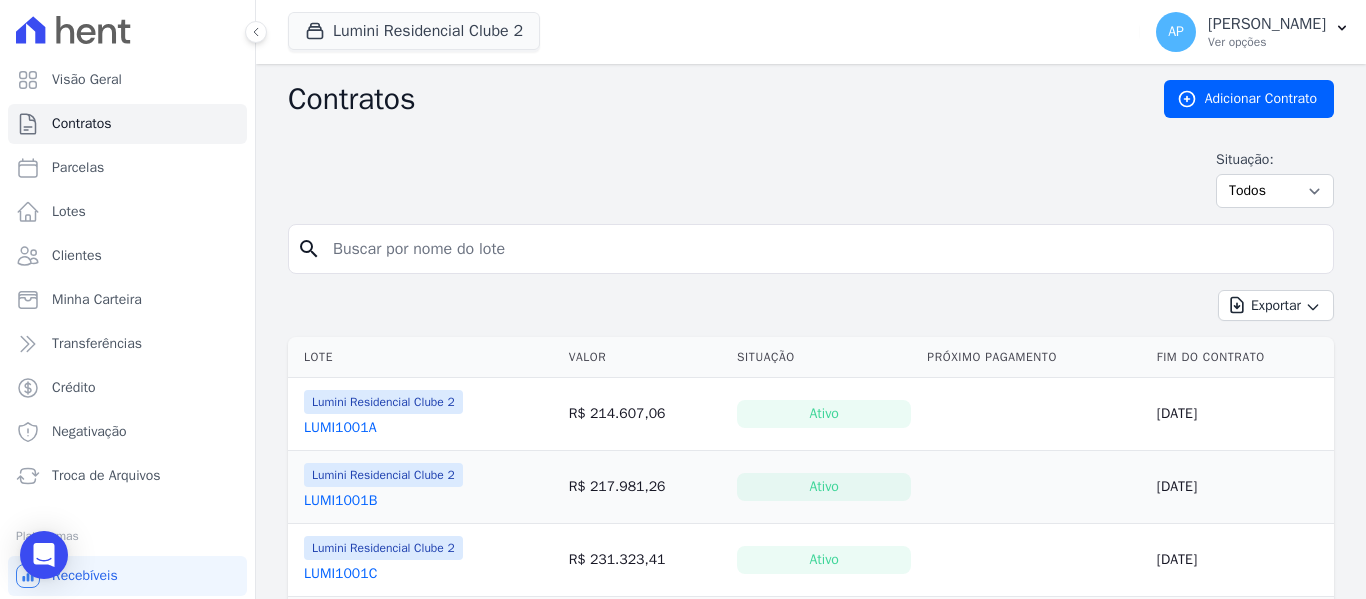 scroll, scrollTop: 0, scrollLeft: 0, axis: both 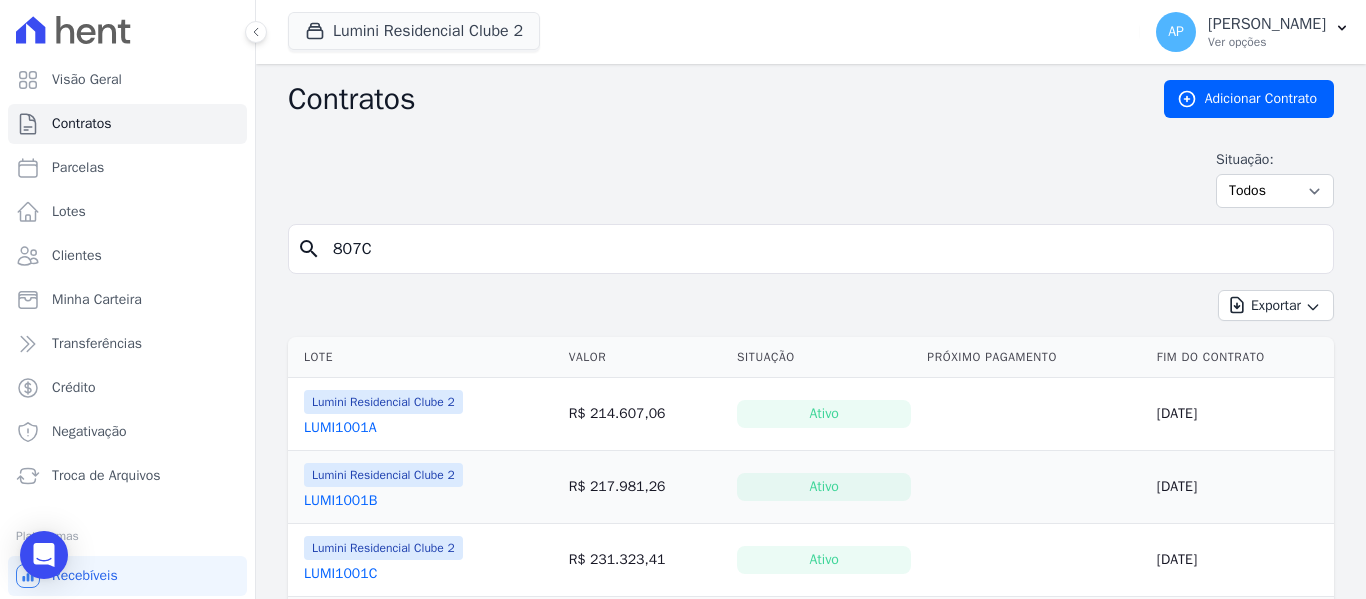 type on "807C" 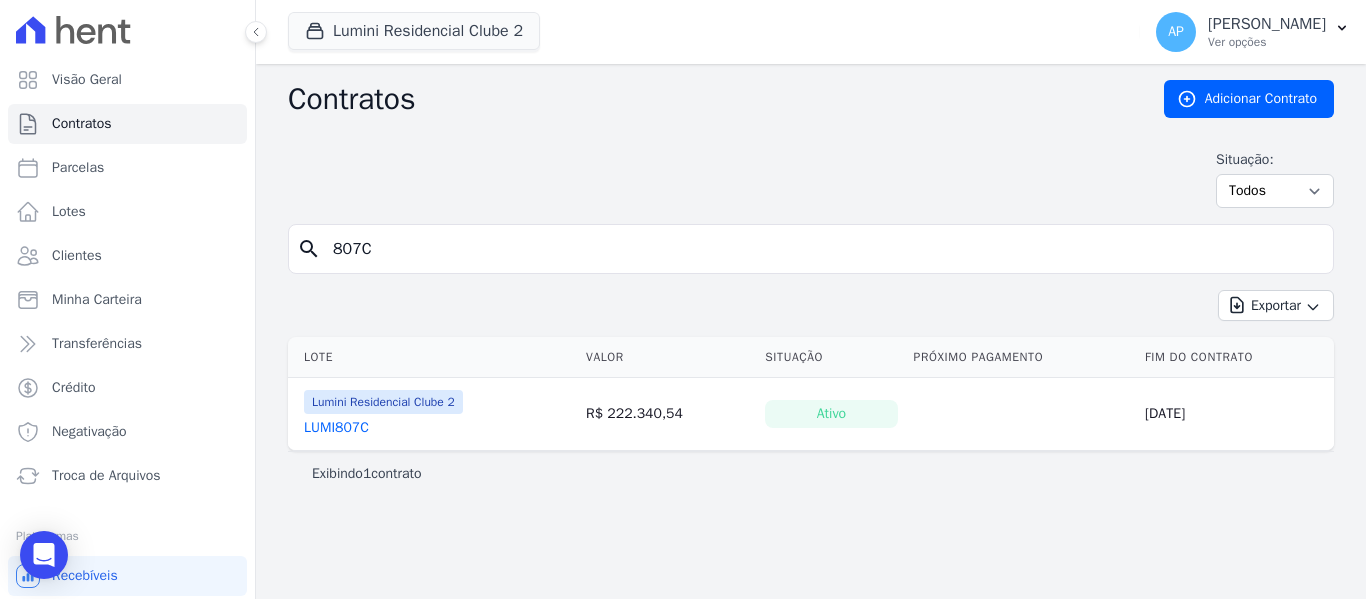 click on "LUMI807C" at bounding box center [336, 428] 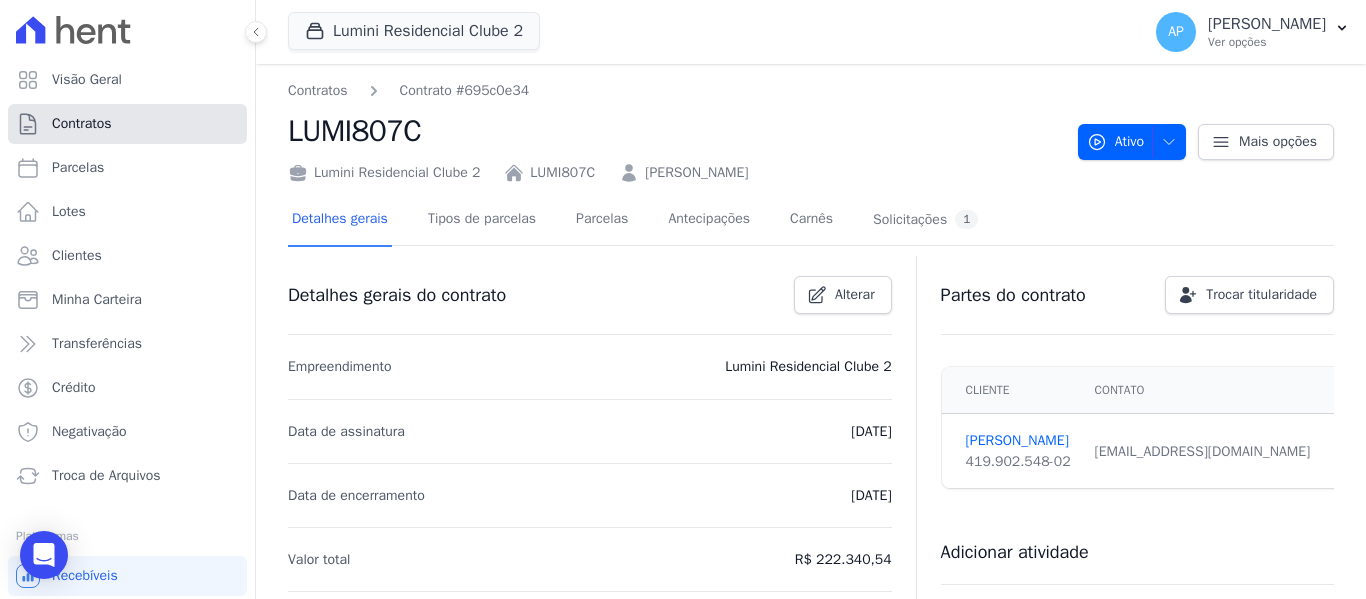 click on "Contratos" at bounding box center (127, 124) 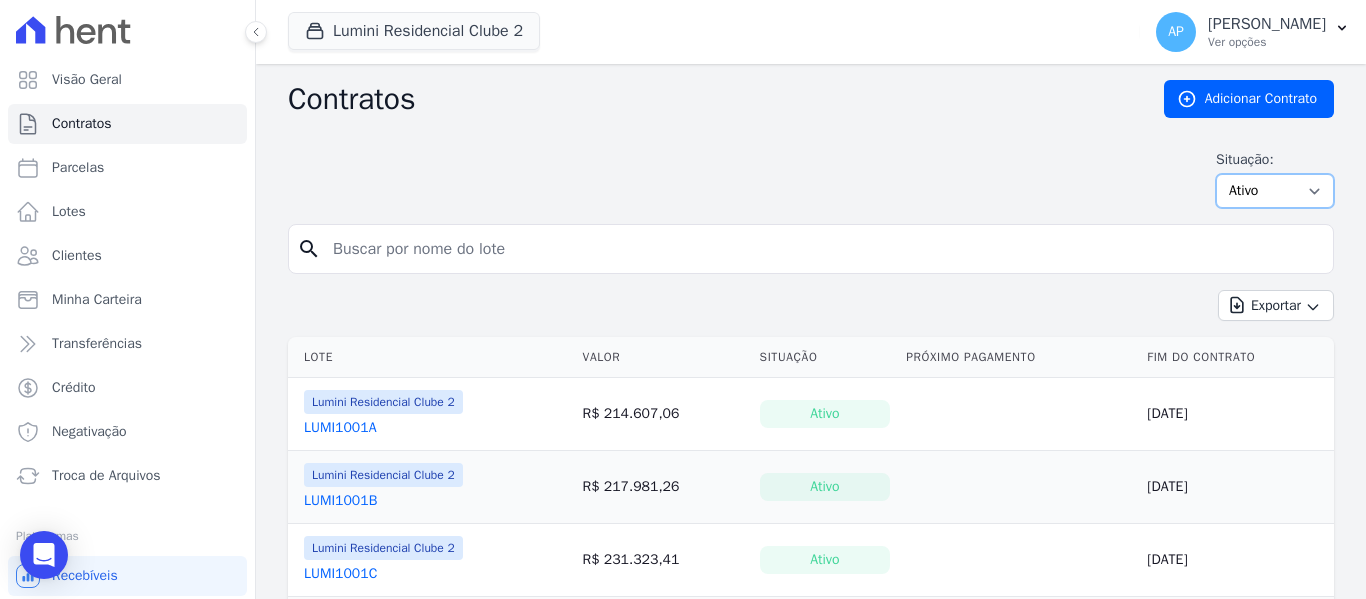 click on "Ativo
Todos
Pausado
Distratado
Rascunho
Expirado
Encerrado" at bounding box center [1275, 191] 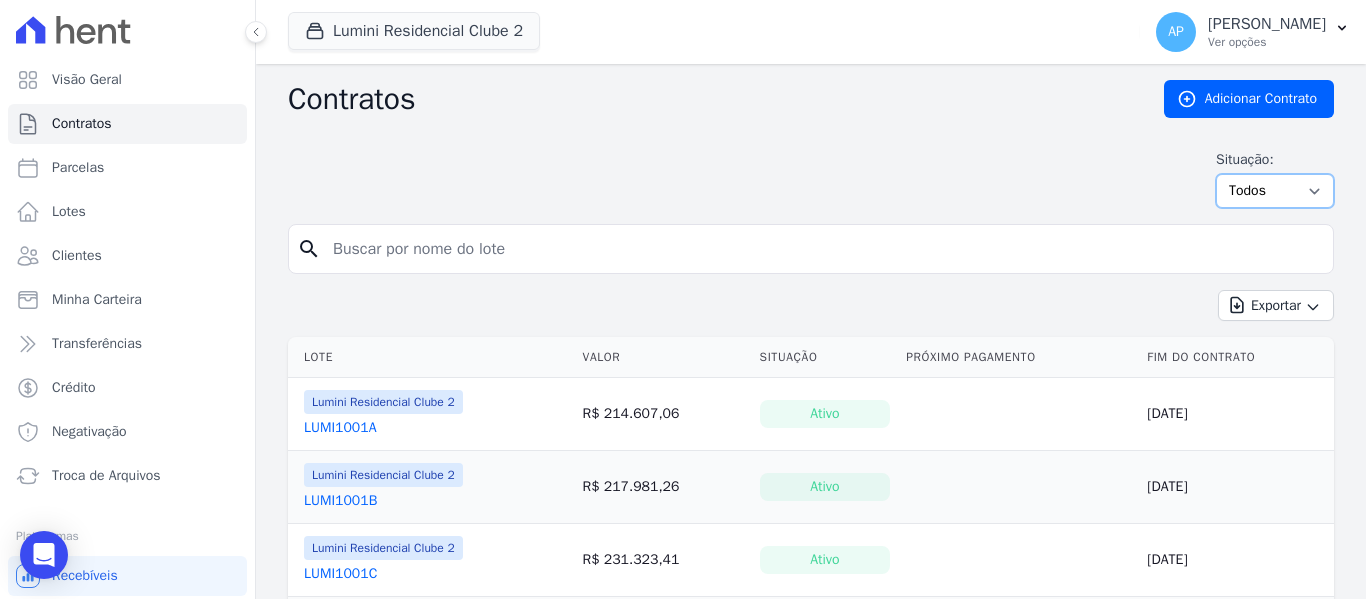 click on "Ativo
Todos
Pausado
Distratado
Rascunho
Expirado
Encerrado" at bounding box center (1275, 191) 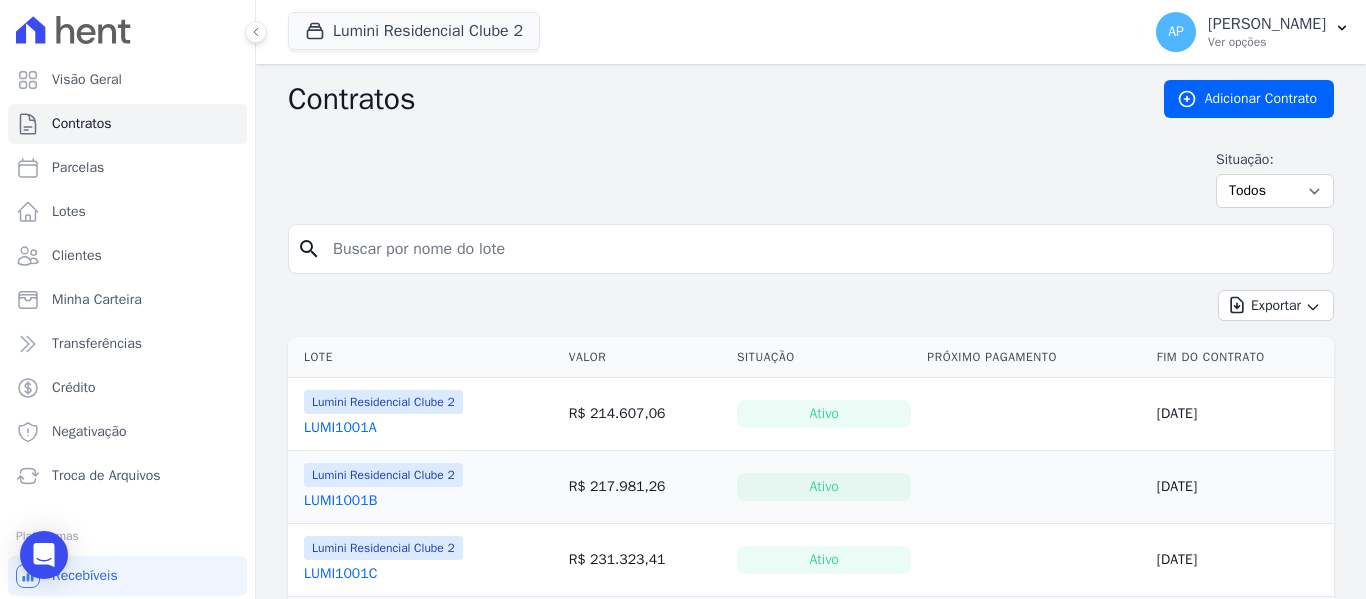 scroll, scrollTop: 0, scrollLeft: 0, axis: both 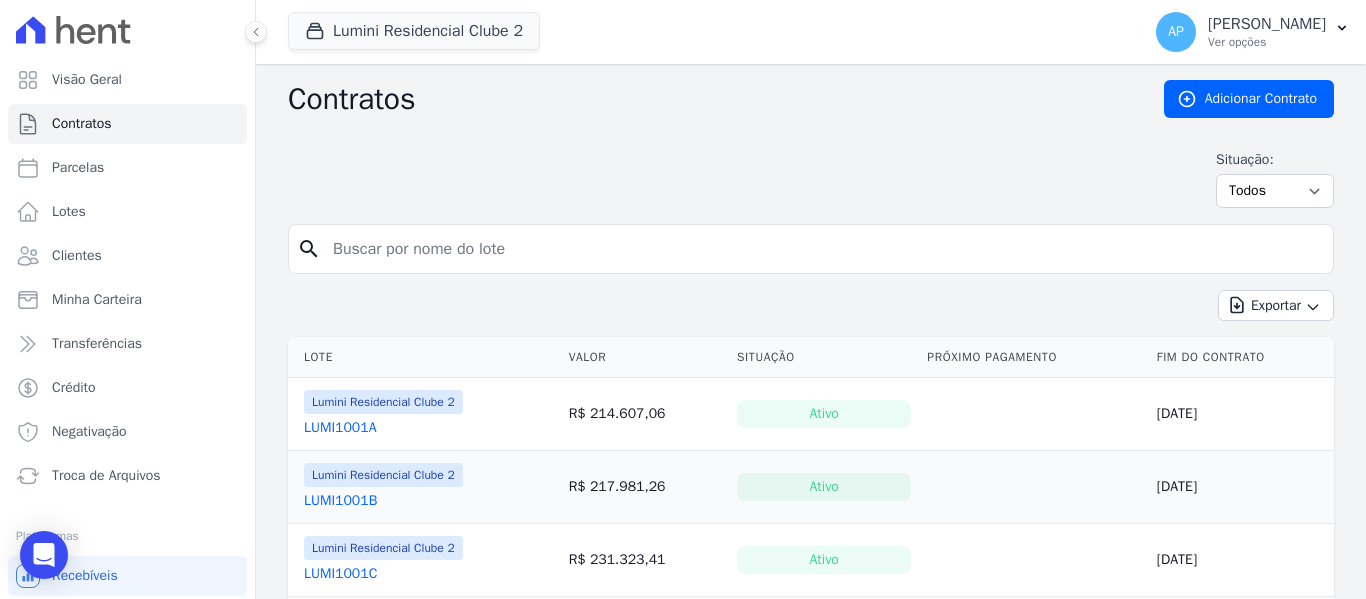 click at bounding box center [823, 249] 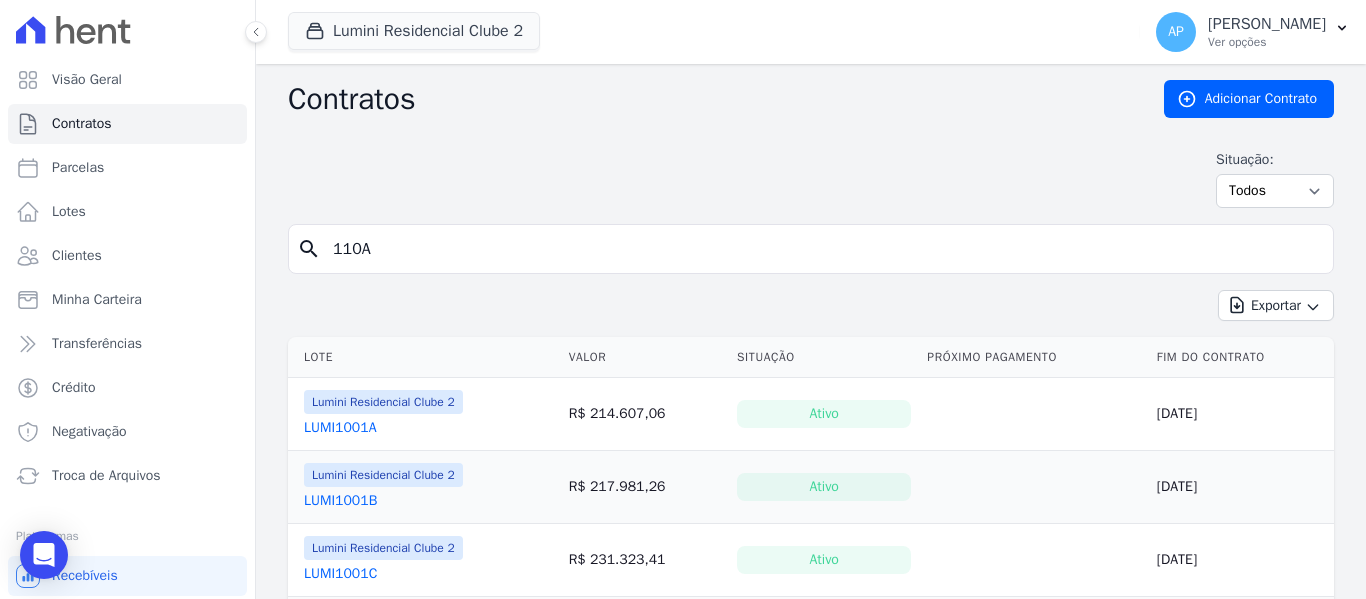 type on "110A" 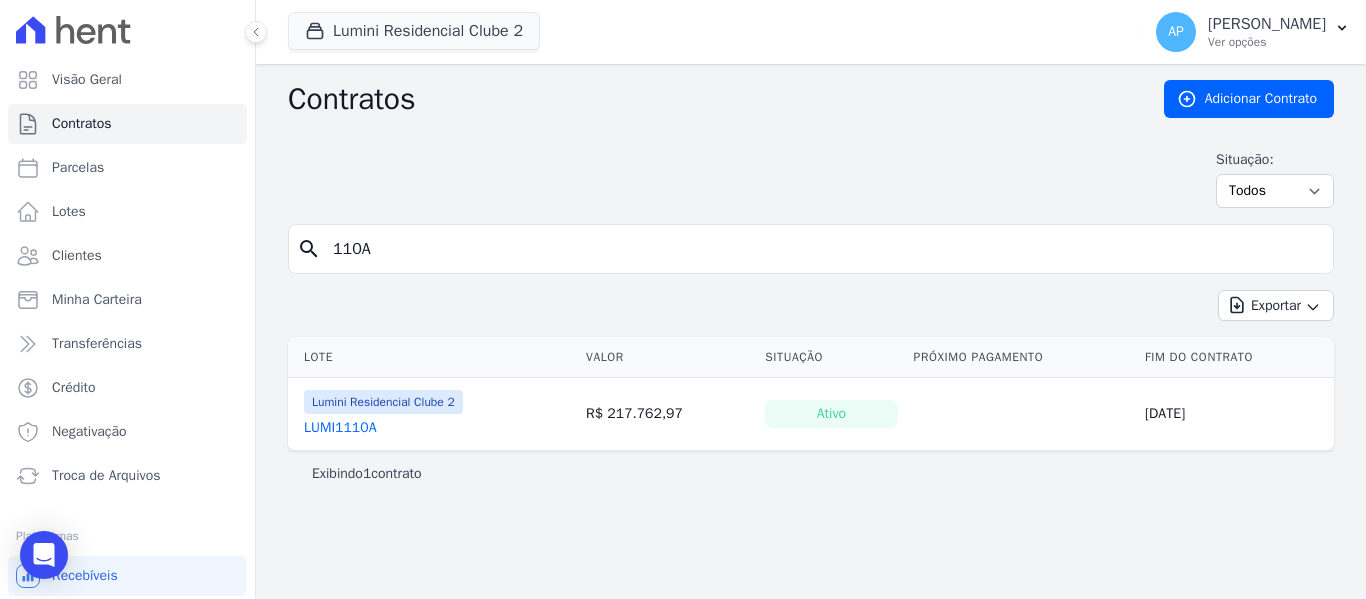 click on "Lumini Residencial Clube 2
LUMI1110A" at bounding box center (433, 414) 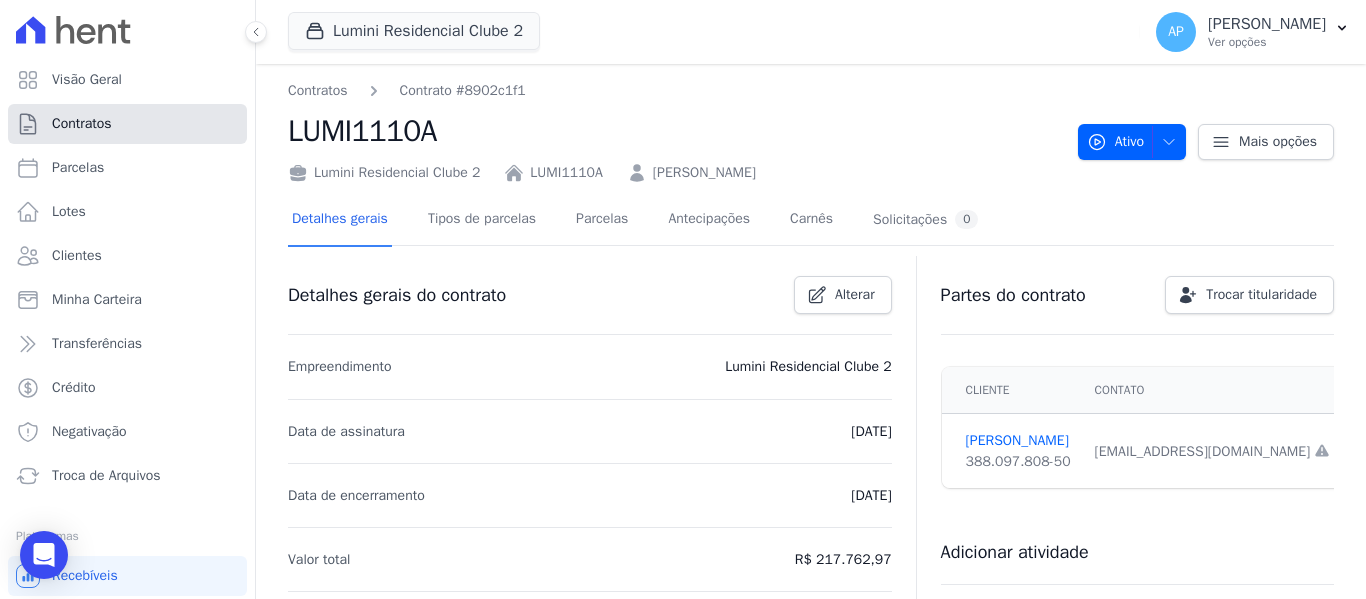 click on "Contratos" at bounding box center [127, 124] 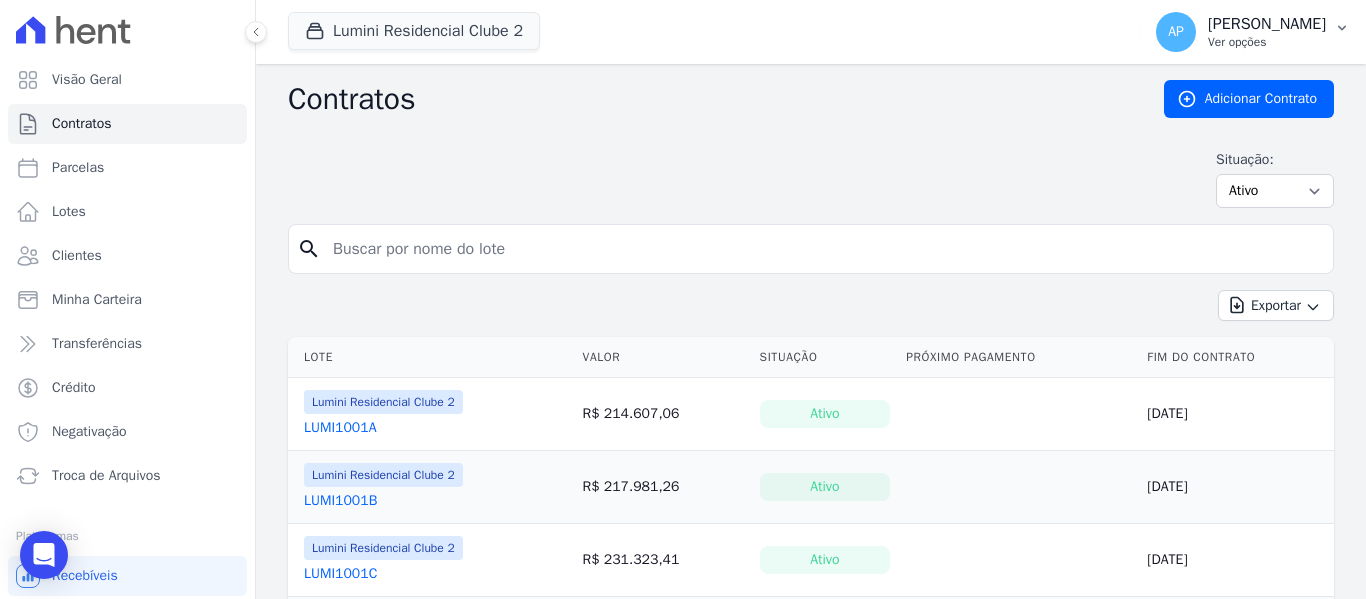 click on "[PERSON_NAME]" at bounding box center (1267, 24) 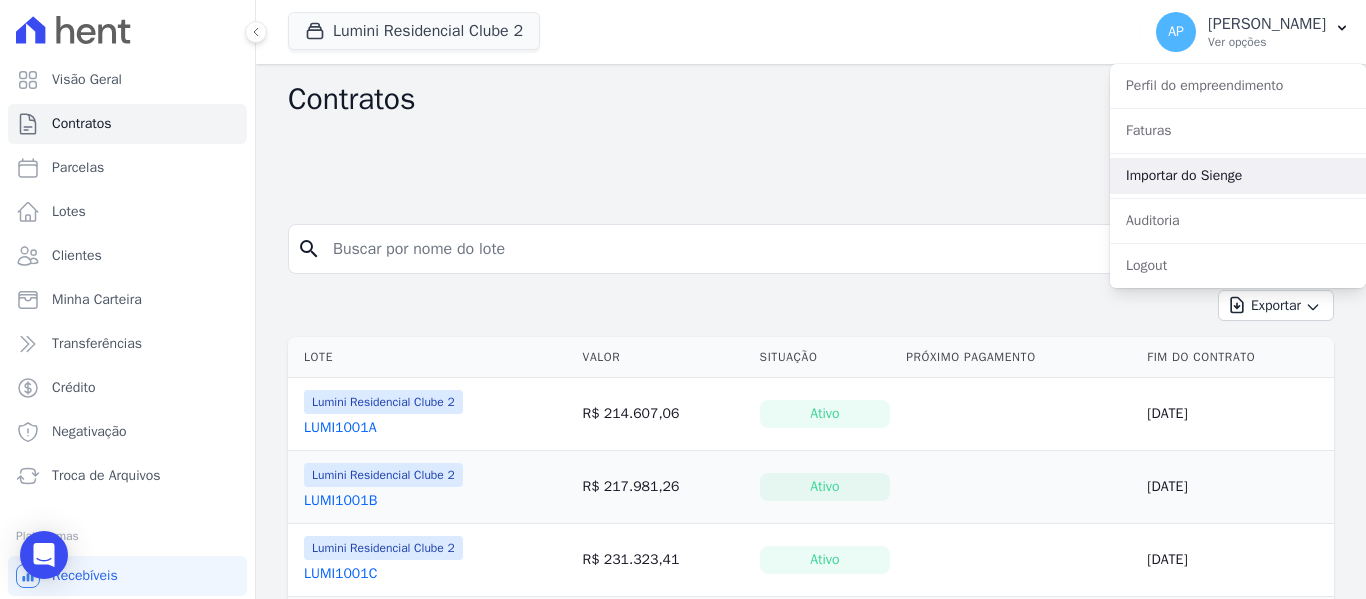 click on "Importar do Sienge" at bounding box center (1238, 176) 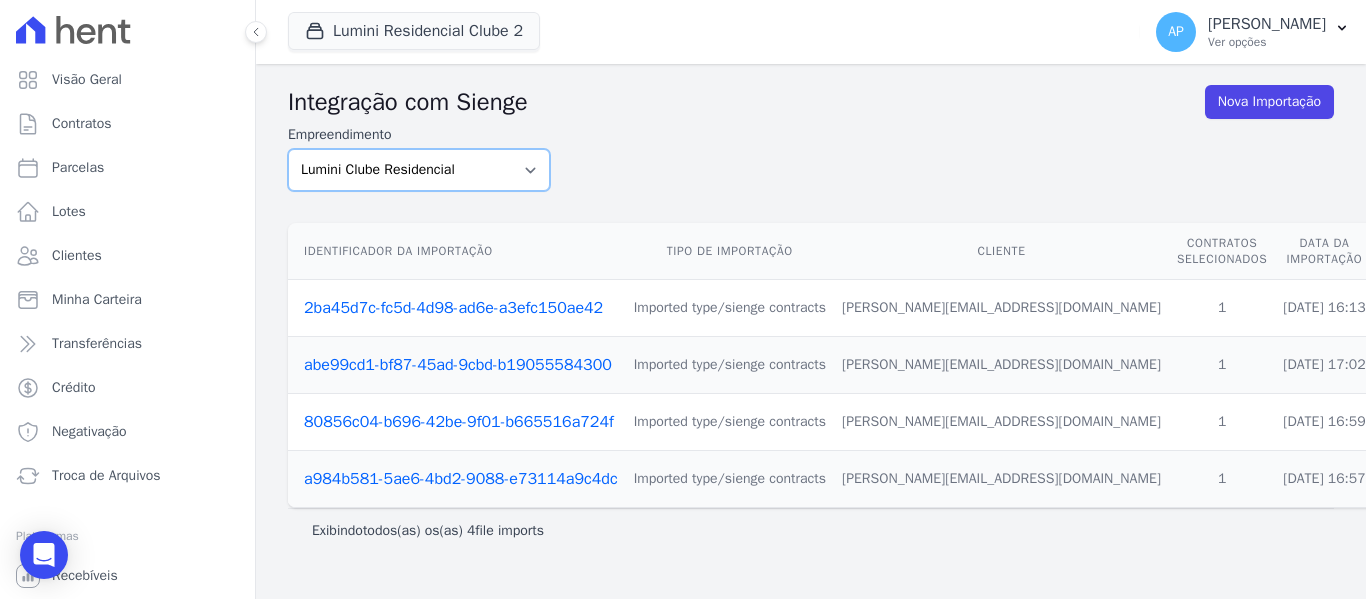 click on "Lumini Clube Residencial
Lumini Residencial Clube 2" at bounding box center (419, 170) 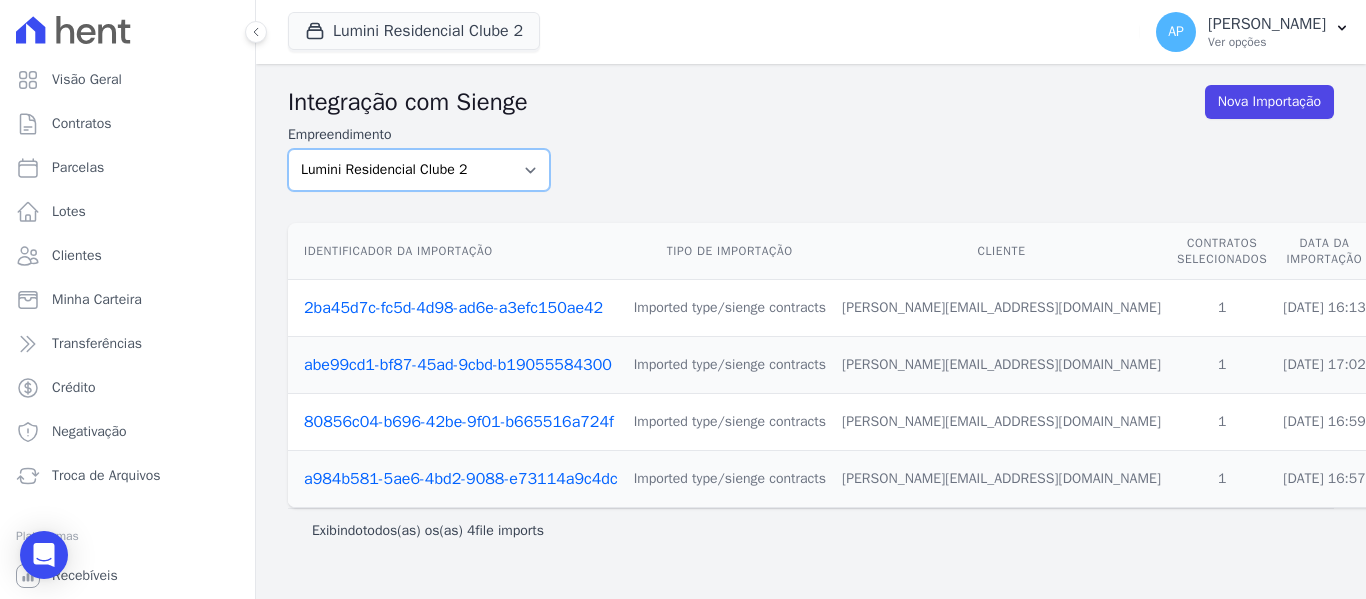 click on "Lumini Clube Residencial
Lumini Residencial Clube 2" at bounding box center (419, 170) 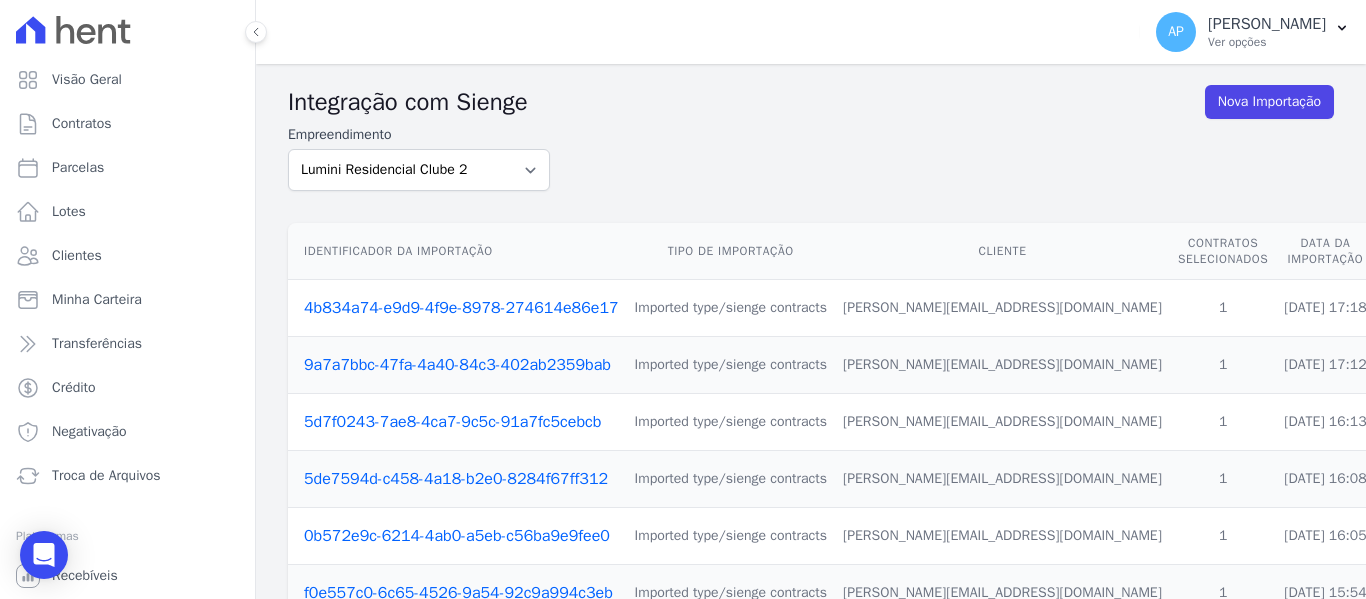 scroll, scrollTop: 0, scrollLeft: 0, axis: both 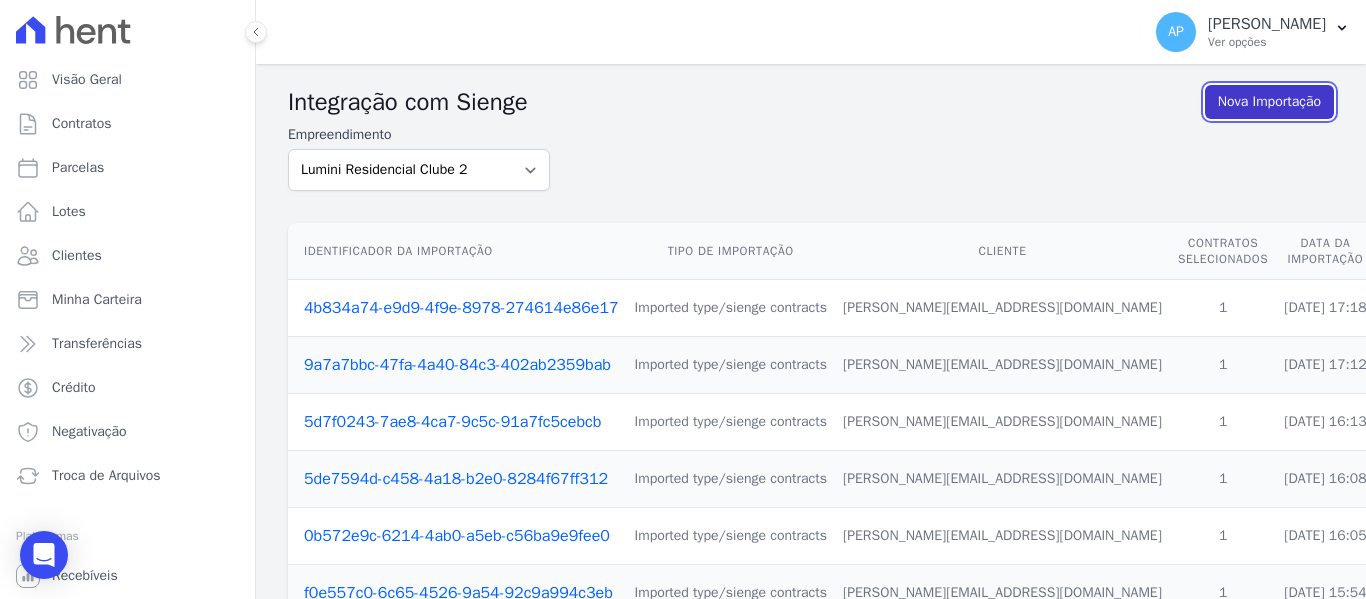 click on "Nova Importação" at bounding box center [1269, 102] 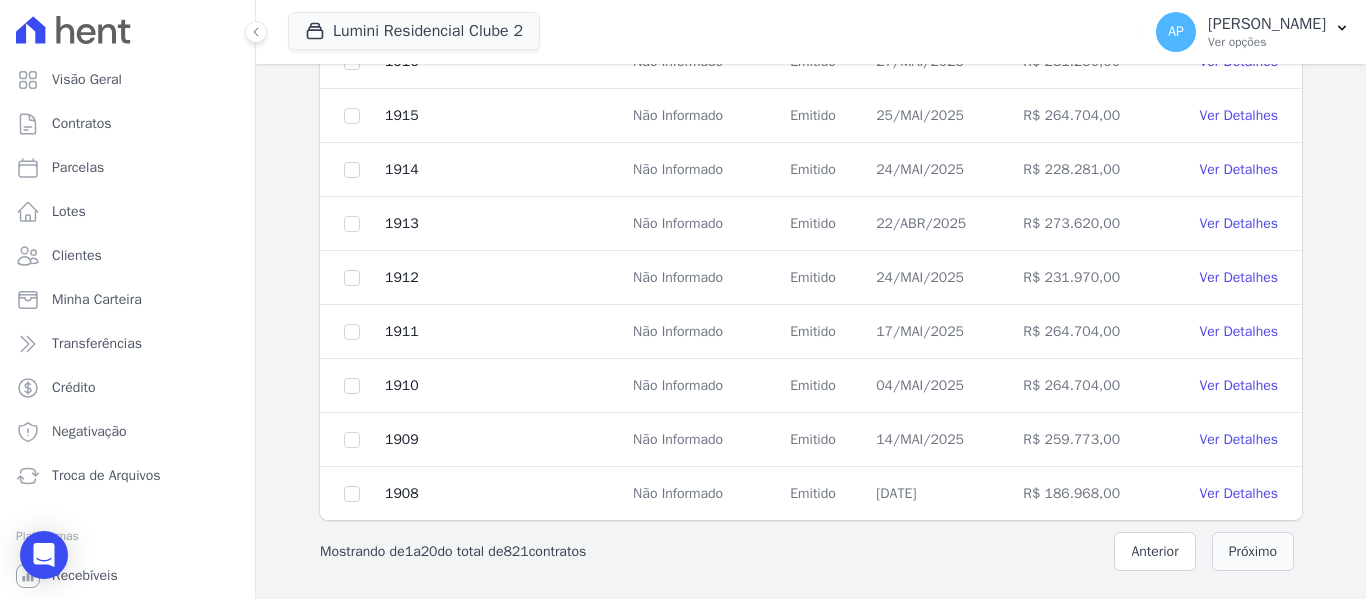 click on "Próximo" at bounding box center [1253, 551] 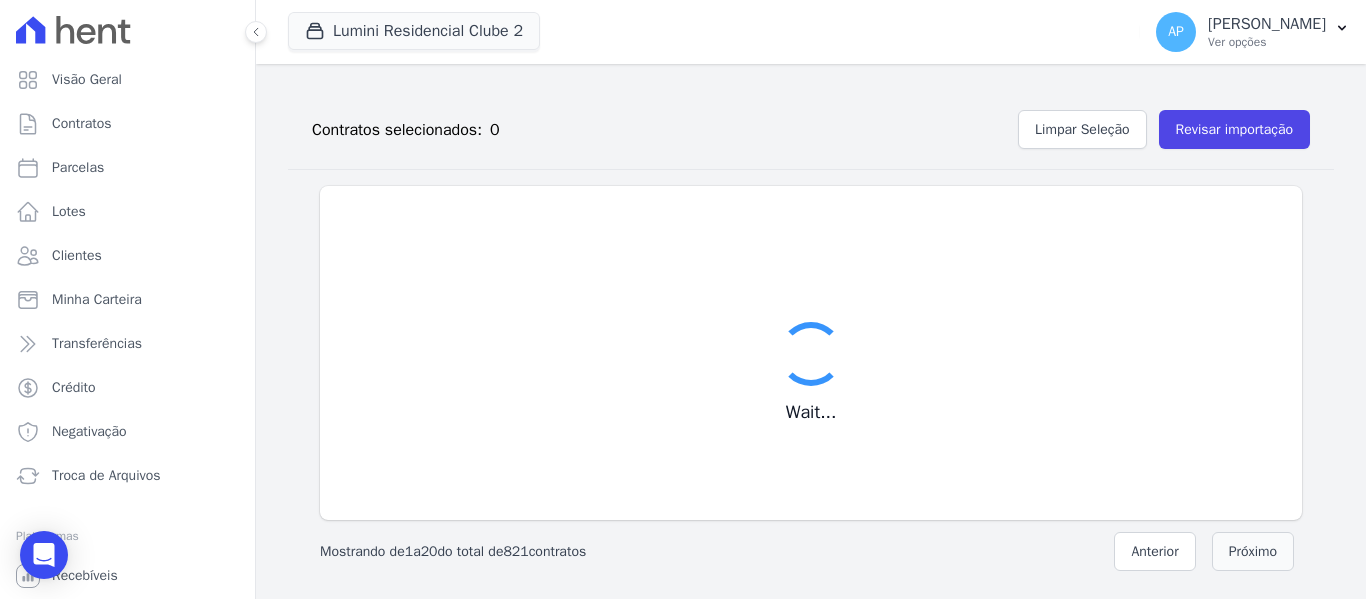 scroll, scrollTop: 226, scrollLeft: 0, axis: vertical 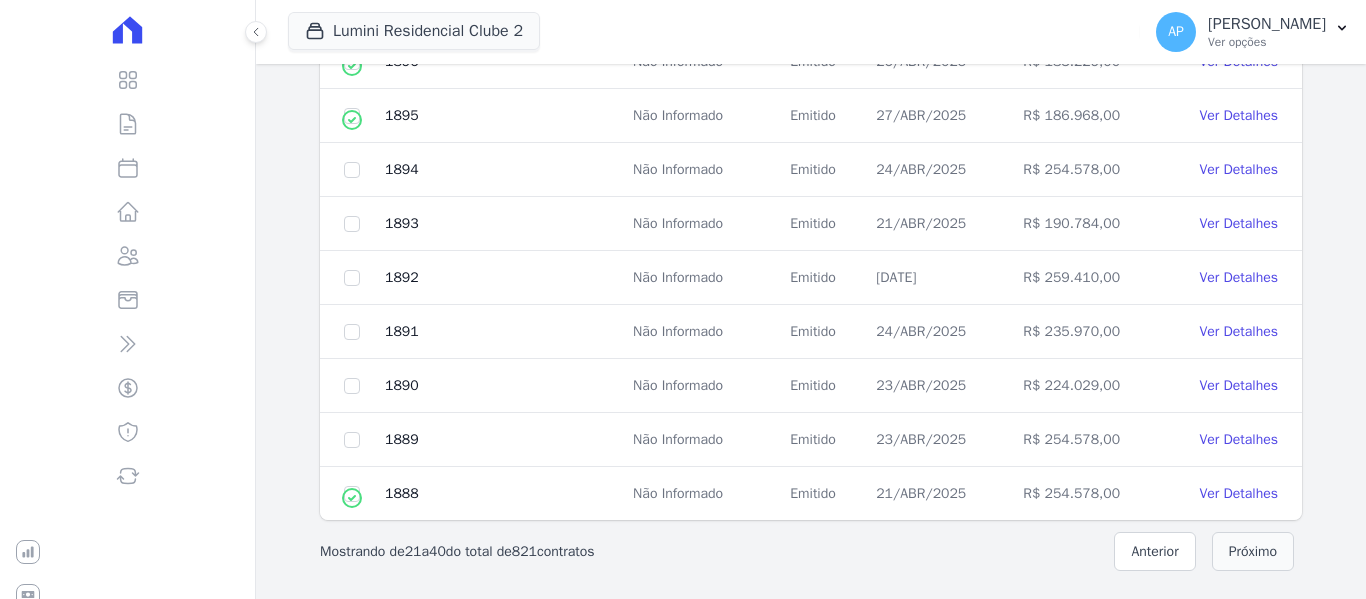 click on "Próximo" at bounding box center (1253, 551) 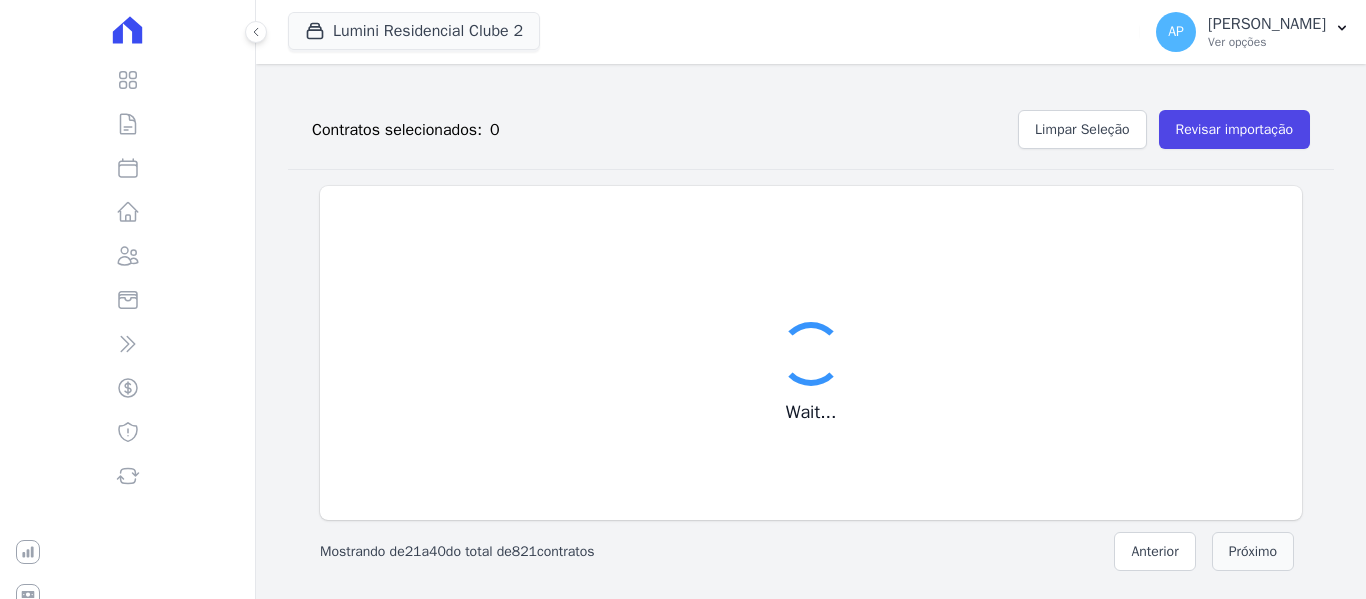 scroll, scrollTop: 226, scrollLeft: 0, axis: vertical 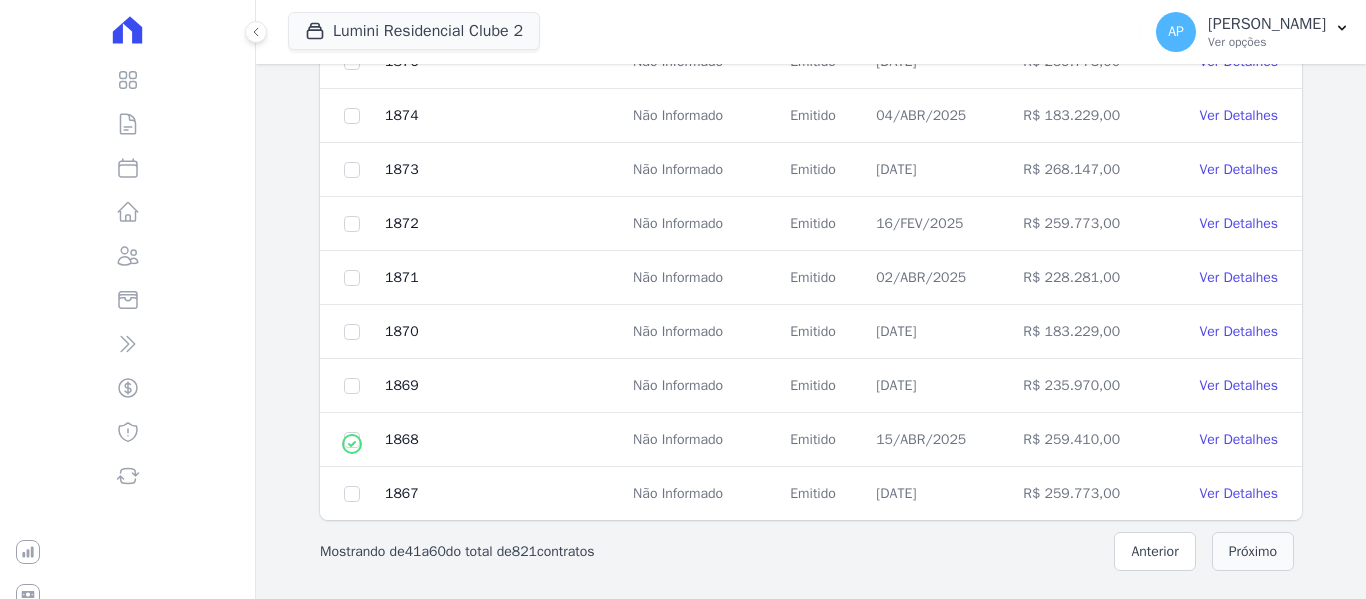 click on "Próximo" at bounding box center [1253, 551] 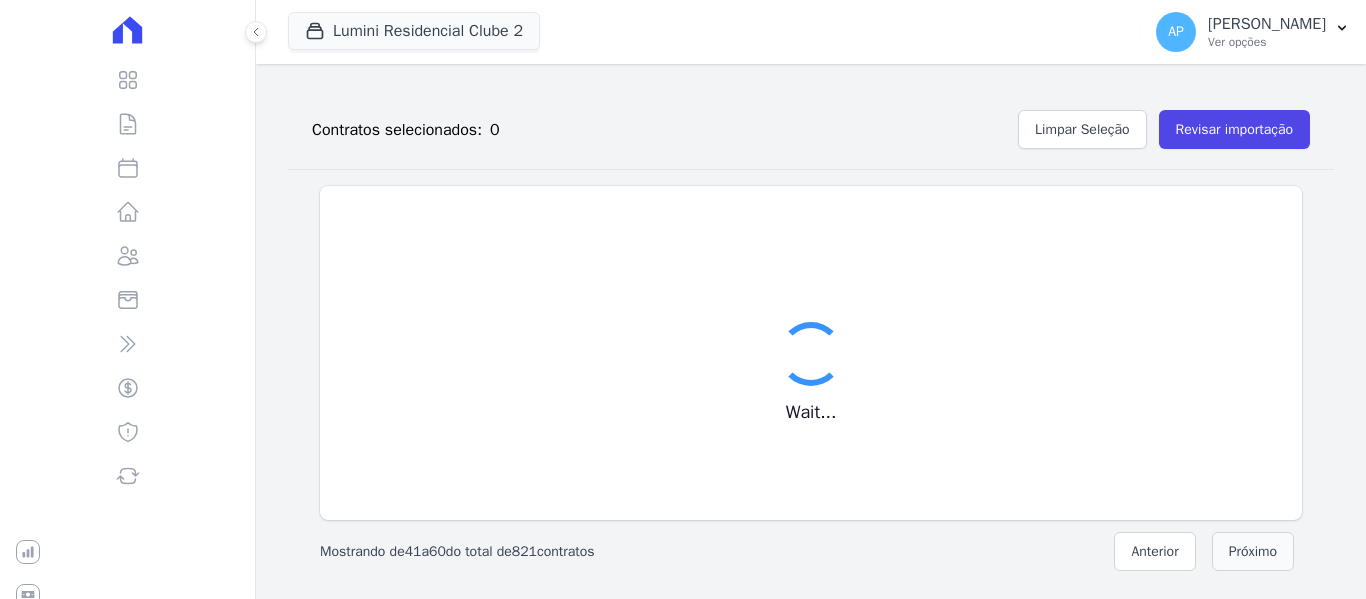 scroll, scrollTop: 226, scrollLeft: 0, axis: vertical 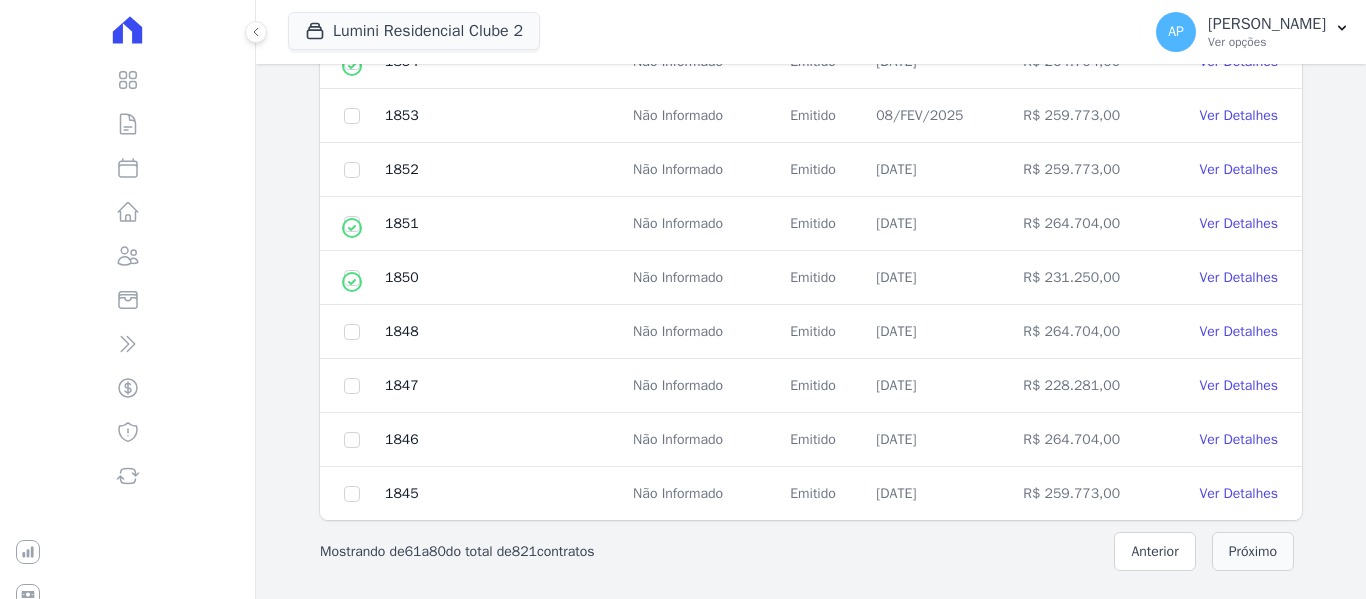 click on "Próximo" at bounding box center [1253, 551] 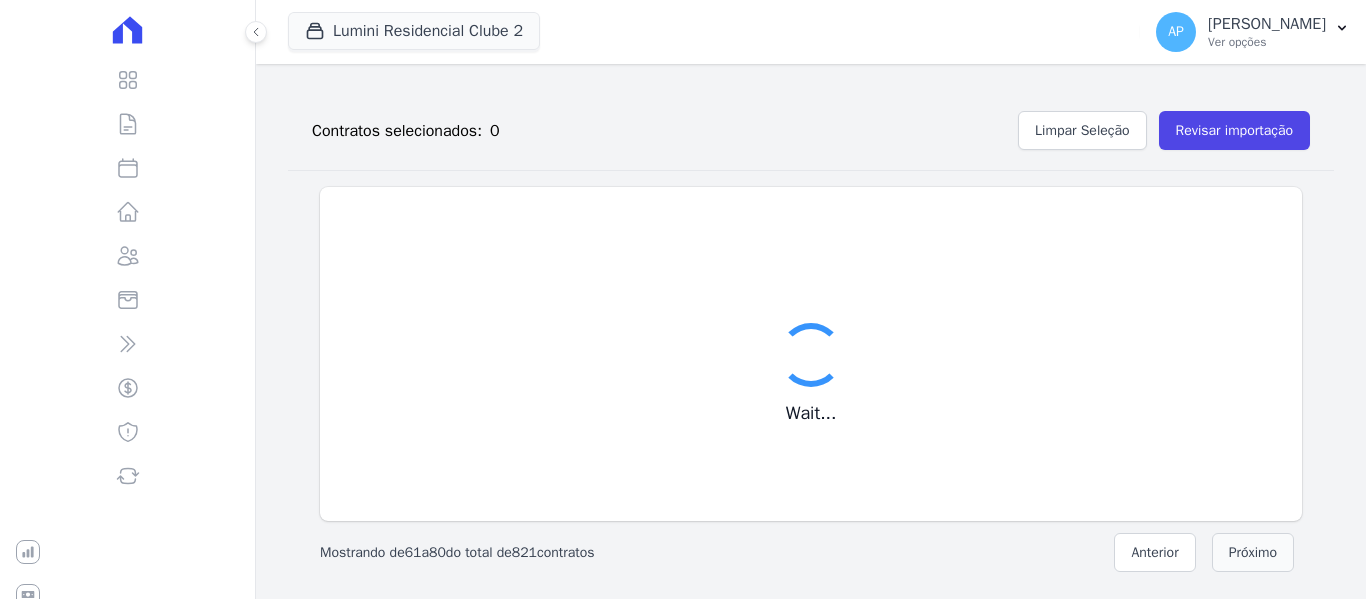 click on "Próximo" at bounding box center [1253, 552] 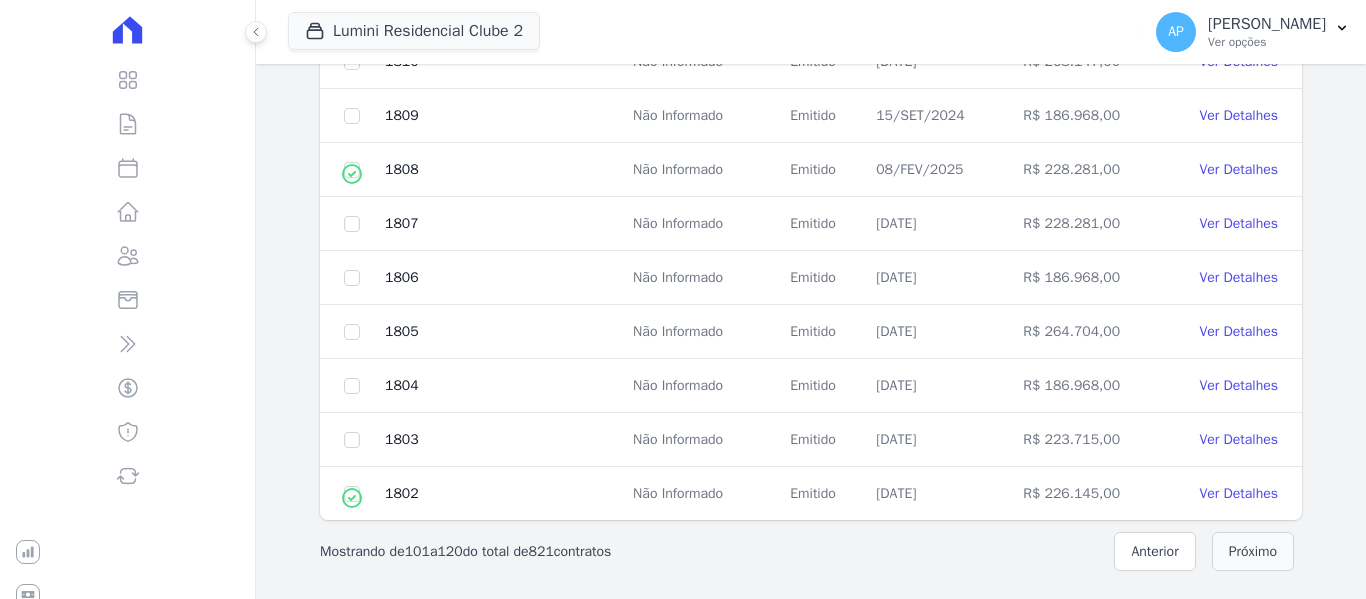 click on "Próximo" at bounding box center (1253, 551) 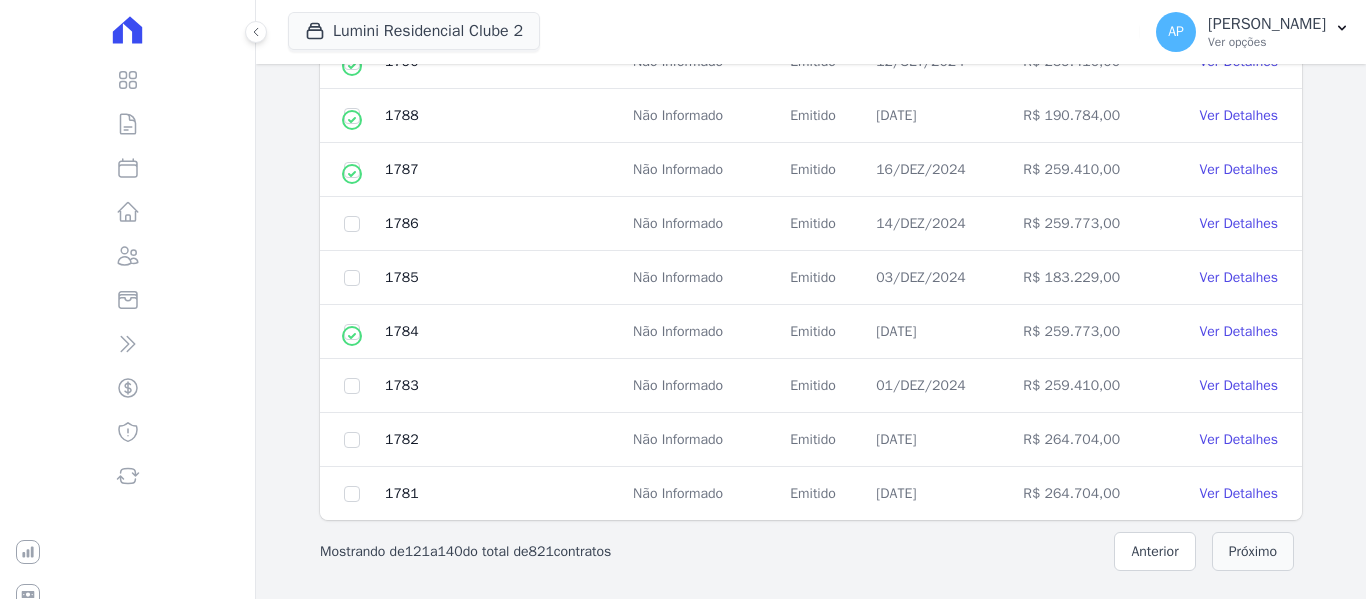 click on "Próximo" at bounding box center [1253, 551] 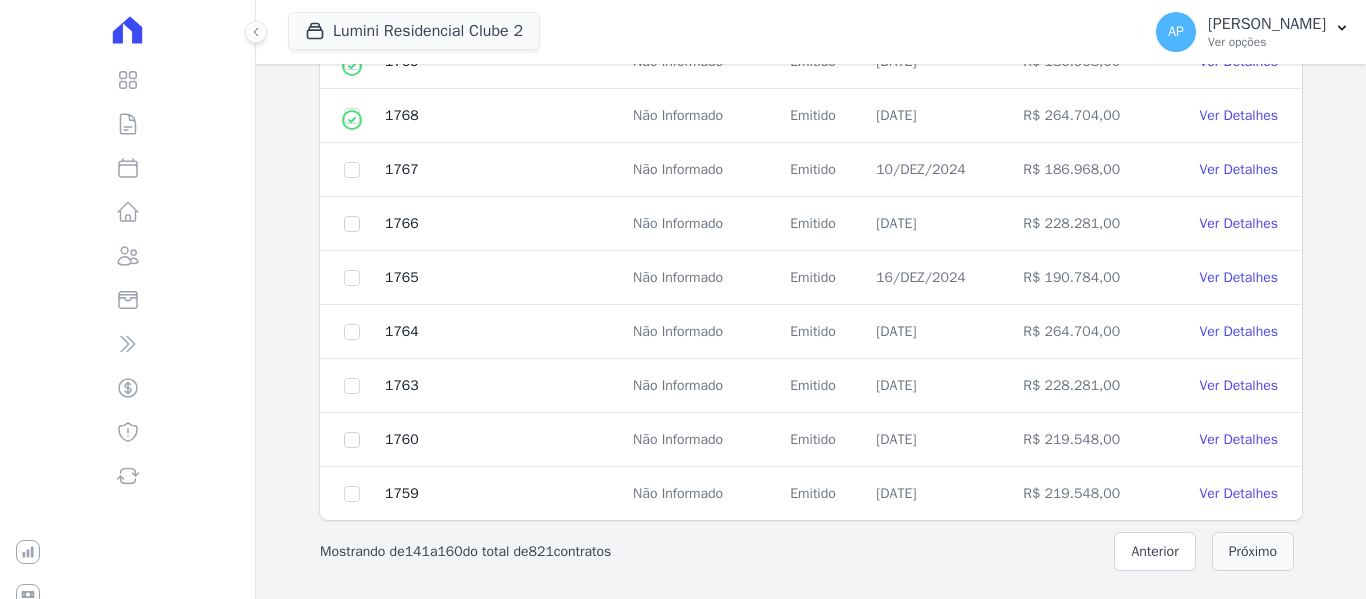 click on "Próximo" at bounding box center (1253, 551) 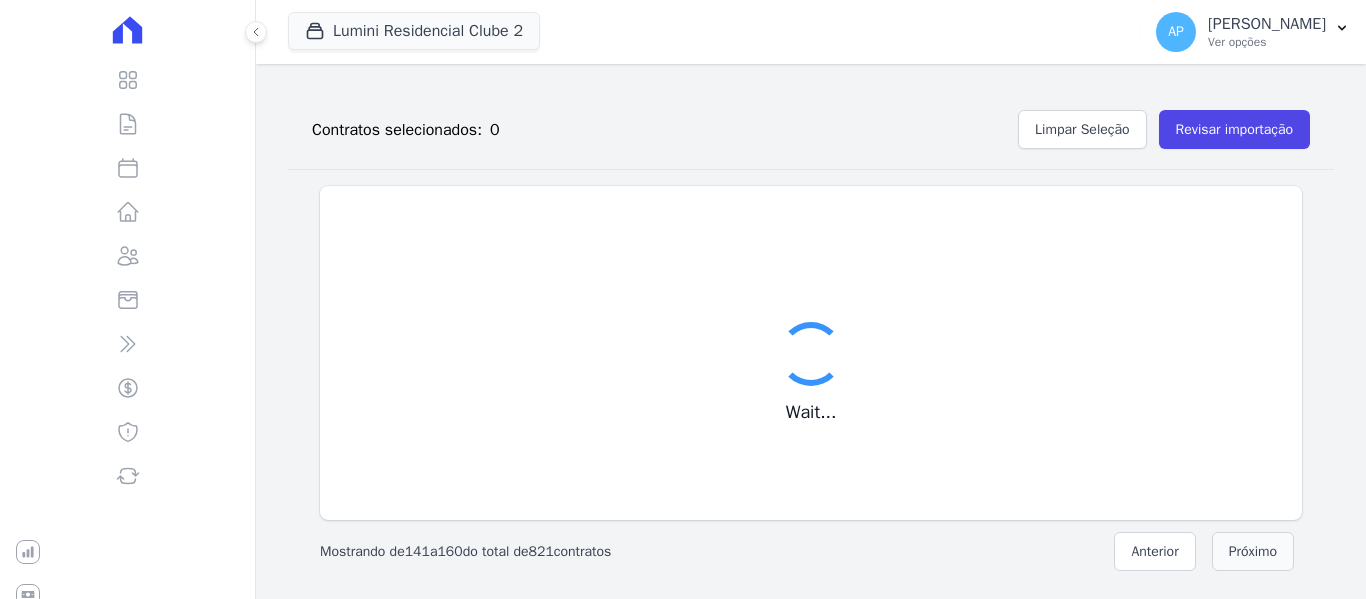 scroll, scrollTop: 226, scrollLeft: 0, axis: vertical 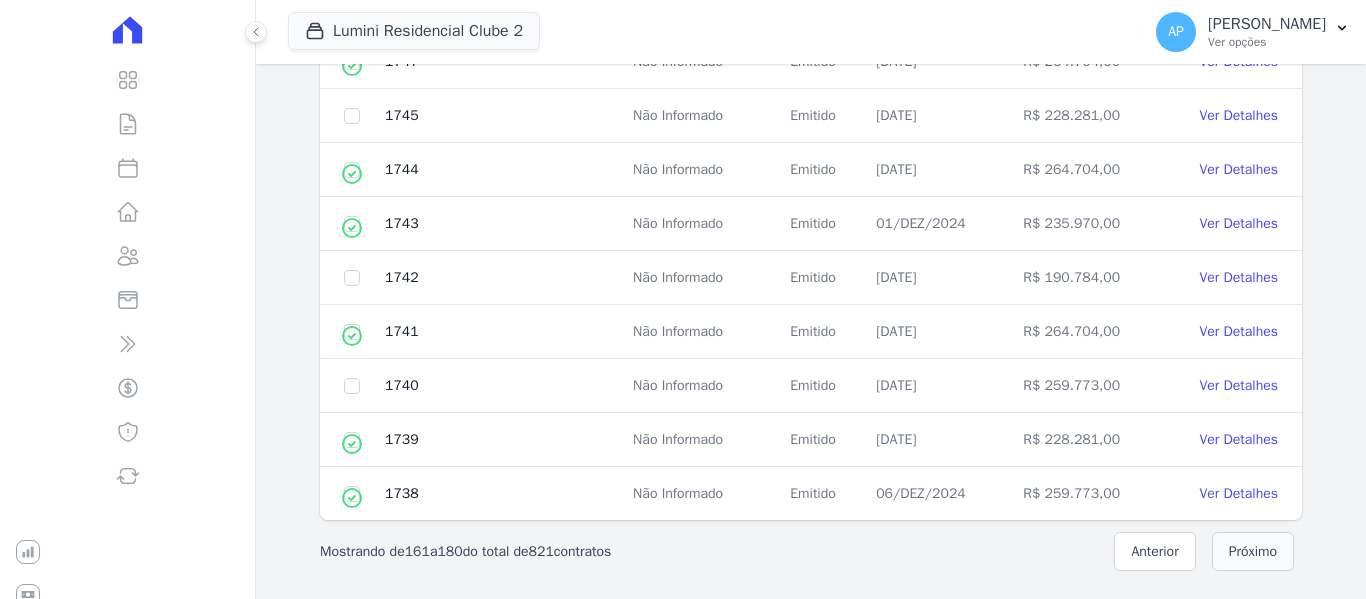 click on "Próximo" at bounding box center (1253, 551) 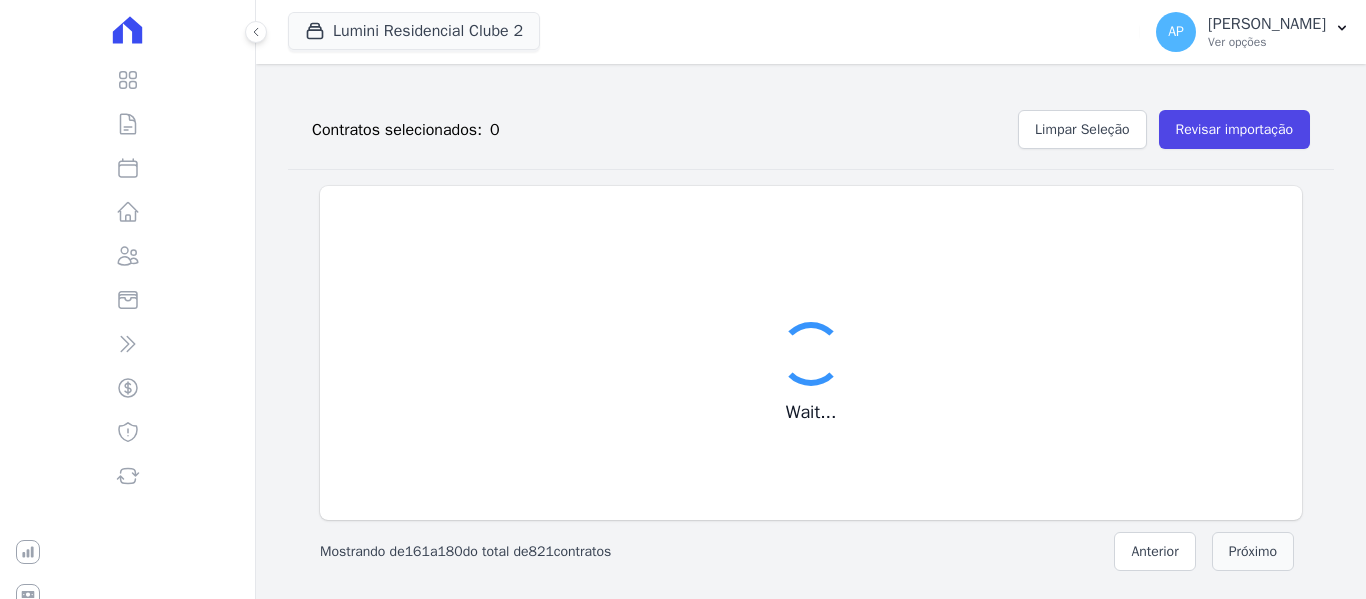 scroll, scrollTop: 226, scrollLeft: 0, axis: vertical 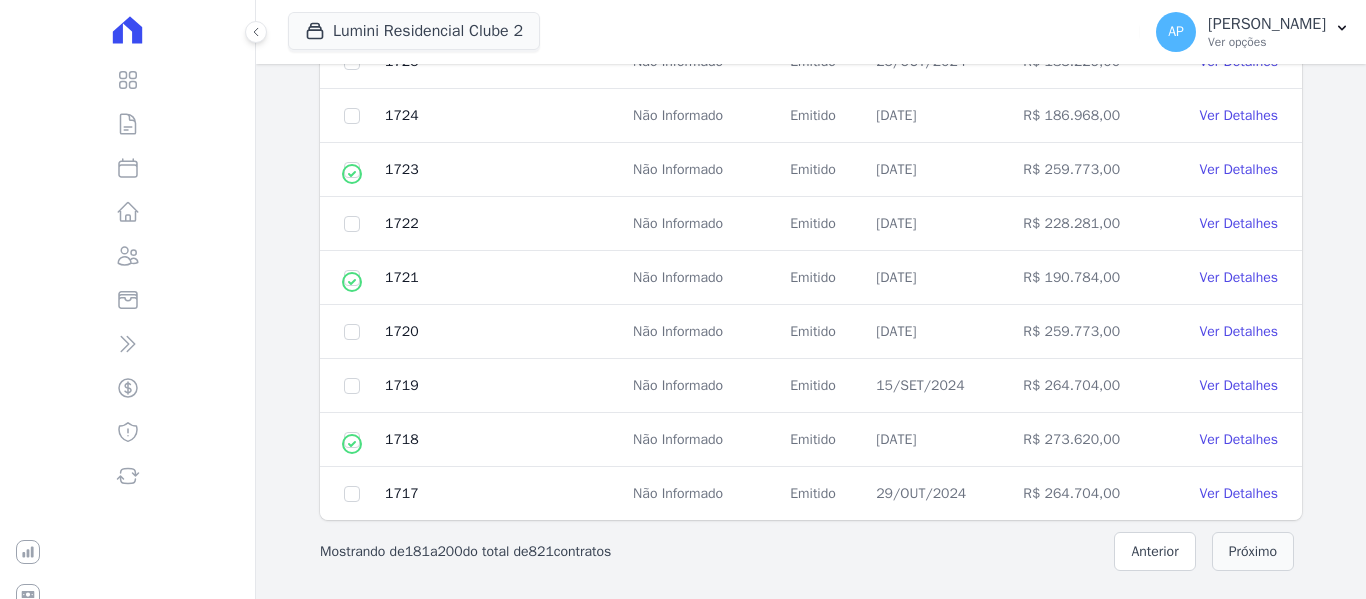 click on "Próximo" at bounding box center (1253, 551) 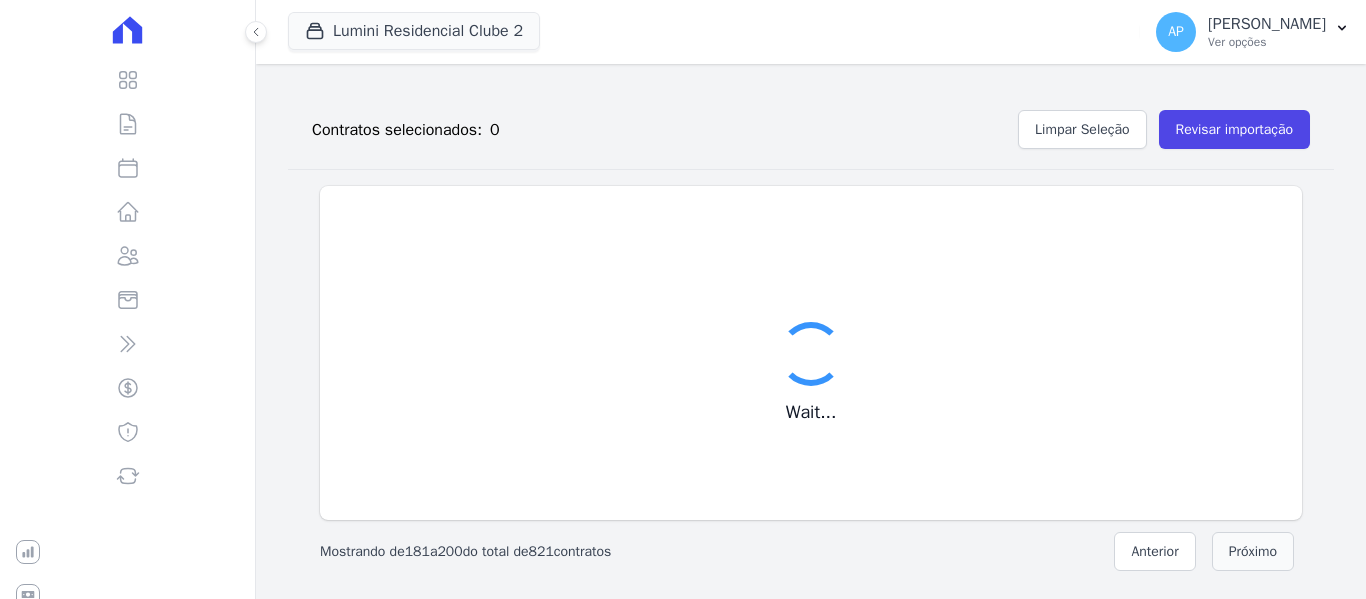 scroll, scrollTop: 226, scrollLeft: 0, axis: vertical 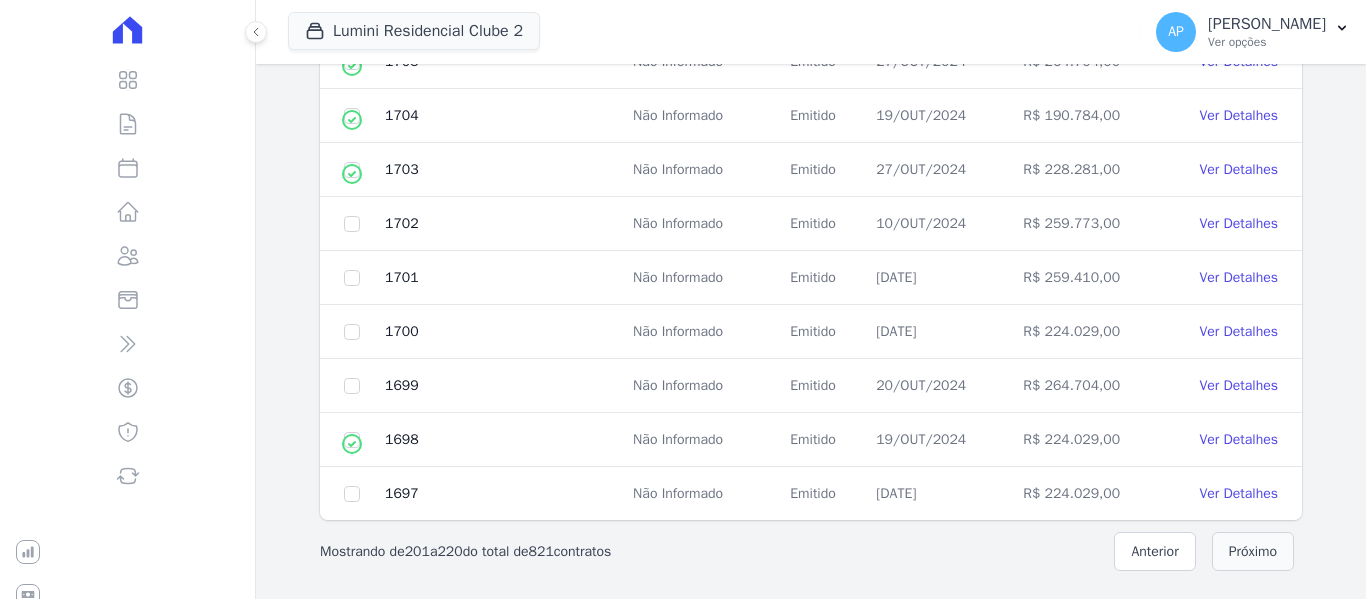 click on "Próximo" at bounding box center (1253, 551) 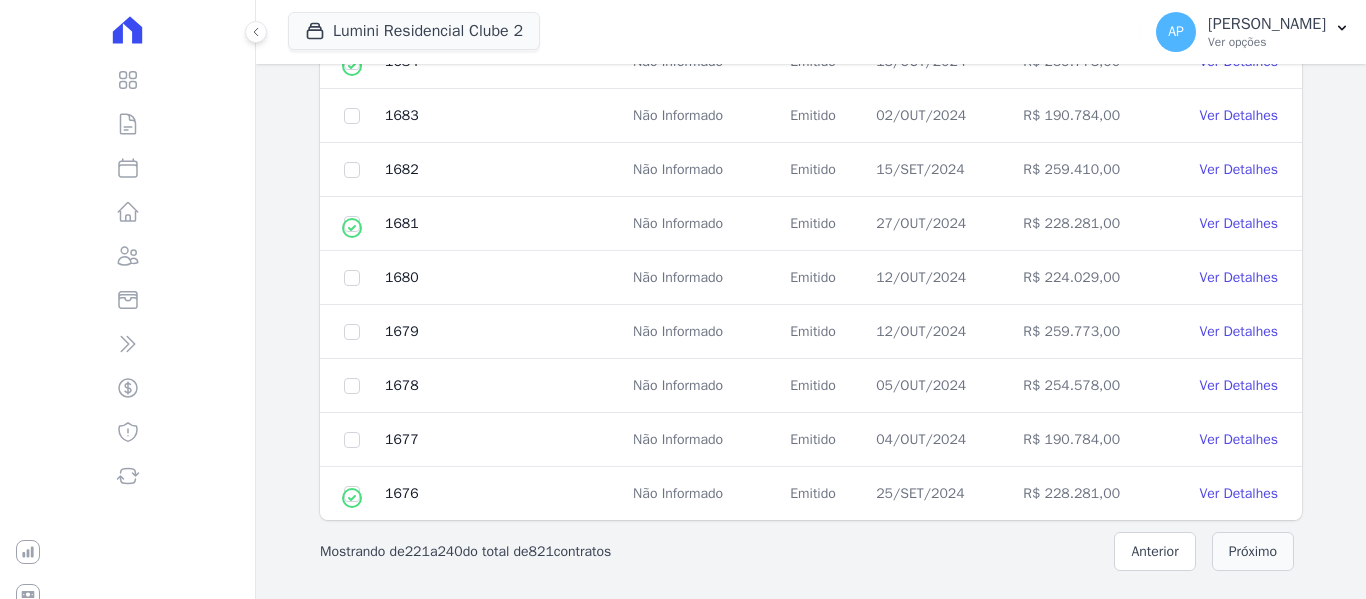 click on "Próximo" at bounding box center (1253, 551) 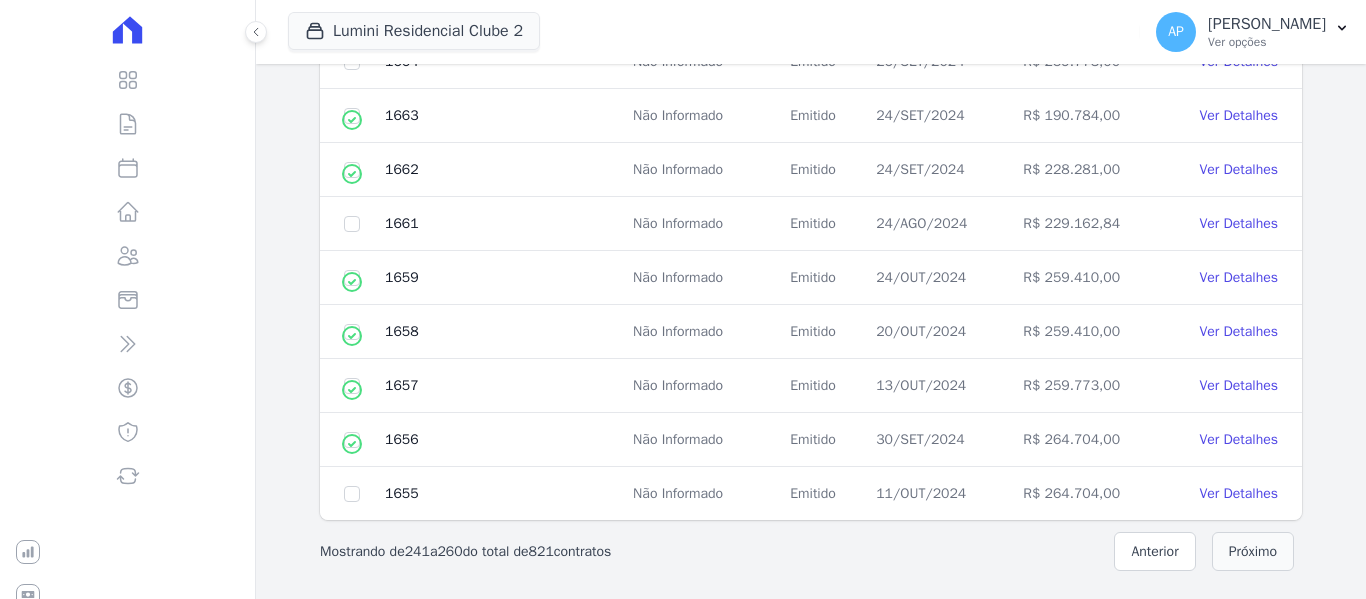 click on "Próximo" at bounding box center [1253, 551] 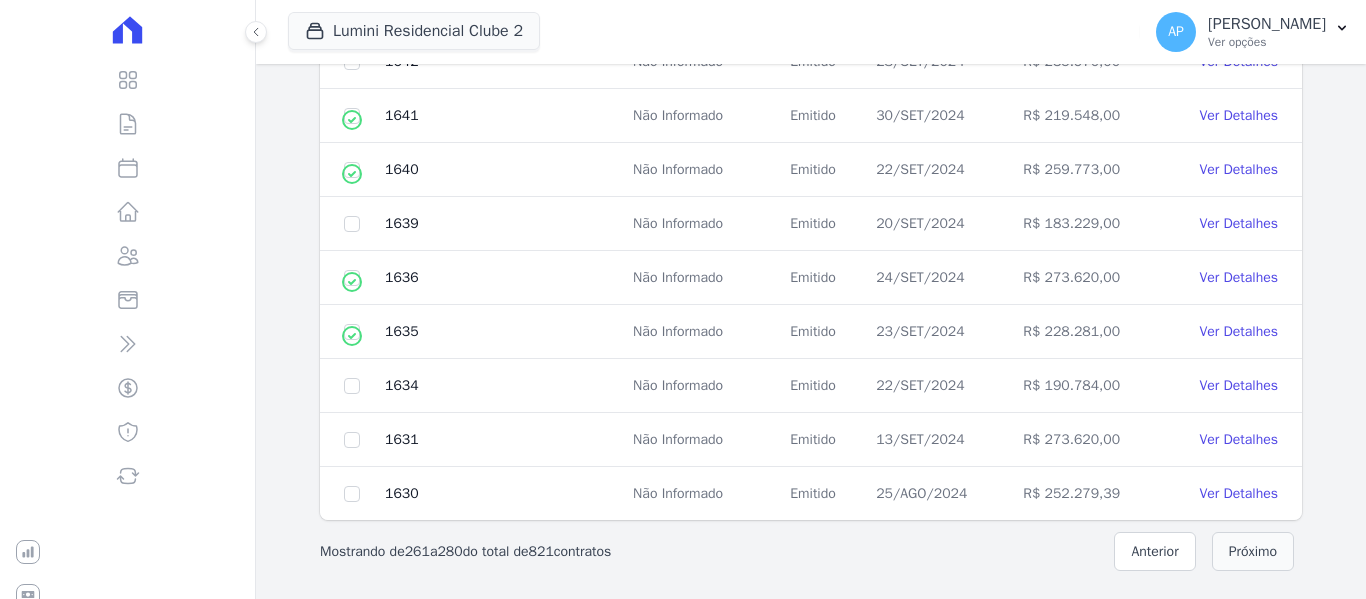 click on "Próximo" at bounding box center (1253, 551) 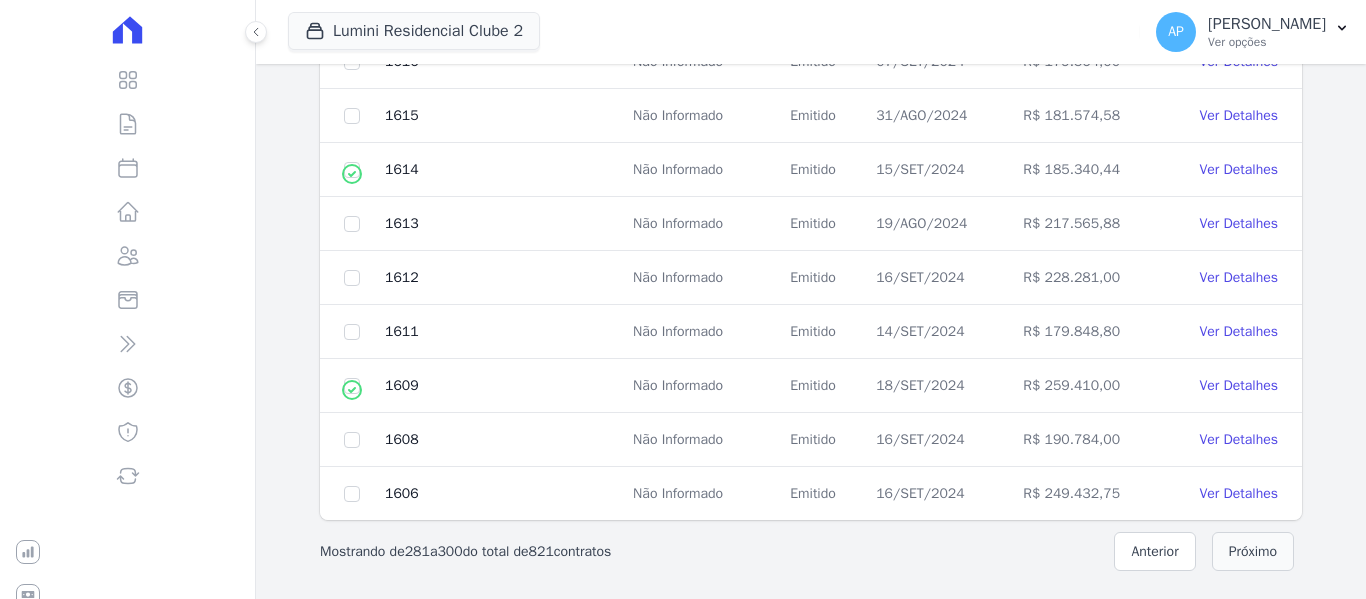 click on "Próximo" at bounding box center (1253, 551) 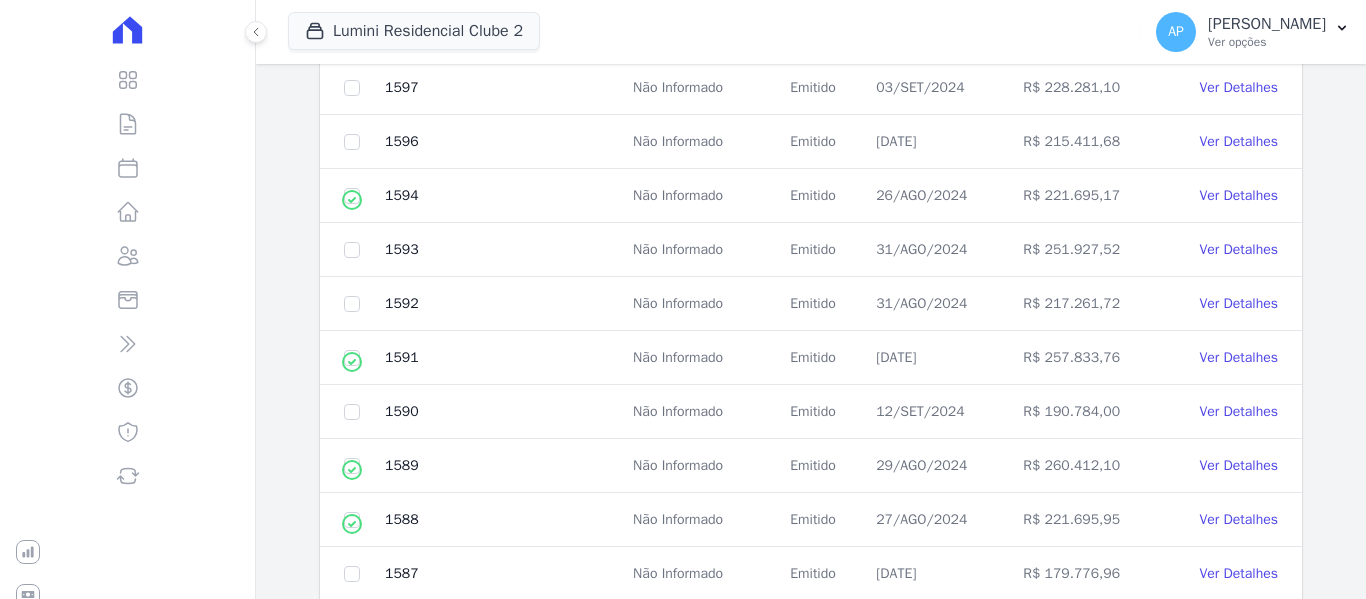 scroll, scrollTop: 622, scrollLeft: 0, axis: vertical 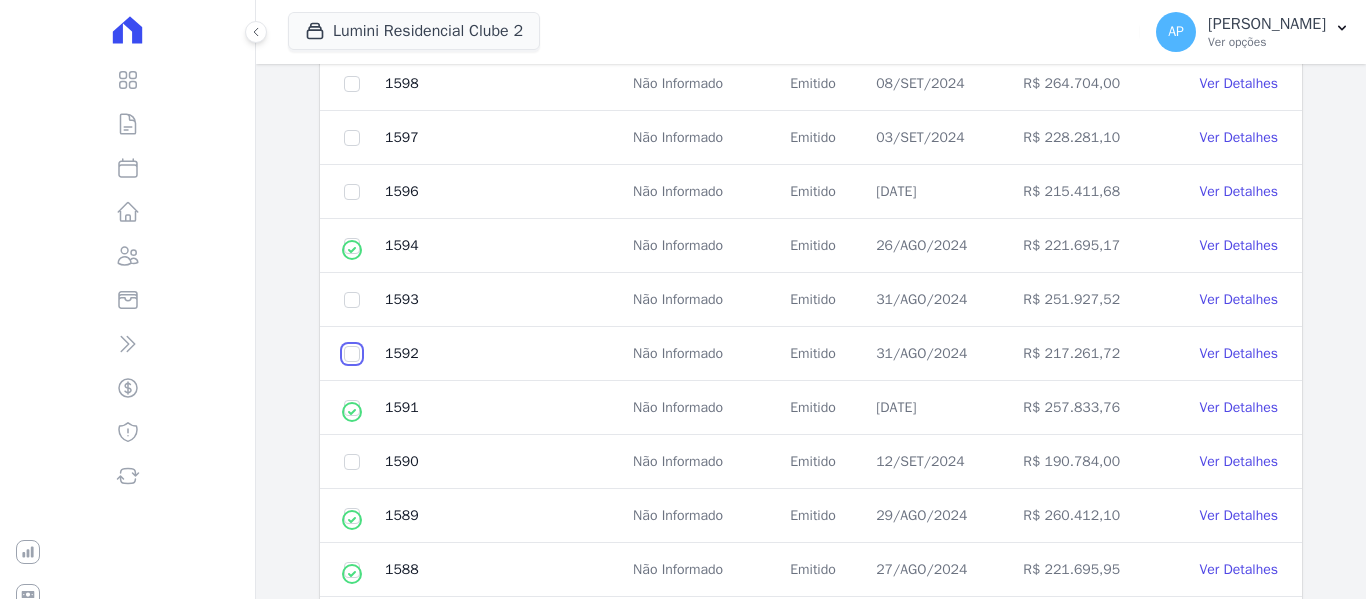 click at bounding box center (352, -132) 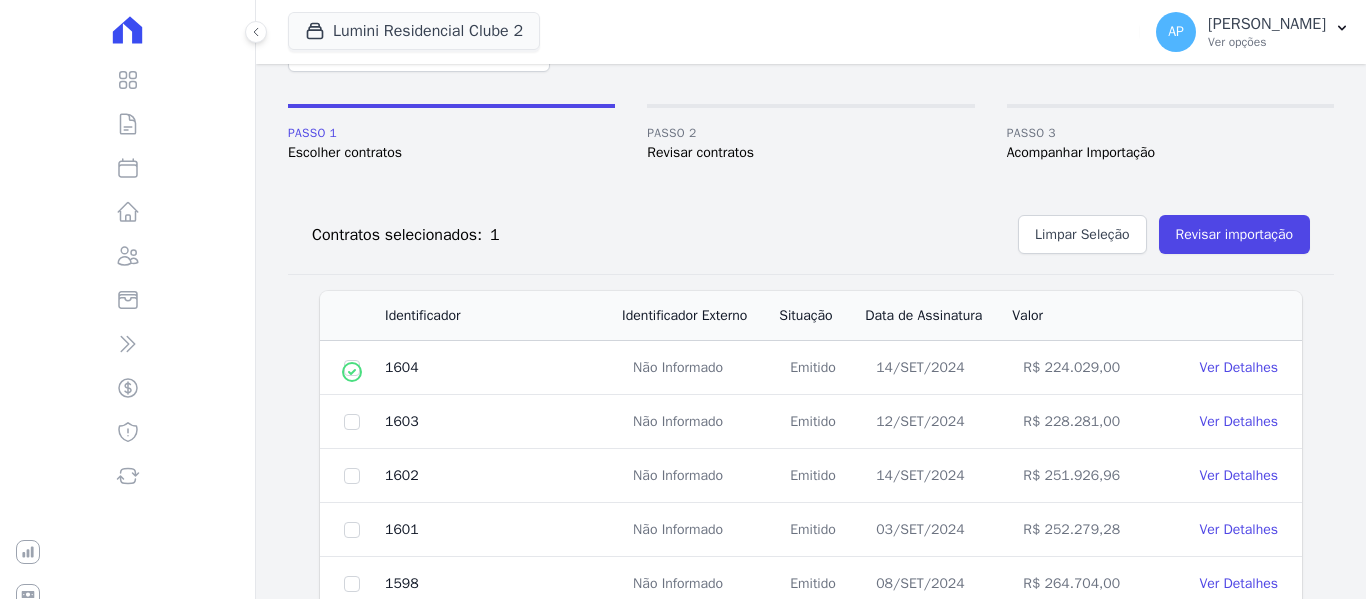 scroll, scrollTop: 0, scrollLeft: 0, axis: both 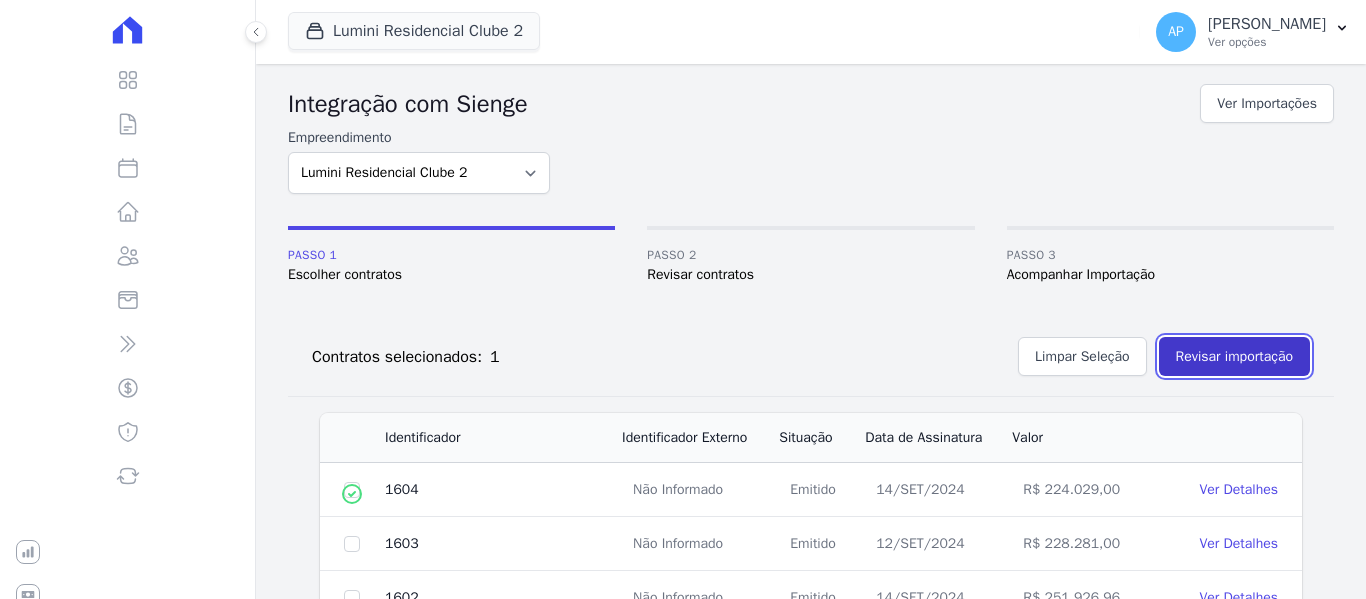 click on "Revisar importação" at bounding box center (1234, 356) 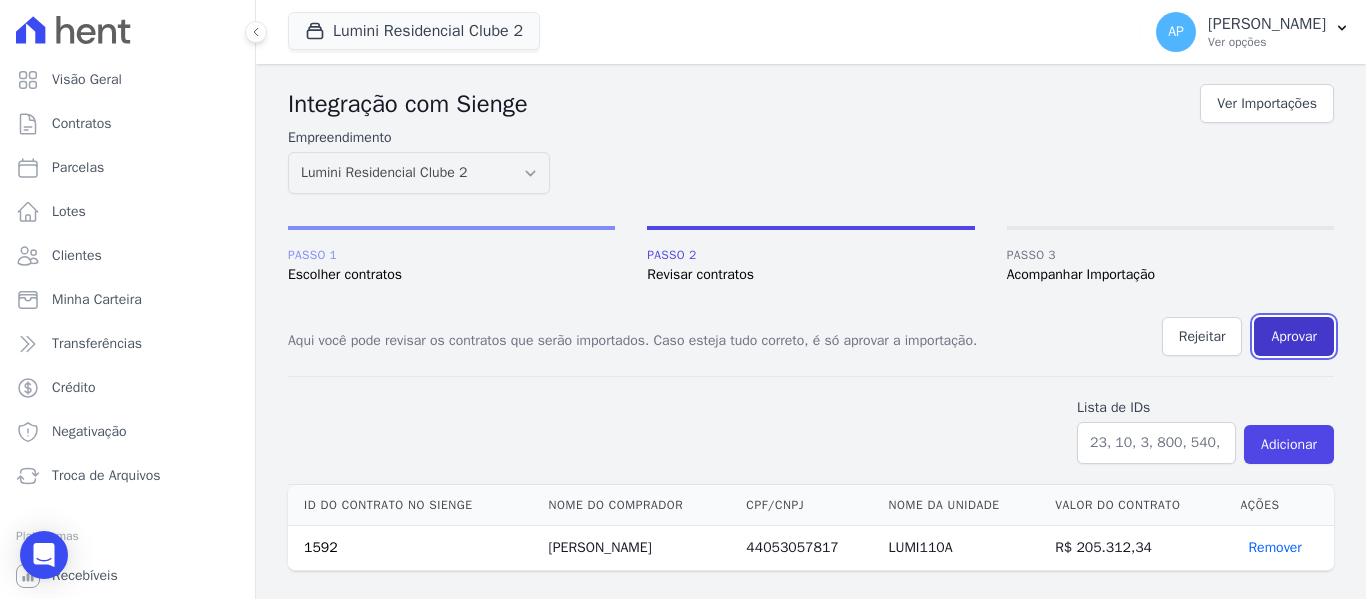 click on "Aprovar" at bounding box center (1294, 336) 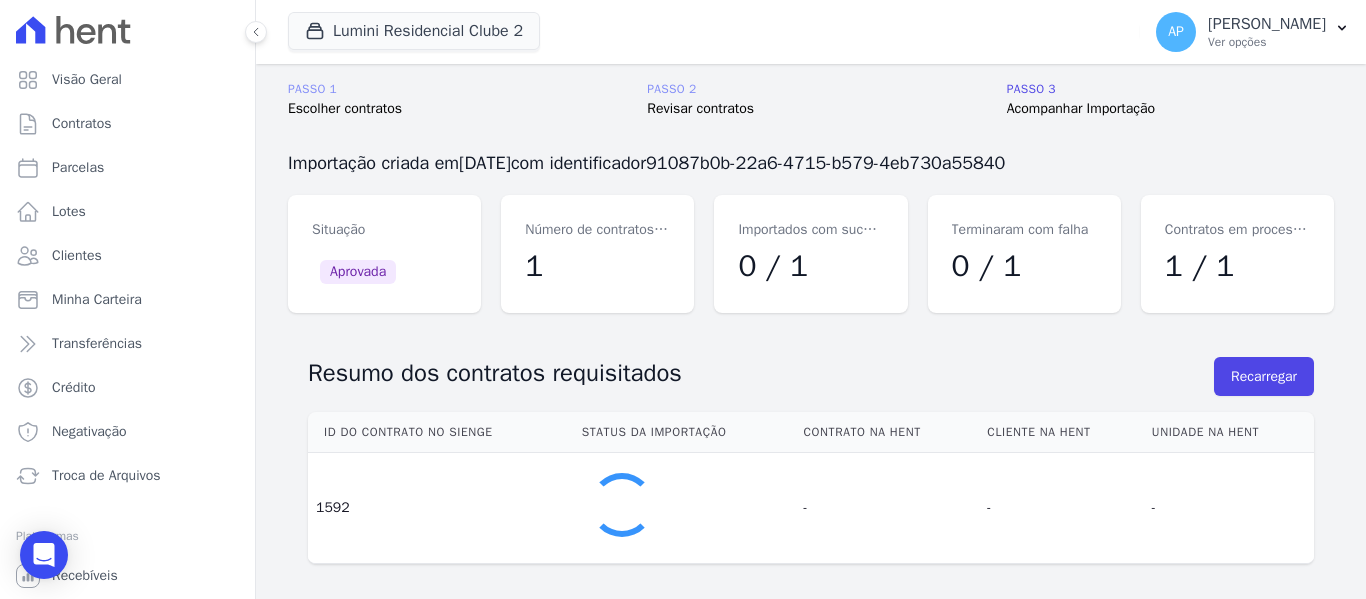 scroll, scrollTop: 0, scrollLeft: 0, axis: both 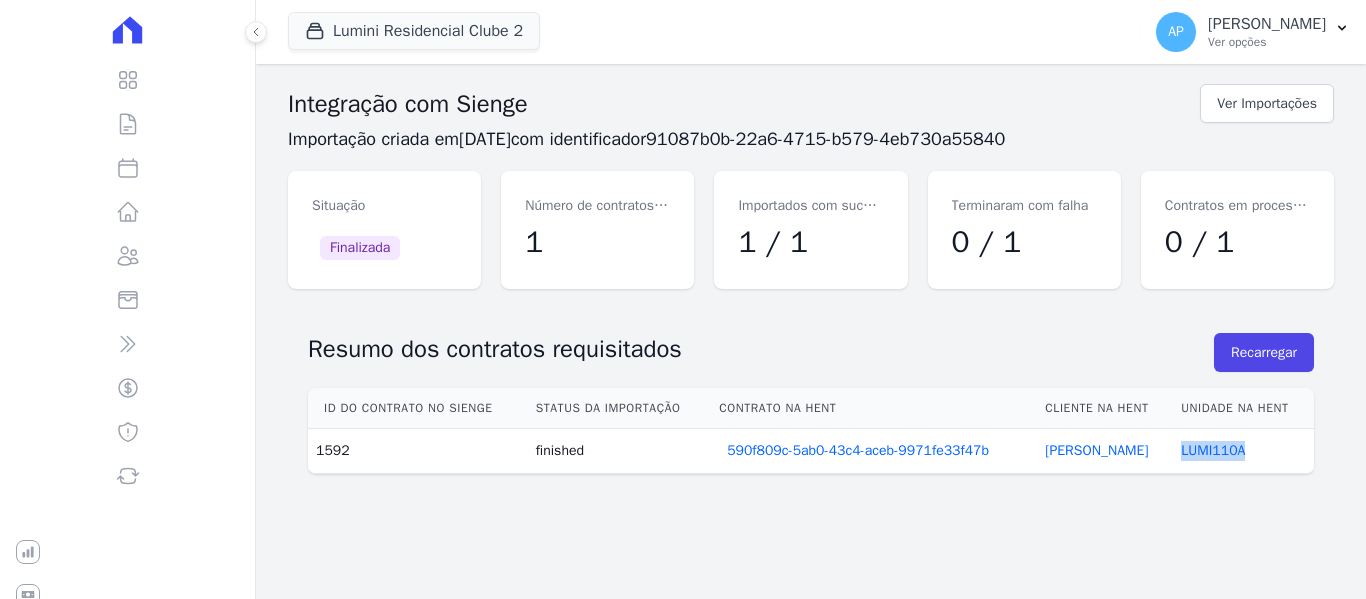 drag, startPoint x: 1245, startPoint y: 448, endPoint x: 1178, endPoint y: 463, distance: 68.65858 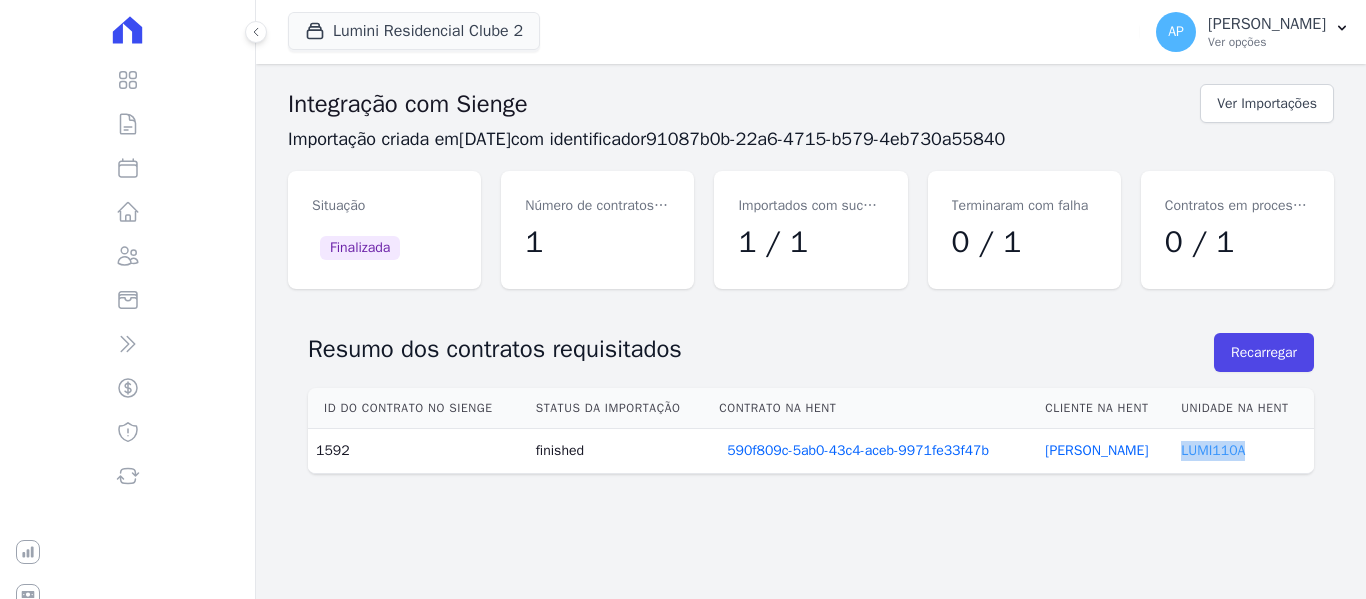 click on "LUMI110A" at bounding box center [1213, 450] 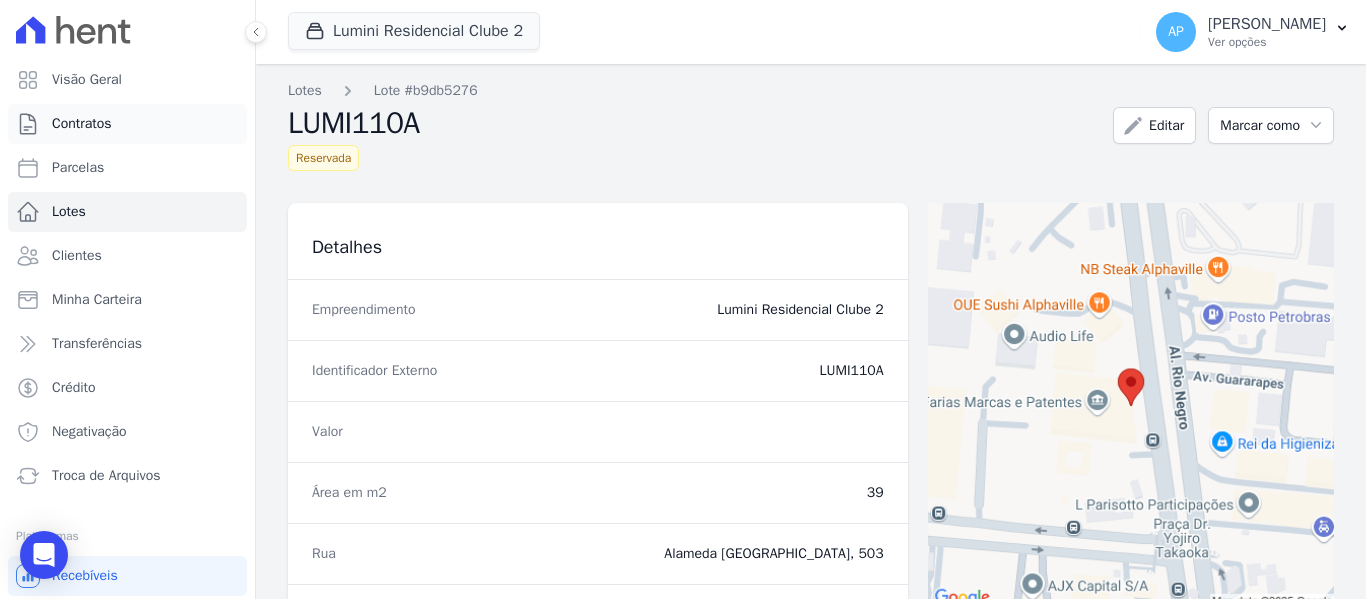 click on "Contratos" at bounding box center (127, 124) 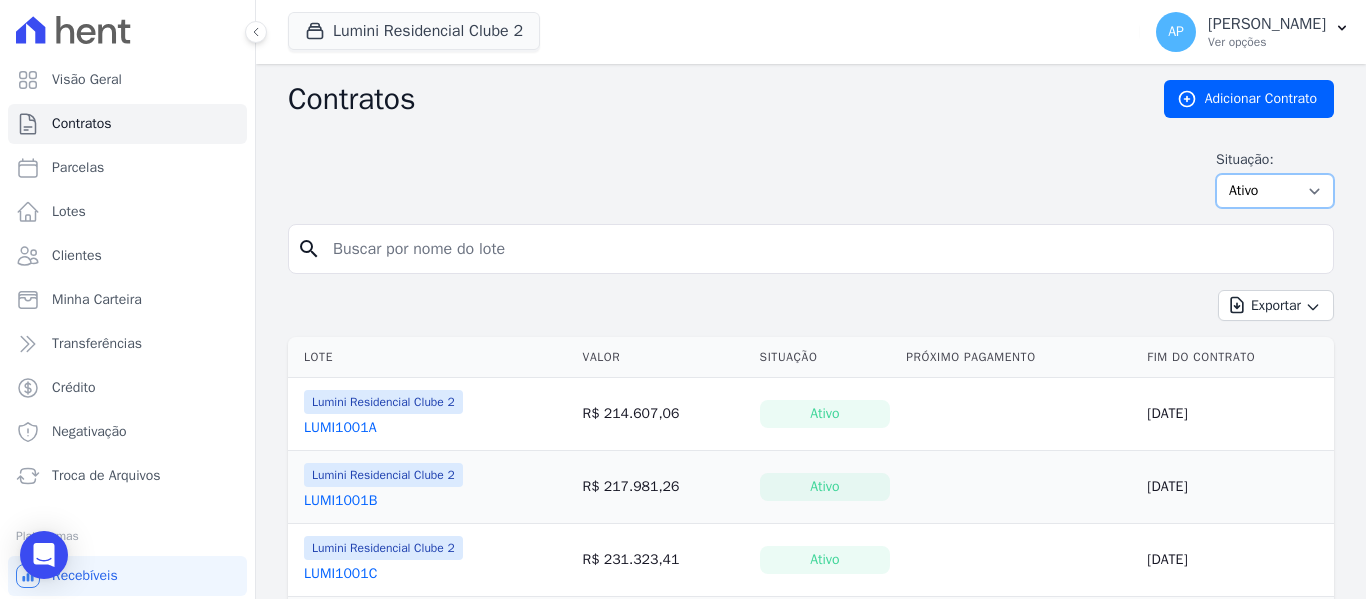 click on "Ativo
Todos
Pausado
Distratado
Rascunho
Expirado
Encerrado" at bounding box center [1275, 191] 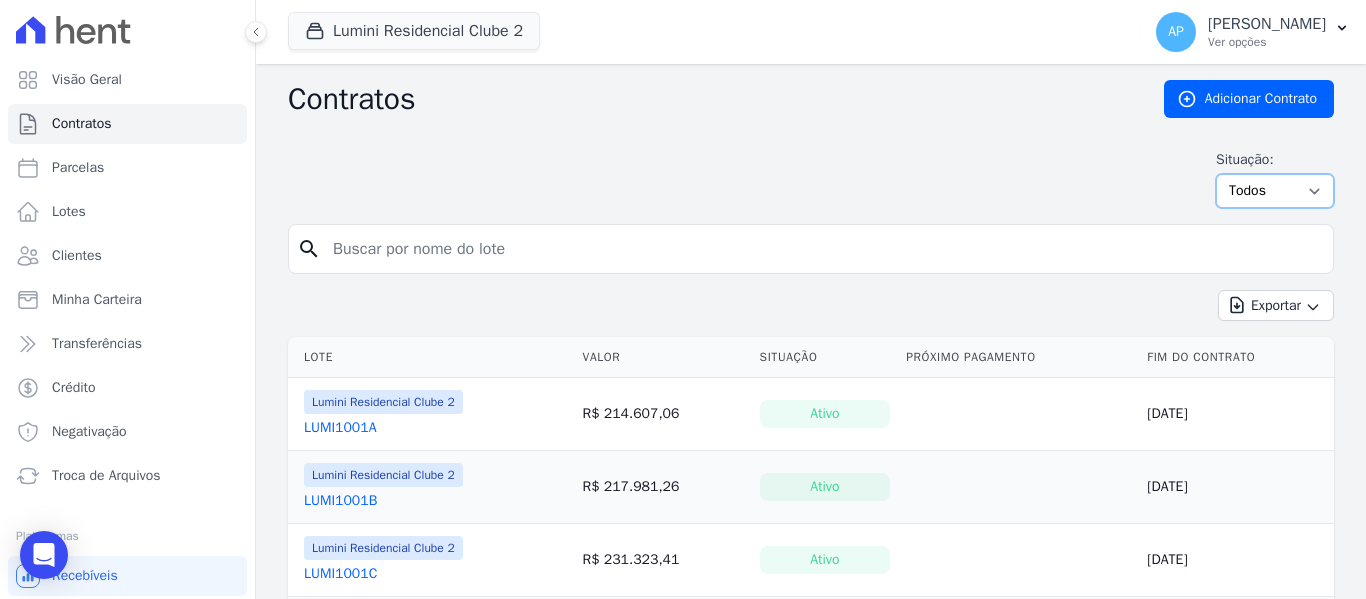click on "Ativo
Todos
Pausado
Distratado
Rascunho
Expirado
Encerrado" at bounding box center [1275, 191] 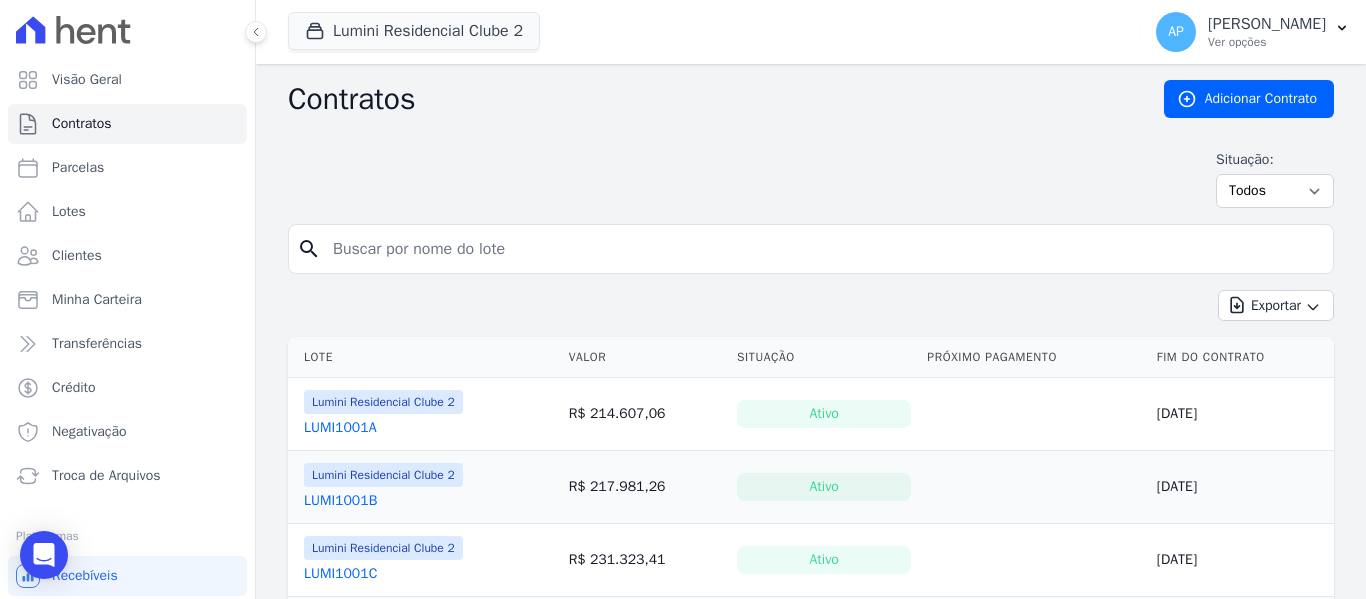 scroll, scrollTop: 0, scrollLeft: 0, axis: both 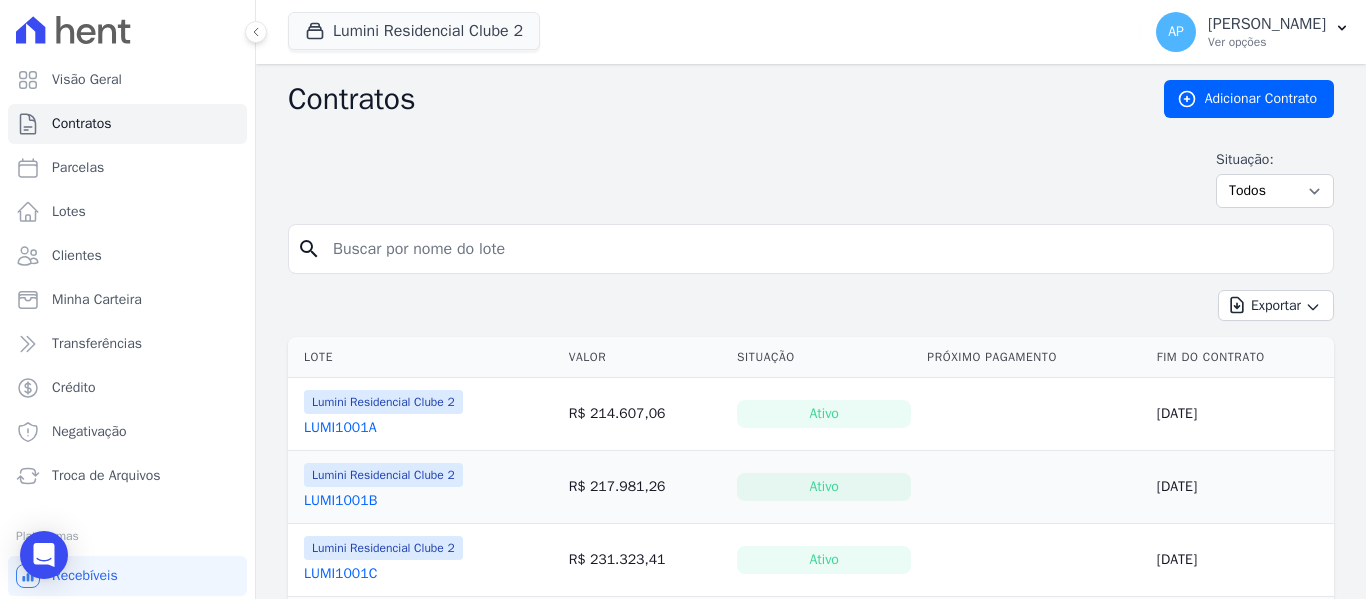 click at bounding box center [823, 249] 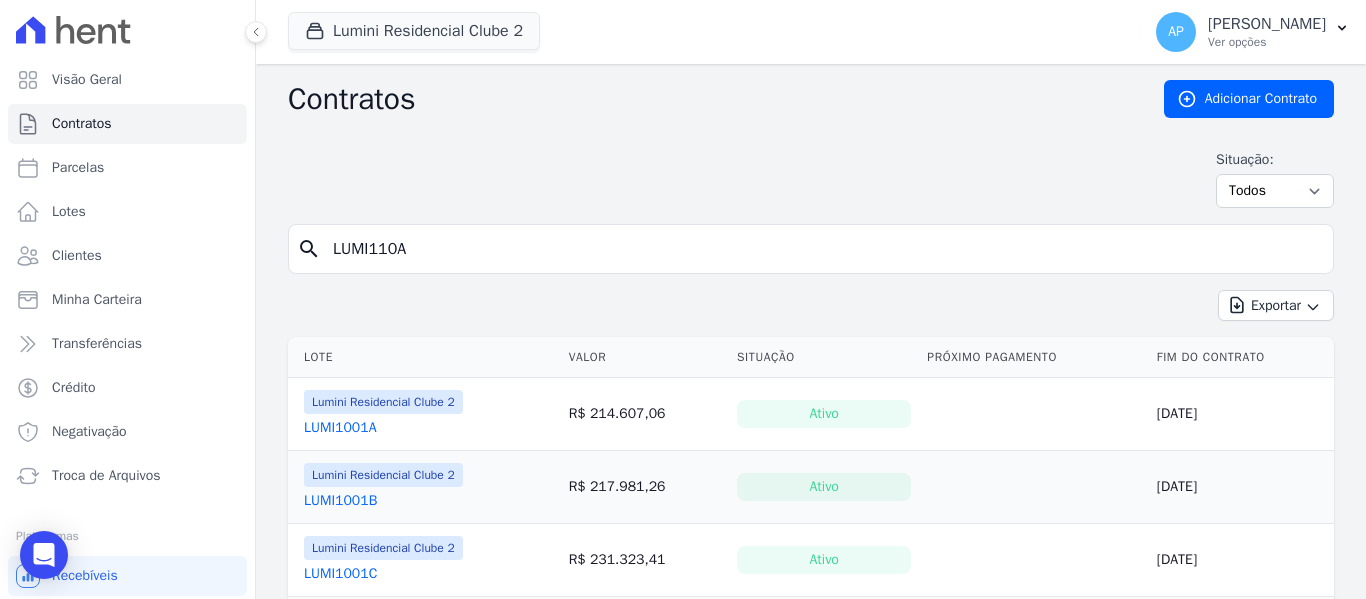 type on "LUMI110A" 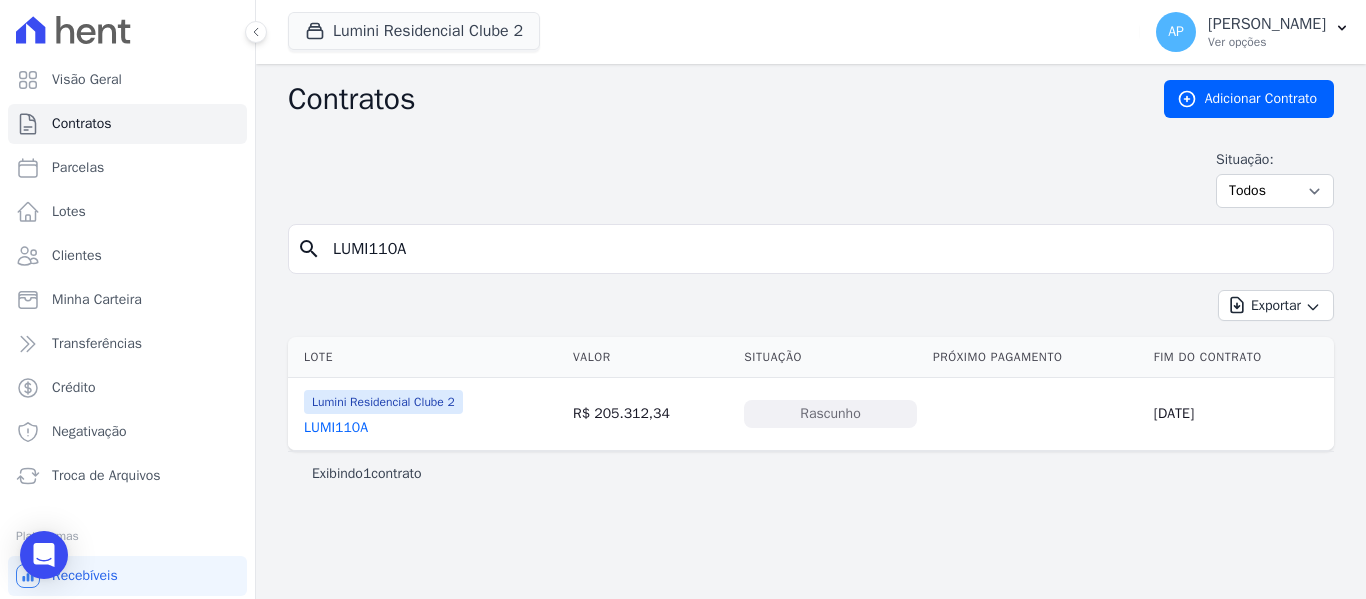 click on "LUMI110A" at bounding box center (336, 428) 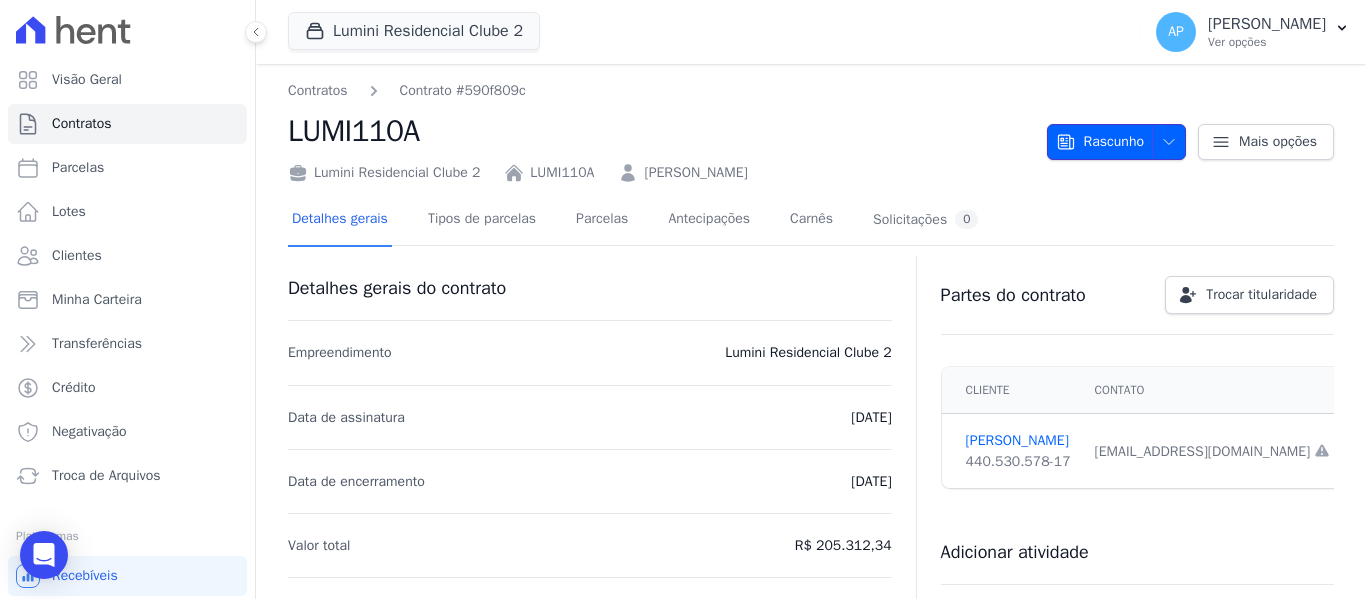 click on "Rascunho" at bounding box center [1100, 142] 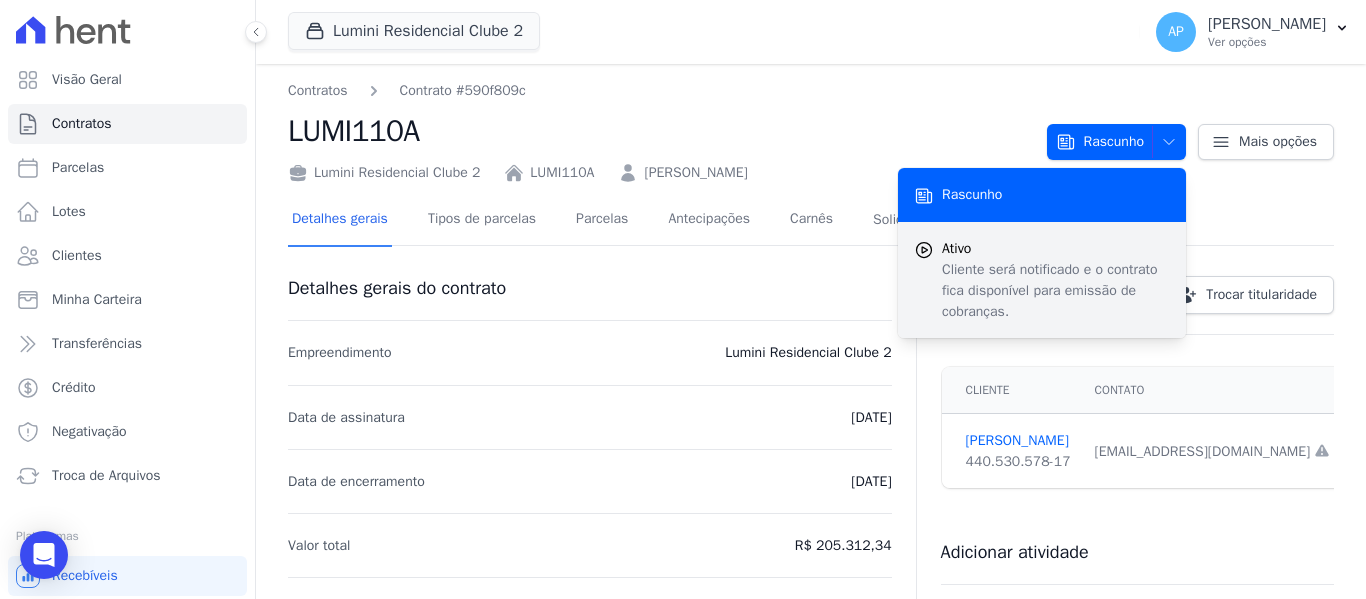 click on "Ativo" at bounding box center (1056, 248) 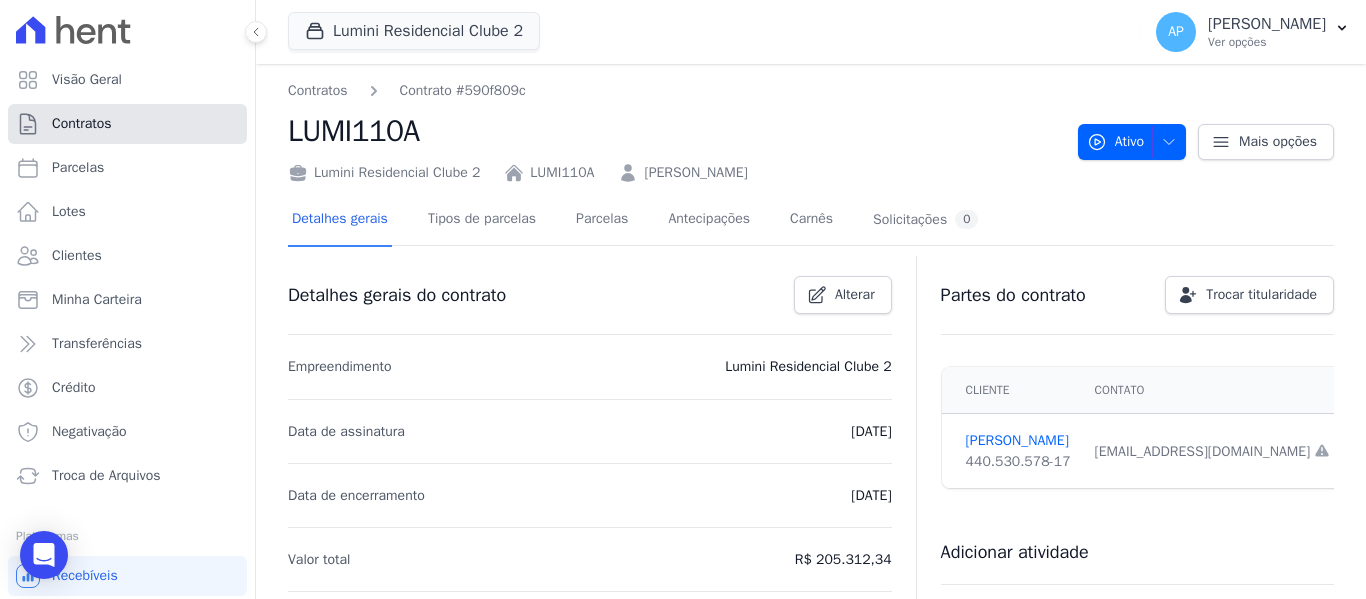 click on "Contratos" at bounding box center [82, 124] 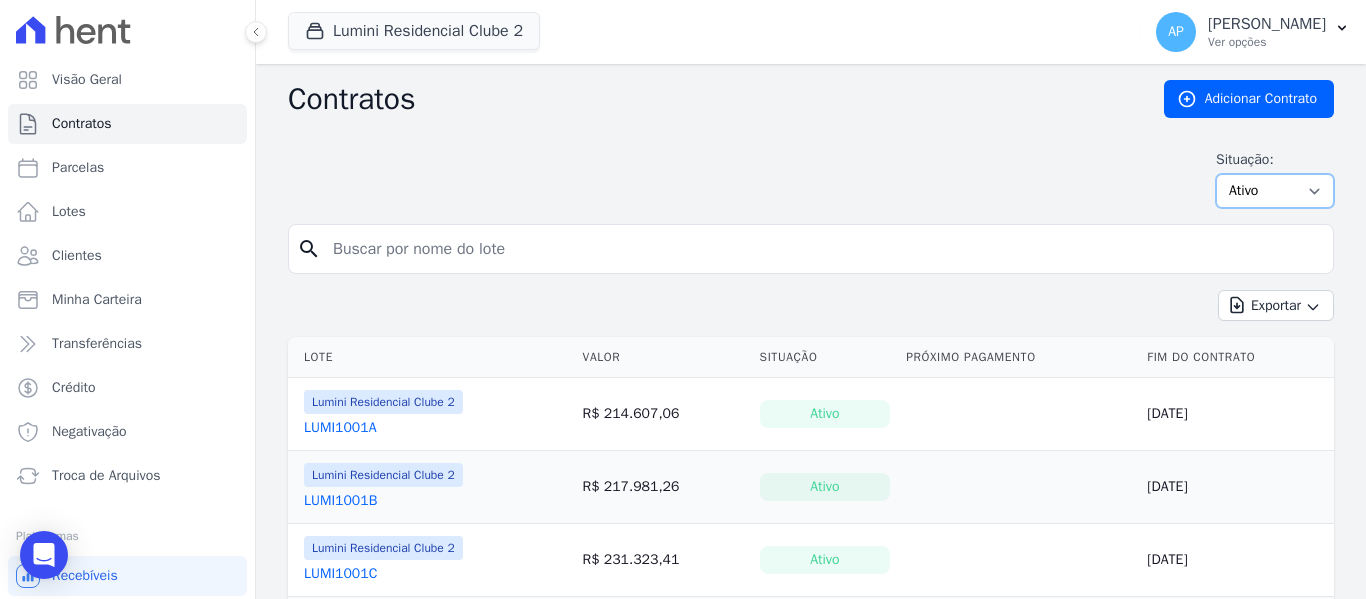 click on "Ativo
Todos
Pausado
Distratado
Rascunho
Expirado
Encerrado" at bounding box center (1275, 191) 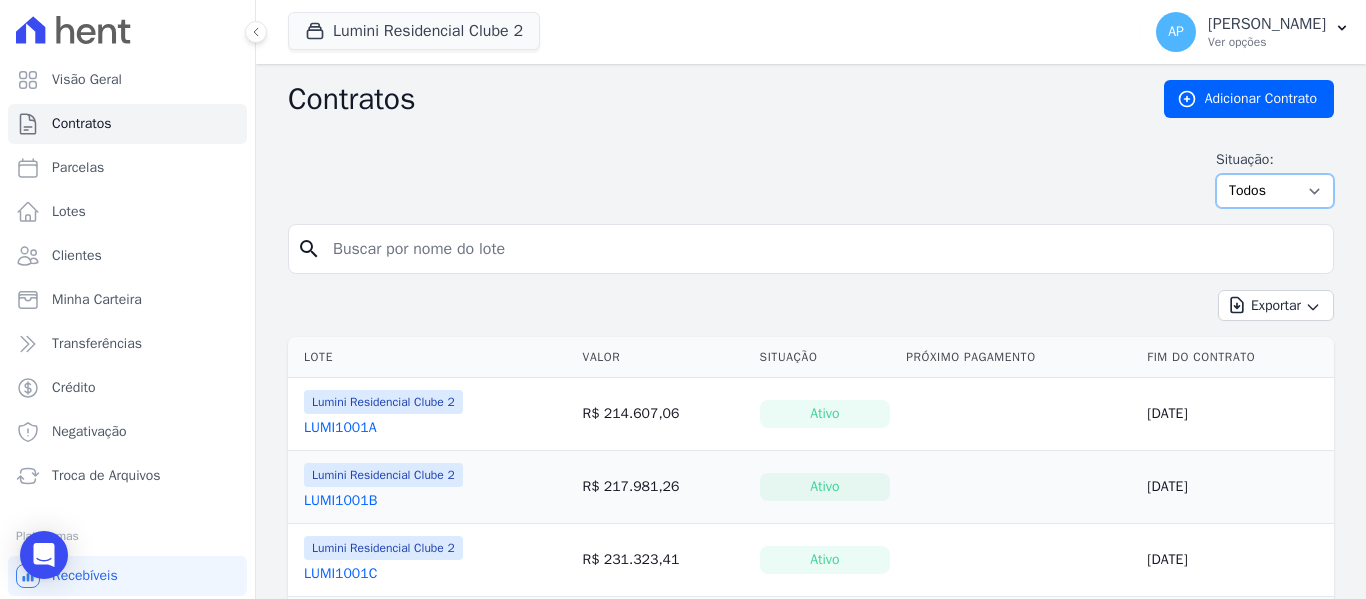 click on "Ativo
Todos
Pausado
Distratado
Rascunho
Expirado
Encerrado" at bounding box center [1275, 191] 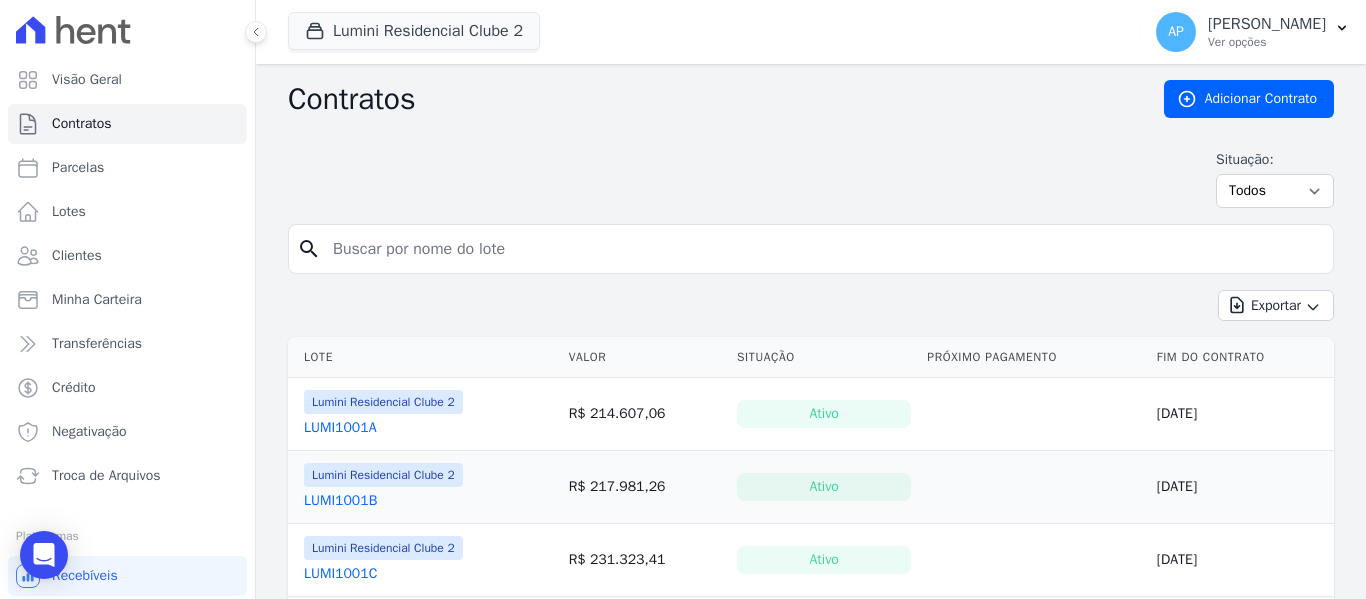 scroll, scrollTop: 0, scrollLeft: 0, axis: both 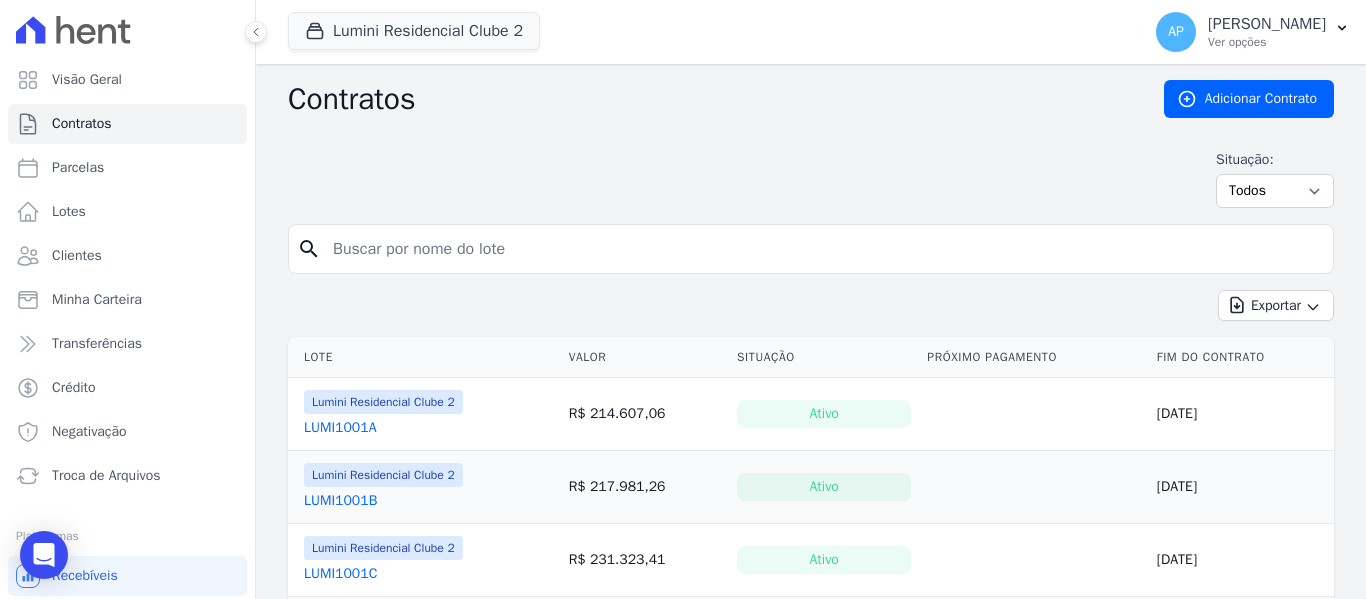 click at bounding box center (823, 249) 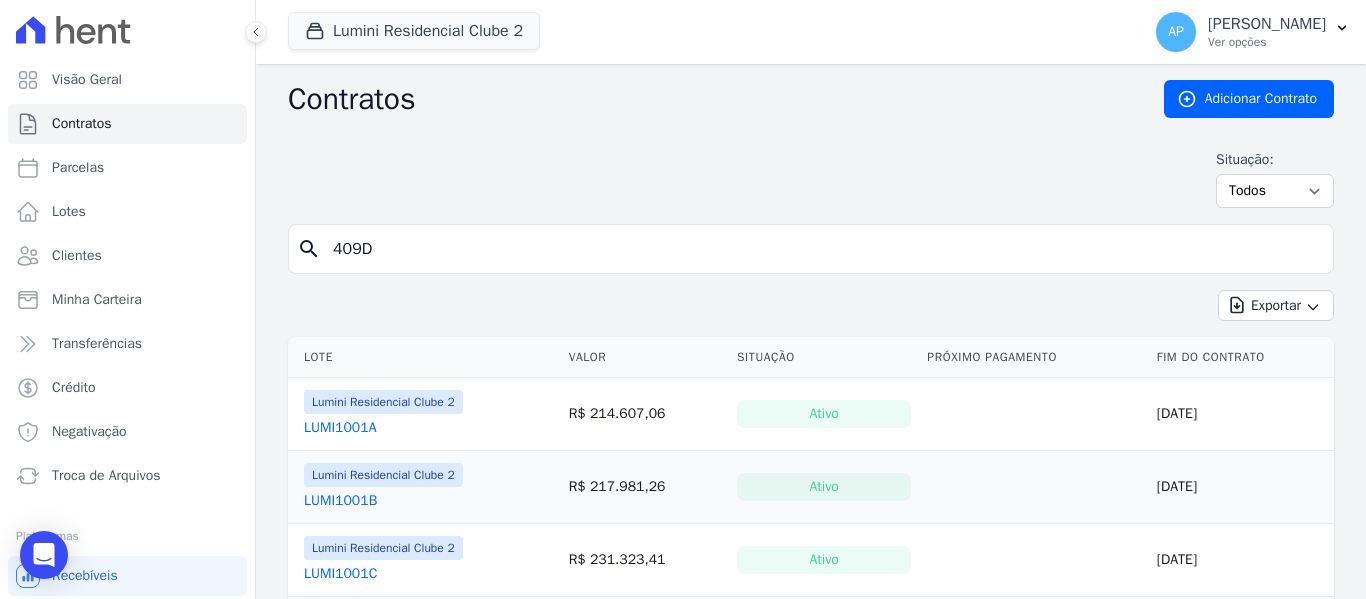 type on "409D" 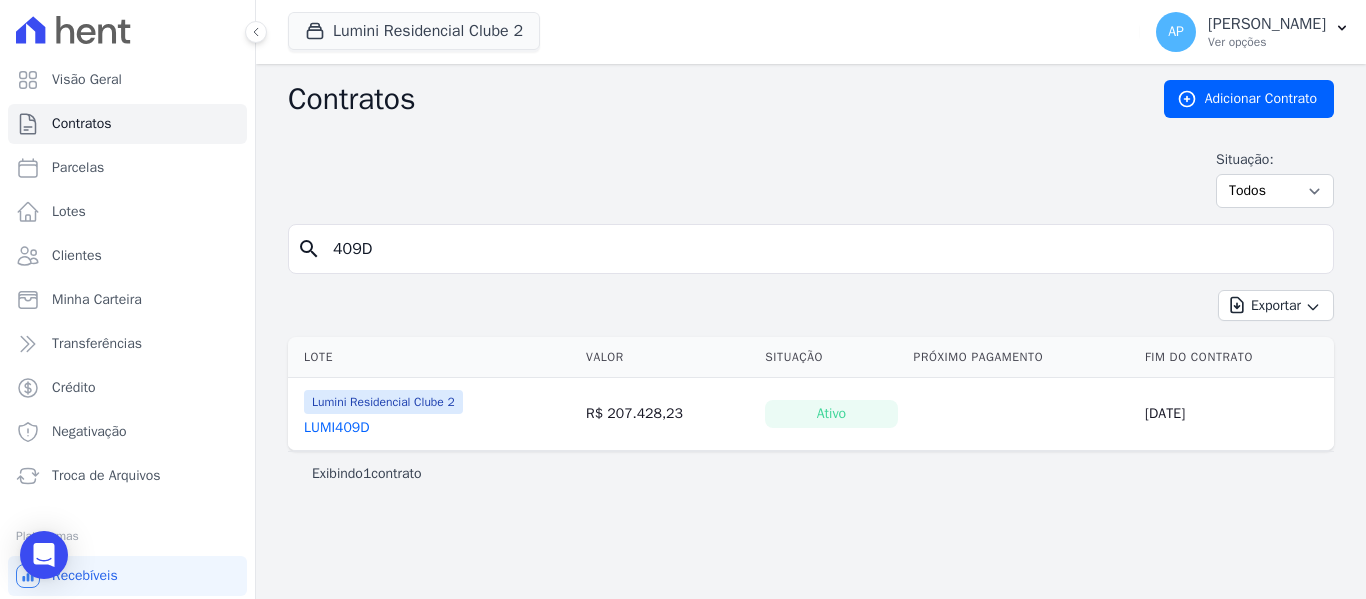 click on "LUMI409D" at bounding box center [336, 428] 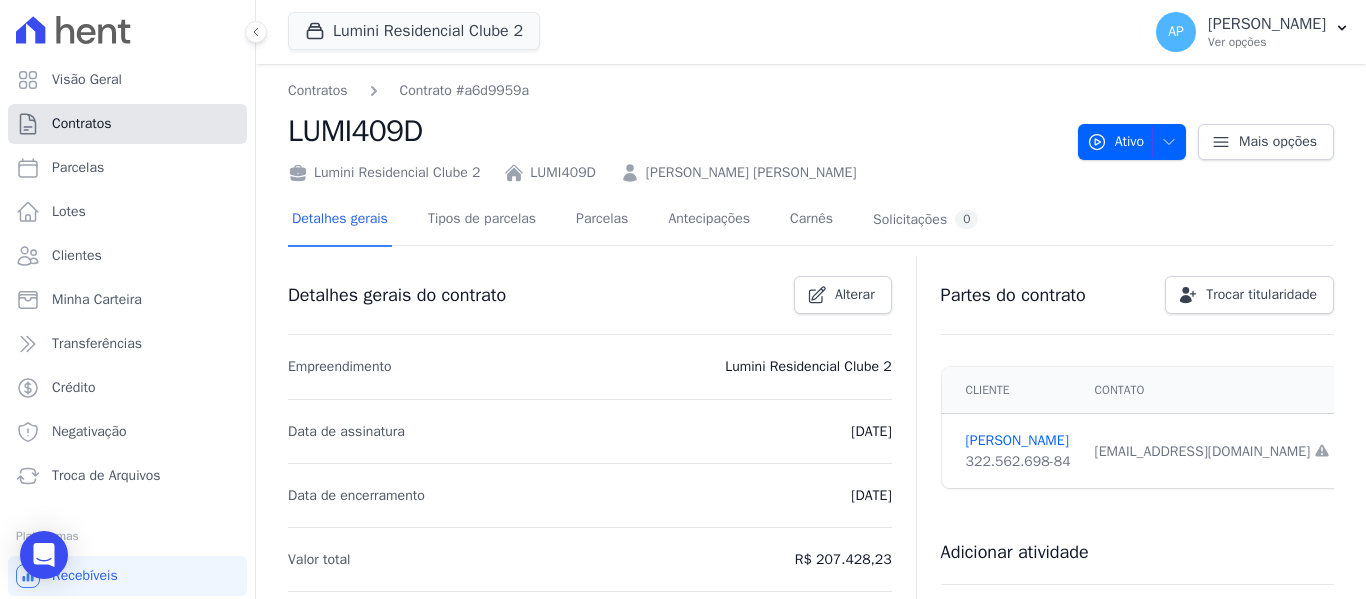 click on "Contratos" at bounding box center (127, 124) 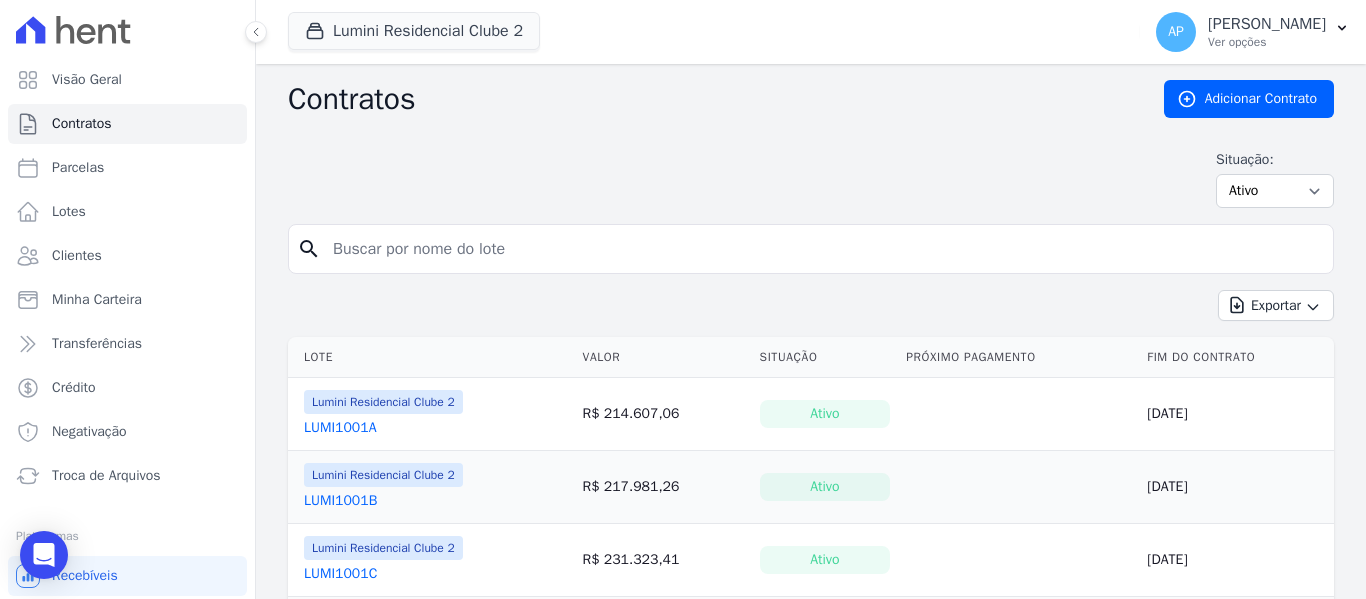 click at bounding box center (823, 249) 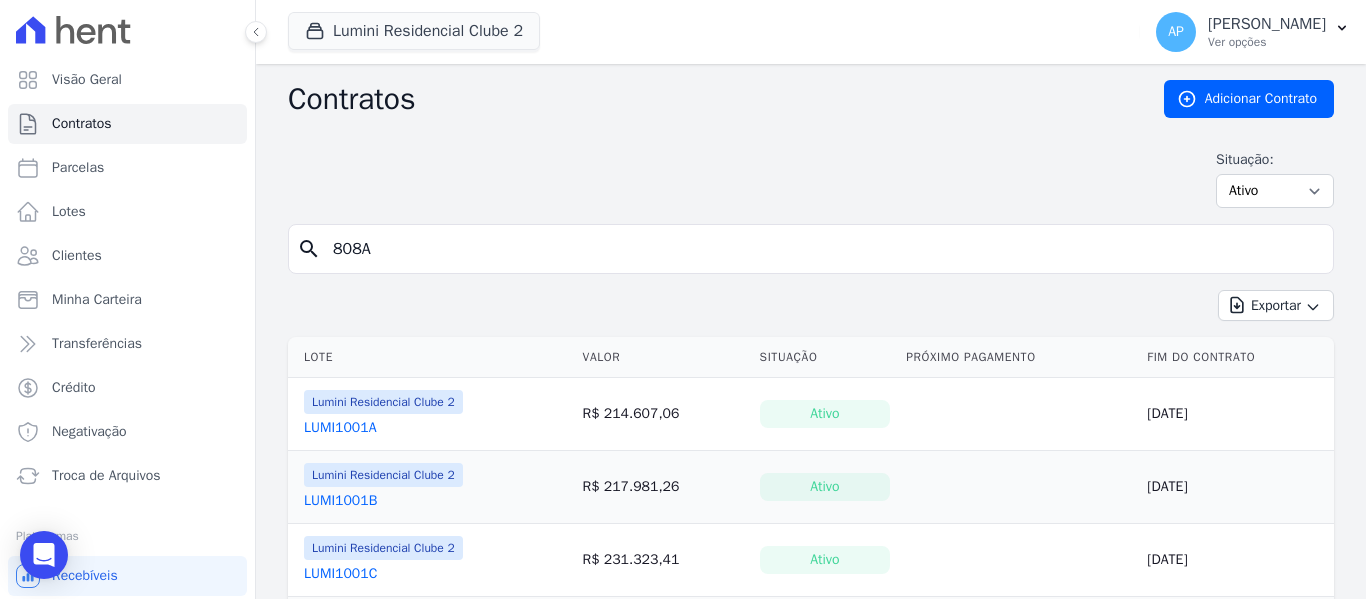 type on "808A" 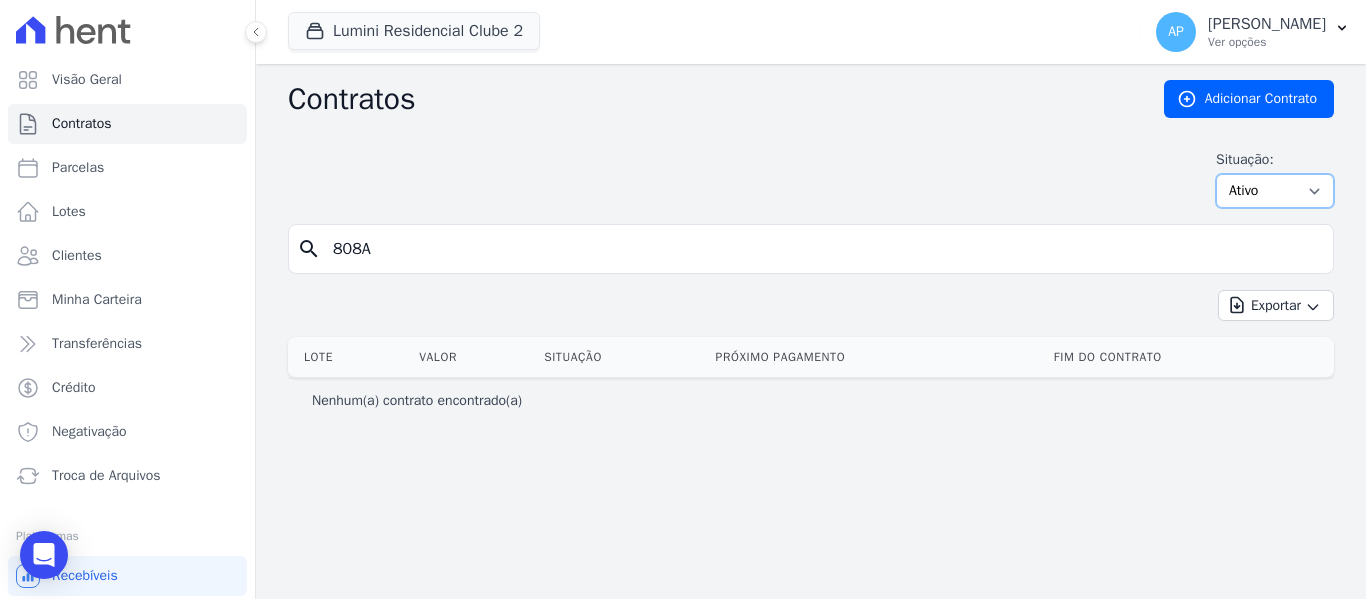 click on "Ativo
Todos
Pausado
Distratado
Rascunho
Expirado
Encerrado" at bounding box center (1275, 191) 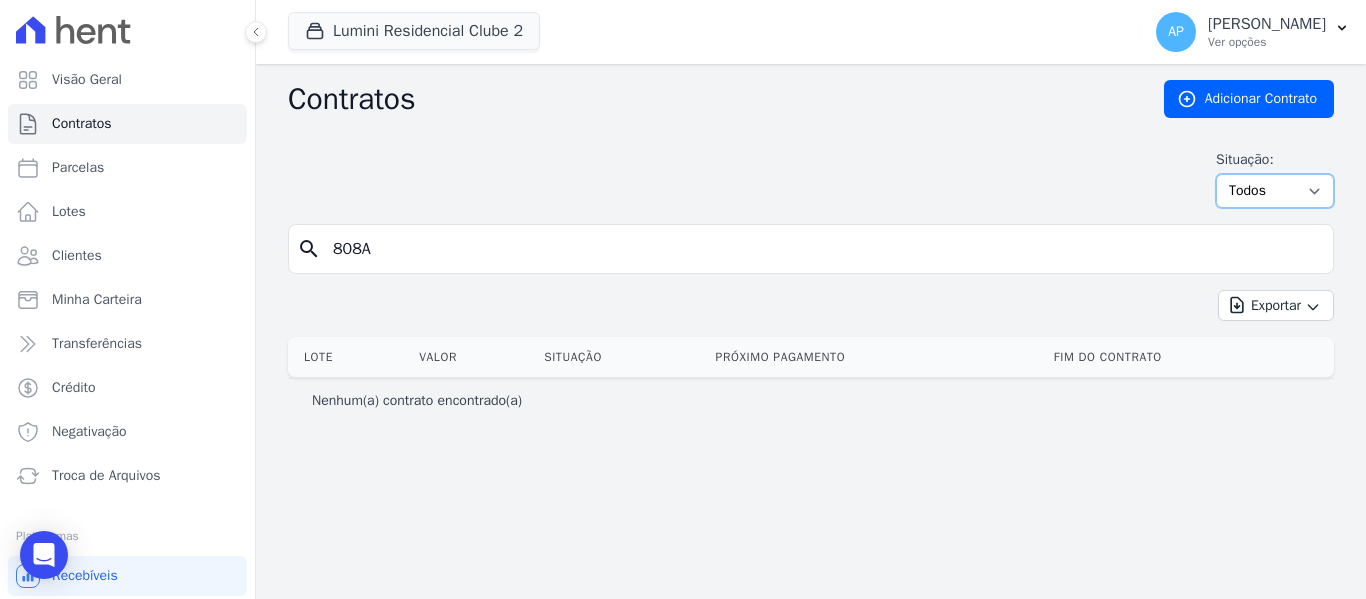 click on "Ativo
Todos
Pausado
Distratado
Rascunho
Expirado
Encerrado" at bounding box center [1275, 191] 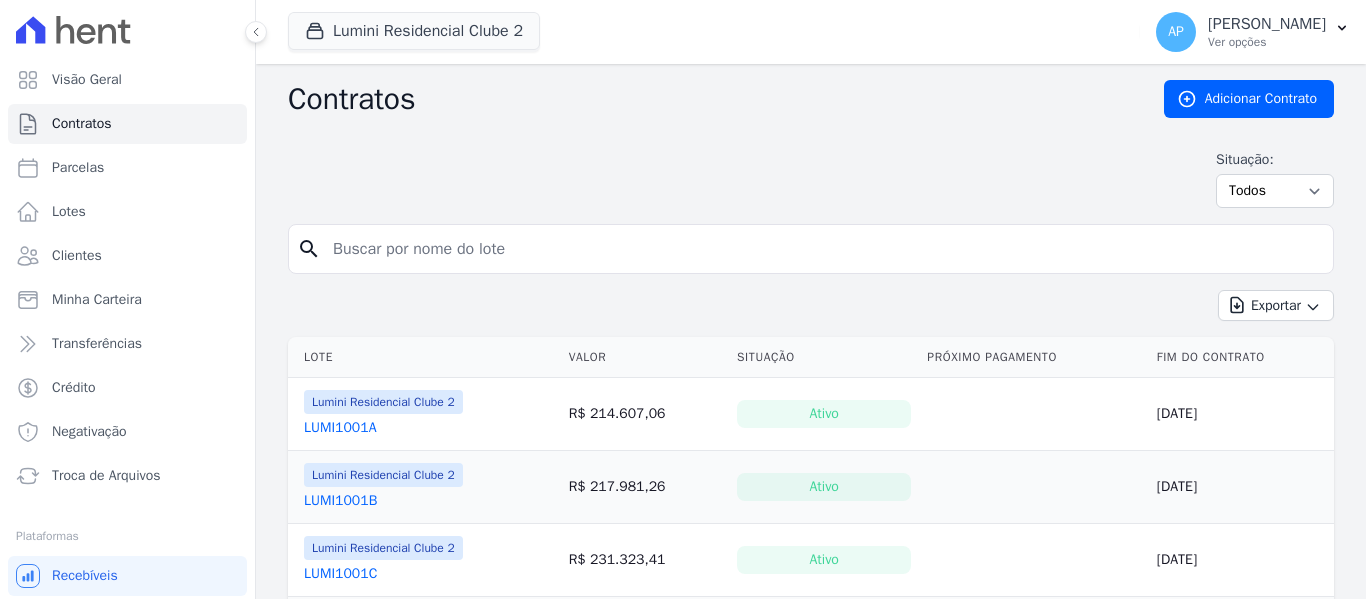 scroll, scrollTop: 0, scrollLeft: 0, axis: both 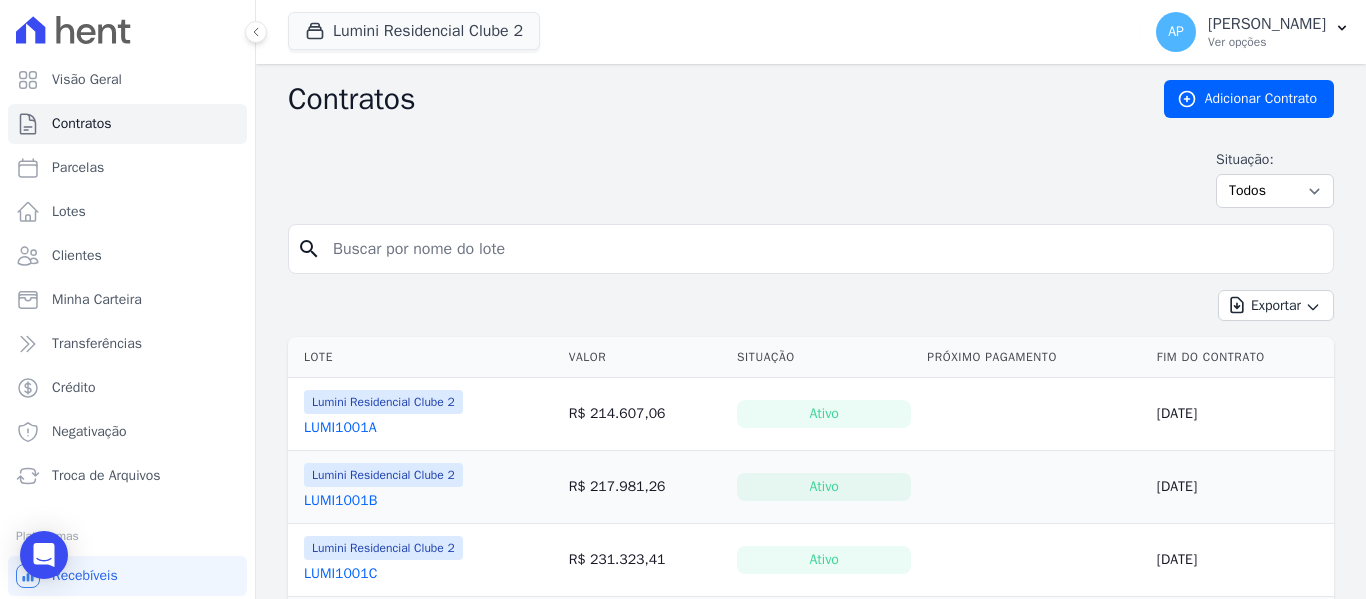 click at bounding box center (823, 249) 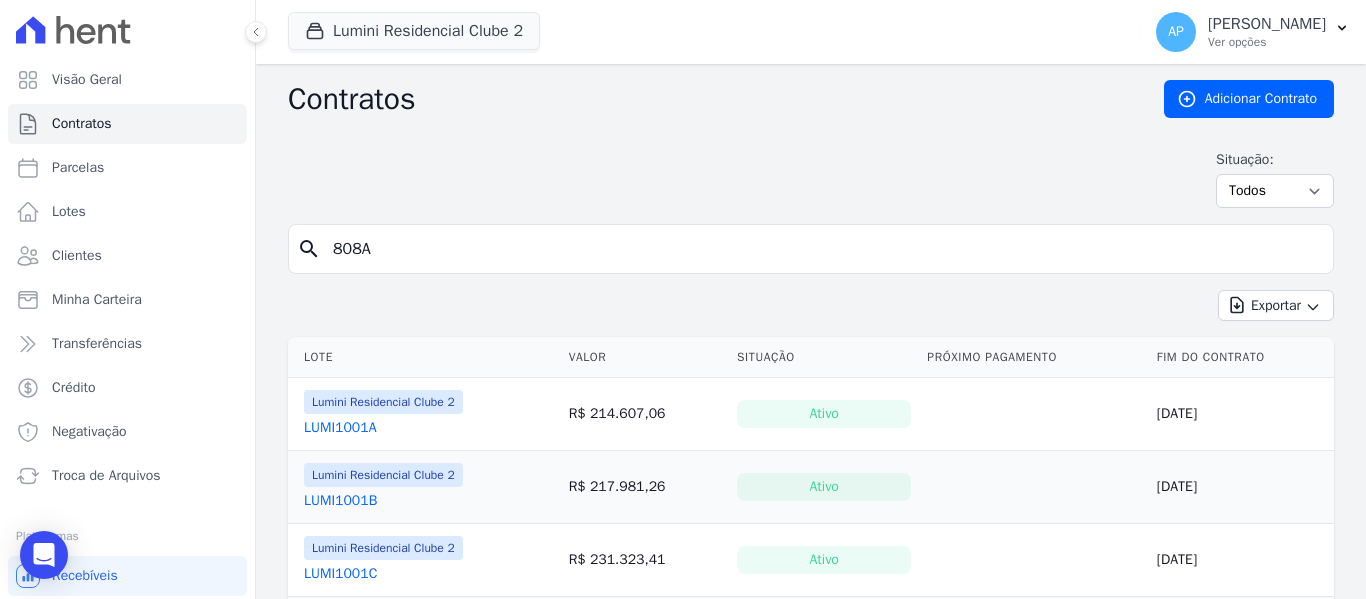 type on "808A" 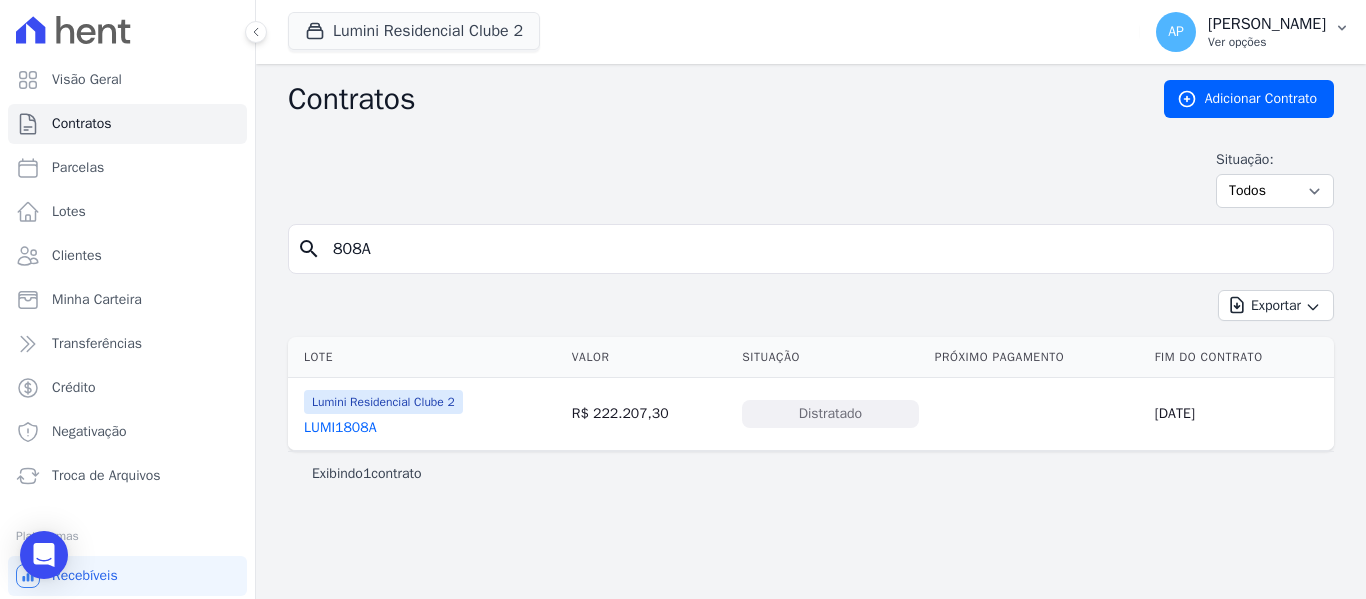 click on "[PERSON_NAME]" at bounding box center (1267, 24) 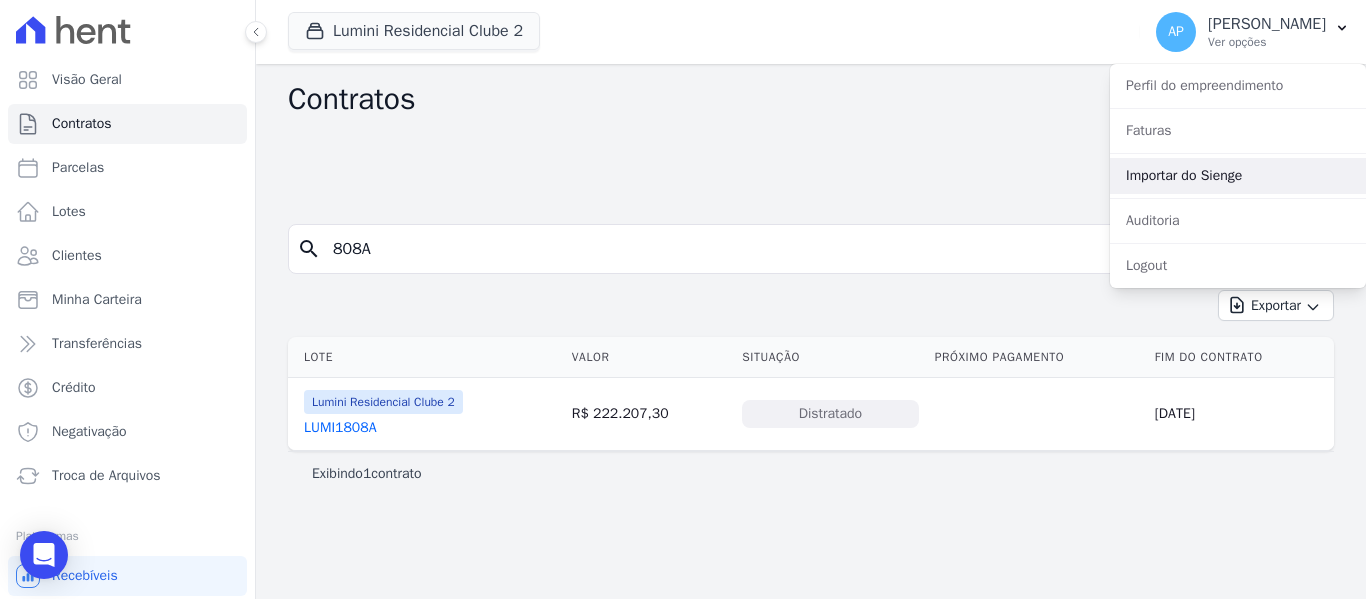 click on "Importar do Sienge" at bounding box center (1238, 176) 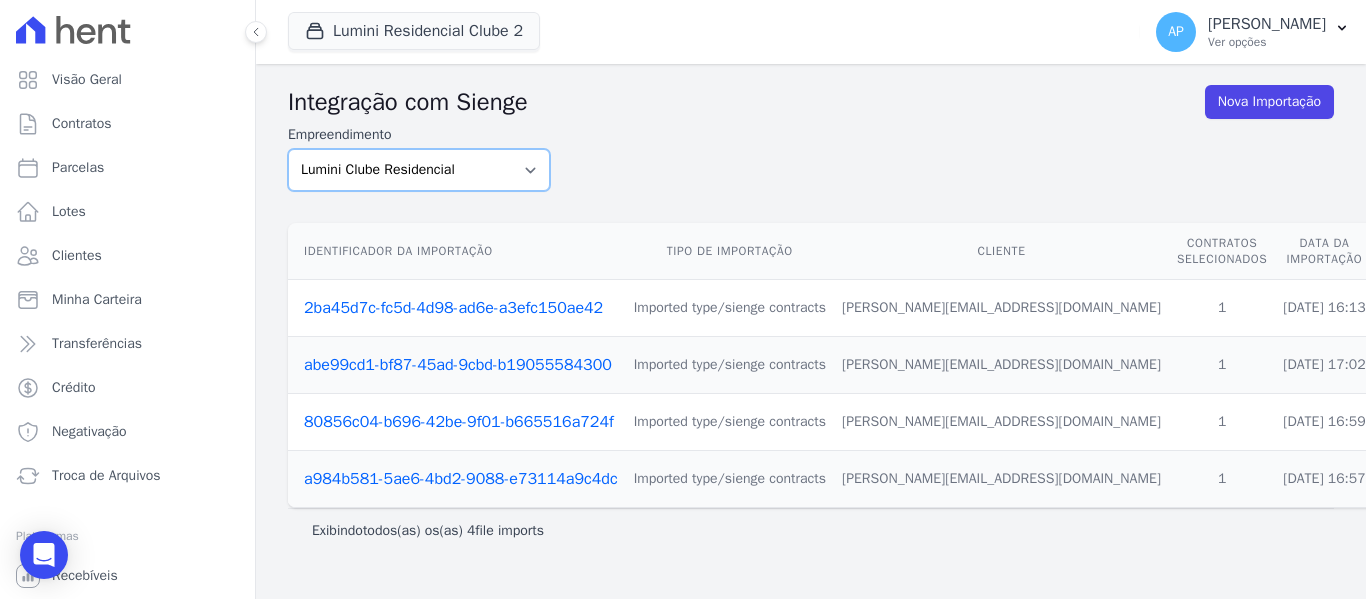 drag, startPoint x: 540, startPoint y: 167, endPoint x: 529, endPoint y: 171, distance: 11.7046995 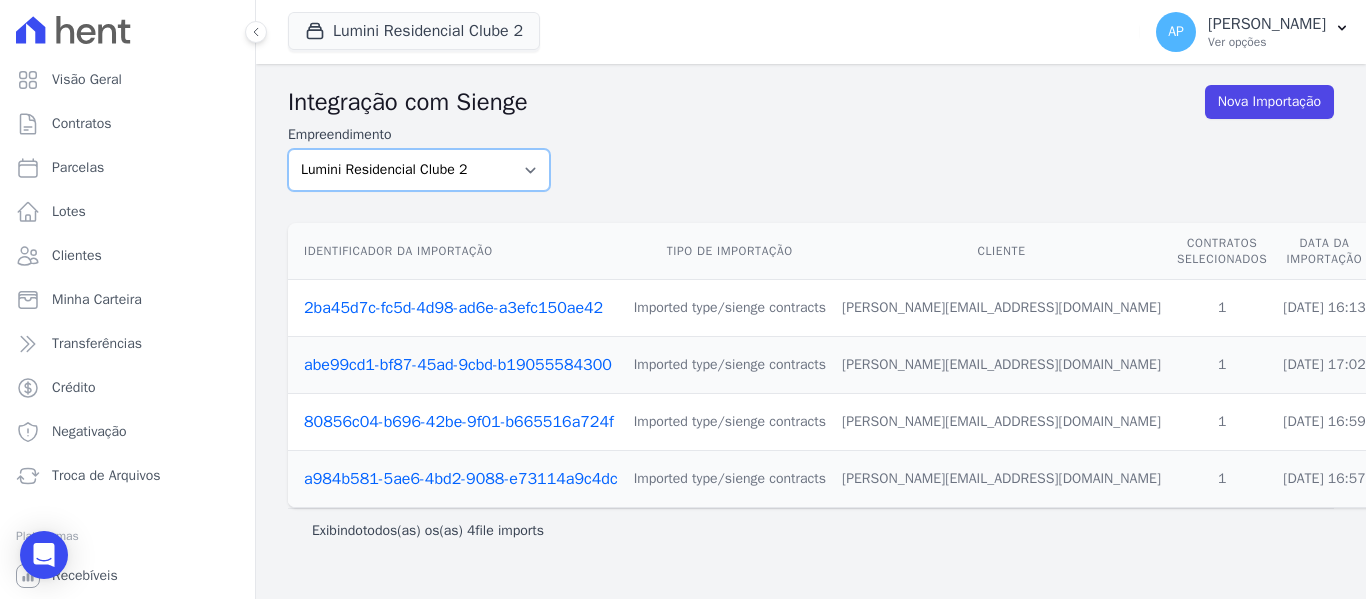 click on "Lumini Clube Residencial
Lumini Residencial Clube 2" at bounding box center (419, 170) 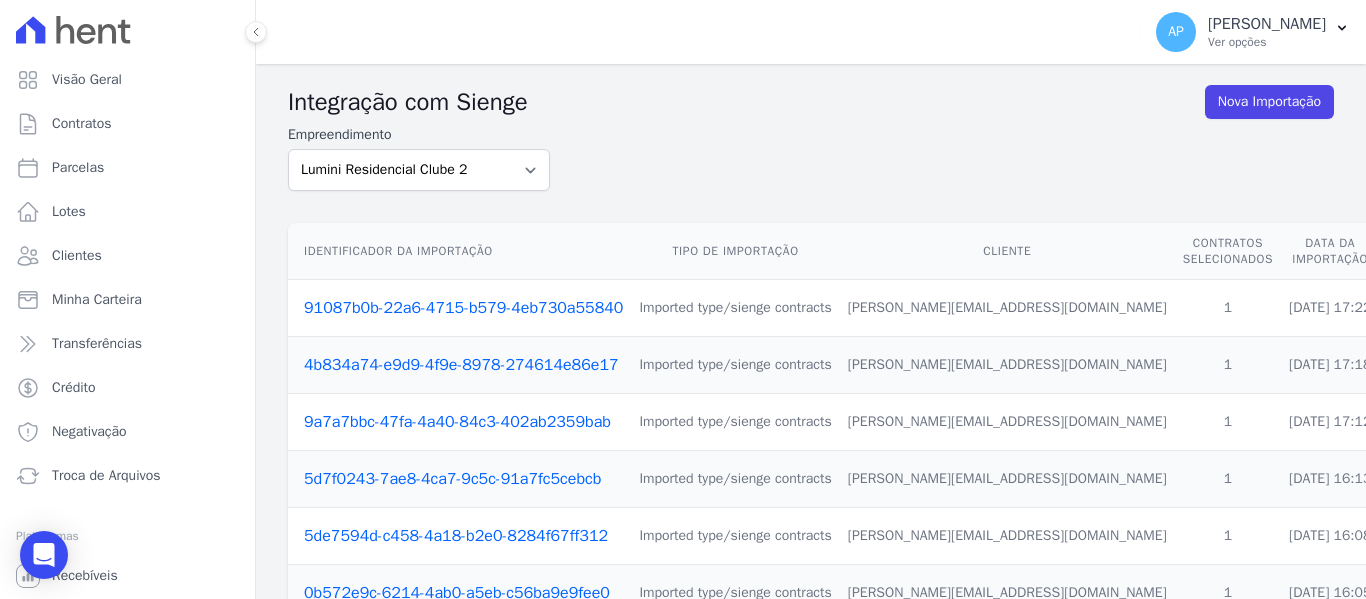 scroll, scrollTop: 0, scrollLeft: 0, axis: both 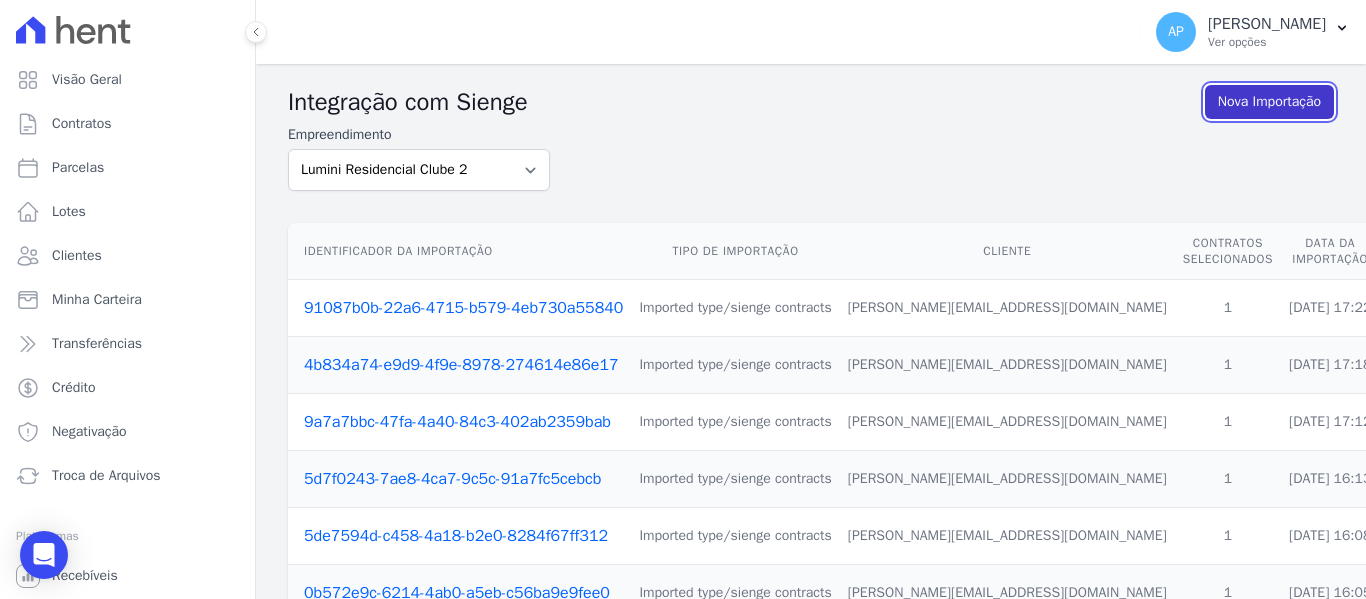 click on "Nova Importação" at bounding box center [1269, 102] 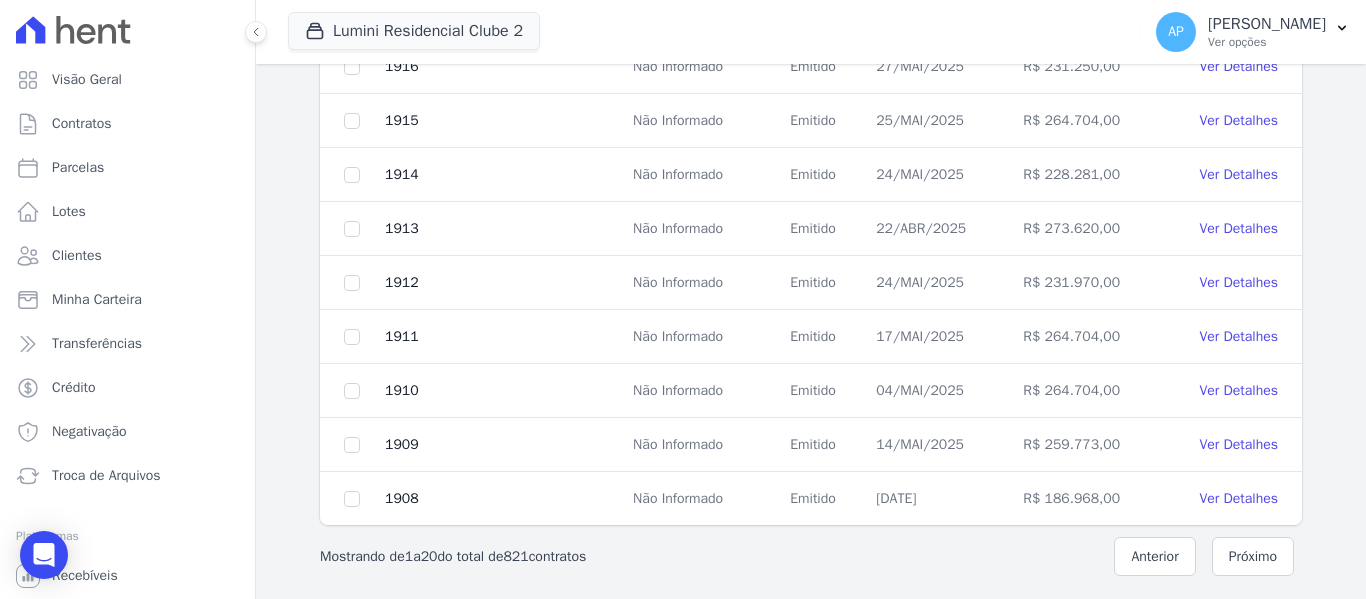 scroll, scrollTop: 1022, scrollLeft: 0, axis: vertical 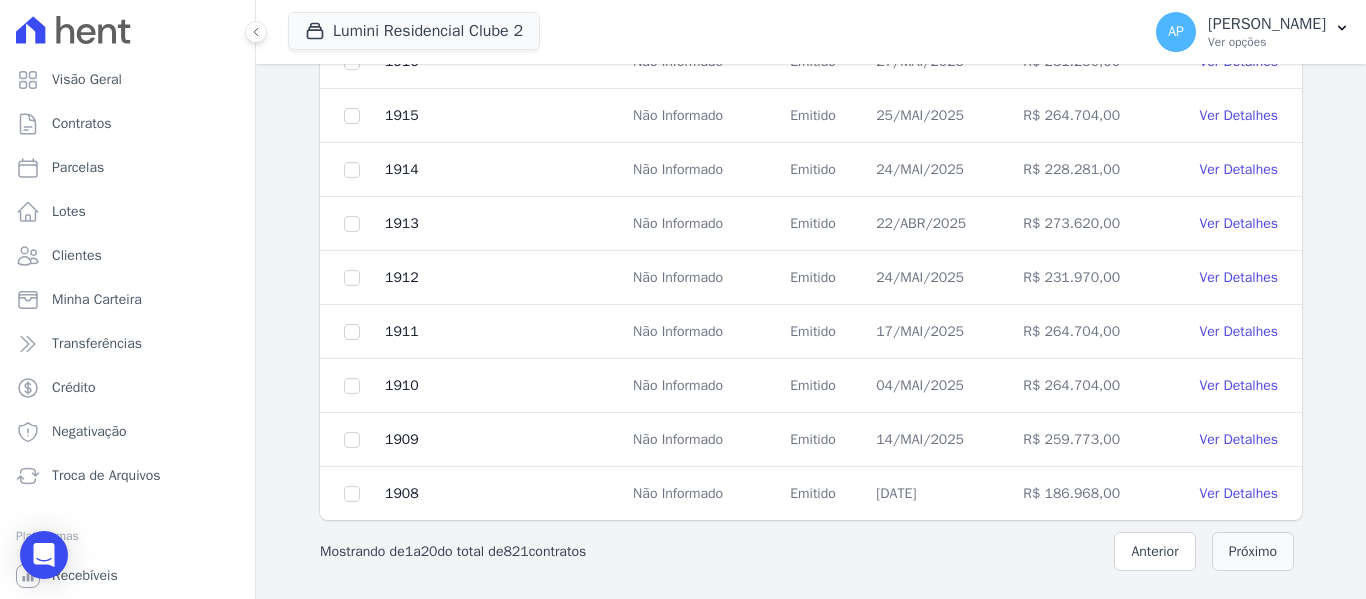 click on "Próximo" at bounding box center [1253, 551] 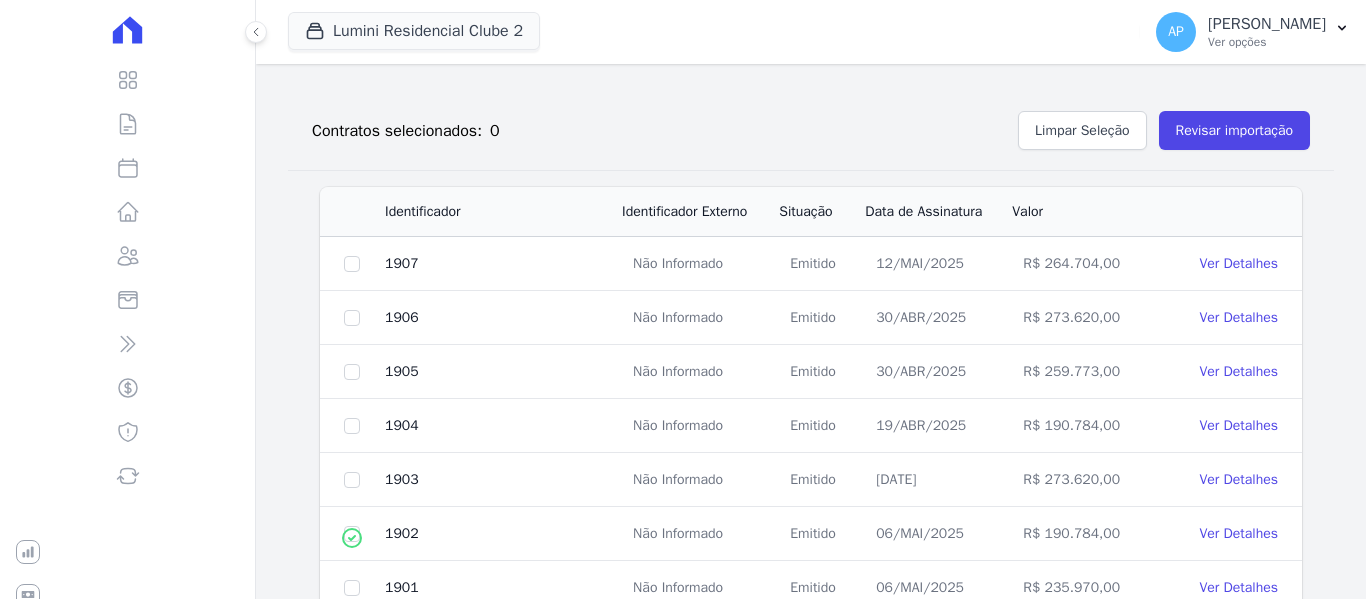 scroll, scrollTop: 1022, scrollLeft: 0, axis: vertical 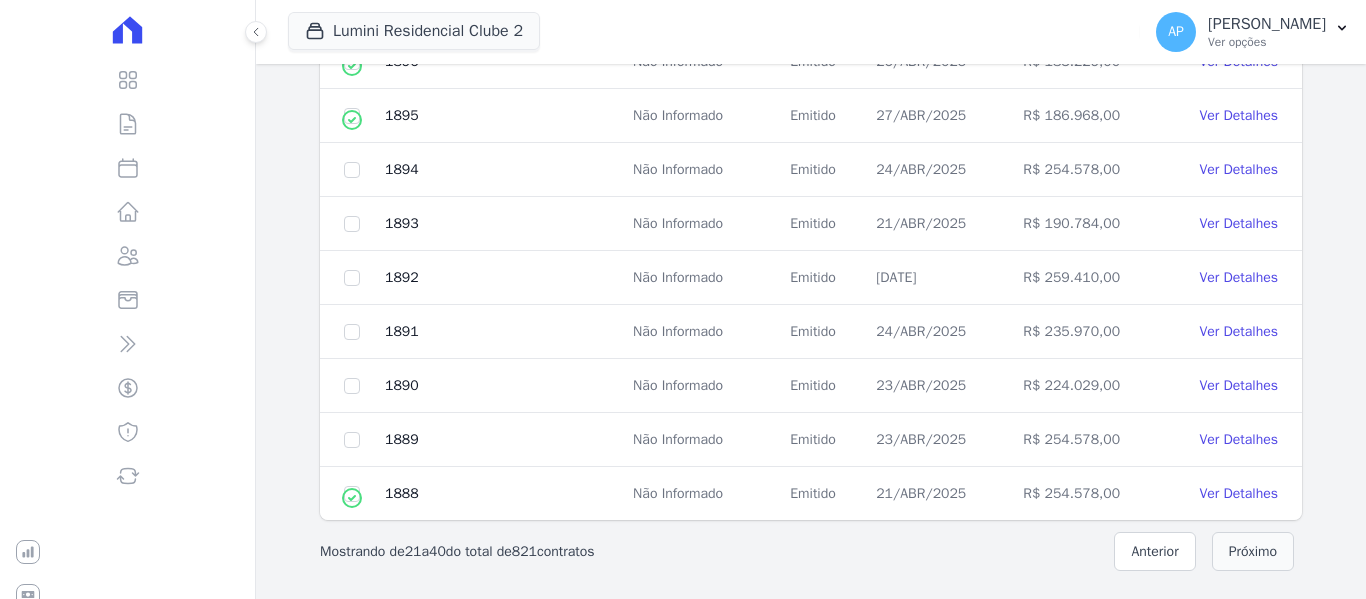 click on "Próximo" at bounding box center [1253, 551] 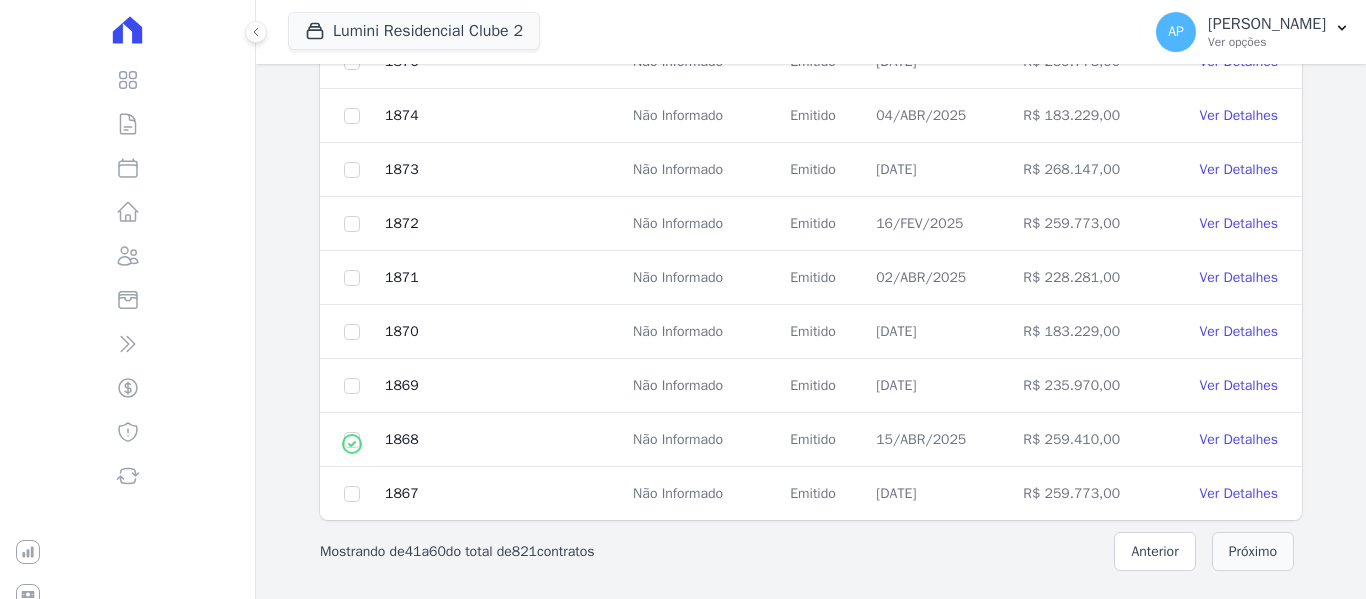 click on "Próximo" at bounding box center (1253, 551) 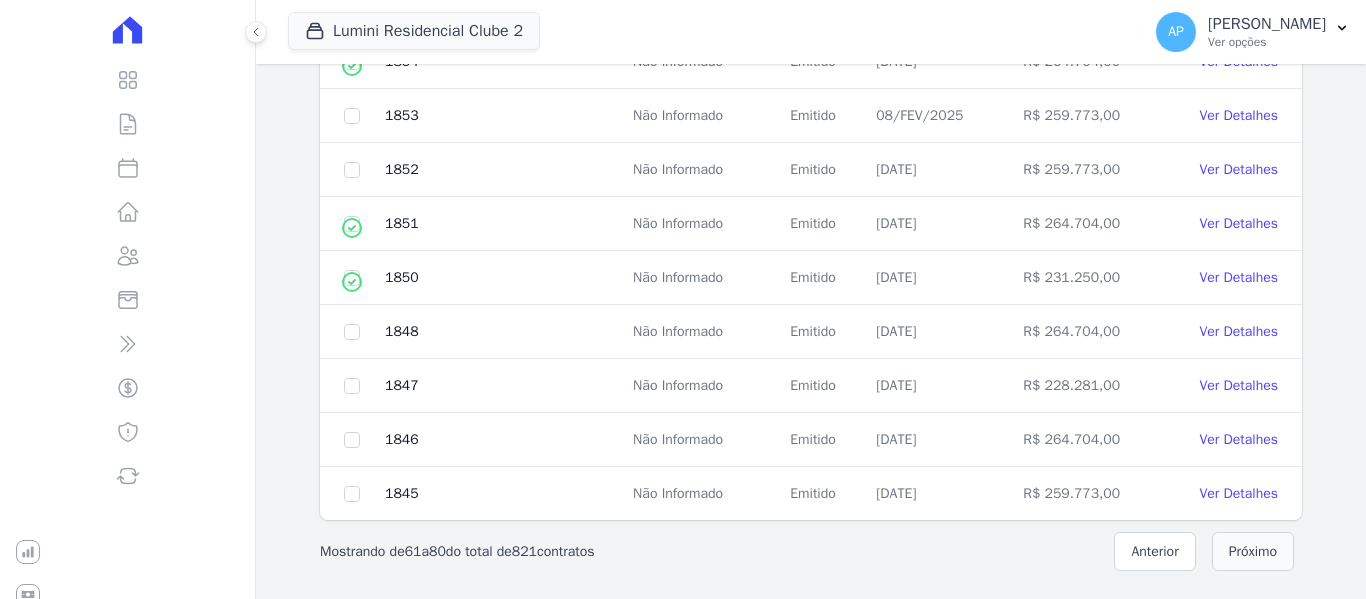 click on "Próximo" at bounding box center [1253, 551] 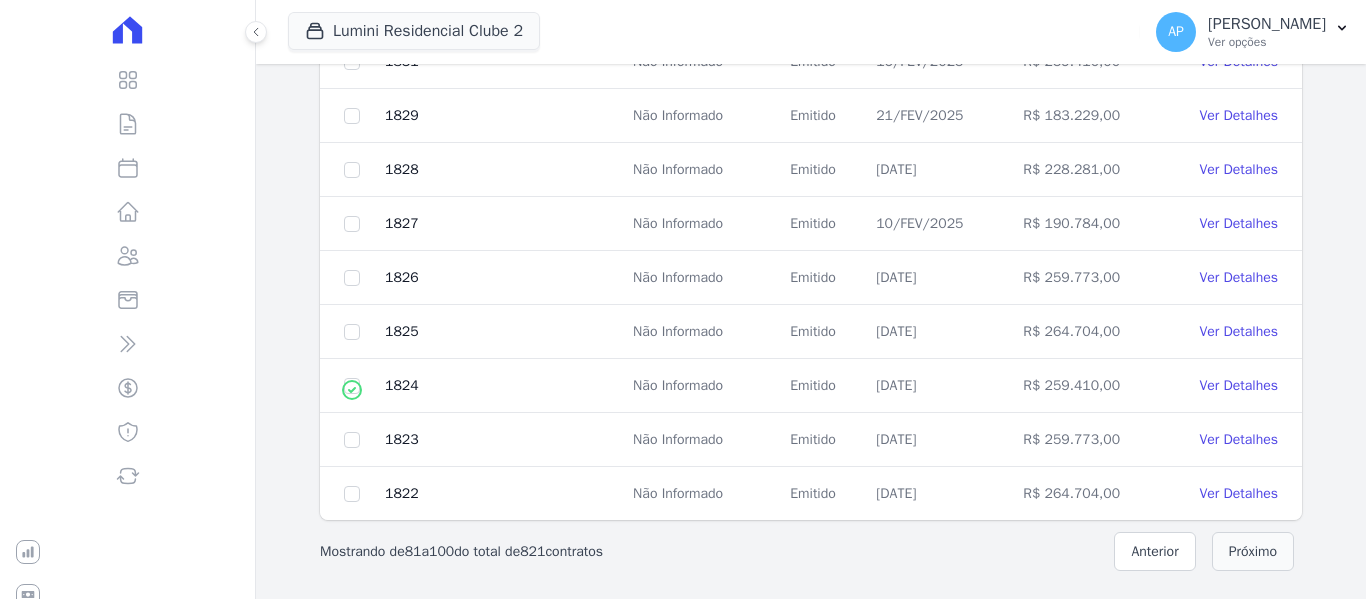 click on "Próximo" at bounding box center [1253, 551] 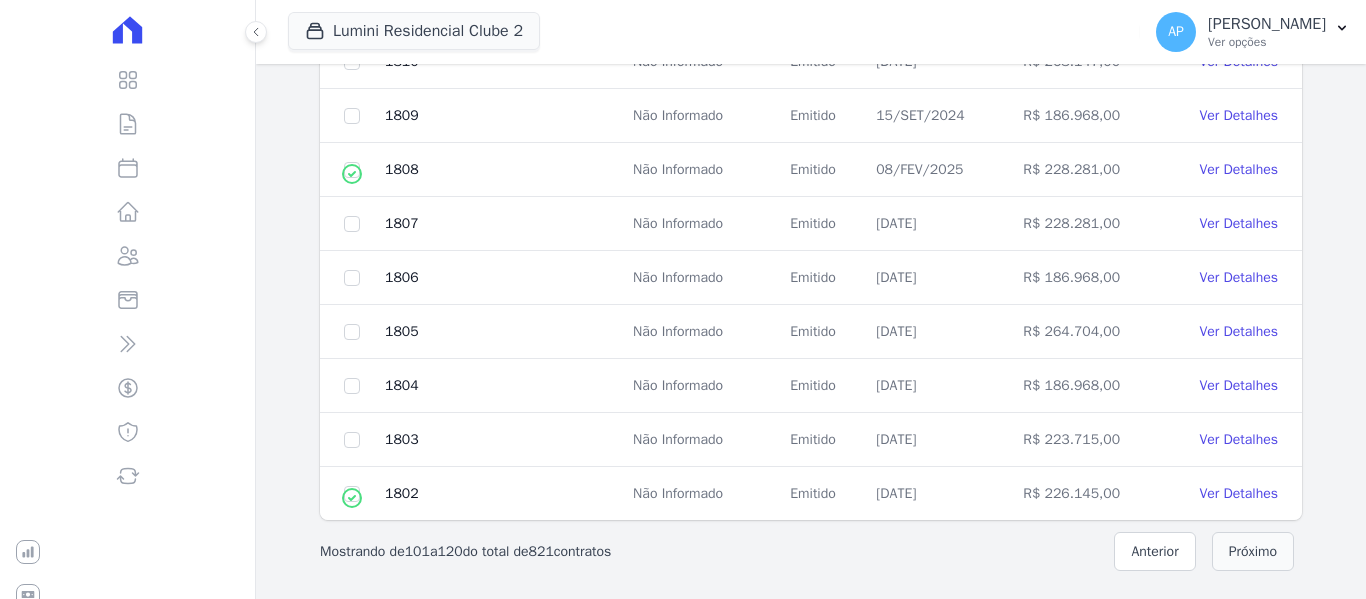 click on "Próximo" at bounding box center [1253, 551] 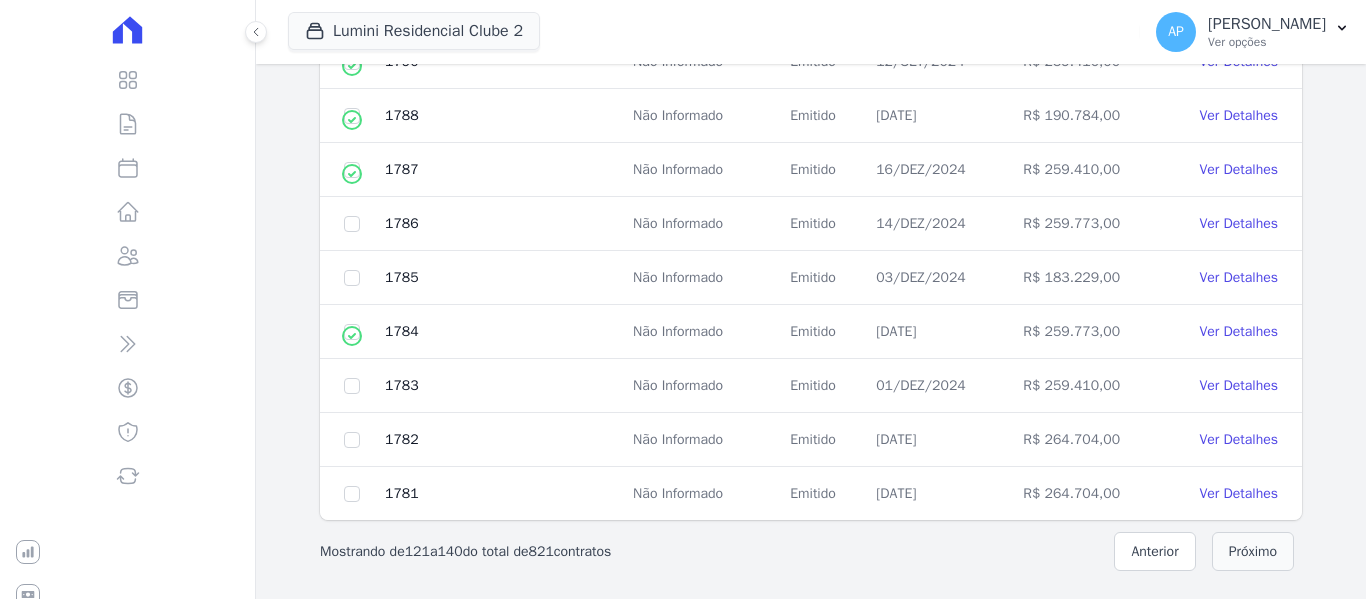 click on "Próximo" at bounding box center (1253, 551) 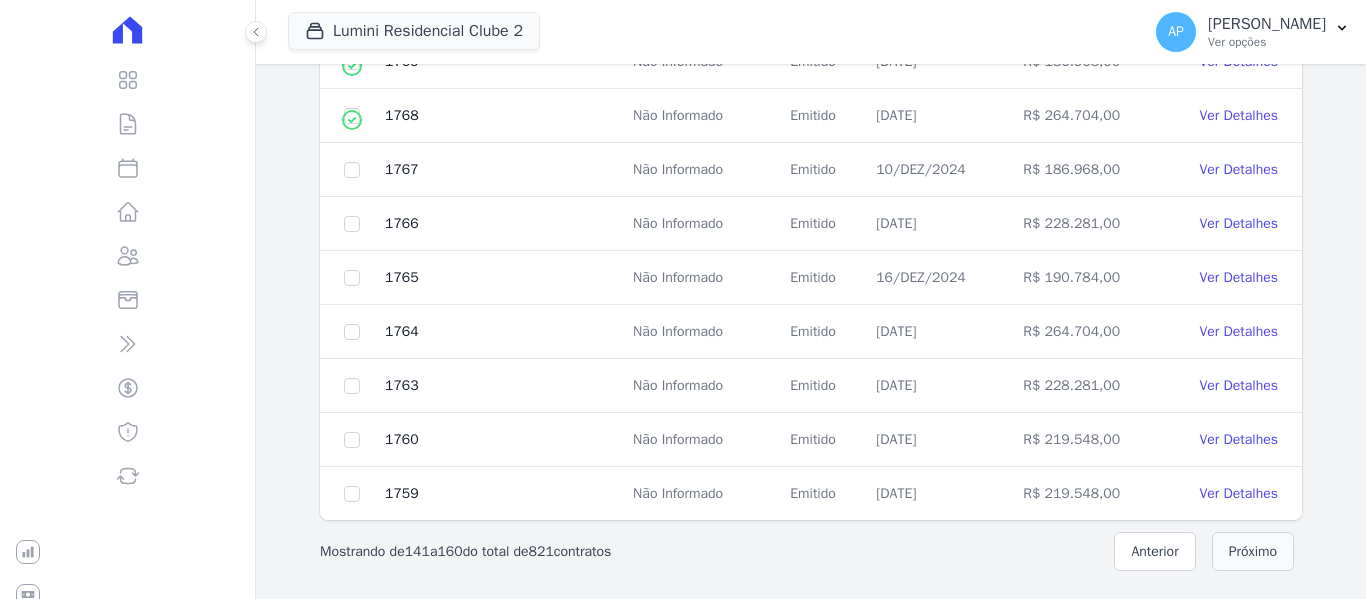 click on "Próximo" at bounding box center (1253, 551) 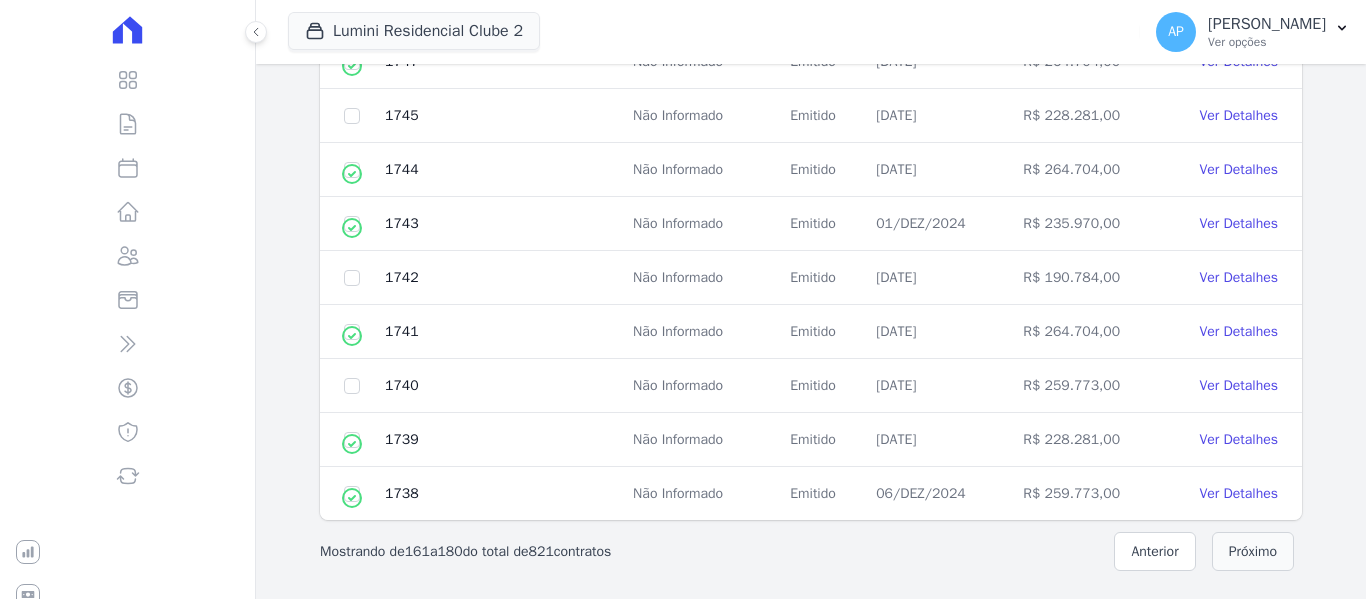 click on "Próximo" at bounding box center (1253, 551) 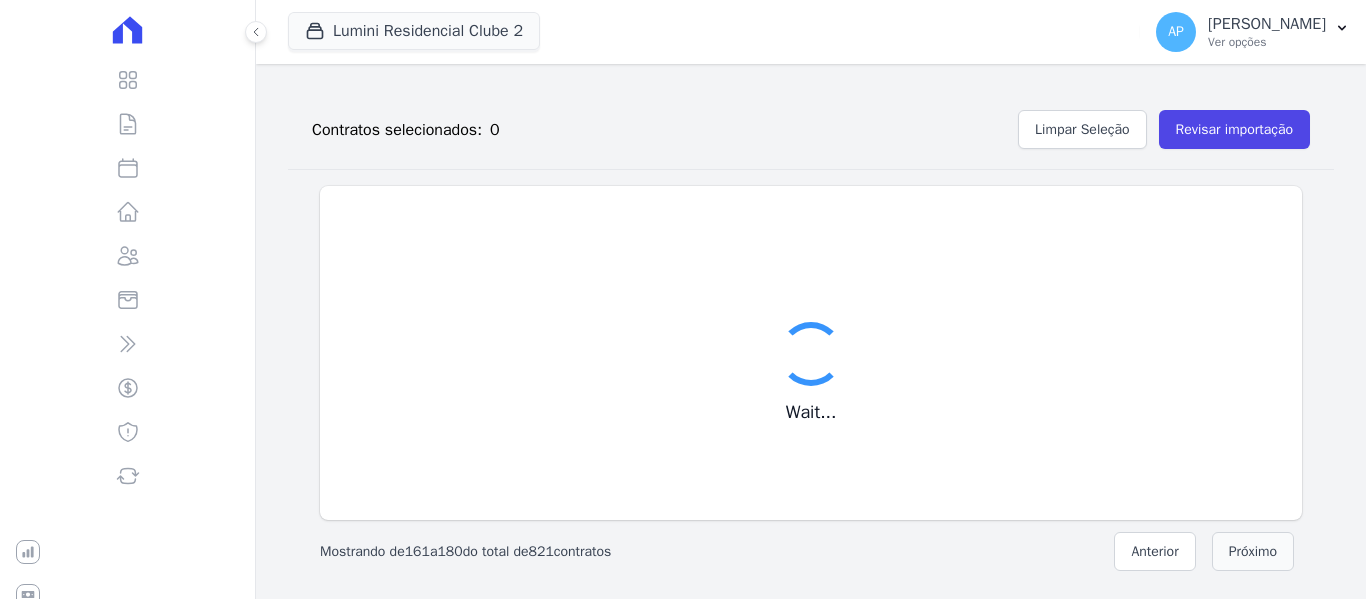 scroll, scrollTop: 226, scrollLeft: 0, axis: vertical 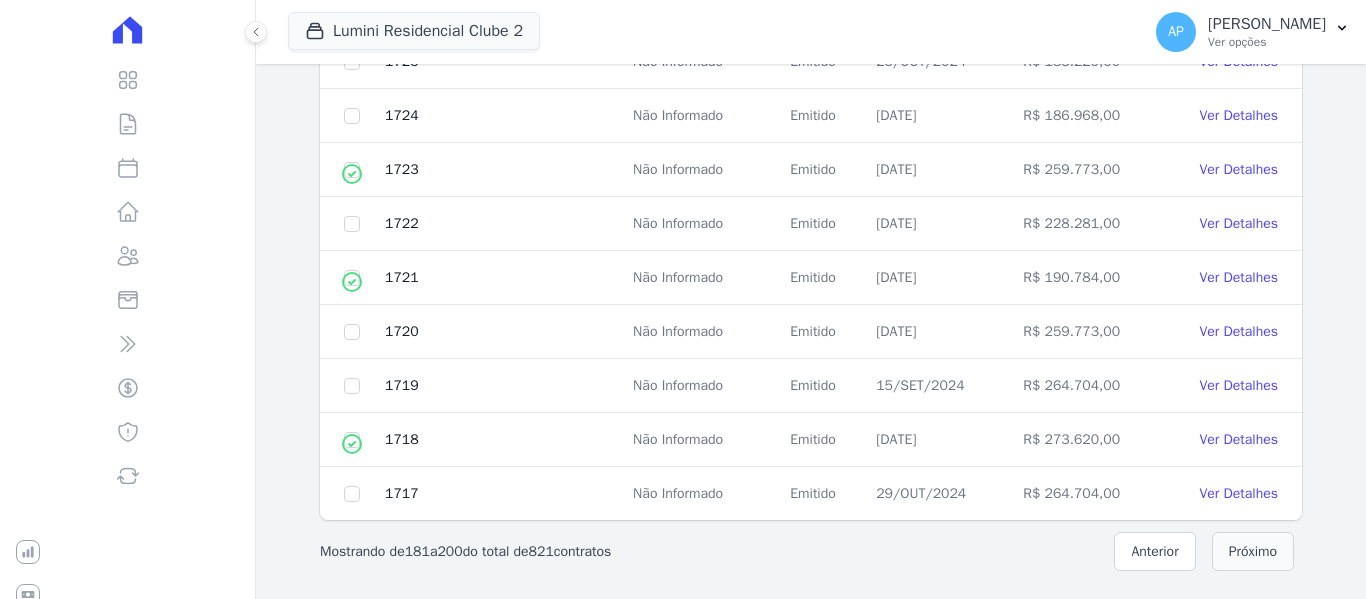 click on "Próximo" at bounding box center [1253, 551] 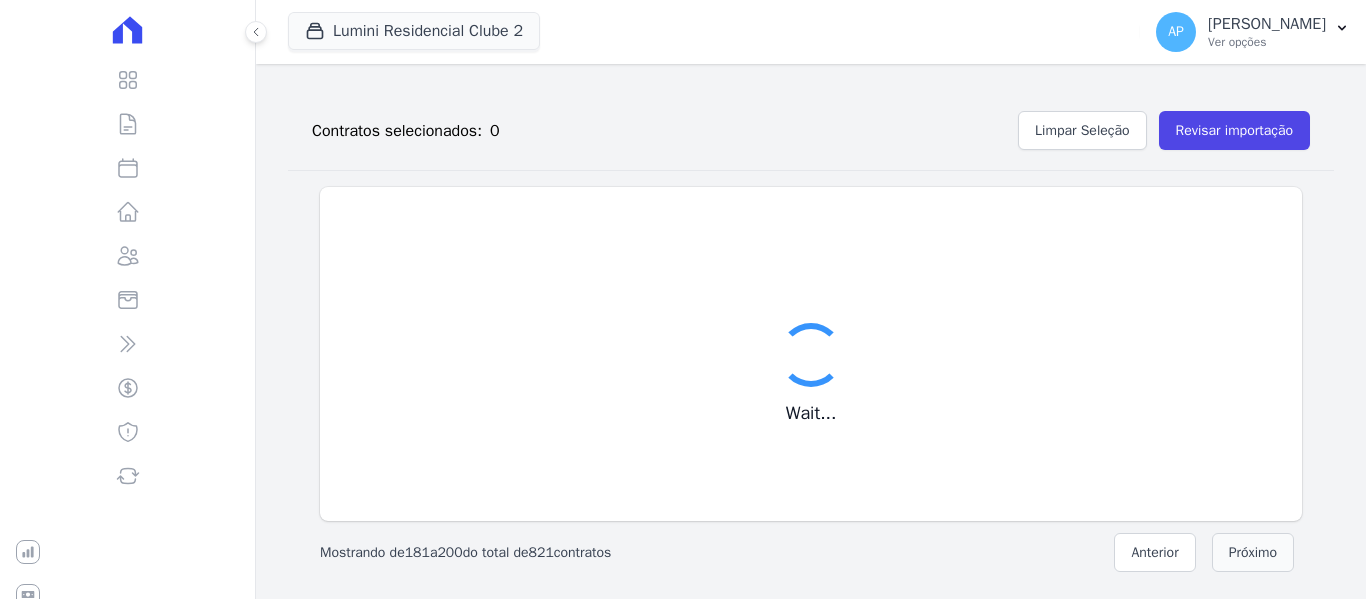 scroll, scrollTop: 1022, scrollLeft: 0, axis: vertical 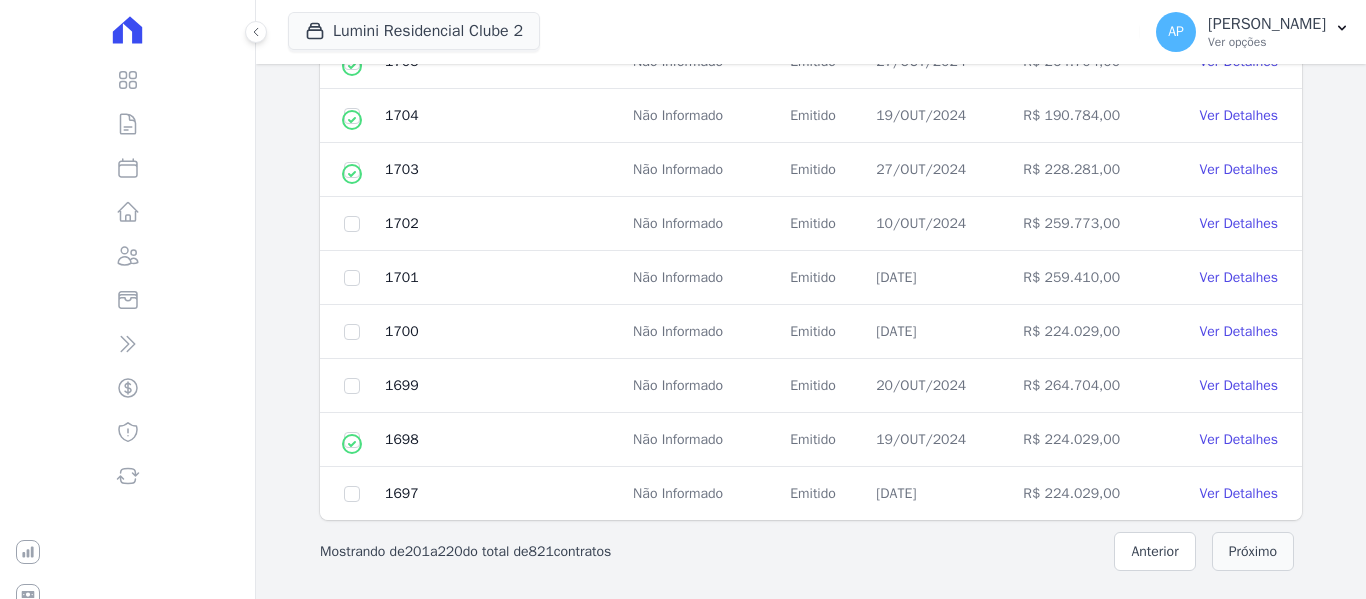 click on "Próximo" at bounding box center (1253, 551) 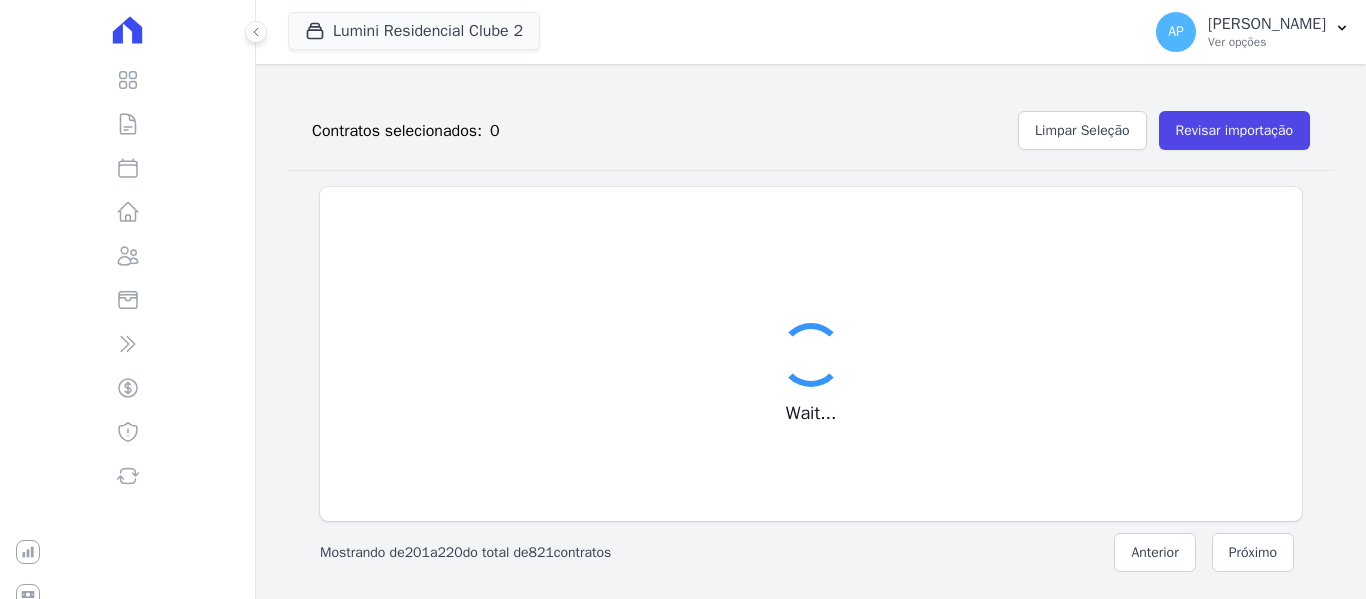 scroll, scrollTop: 1022, scrollLeft: 0, axis: vertical 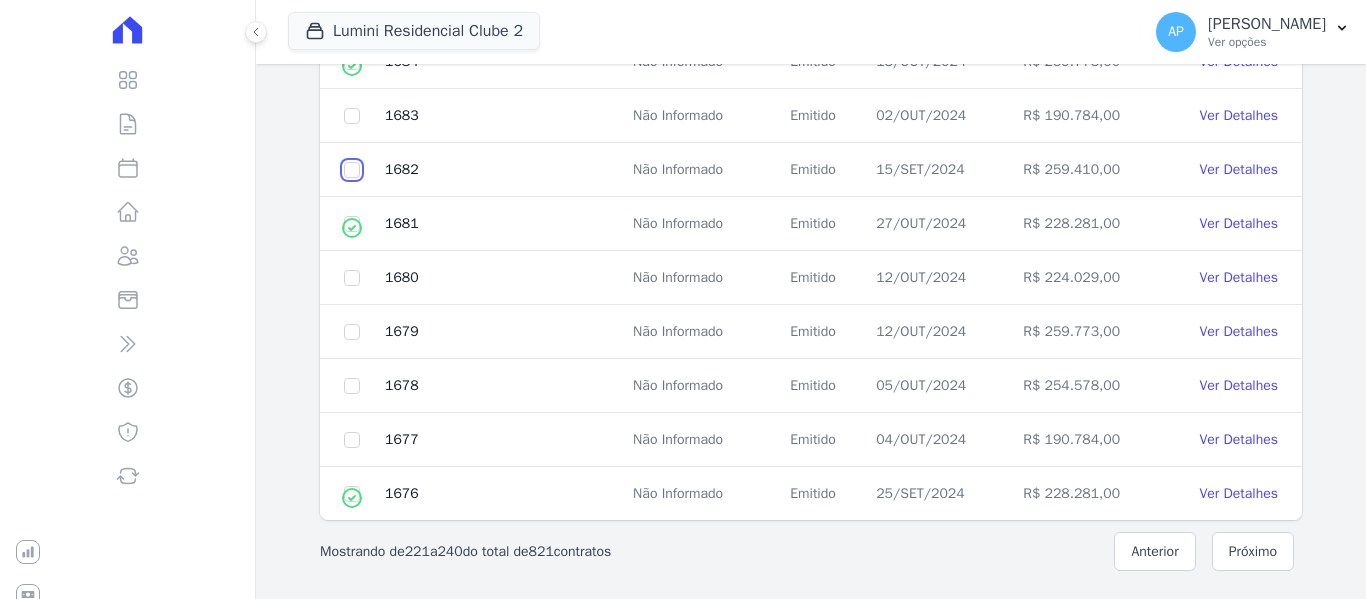 click at bounding box center (352, -532) 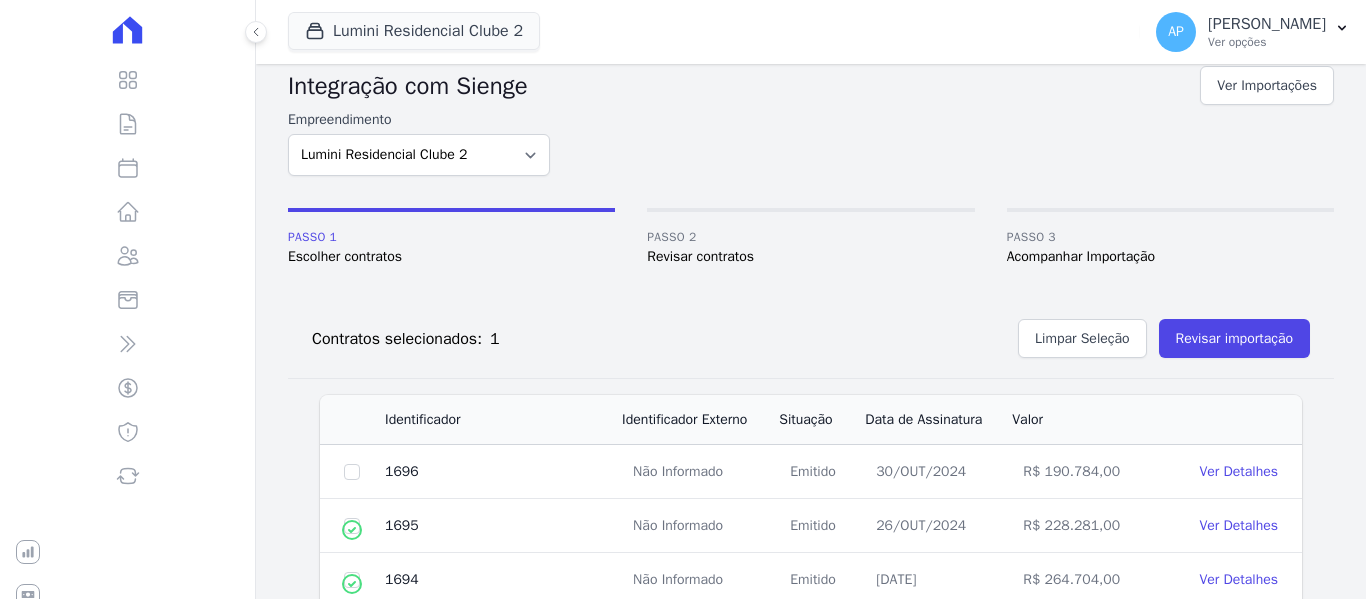scroll, scrollTop: 0, scrollLeft: 0, axis: both 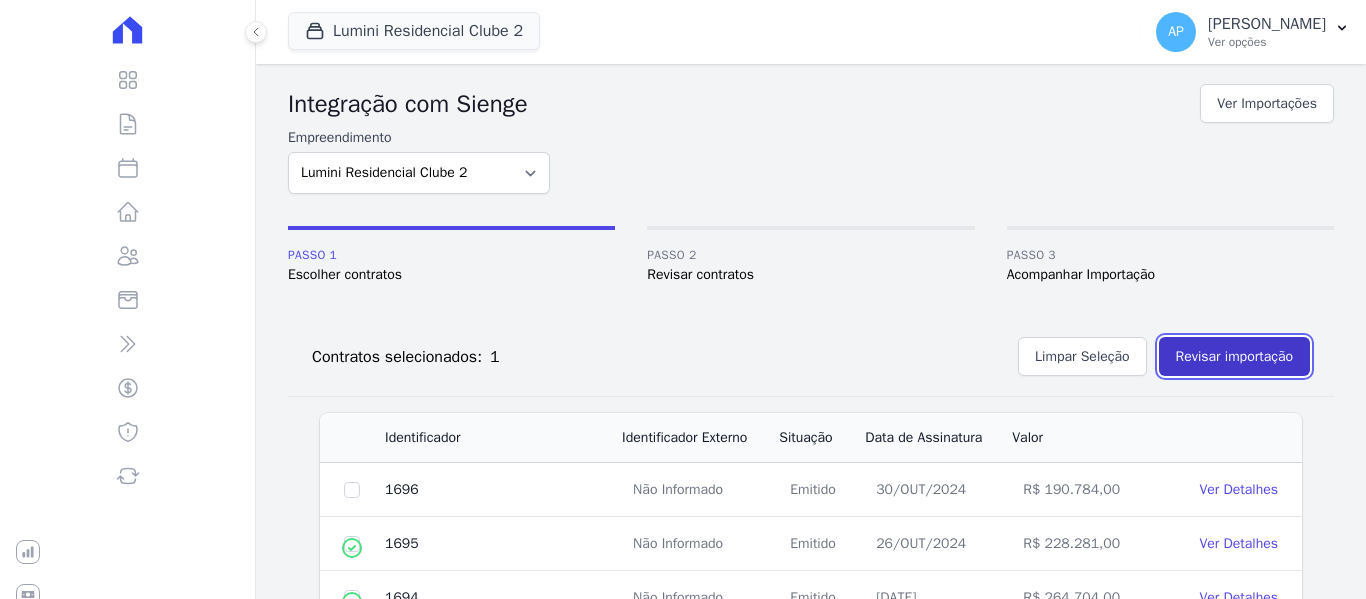click on "Revisar importação" at bounding box center [1234, 356] 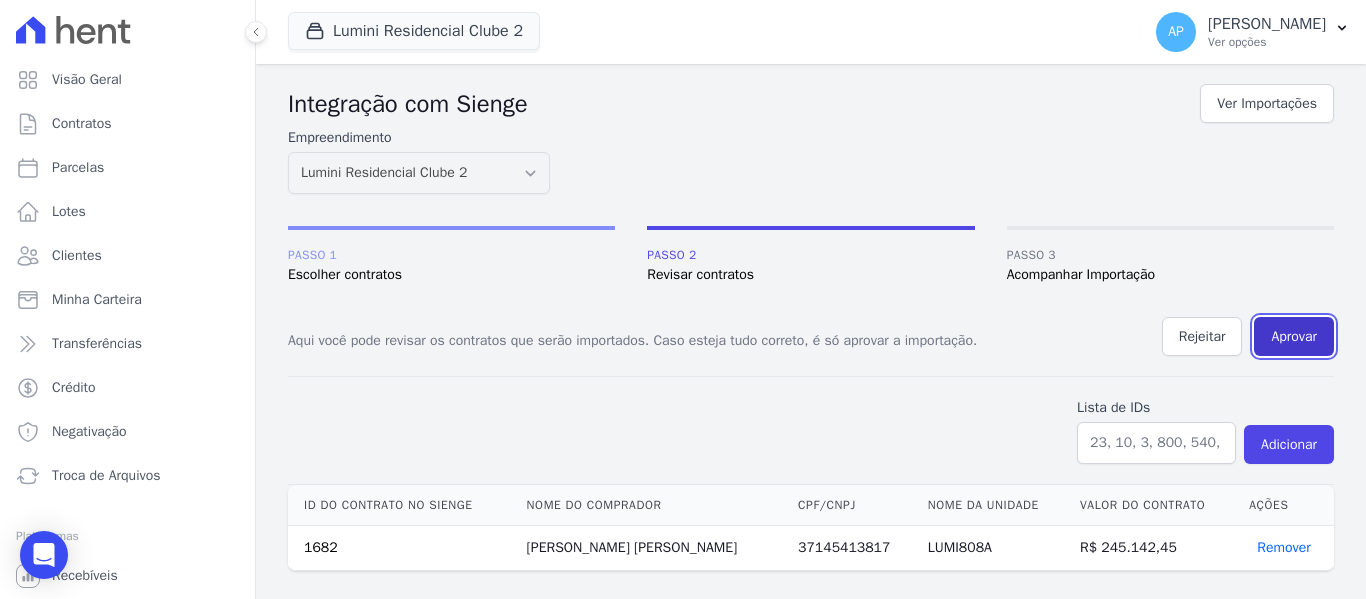 click on "Aprovar" at bounding box center [1294, 336] 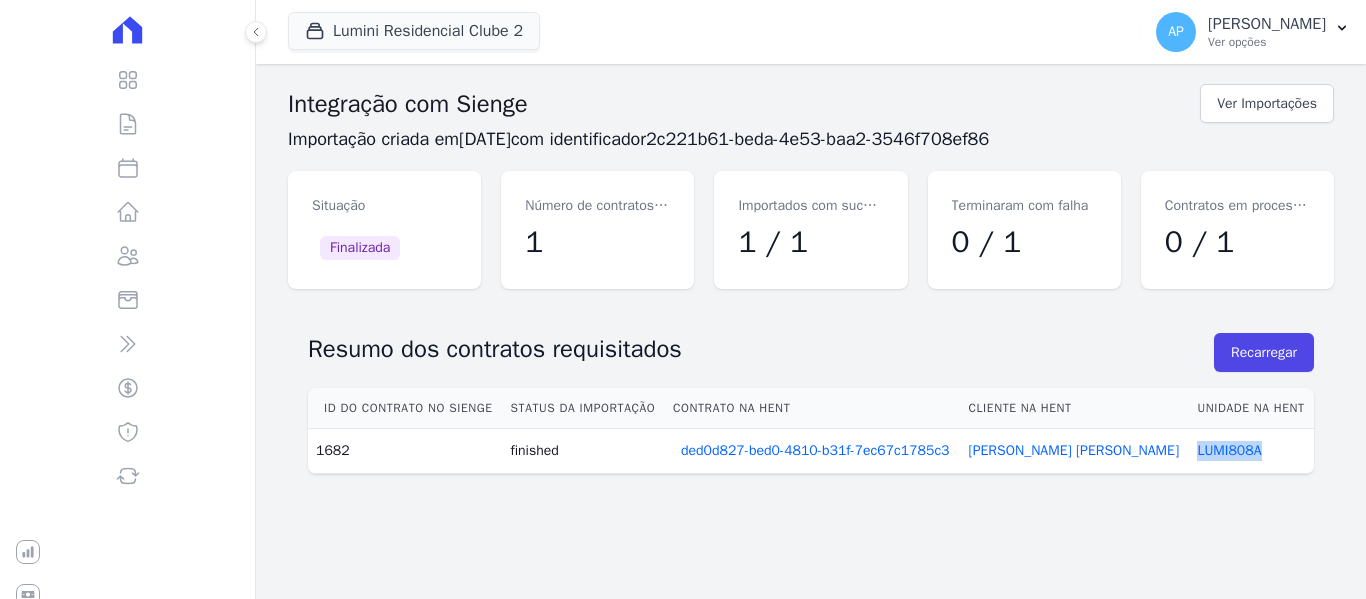 drag, startPoint x: 1254, startPoint y: 457, endPoint x: 1175, endPoint y: 449, distance: 79.40403 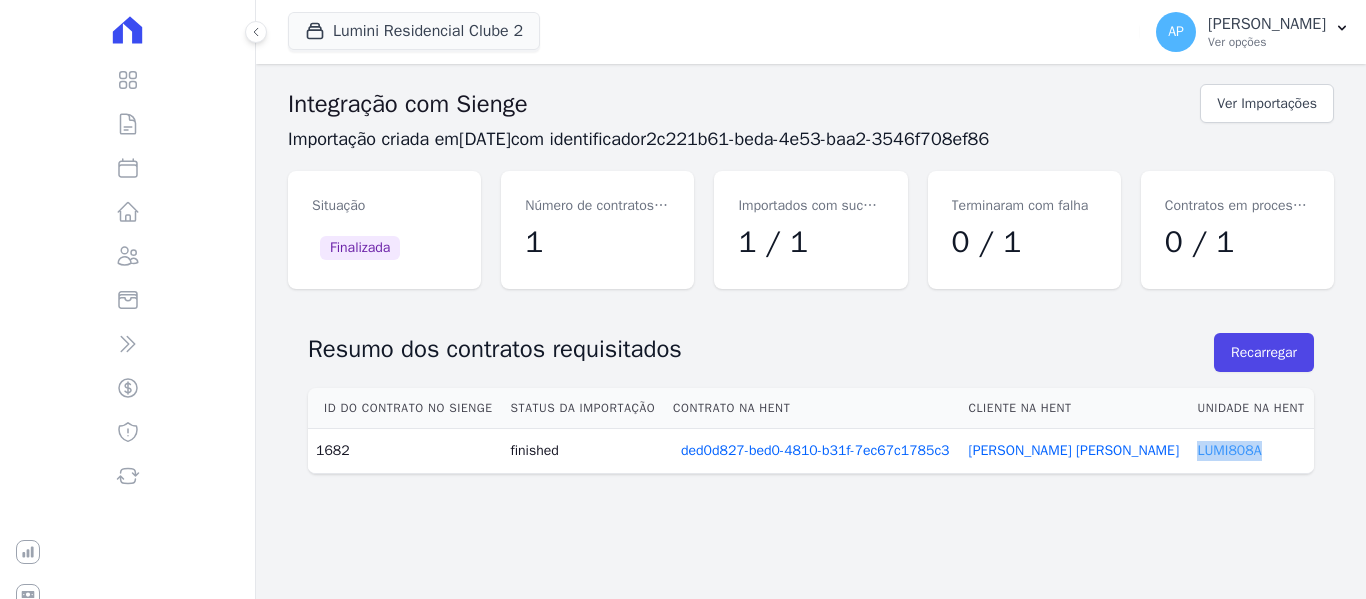copy on "LUMI808A" 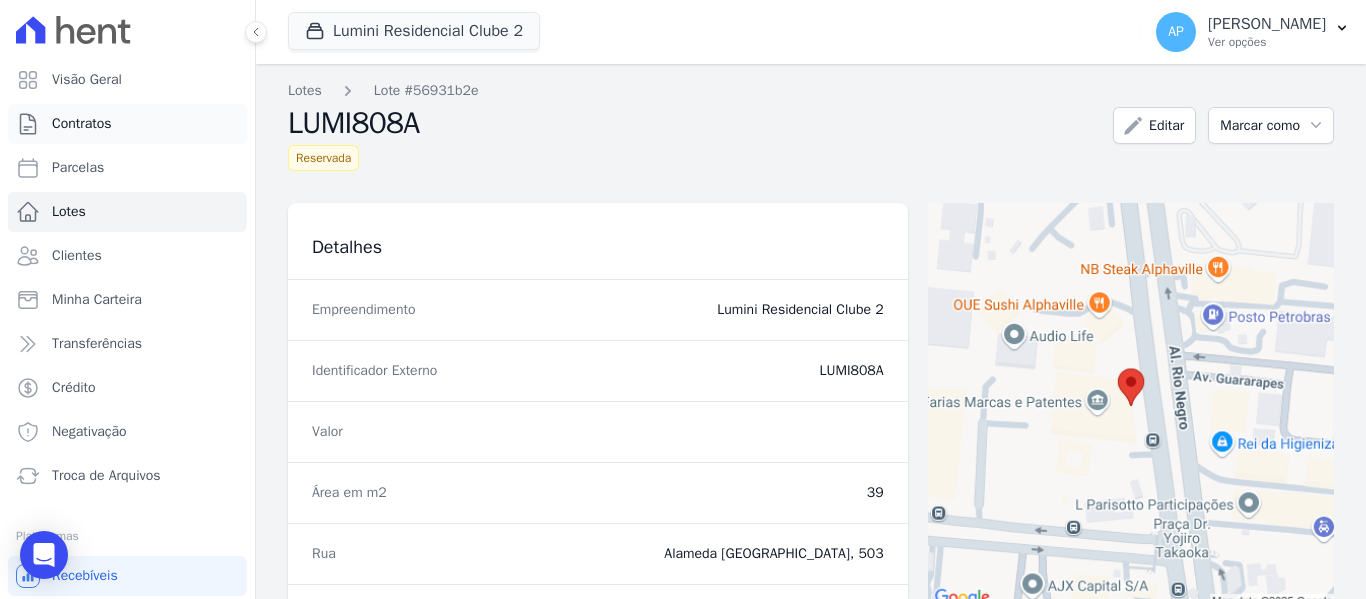 click on "Contratos" at bounding box center [127, 124] 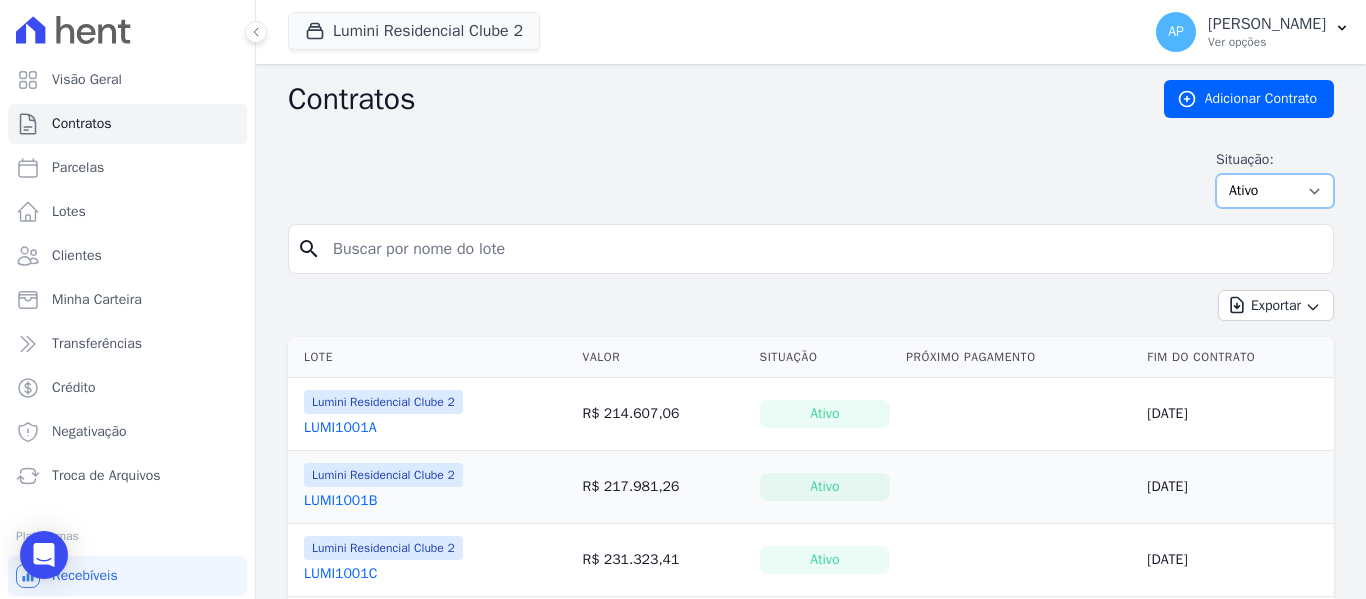 drag, startPoint x: 1259, startPoint y: 189, endPoint x: 1261, endPoint y: 203, distance: 14.142136 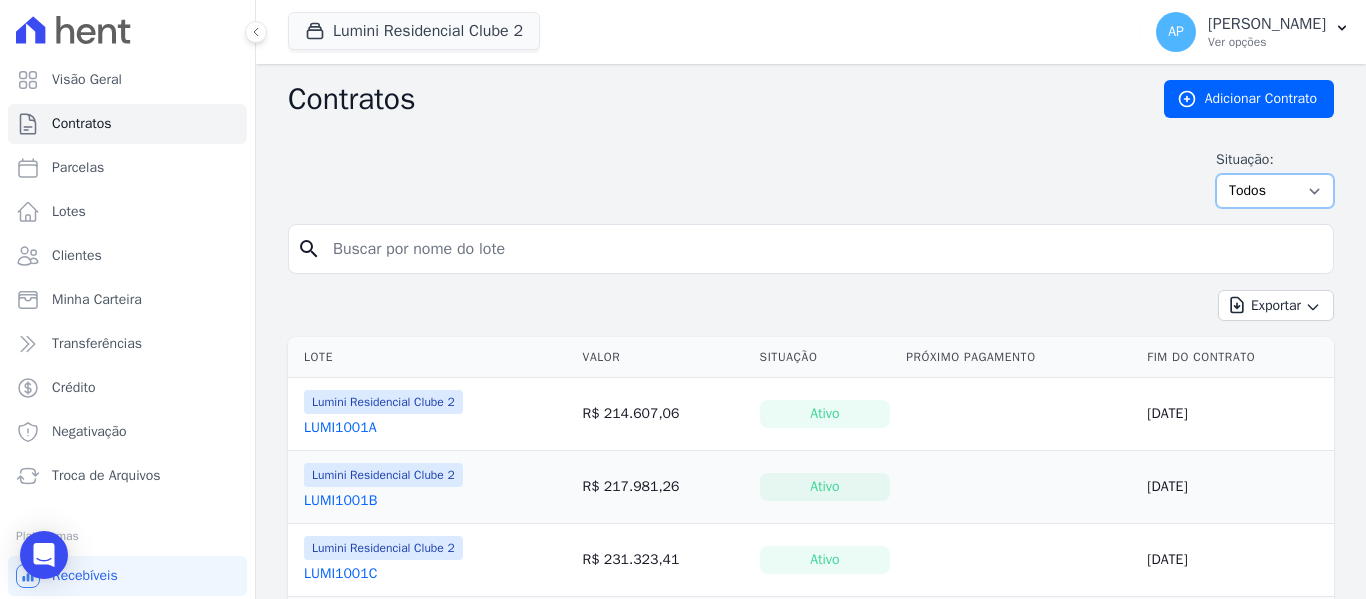 click on "Ativo
Todos
Pausado
Distratado
Rascunho
Expirado
Encerrado" at bounding box center [1275, 191] 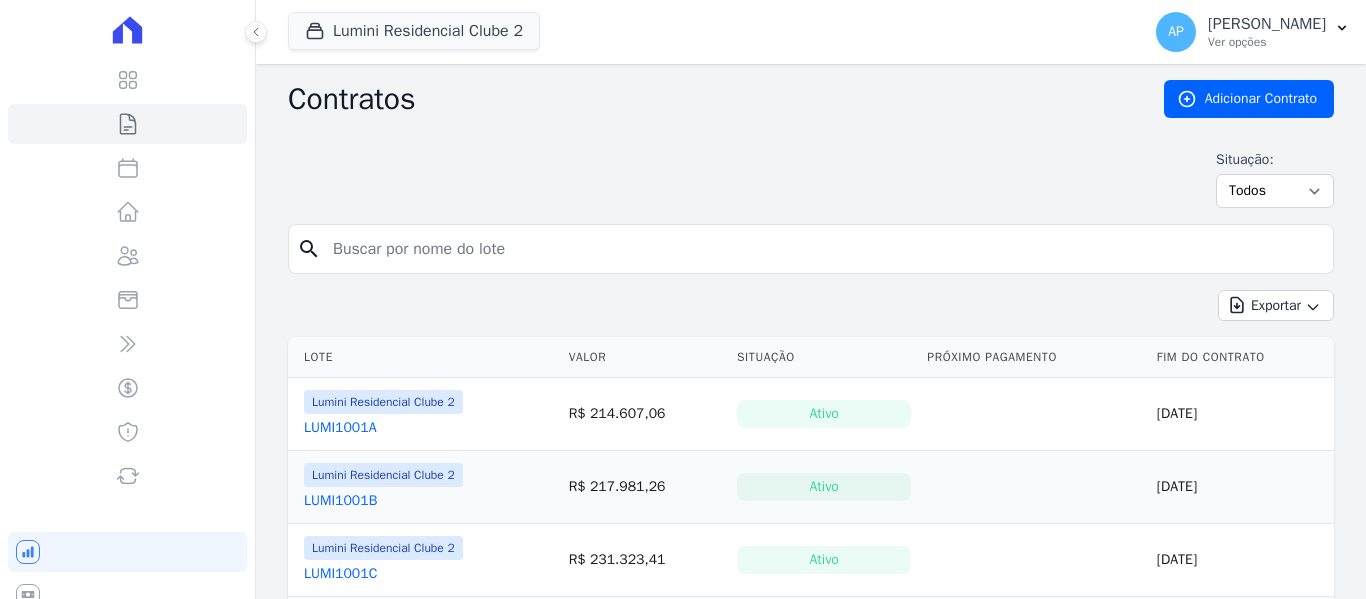 scroll, scrollTop: 0, scrollLeft: 0, axis: both 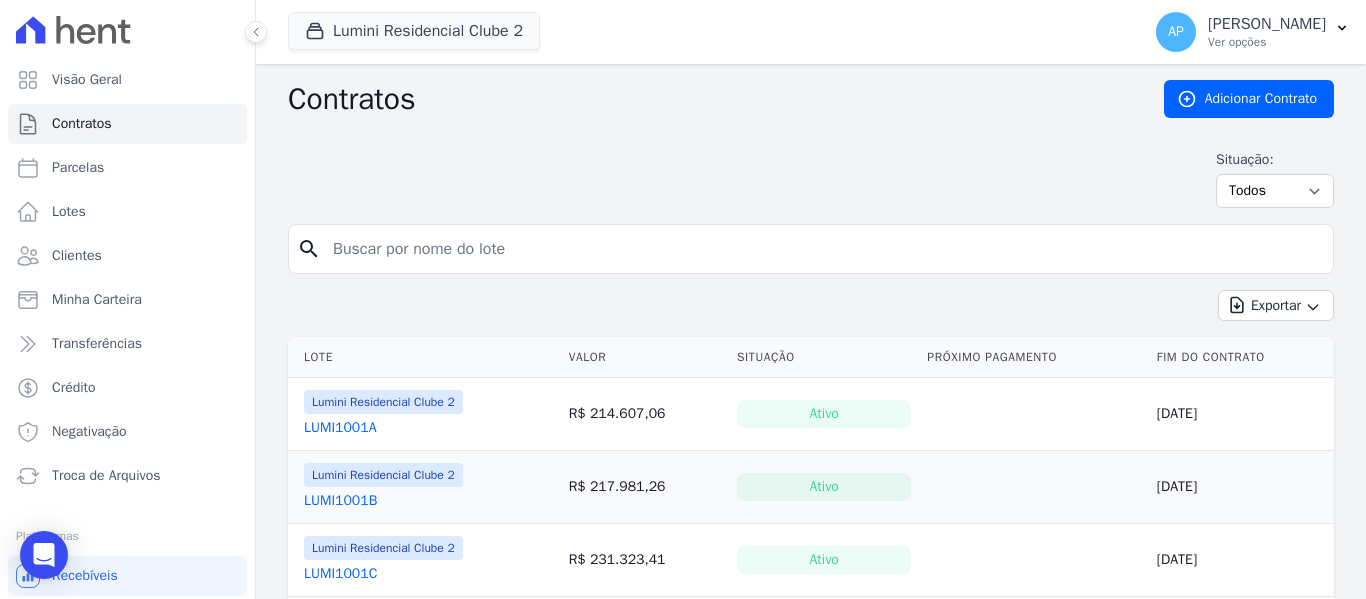 drag, startPoint x: 0, startPoint y: 0, endPoint x: 476, endPoint y: 252, distance: 538.59076 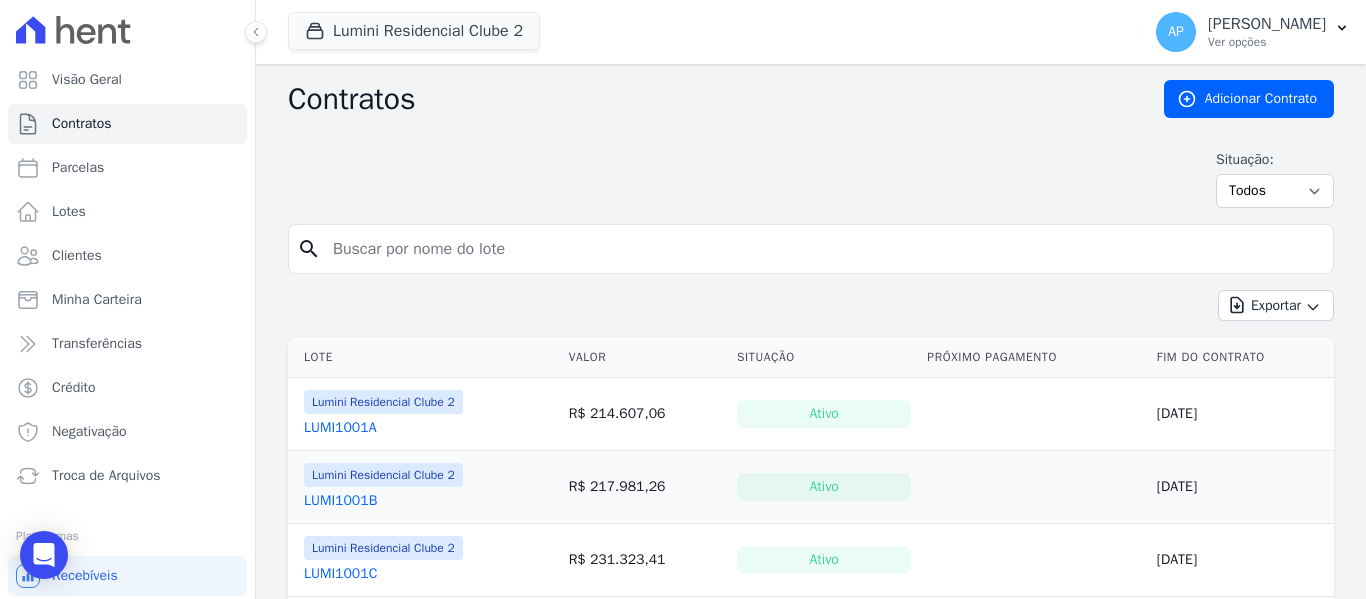 click at bounding box center [823, 249] 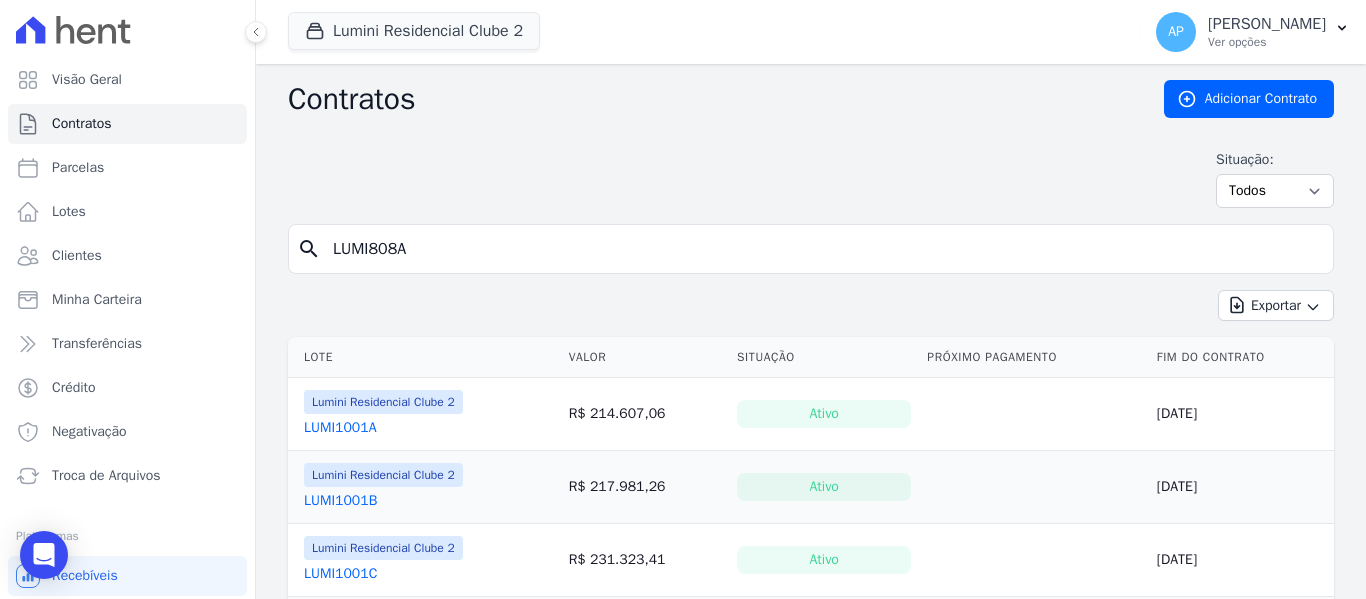 type on "LUMI808A" 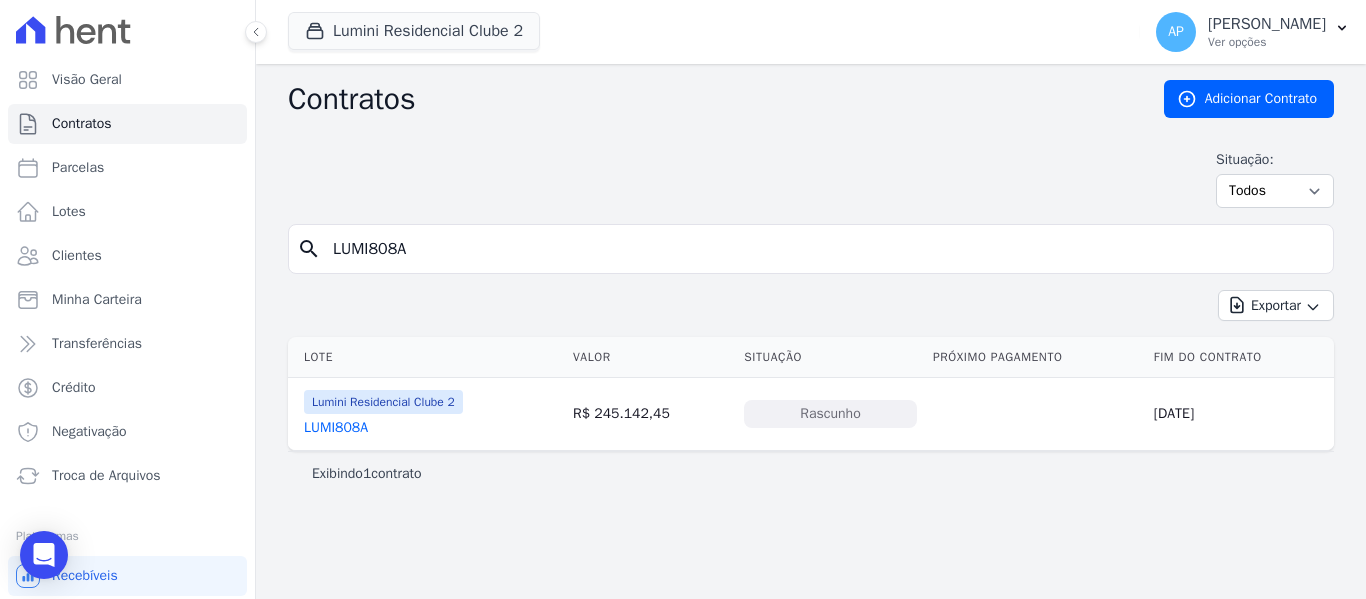 click on "LUMI808A" at bounding box center (336, 428) 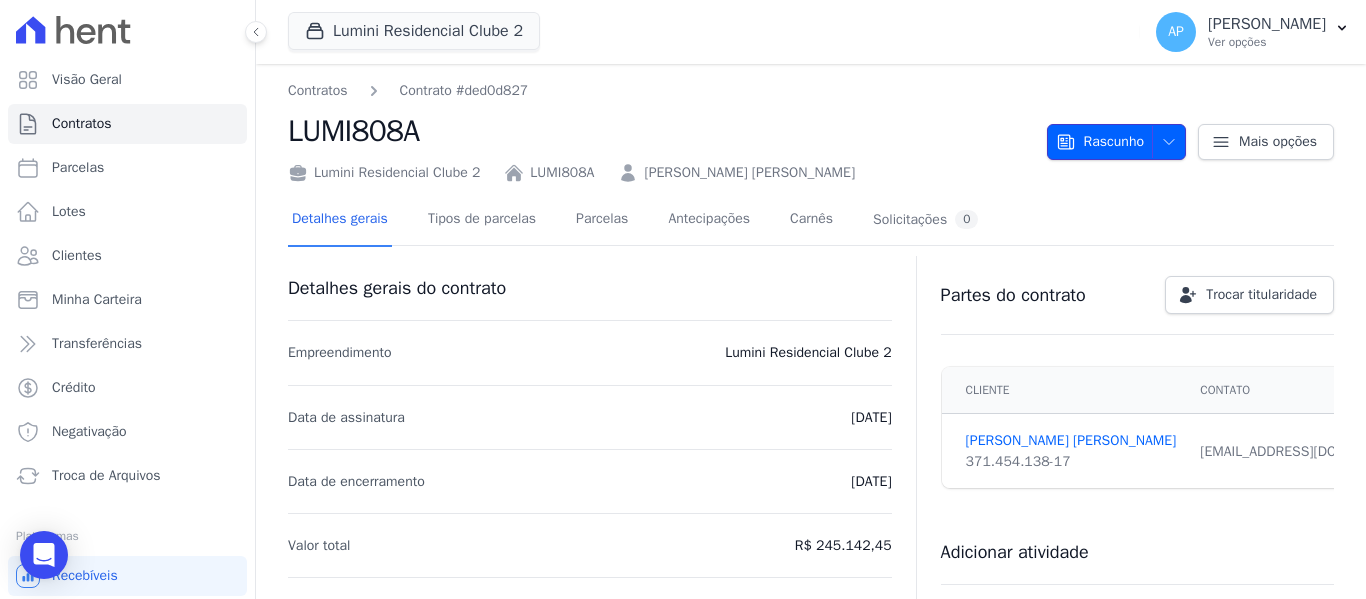 click on "Rascunho" at bounding box center [1100, 142] 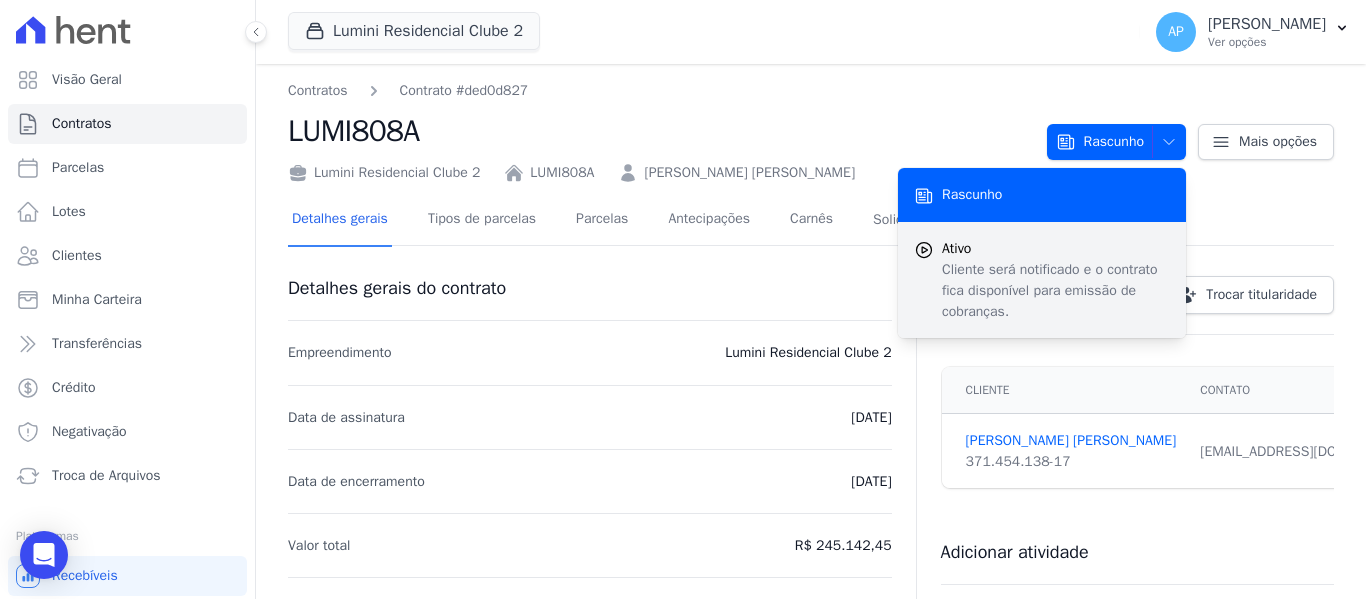 click on "Ativo" at bounding box center (1056, 248) 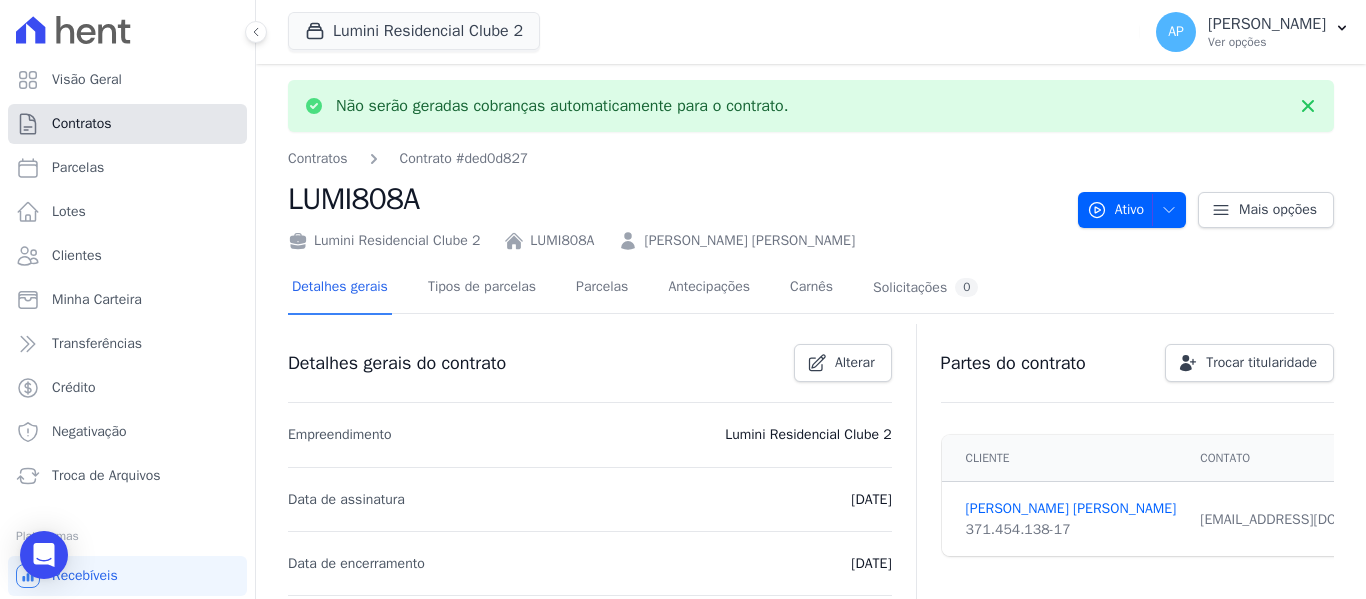 click on "Contratos" at bounding box center (82, 124) 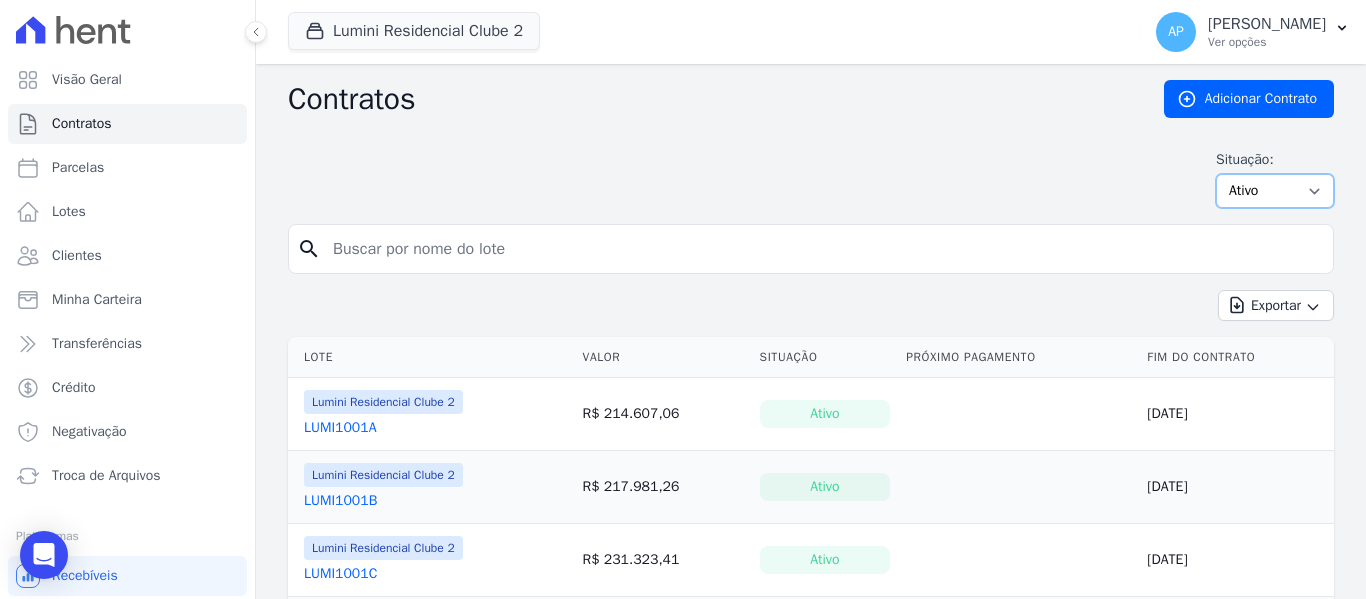 click on "Ativo
Todos
Pausado
Distratado
Rascunho
Expirado
Encerrado" at bounding box center (1275, 191) 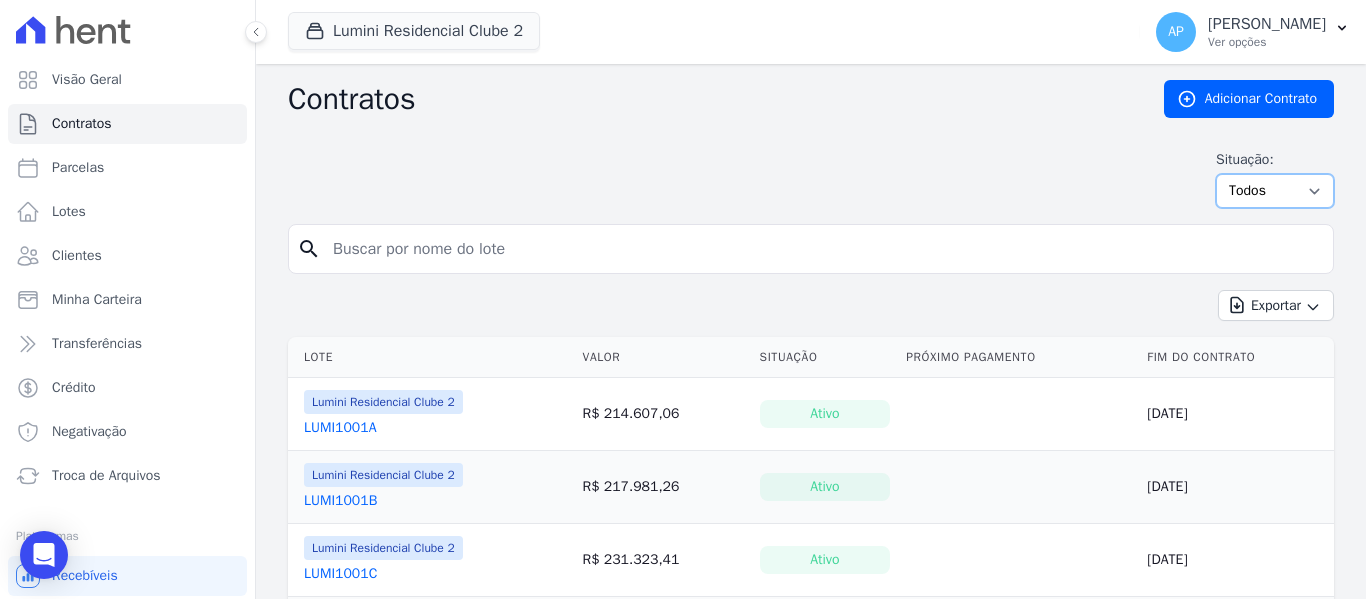 click on "Ativo
Todos
Pausado
Distratado
Rascunho
Expirado
Encerrado" at bounding box center [1275, 191] 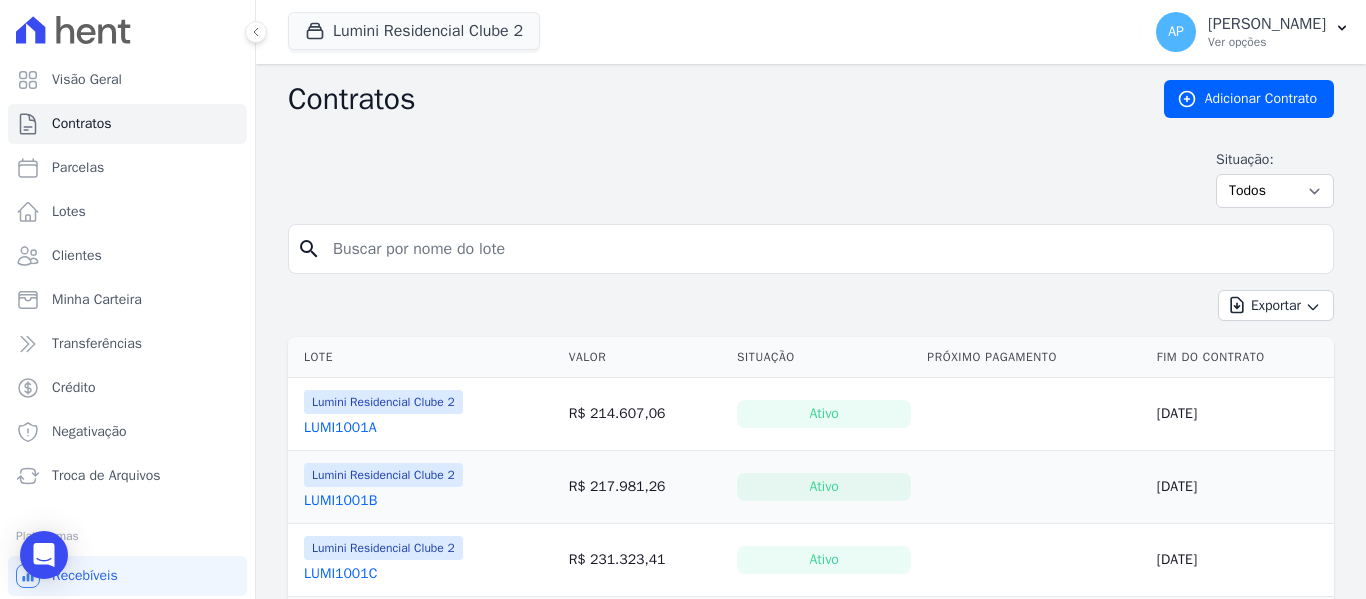 scroll, scrollTop: 0, scrollLeft: 0, axis: both 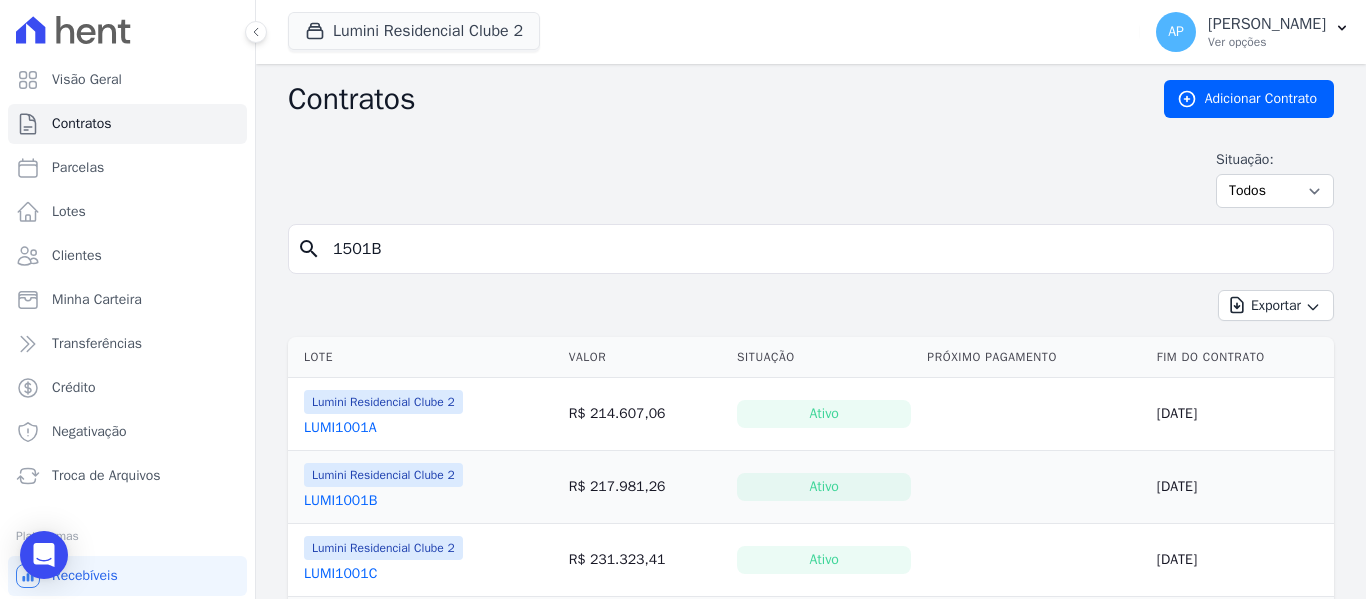 type on "1501B" 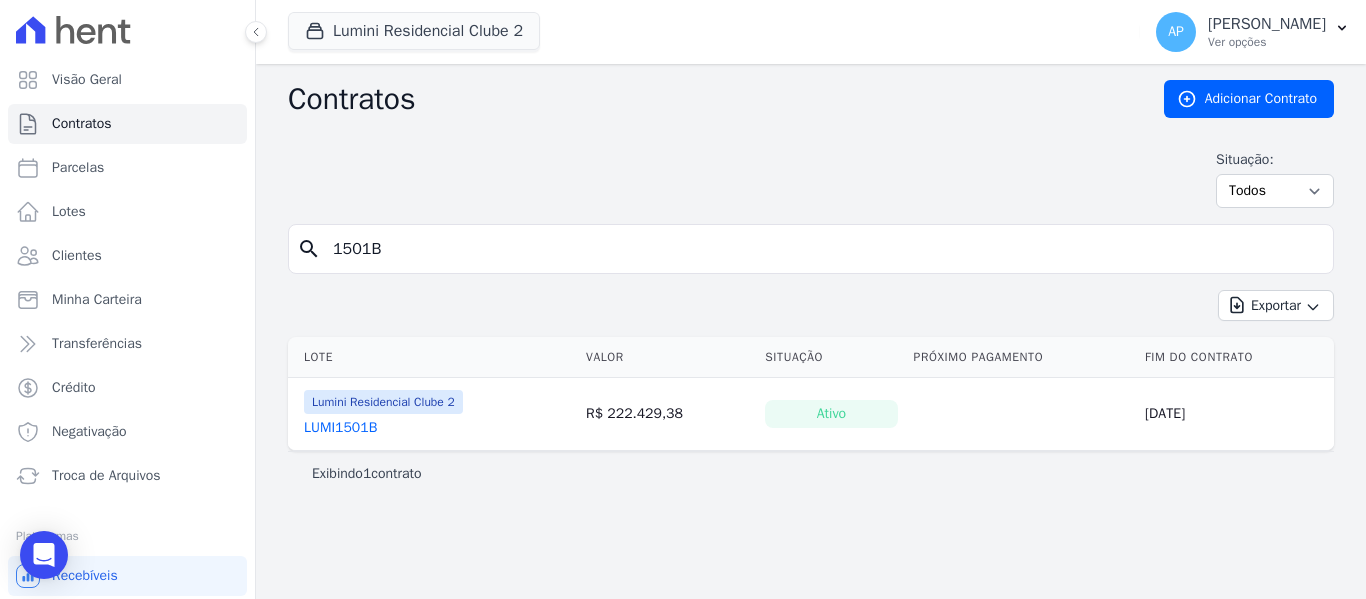 click on "LUMI1501B" at bounding box center [383, 428] 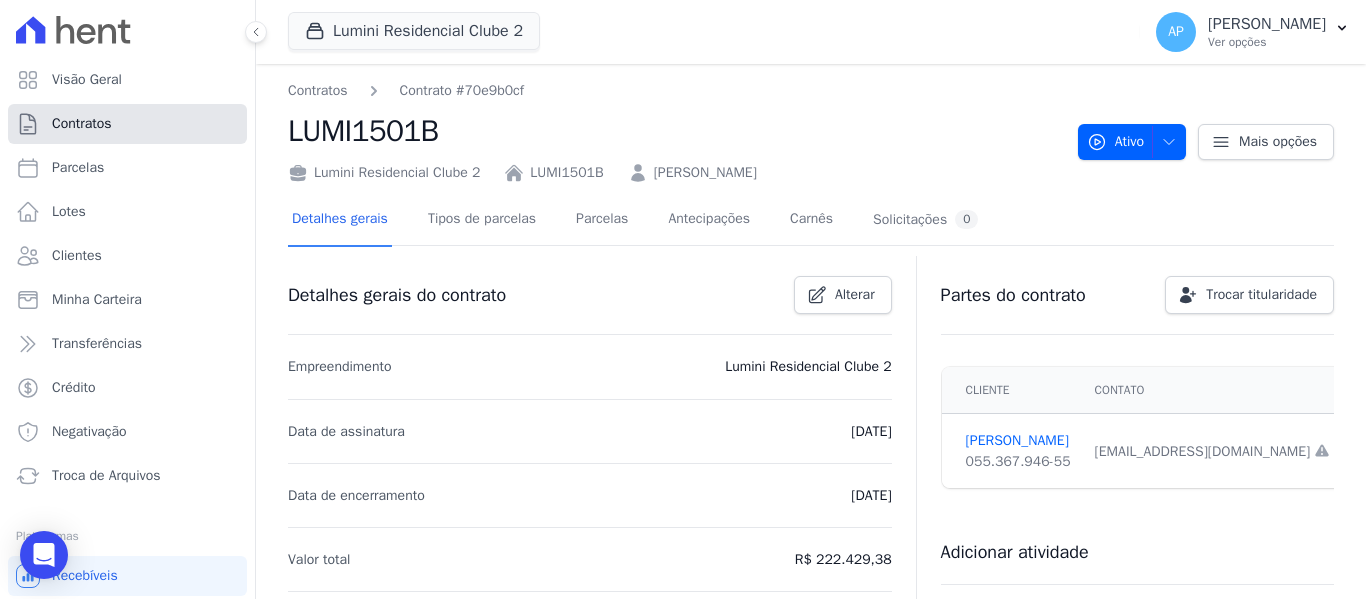 click on "Contratos" at bounding box center (127, 124) 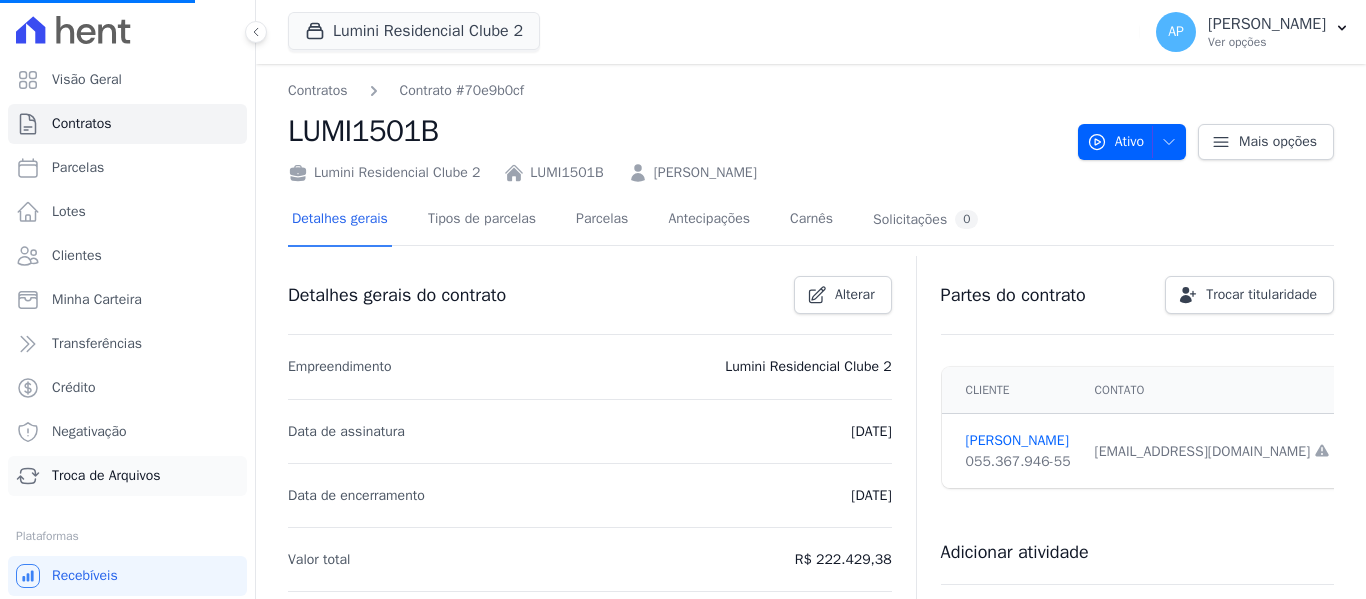 click on "Troca de Arquivos" at bounding box center [106, 476] 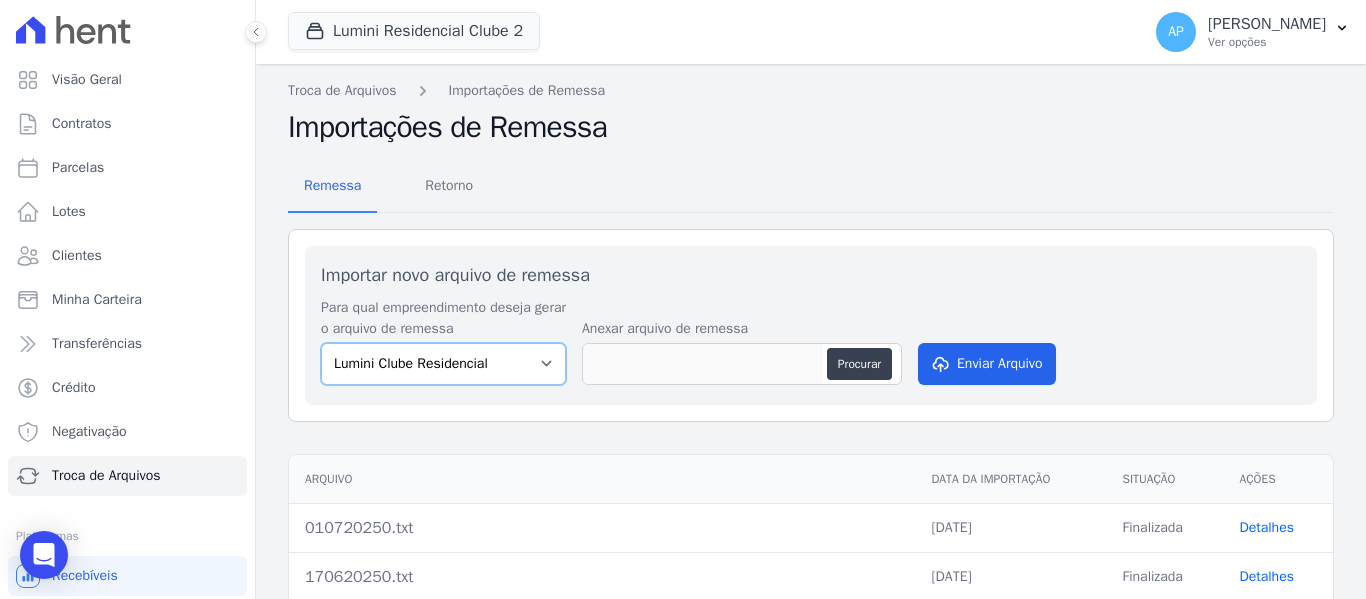 click on "Lumini Clube Residencial
Lumini Residencial Clube 2" at bounding box center (443, 364) 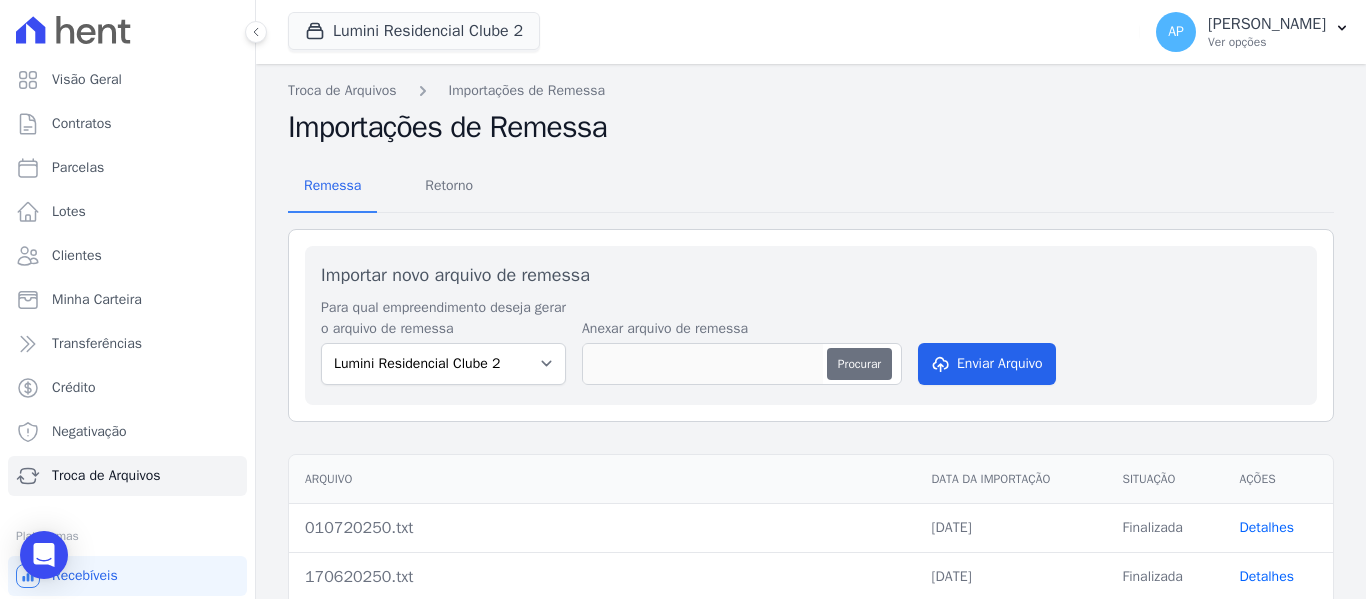 click on "Procurar" at bounding box center (859, 364) 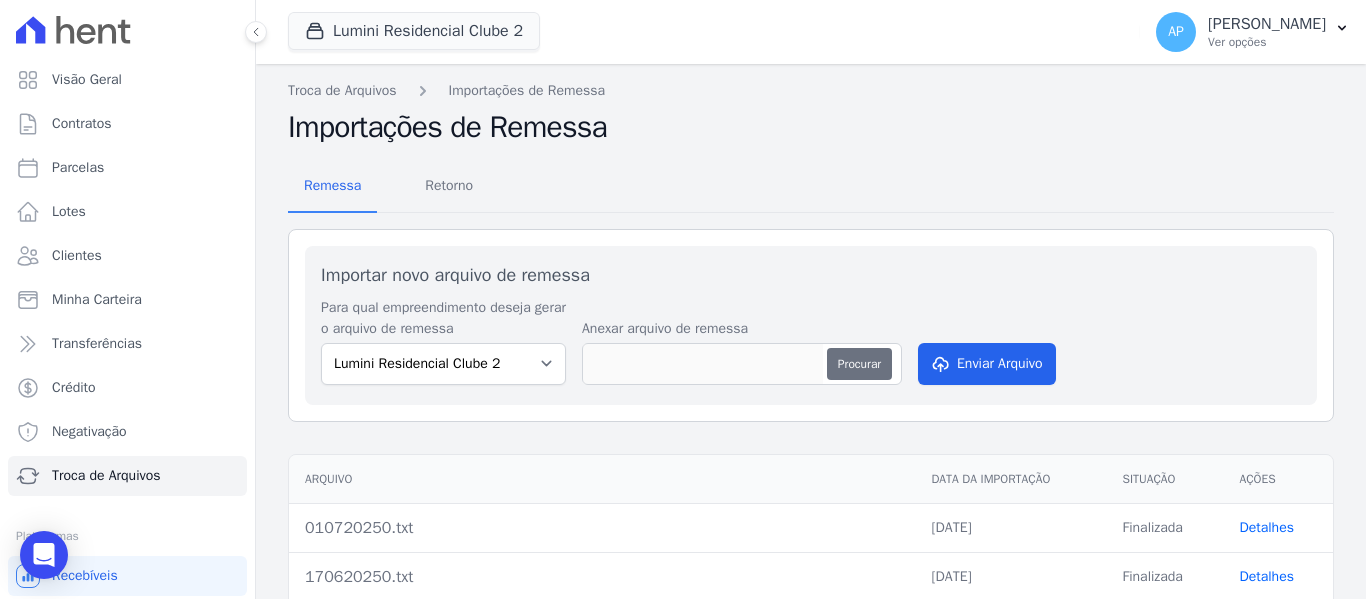 type on "170720250.txt" 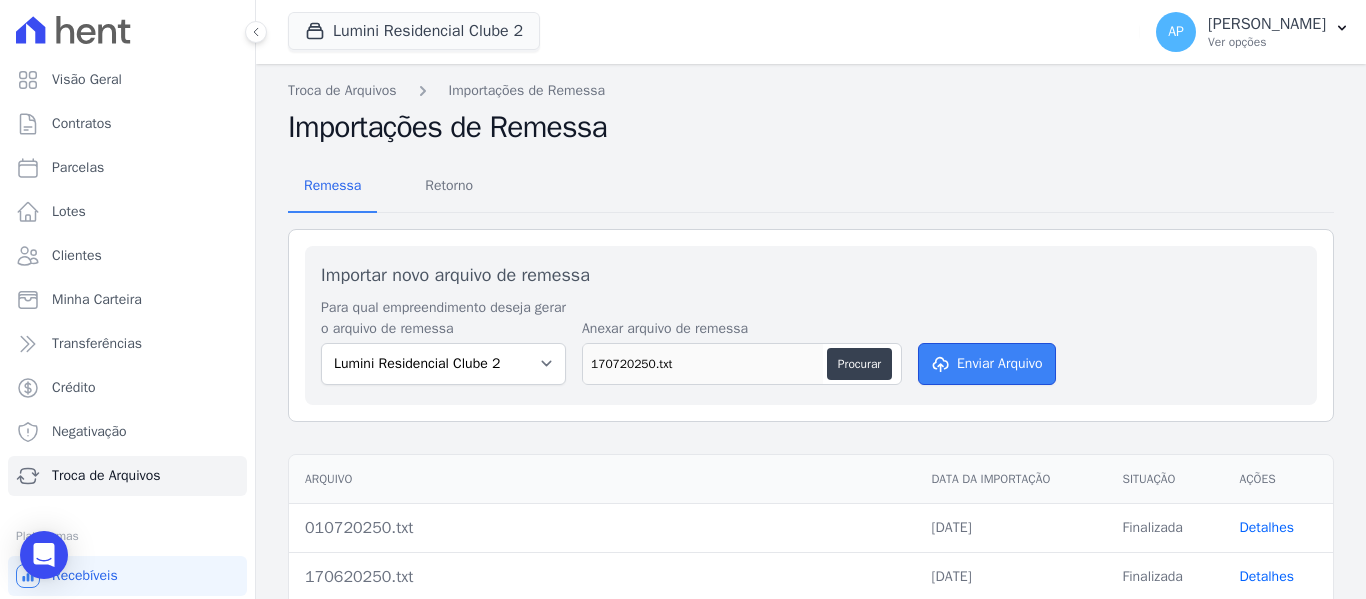 click on "Enviar Arquivo" at bounding box center [987, 364] 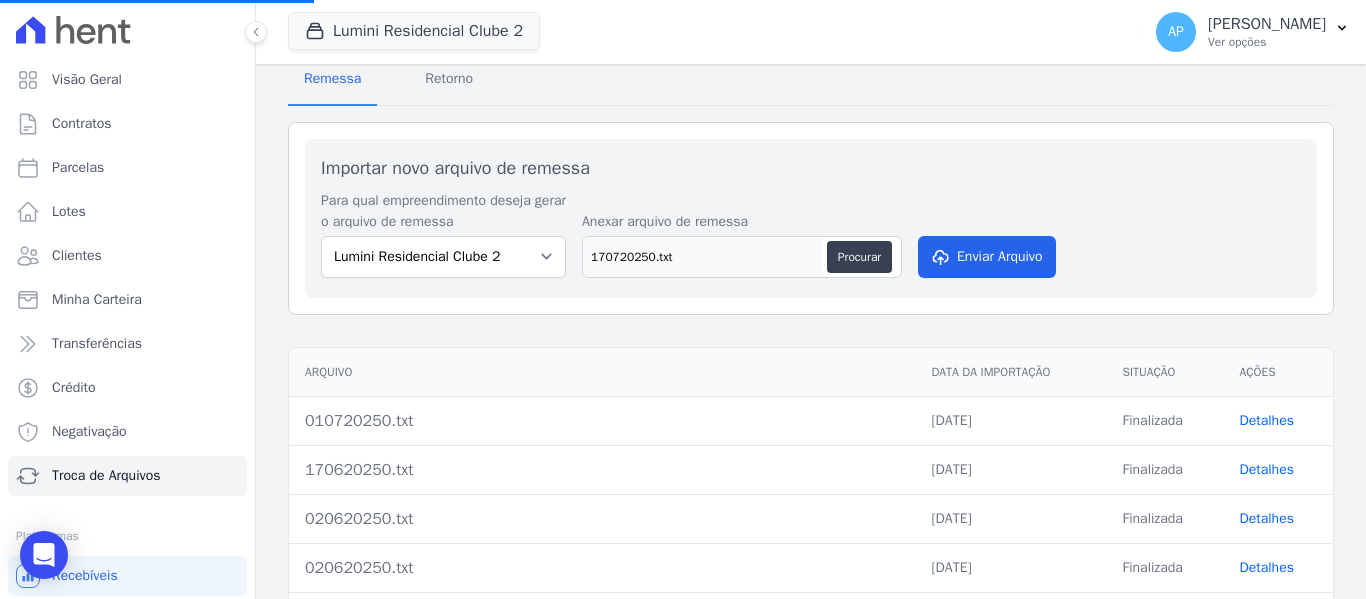 scroll, scrollTop: 0, scrollLeft: 0, axis: both 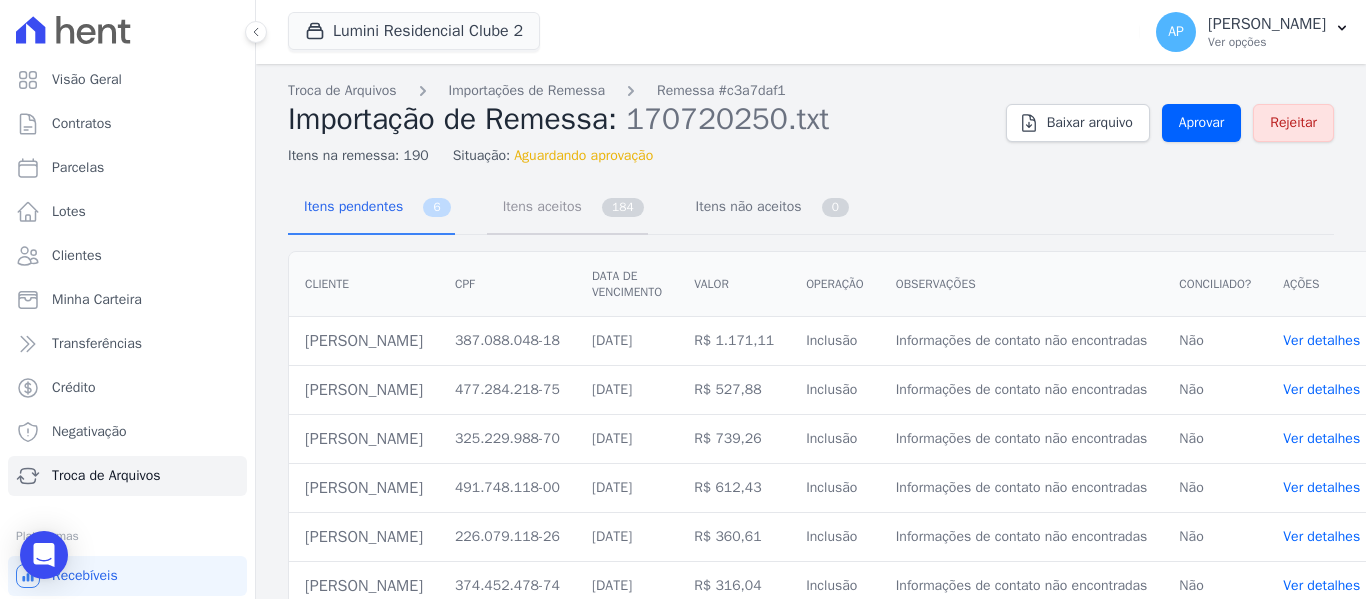 click on "Itens aceitos
184" at bounding box center (567, 208) 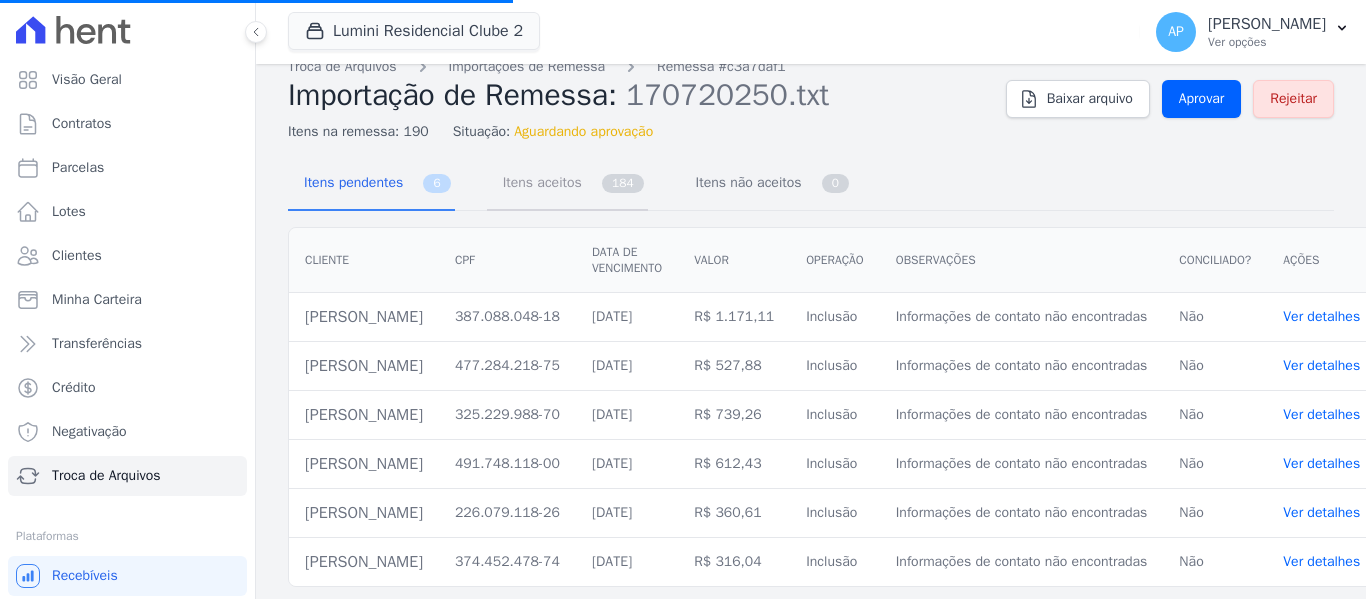 scroll, scrollTop: 43, scrollLeft: 0, axis: vertical 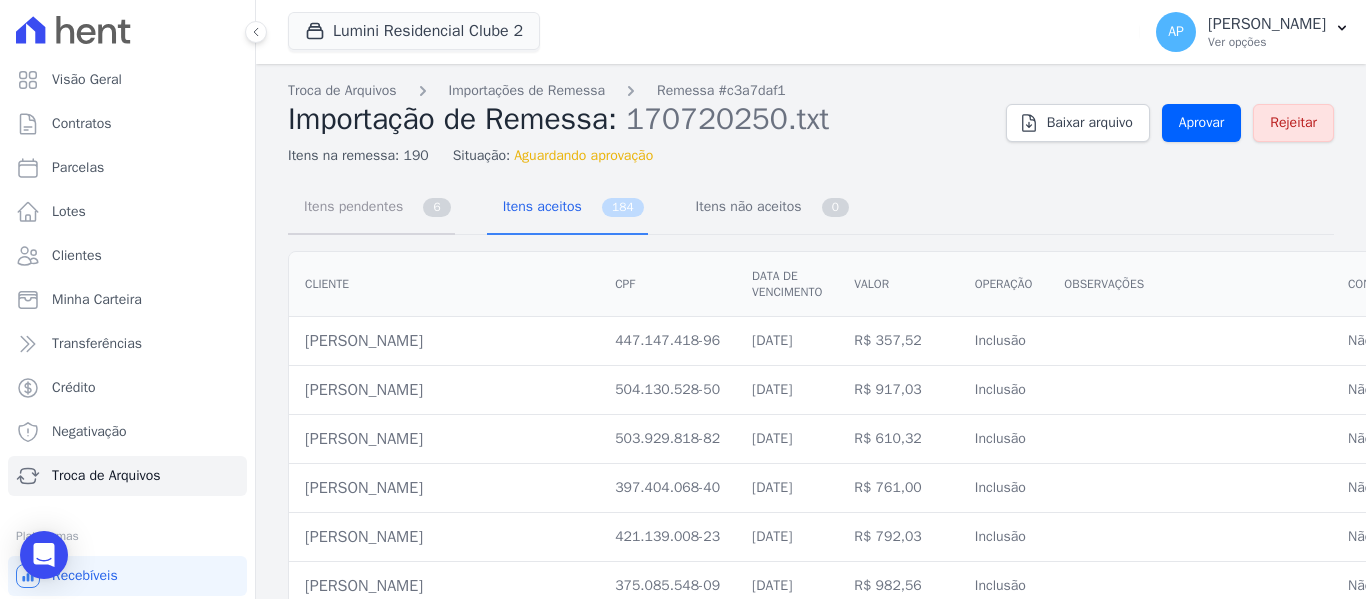 click on "Itens pendentes
6" at bounding box center [371, 208] 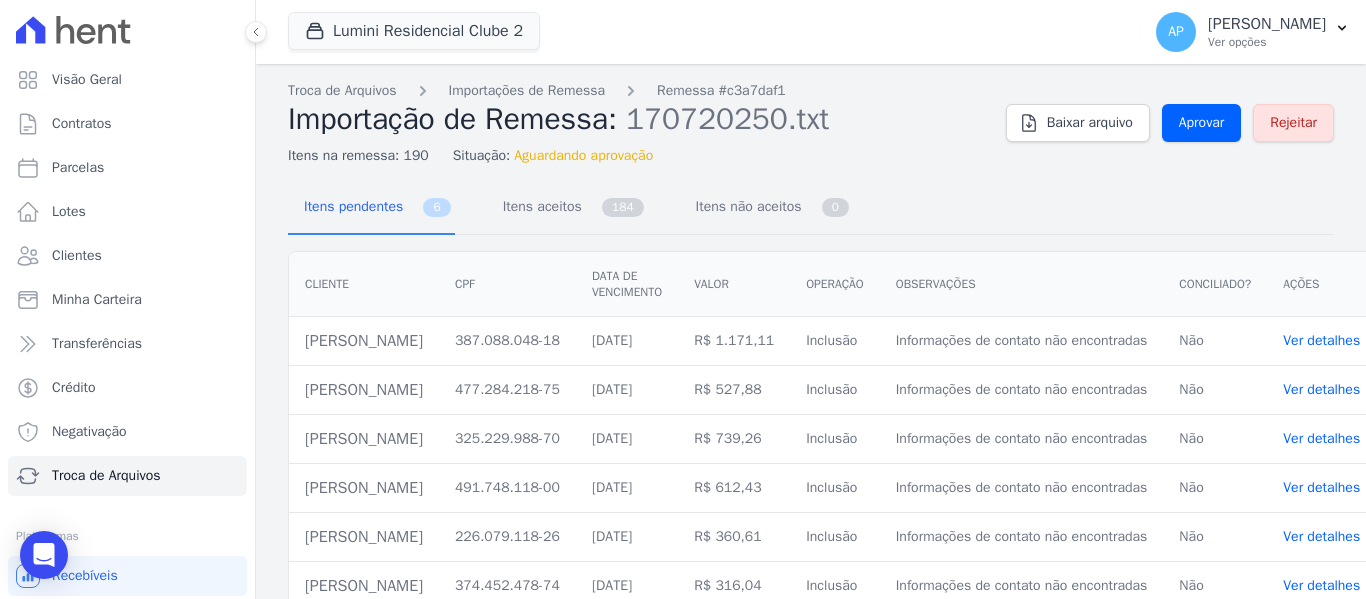 drag, startPoint x: 451, startPoint y: 340, endPoint x: 296, endPoint y: 355, distance: 155.72412 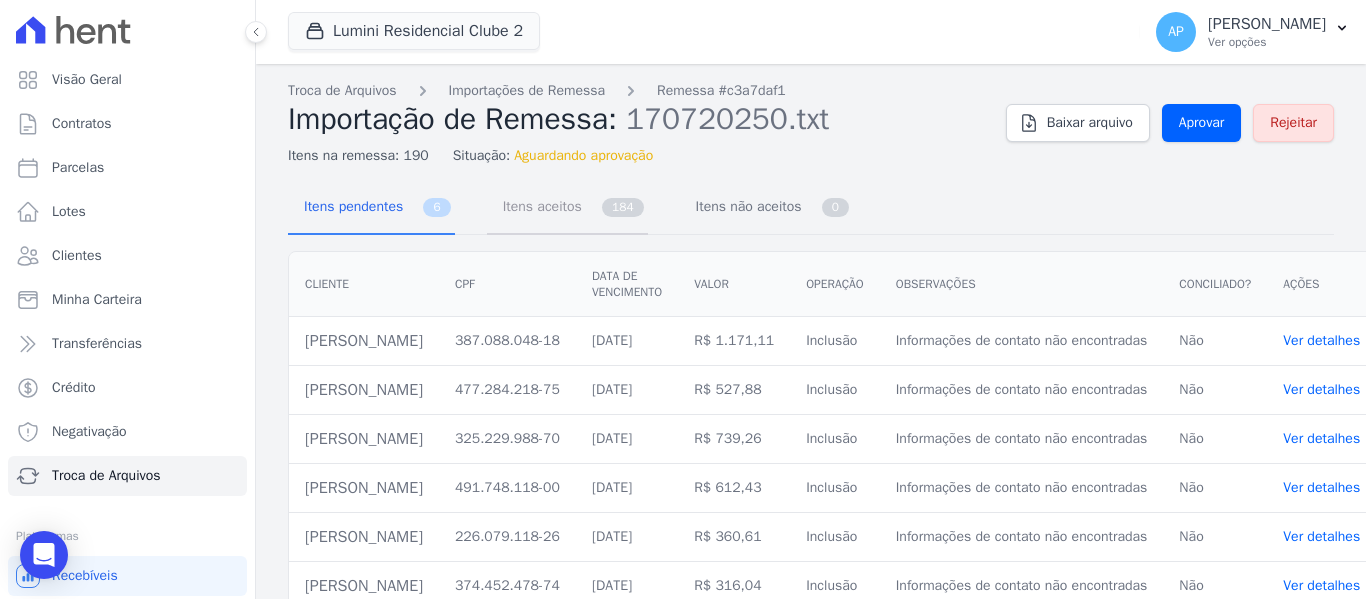 click on "Itens aceitos" at bounding box center (538, 206) 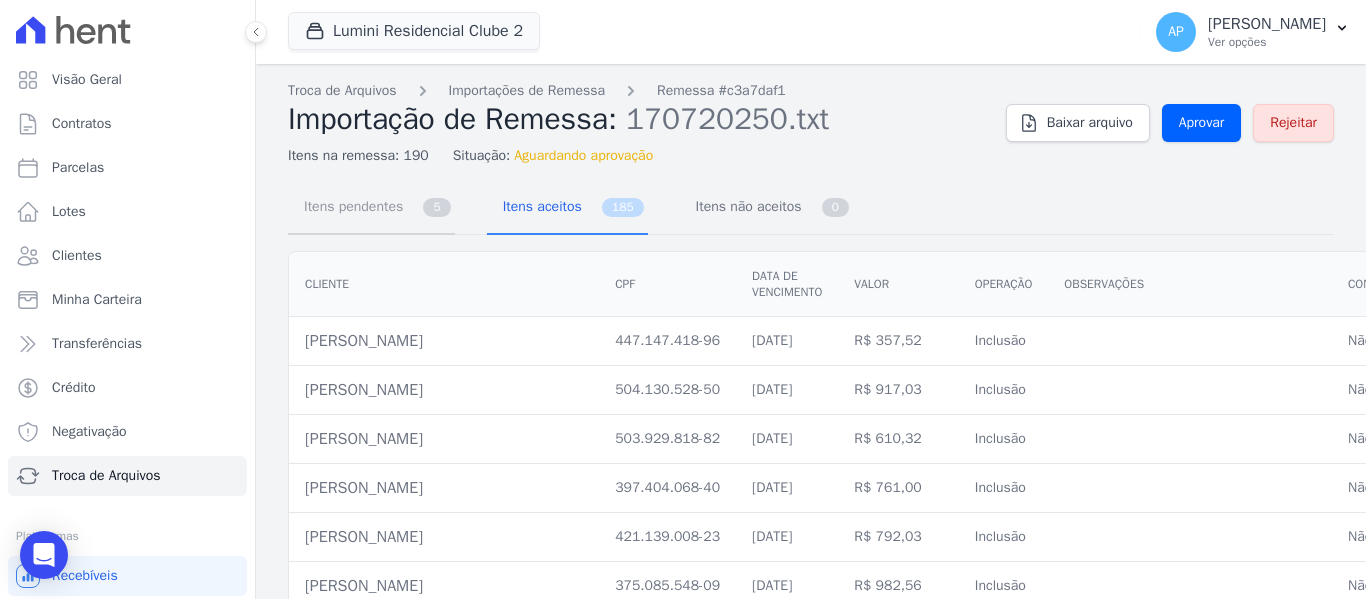 click on "Itens pendentes
5" at bounding box center [371, 208] 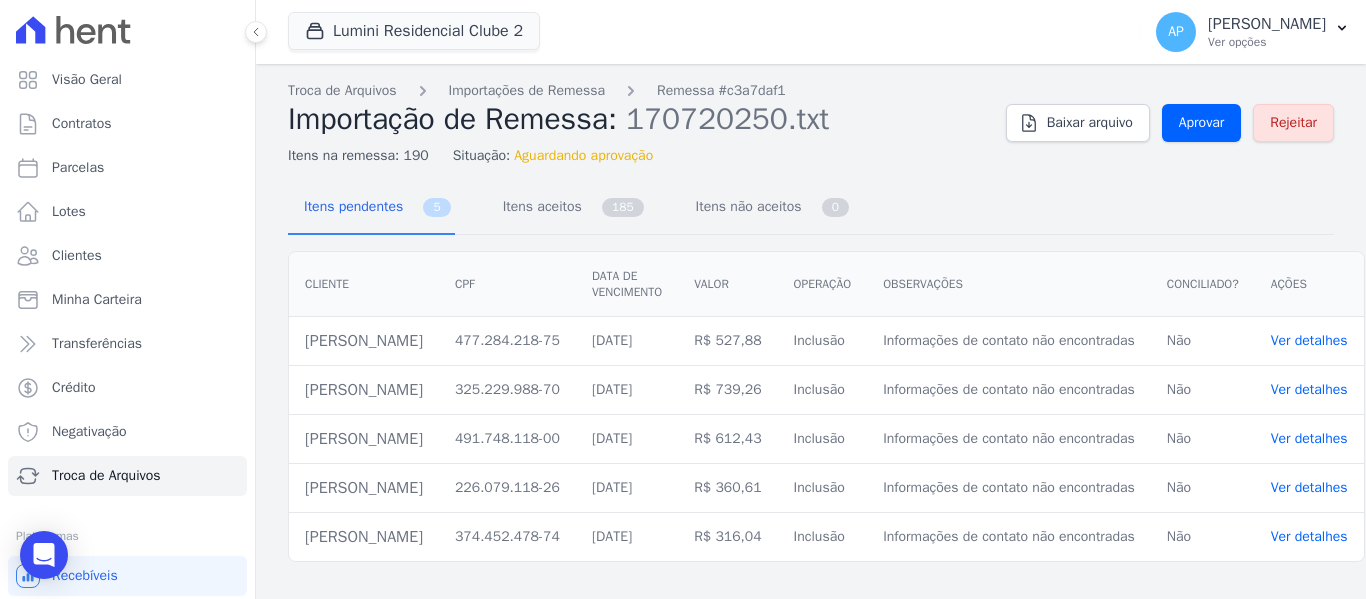 drag, startPoint x: 507, startPoint y: 345, endPoint x: 300, endPoint y: 355, distance: 207.24141 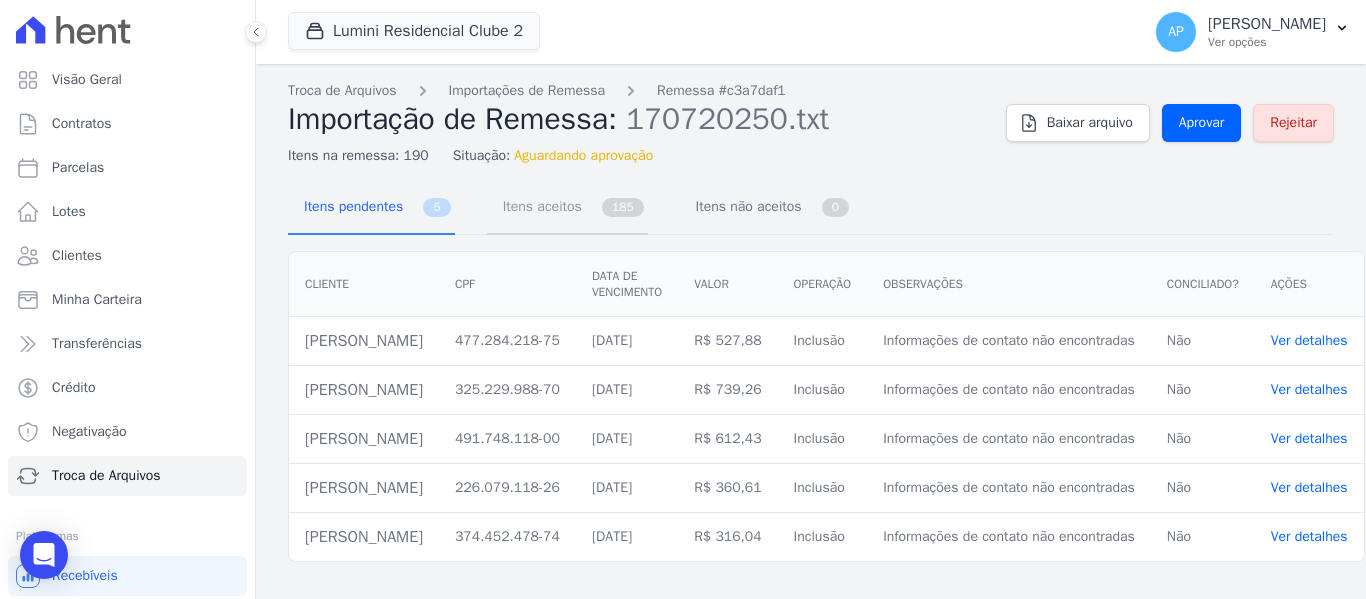click on "Itens aceitos" at bounding box center (538, 206) 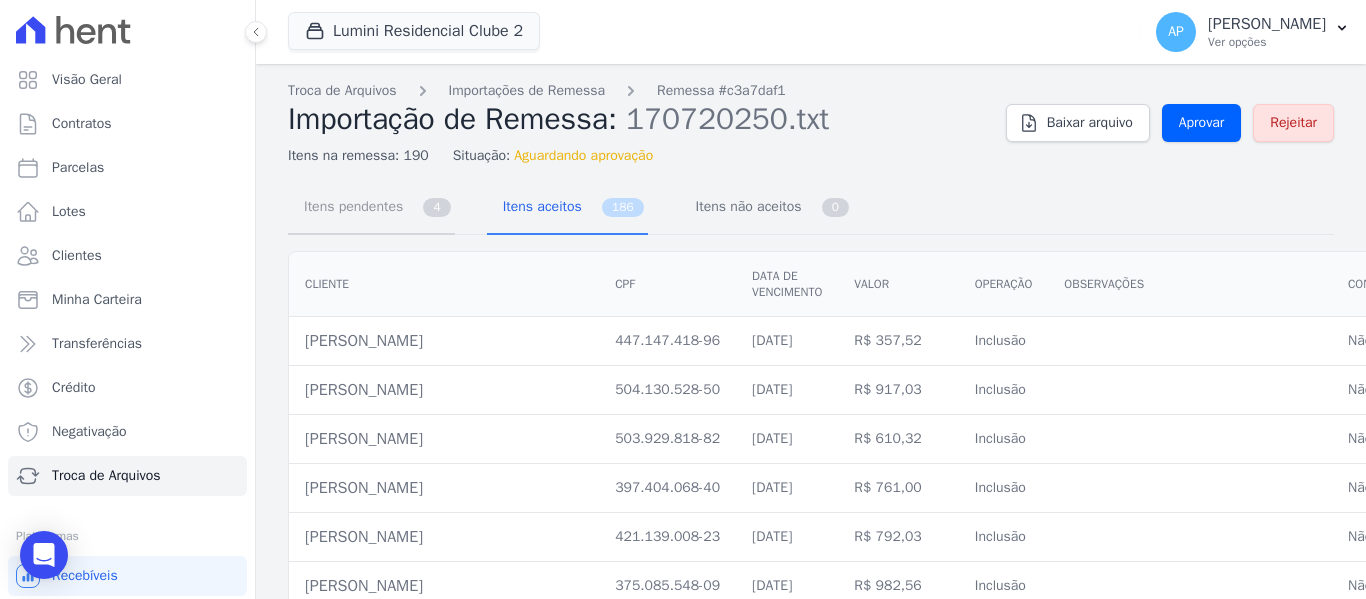 click on "Itens pendentes" at bounding box center (349, 206) 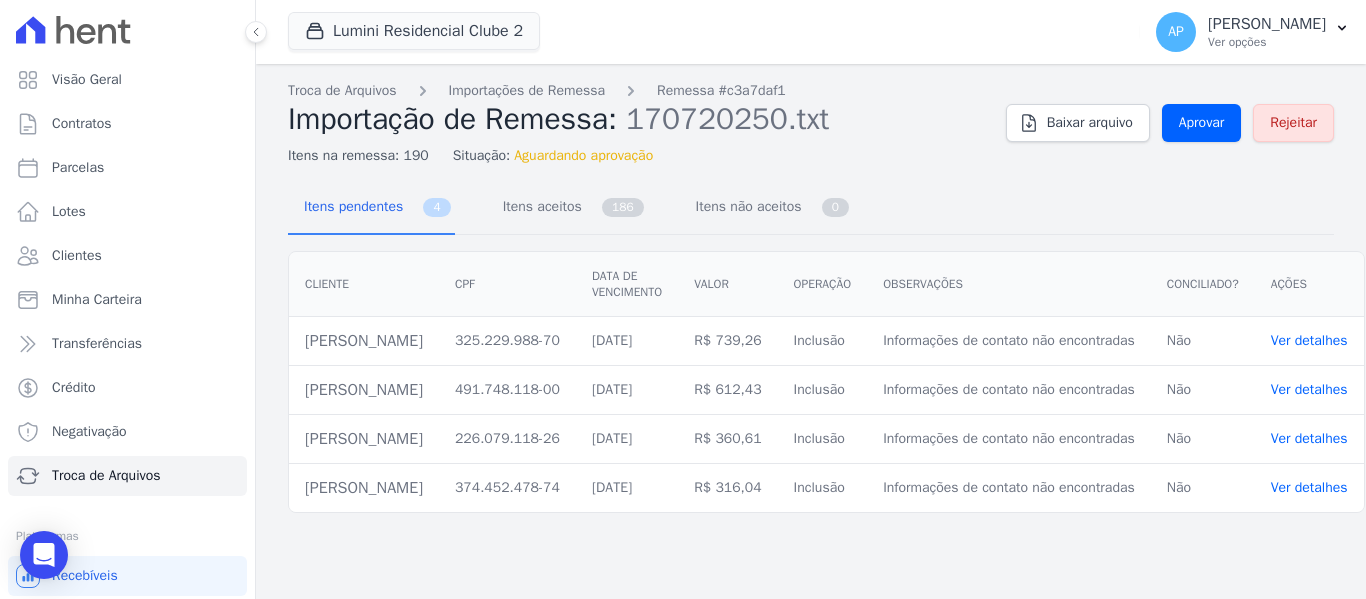 drag, startPoint x: 525, startPoint y: 337, endPoint x: 308, endPoint y: 355, distance: 217.74527 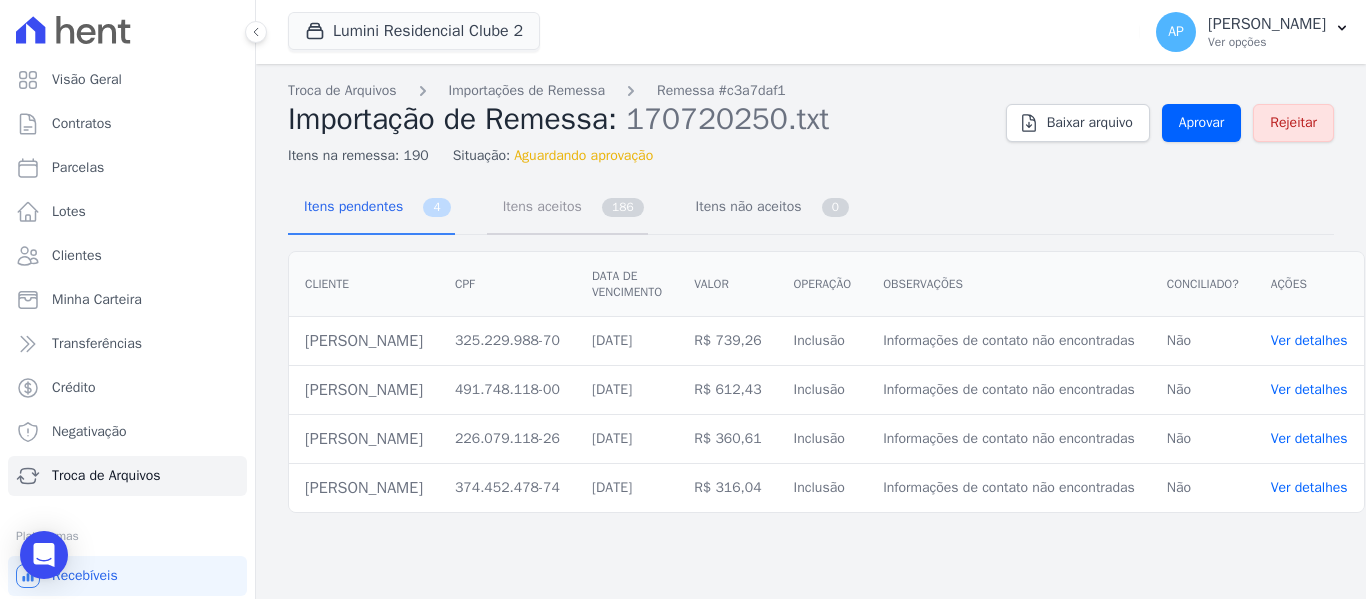 click on "Itens aceitos" at bounding box center (538, 206) 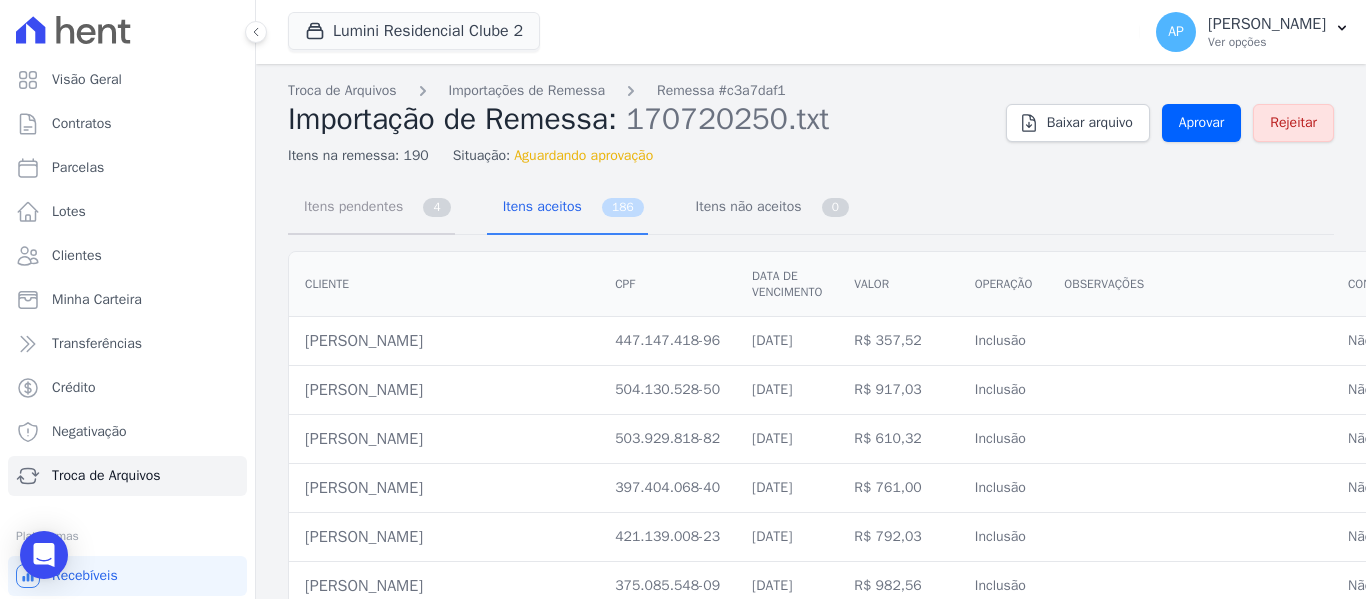click on "Itens pendentes" at bounding box center [349, 206] 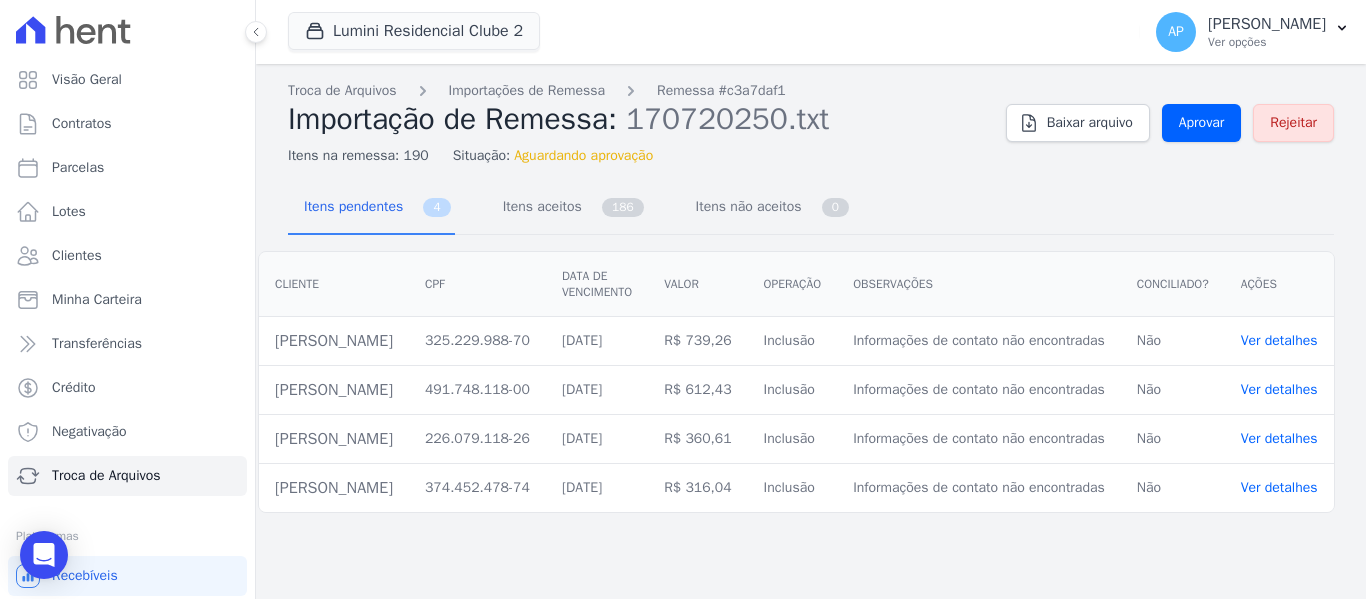 scroll, scrollTop: 0, scrollLeft: 134, axis: horizontal 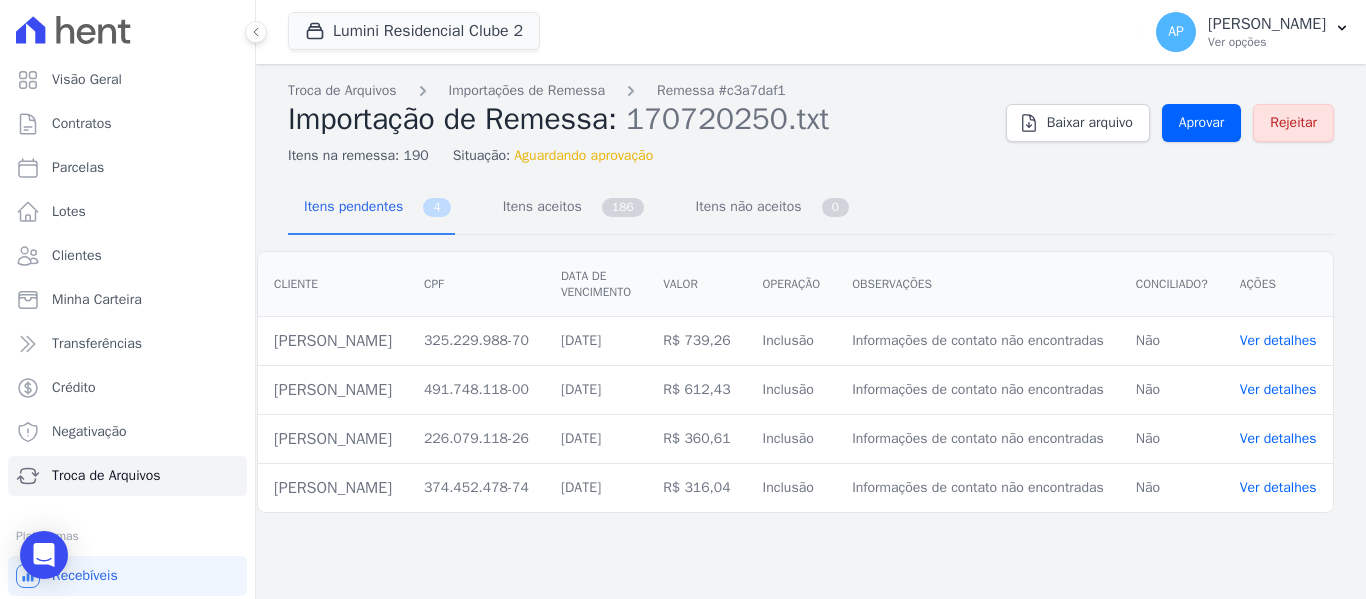 click on "Ver detalhes" at bounding box center (1278, 340) 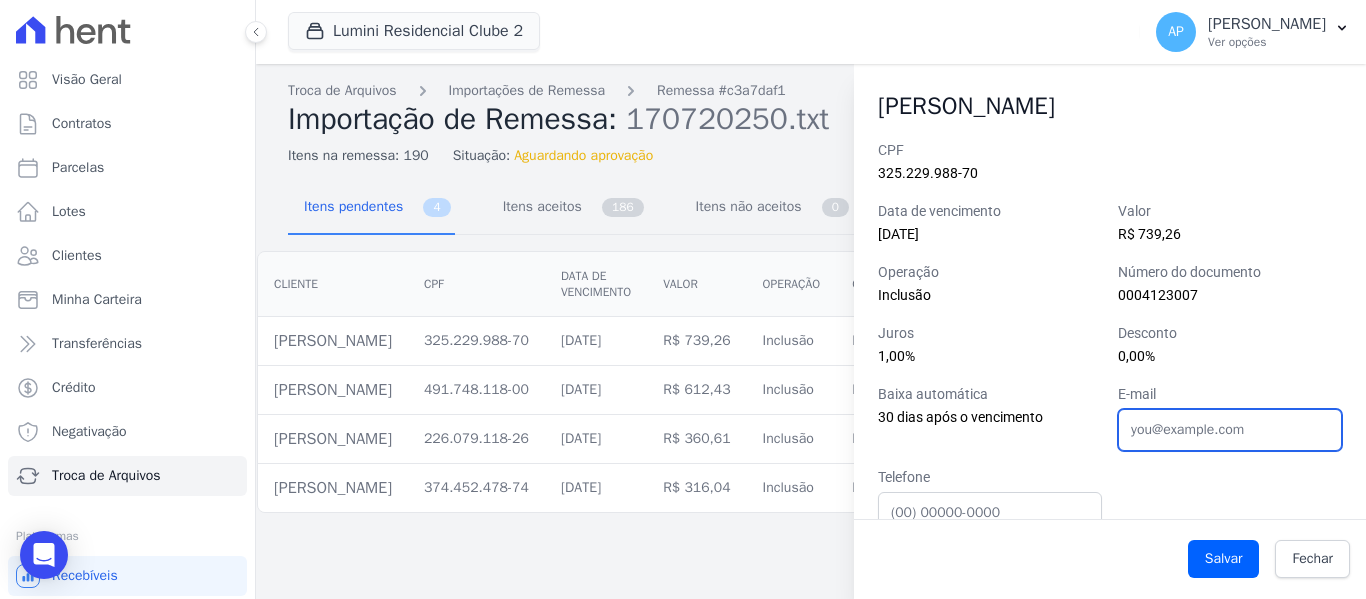 click on "E-mail" at bounding box center (1230, 430) 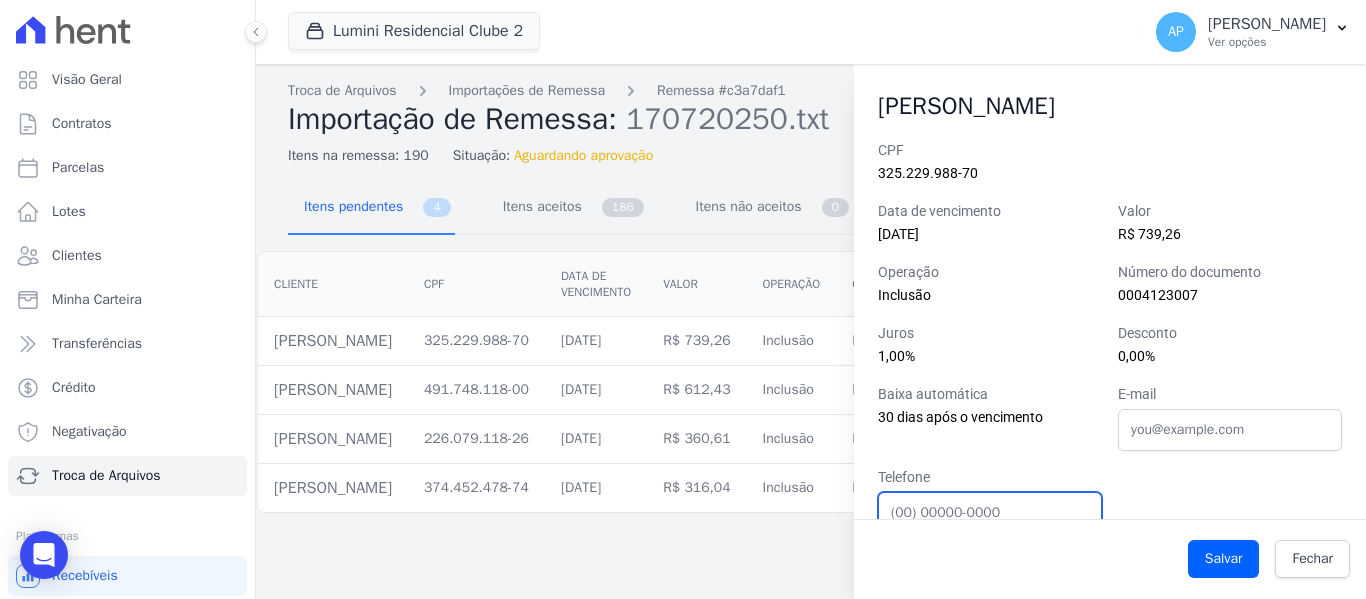 click on "Telefone" at bounding box center [990, 513] 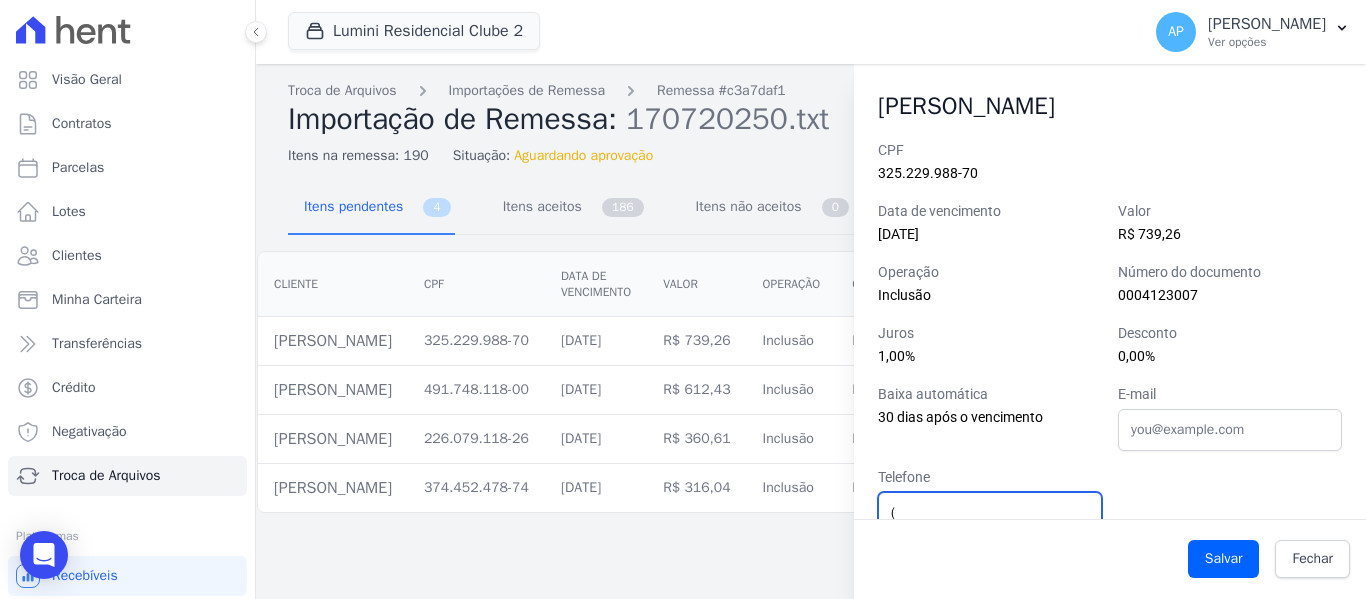 scroll, scrollTop: 3, scrollLeft: 0, axis: vertical 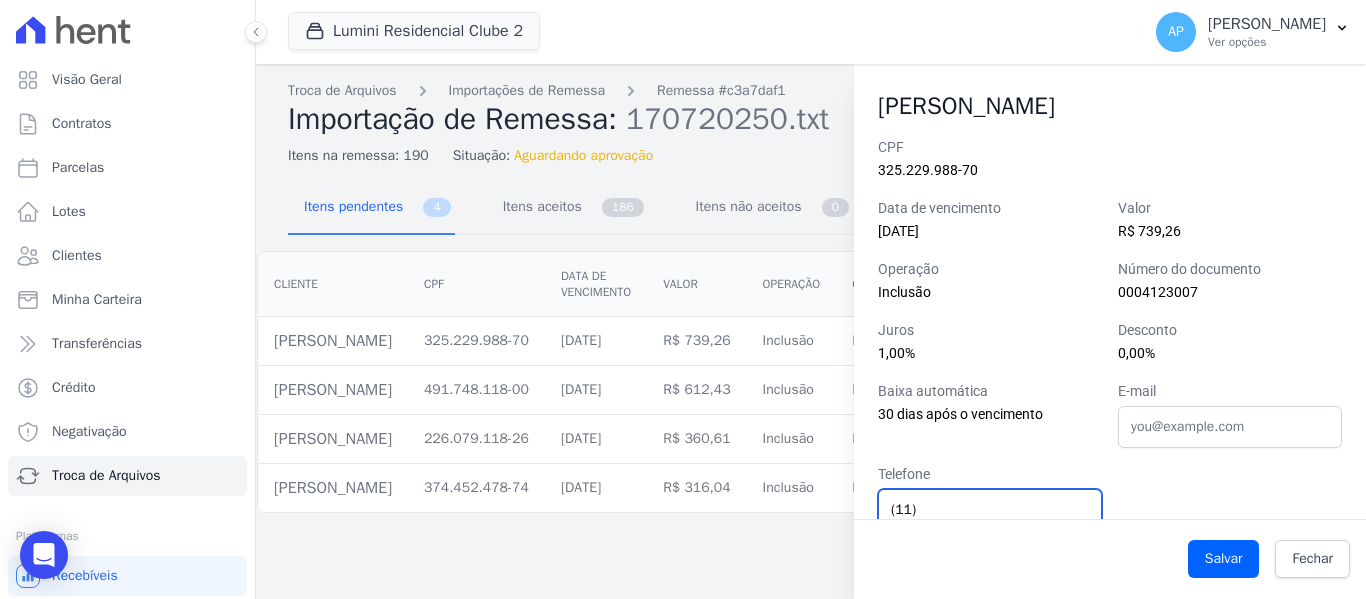paste on "947611681" 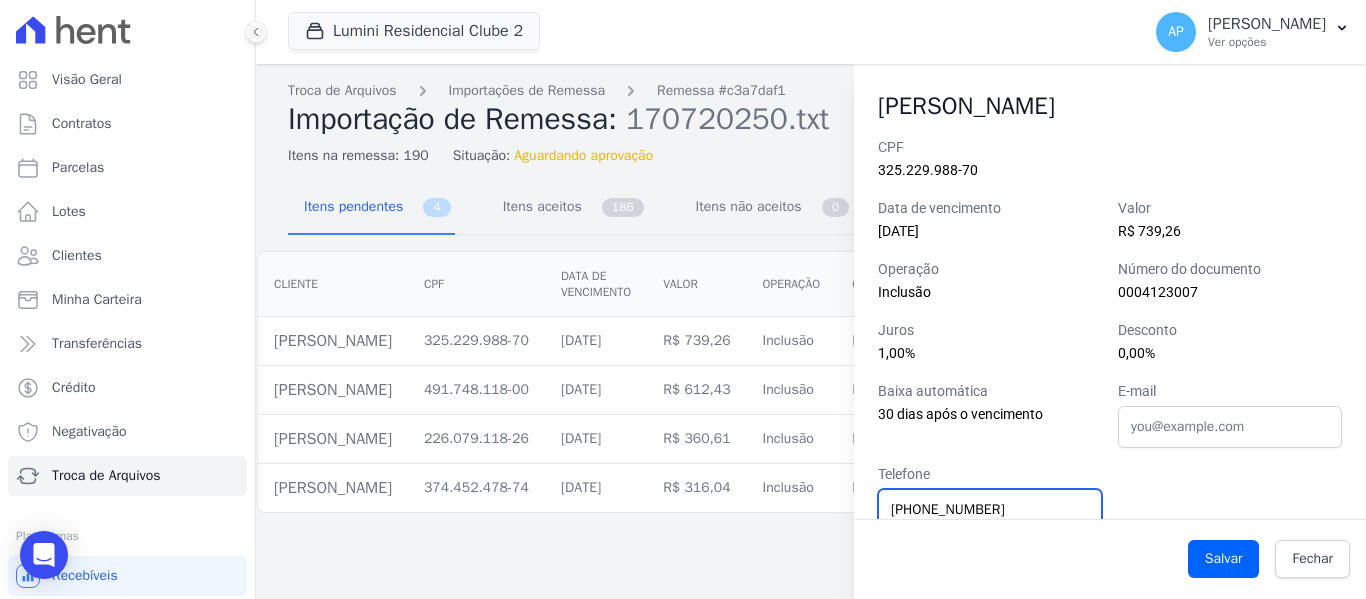 type on "(11) 94761-1681" 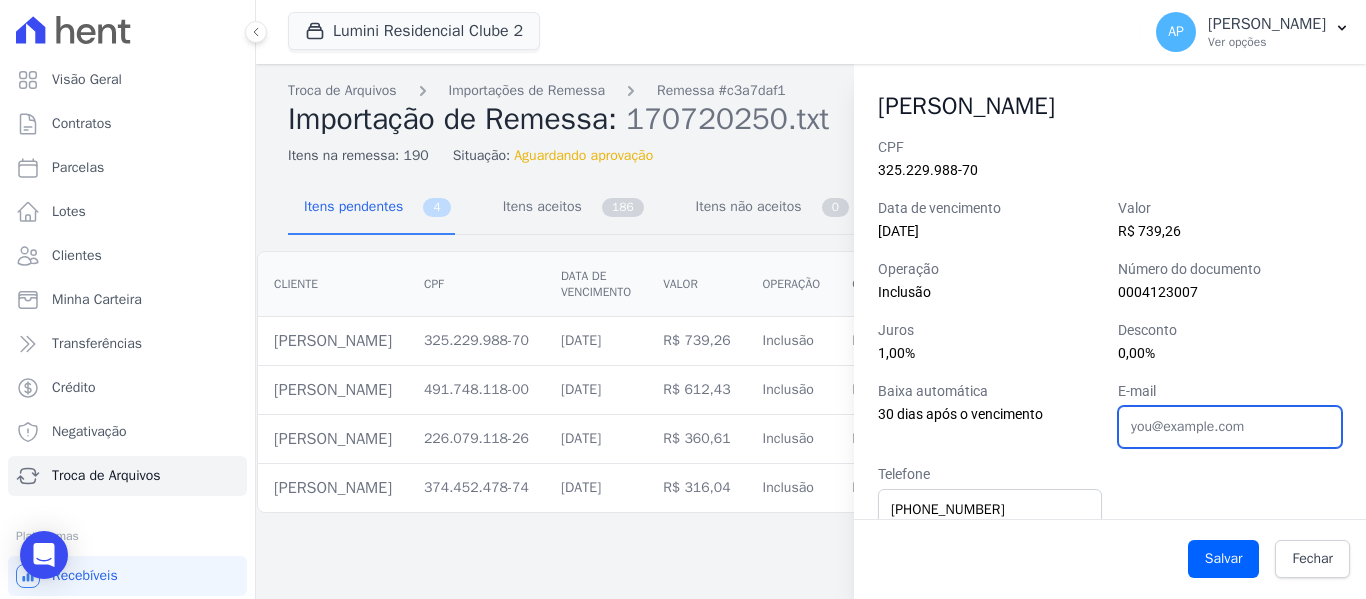 click on "E-mail" at bounding box center [1230, 427] 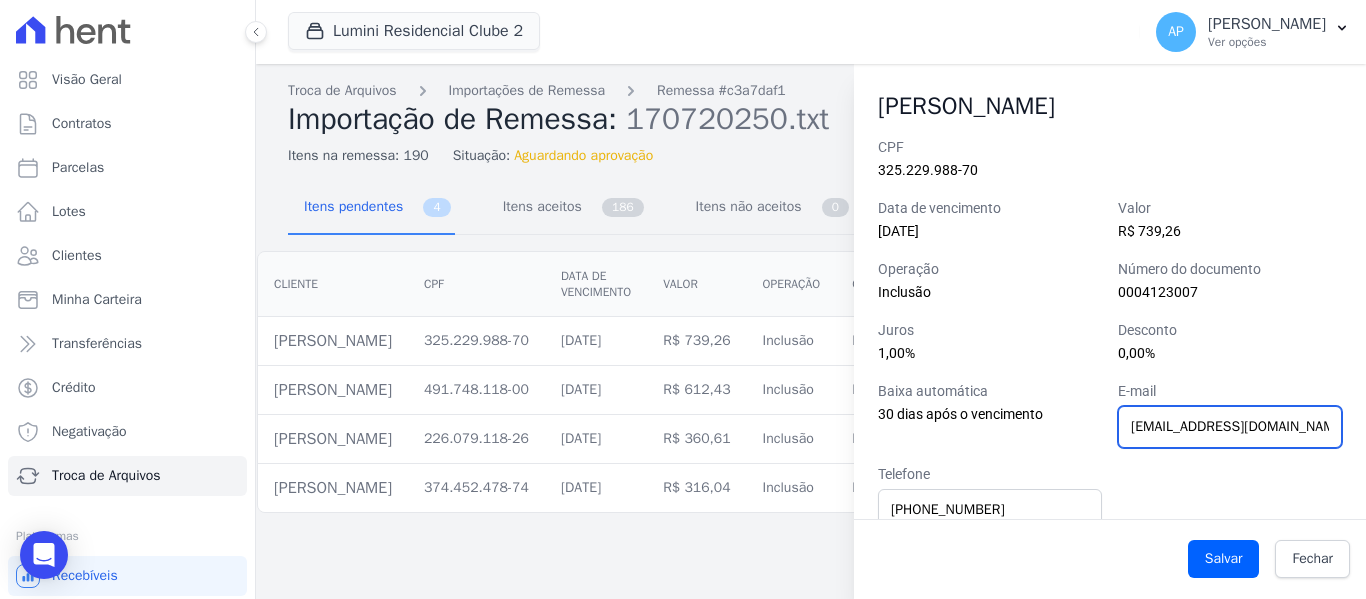 scroll, scrollTop: 0, scrollLeft: 14, axis: horizontal 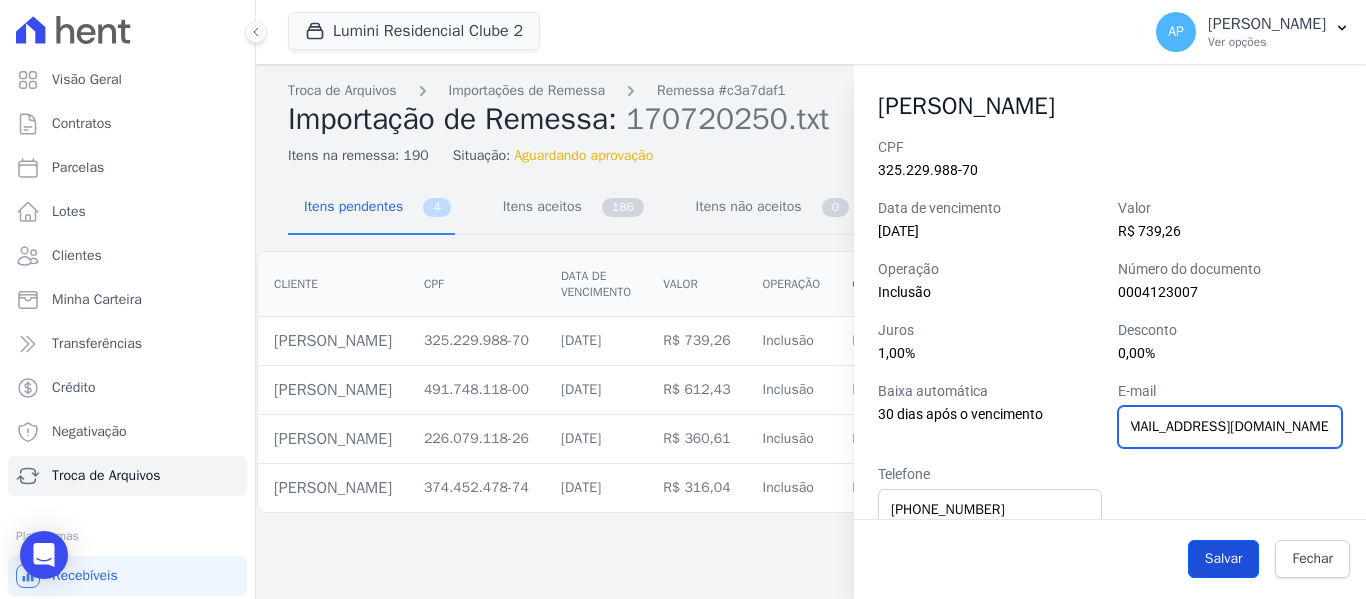type on "gilcaitanosantiago15@gmail.com" 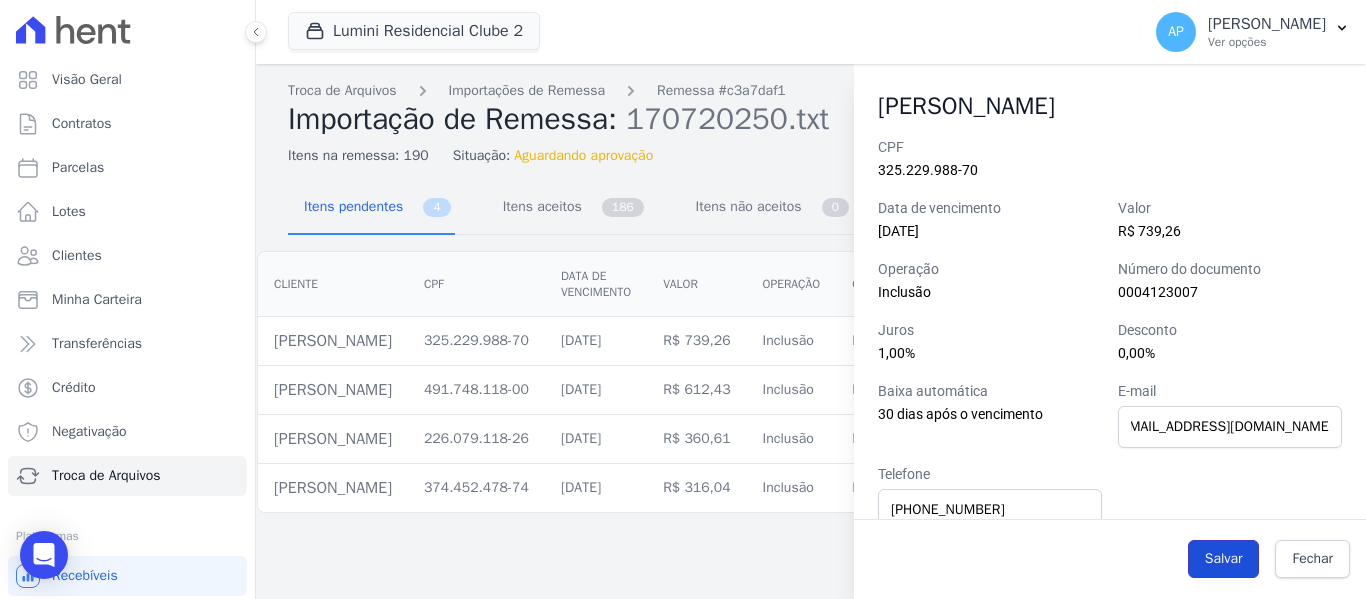 click on "Salvar" at bounding box center (1224, 559) 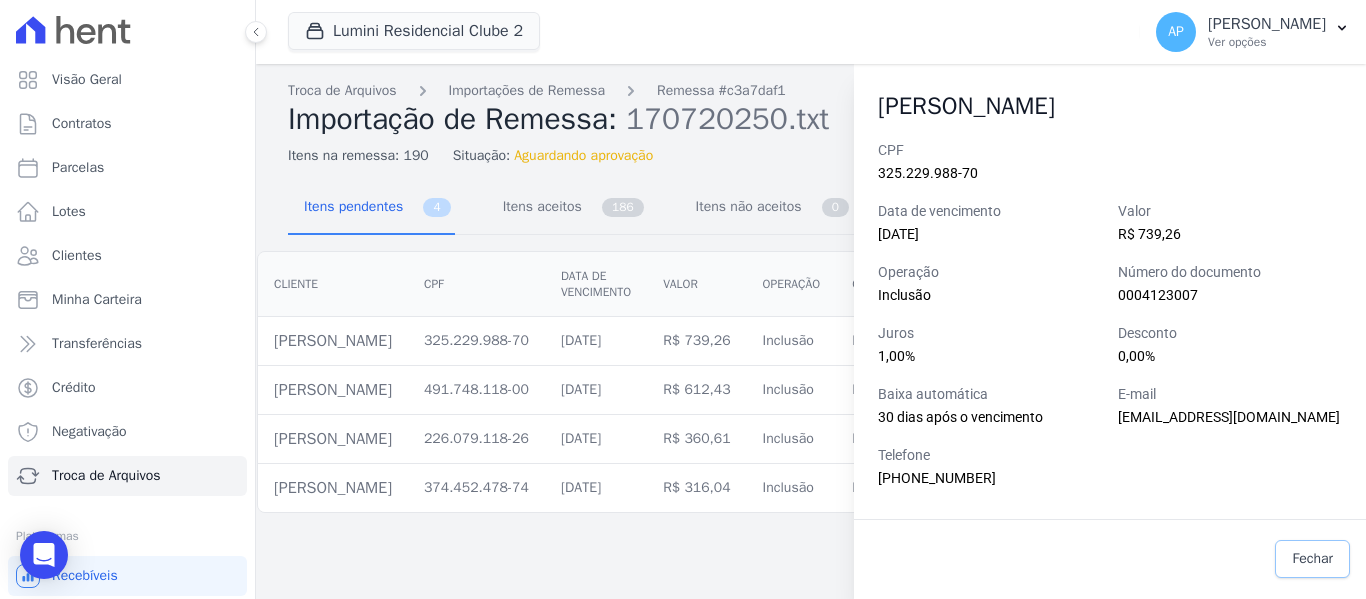 click on "Fechar" at bounding box center [1312, 559] 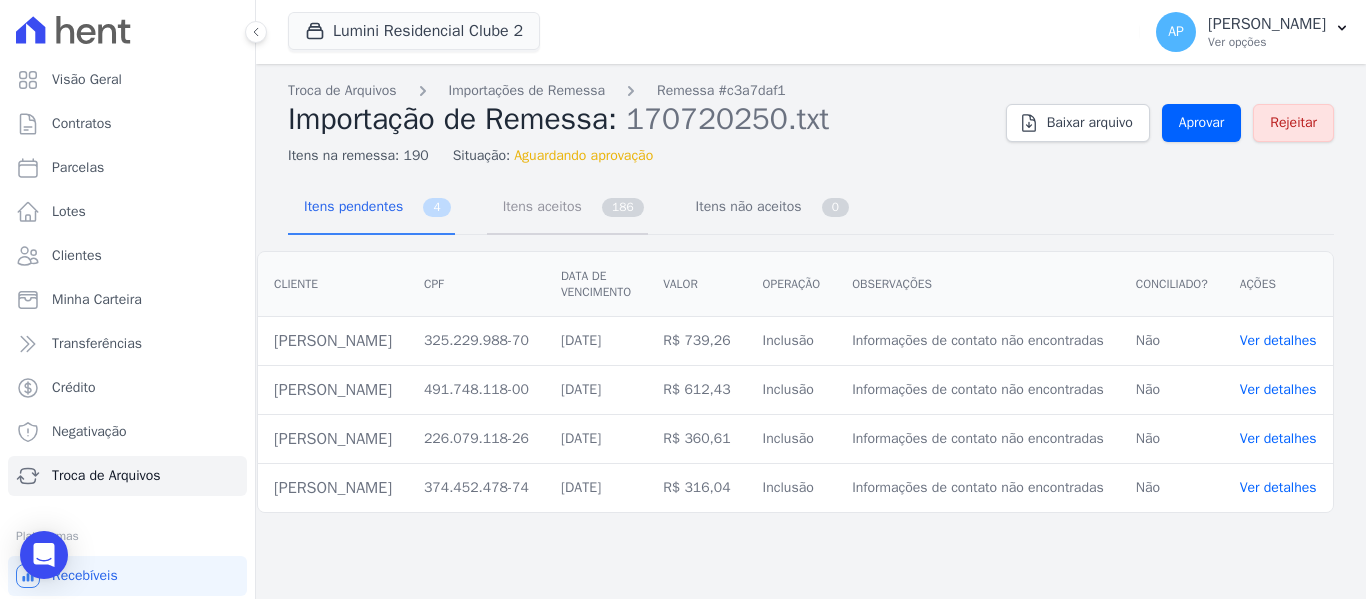 click on "Itens aceitos
186" at bounding box center (567, 208) 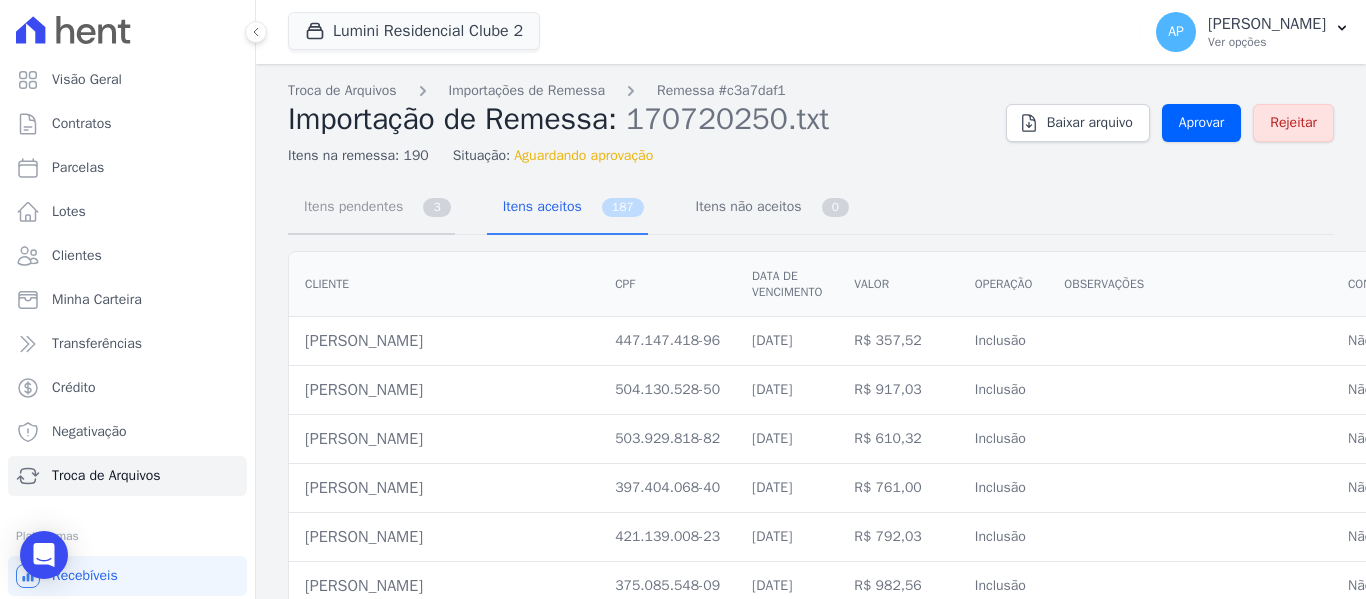 click on "3" at bounding box center (436, 207) 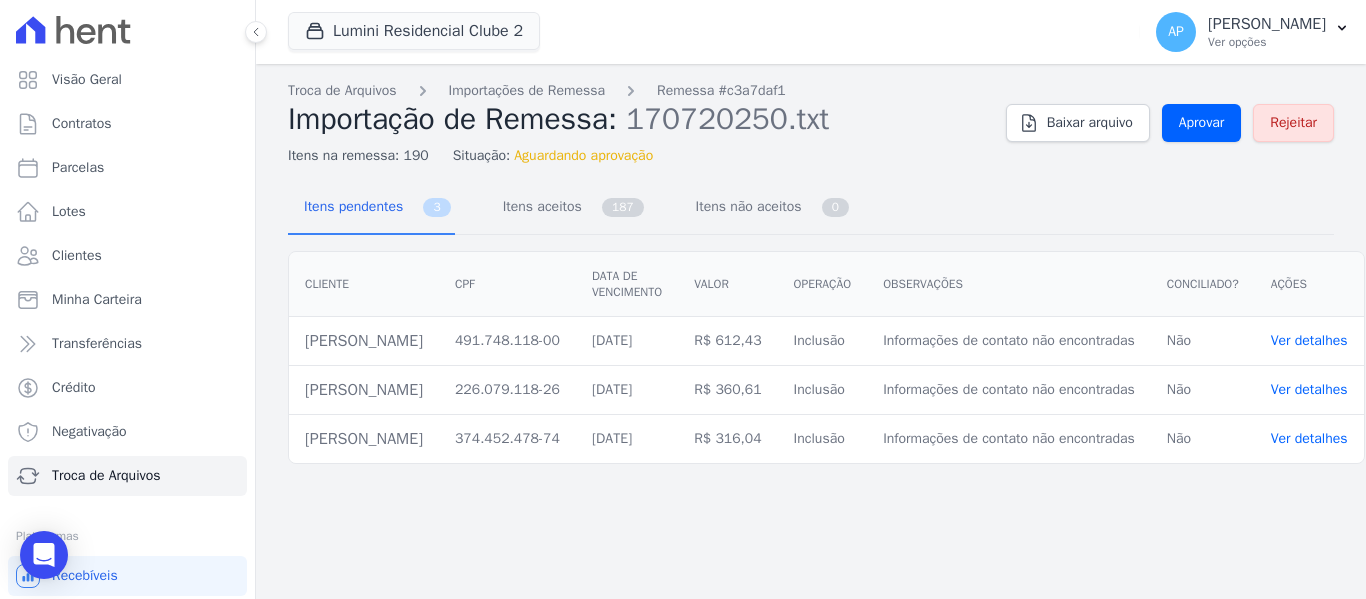 drag, startPoint x: 452, startPoint y: 344, endPoint x: 306, endPoint y: 342, distance: 146.0137 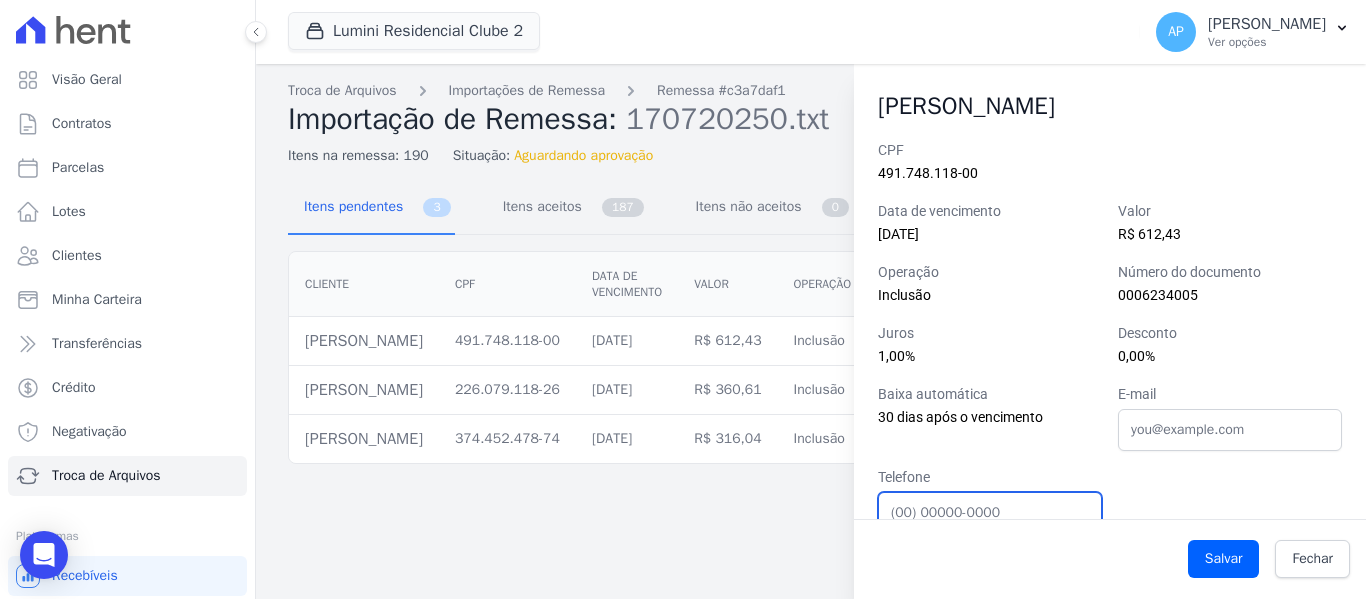 click on "Telefone" at bounding box center [990, 513] 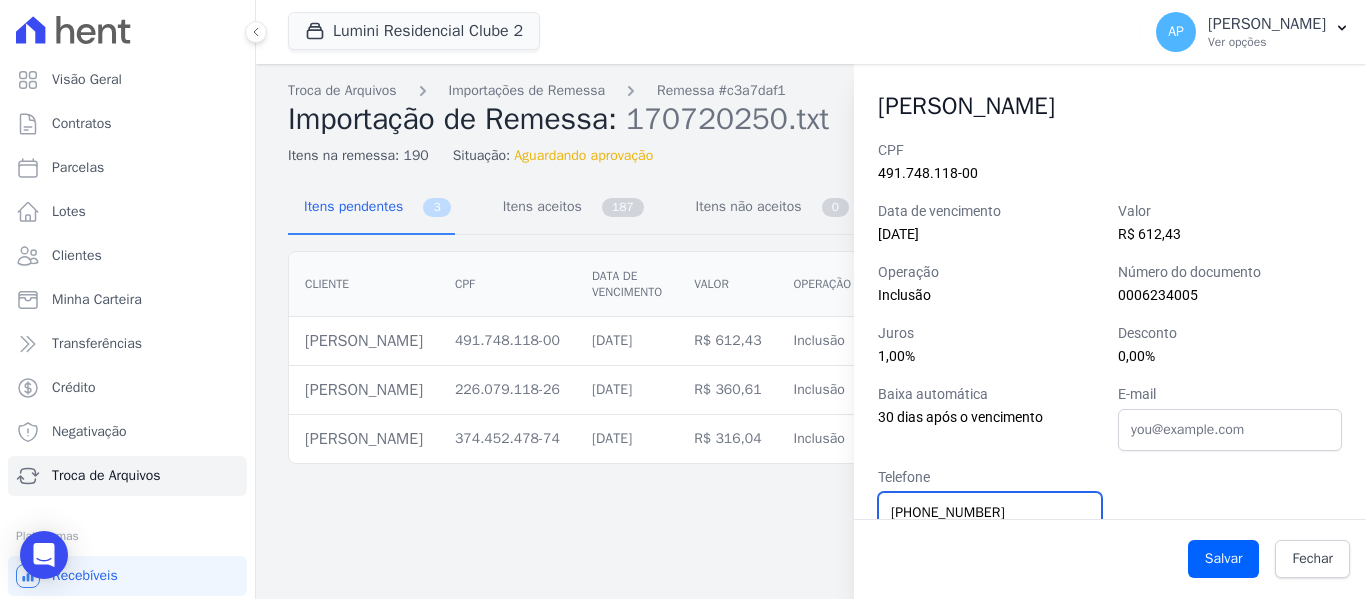 scroll, scrollTop: 3, scrollLeft: 0, axis: vertical 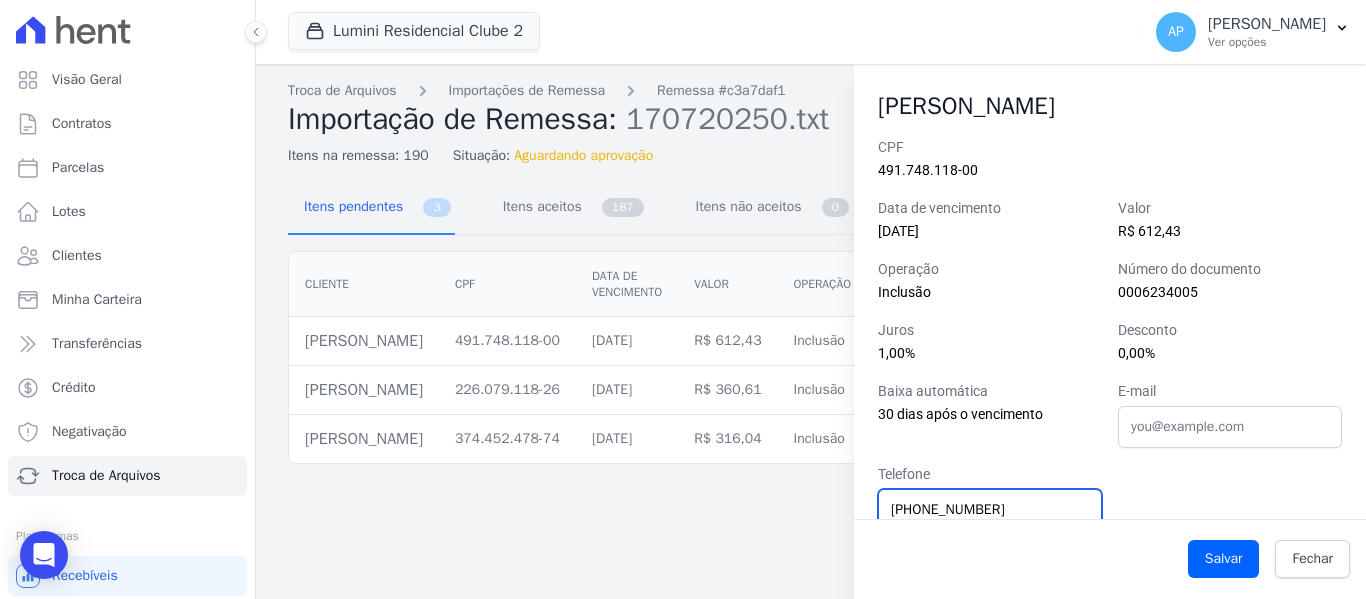 type on "(11)95954-2400" 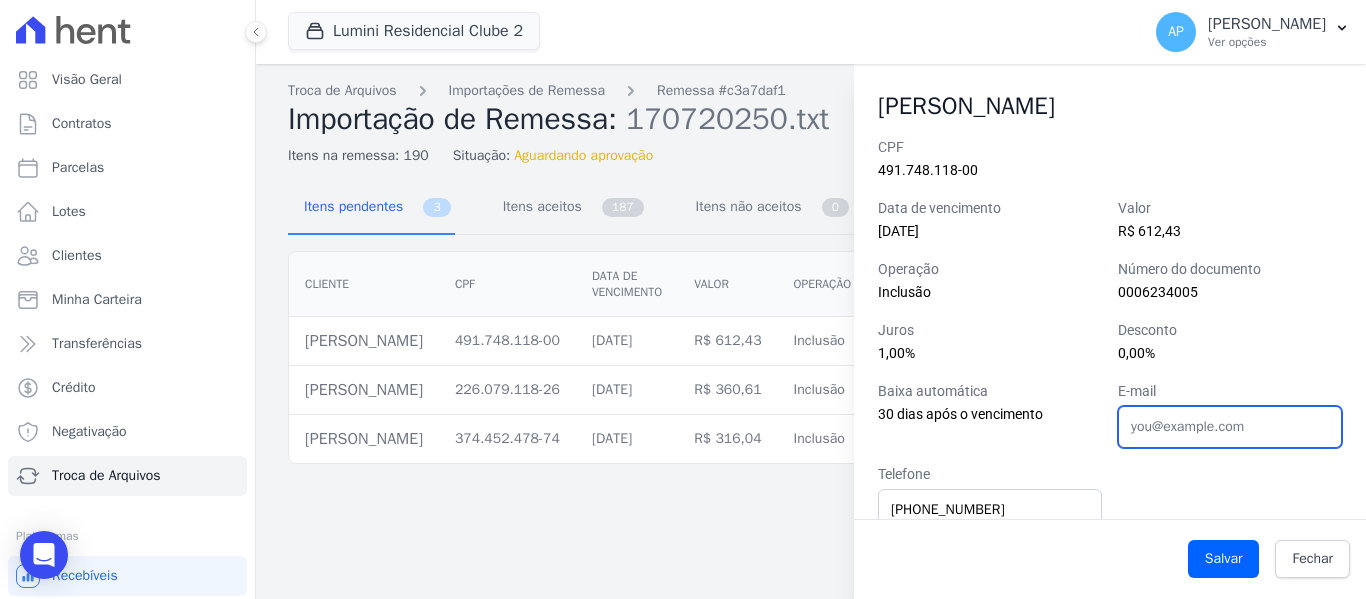click on "E-mail" at bounding box center (1230, 427) 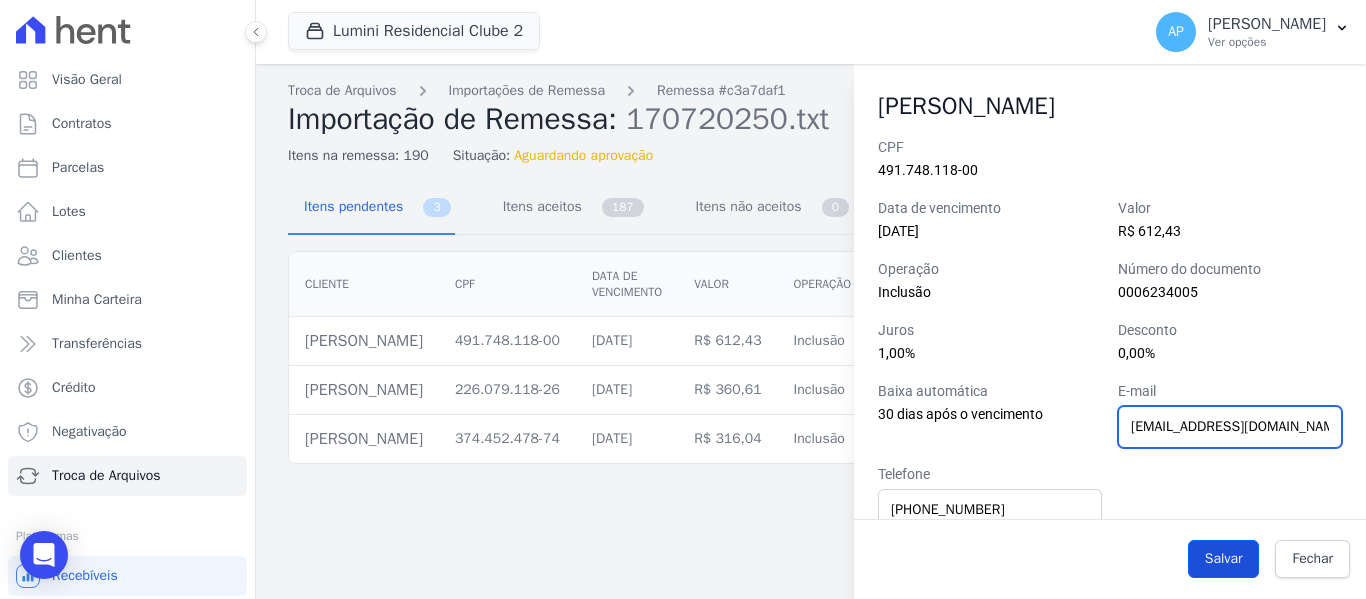 type on "laryssa-lunna@hotmail.com" 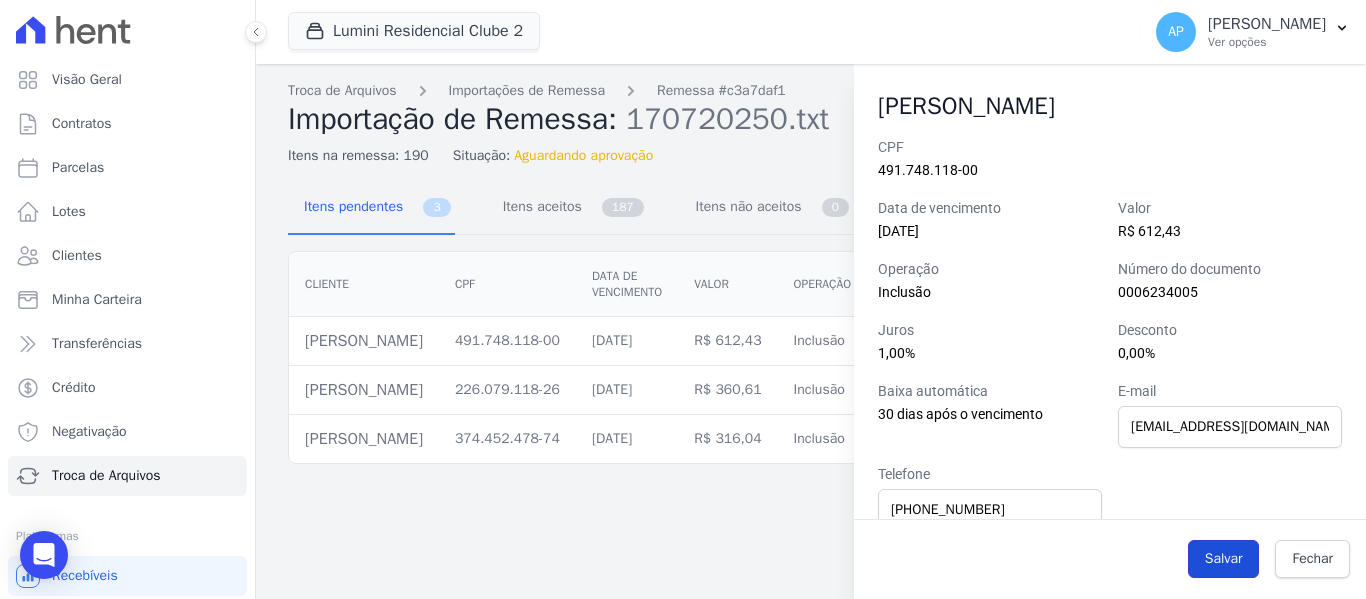 click on "Salvar" at bounding box center (1224, 559) 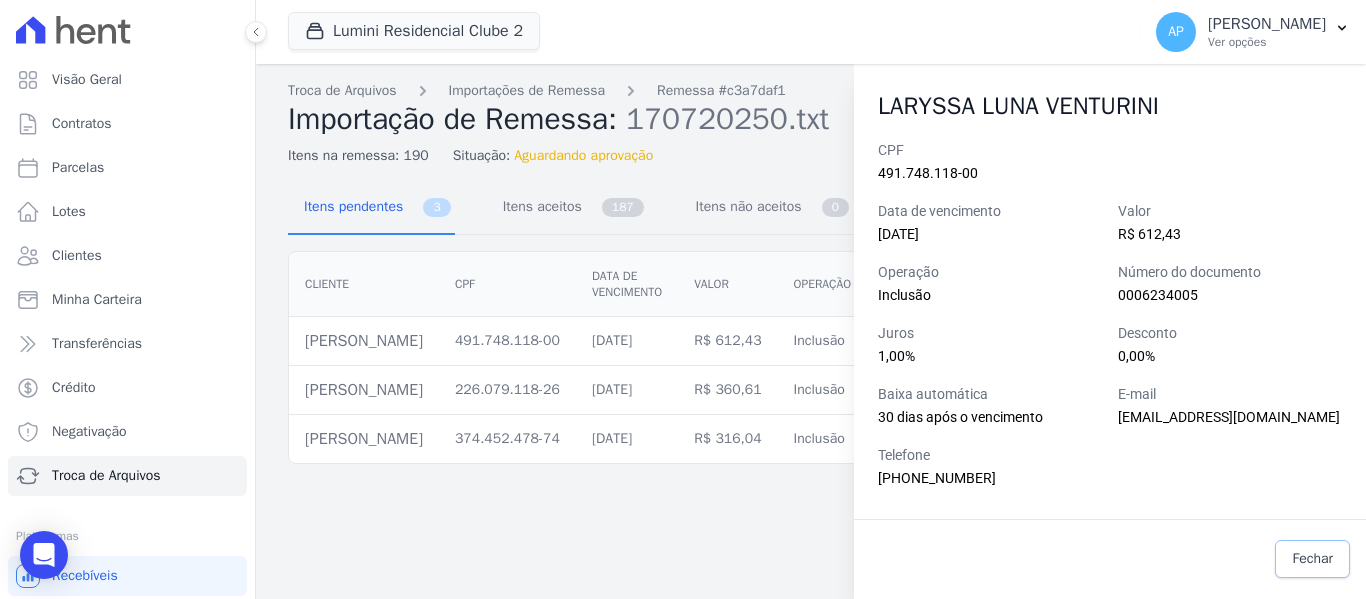 click on "Fechar" at bounding box center [1312, 559] 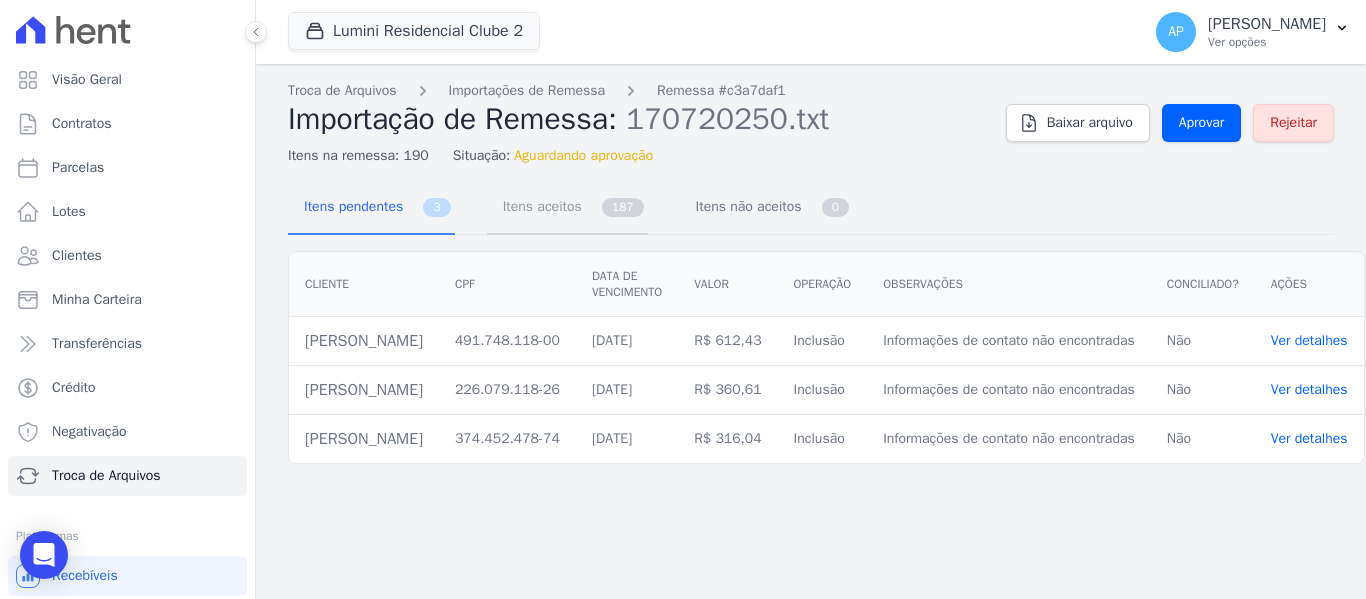 click on "Itens aceitos" at bounding box center [538, 206] 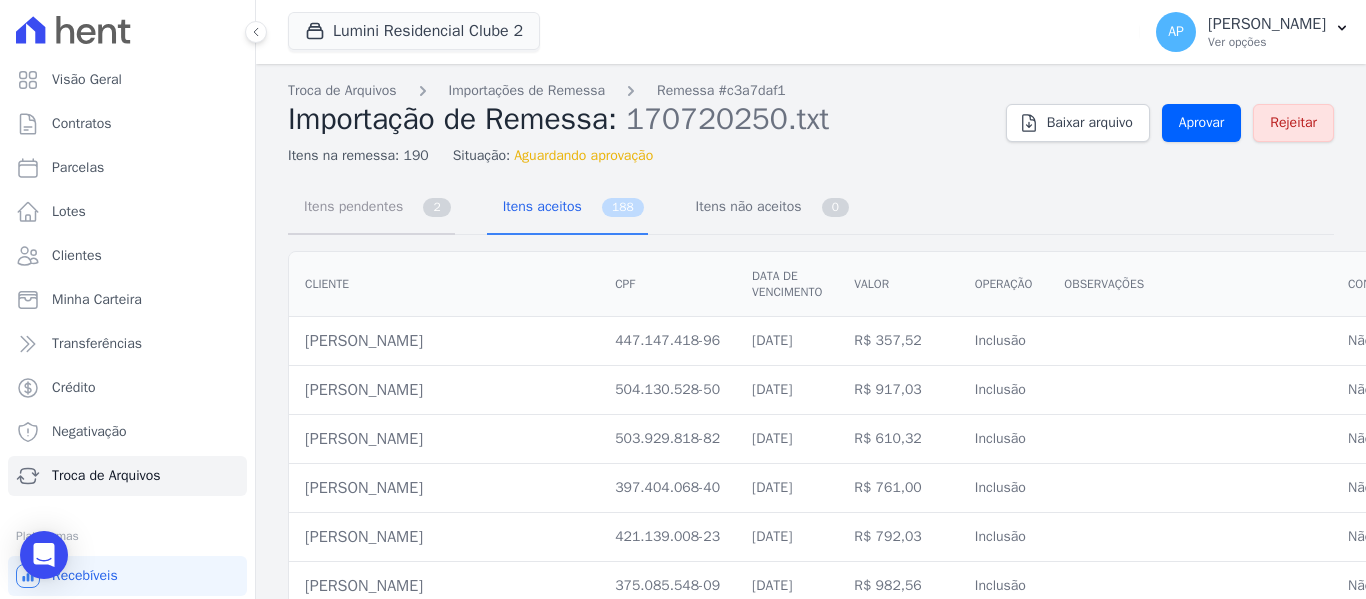 click on "Itens pendentes" at bounding box center [349, 206] 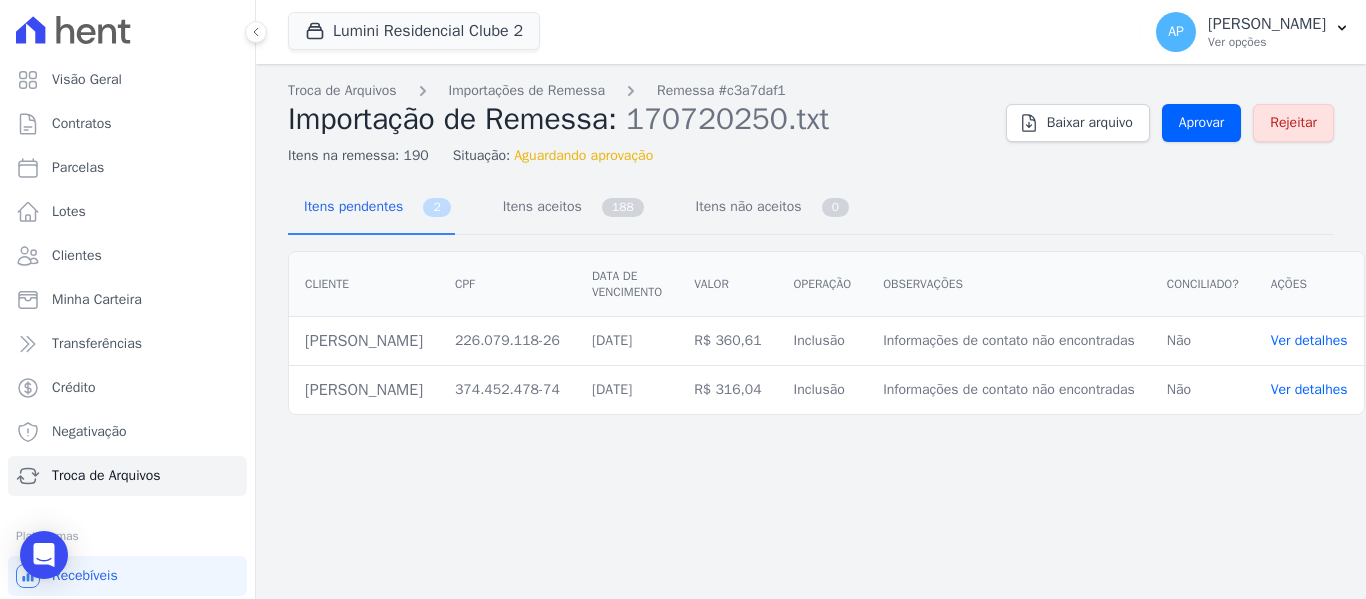 drag, startPoint x: 455, startPoint y: 342, endPoint x: 302, endPoint y: 346, distance: 153.05228 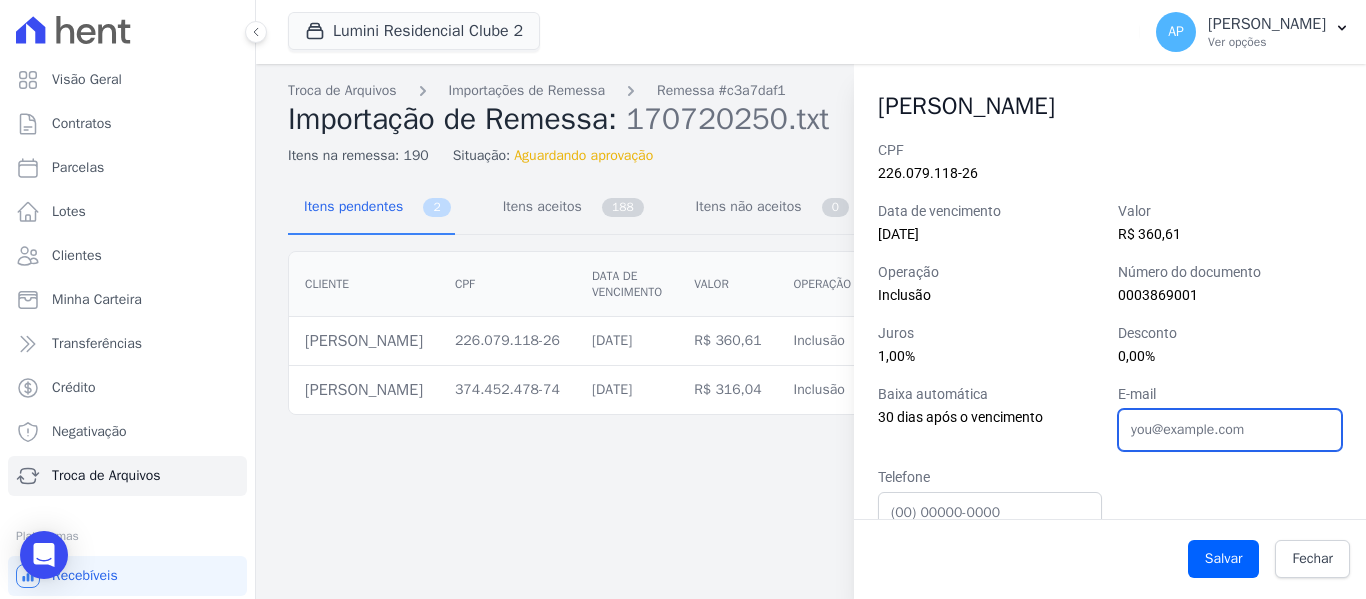 click on "E-mail" at bounding box center [1230, 430] 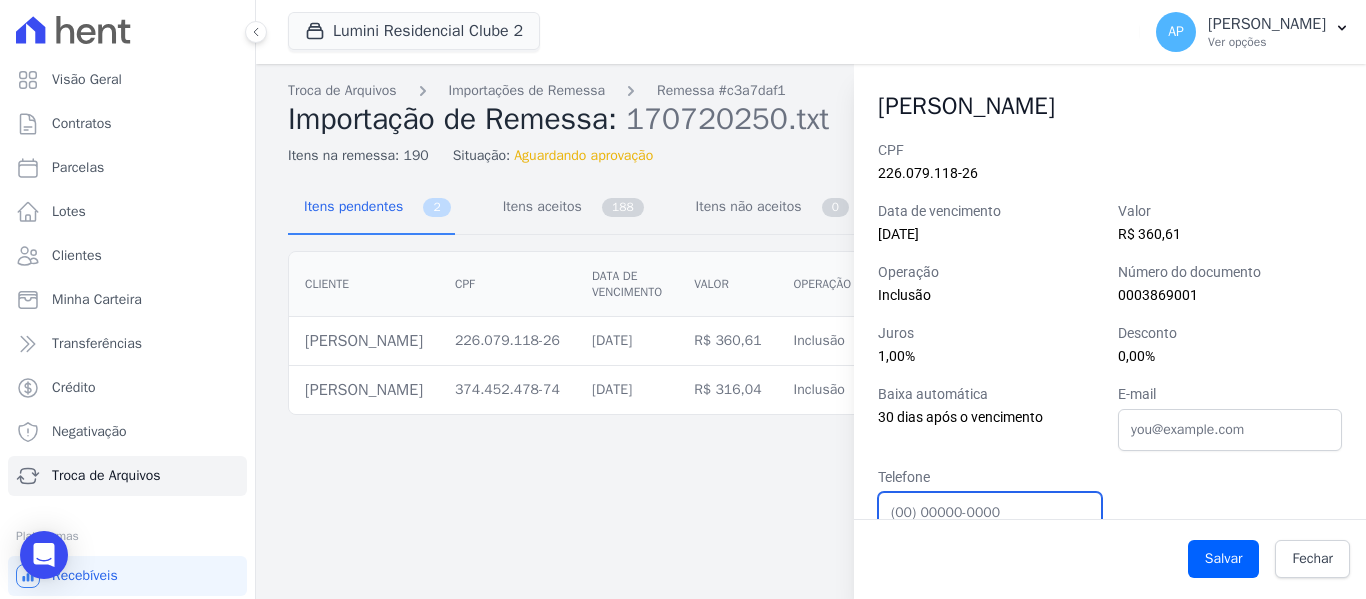 click on "Telefone" at bounding box center [990, 513] 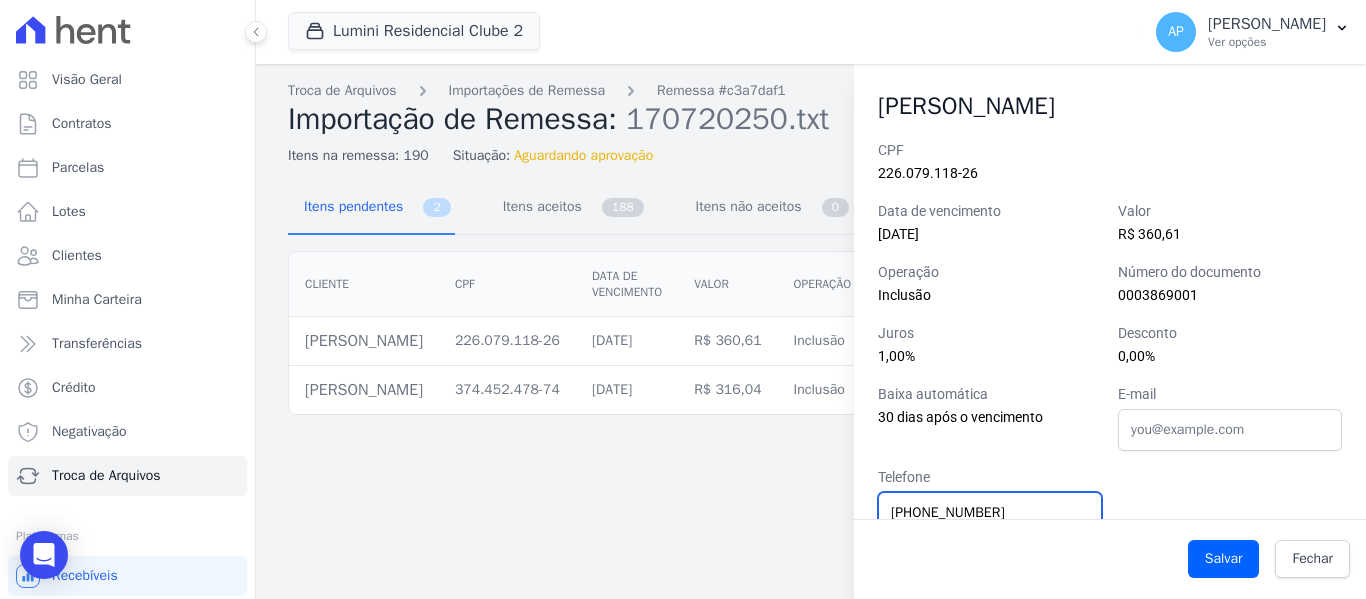 scroll, scrollTop: 3, scrollLeft: 0, axis: vertical 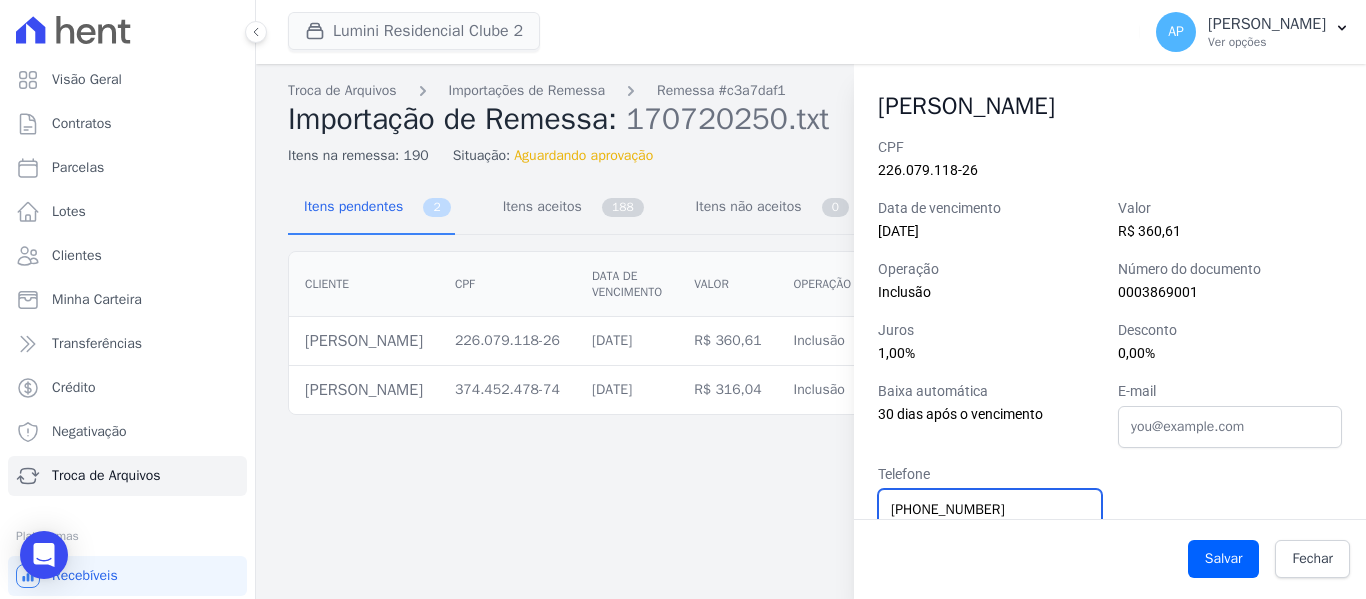 type on "(11)963986708" 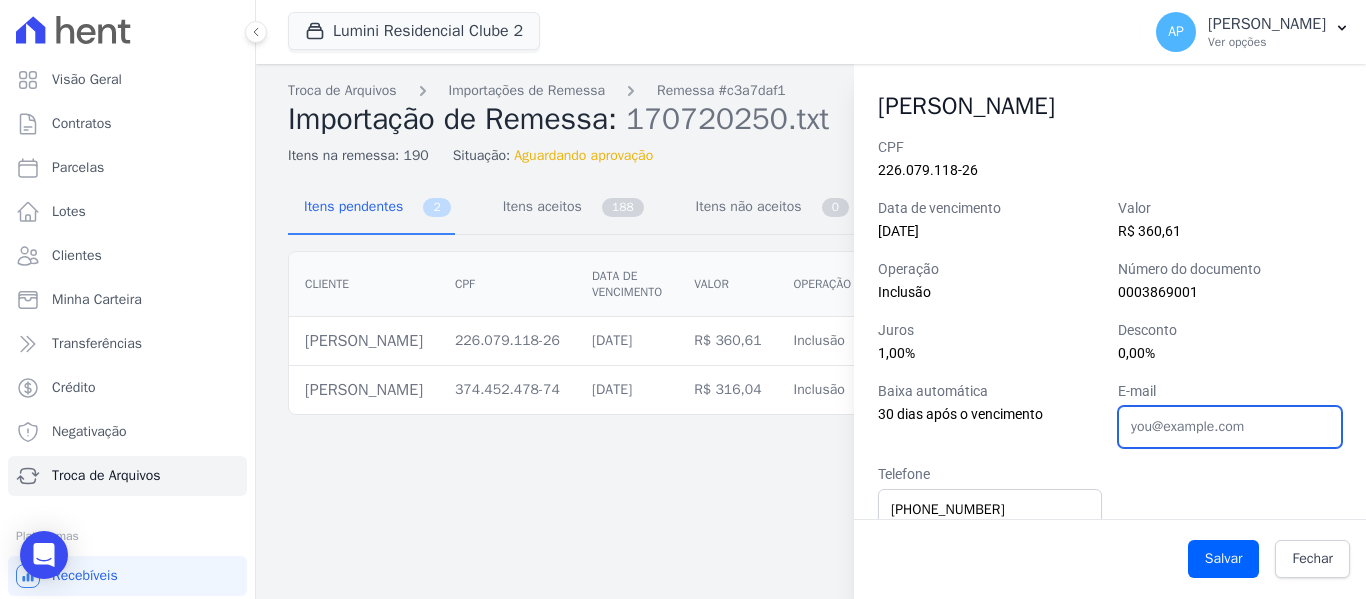 click on "E-mail" at bounding box center (1230, 427) 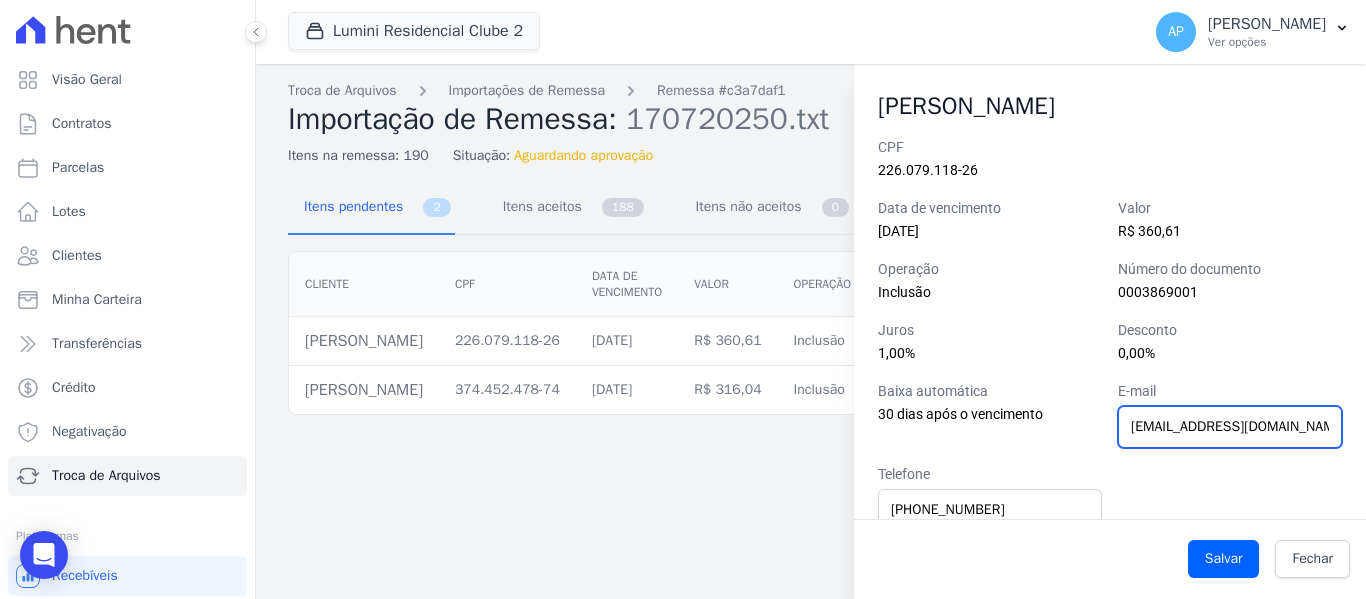 type on "marciafrias1980@gmail.com" 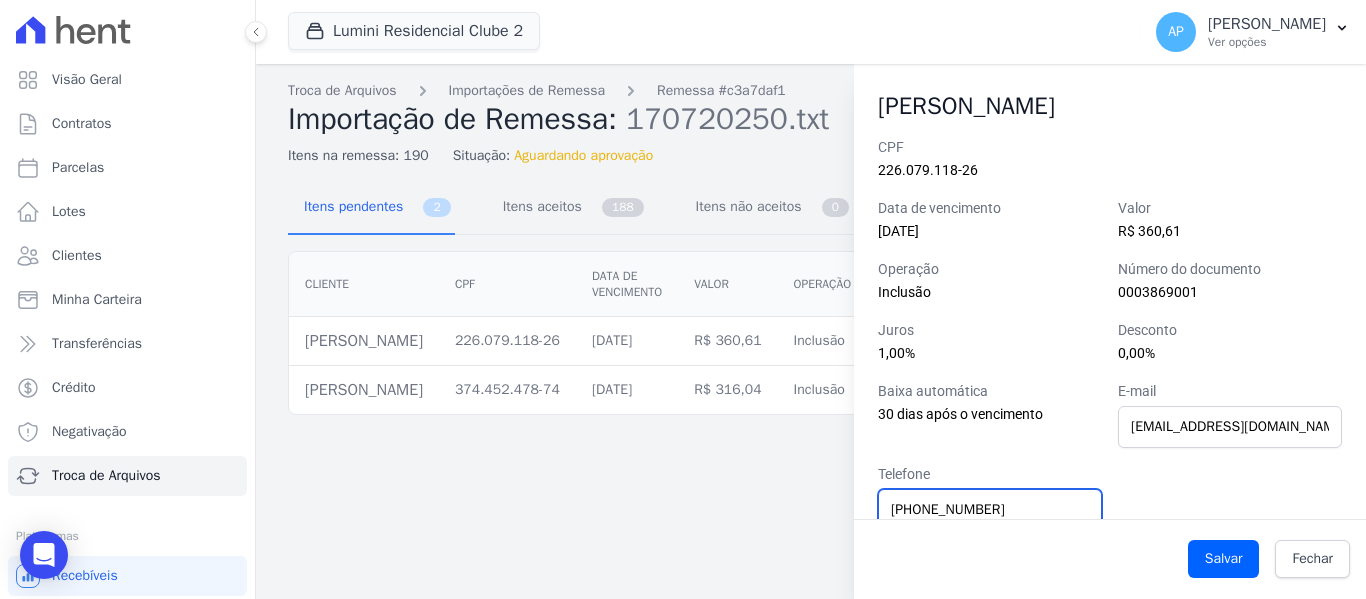 click on "(11)963986708" at bounding box center [990, 510] 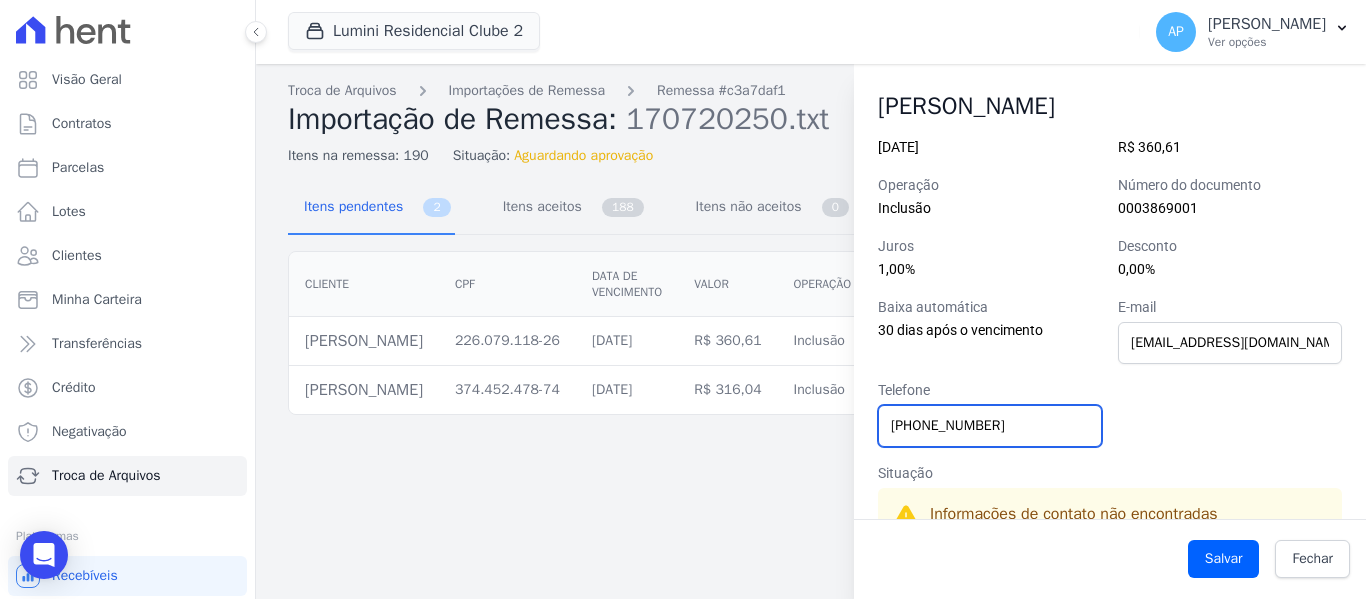 scroll, scrollTop: 196, scrollLeft: 0, axis: vertical 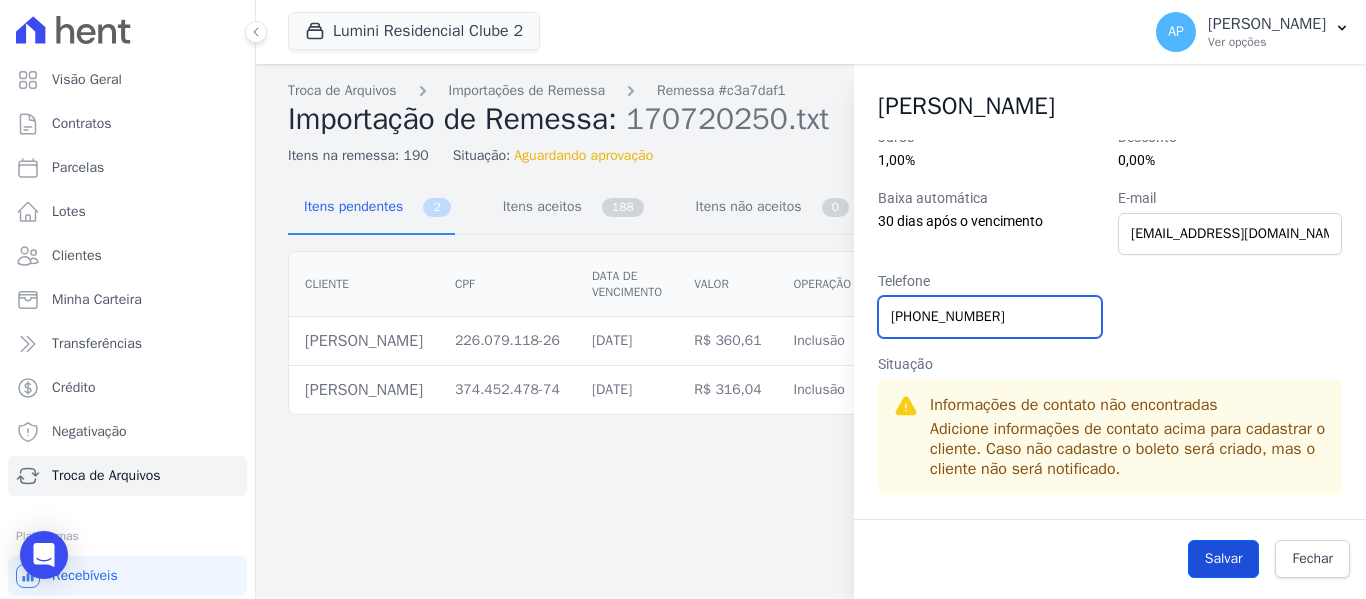 type on "(11)96398-6708" 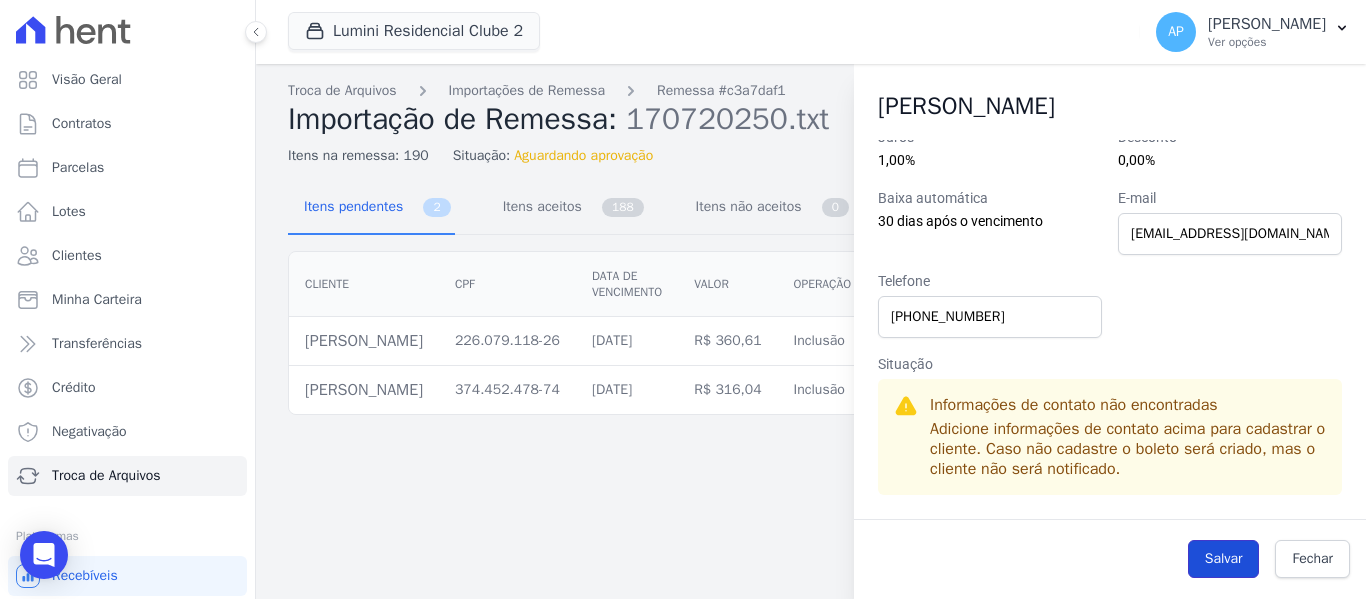 click on "Salvar" at bounding box center (1224, 559) 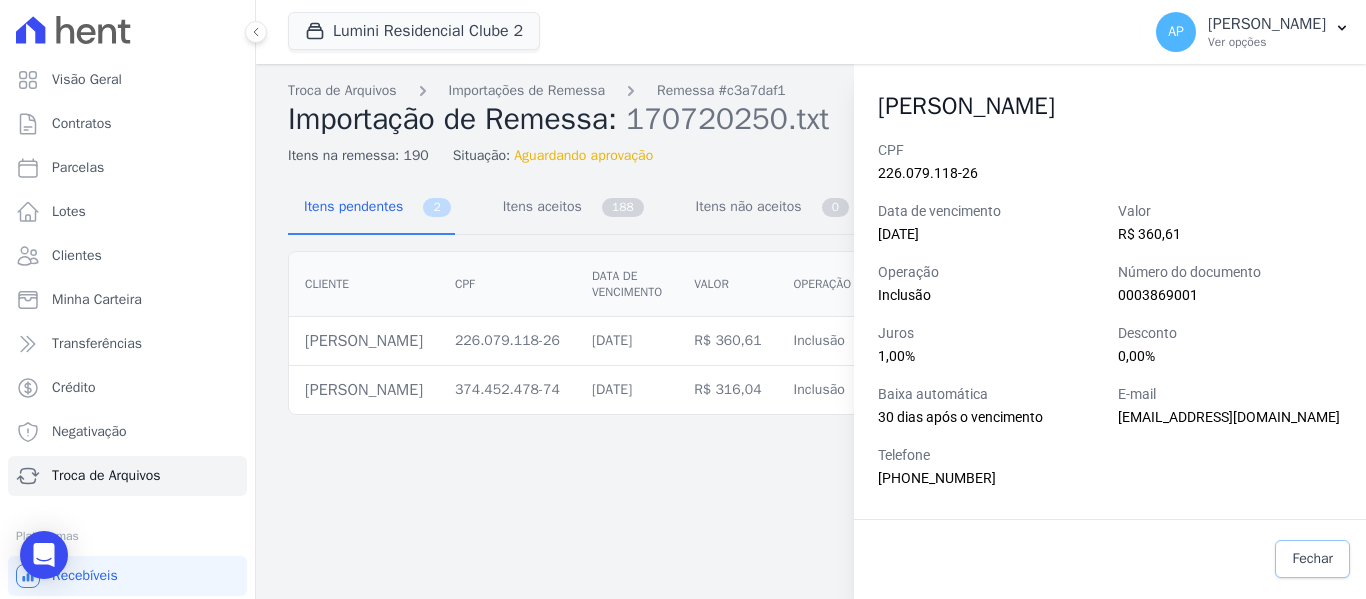click on "Fechar" at bounding box center [1312, 559] 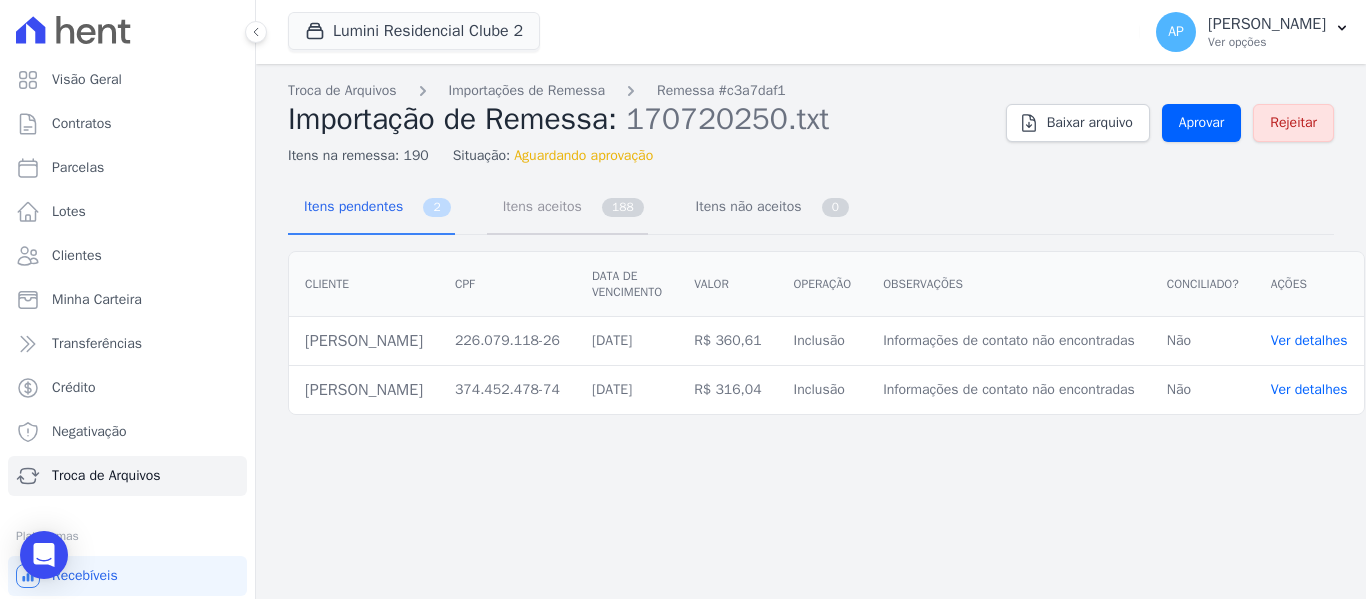 click on "Itens aceitos" at bounding box center [538, 206] 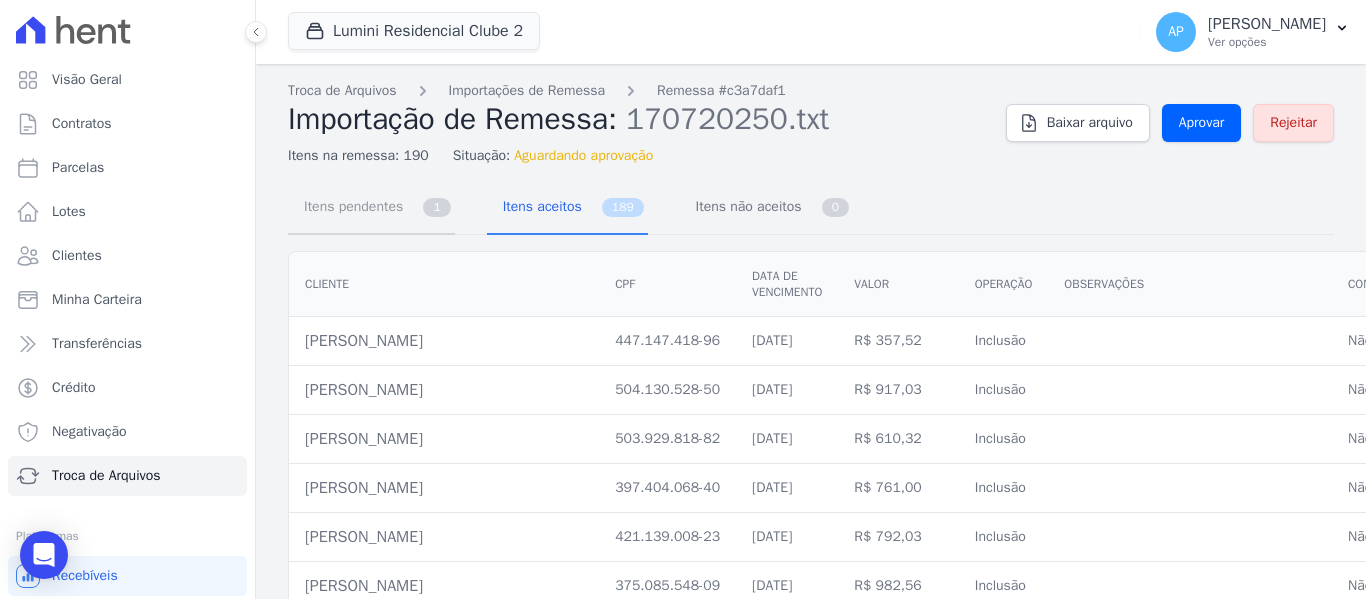 click on "Itens pendentes" at bounding box center [349, 206] 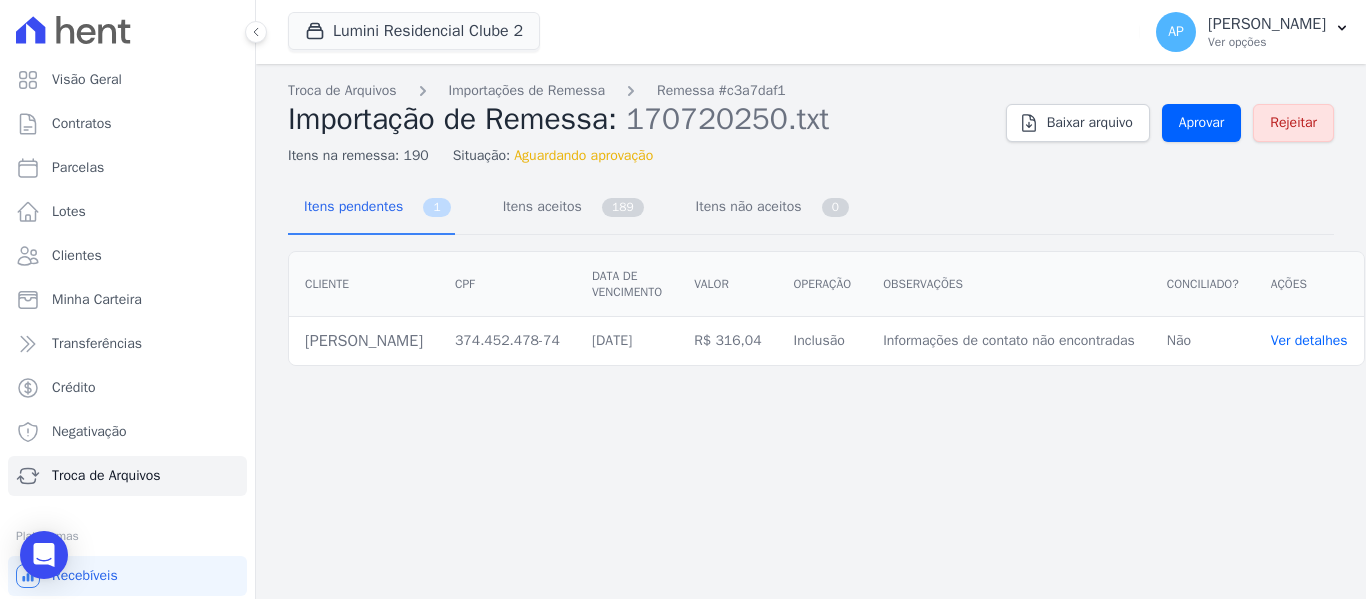 drag, startPoint x: 454, startPoint y: 341, endPoint x: 263, endPoint y: 344, distance: 191.02356 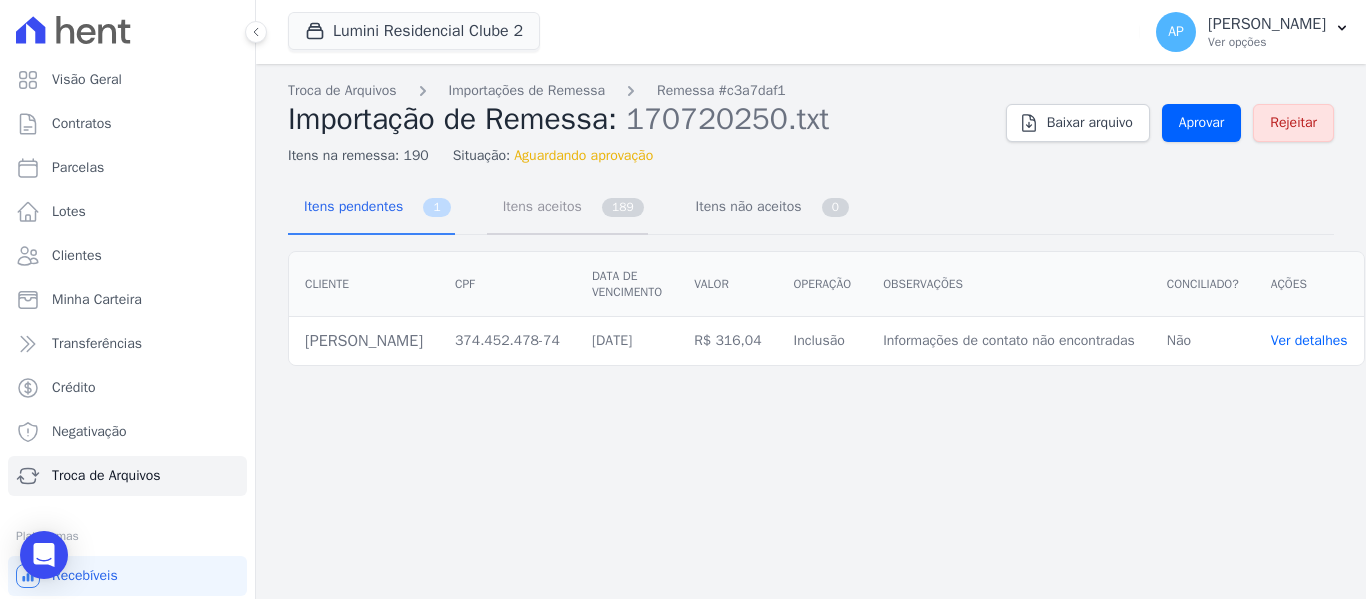 click on "Itens aceitos" at bounding box center (538, 206) 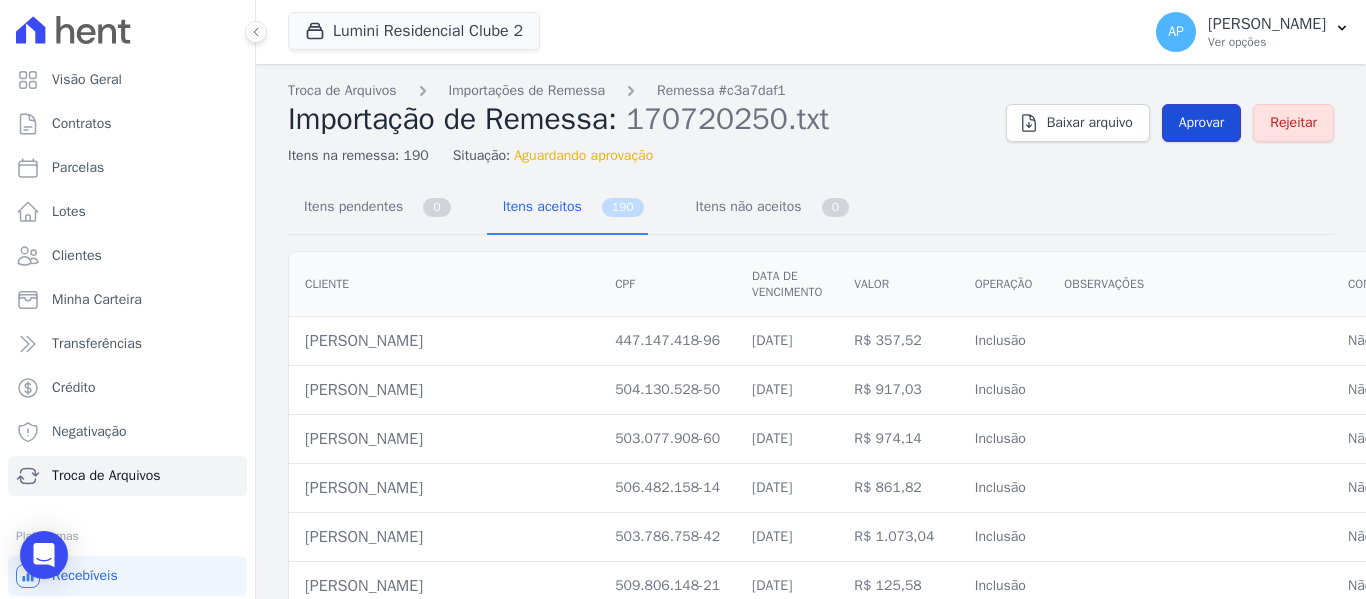 click on "Aprovar" at bounding box center (1202, 123) 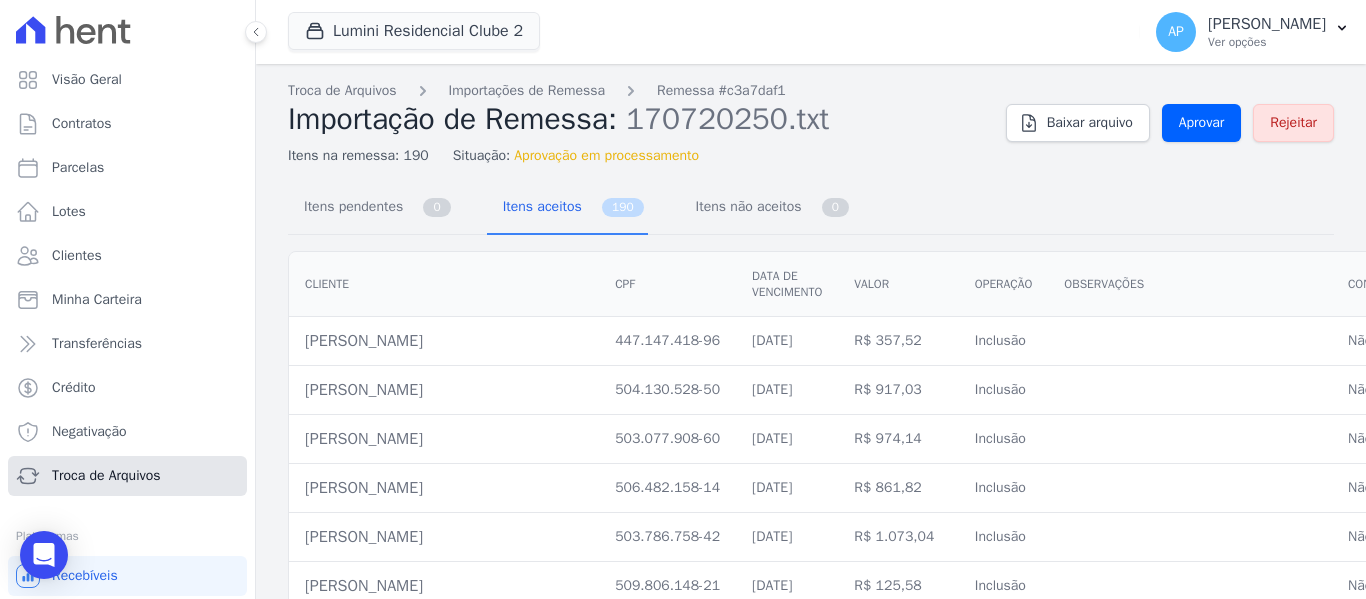click on "Troca de Arquivos" at bounding box center [106, 476] 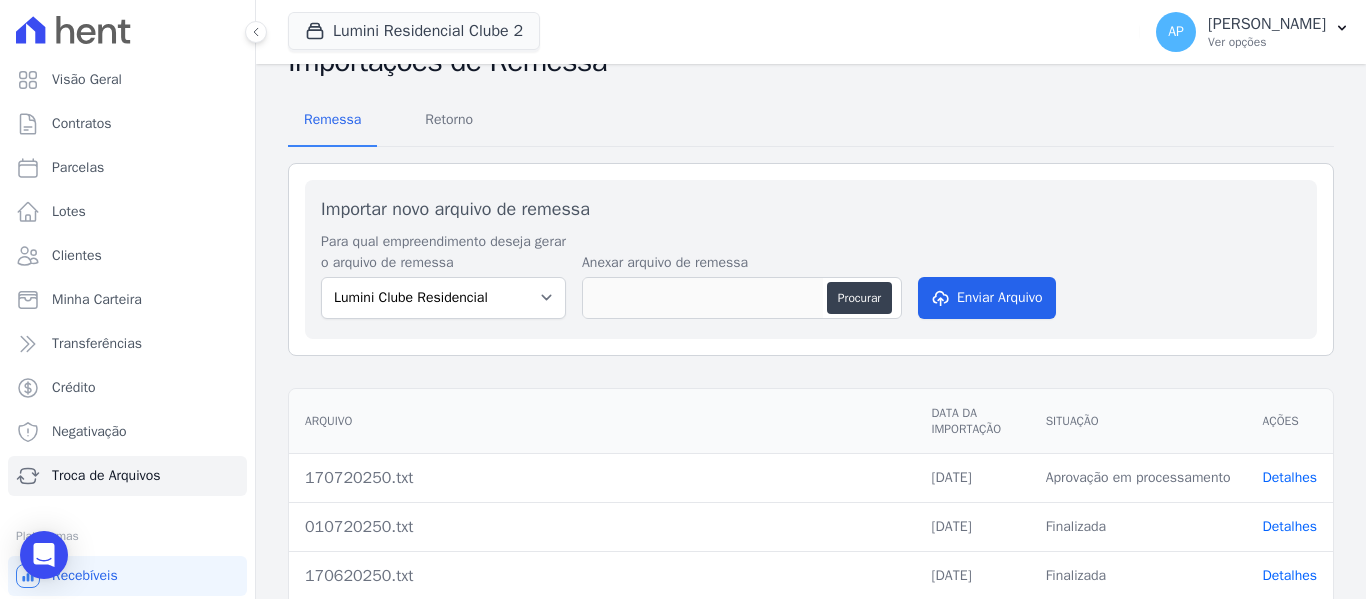 scroll, scrollTop: 200, scrollLeft: 0, axis: vertical 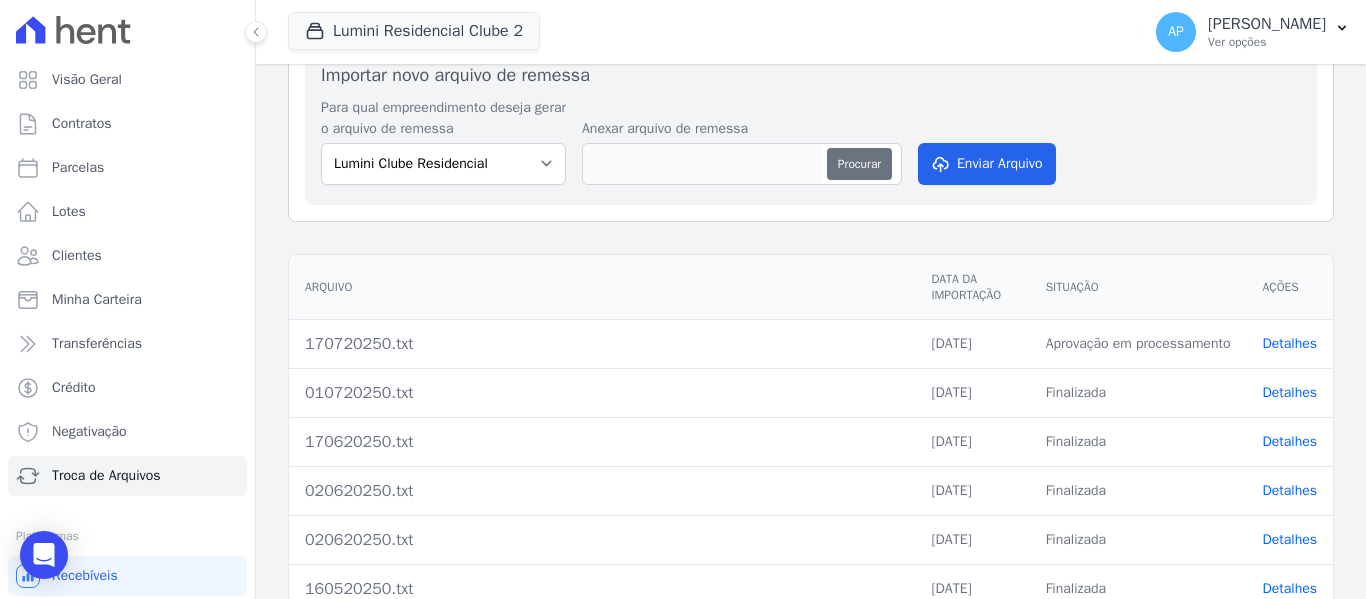 click on "Procurar" at bounding box center [859, 164] 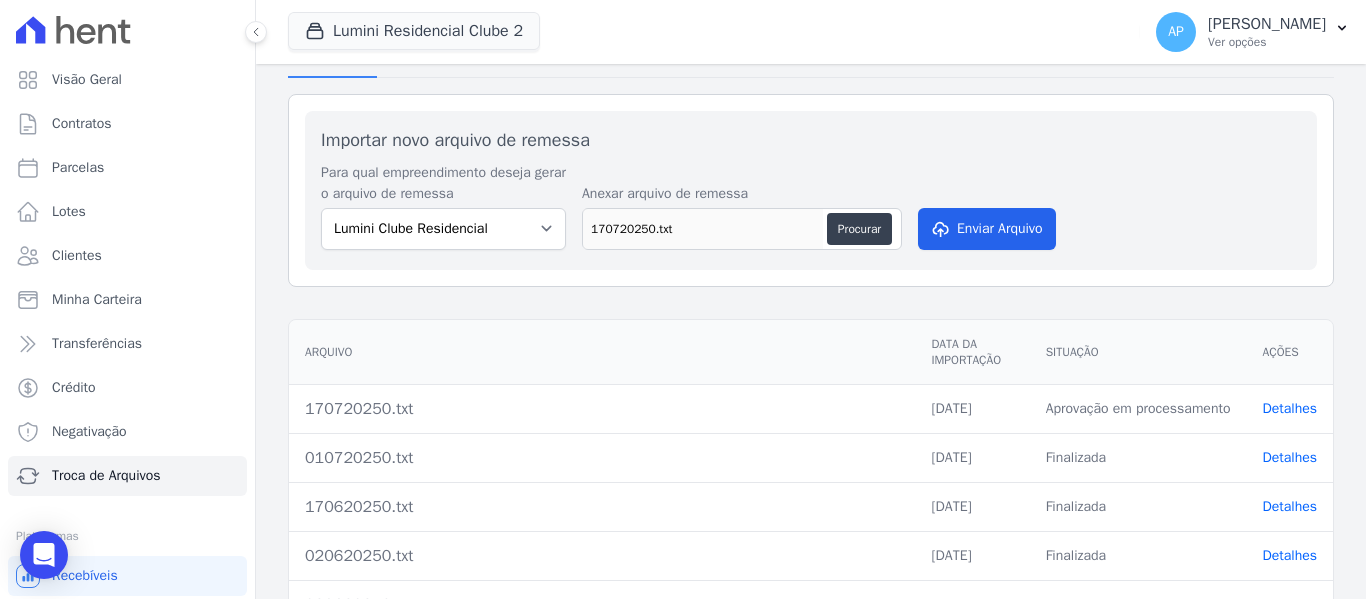 scroll, scrollTop: 100, scrollLeft: 0, axis: vertical 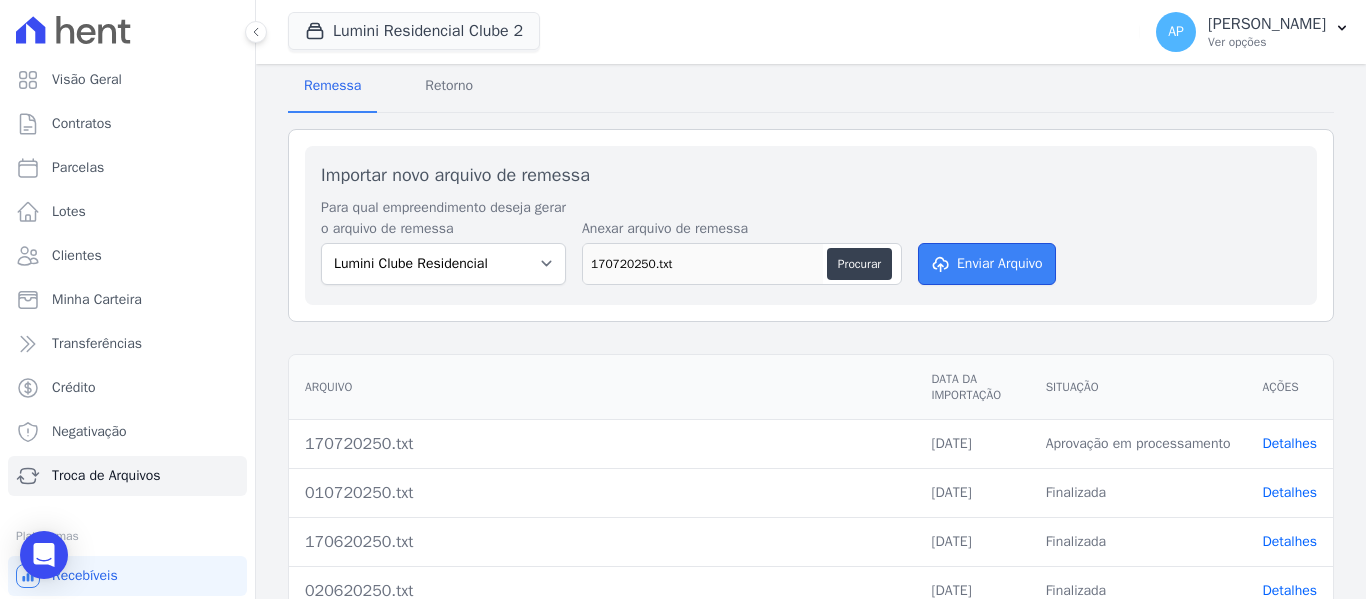click on "Enviar Arquivo" at bounding box center [987, 264] 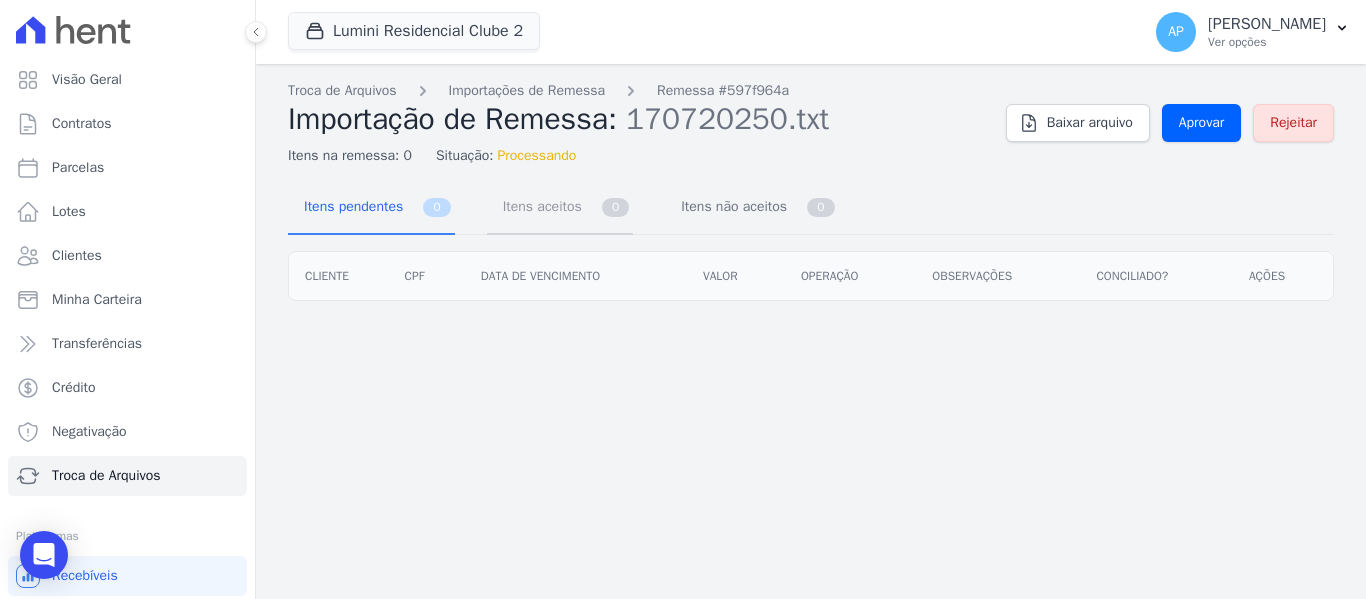 click on "Itens aceitos" at bounding box center (538, 206) 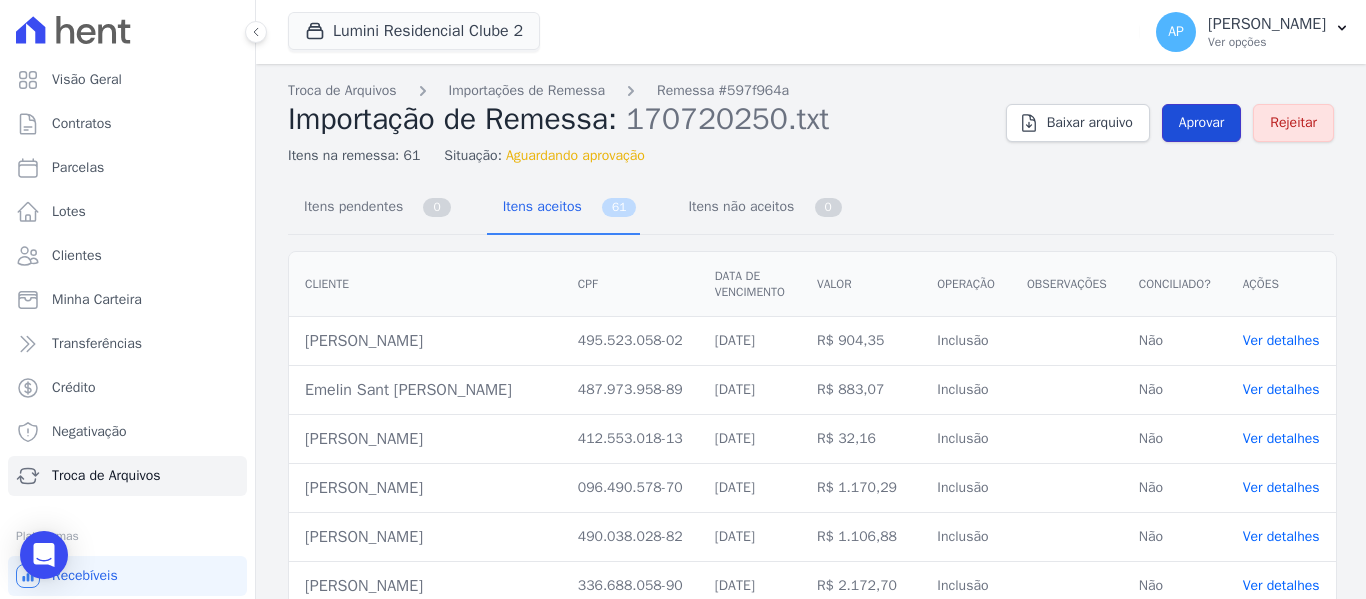 click on "Aprovar" at bounding box center [1202, 123] 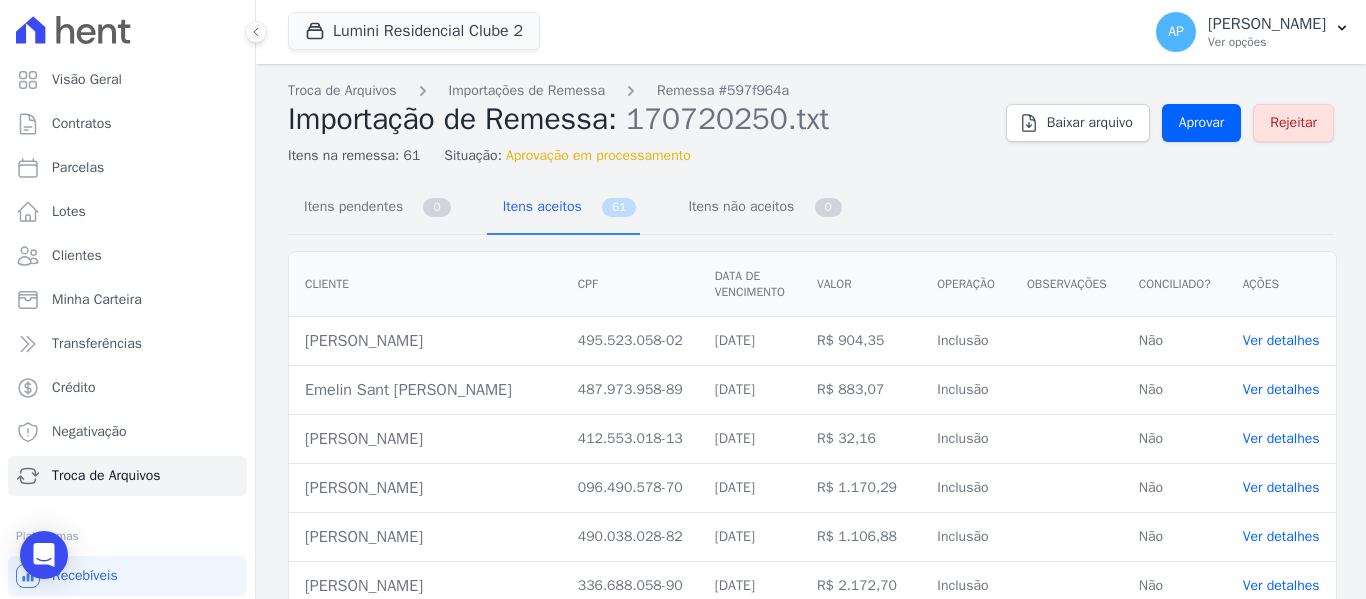 click on "Troca de Arquivos
Importações de Remessa
Remessa
#597f964a
Importação de Remessa:
170720250.txt
Itens na remessa: 61
Situação:
Aprovação em processamento
Baixar arquivo
Aprovar
Rejeitar
Itens pendentes
0
Itens aceitos
61
Itens não aceitos
0" at bounding box center (811, 1693) 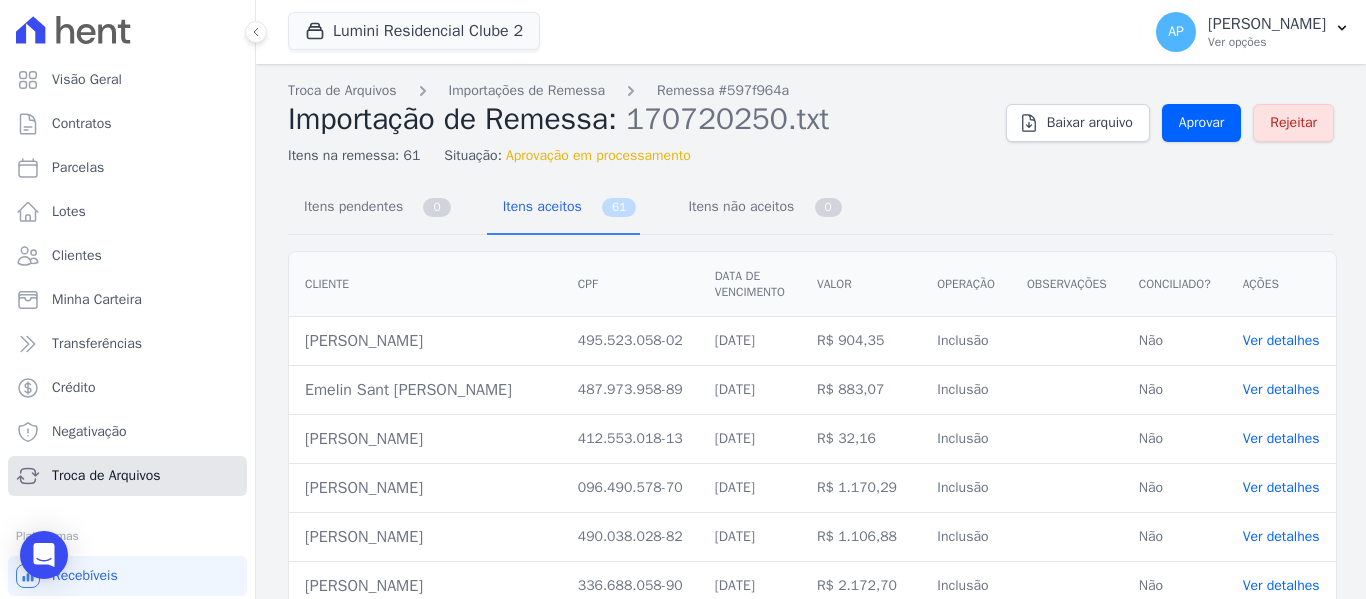 click on "Troca de Arquivos" at bounding box center [106, 476] 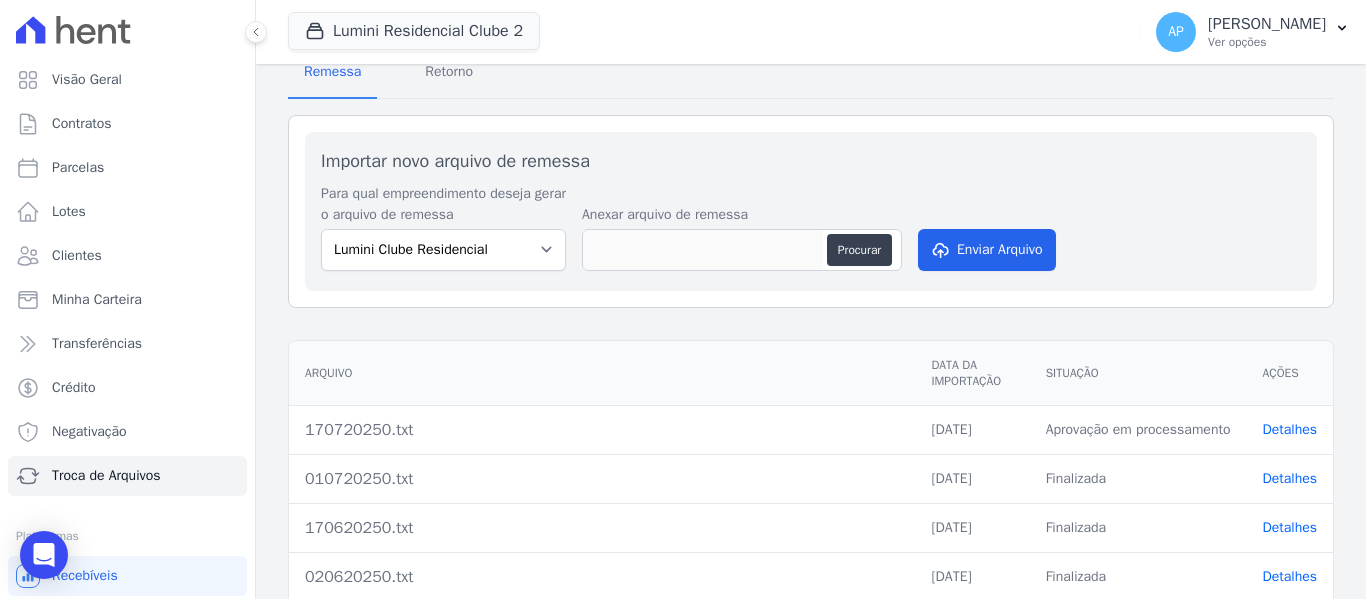 scroll, scrollTop: 0, scrollLeft: 0, axis: both 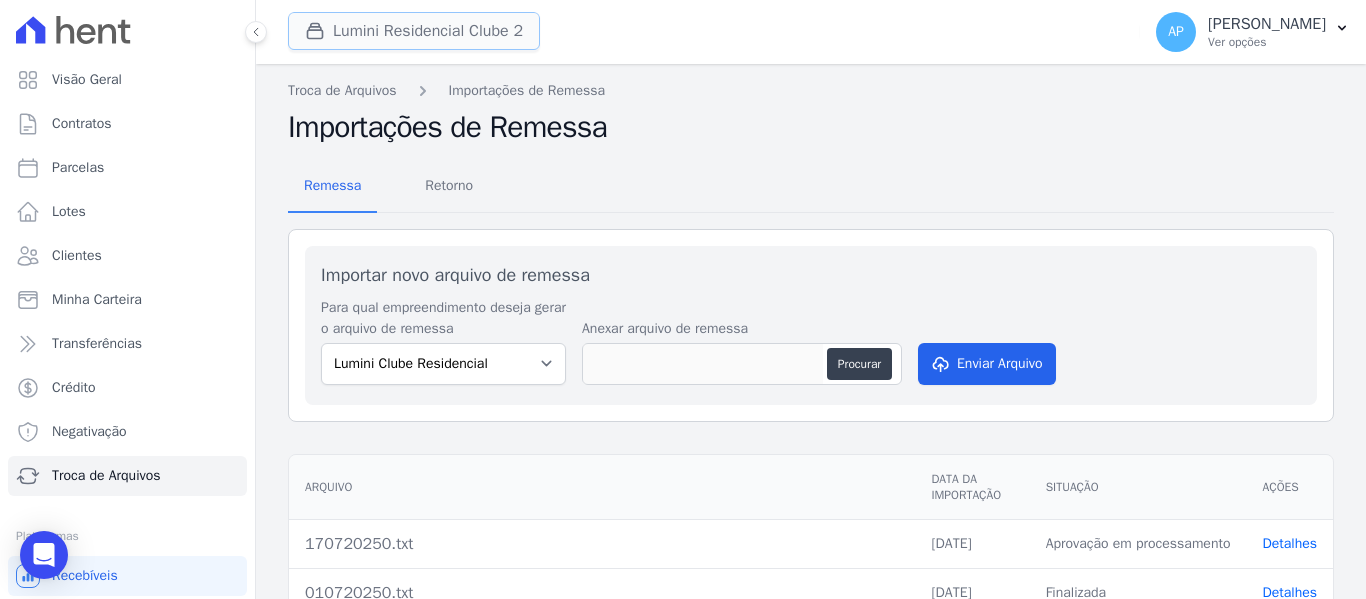 click on "Lumini Residencial Clube 2" at bounding box center [414, 31] 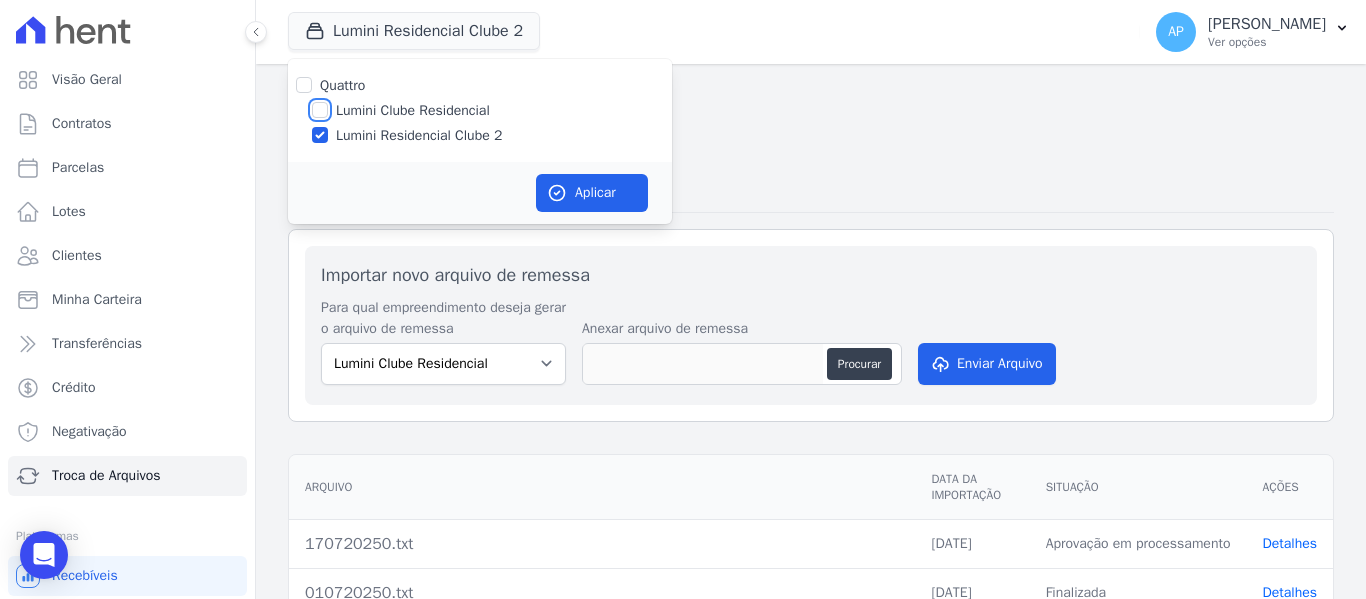 click on "Lumini Clube Residencial" at bounding box center [320, 110] 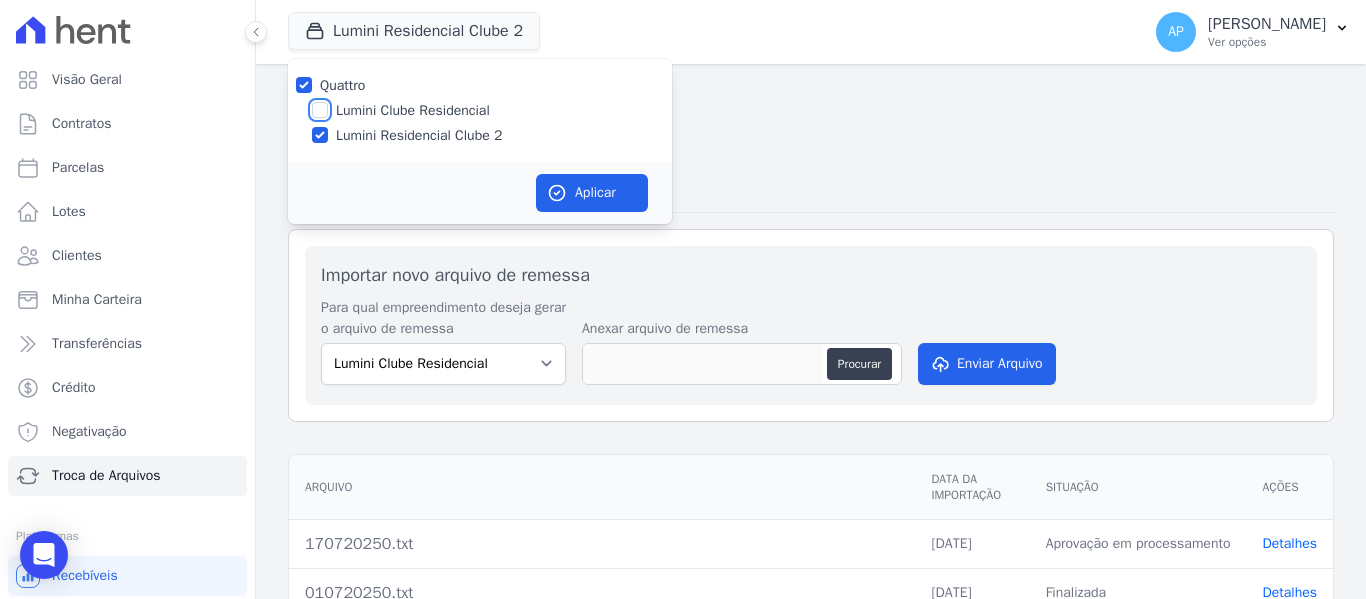checkbox on "true" 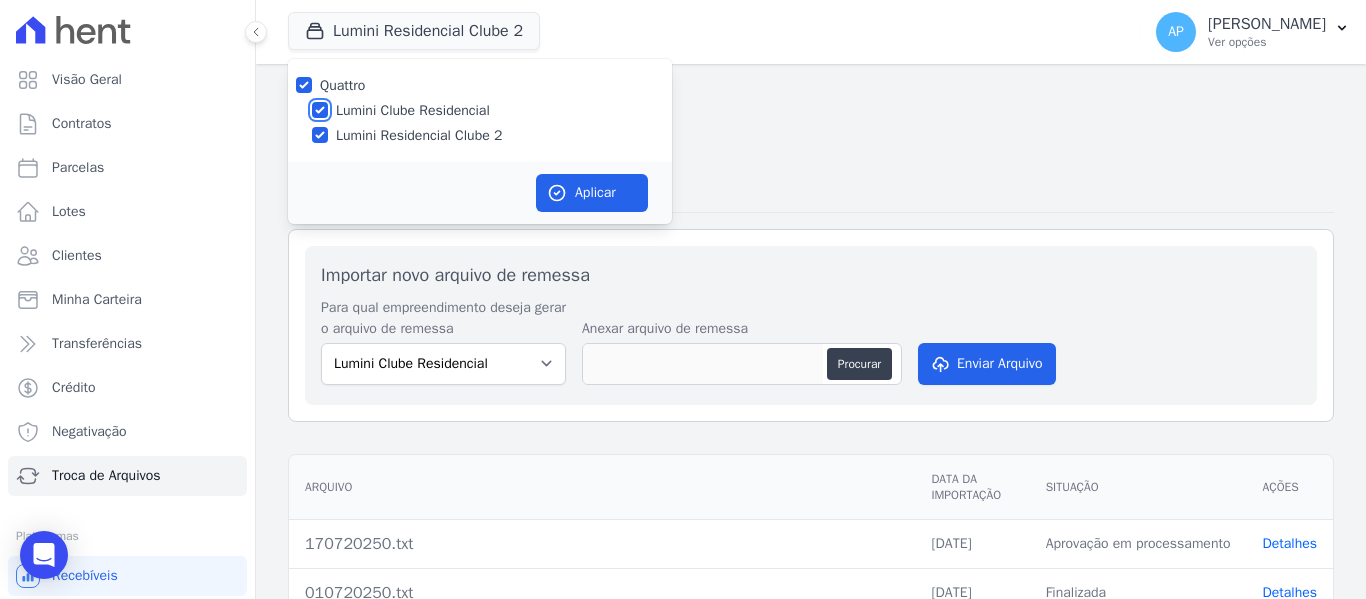 checkbox on "true" 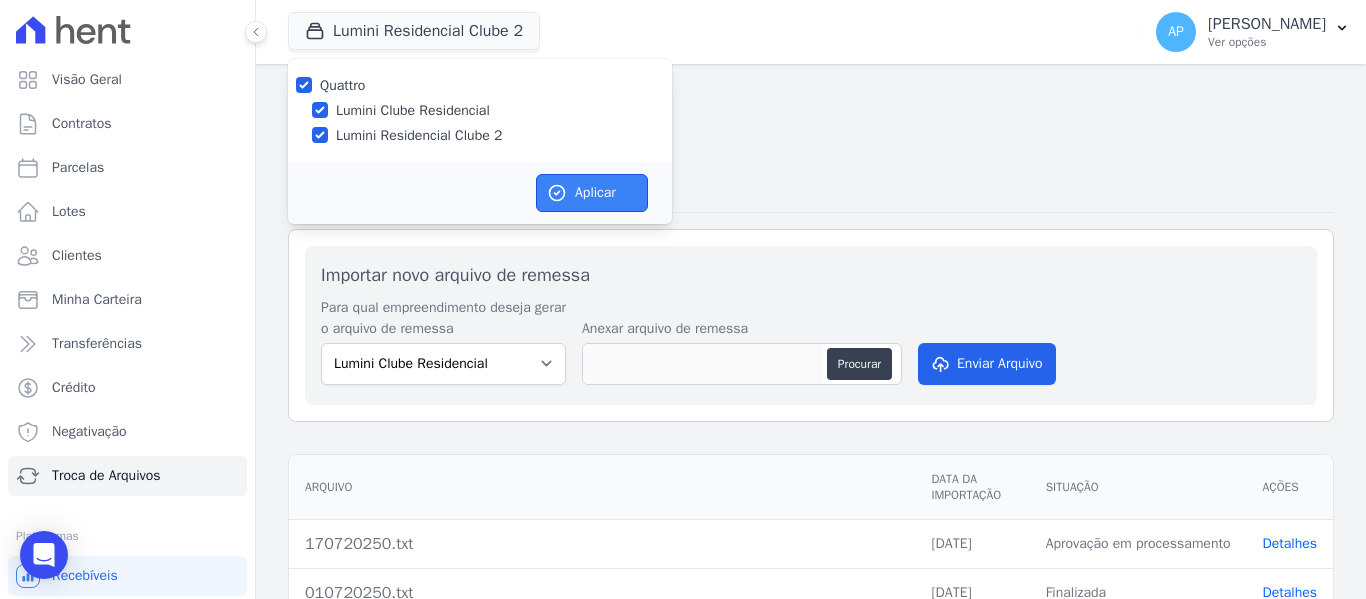 click on "Aplicar" at bounding box center [592, 193] 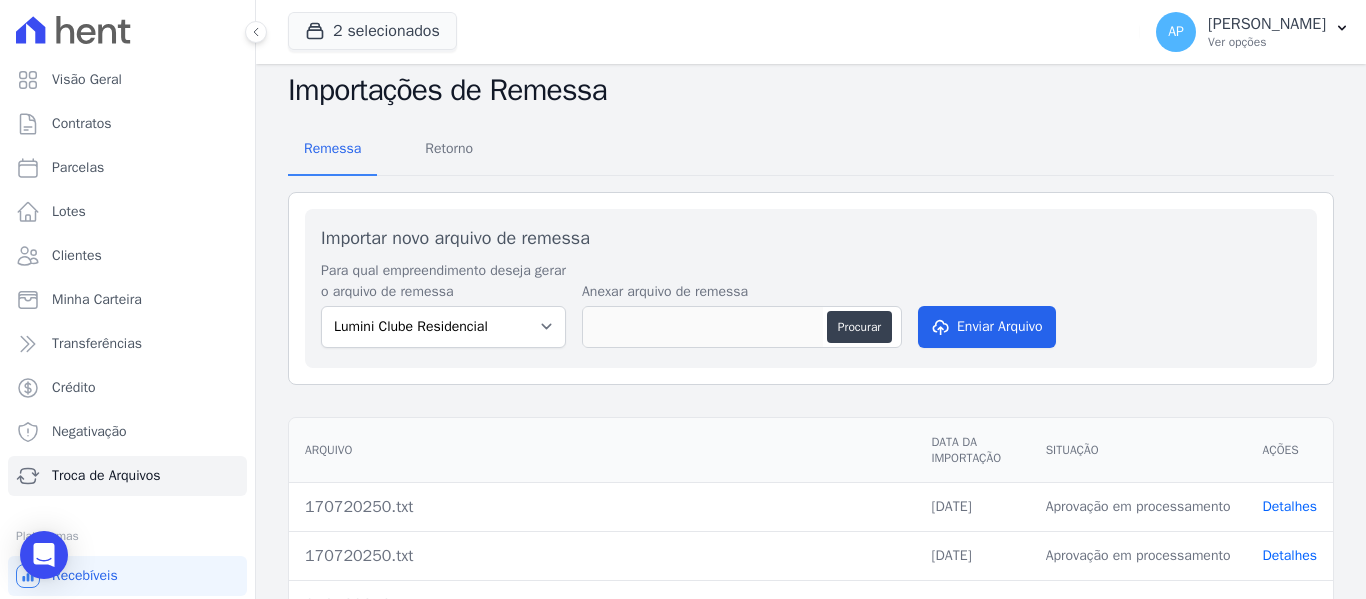 scroll, scrollTop: 100, scrollLeft: 0, axis: vertical 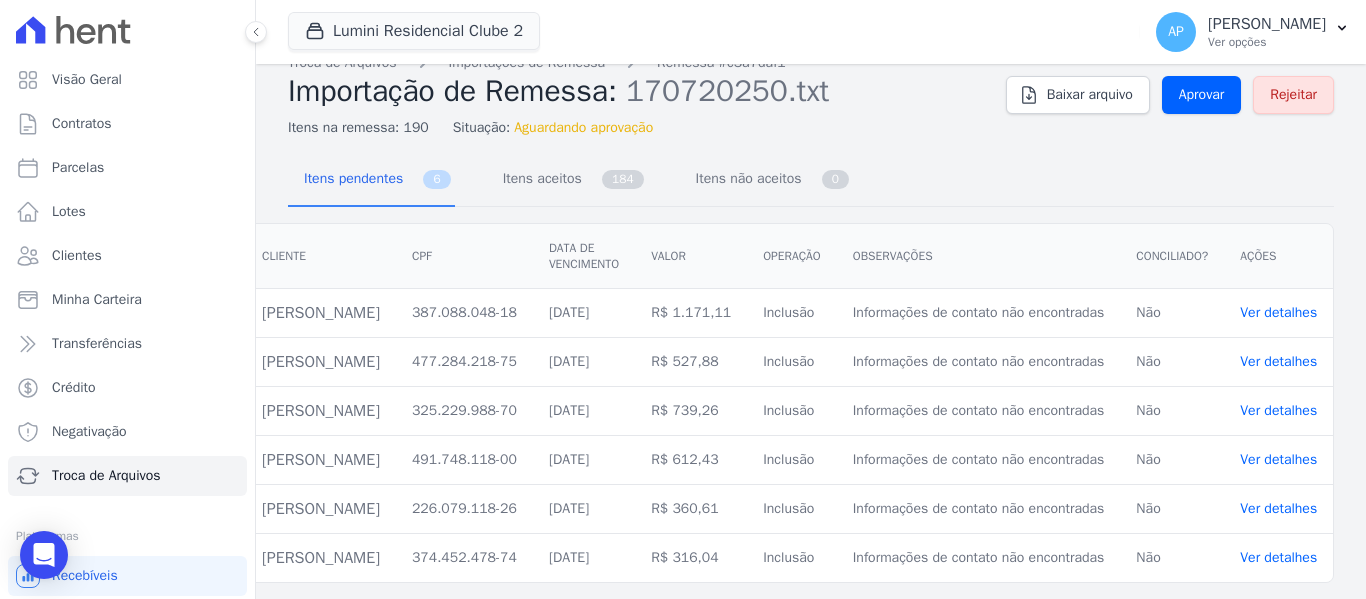 click on "Ver detalhes" at bounding box center [1278, 312] 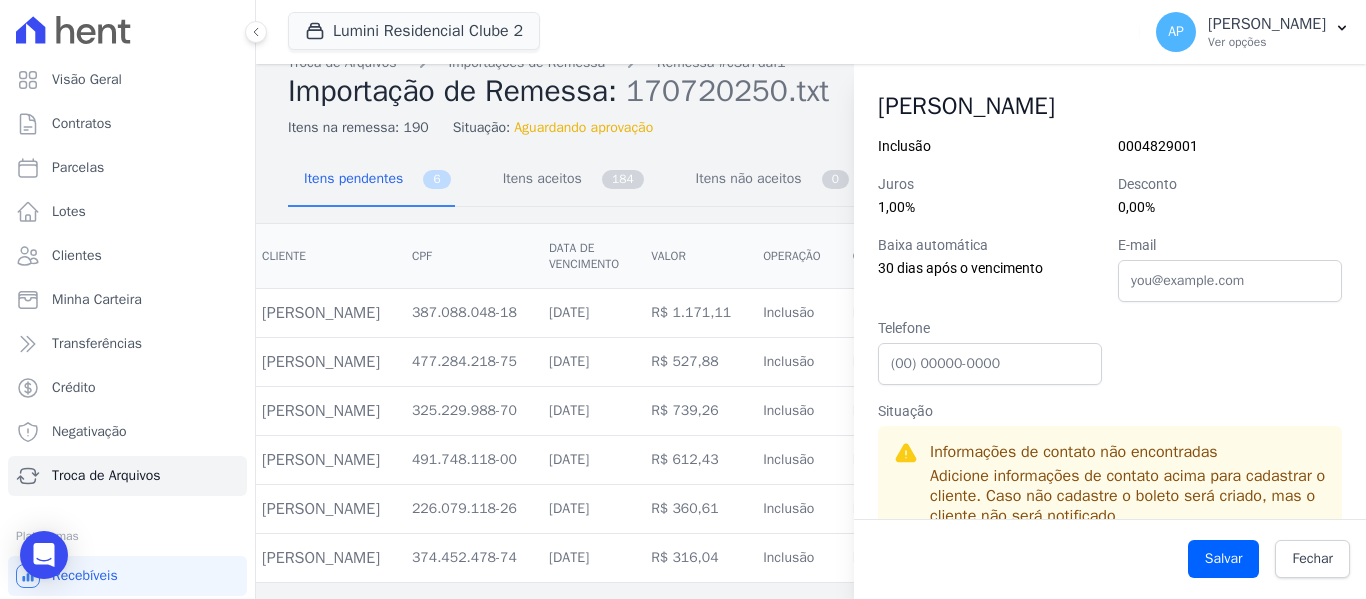scroll, scrollTop: 196, scrollLeft: 0, axis: vertical 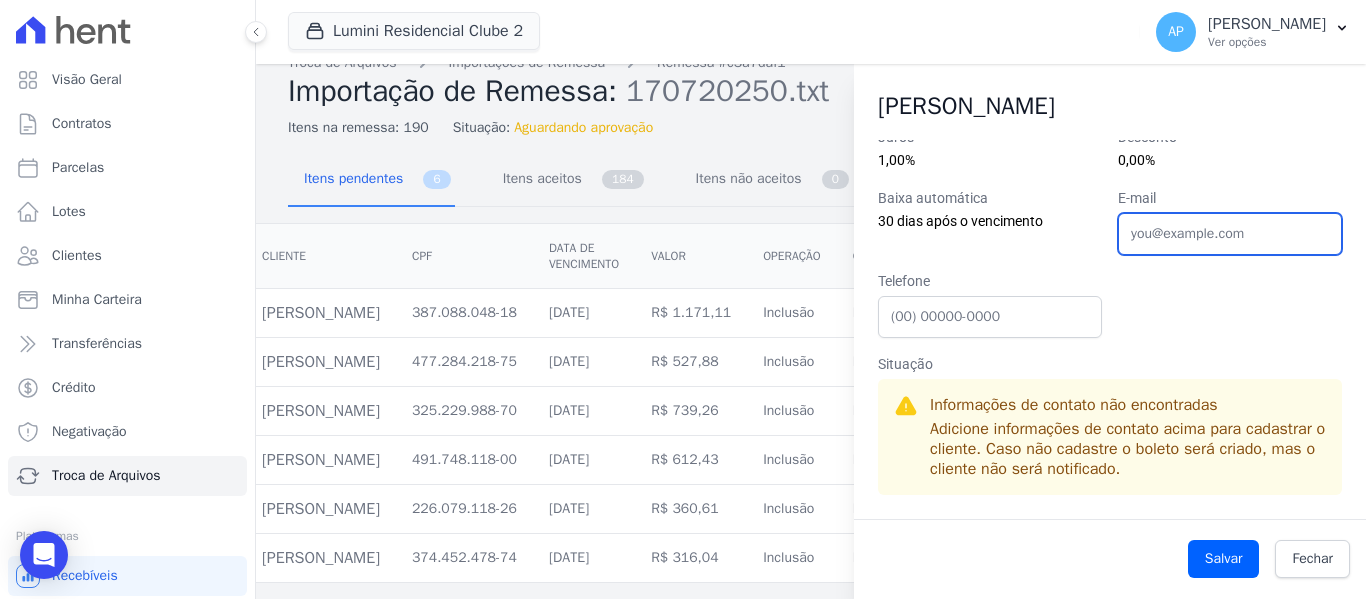click on "E-mail" at bounding box center (1230, 234) 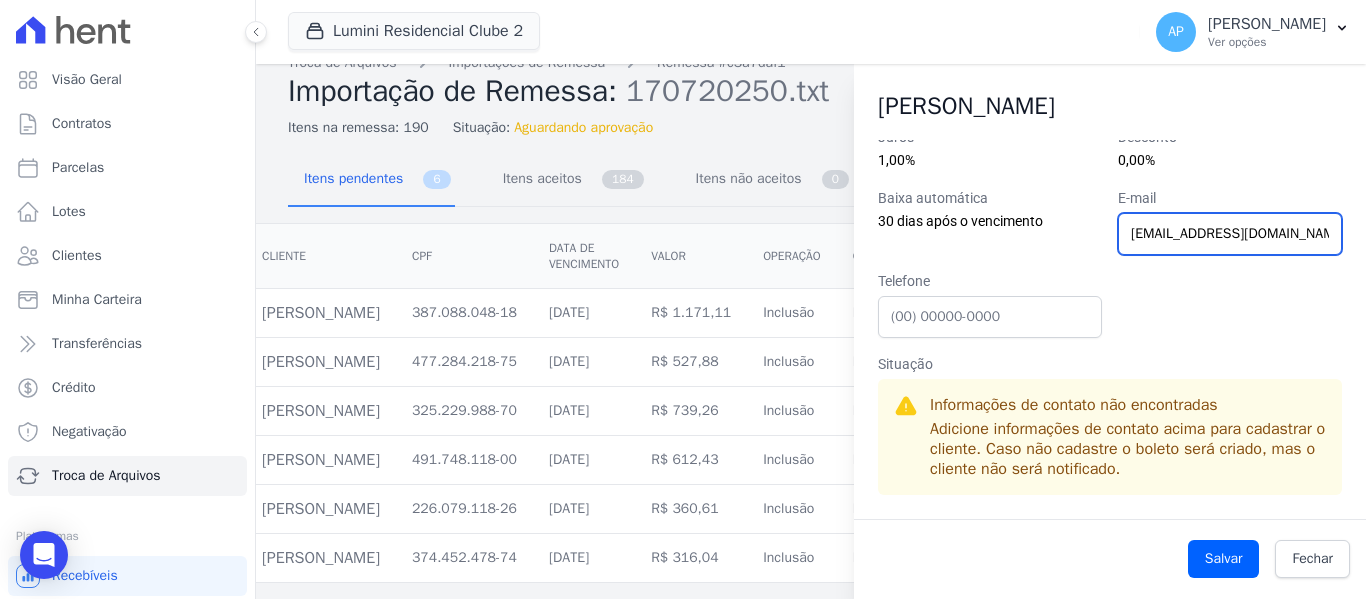 scroll, scrollTop: 0, scrollLeft: 5, axis: horizontal 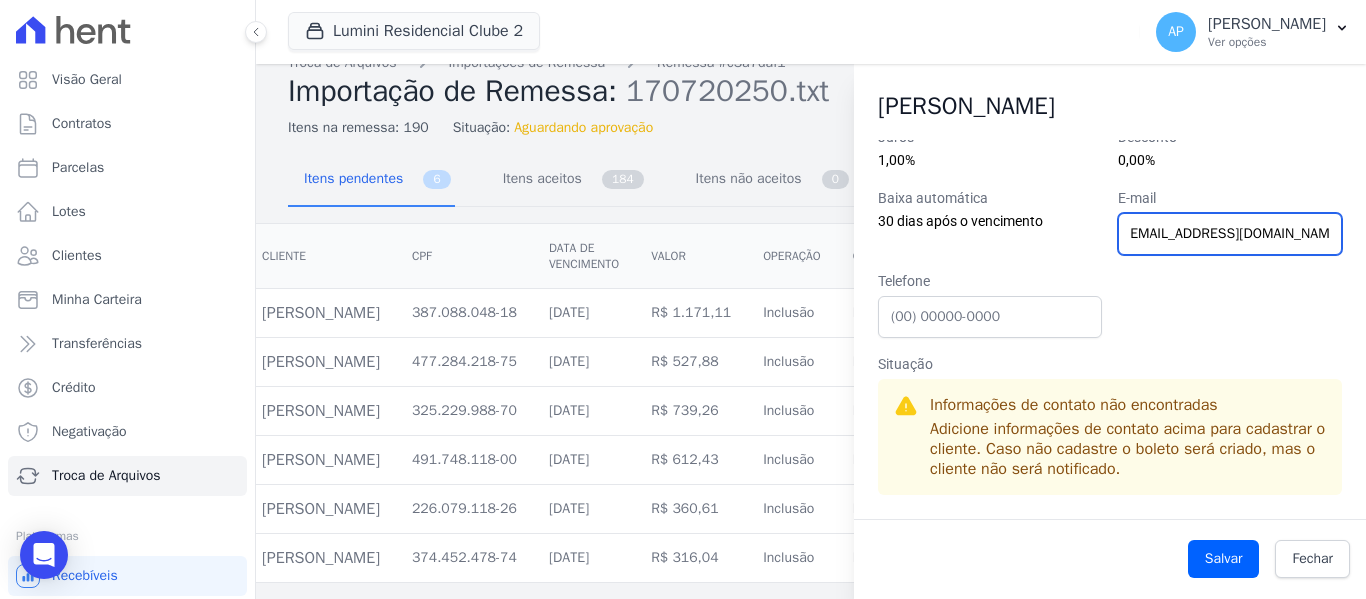 type on "[EMAIL_ADDRESS][DOMAIN_NAME]" 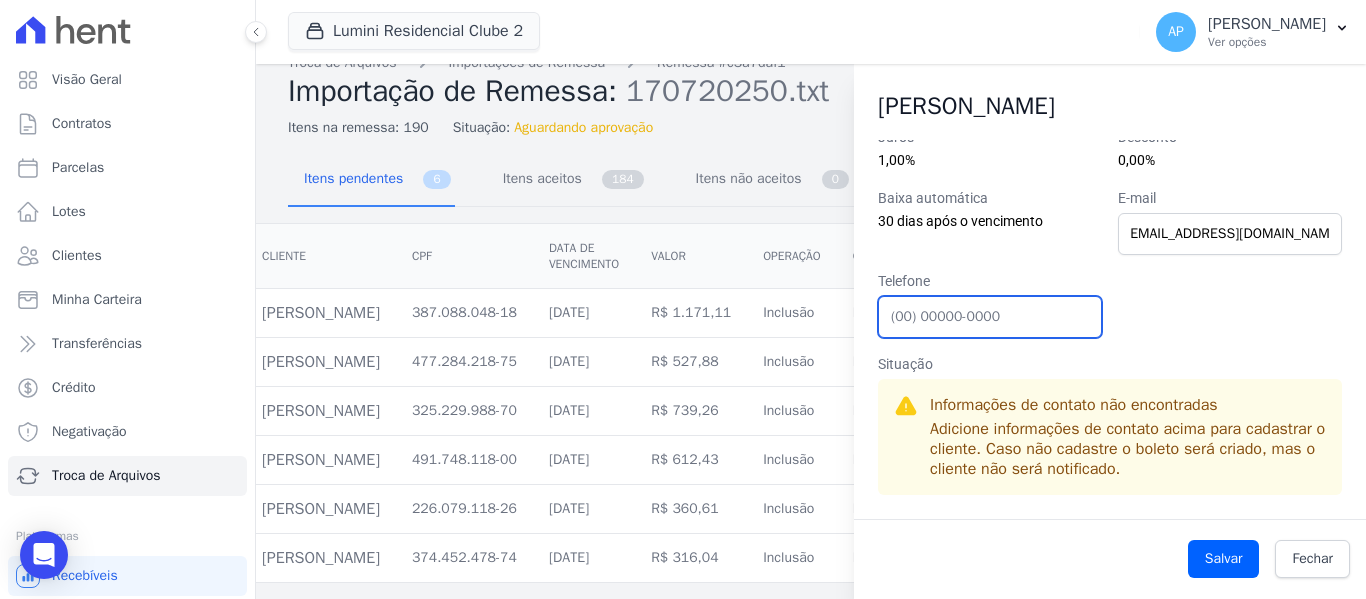 click on "Telefone" at bounding box center (990, 317) 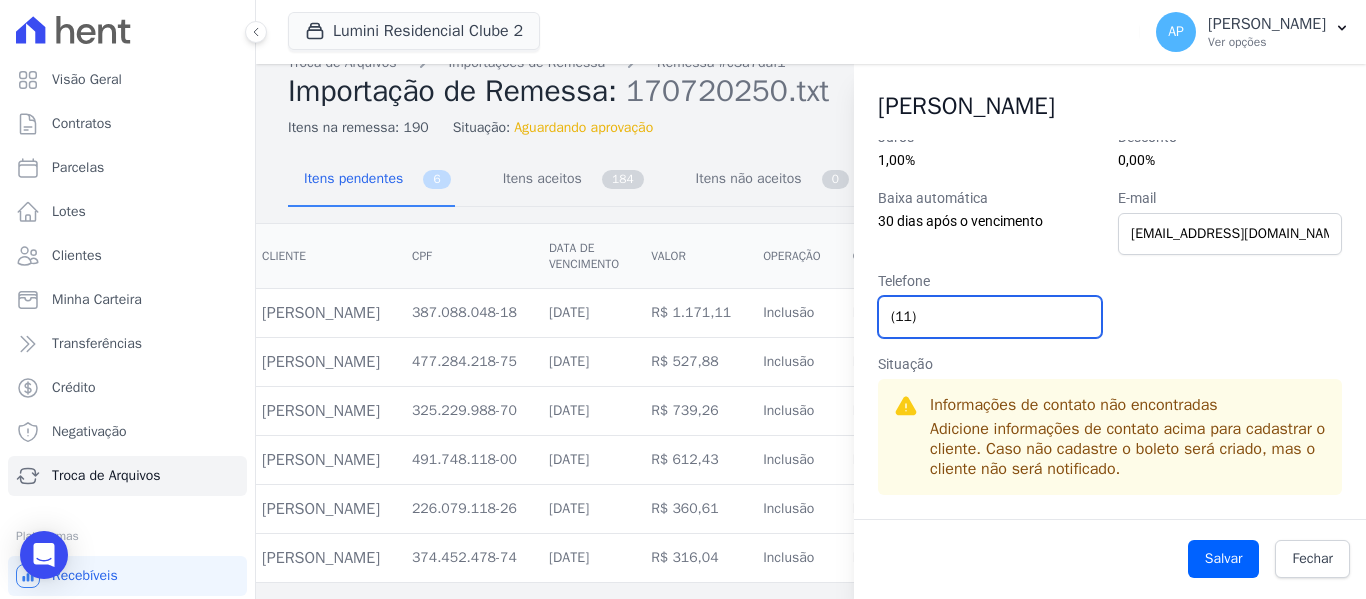paste on "961247778" 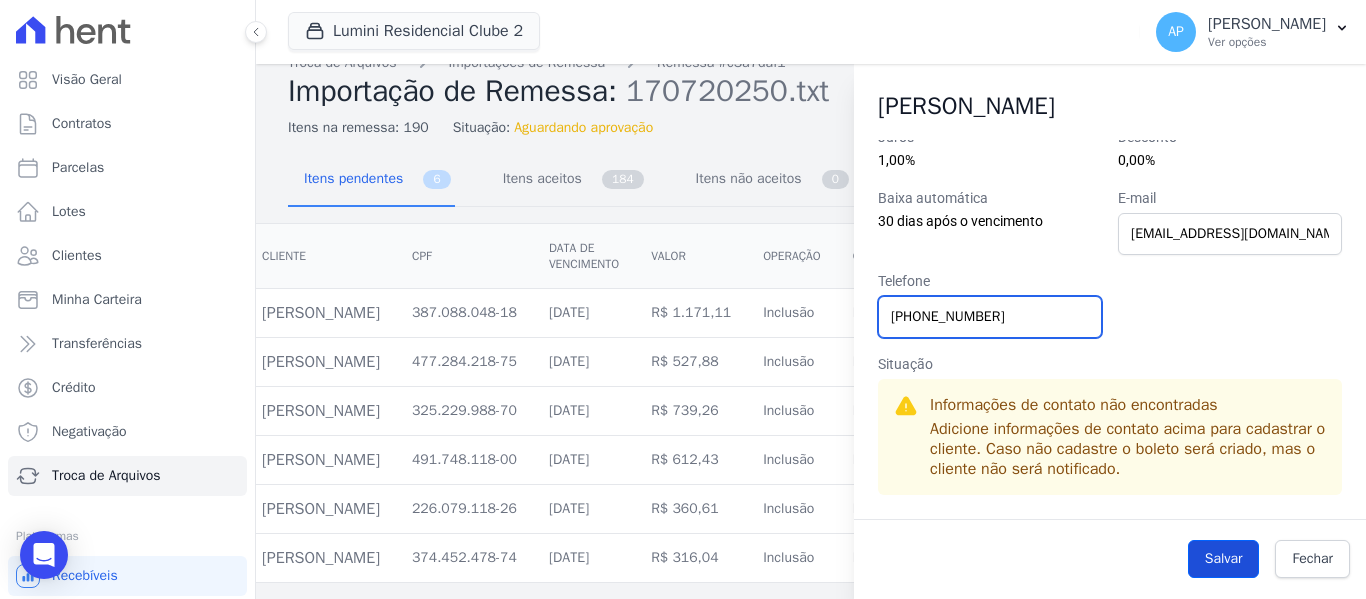 type on "[PHONE_NUMBER]" 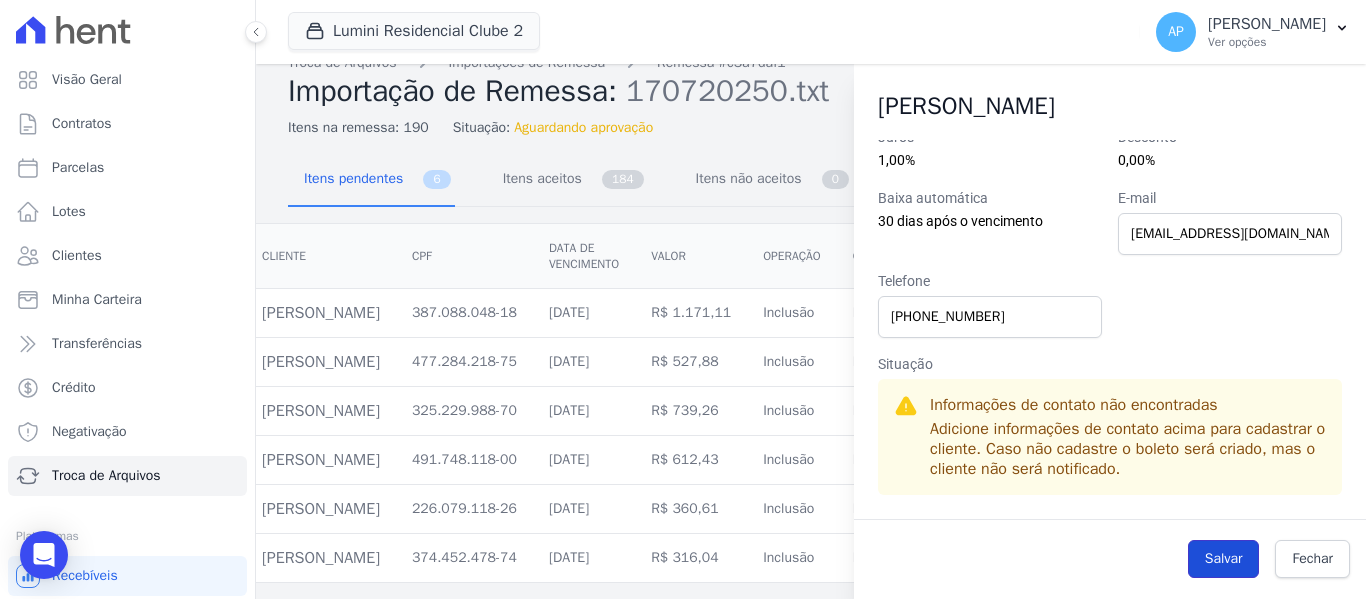 click on "Salvar" at bounding box center [1224, 559] 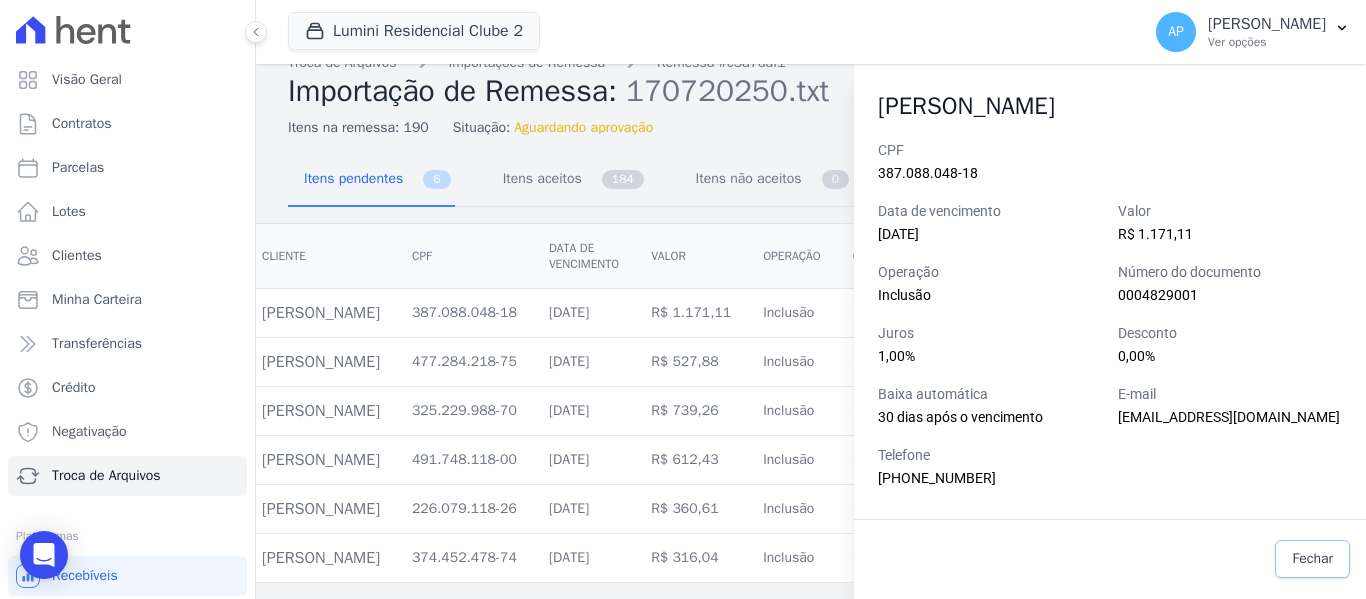 click on "Fechar" at bounding box center [1312, 559] 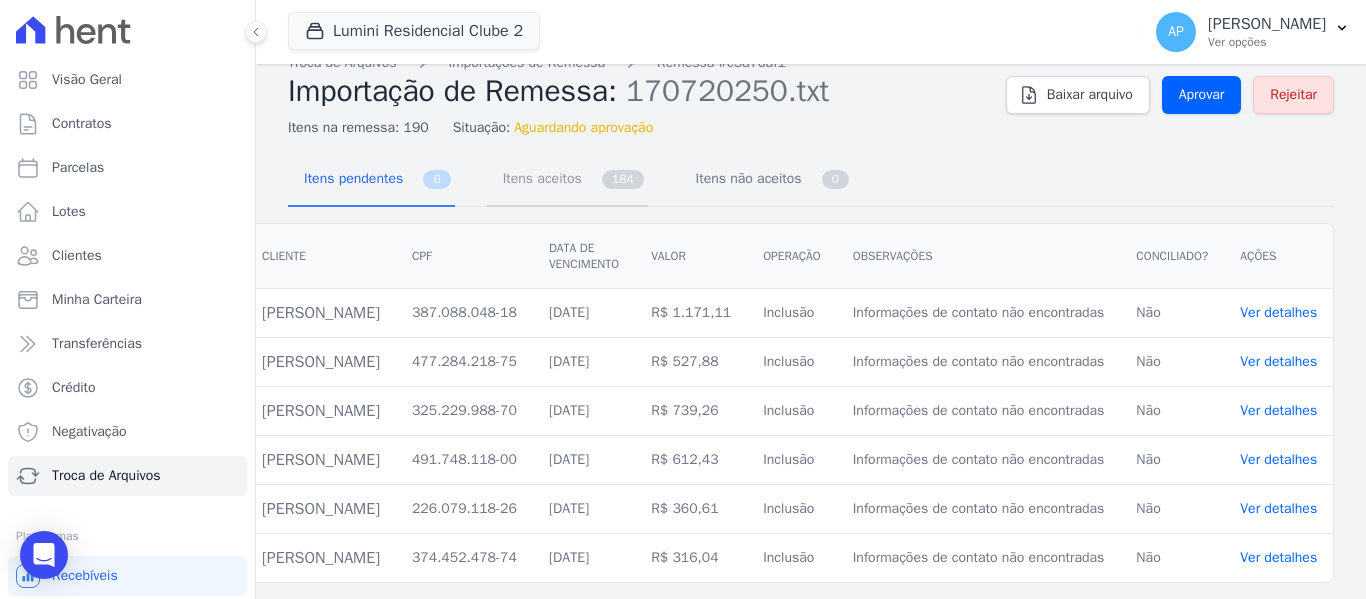 click on "Itens aceitos" at bounding box center (538, 178) 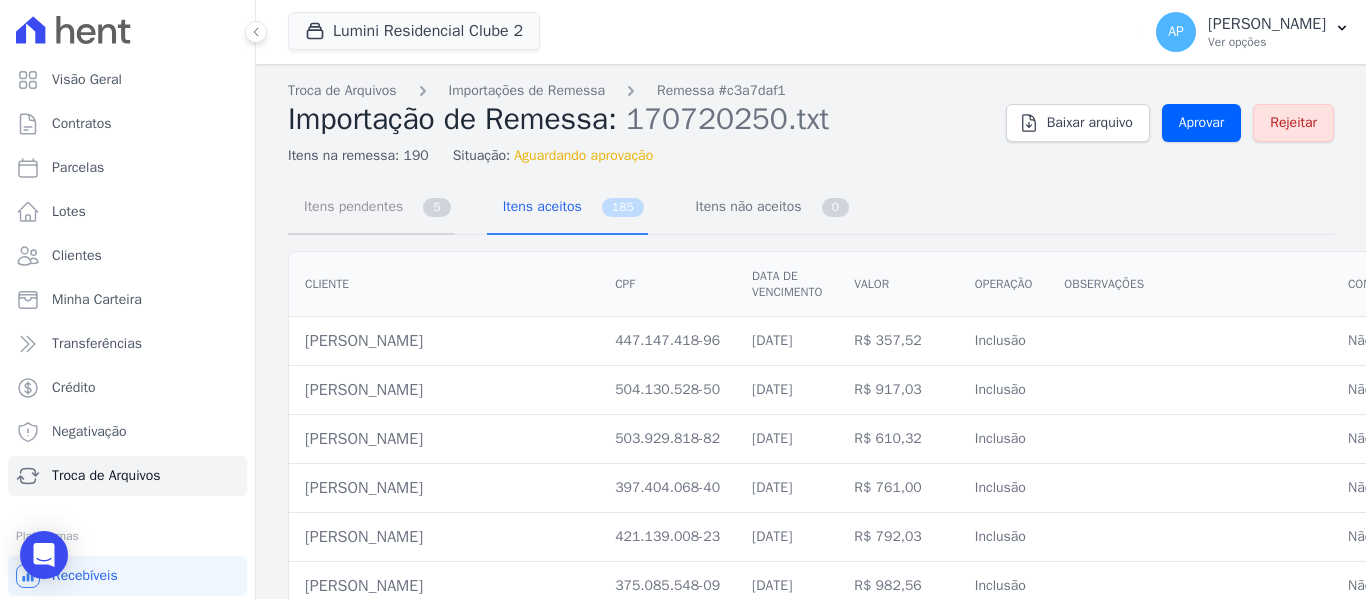 click on "Itens pendentes
5" at bounding box center (371, 208) 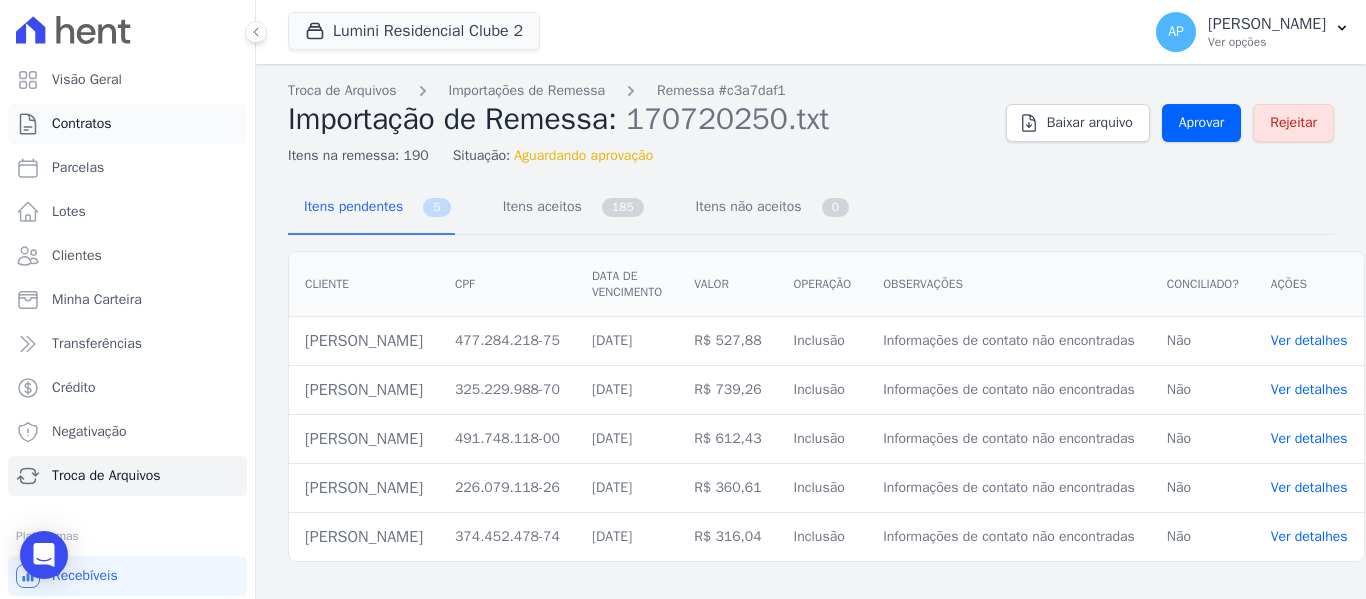 click on "Contratos" at bounding box center [127, 124] 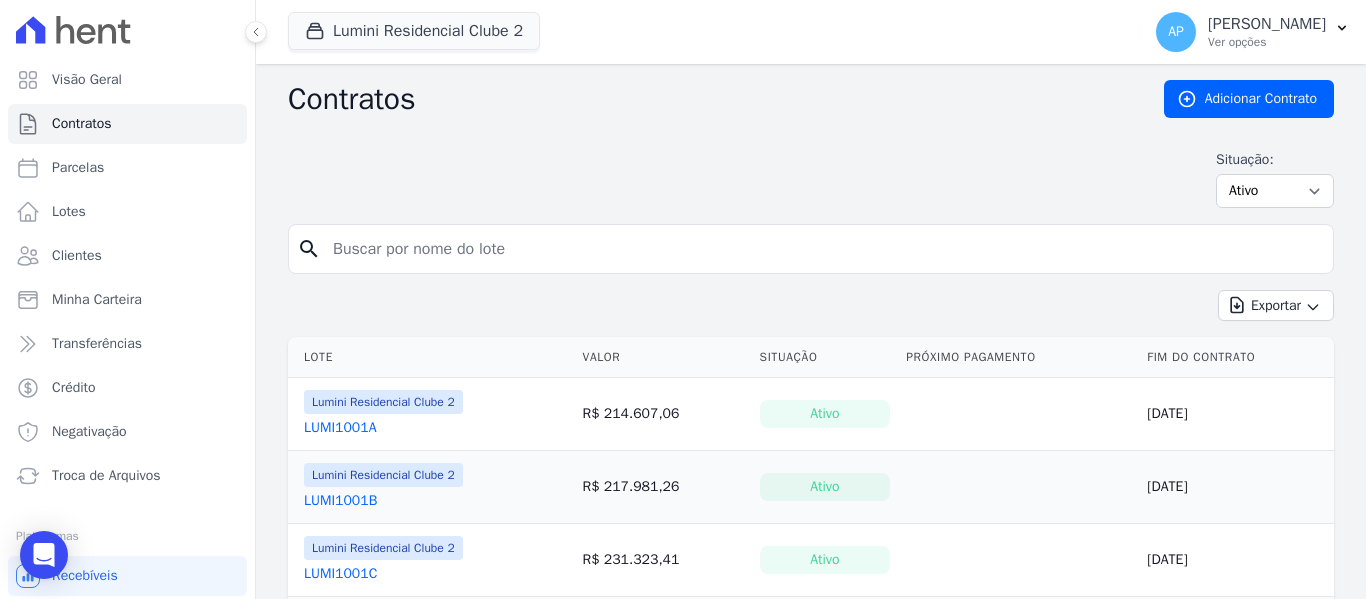 click on "Contratos
Adicionar Contrato
Situação:
Ativo
Todos
Pausado
Distratado
Rascunho
Expirado
Encerrado
search
Exportar
Exportar PDF
Exportar CSV
Exportar Fichas
Lote
[GEOGRAPHIC_DATA]
Situação
Próximo Pagamento" at bounding box center (811, 1177) 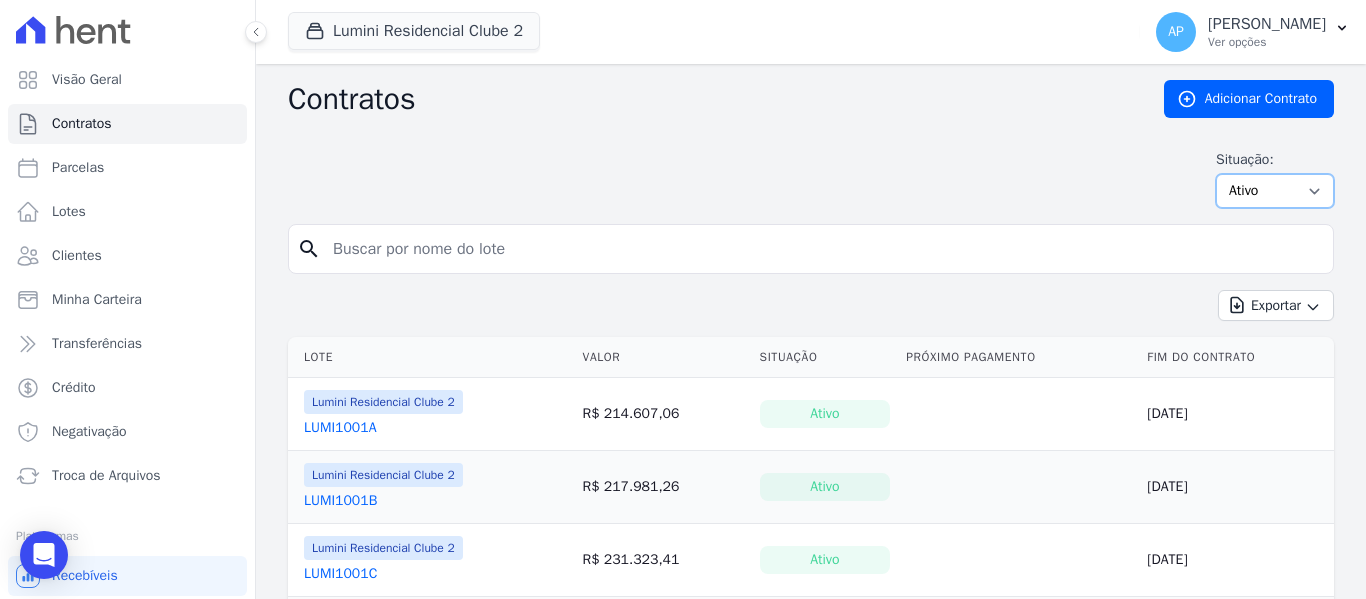 drag, startPoint x: 1249, startPoint y: 187, endPoint x: 1249, endPoint y: 205, distance: 18 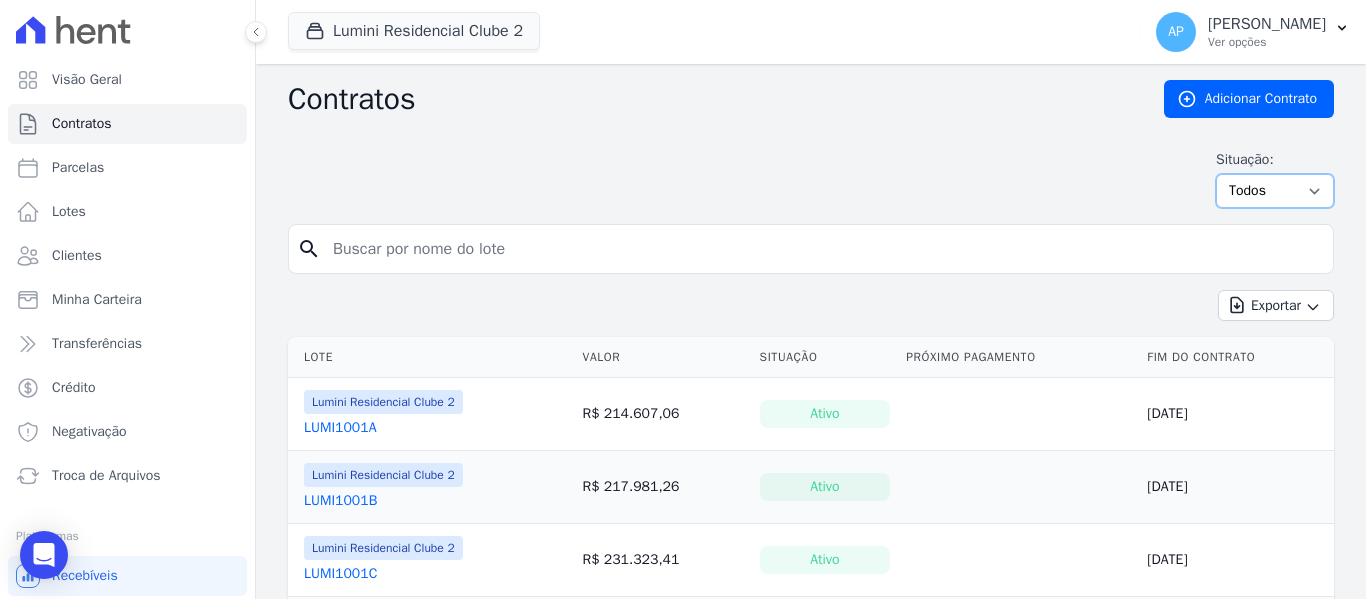 click on "Ativo
Todos
Pausado
Distratado
Rascunho
Expirado
Encerrado" at bounding box center (1275, 191) 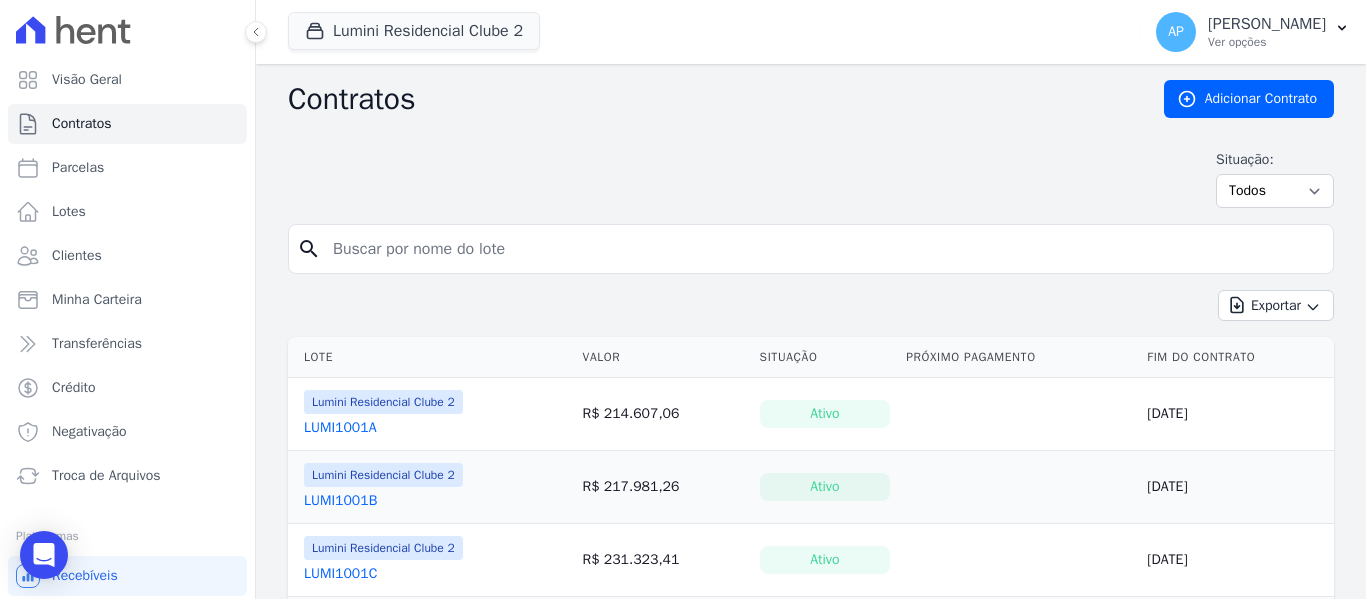 drag, startPoint x: 442, startPoint y: 248, endPoint x: 397, endPoint y: 246, distance: 45.044422 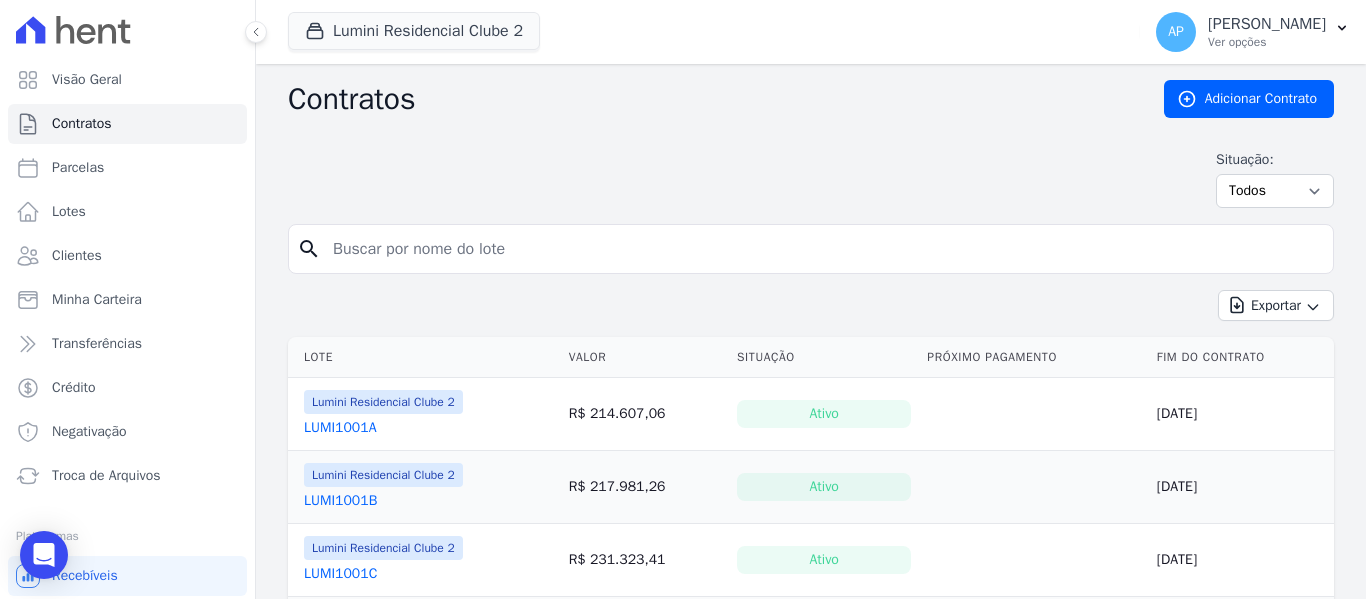 scroll, scrollTop: 0, scrollLeft: 0, axis: both 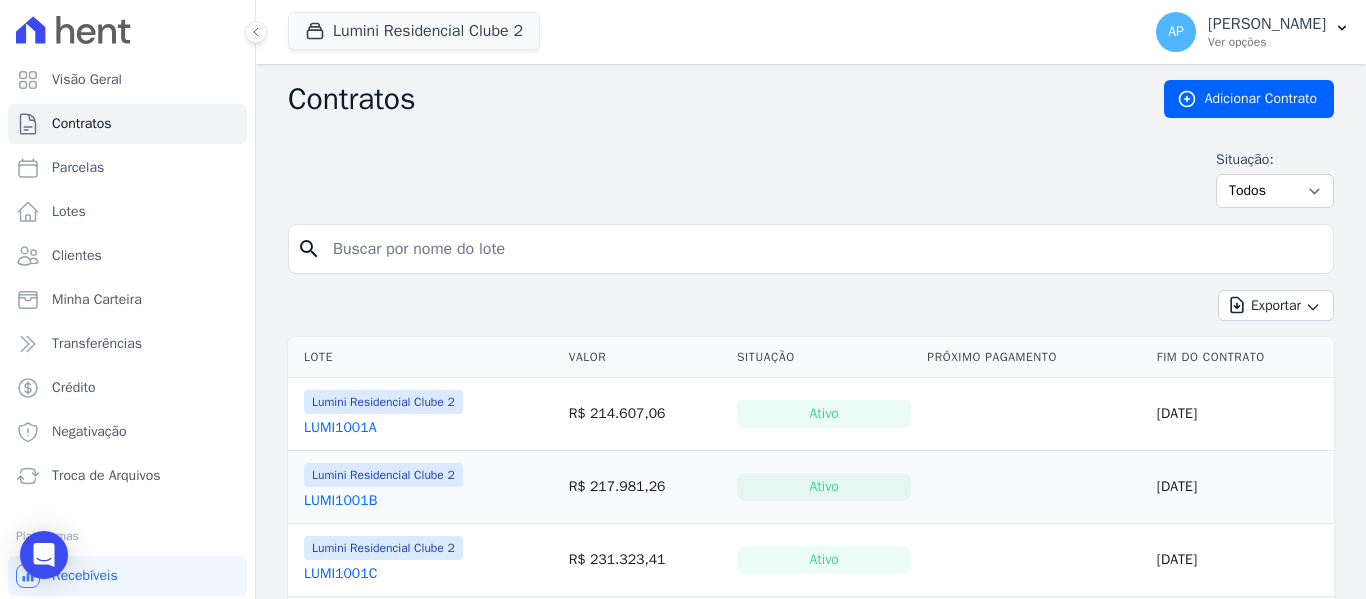 click at bounding box center (823, 249) 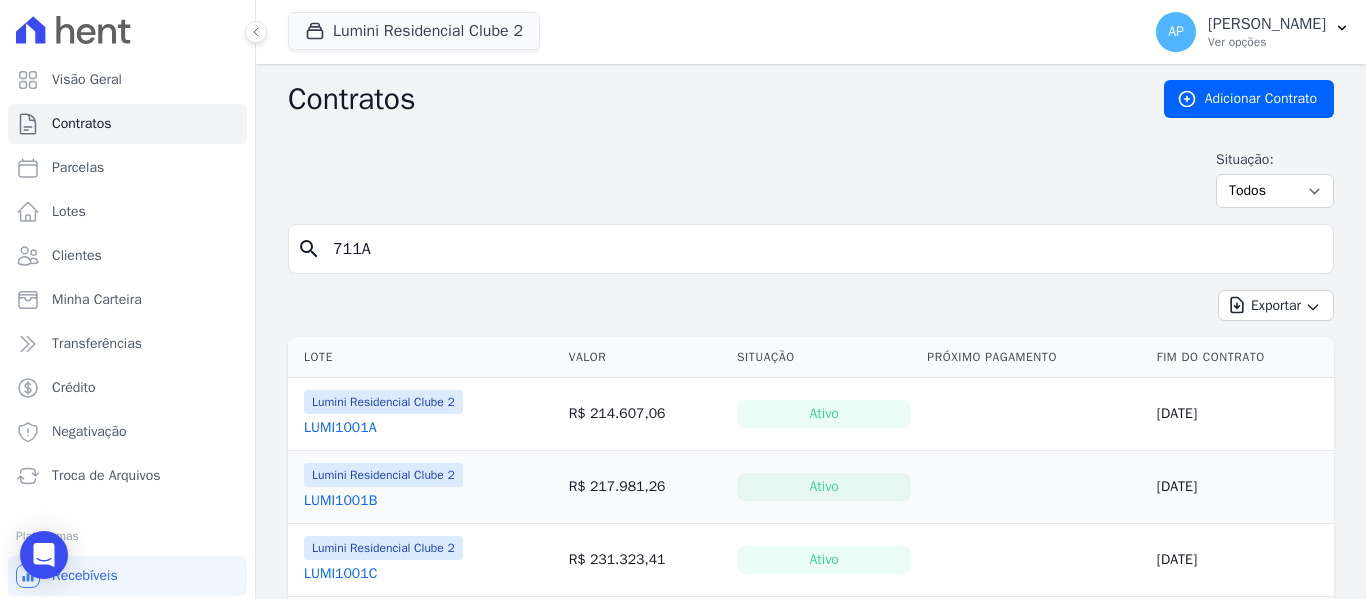 type on "711A" 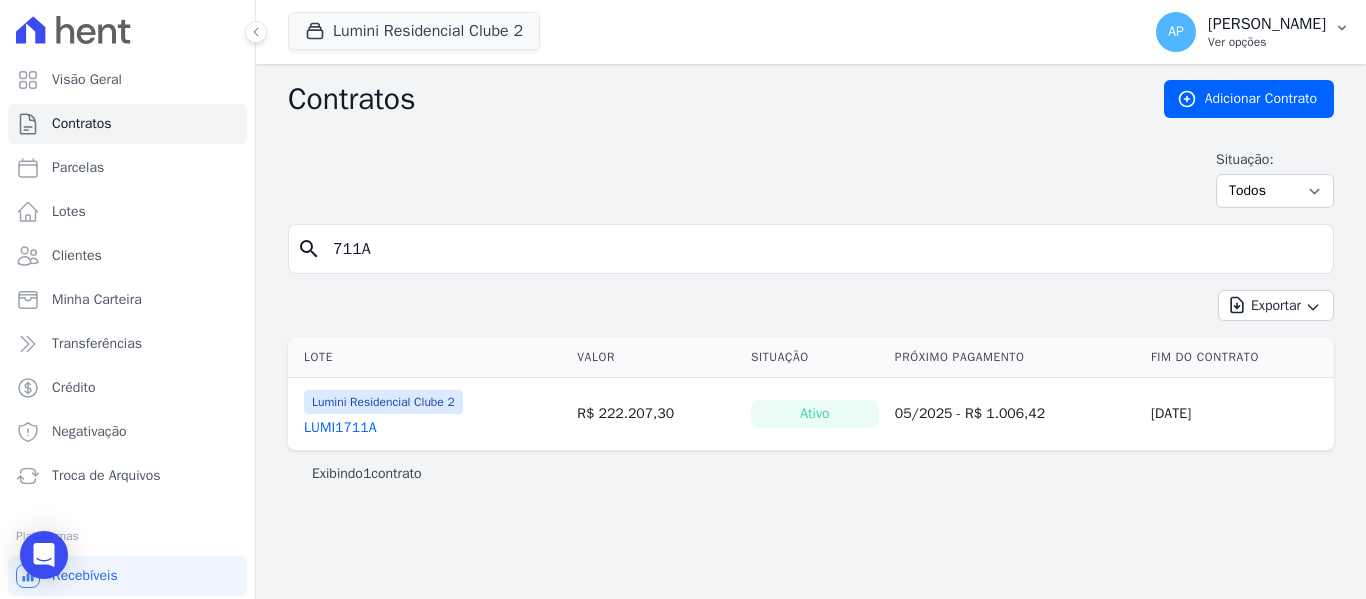 click on "[PERSON_NAME]" at bounding box center [1267, 24] 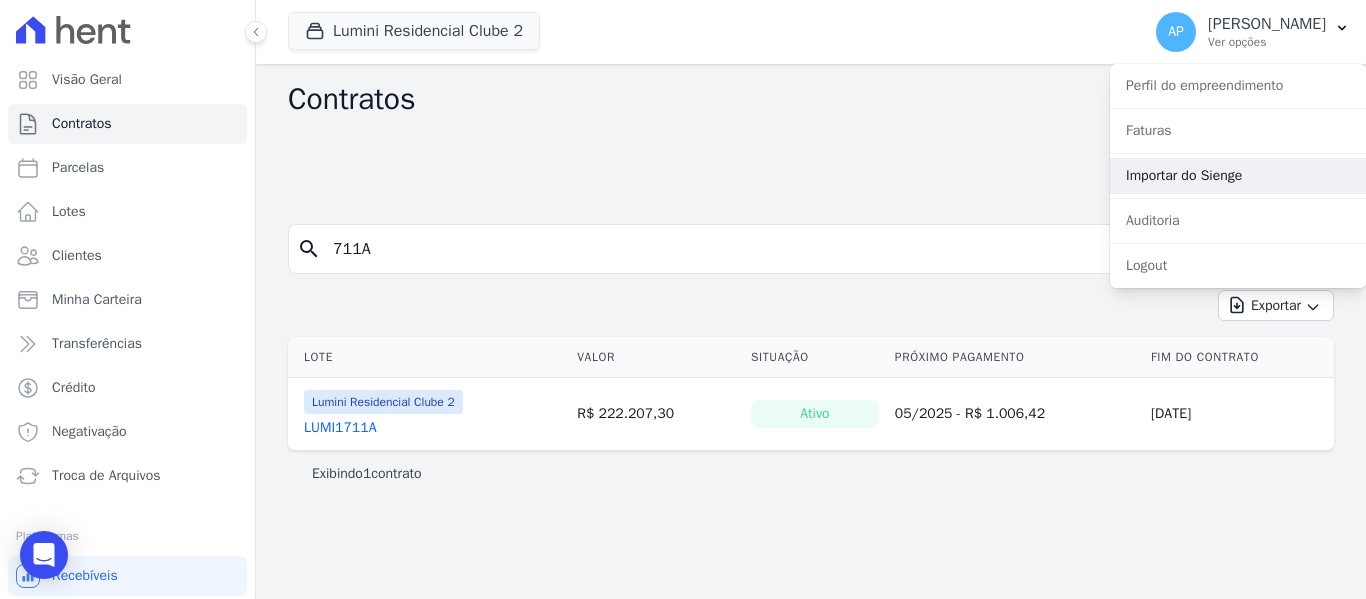 click on "Importar do Sienge" at bounding box center [1238, 176] 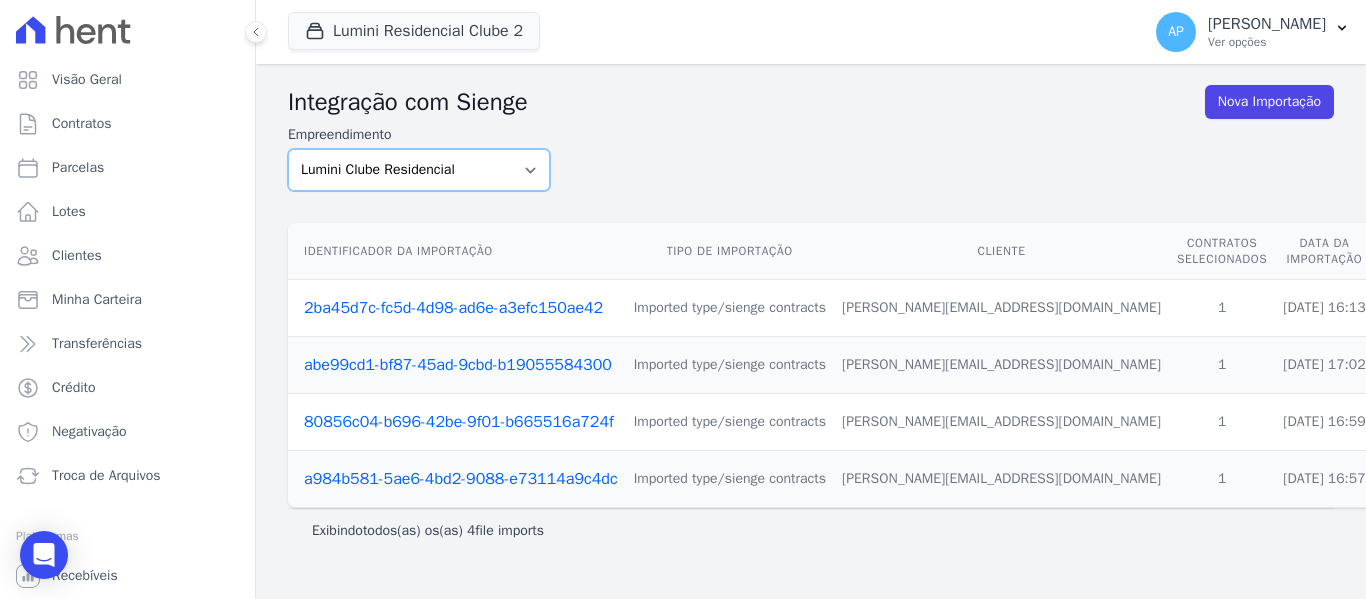 click on "Lumini Clube Residencial
Lumini Residencial Clube 2" at bounding box center [419, 170] 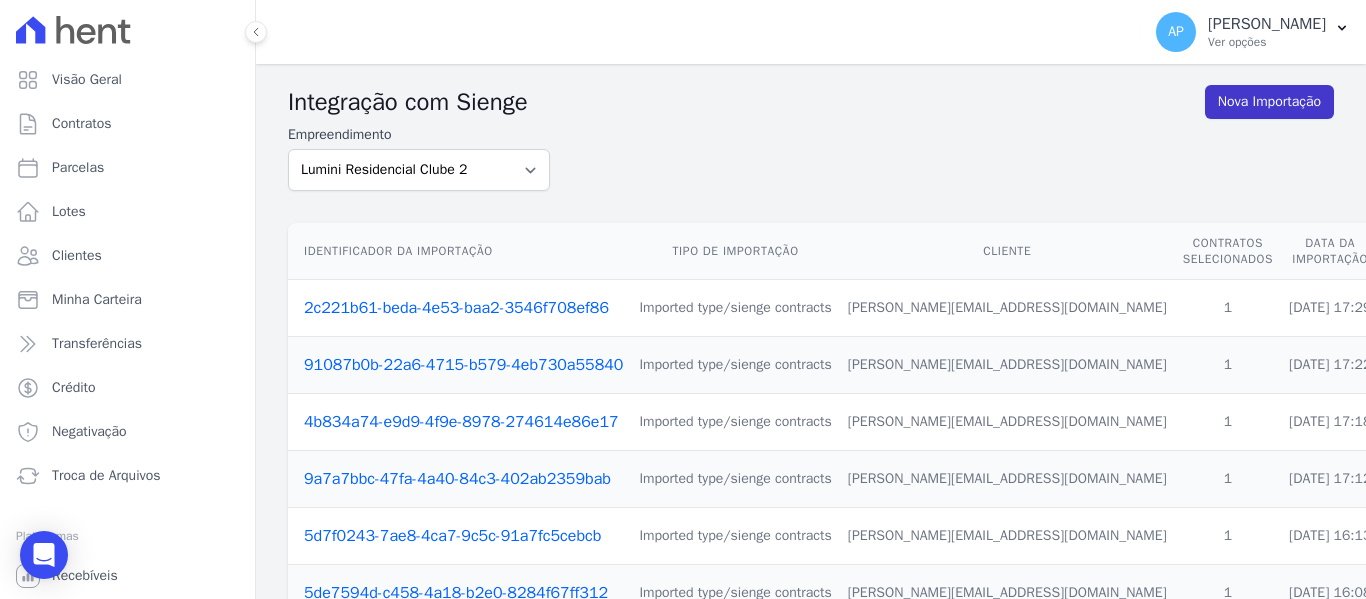 scroll, scrollTop: 0, scrollLeft: 0, axis: both 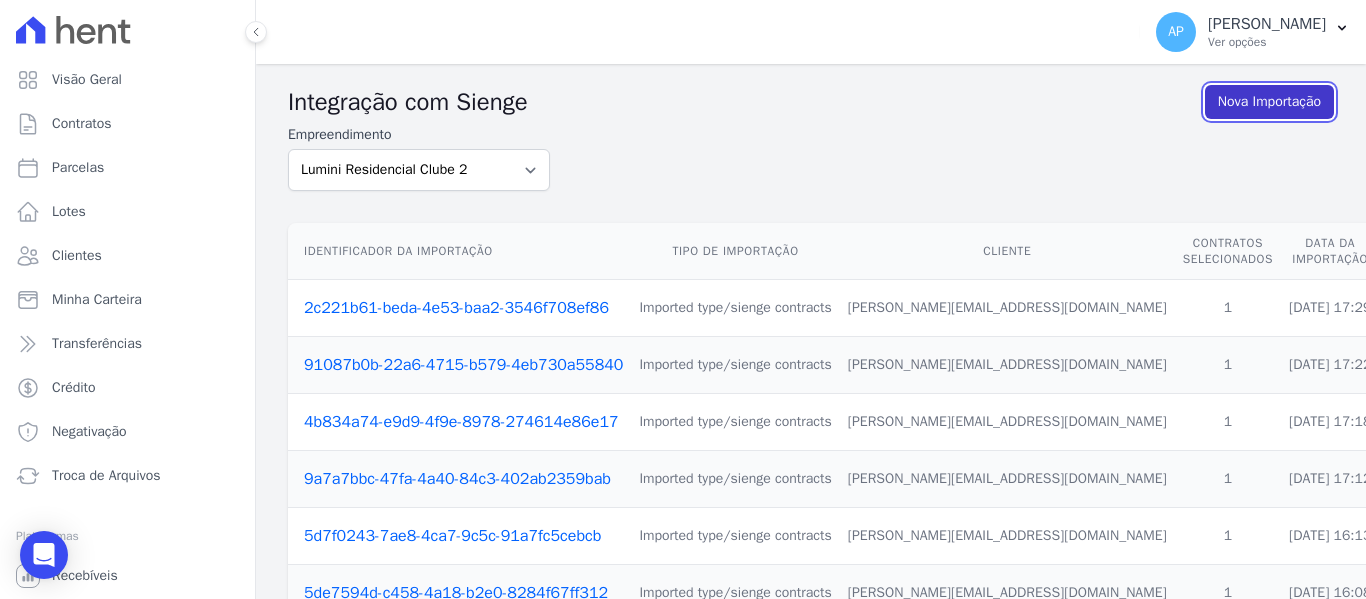 click on "Nova Importação" at bounding box center (1269, 102) 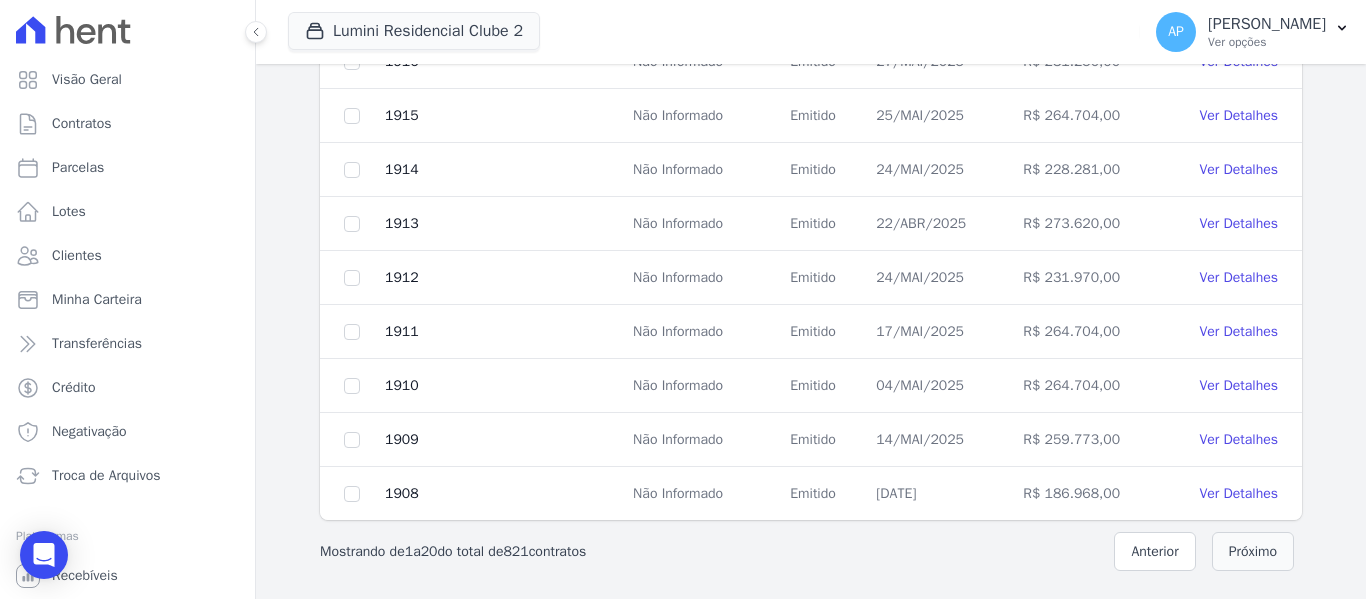 click on "Próximo" at bounding box center (1253, 551) 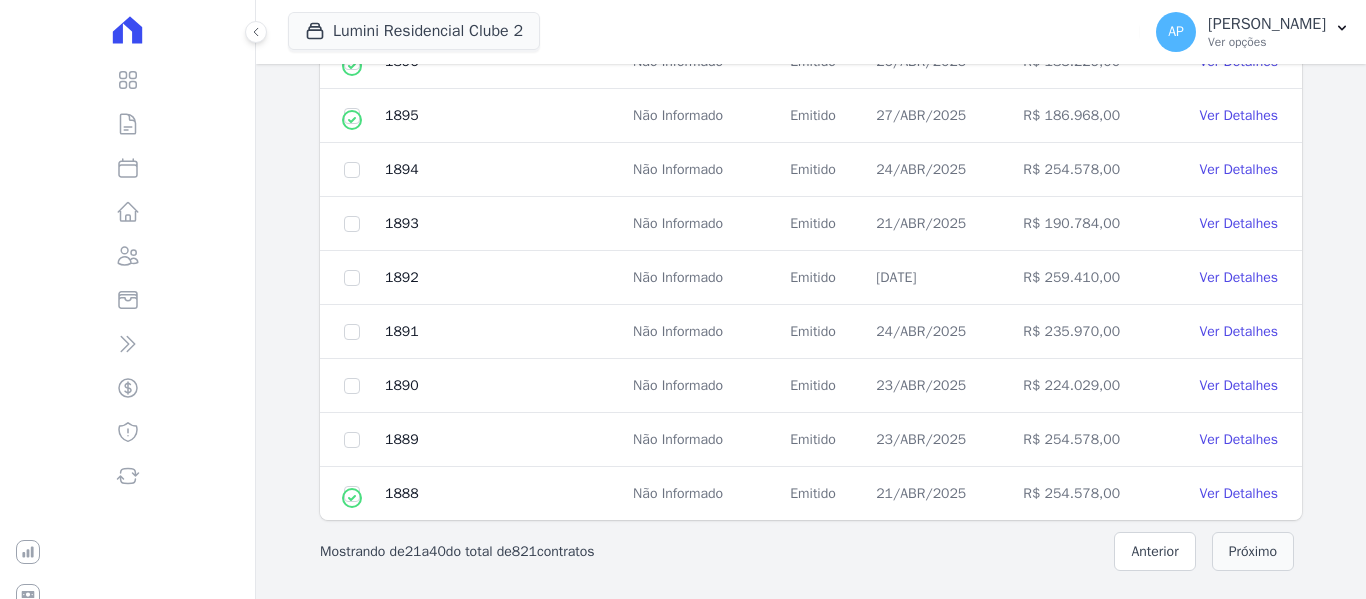 click on "Próximo" at bounding box center (1253, 551) 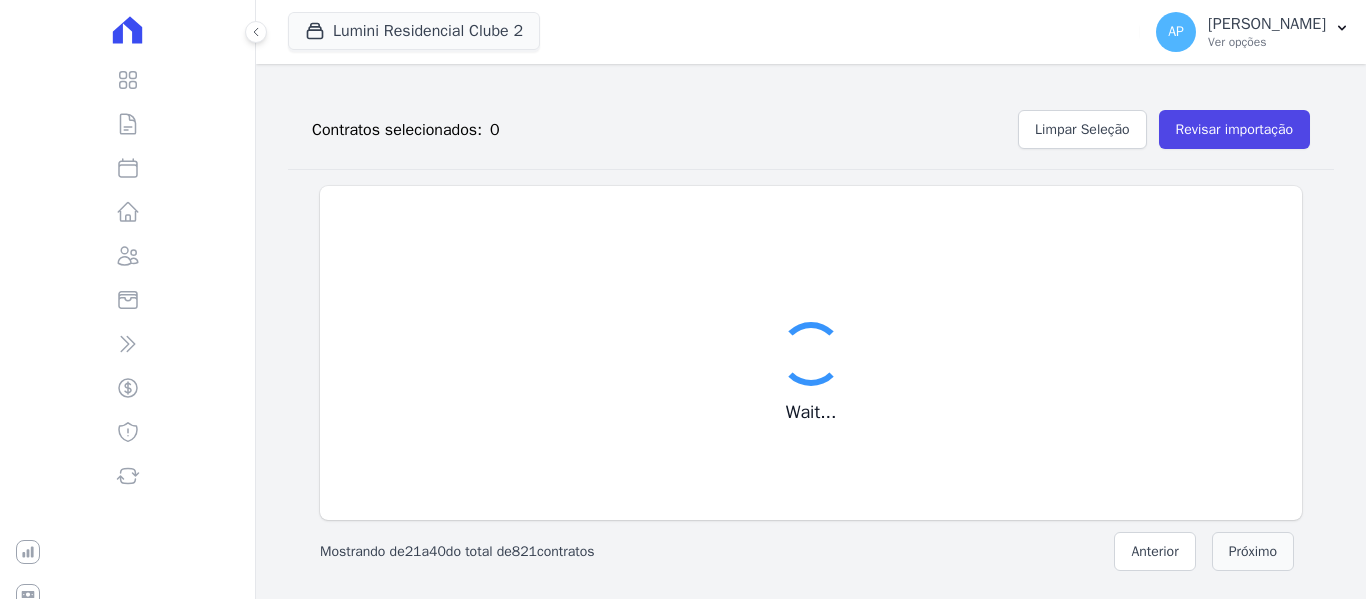 scroll, scrollTop: 226, scrollLeft: 0, axis: vertical 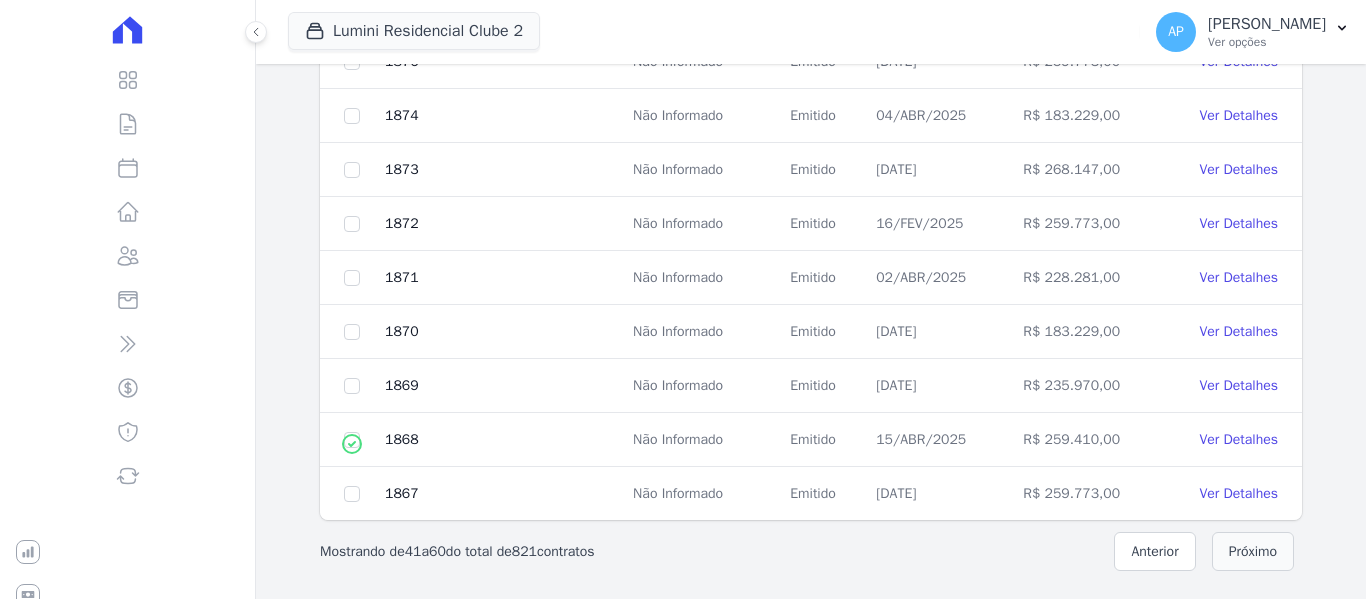 click on "Próximo" at bounding box center (1253, 551) 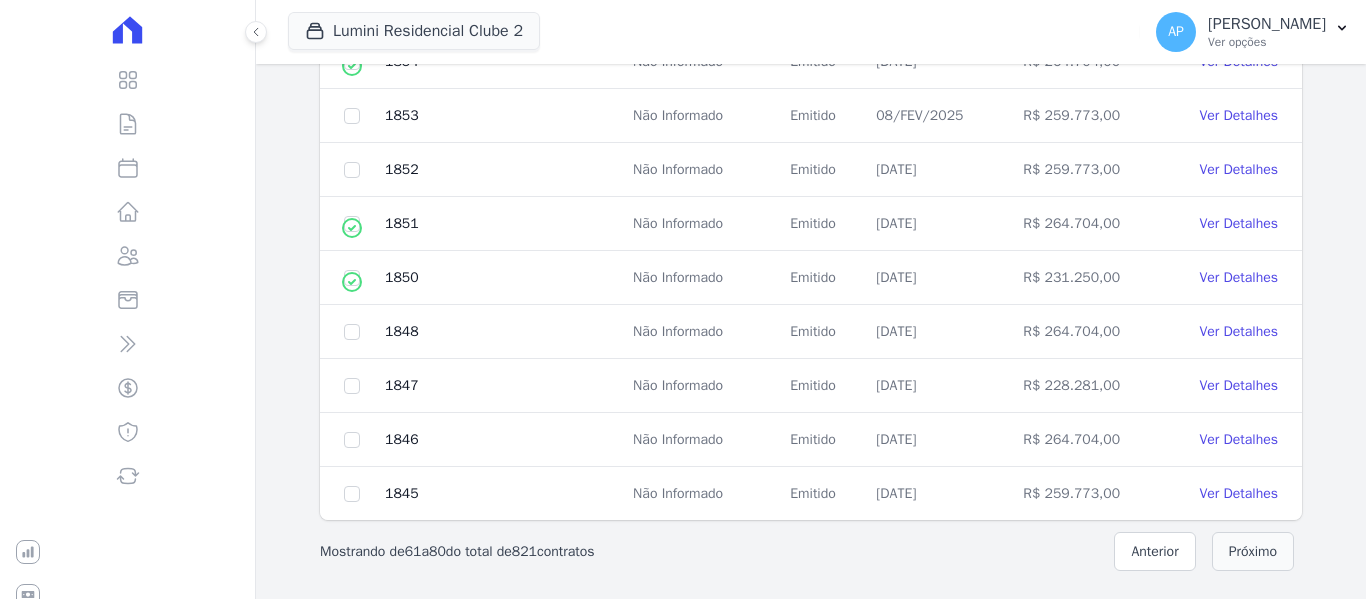 click on "Próximo" at bounding box center [1253, 551] 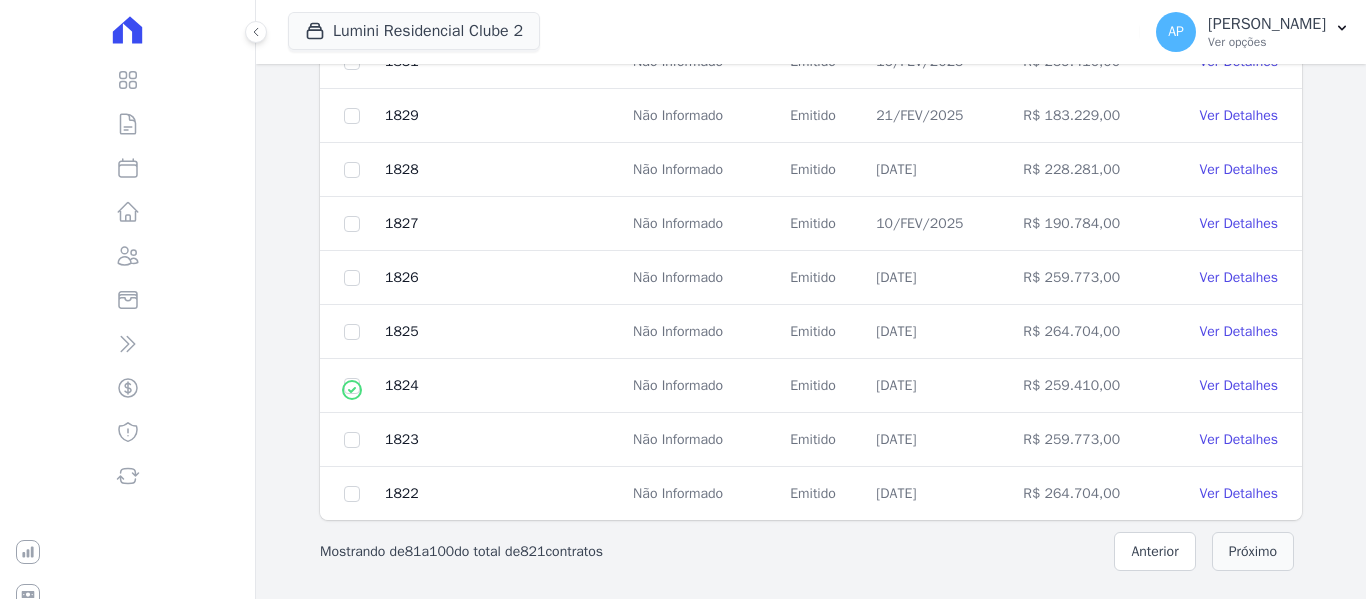 click on "Próximo" at bounding box center (1253, 551) 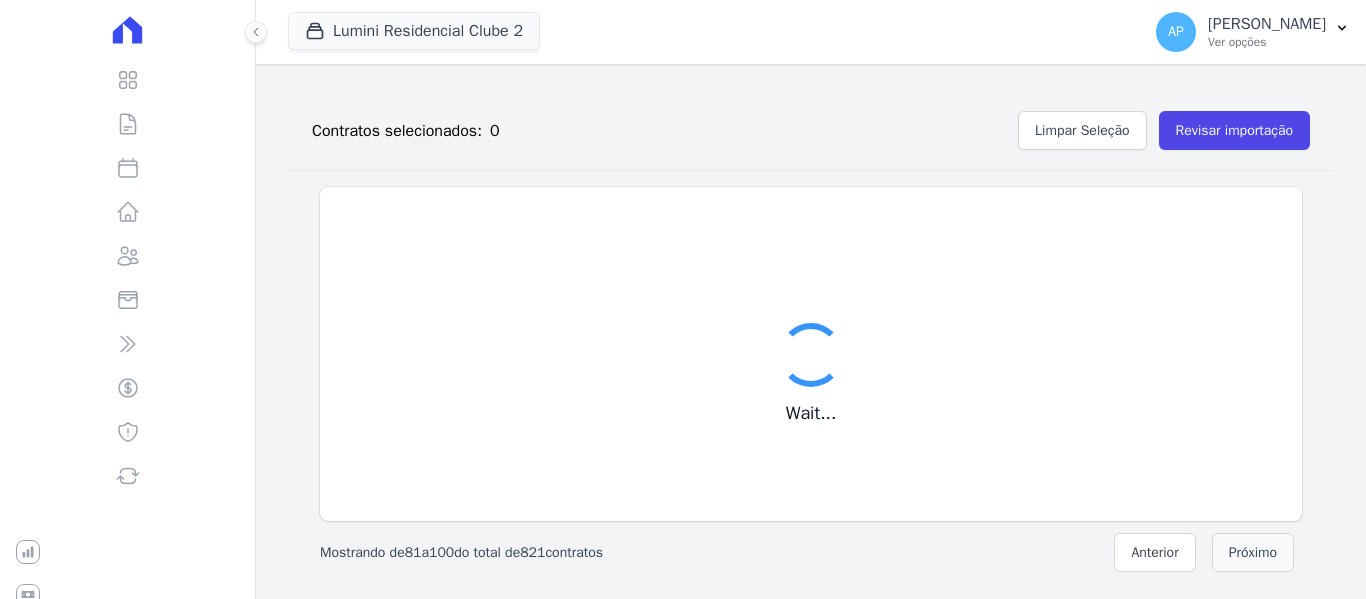 scroll, scrollTop: 1022, scrollLeft: 0, axis: vertical 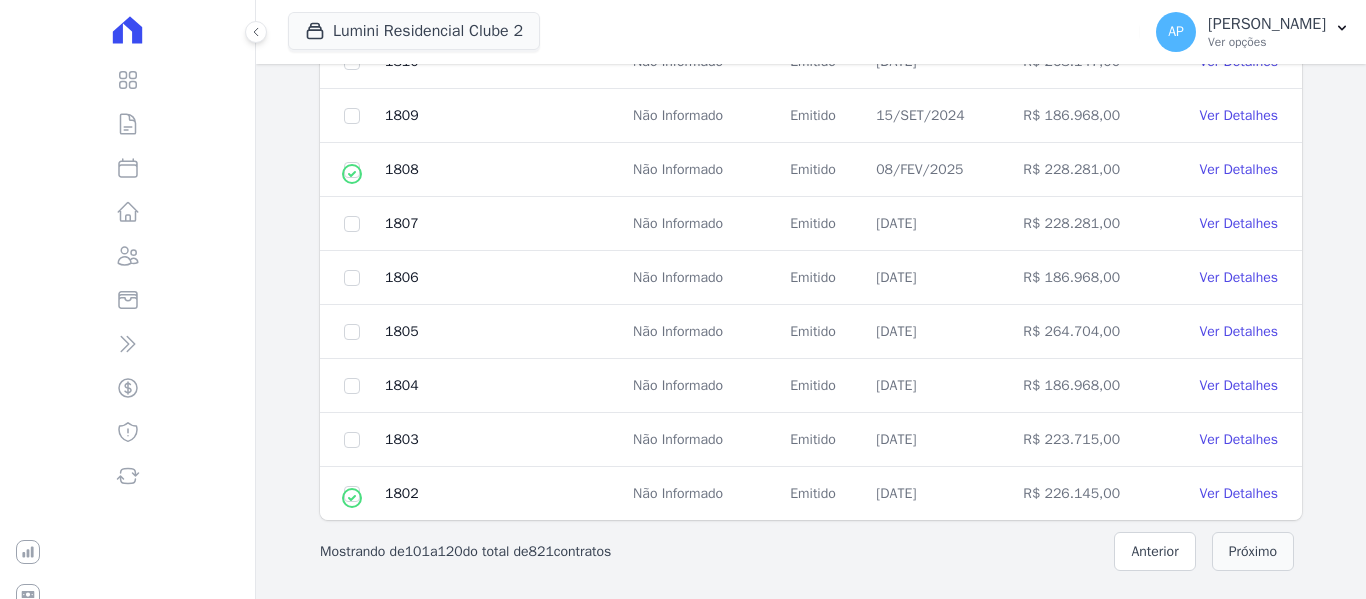 click on "Próximo" at bounding box center (1253, 551) 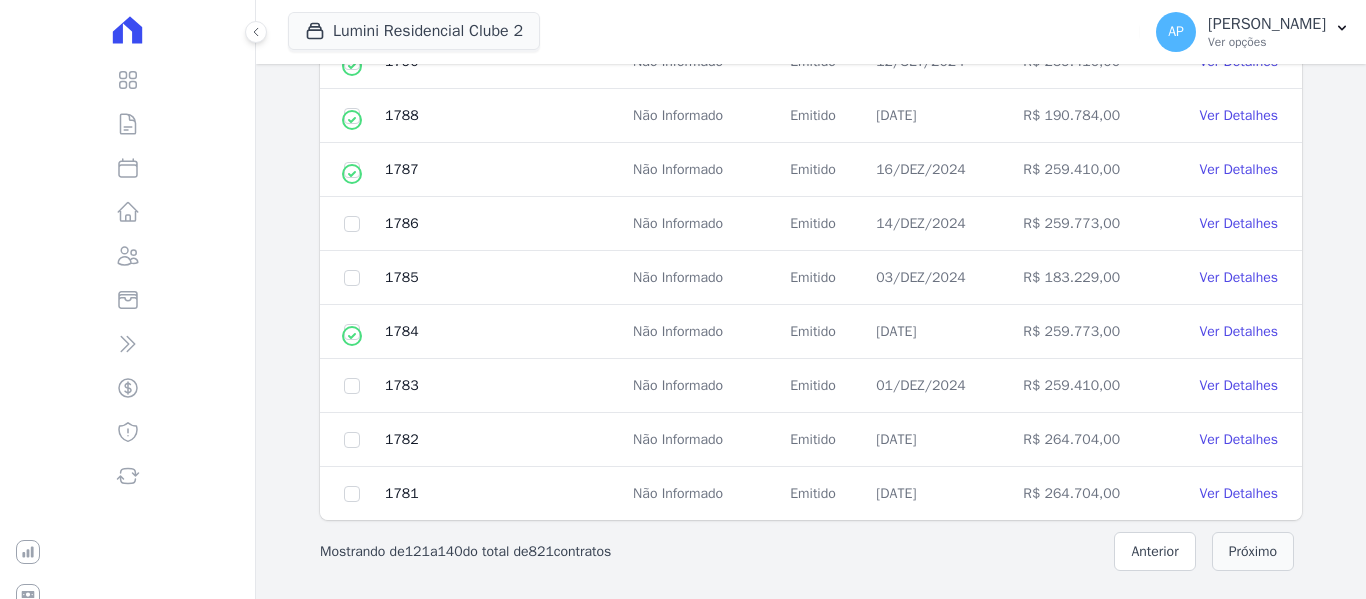 click on "Próximo" at bounding box center [1253, 551] 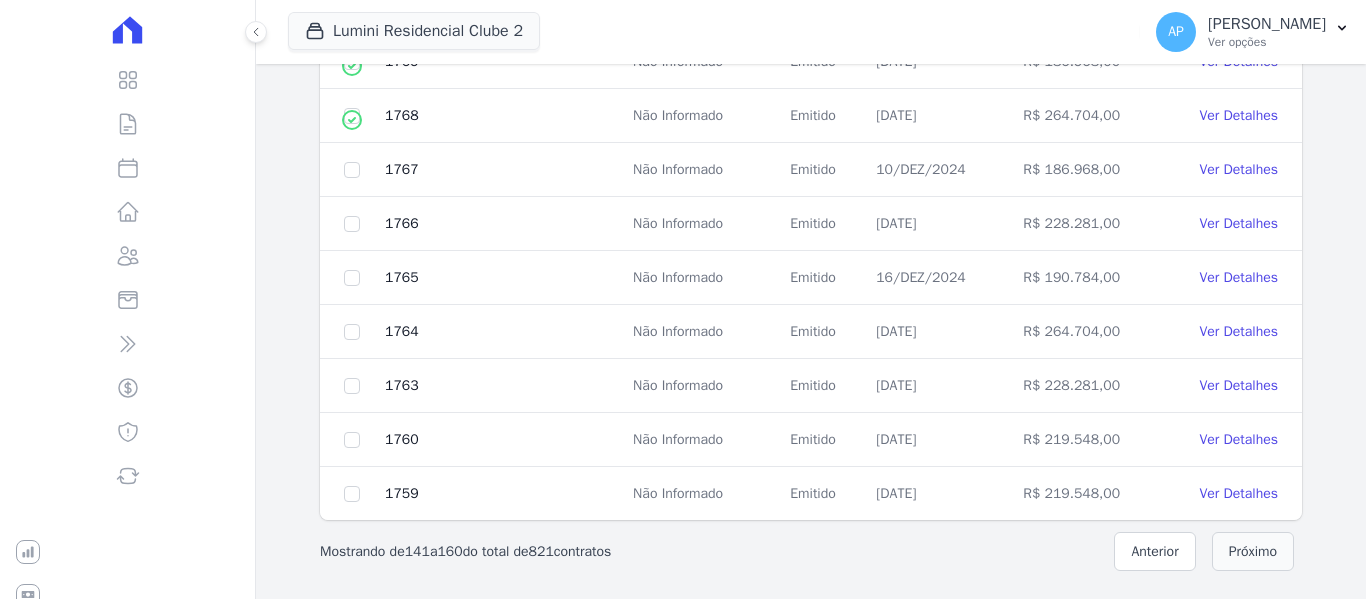 click on "Próximo" at bounding box center (1253, 551) 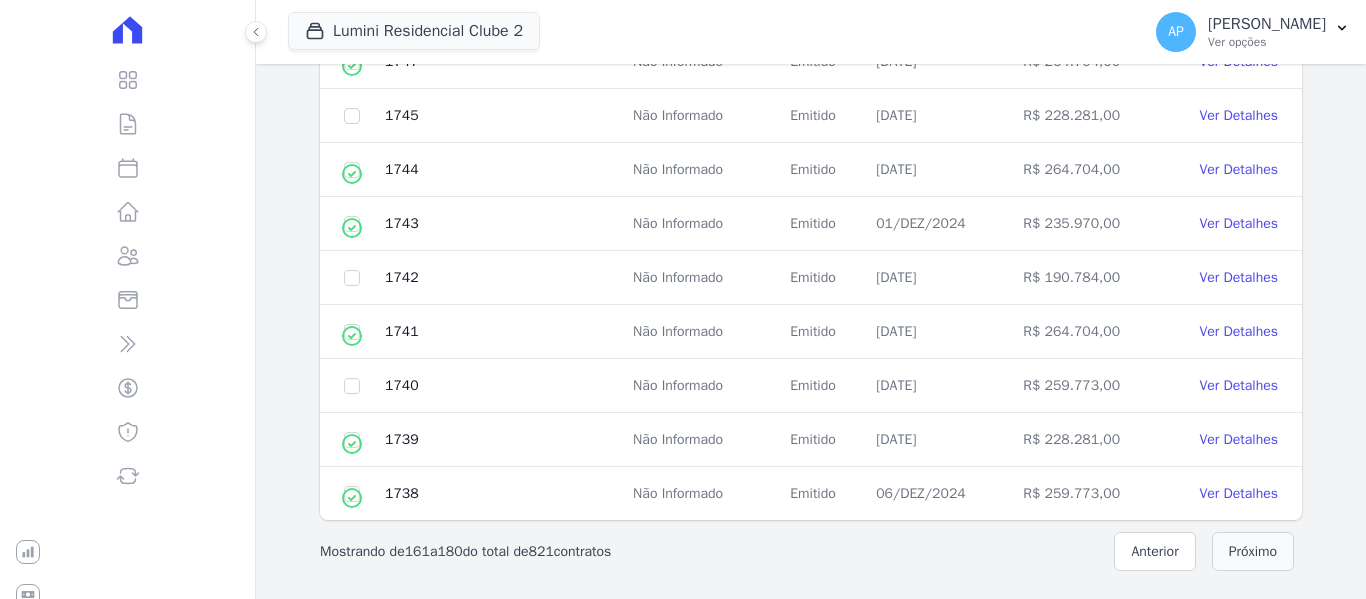 click on "Próximo" at bounding box center (1253, 551) 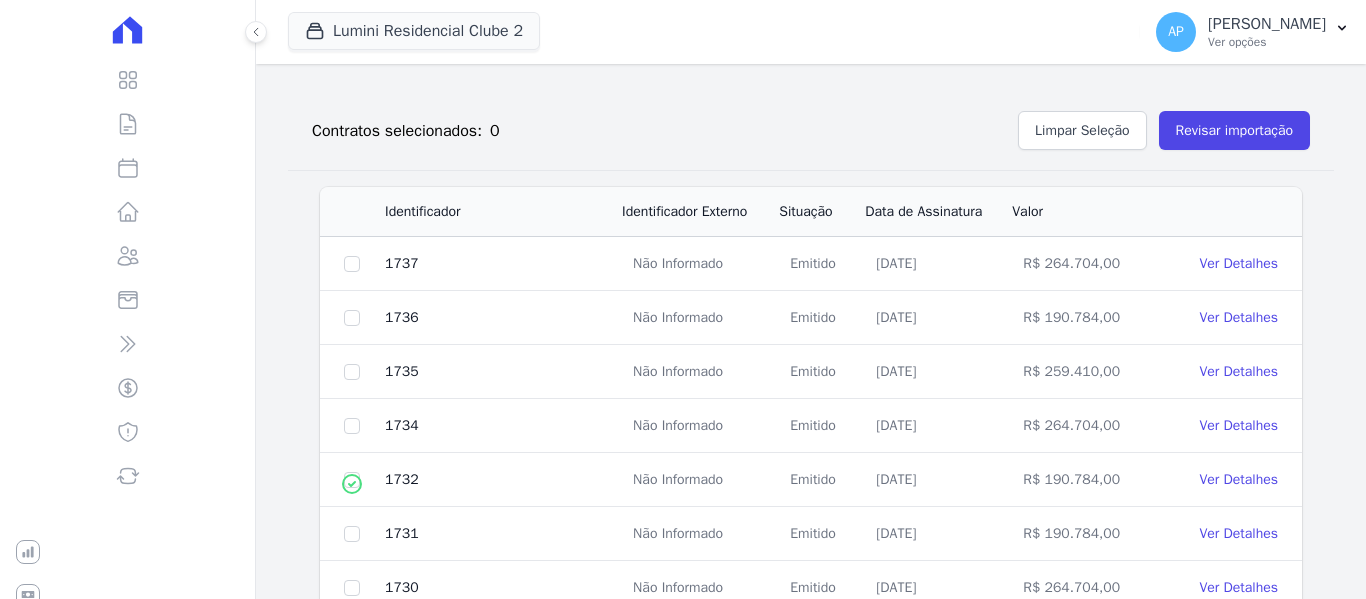 scroll, scrollTop: 1022, scrollLeft: 0, axis: vertical 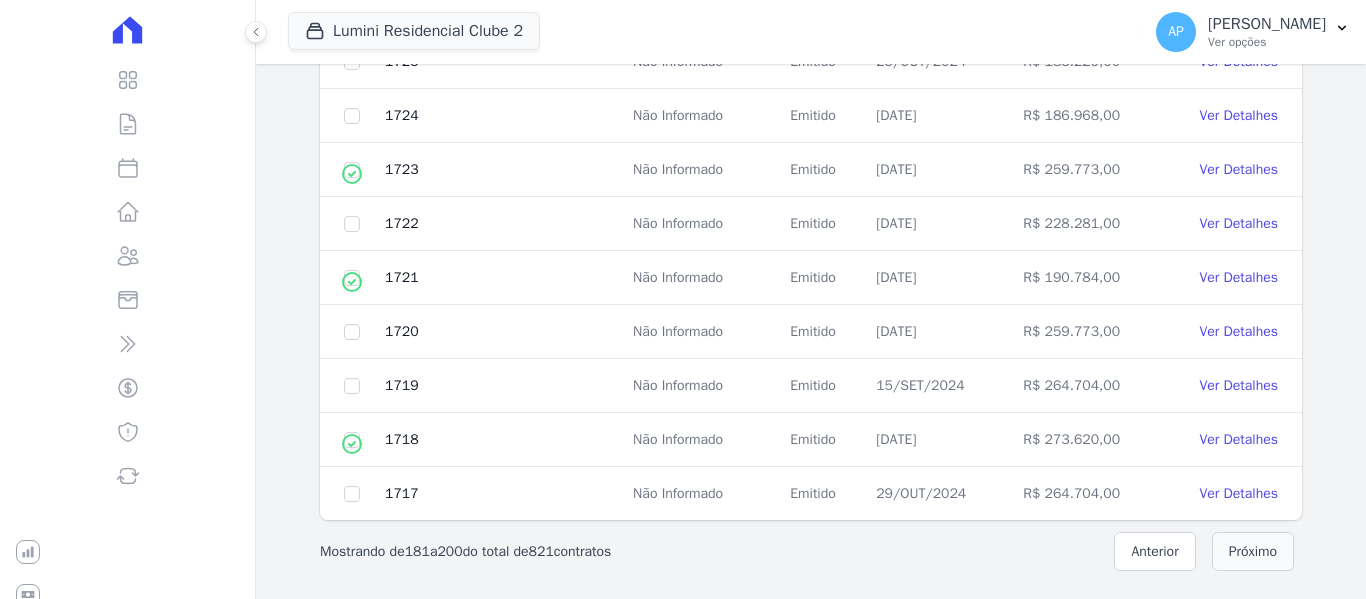 click on "Próximo" at bounding box center (1253, 551) 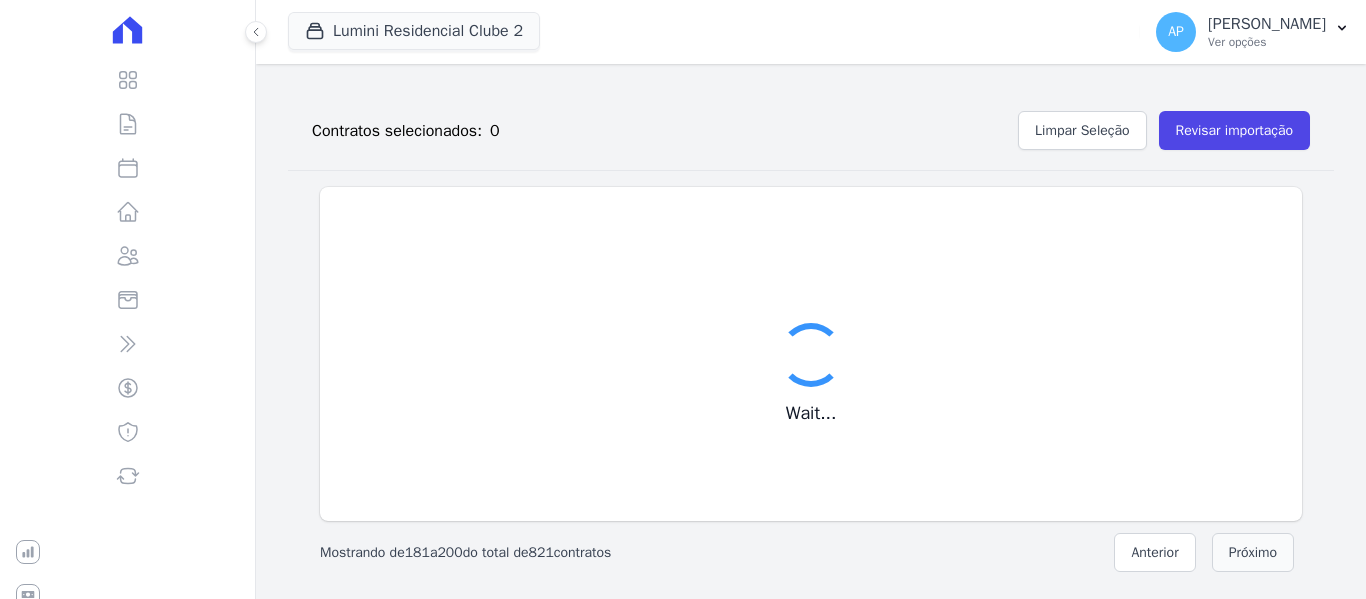 scroll, scrollTop: 1022, scrollLeft: 0, axis: vertical 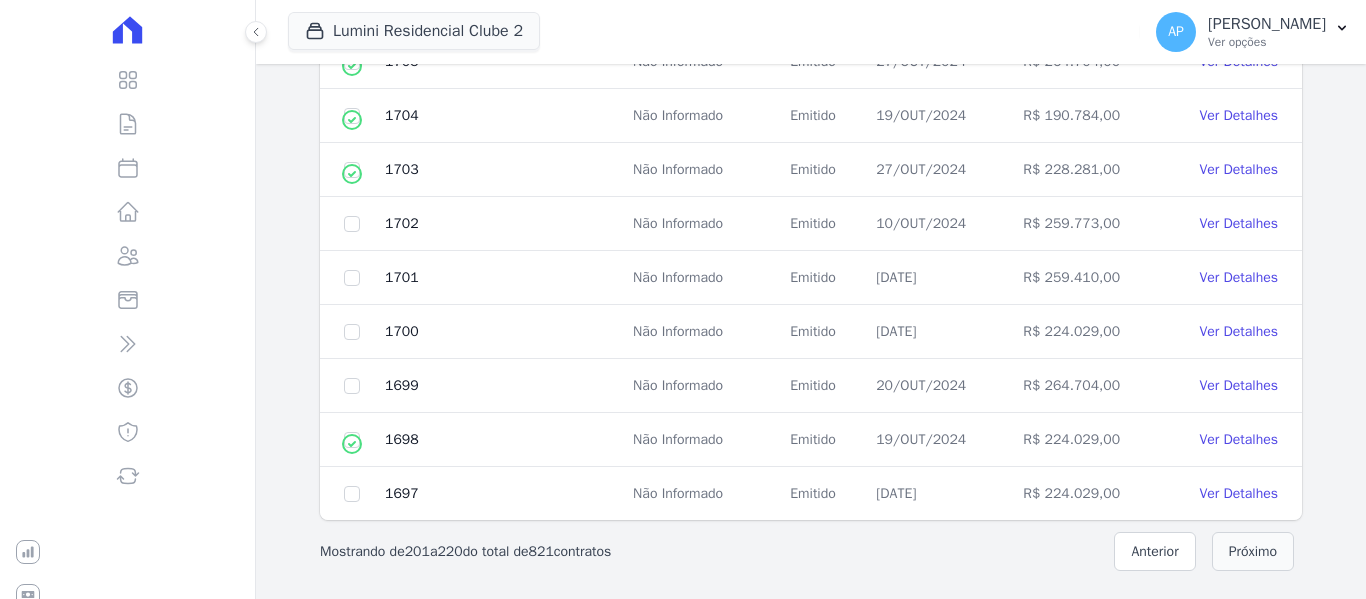 click on "Próximo" at bounding box center [1253, 551] 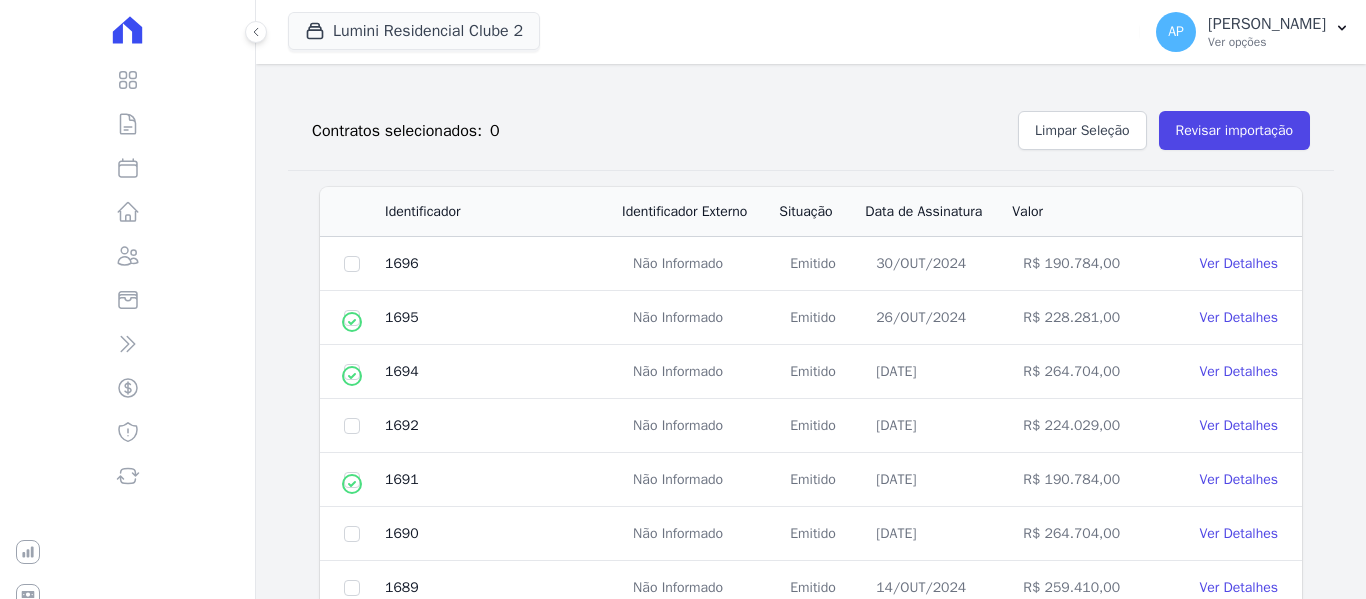 scroll, scrollTop: 1022, scrollLeft: 0, axis: vertical 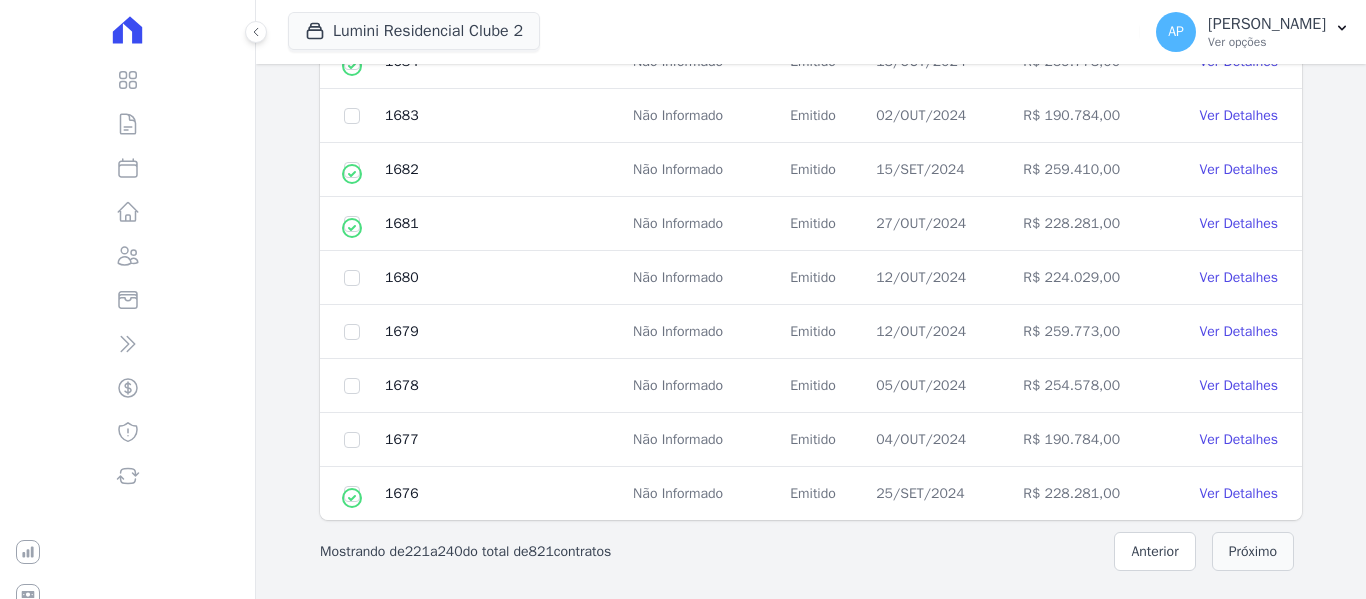 click on "Próximo" at bounding box center [1253, 551] 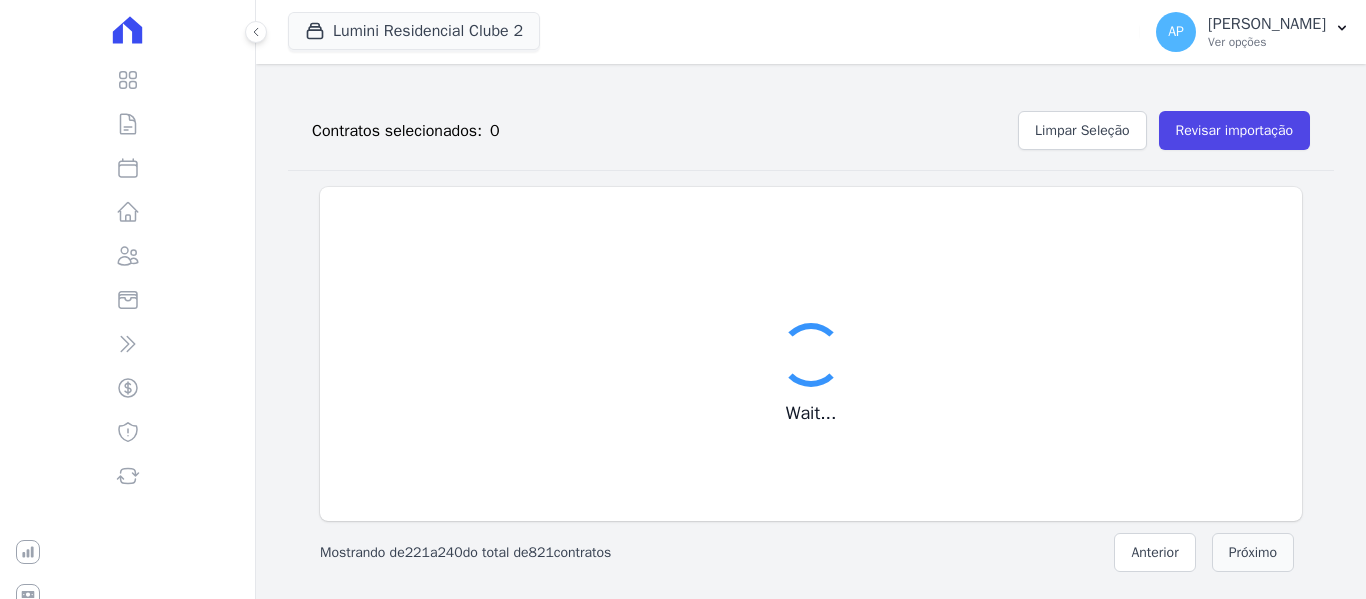scroll, scrollTop: 1022, scrollLeft: 0, axis: vertical 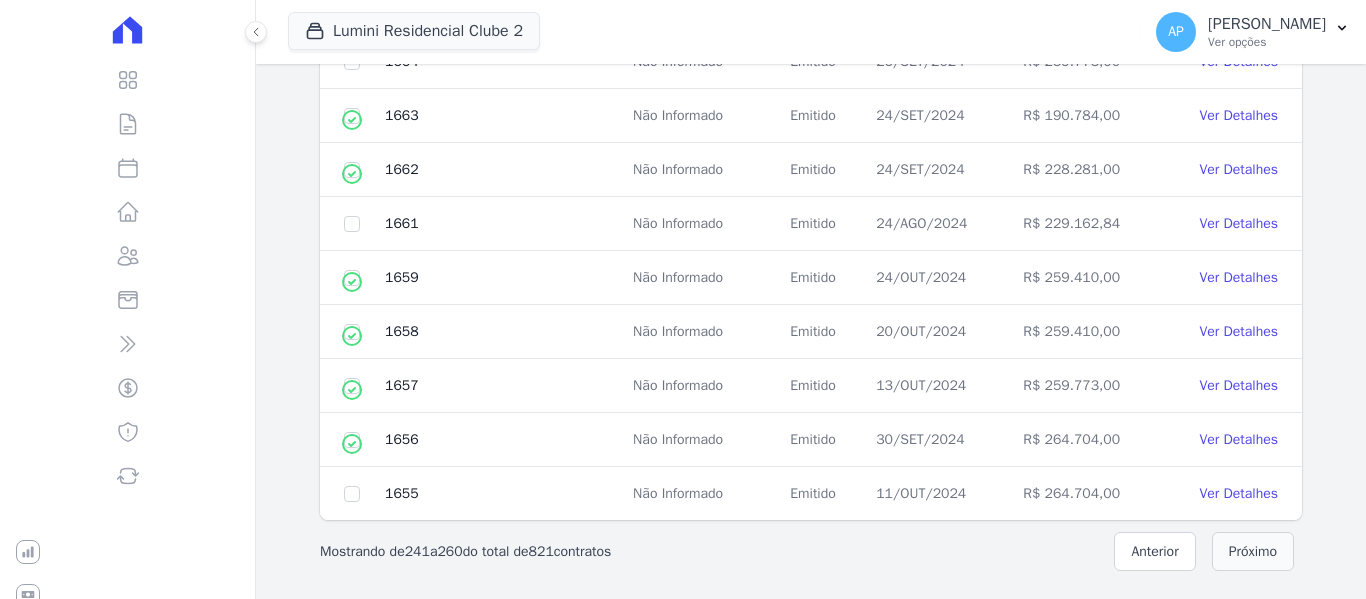 click on "Próximo" at bounding box center [1253, 551] 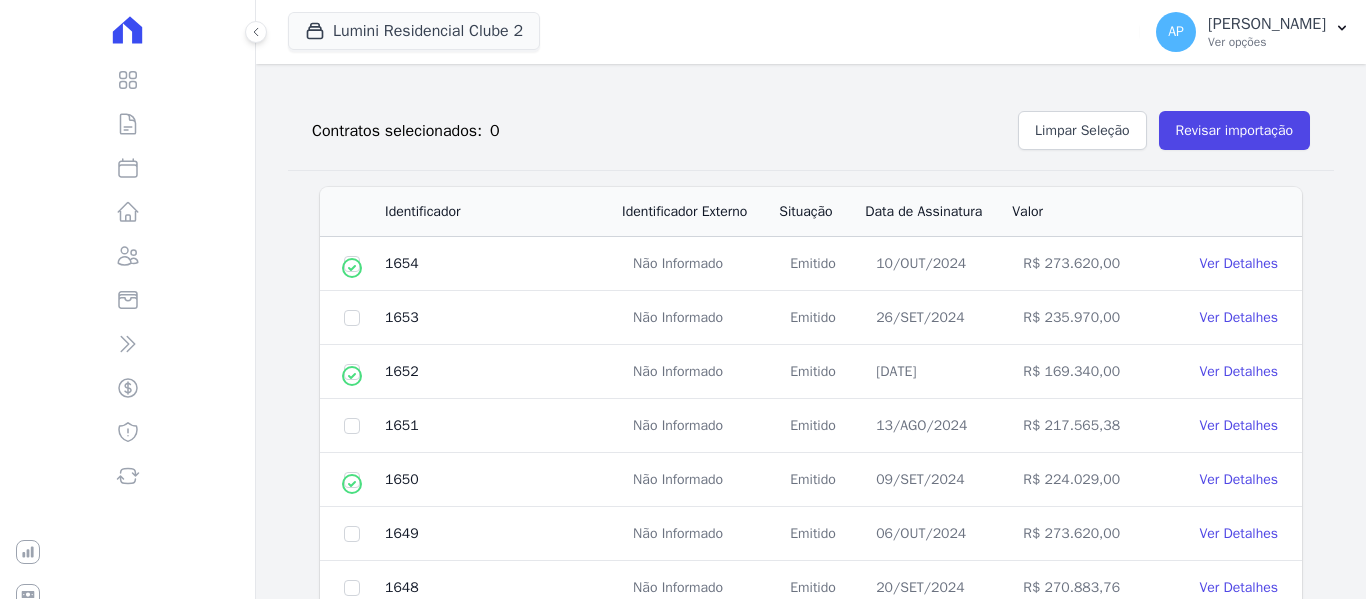 scroll, scrollTop: 1022, scrollLeft: 0, axis: vertical 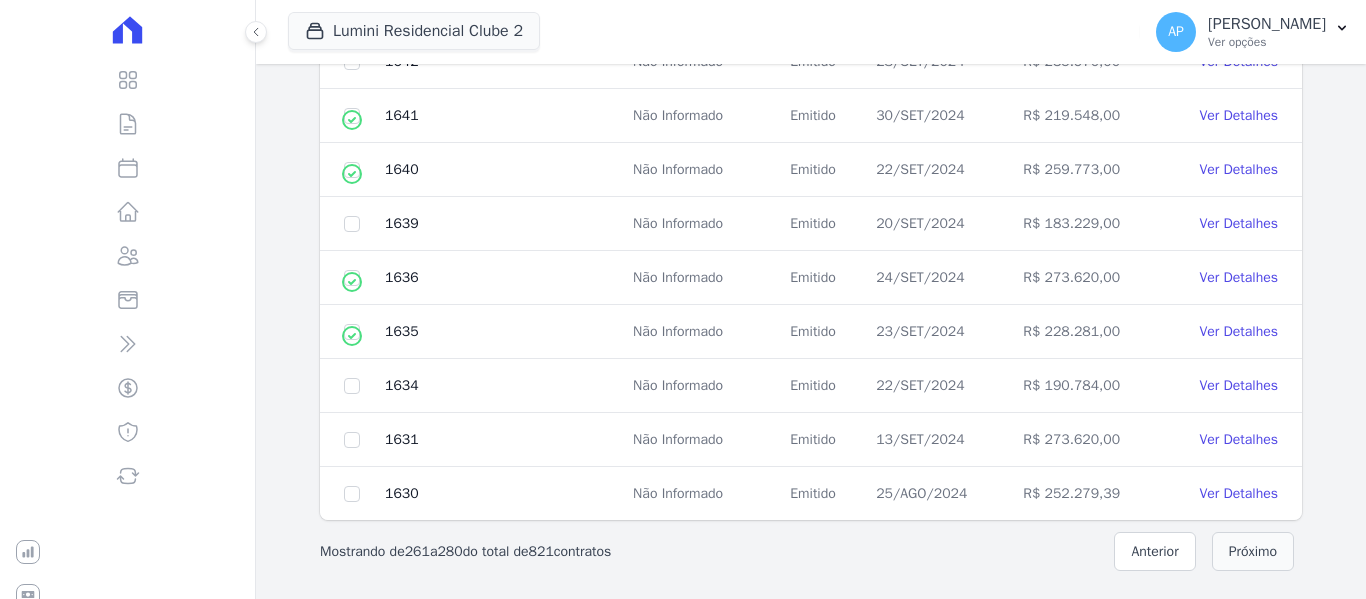 click on "Próximo" at bounding box center [1253, 551] 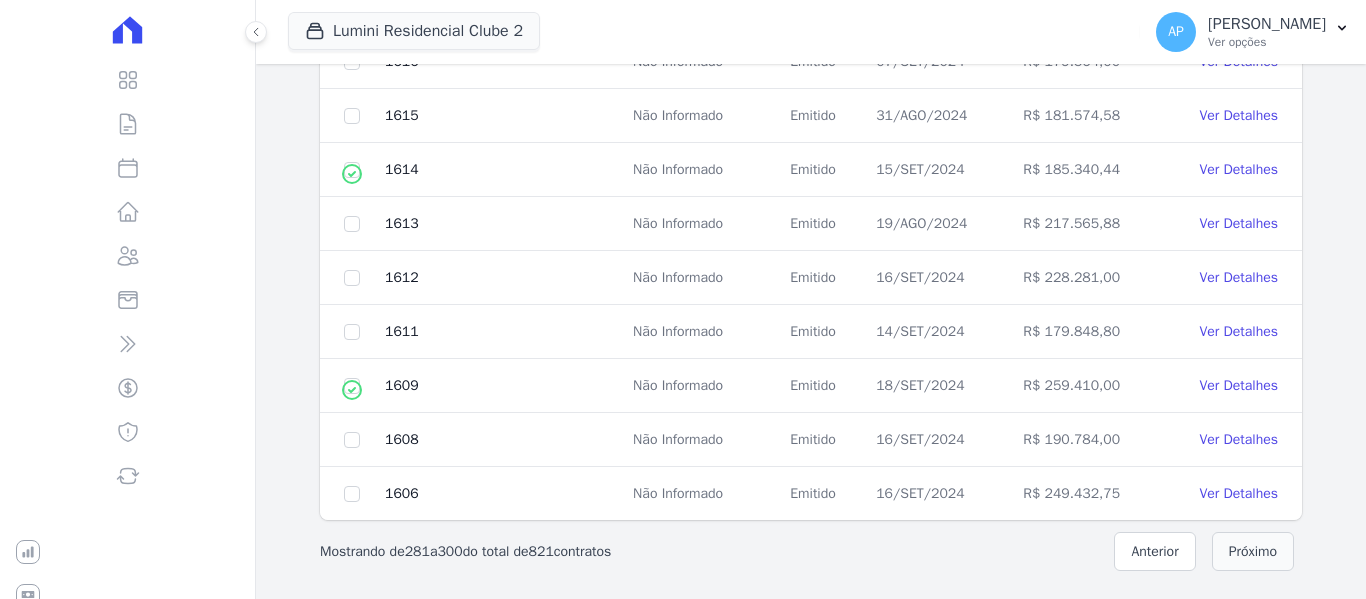 click on "Próximo" at bounding box center [1253, 551] 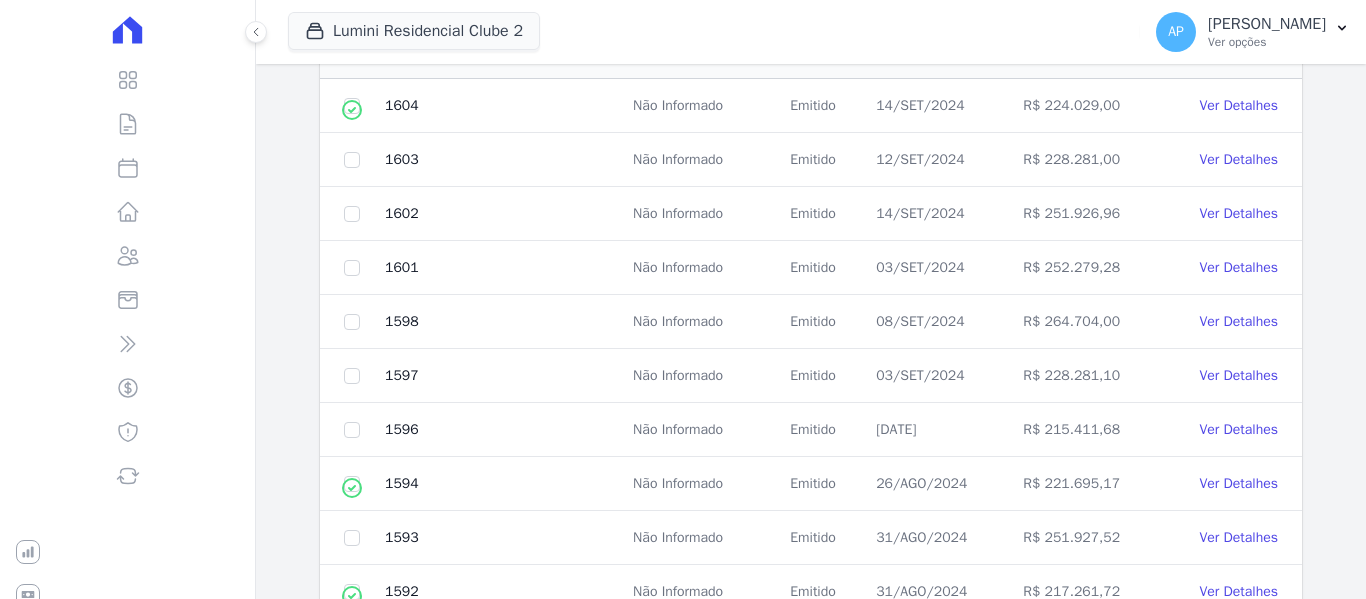 scroll, scrollTop: 322, scrollLeft: 0, axis: vertical 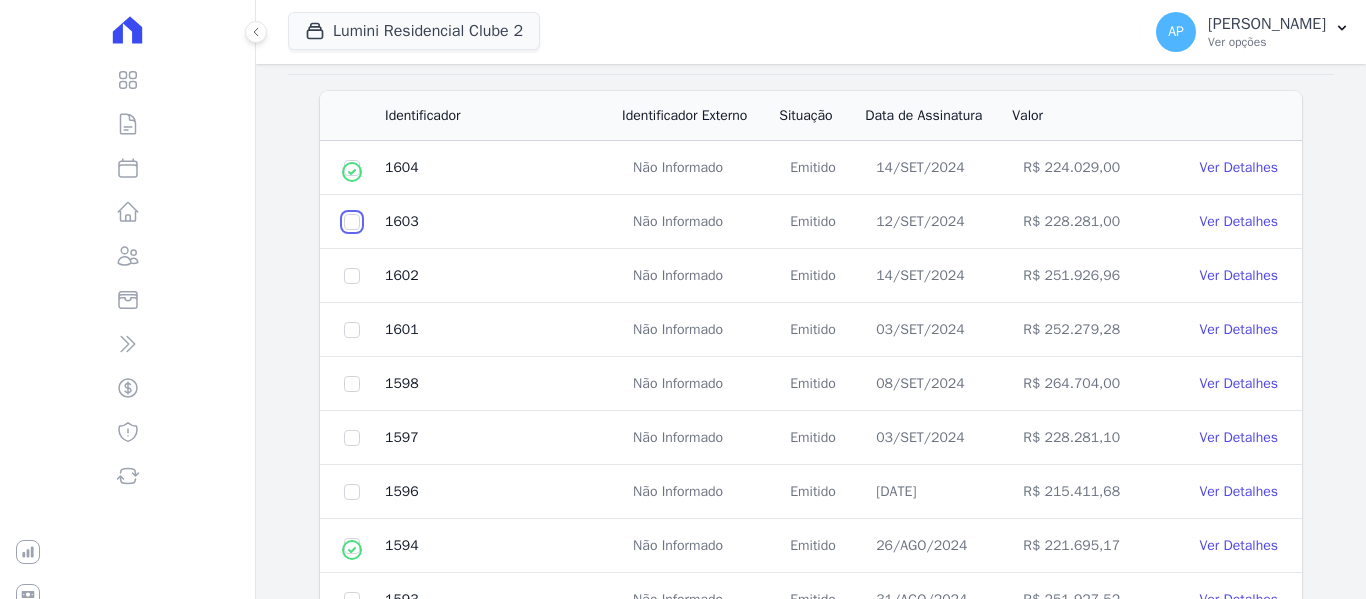 click at bounding box center [352, 168] 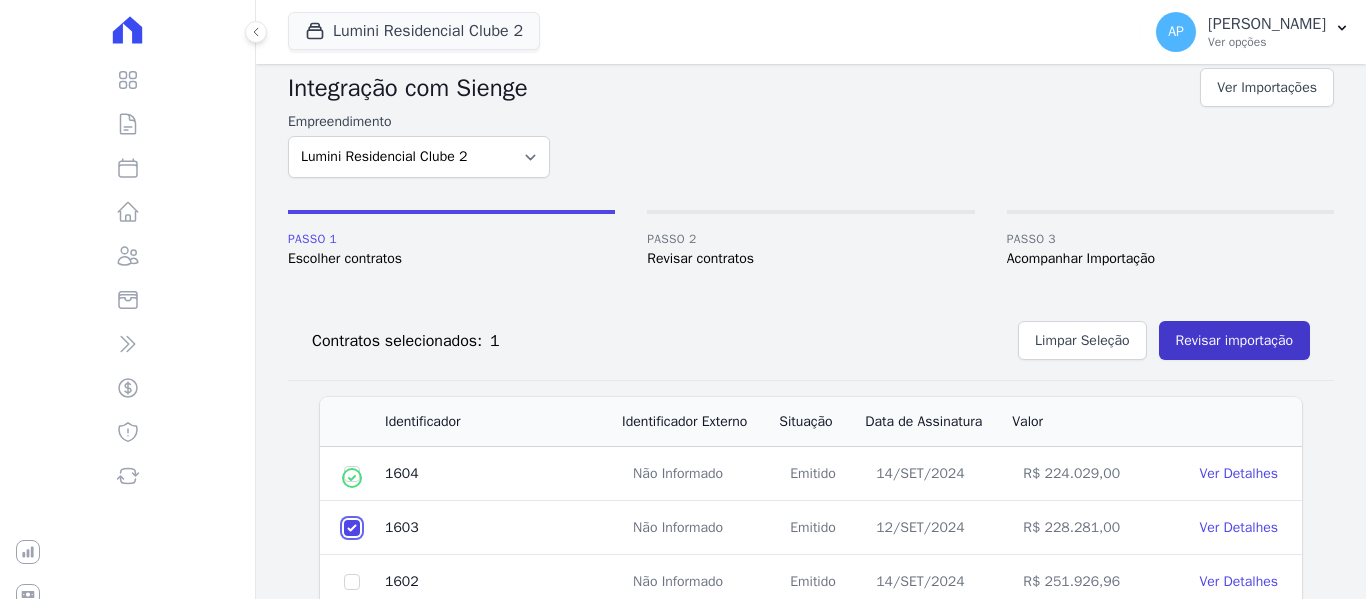 scroll, scrollTop: 0, scrollLeft: 0, axis: both 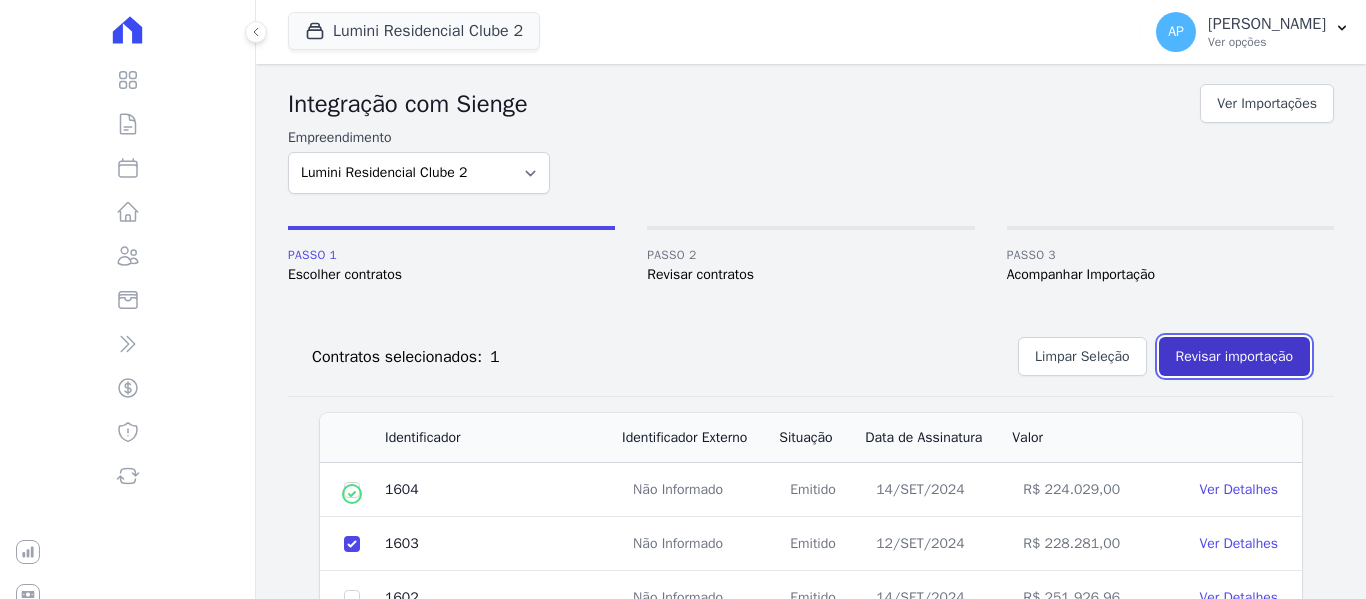 click on "Revisar importação" at bounding box center (1234, 356) 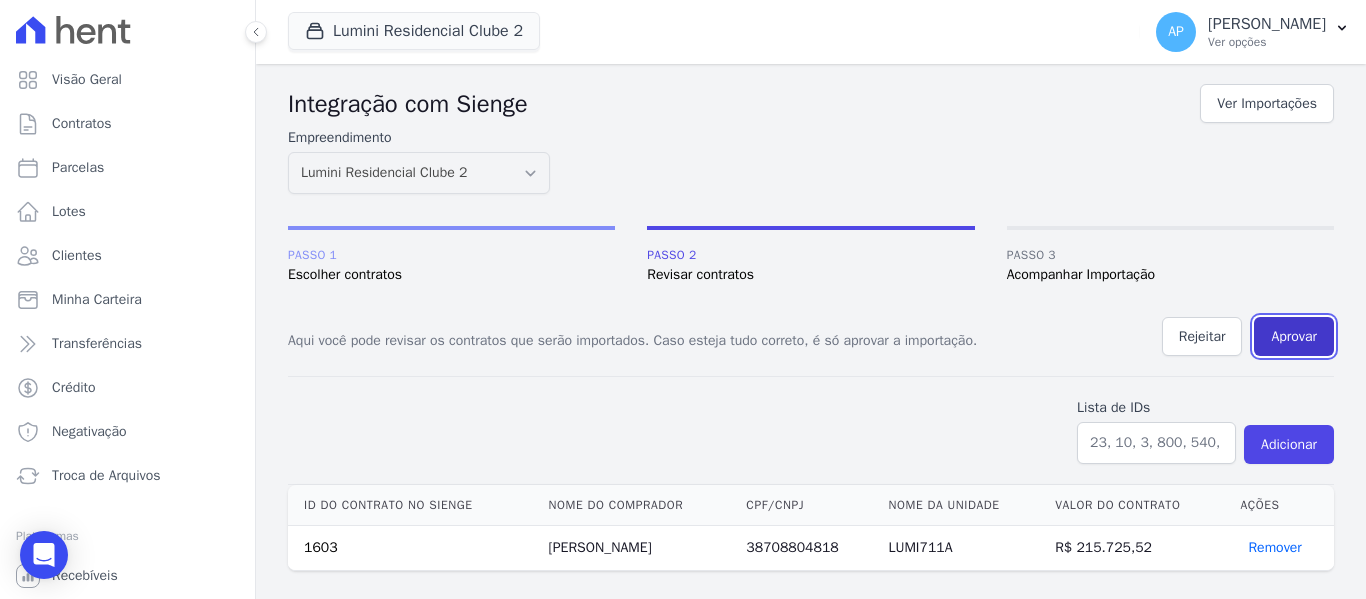 click on "Aprovar" at bounding box center (1294, 336) 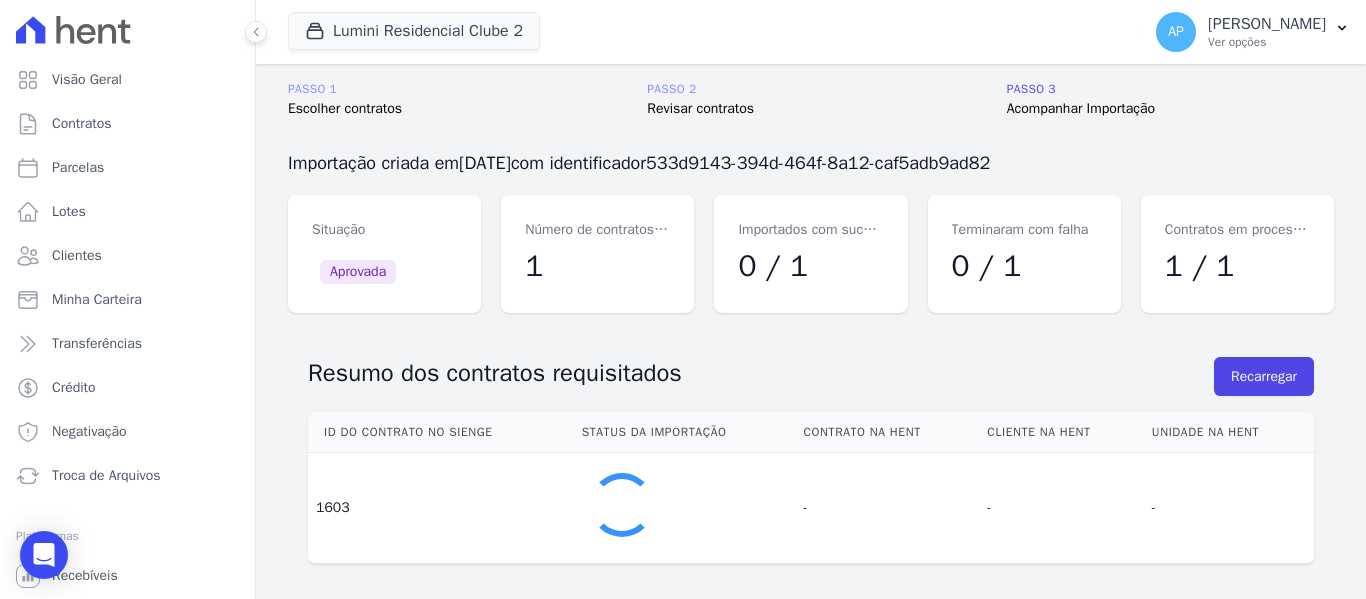 scroll, scrollTop: 0, scrollLeft: 0, axis: both 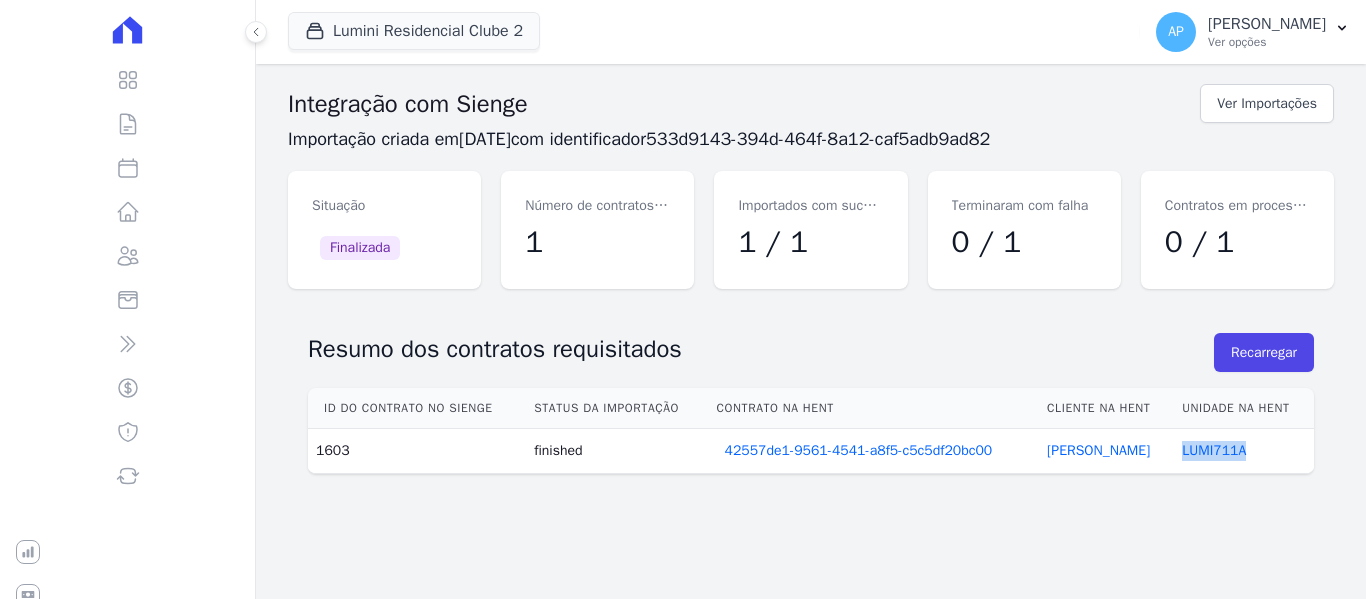 drag, startPoint x: 1252, startPoint y: 450, endPoint x: 1172, endPoint y: 456, distance: 80.224686 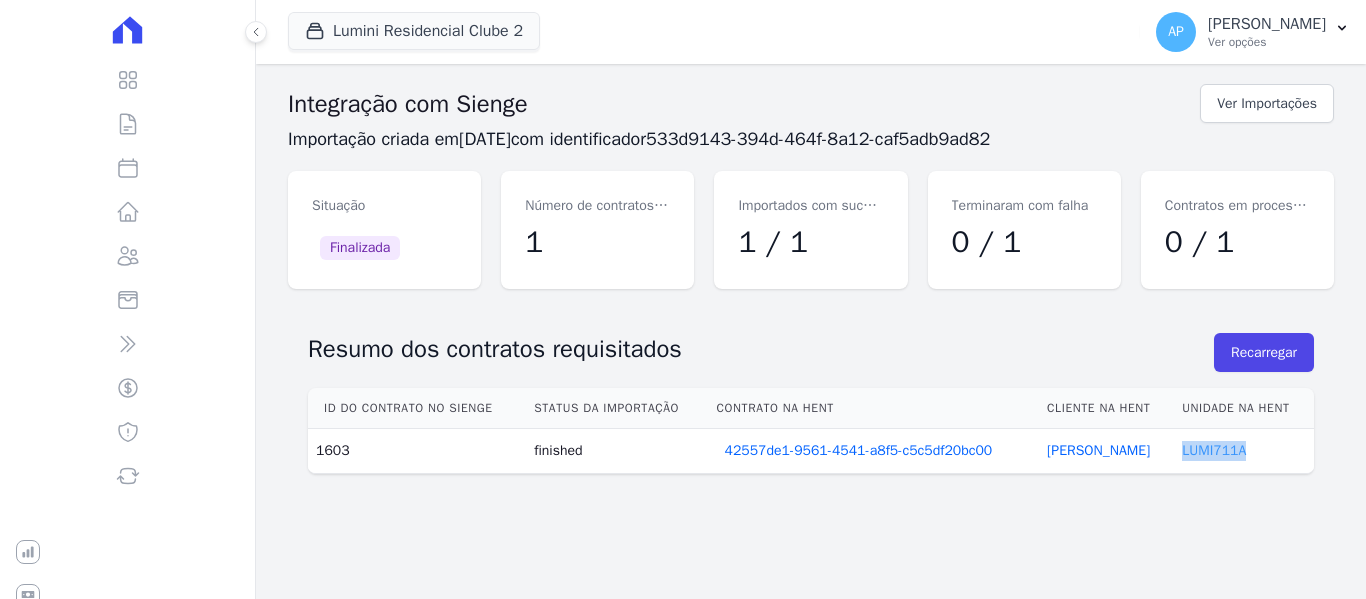 click on "LUMI711A" at bounding box center [1214, 450] 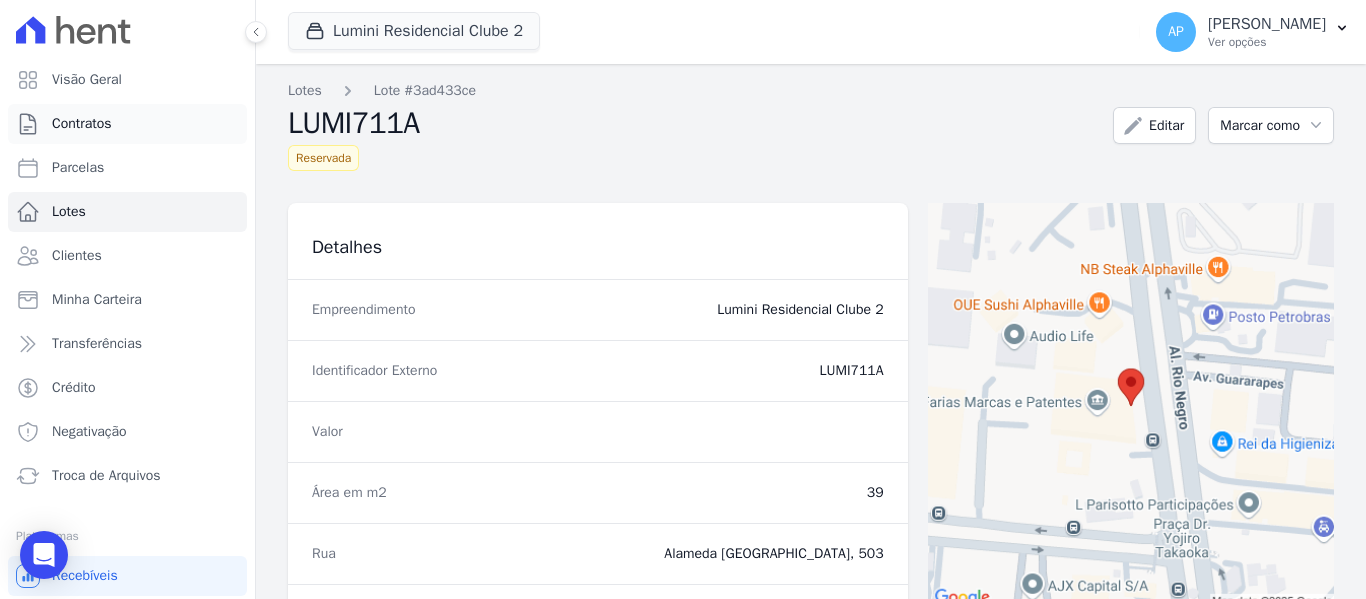 click on "Contratos" at bounding box center [82, 124] 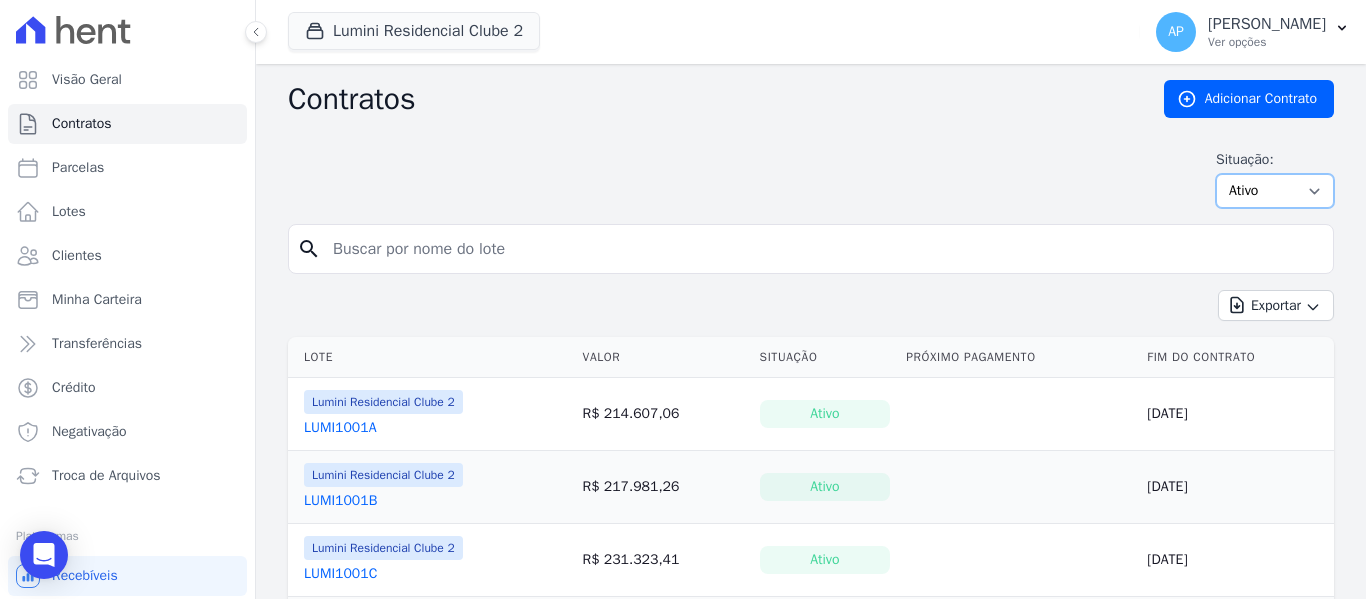 click on "Ativo
Todos
Pausado
Distratado
Rascunho
Expirado
Encerrado" at bounding box center [1275, 191] 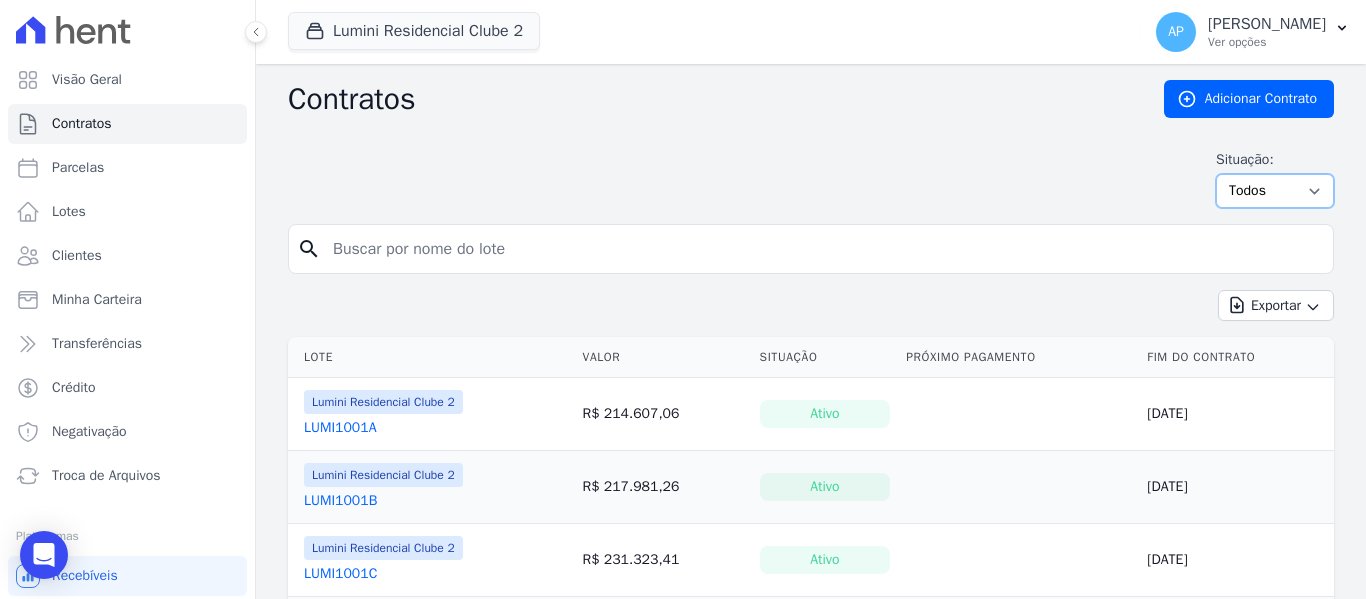 click on "Ativo
Todos
Pausado
Distratado
Rascunho
Expirado
Encerrado" at bounding box center [1275, 191] 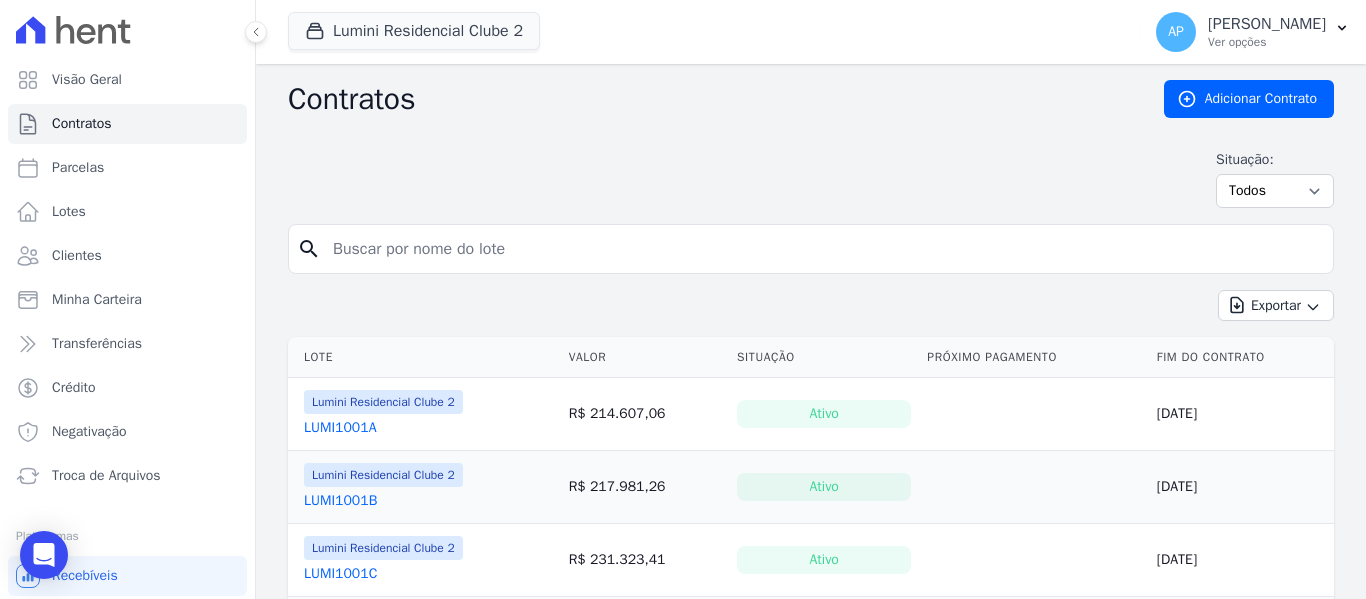 click at bounding box center [823, 249] 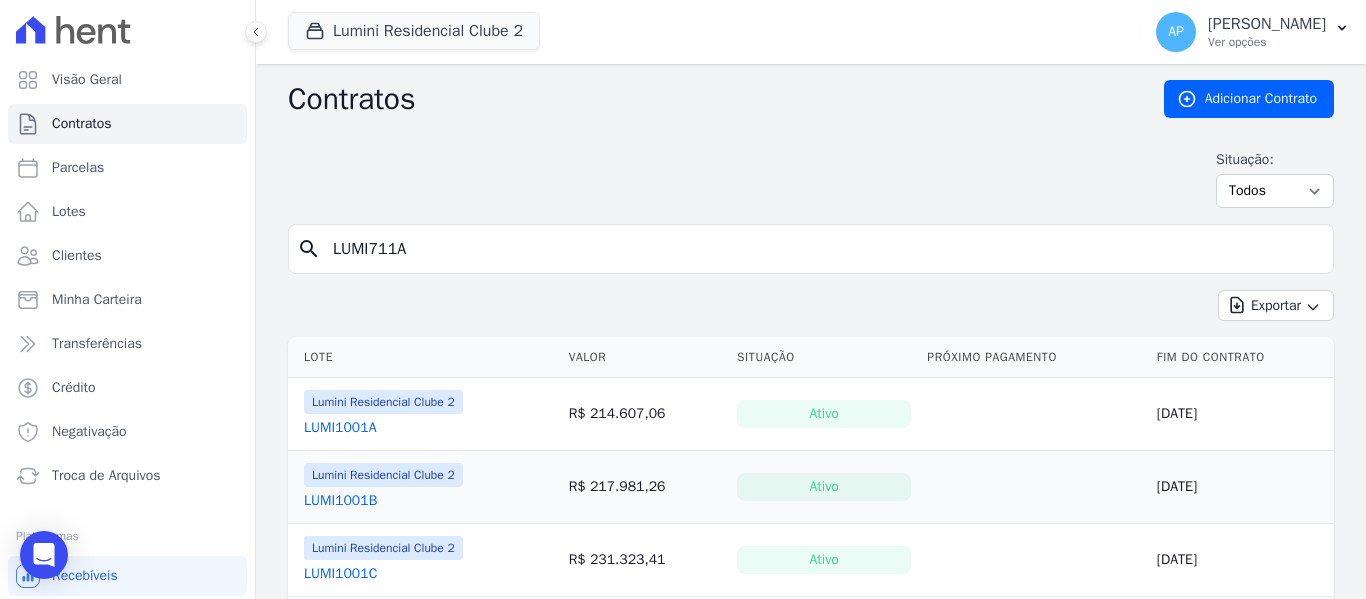 type on "LUMI711A" 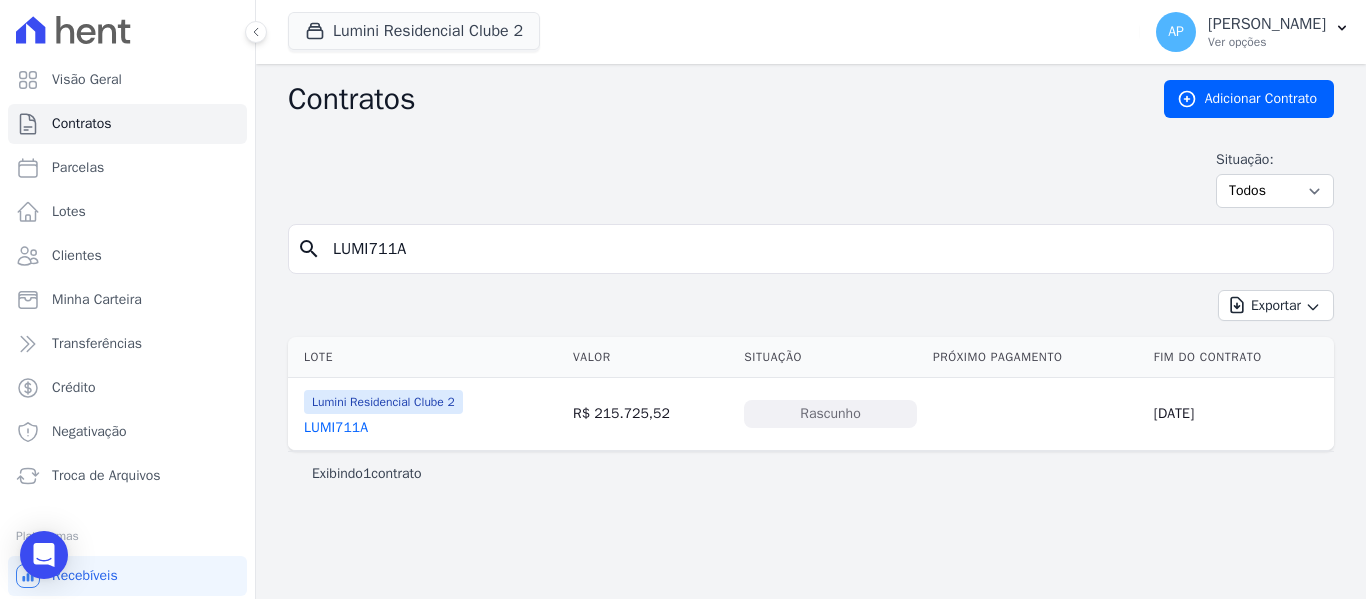 click on "LUMI711A" at bounding box center (336, 428) 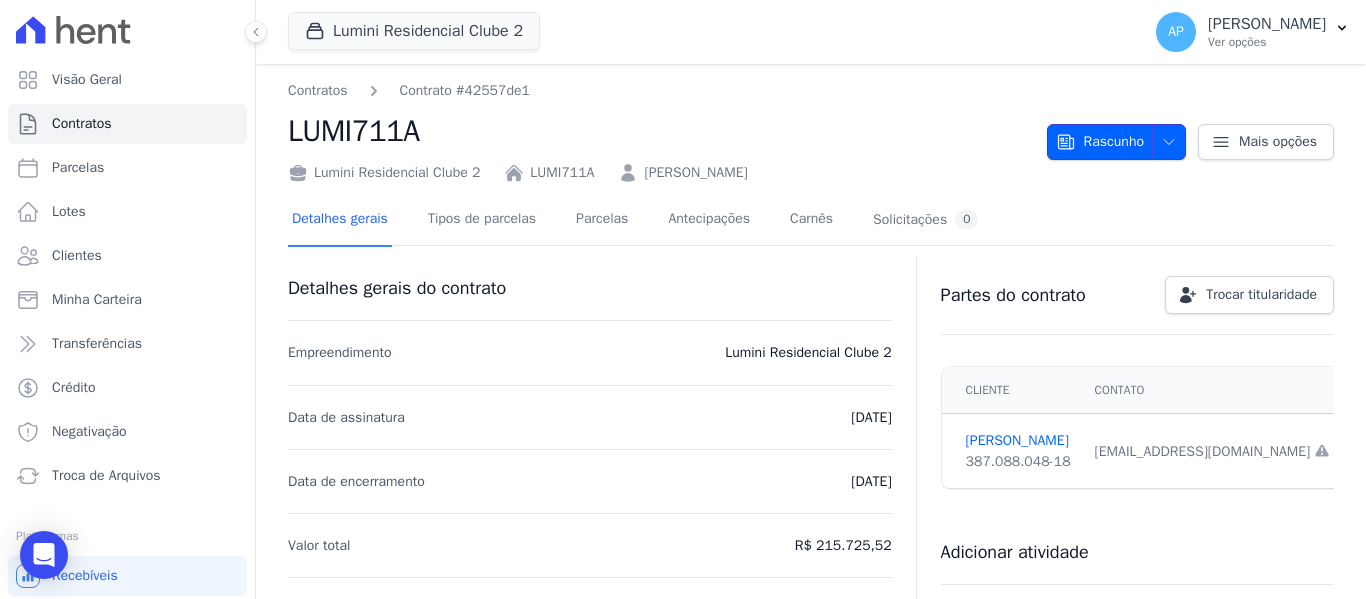 click on "Rascunho" at bounding box center (1100, 142) 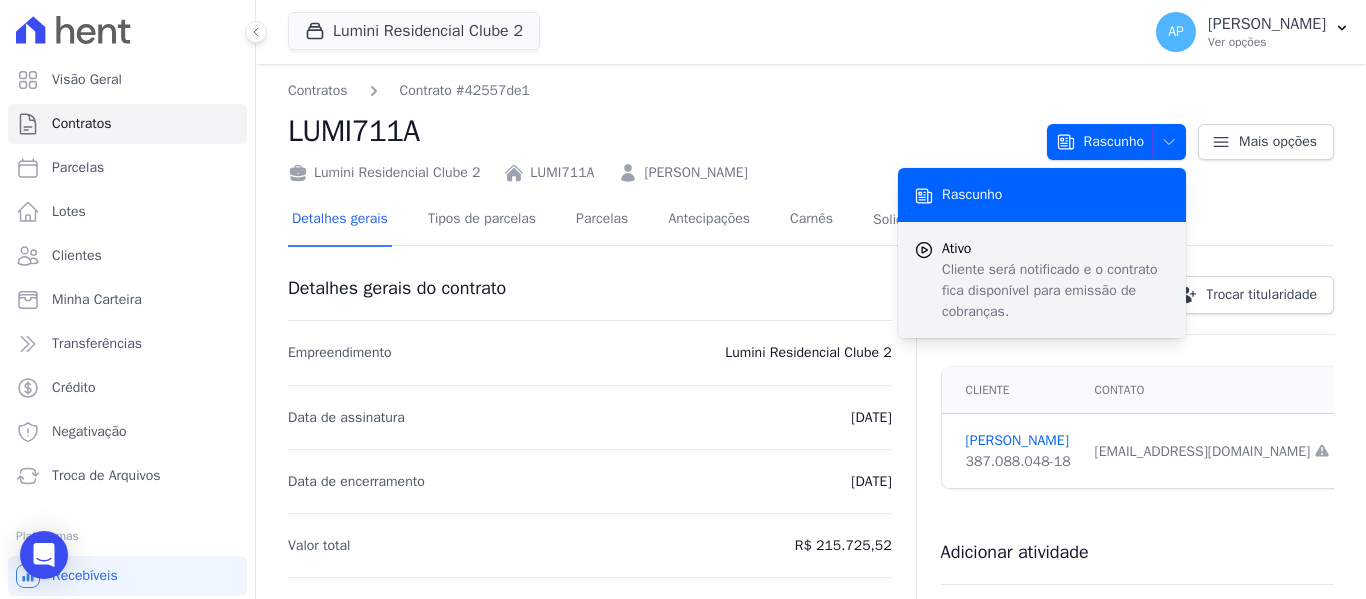click on "Cliente será notificado e o contrato fica disponível para emissão de cobranças." at bounding box center [1056, 290] 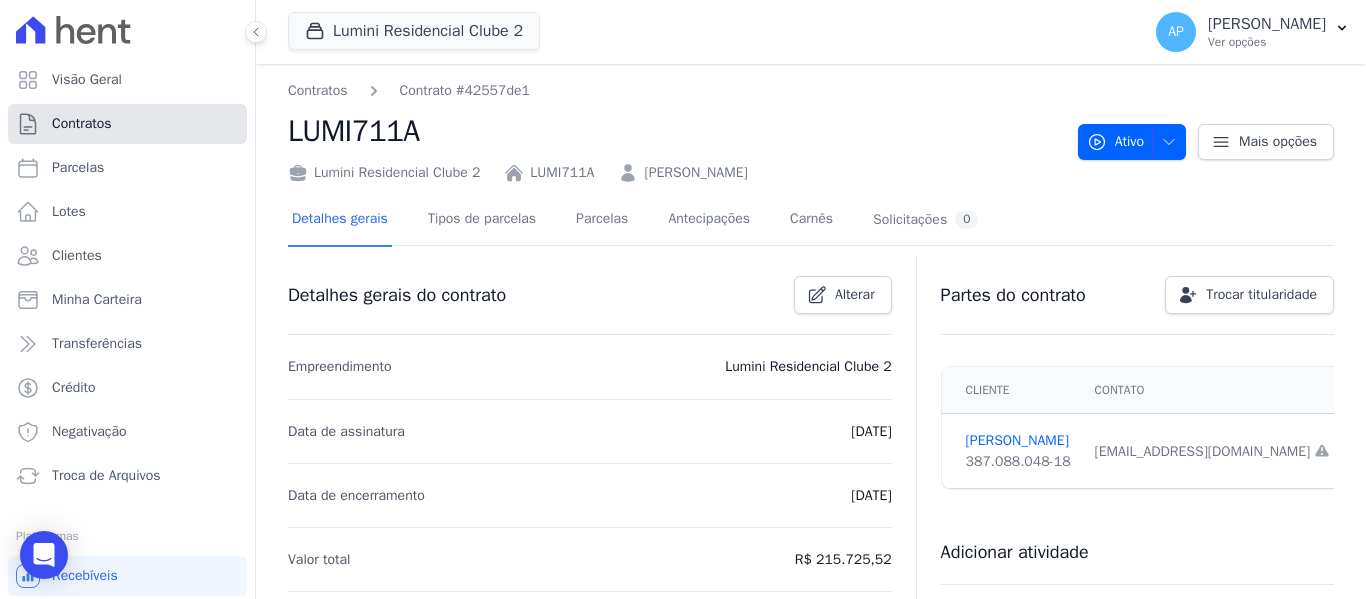 click on "Contratos" at bounding box center (127, 124) 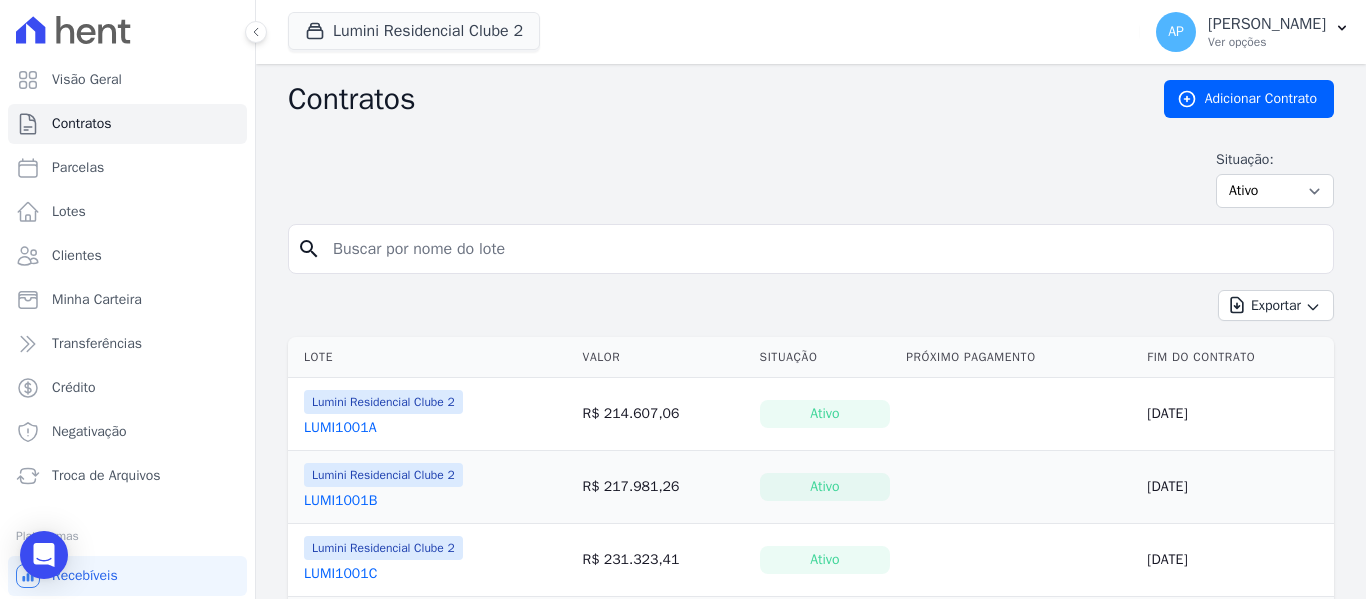click on "search" at bounding box center (811, 249) 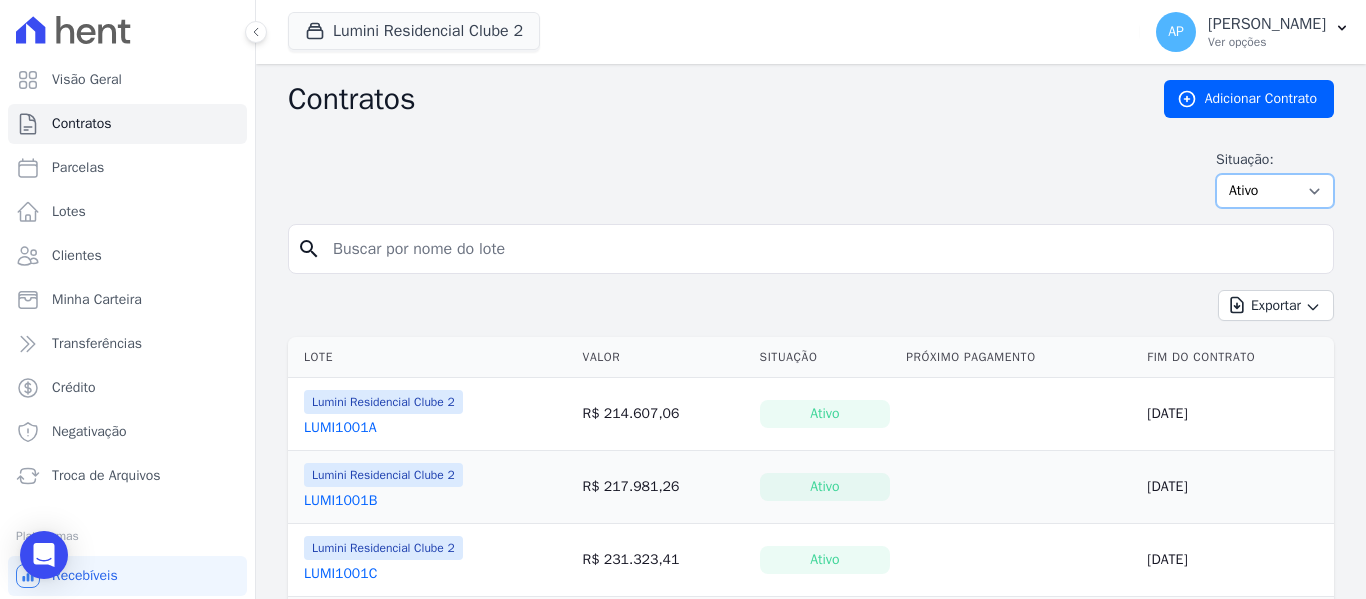 click on "Ativo
Todos
Pausado
Distratado
Rascunho
Expirado
Encerrado" at bounding box center (1275, 191) 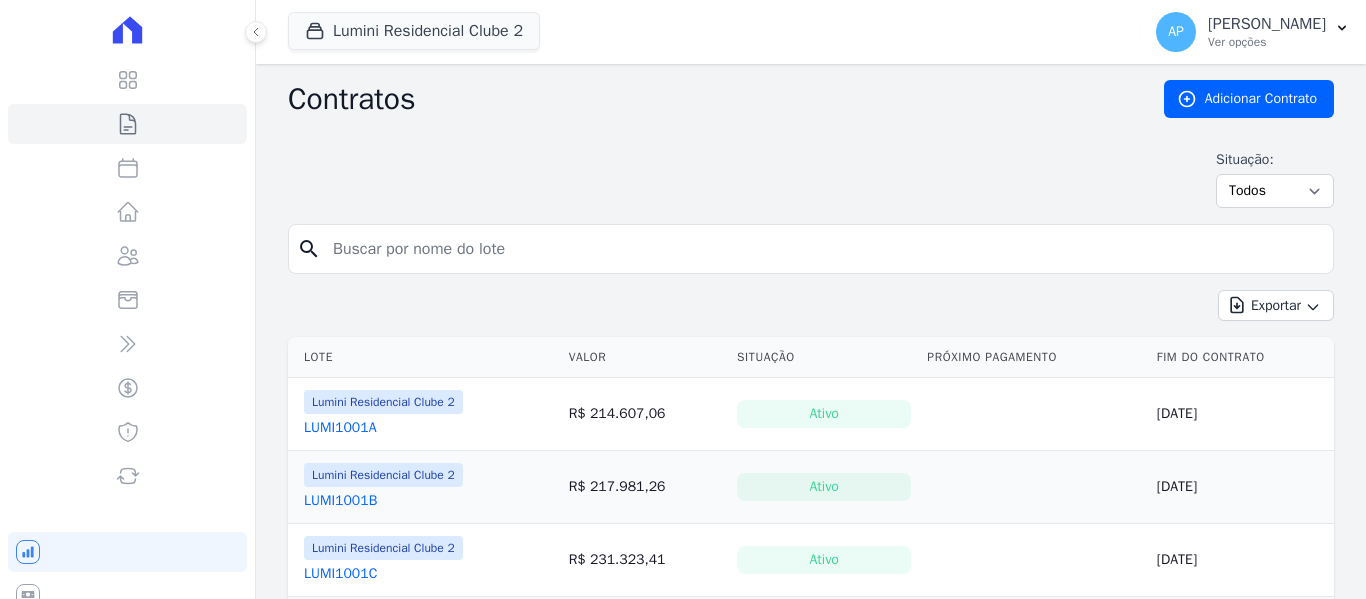 scroll, scrollTop: 0, scrollLeft: 0, axis: both 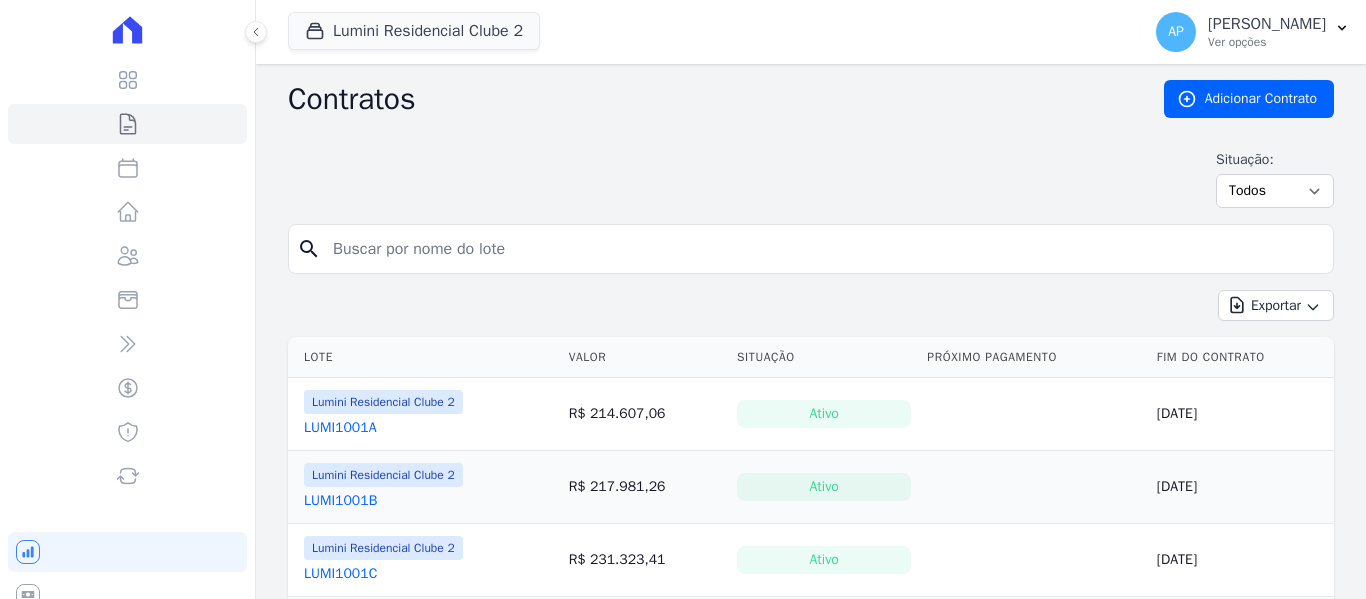 click at bounding box center [823, 249] 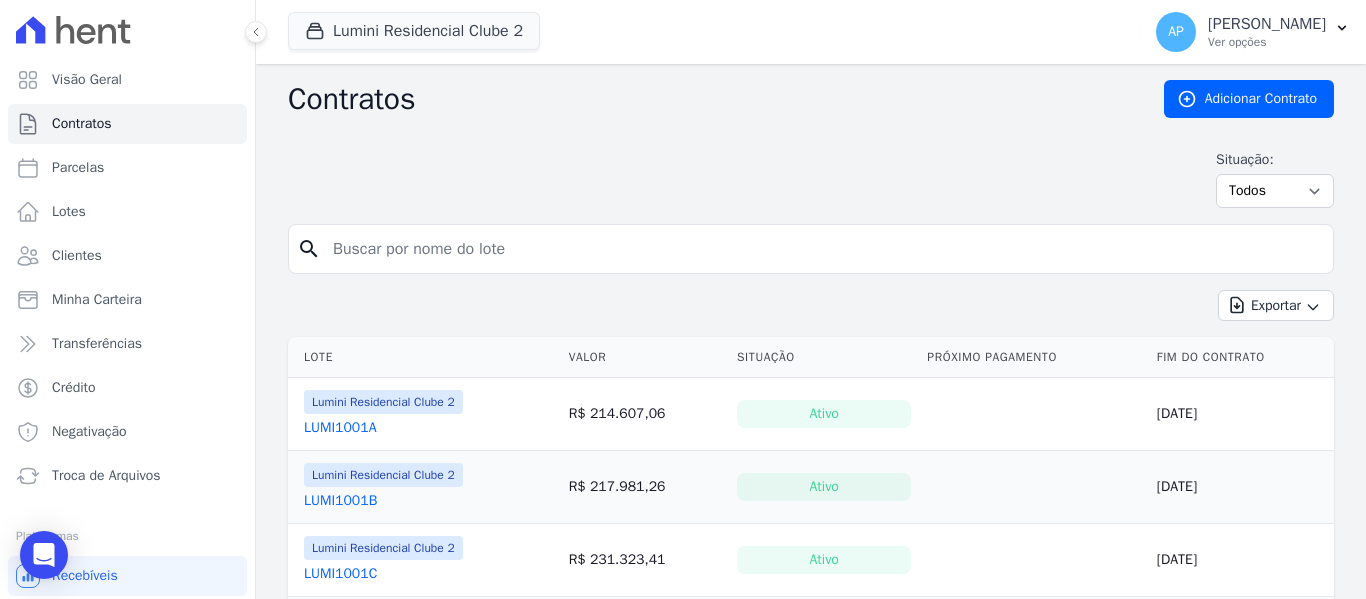 paste on "2002A" 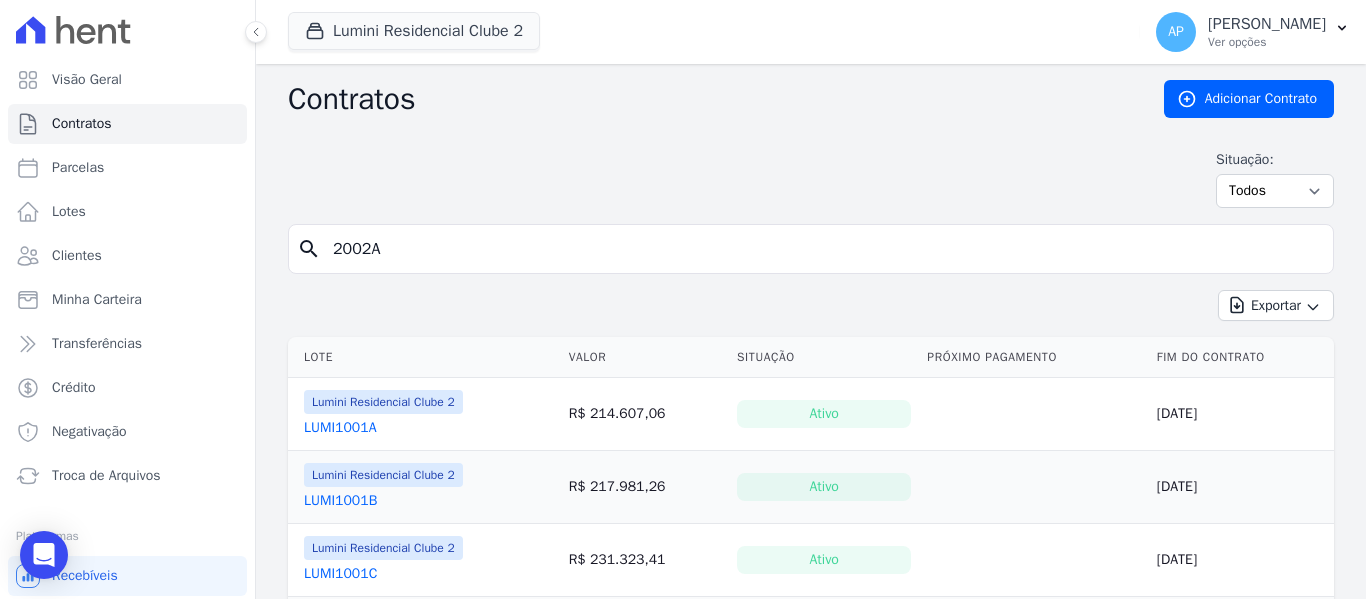 type on "2002A" 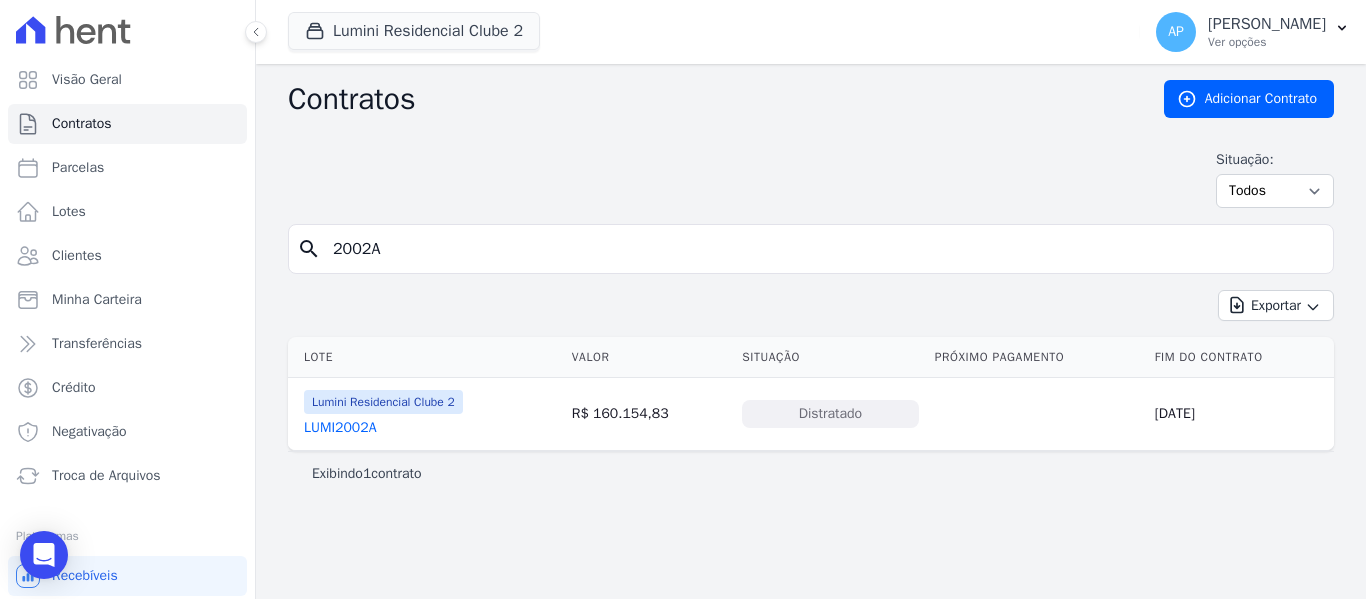 click on "LUMI2002A" at bounding box center [383, 428] 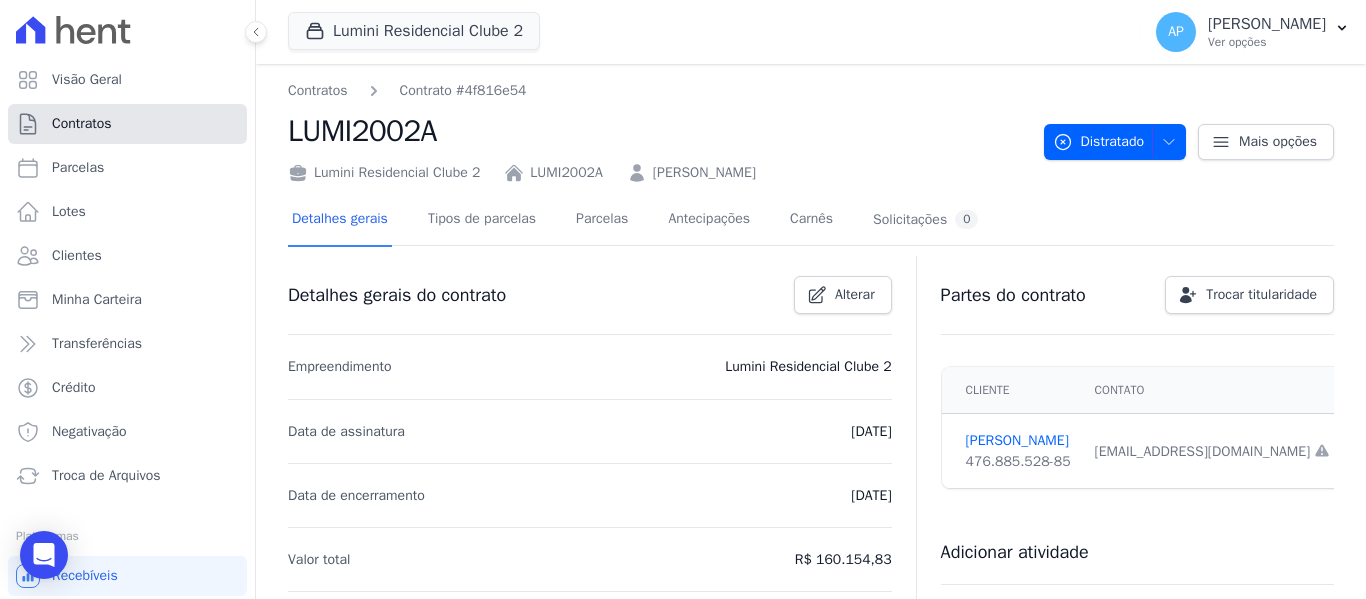 click on "Contratos" at bounding box center [127, 124] 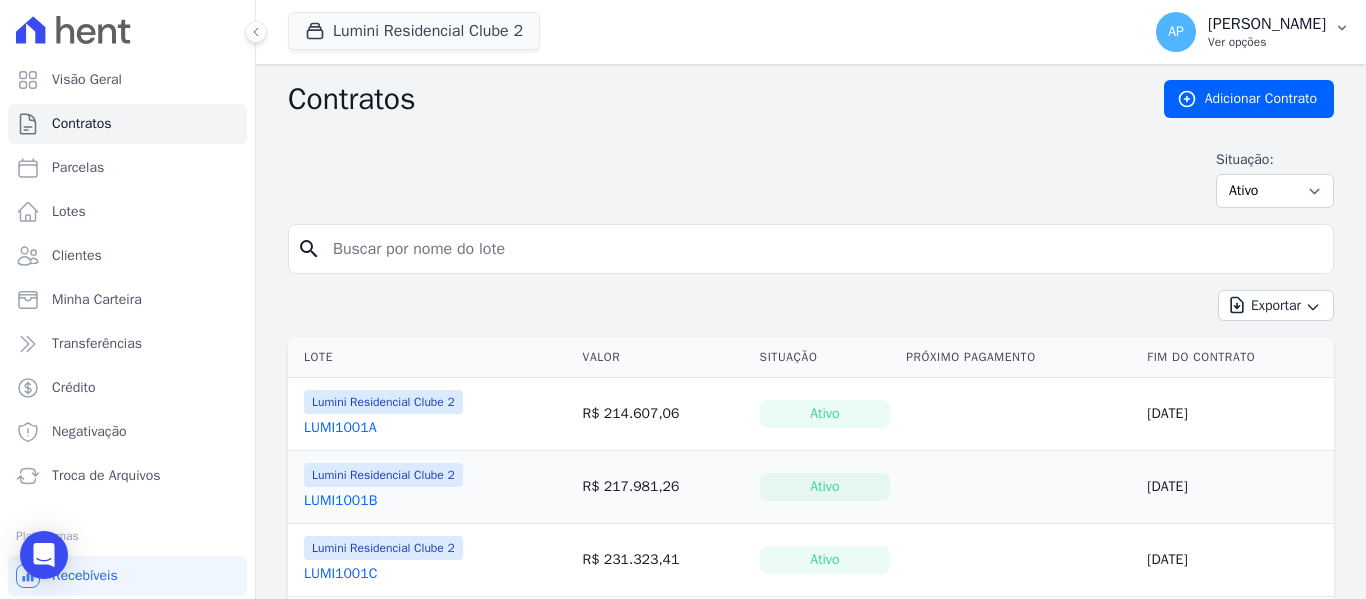 click on "Ver opções" at bounding box center (1267, 42) 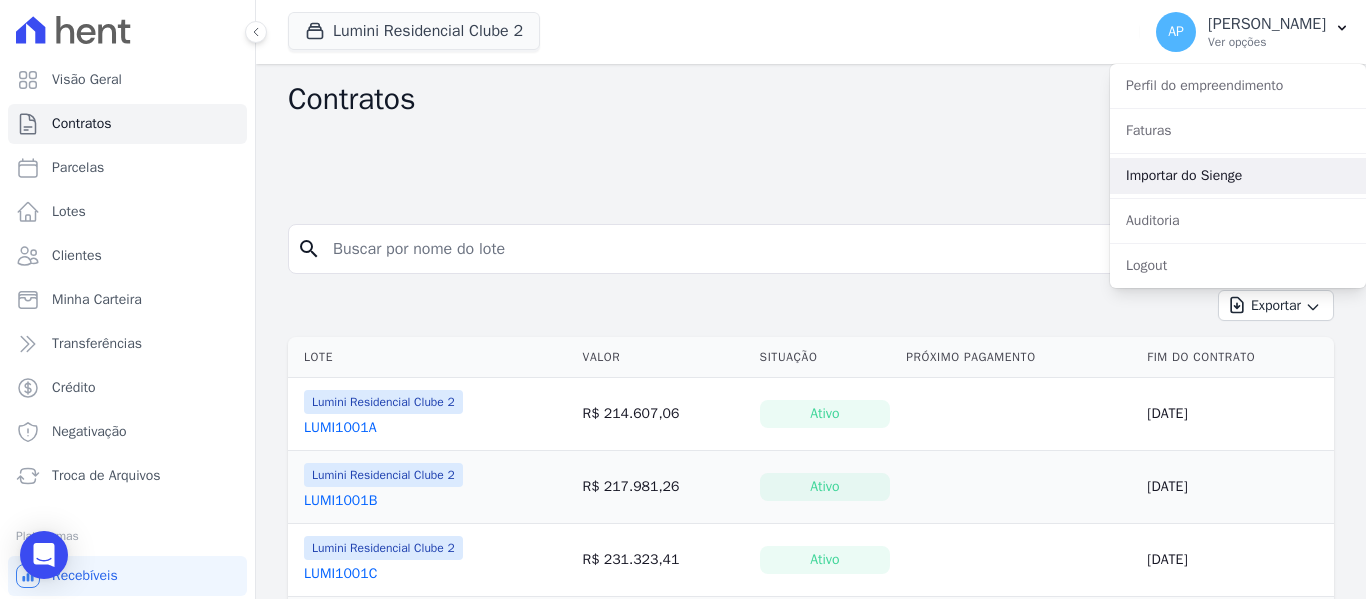 click on "Importar do Sienge" at bounding box center (1238, 176) 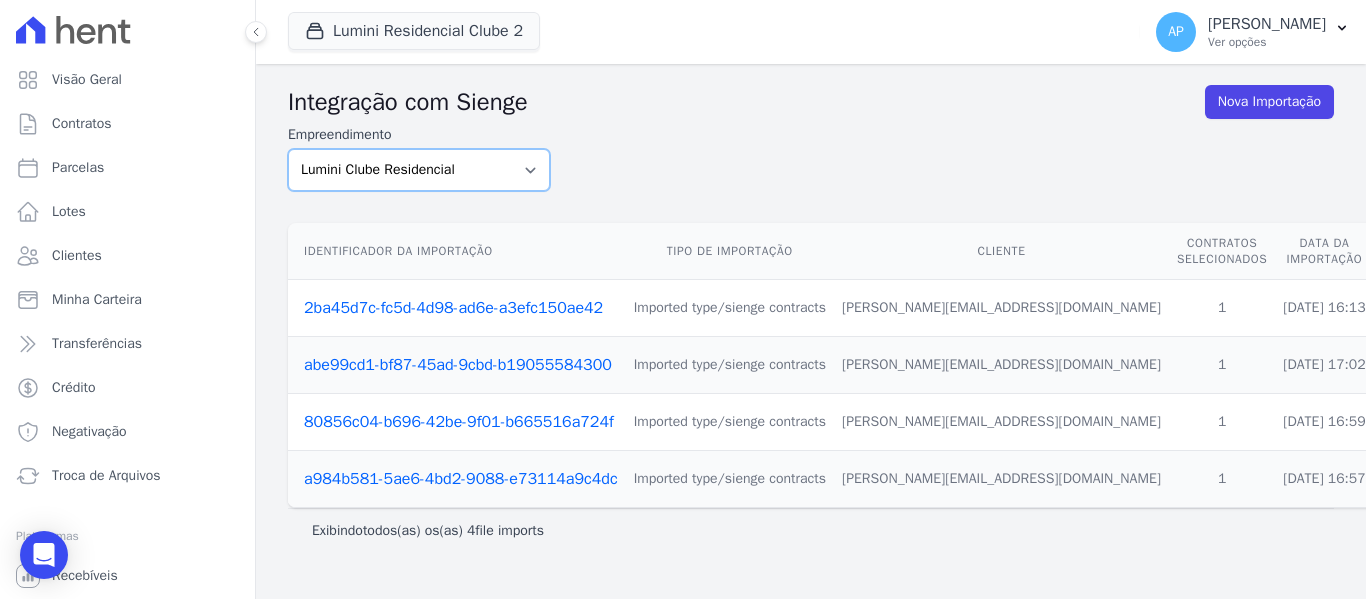 click on "Lumini Clube Residencial
Lumini Residencial Clube 2" at bounding box center (419, 170) 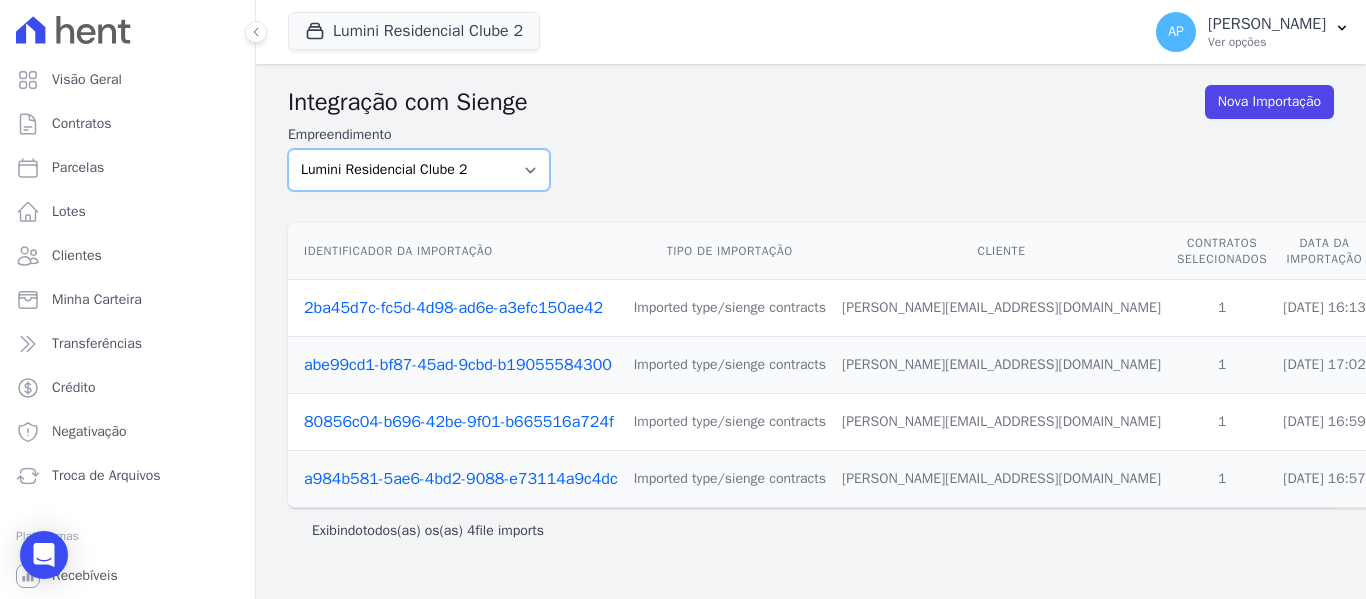 click on "Lumini Clube Residencial
Lumini Residencial Clube 2" at bounding box center [419, 170] 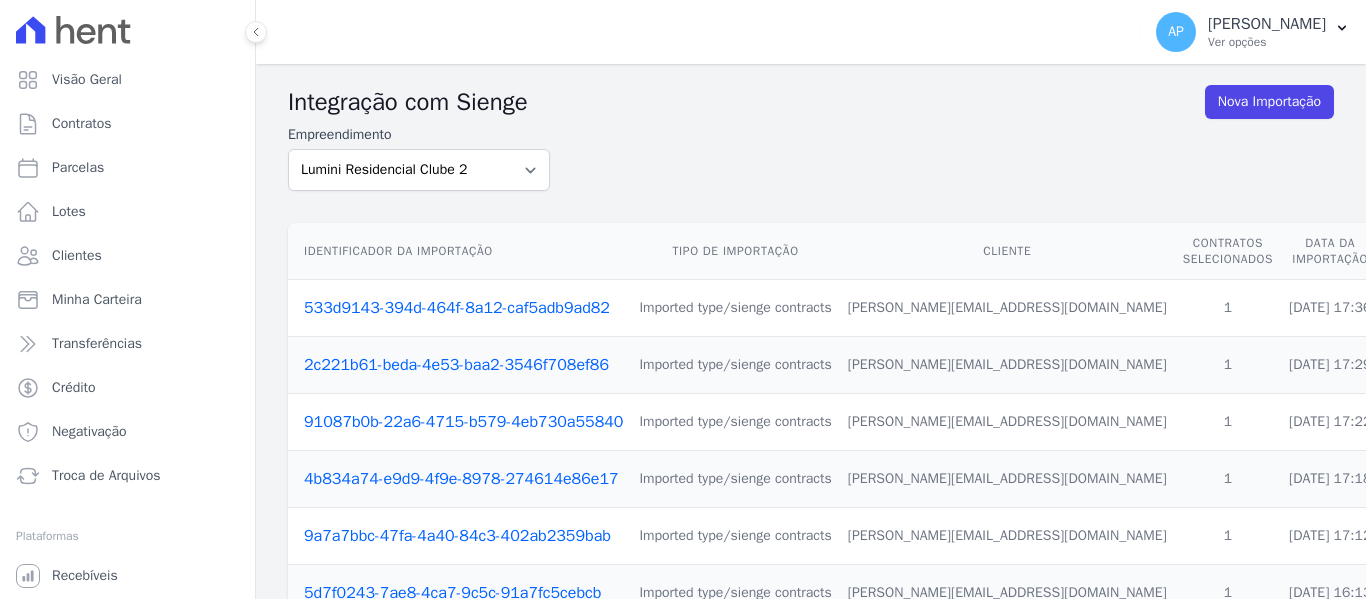 scroll, scrollTop: 0, scrollLeft: 0, axis: both 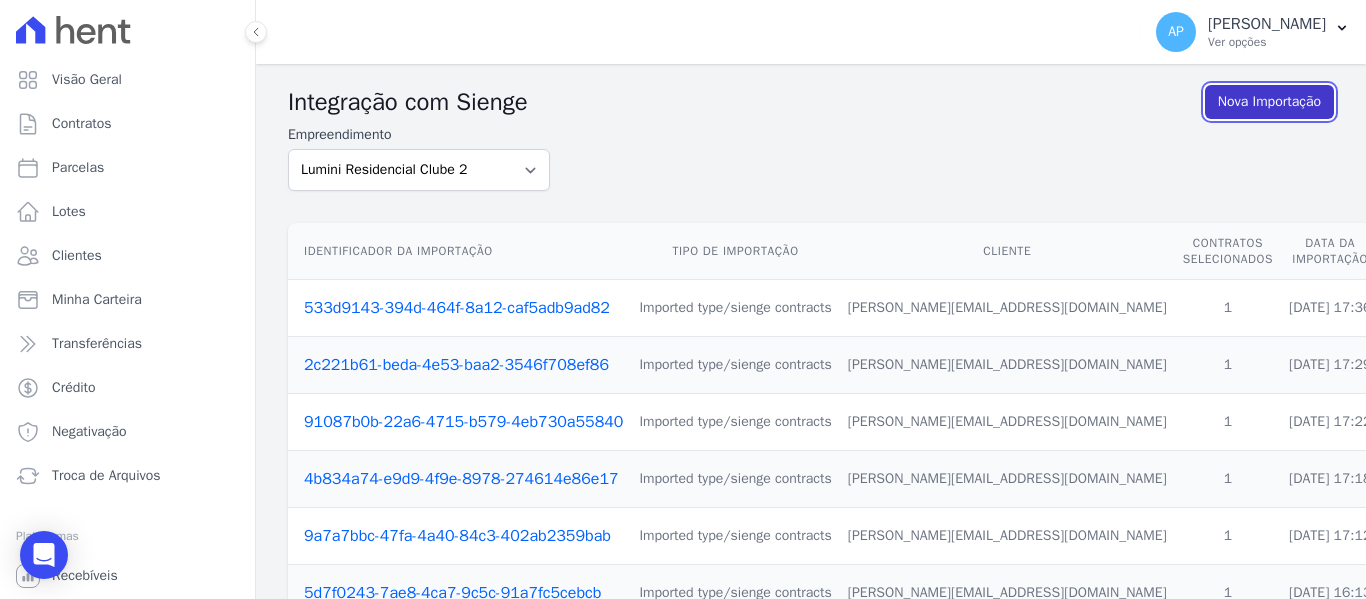click on "Nova Importação" at bounding box center [1269, 102] 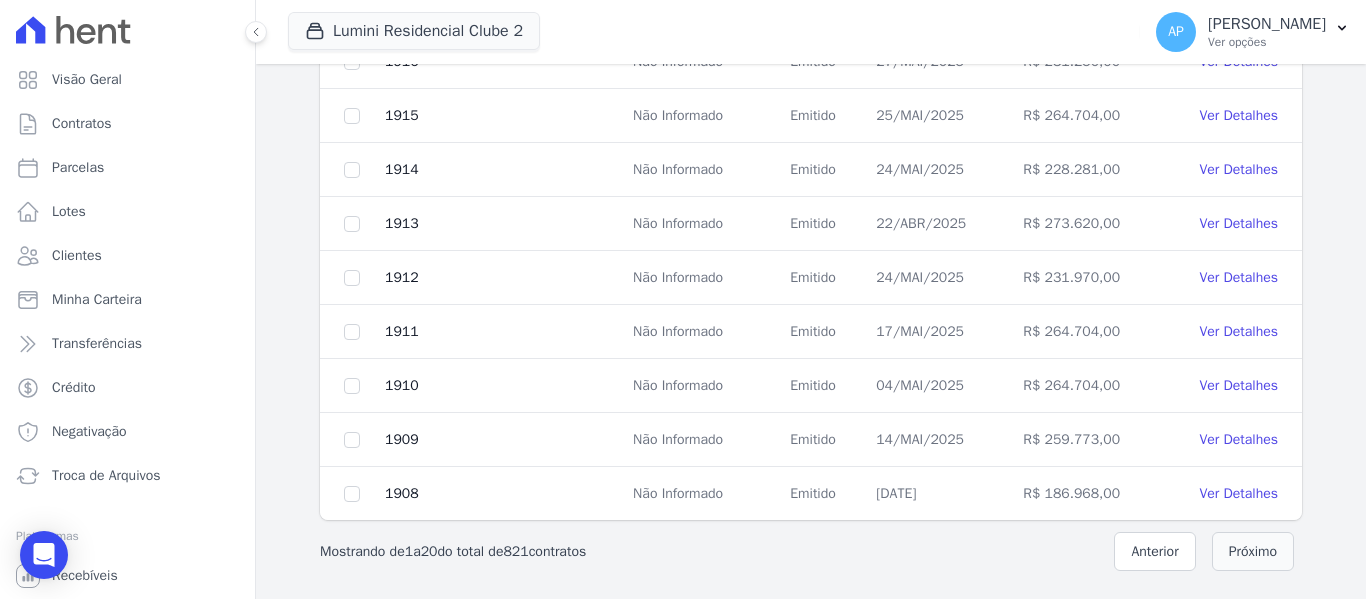 click on "Próximo" at bounding box center (1253, 551) 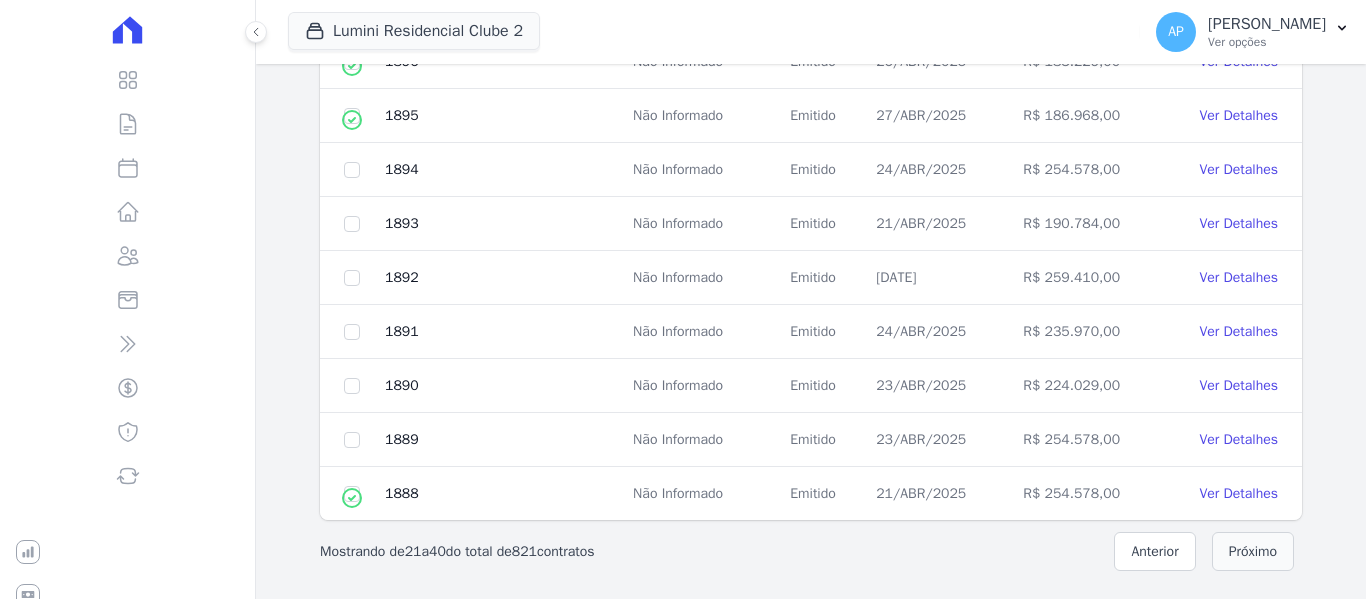 click on "Próximo" at bounding box center (1253, 551) 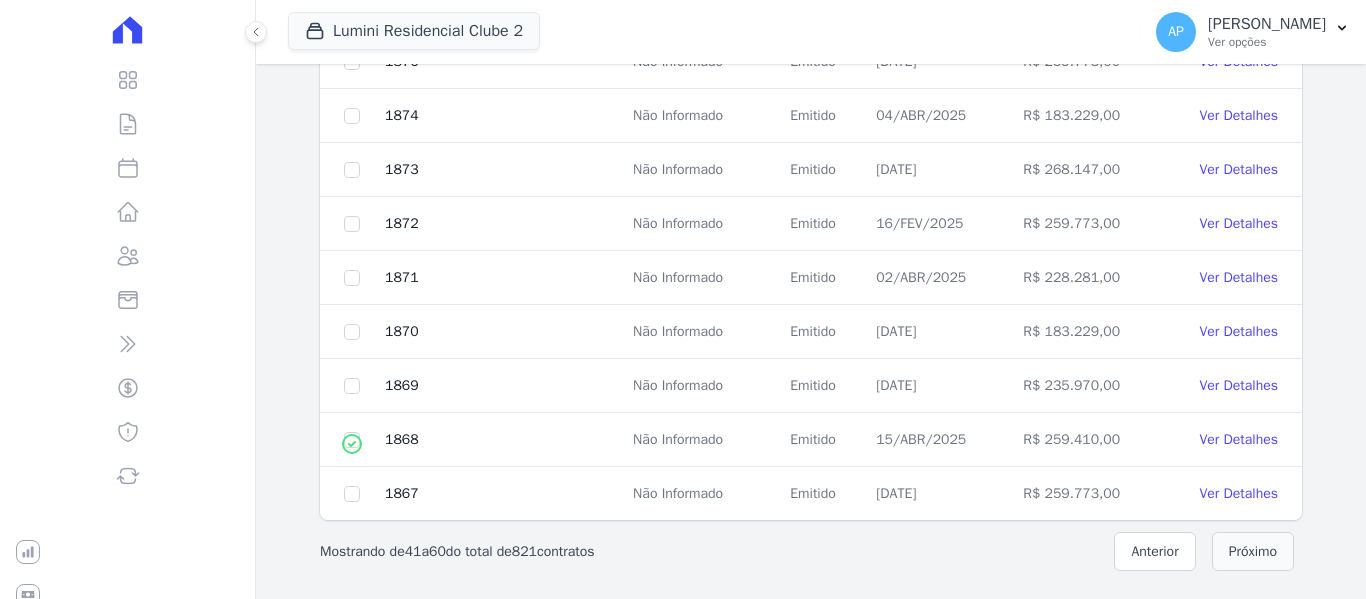 click on "Próximo" at bounding box center (1253, 551) 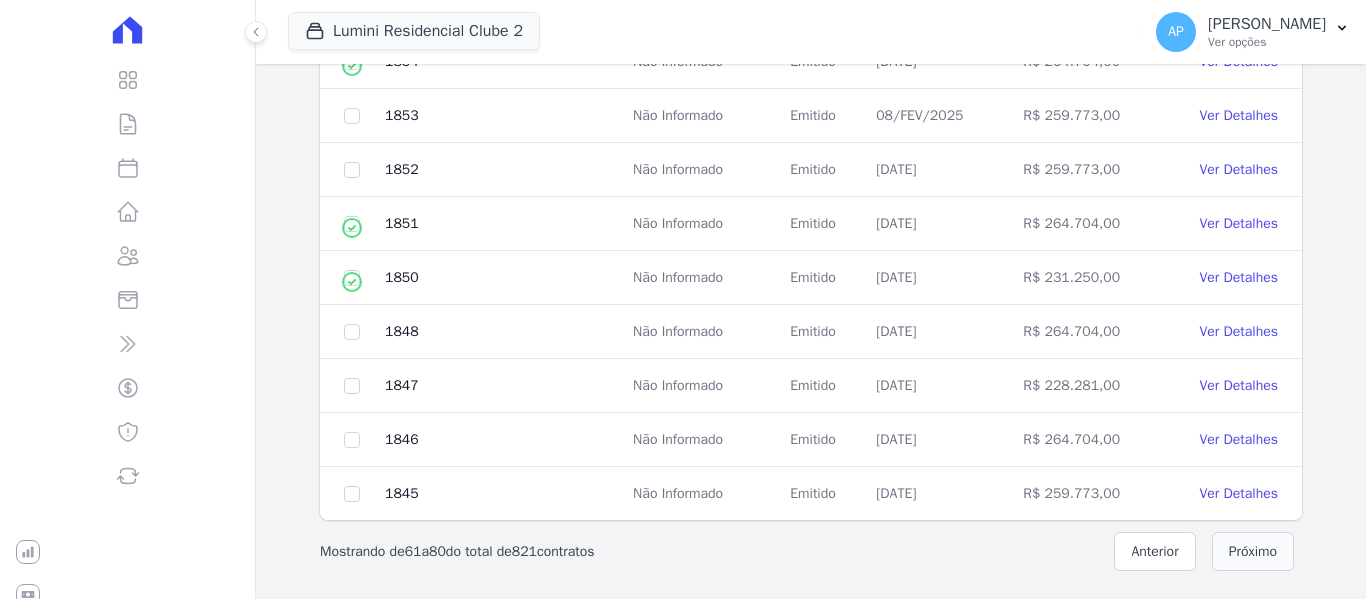 click on "Próximo" at bounding box center [1253, 551] 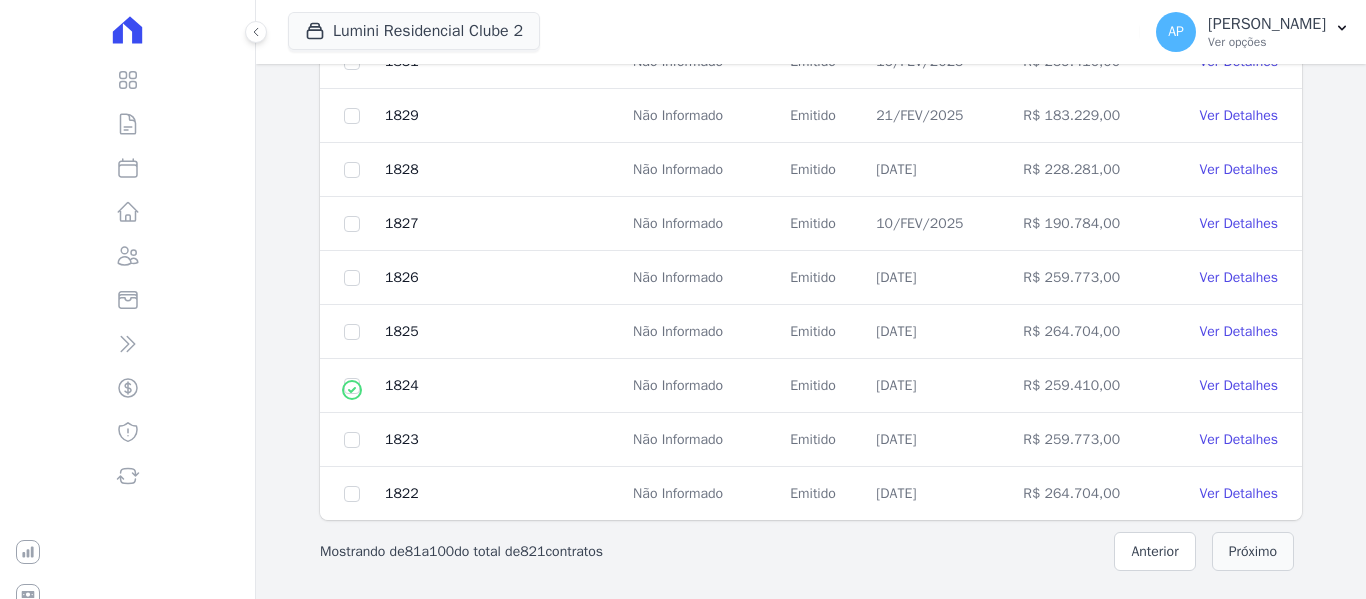 click on "Próximo" at bounding box center (1253, 551) 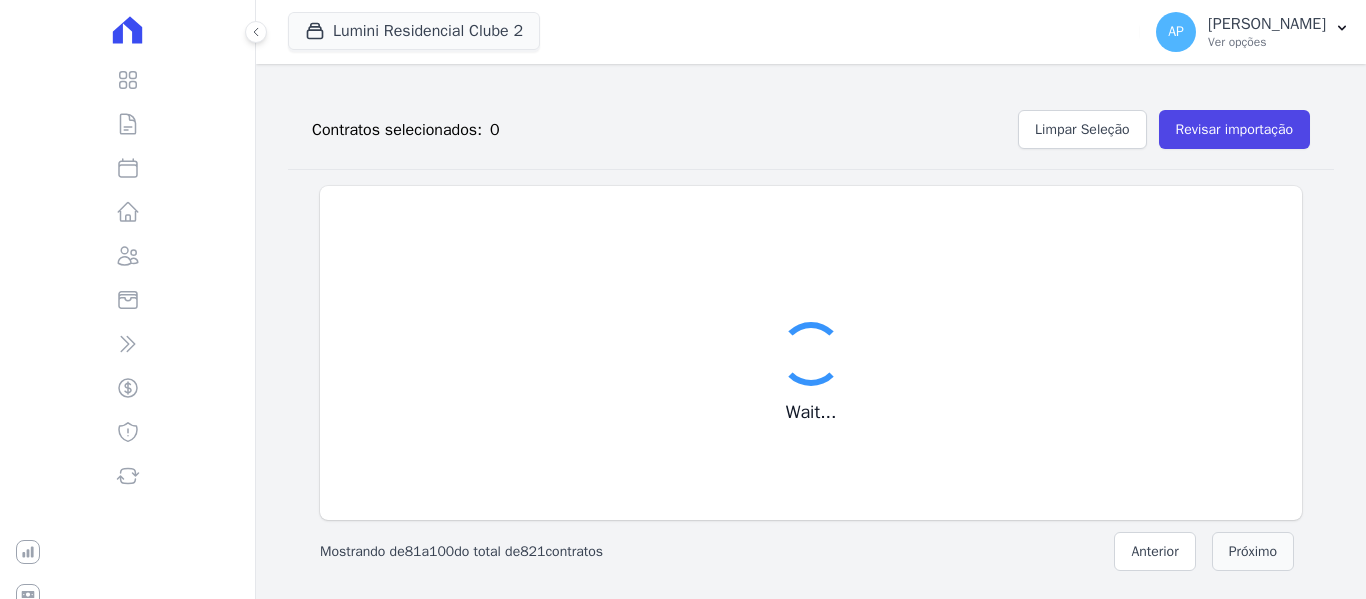 scroll, scrollTop: 226, scrollLeft: 0, axis: vertical 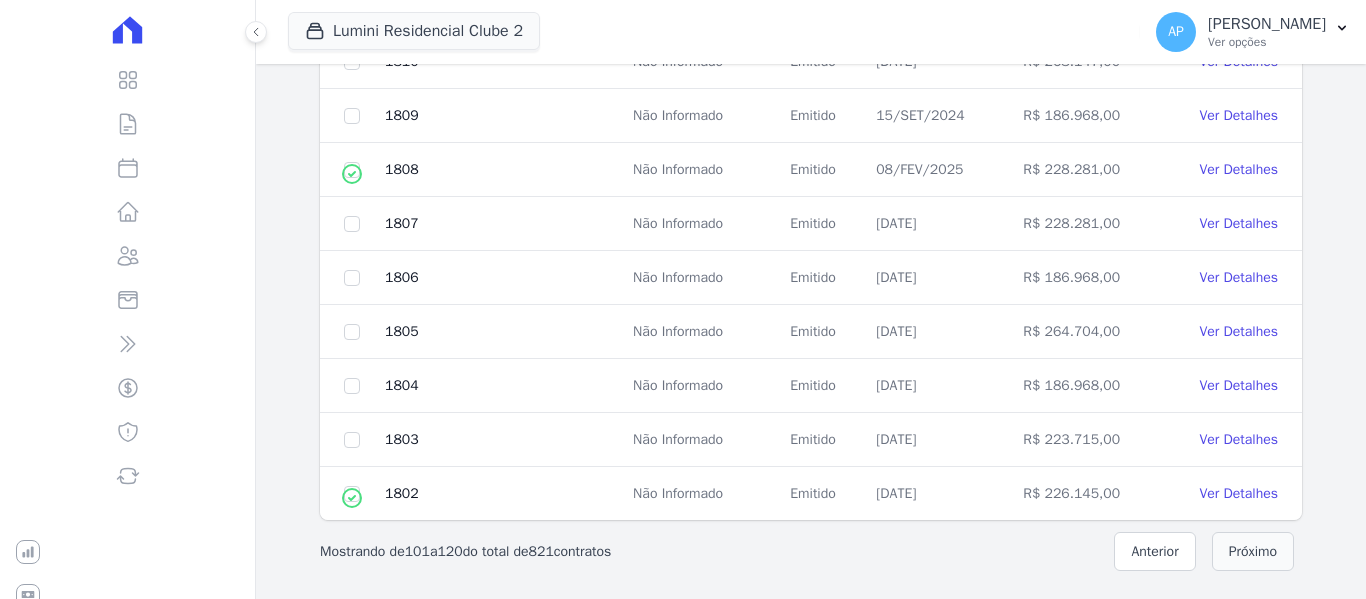 click on "Próximo" at bounding box center [1253, 551] 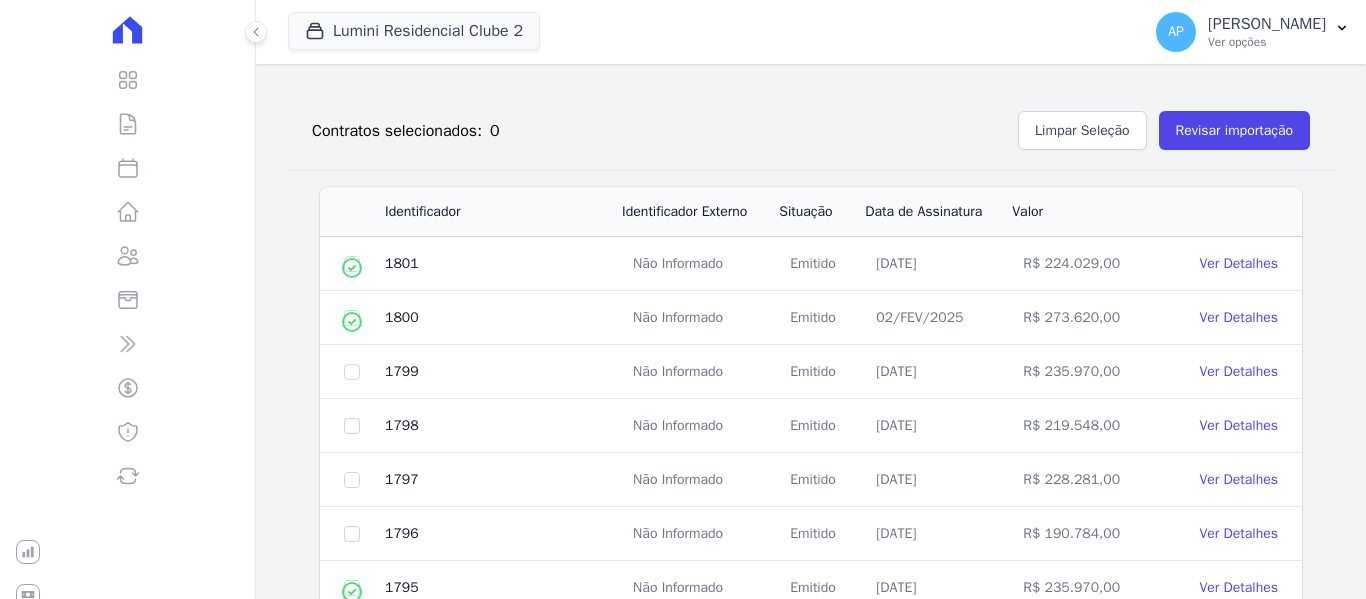 scroll, scrollTop: 1022, scrollLeft: 0, axis: vertical 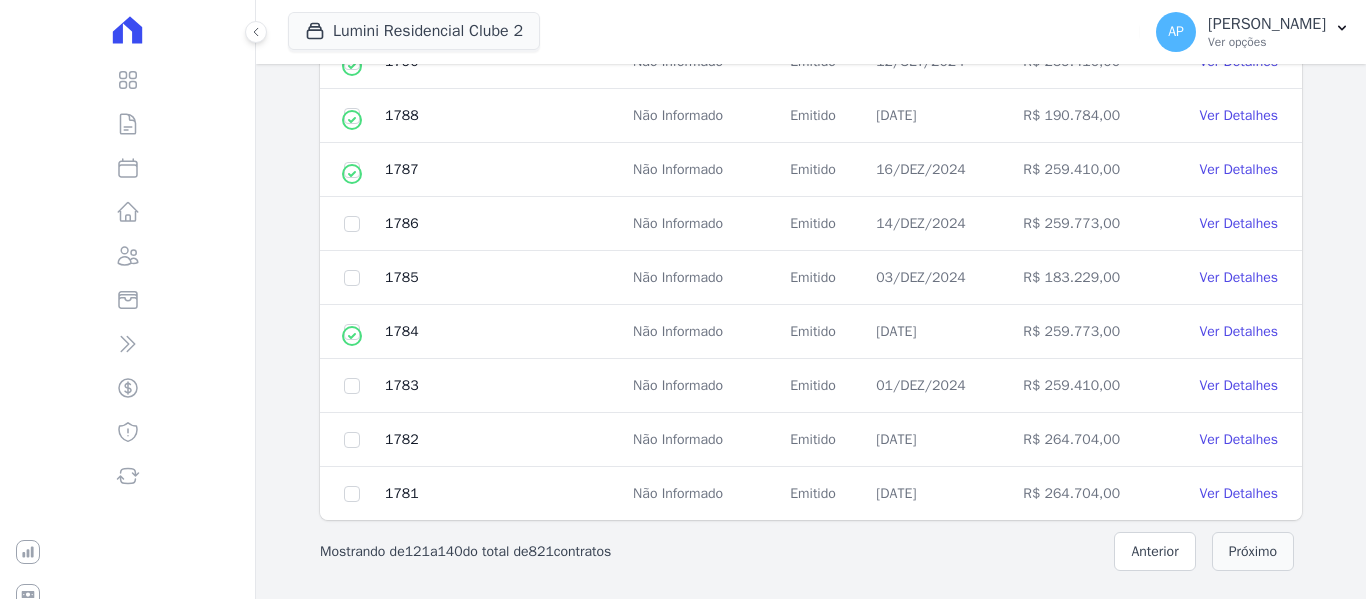 click on "Próximo" at bounding box center [1253, 551] 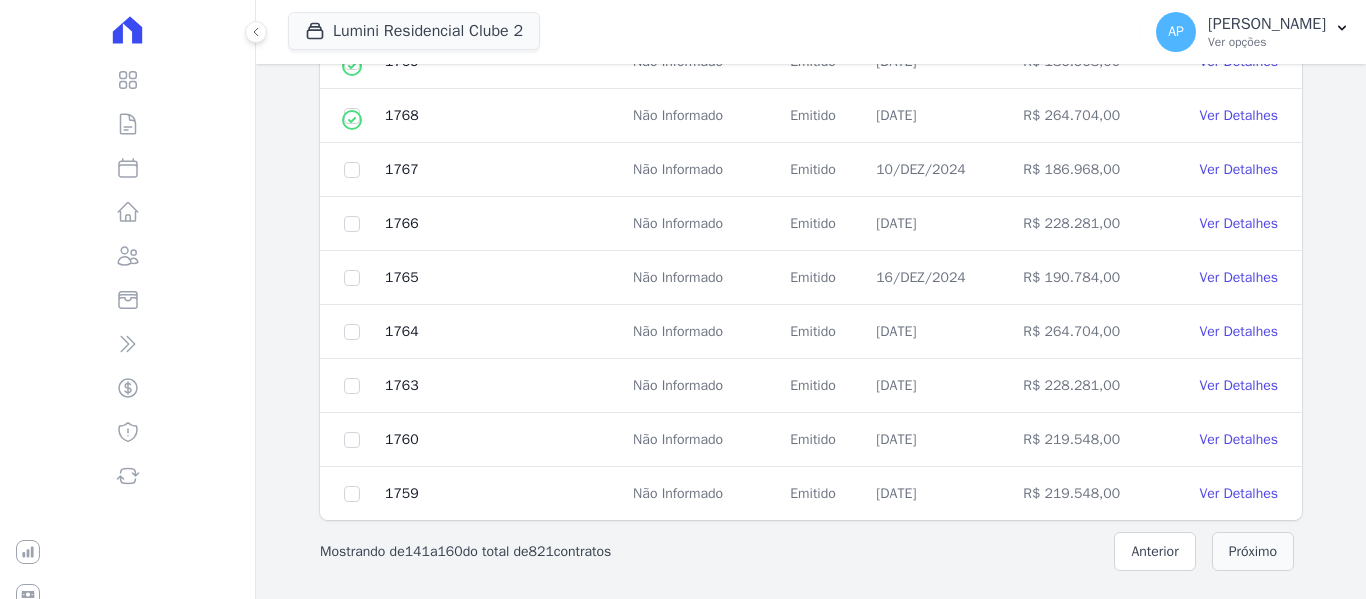 click on "Próximo" at bounding box center (1253, 551) 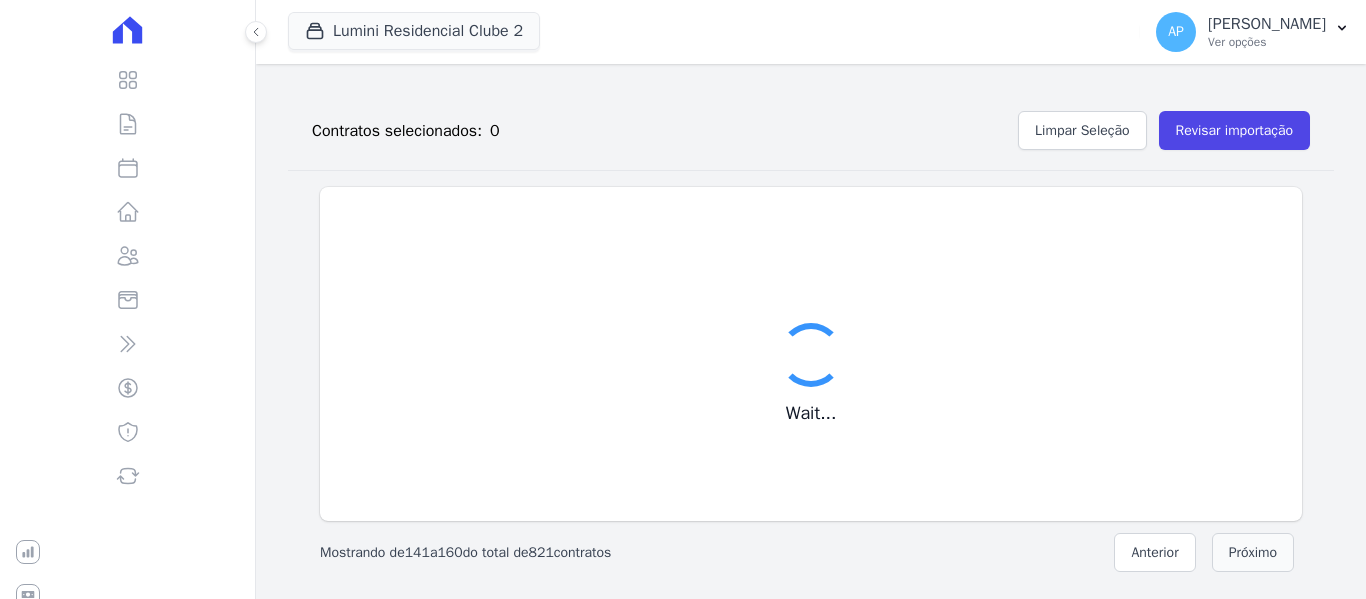 scroll, scrollTop: 1022, scrollLeft: 0, axis: vertical 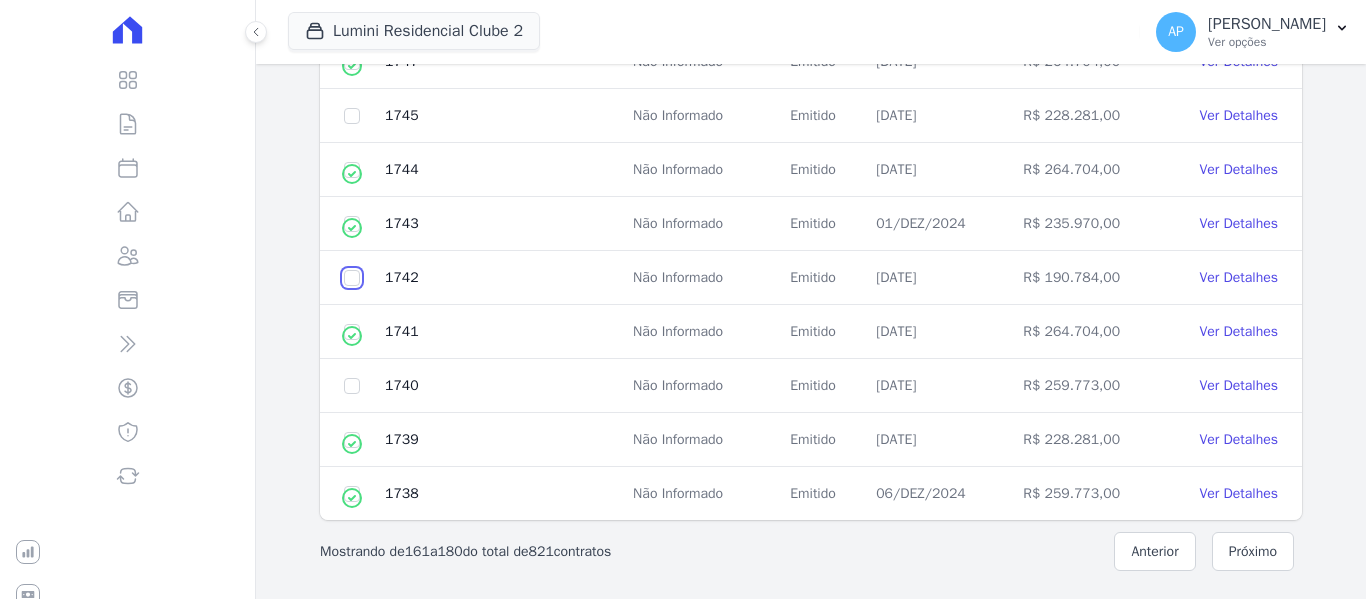 click at bounding box center (352, -532) 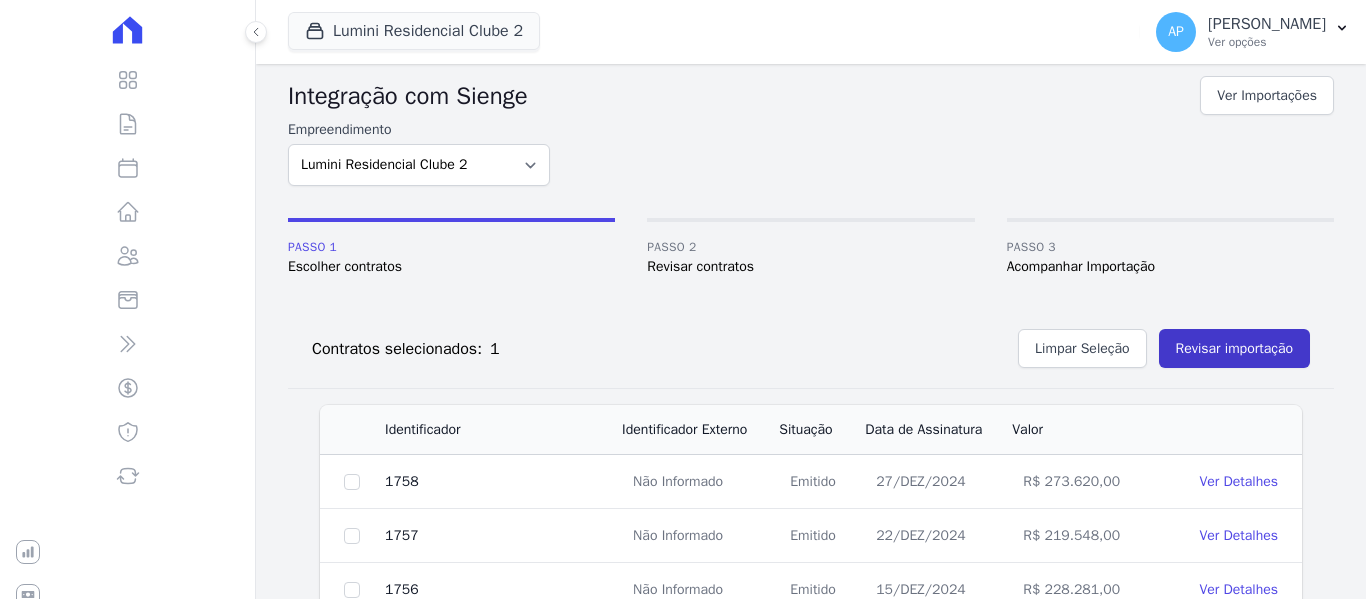 scroll, scrollTop: 0, scrollLeft: 0, axis: both 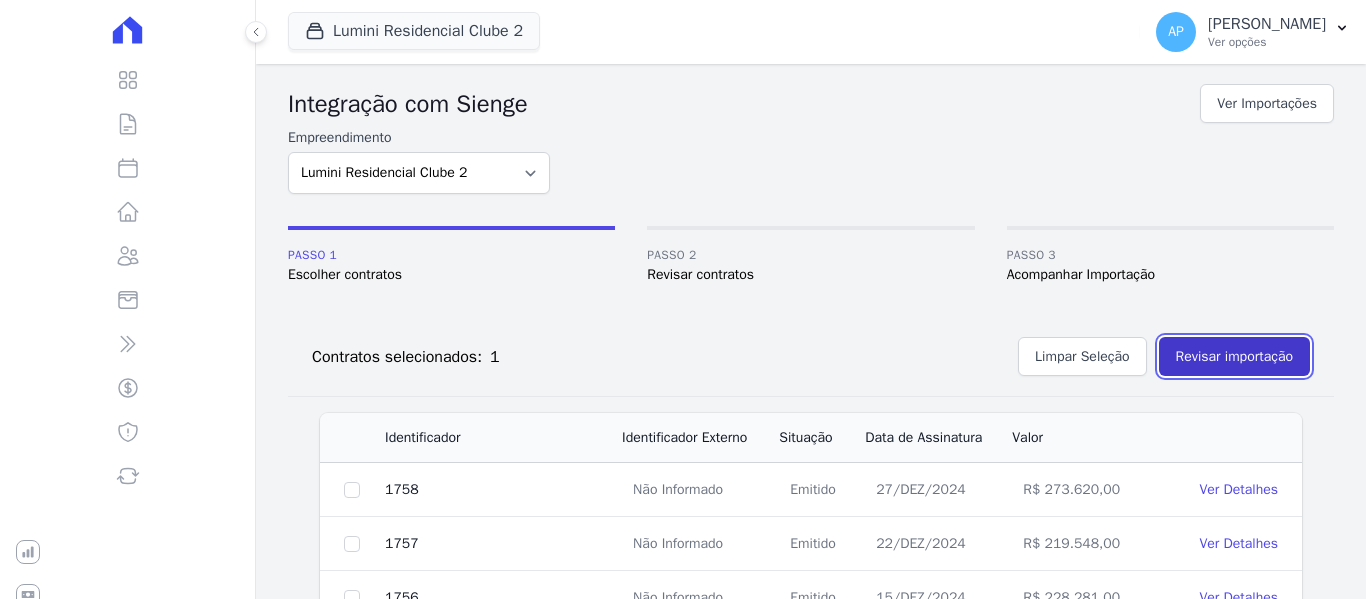 click on "Revisar importação" at bounding box center (1234, 356) 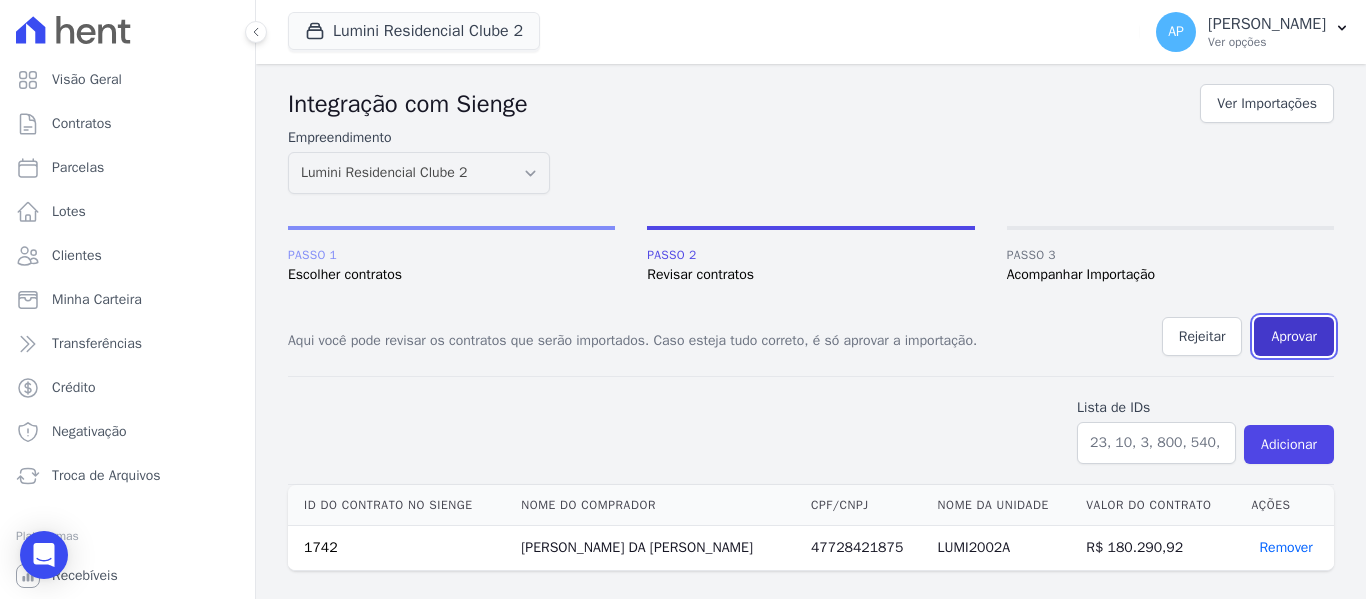 click on "Aprovar" at bounding box center (1294, 336) 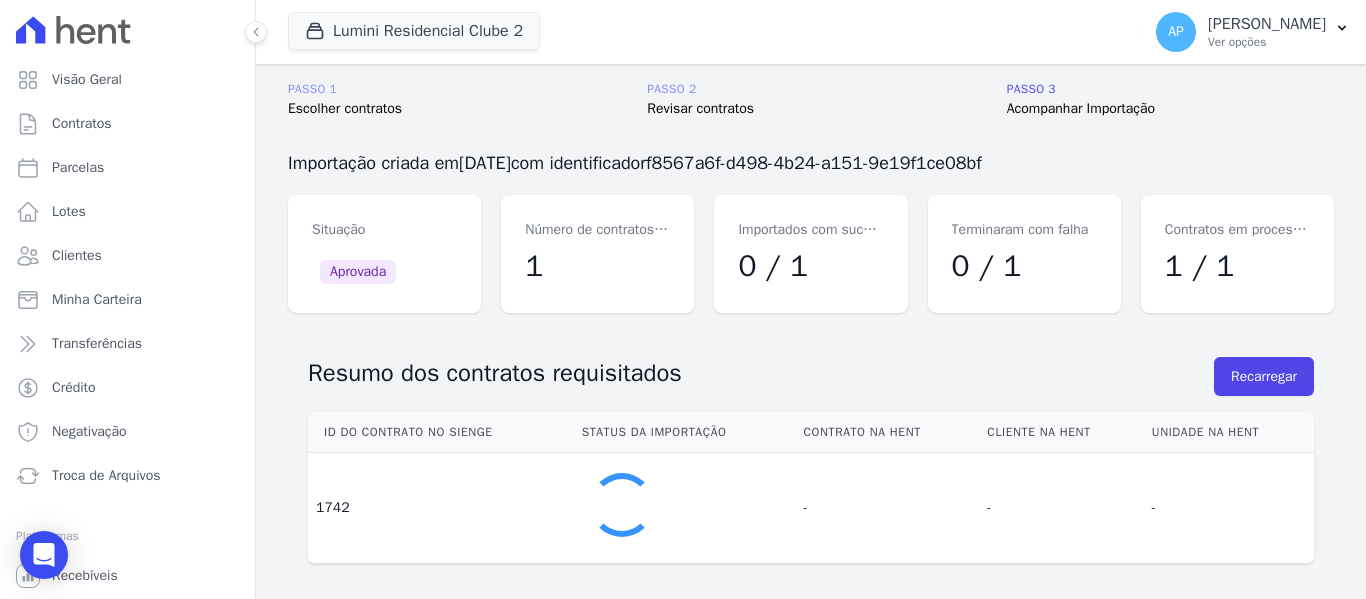 scroll, scrollTop: 0, scrollLeft: 0, axis: both 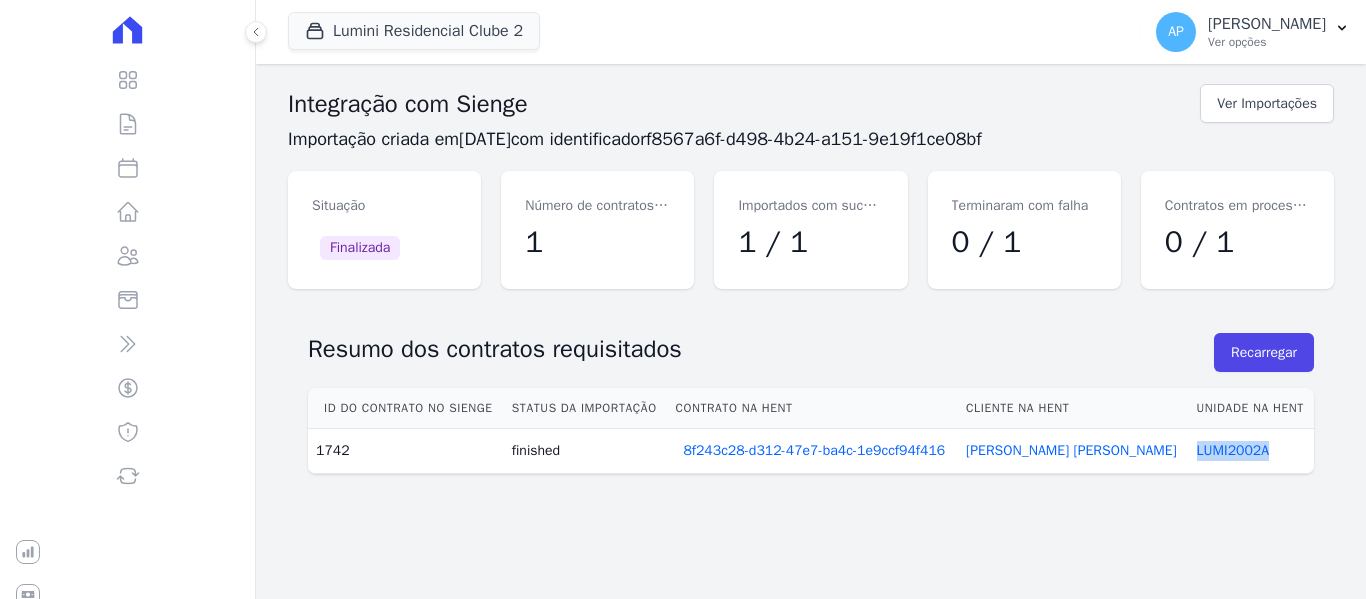 drag, startPoint x: 1265, startPoint y: 452, endPoint x: 1173, endPoint y: 458, distance: 92.19544 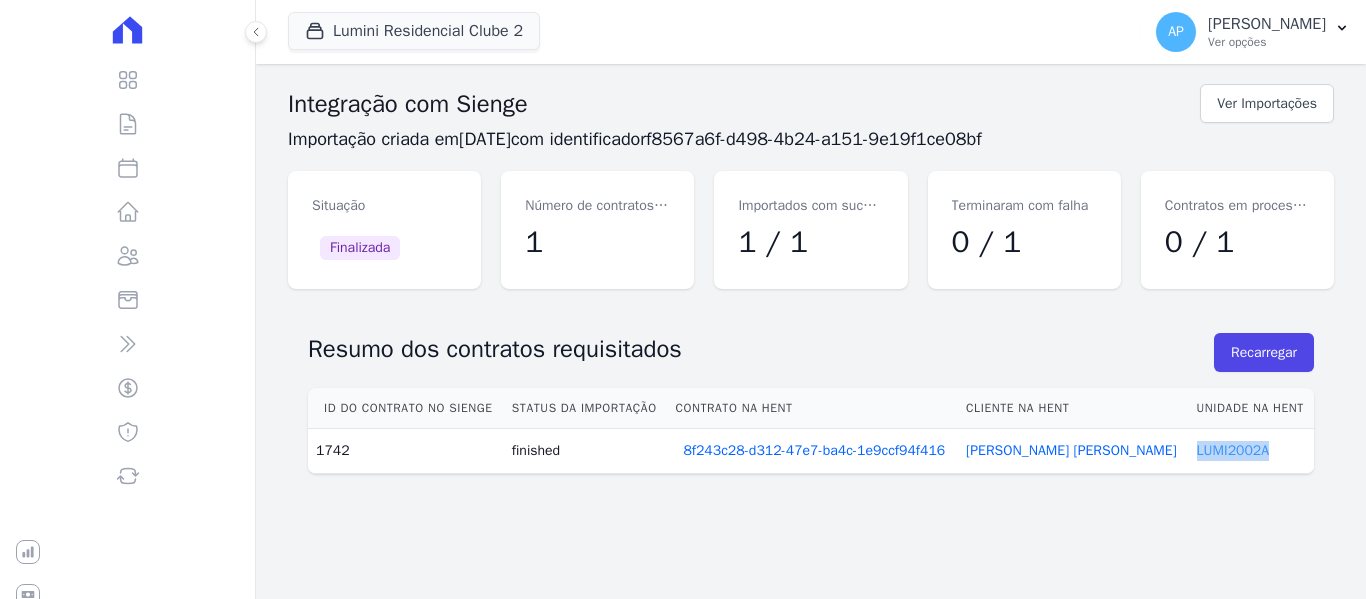 click on "LUMI2002A" at bounding box center [1233, 450] 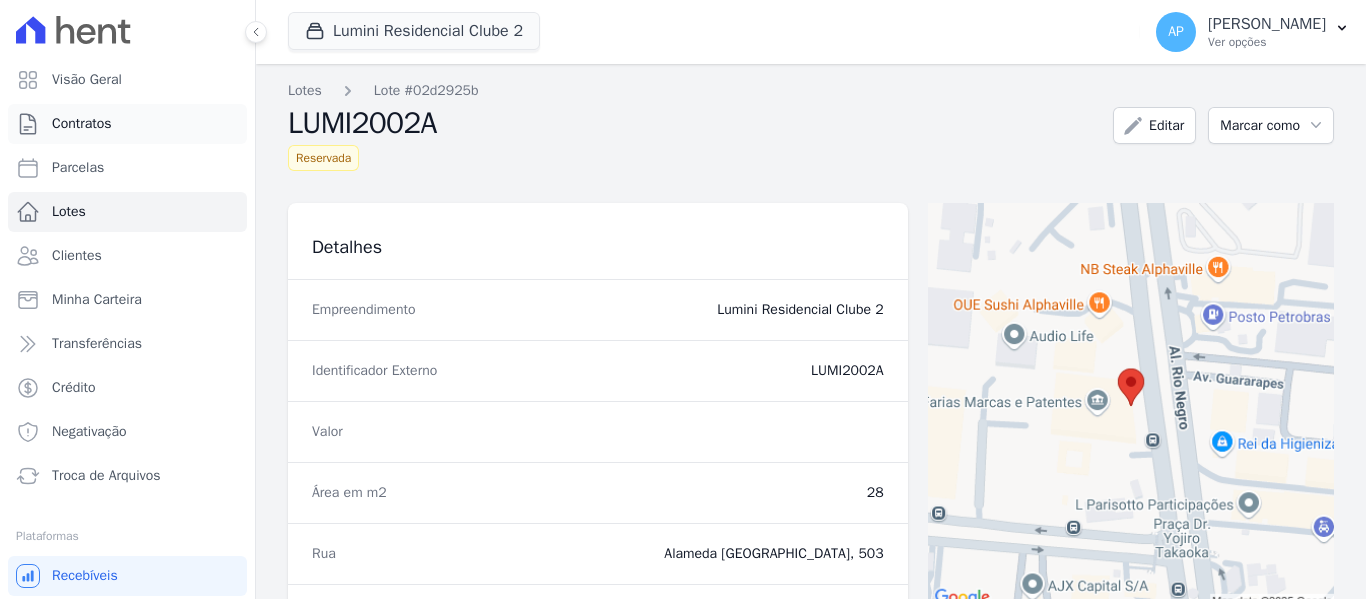 click on "Contratos" at bounding box center (82, 124) 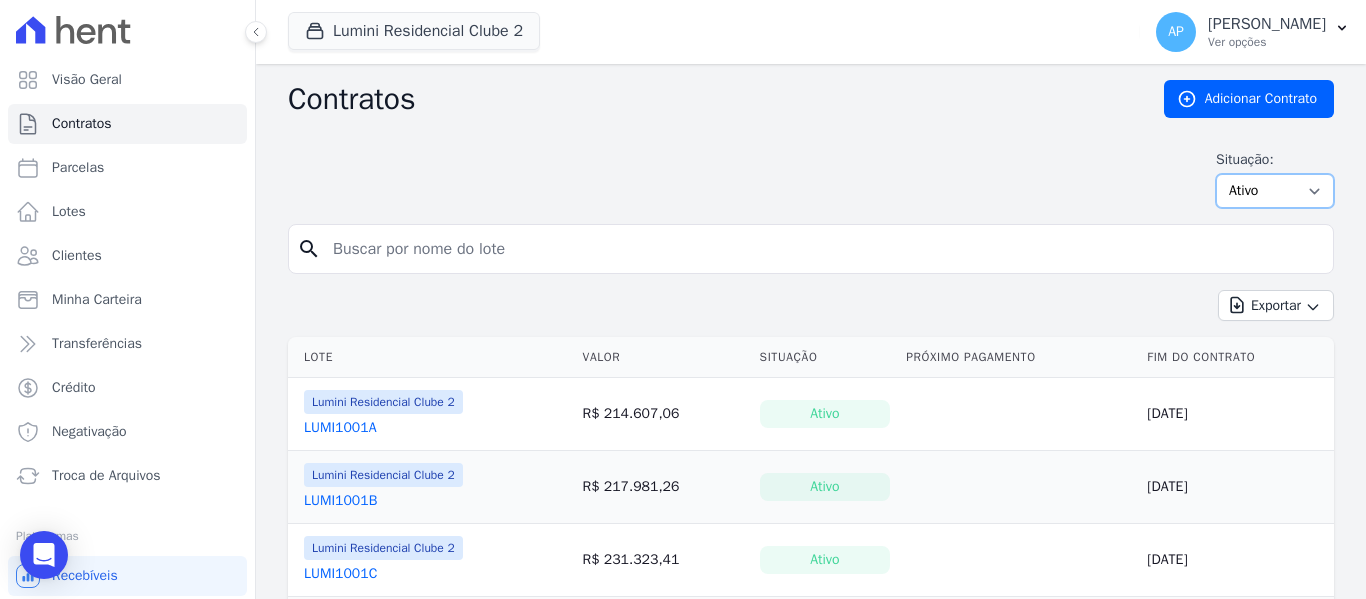 click on "Ativo
Todos
Pausado
Distratado
Rascunho
Expirado
Encerrado" at bounding box center (1275, 191) 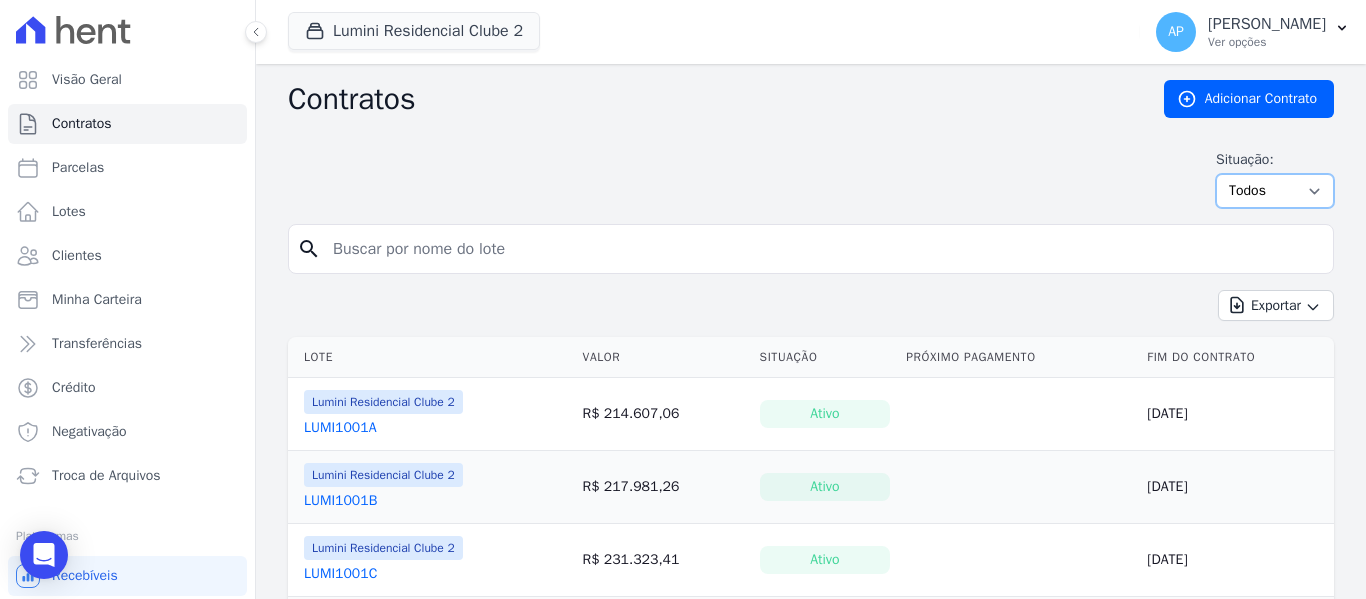 click on "Ativo
Todos
Pausado
Distratado
Rascunho
Expirado
Encerrado" at bounding box center (1275, 191) 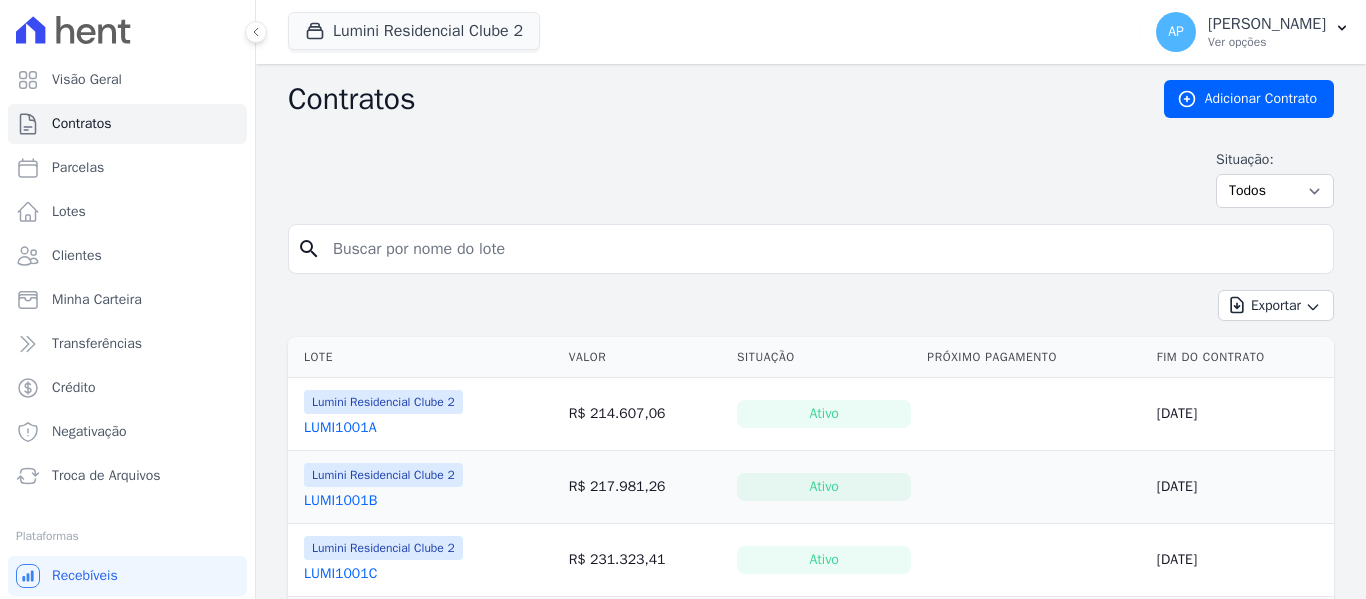 scroll, scrollTop: 0, scrollLeft: 0, axis: both 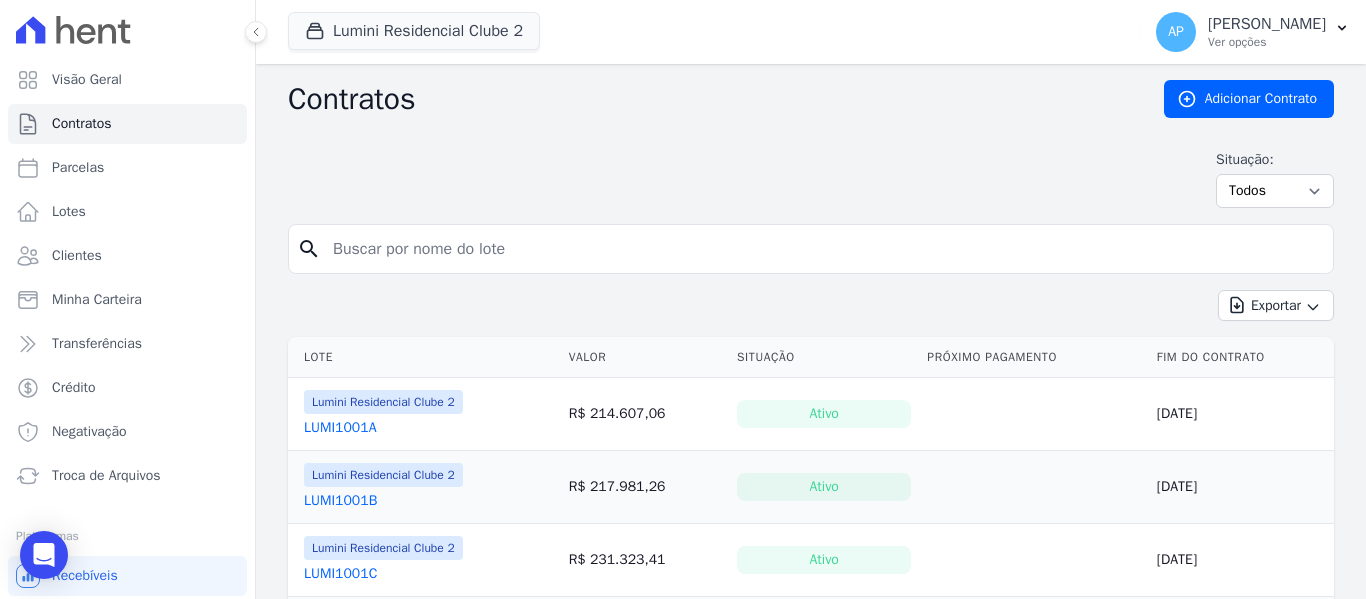 click at bounding box center (823, 249) 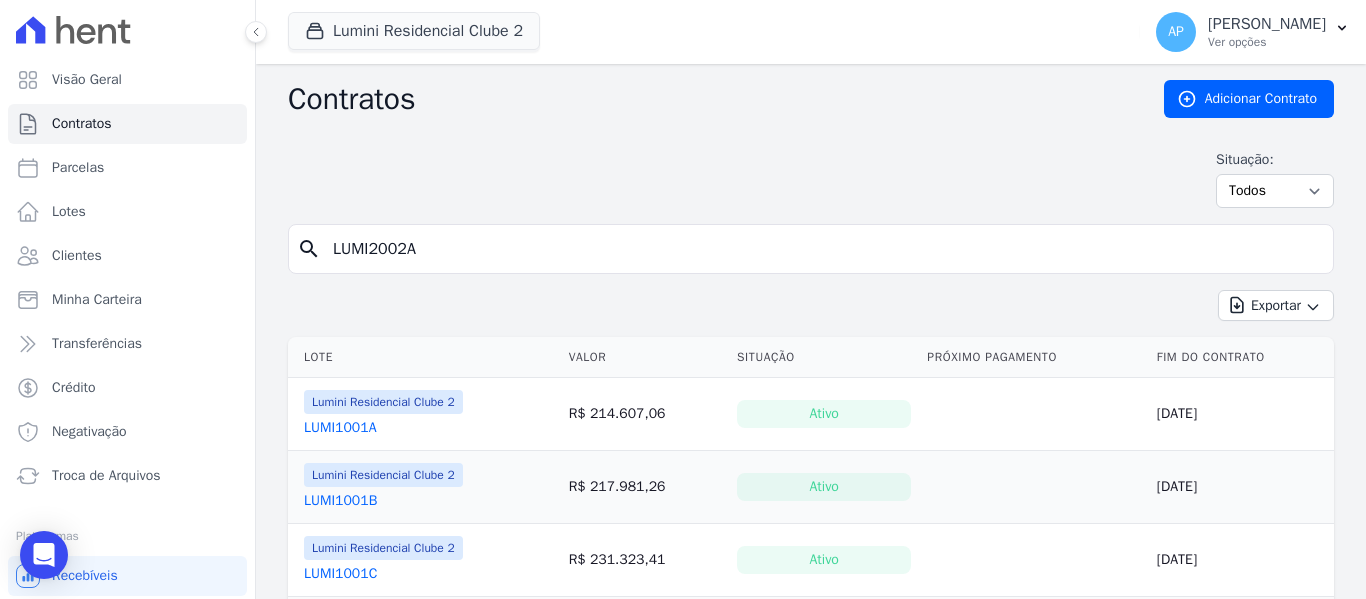 type on "LUMI2002A" 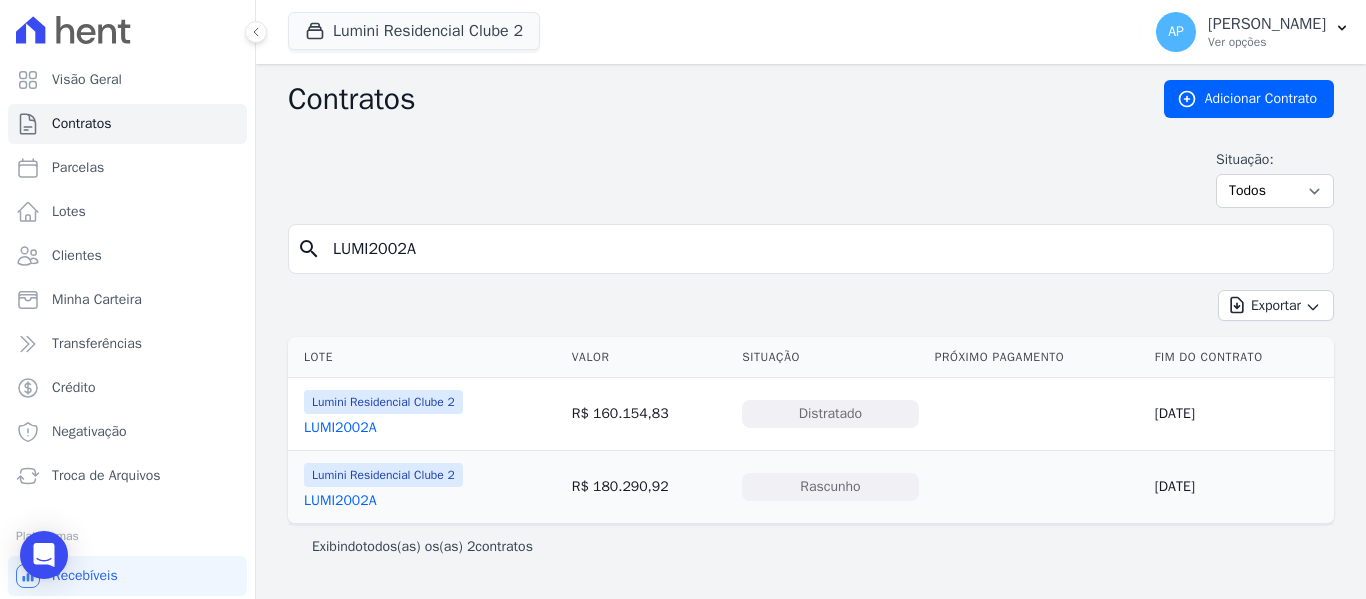 click on "LUMI2002A" at bounding box center [340, 501] 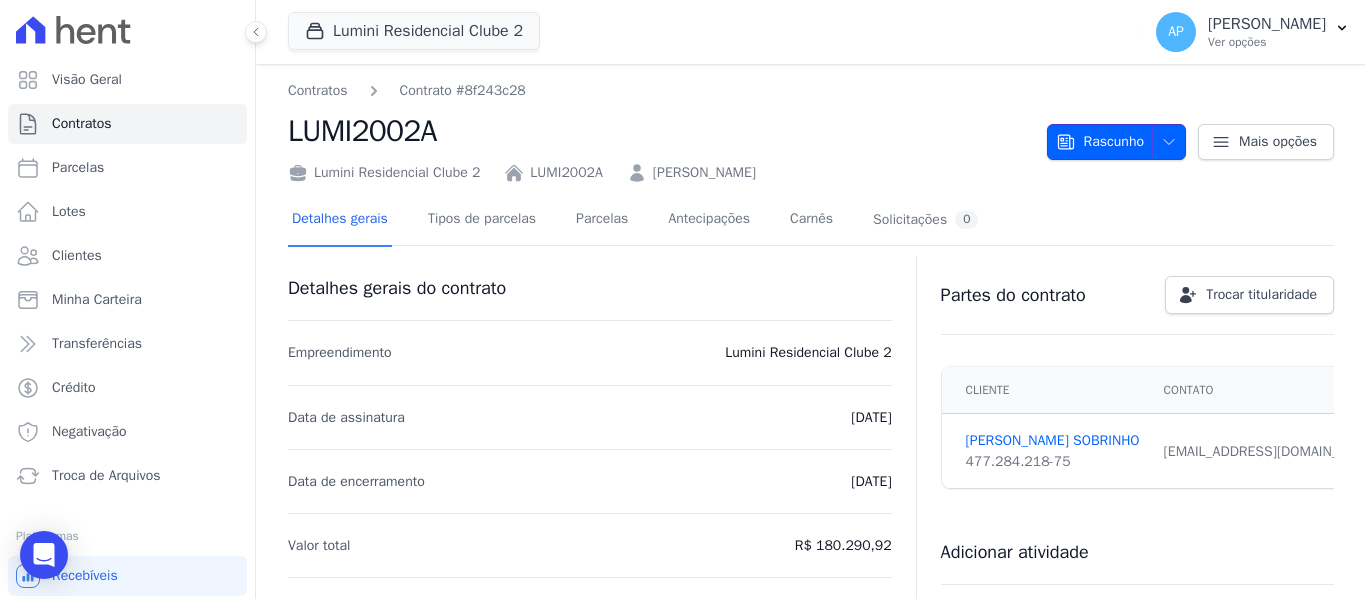 click on "Rascunho" at bounding box center (1100, 142) 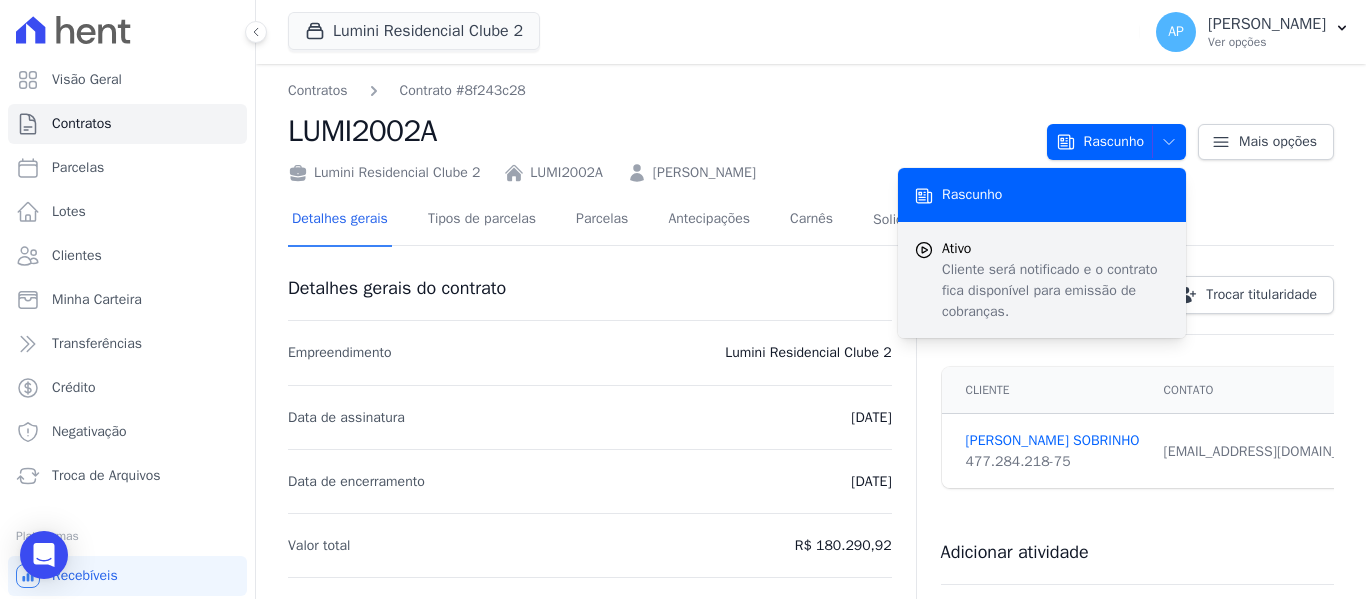 click on "Ativo" at bounding box center [1056, 248] 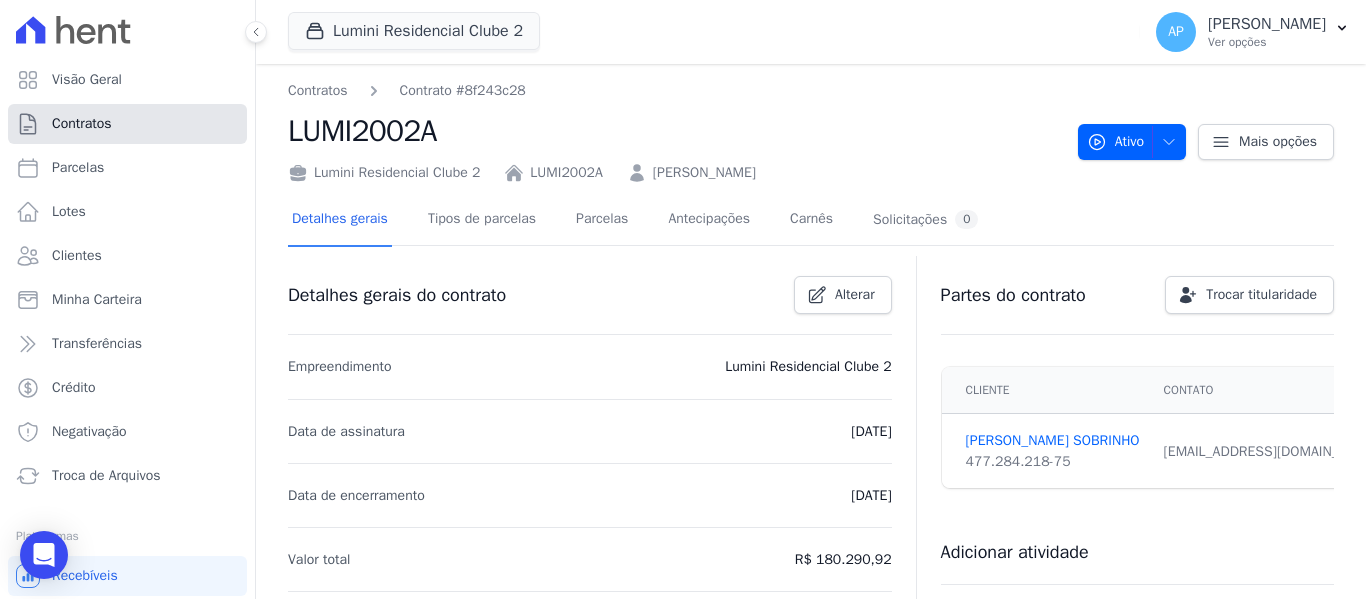 click on "Contratos" at bounding box center (127, 124) 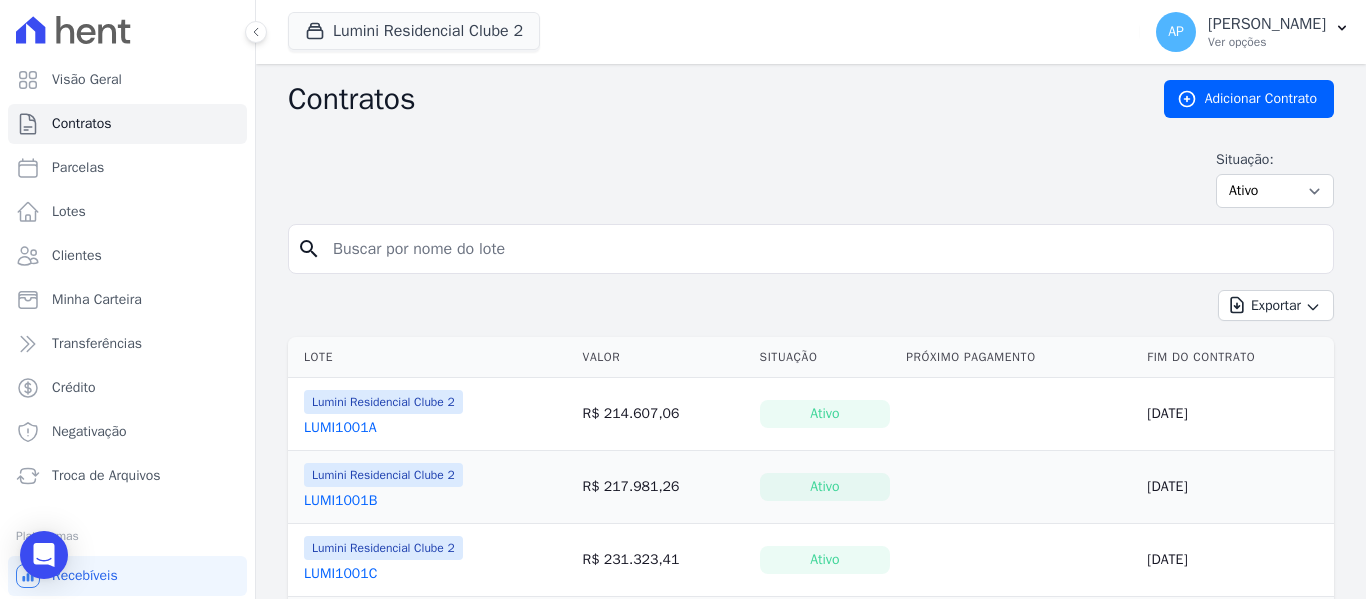 click on "Situação:" at bounding box center [1275, 160] 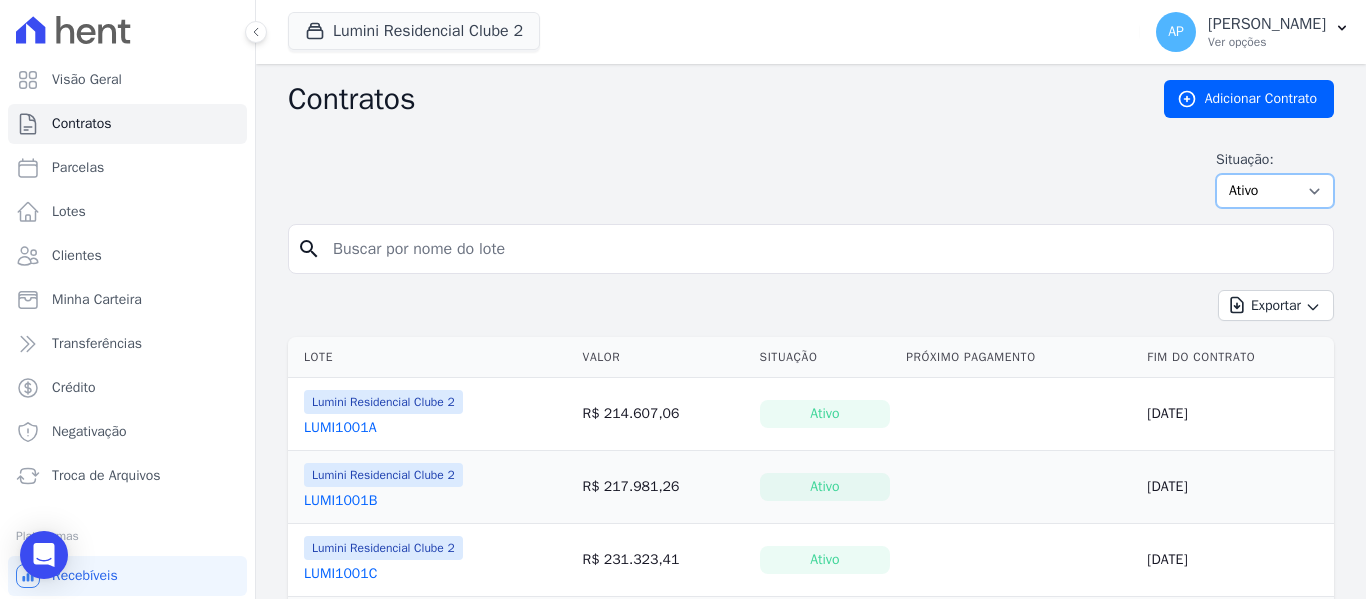 drag, startPoint x: 1251, startPoint y: 188, endPoint x: 1249, endPoint y: 206, distance: 18.110771 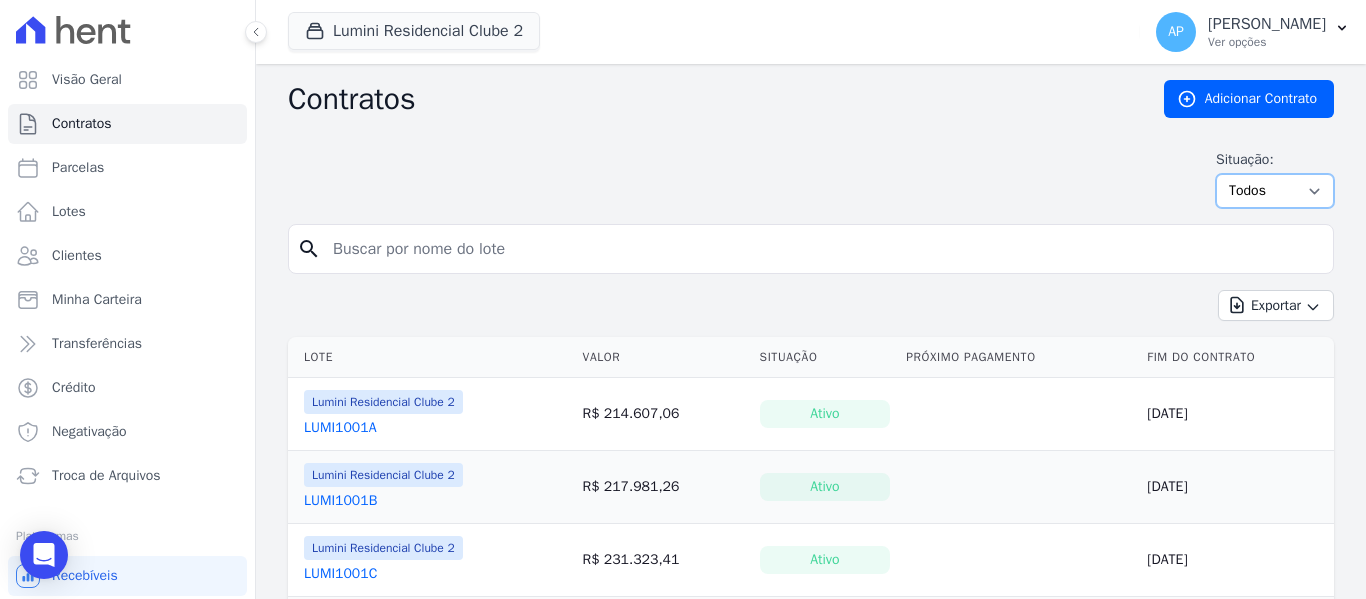 click on "Ativo
Todos
Pausado
Distratado
Rascunho
Expirado
Encerrado" at bounding box center (1275, 191) 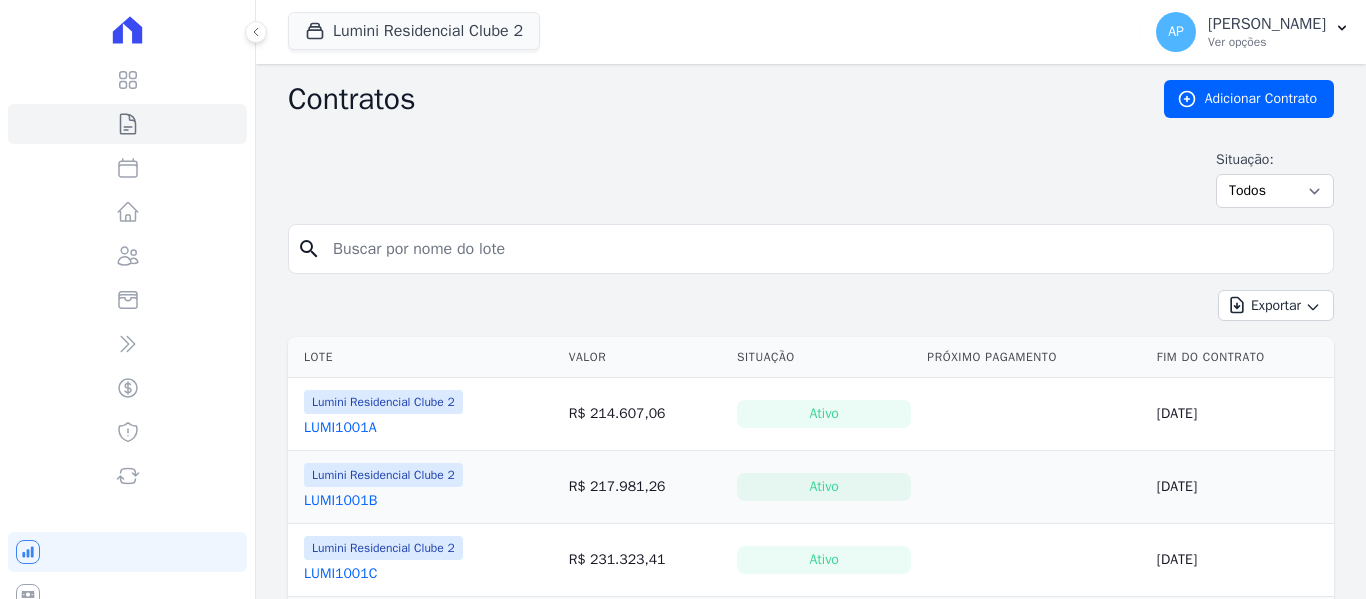 scroll, scrollTop: 0, scrollLeft: 0, axis: both 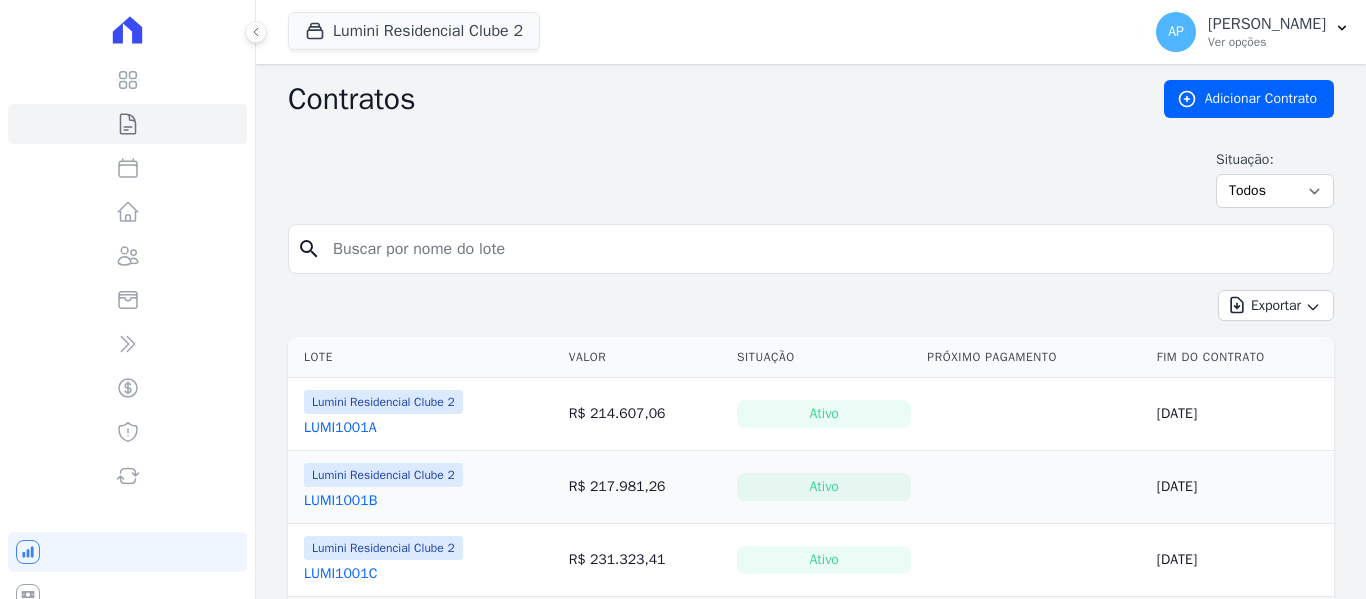 click at bounding box center [823, 249] 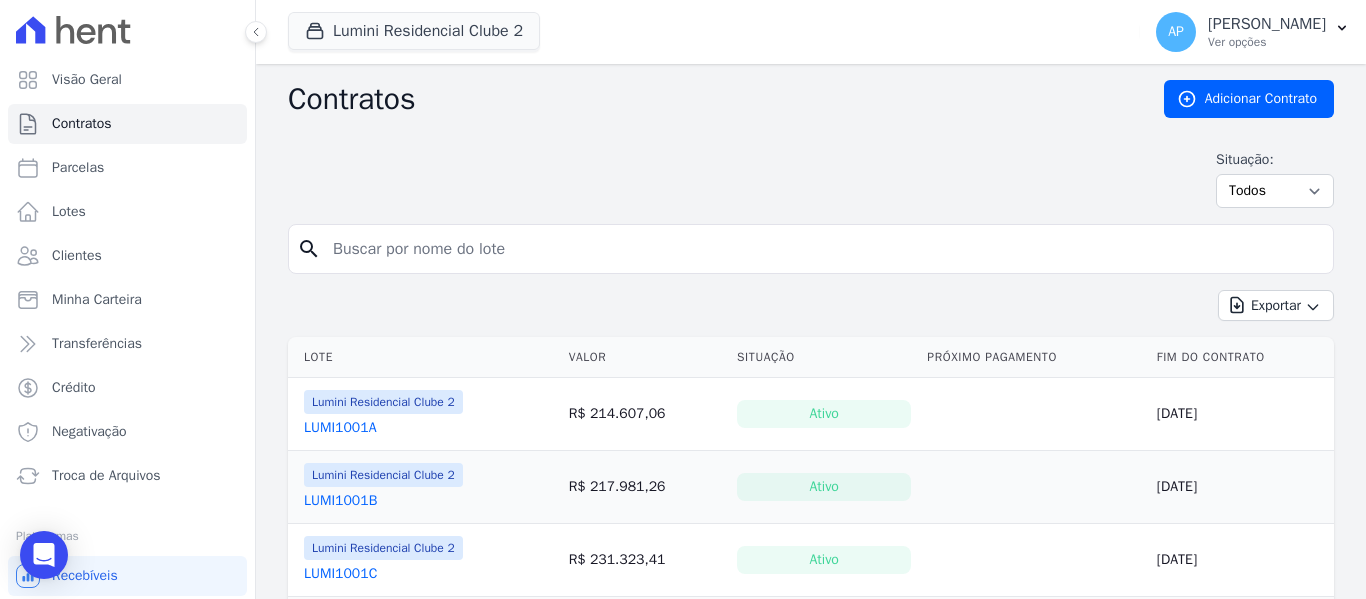 paste on "809A" 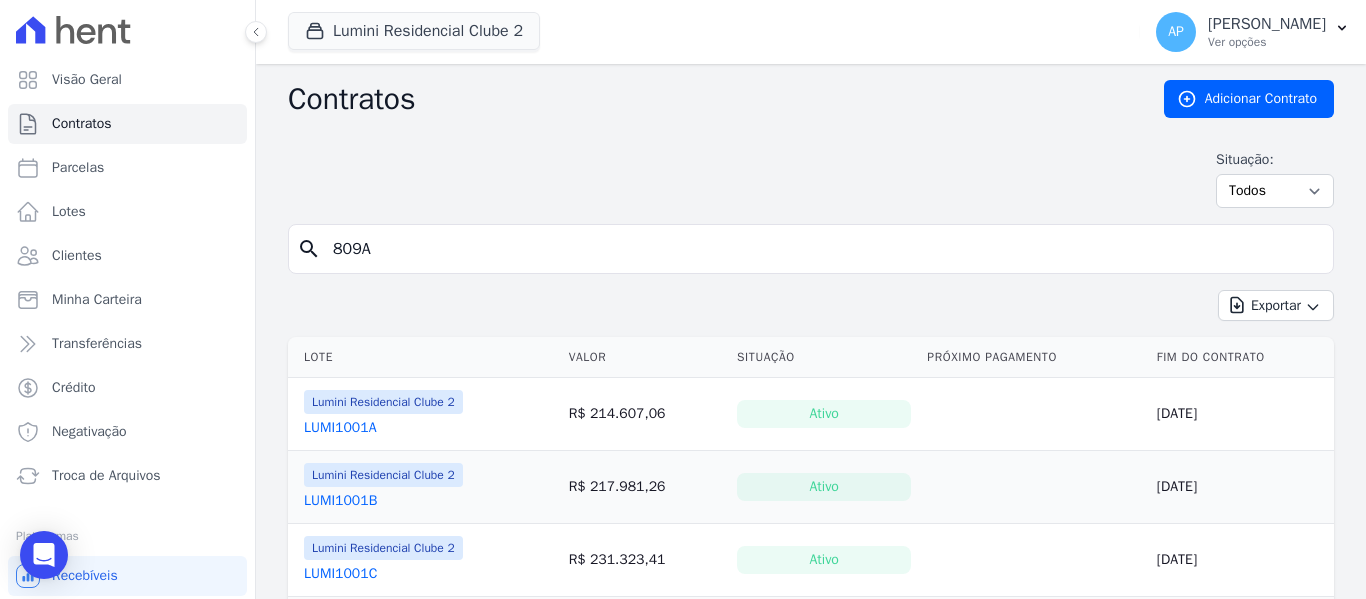 type on "809A" 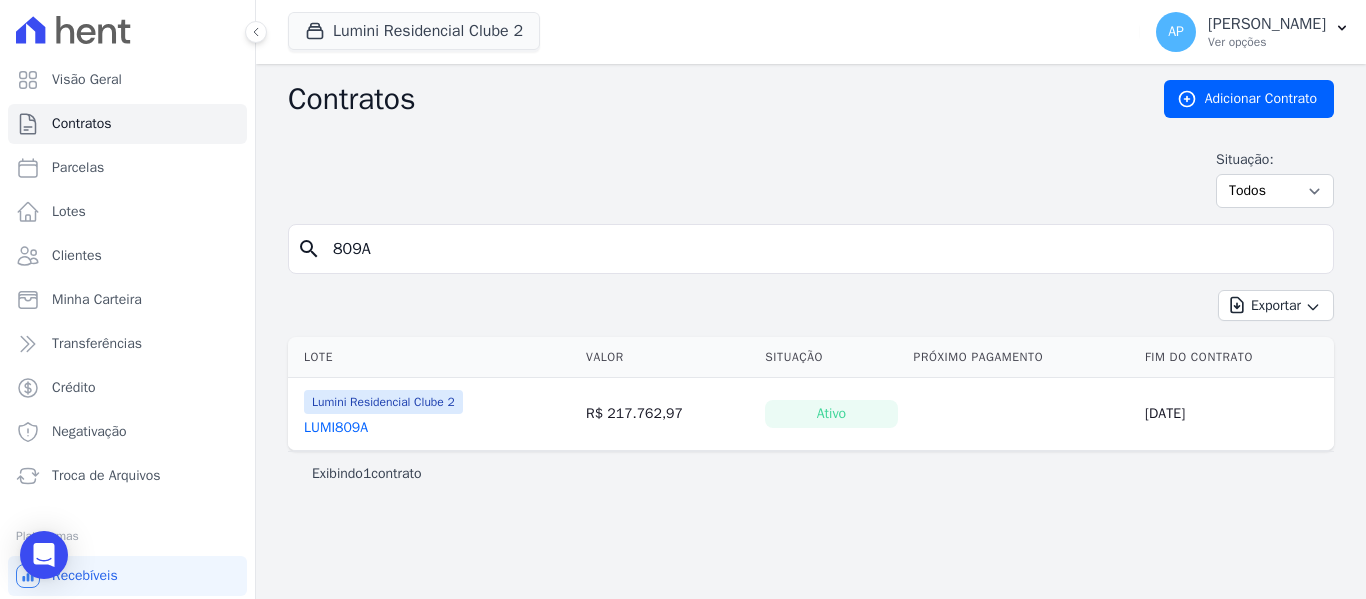 click on "LUMI809A" at bounding box center [336, 428] 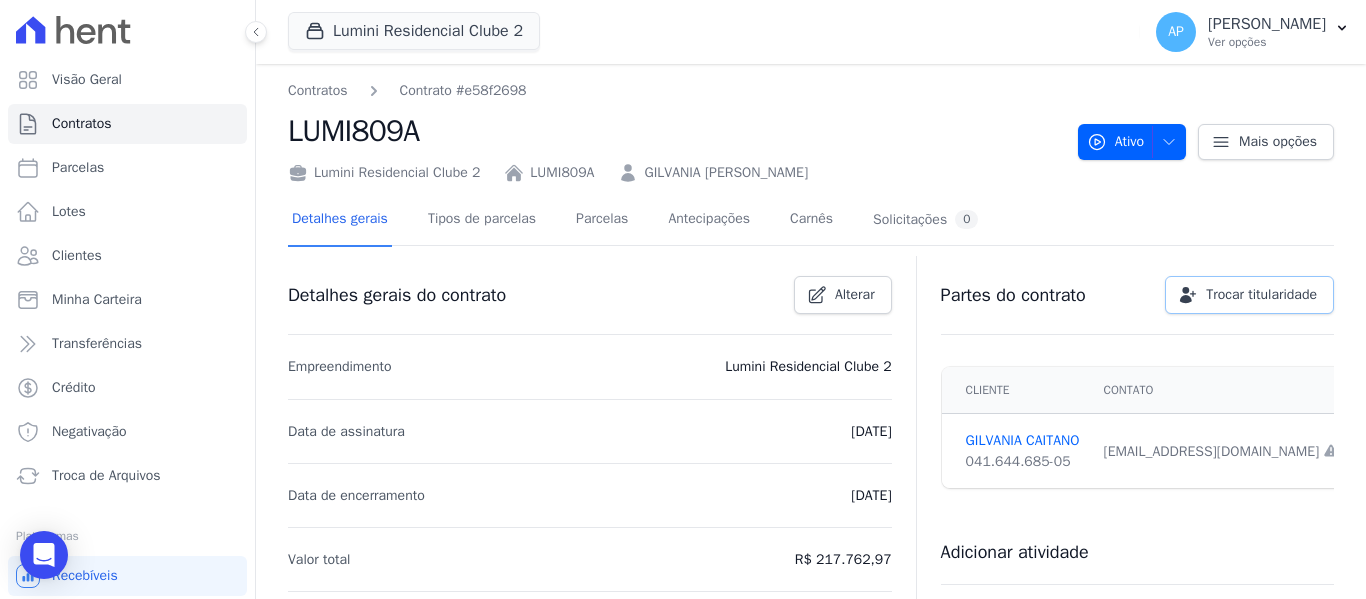 click on "Trocar titularidade" at bounding box center (1261, 295) 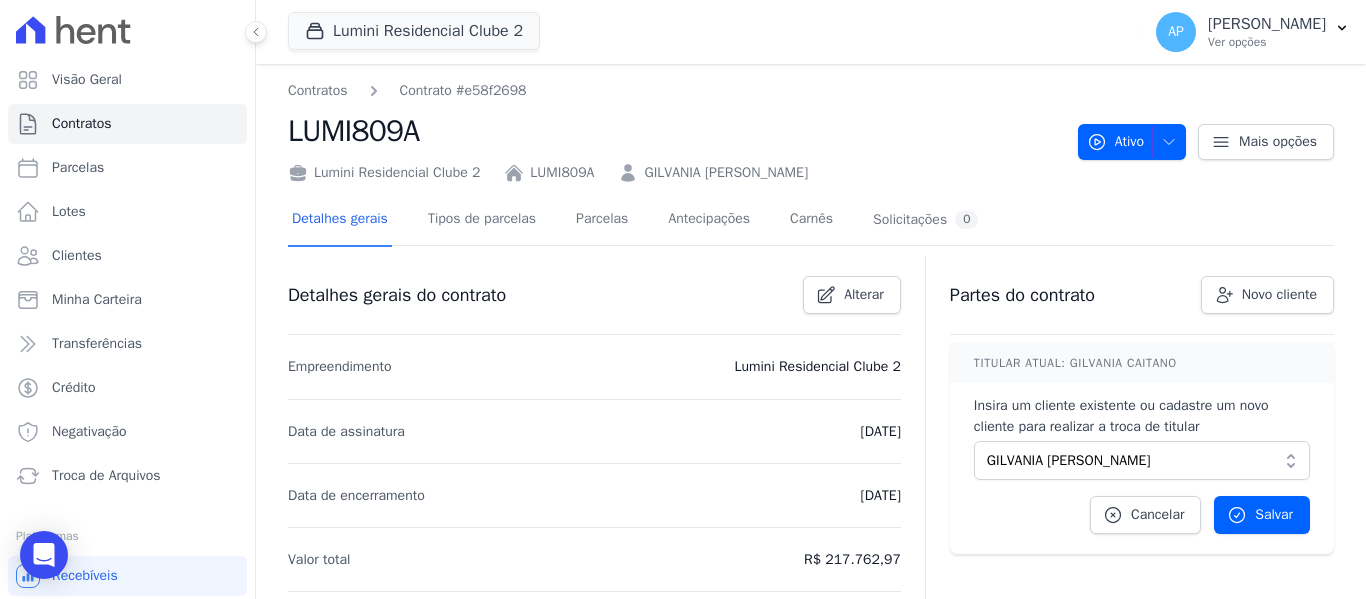 click on "TITULAR ATUAL: GILVANIA CAITANO
Insira um cliente existente ou cadastre um novo cliente para realizar a troca de titular
2d3a3ed1-b8d9-4149-86be-ab7c27000e04
GILVANIA SANTIAGO CAITANO
Mostrando os  30  clientes mais recentemente atualizados de um total de  702  que atendem o filtro
[PERSON_NAME]
505.907.235-53
[PERSON_NAME]" at bounding box center [1142, 449] 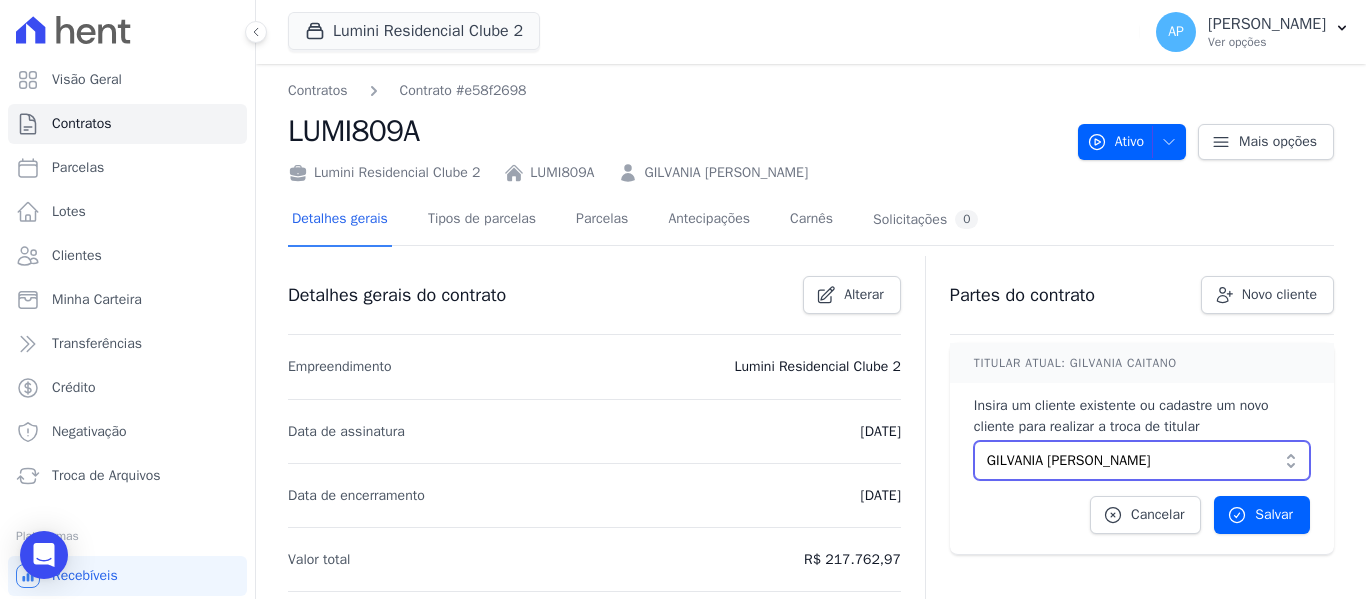 drag, startPoint x: 1166, startPoint y: 459, endPoint x: 944, endPoint y: 458, distance: 222.00226 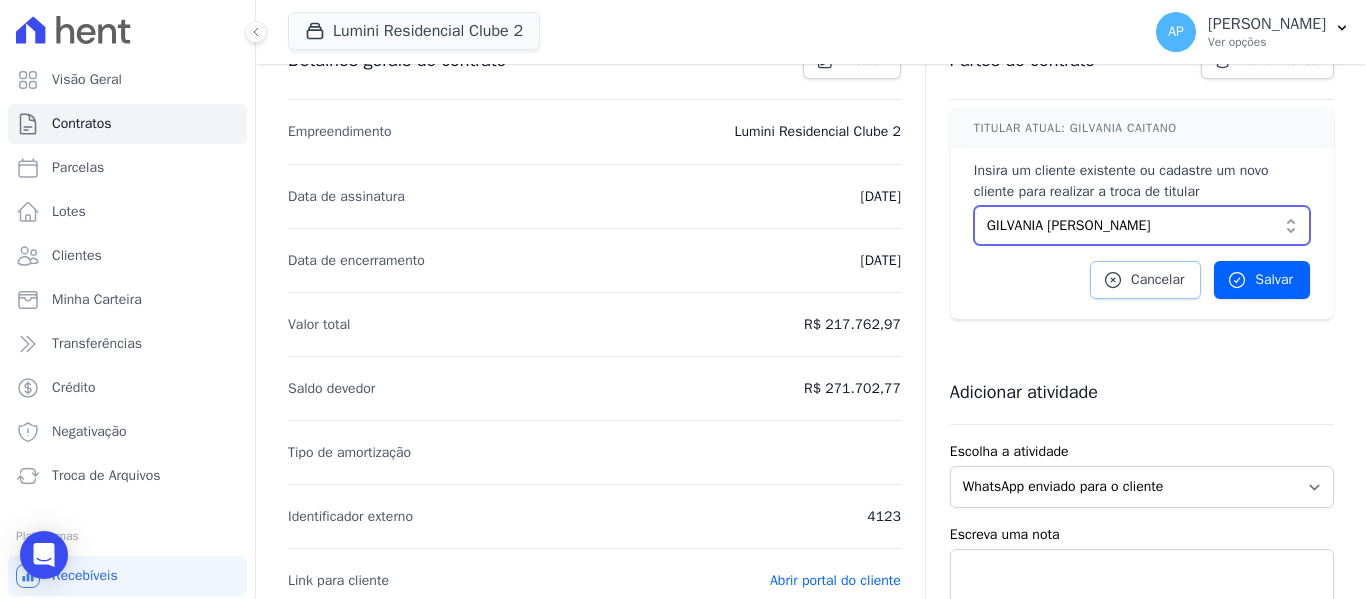 scroll, scrollTop: 200, scrollLeft: 0, axis: vertical 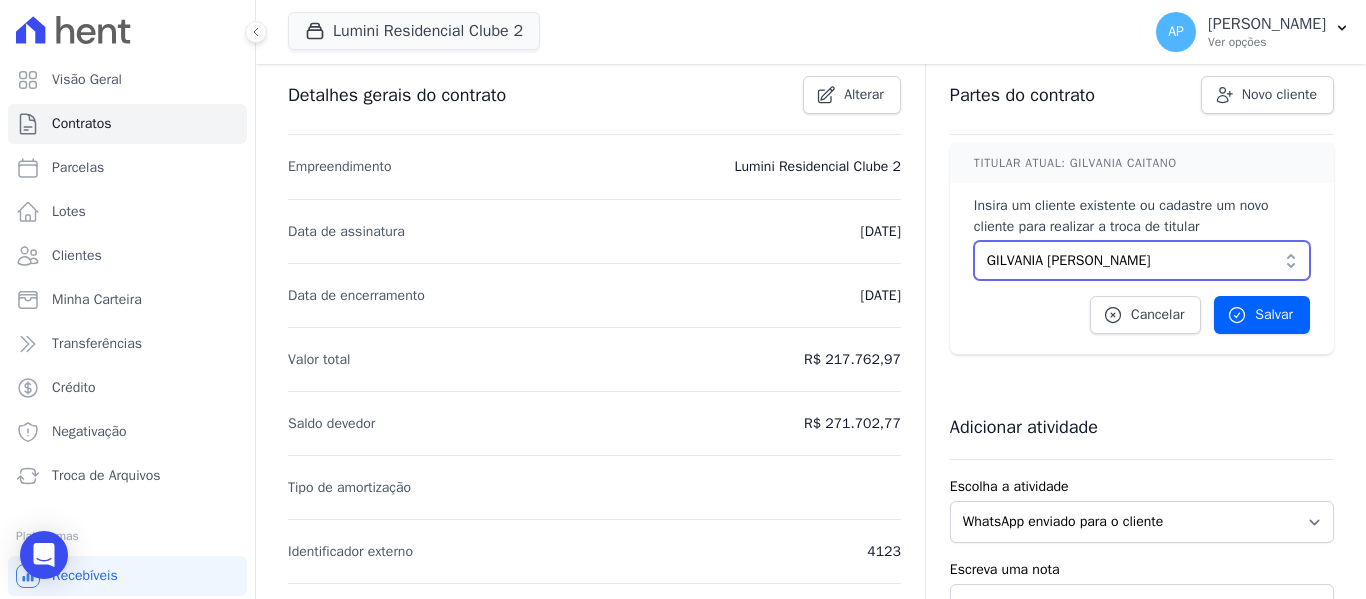 click on "GILVANIA [PERSON_NAME]" at bounding box center [1128, 260] 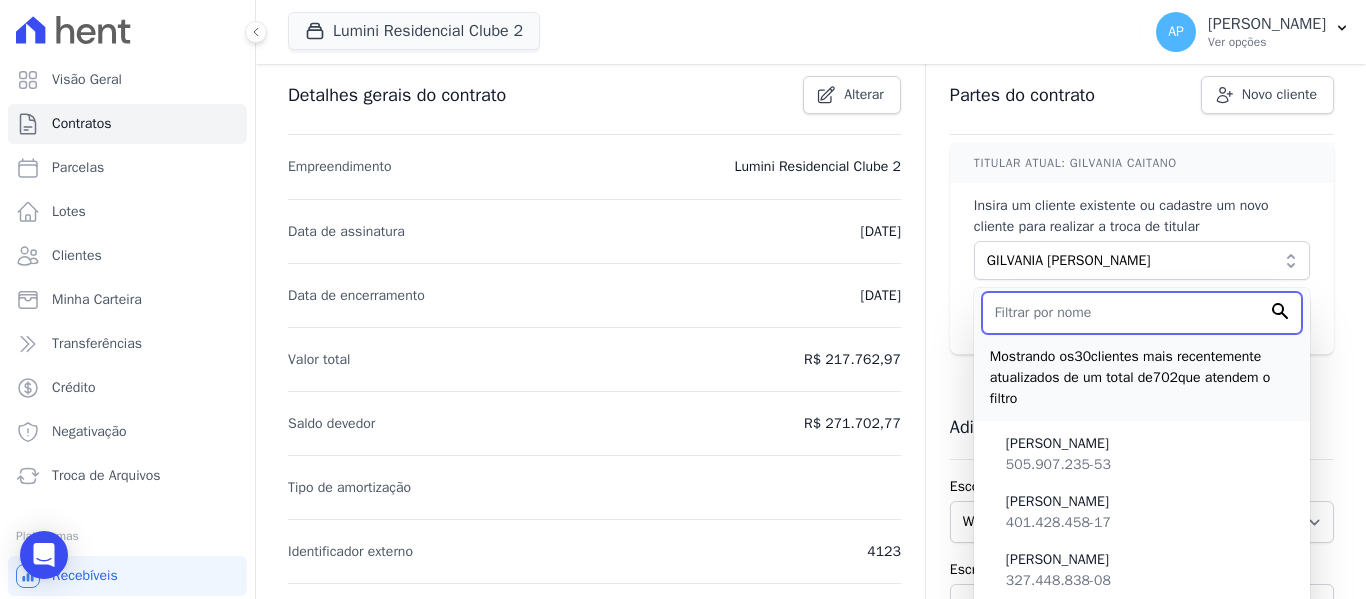 click at bounding box center [1142, 313] 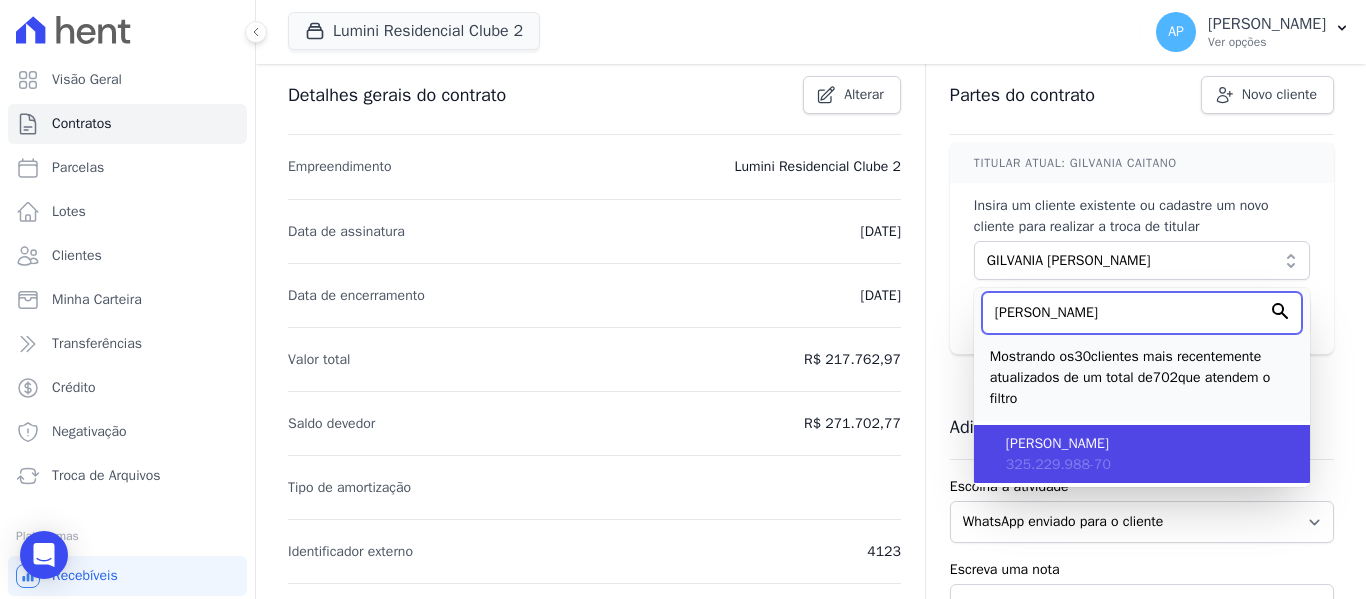 type on "HENRIQUE RODRIGUES DE OLIVEIRA" 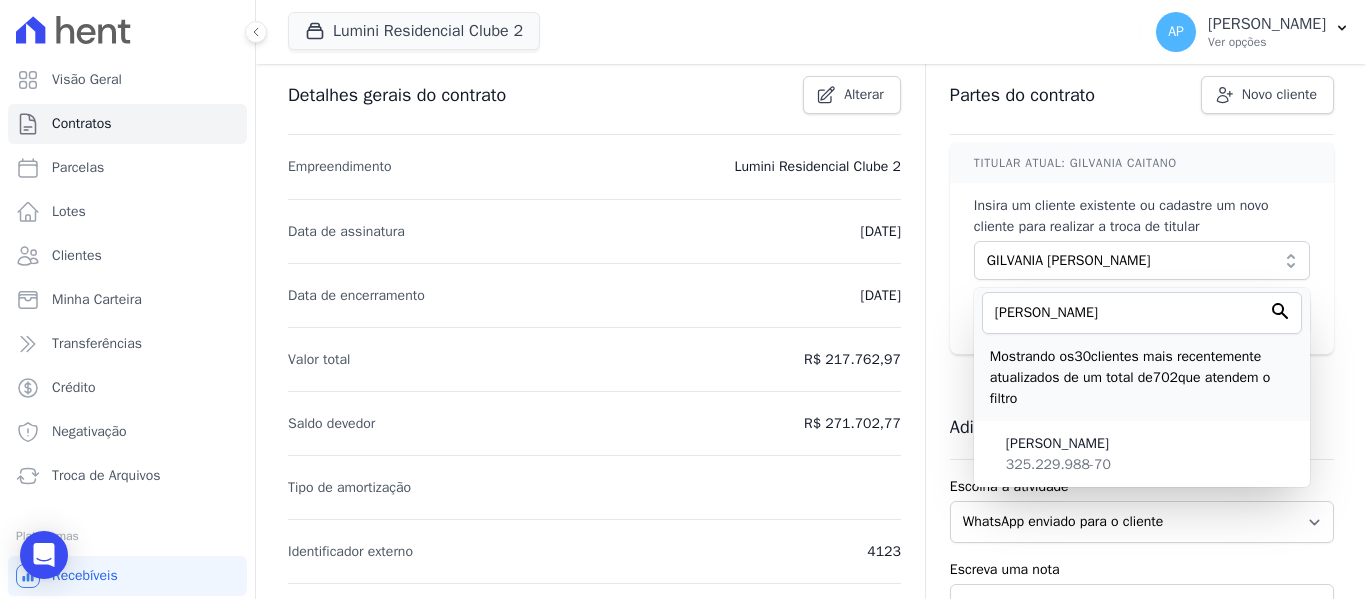 click on "HENRIQUE RODRIGUES DE OLIVEIRA
325.229.988-70" at bounding box center (1142, 454) 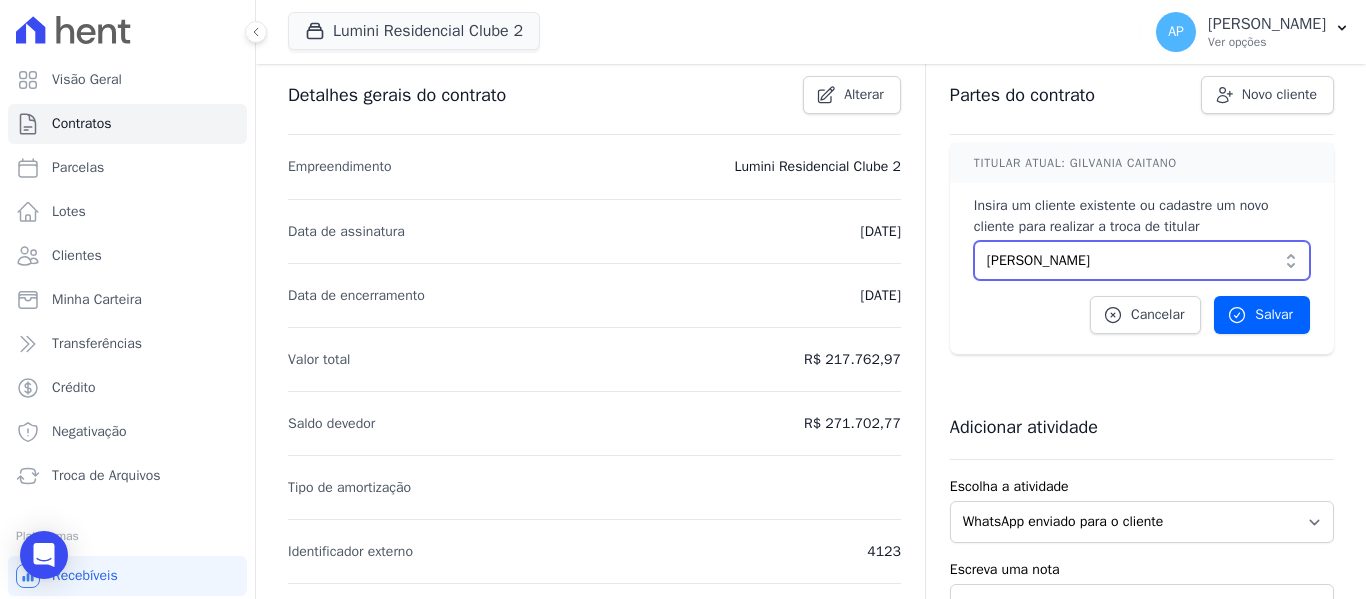 click on "HENRIQUE RODRIGUES DE OLIVEIRA" at bounding box center (1128, 260) 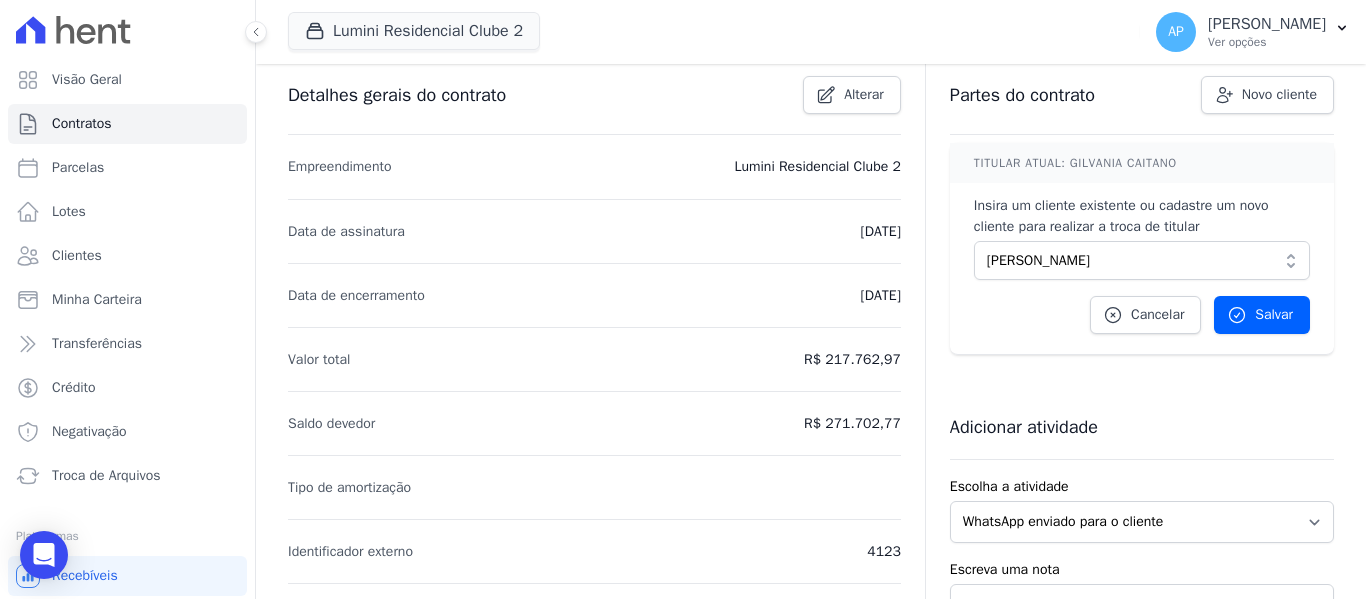 click on "Insira um cliente existente ou cadastre um novo cliente para realizar a troca de titular" at bounding box center [1142, 216] 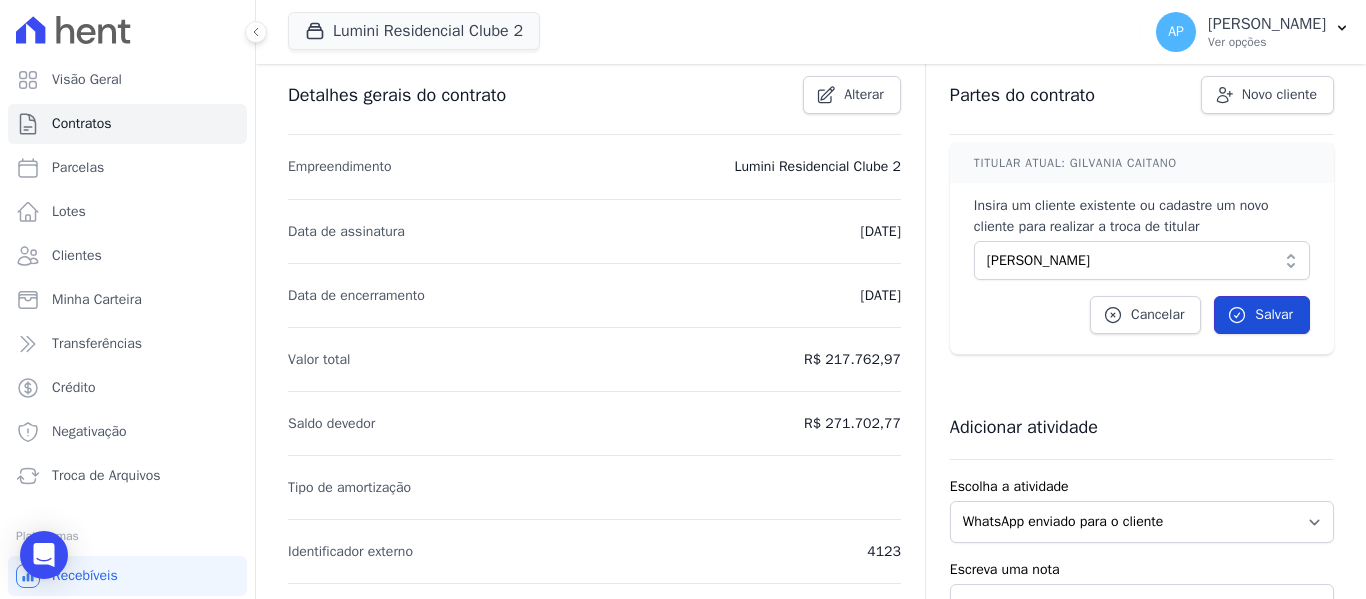 click on "Salvar" at bounding box center [1274, 315] 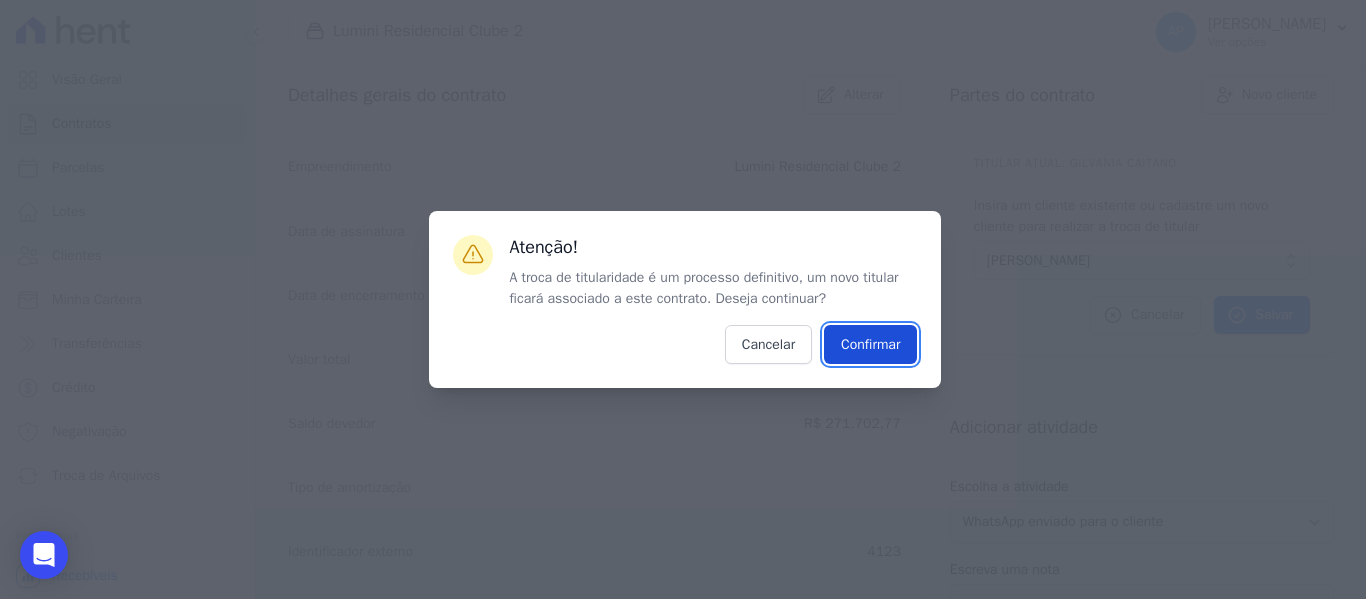 click on "Confirmar" at bounding box center (870, 344) 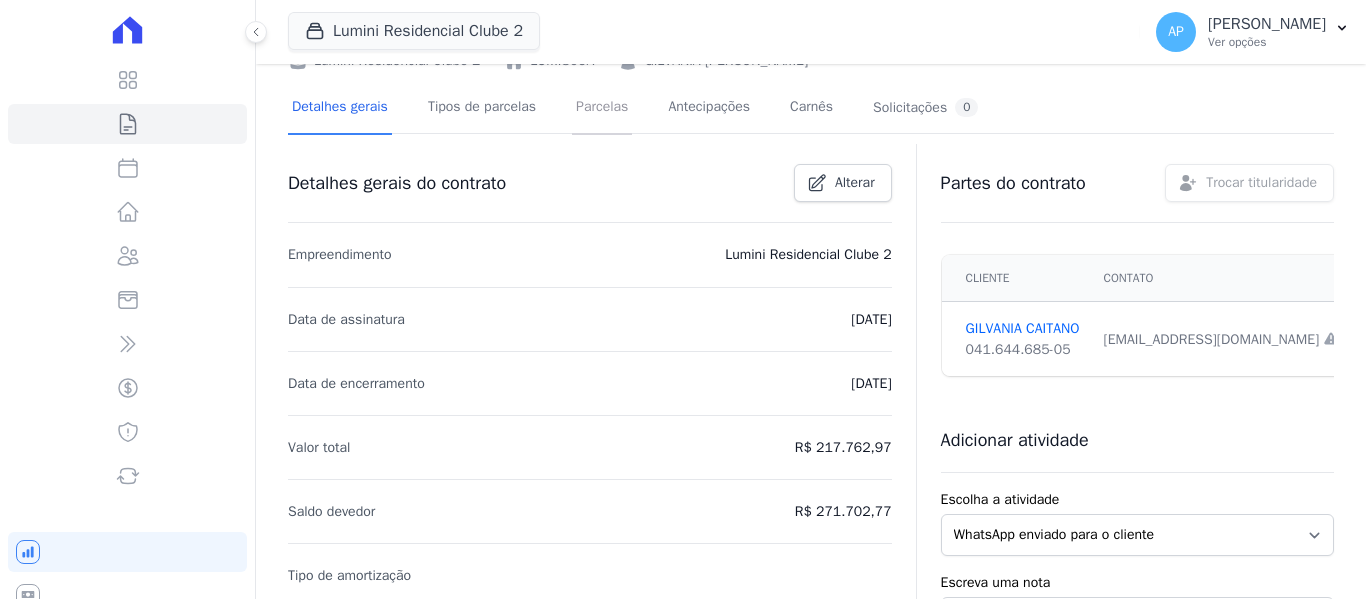 click on "Parcelas" at bounding box center [602, 108] 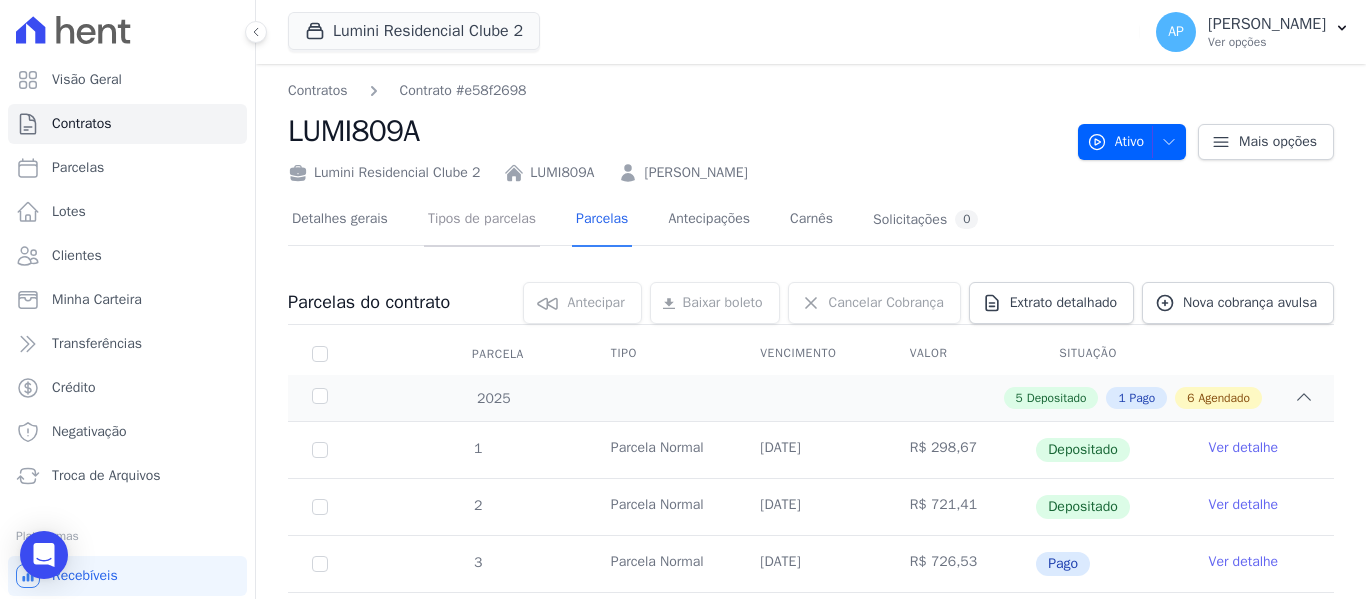 click on "Tipos de parcelas" at bounding box center (482, 220) 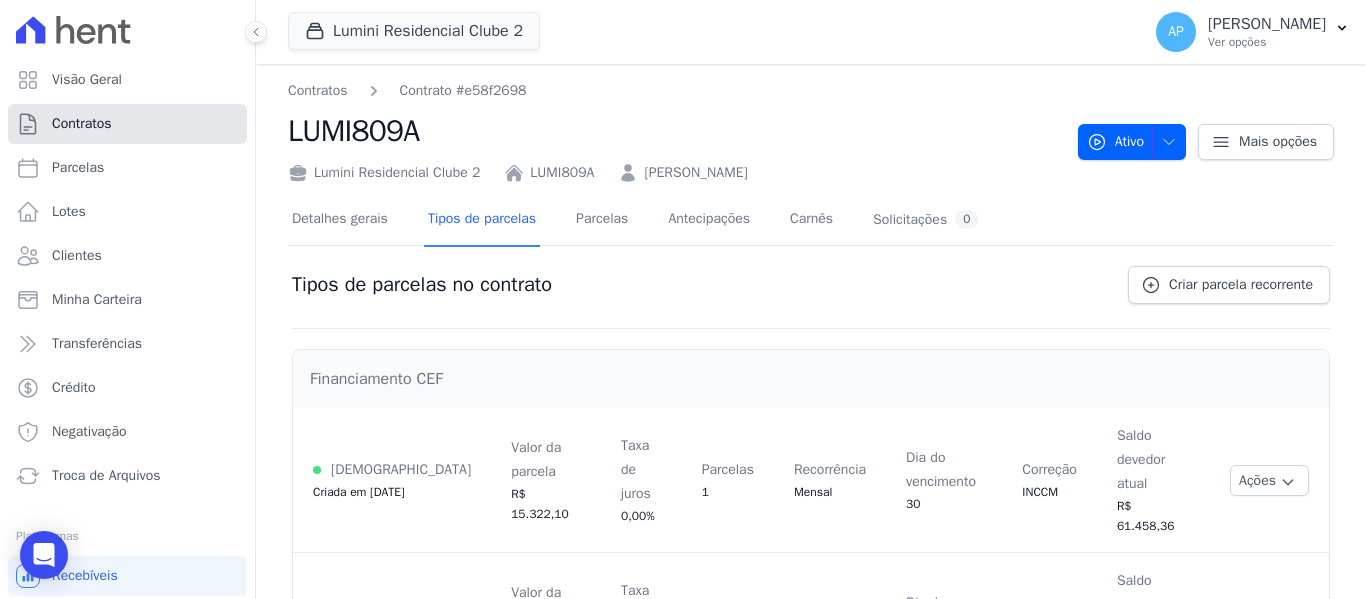 click on "Contratos" at bounding box center (127, 124) 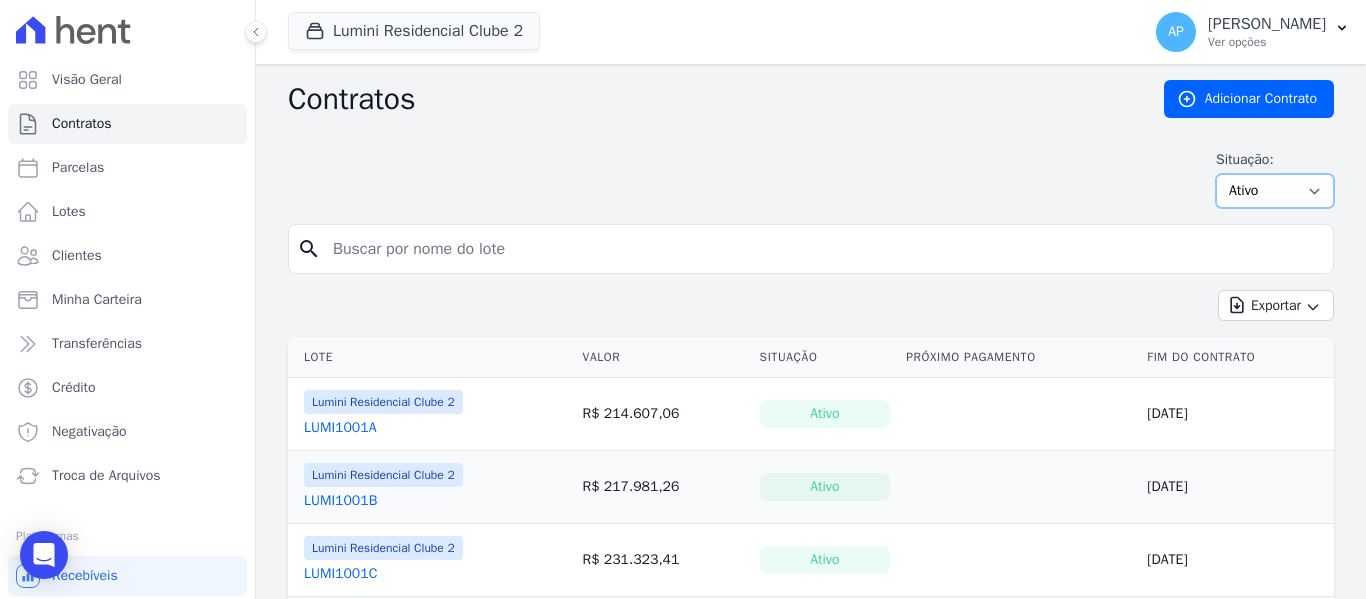 click on "Ativo
Todos
Pausado
Distratado
Rascunho
Expirado
Encerrado" at bounding box center [1275, 191] 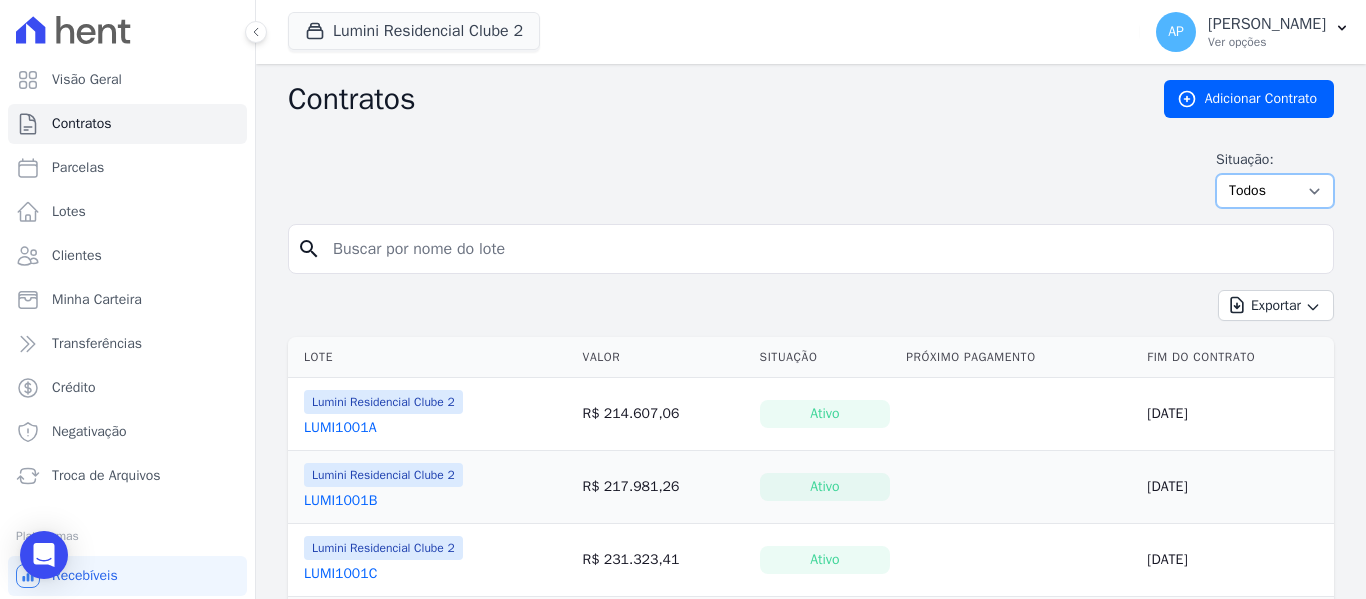 click on "Ativo
Todos
Pausado
Distratado
Rascunho
Expirado
Encerrado" at bounding box center (1275, 191) 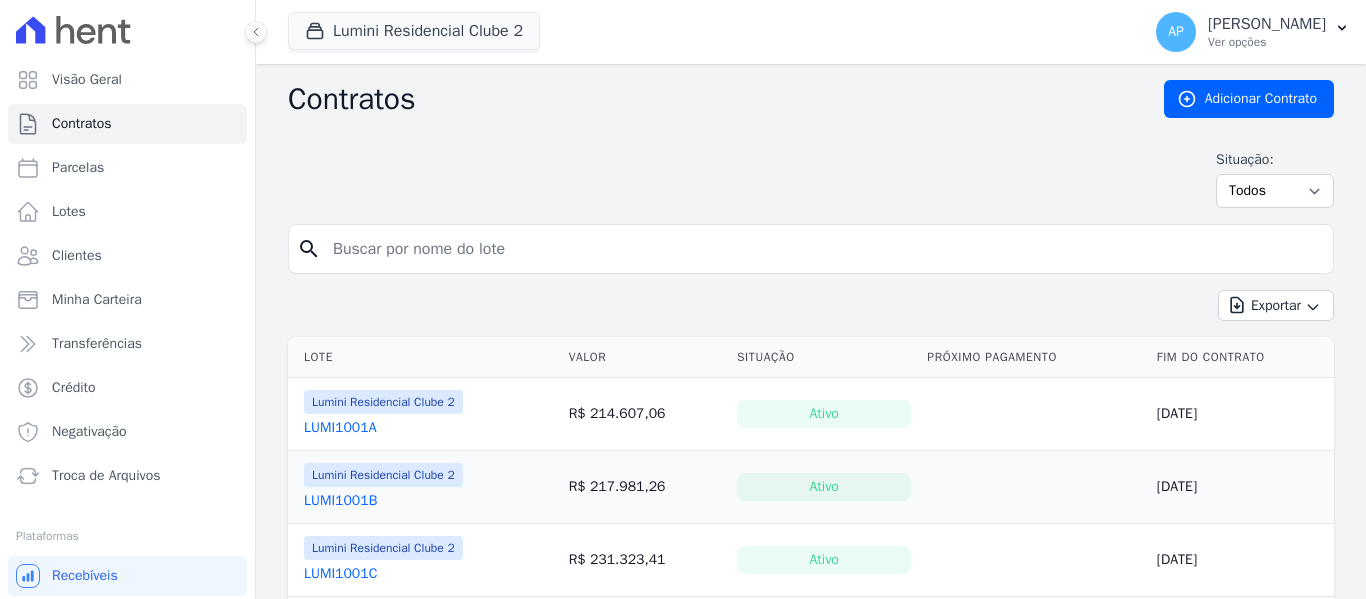 scroll, scrollTop: 0, scrollLeft: 0, axis: both 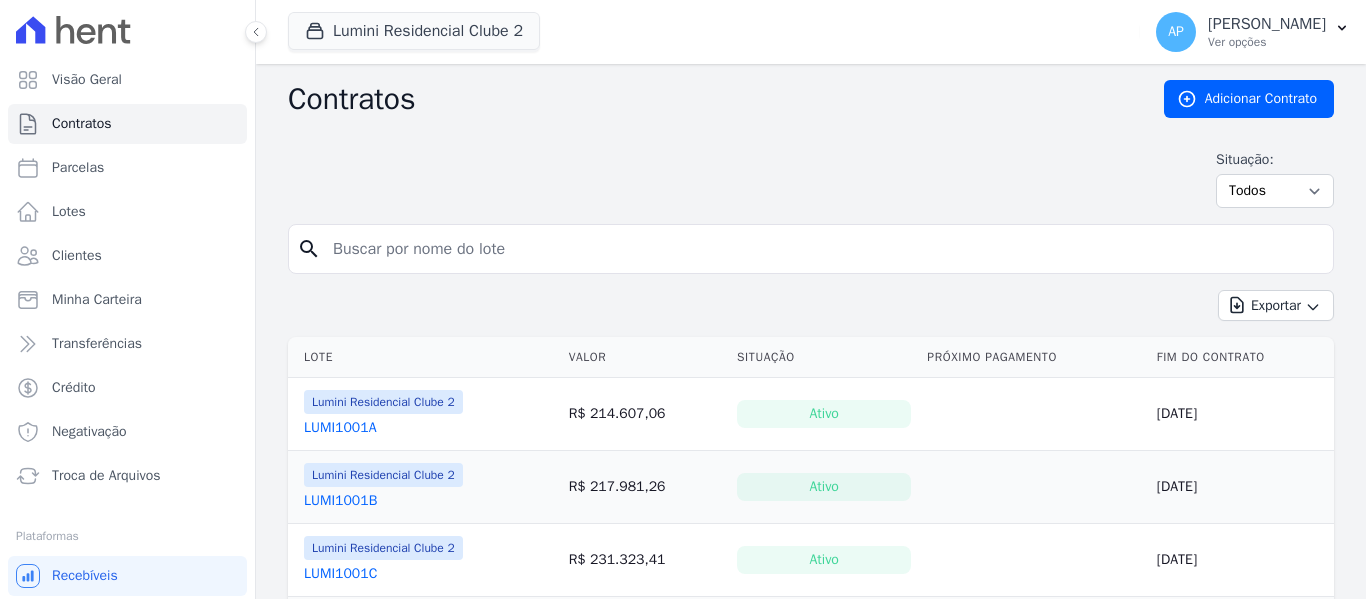click at bounding box center [823, 249] 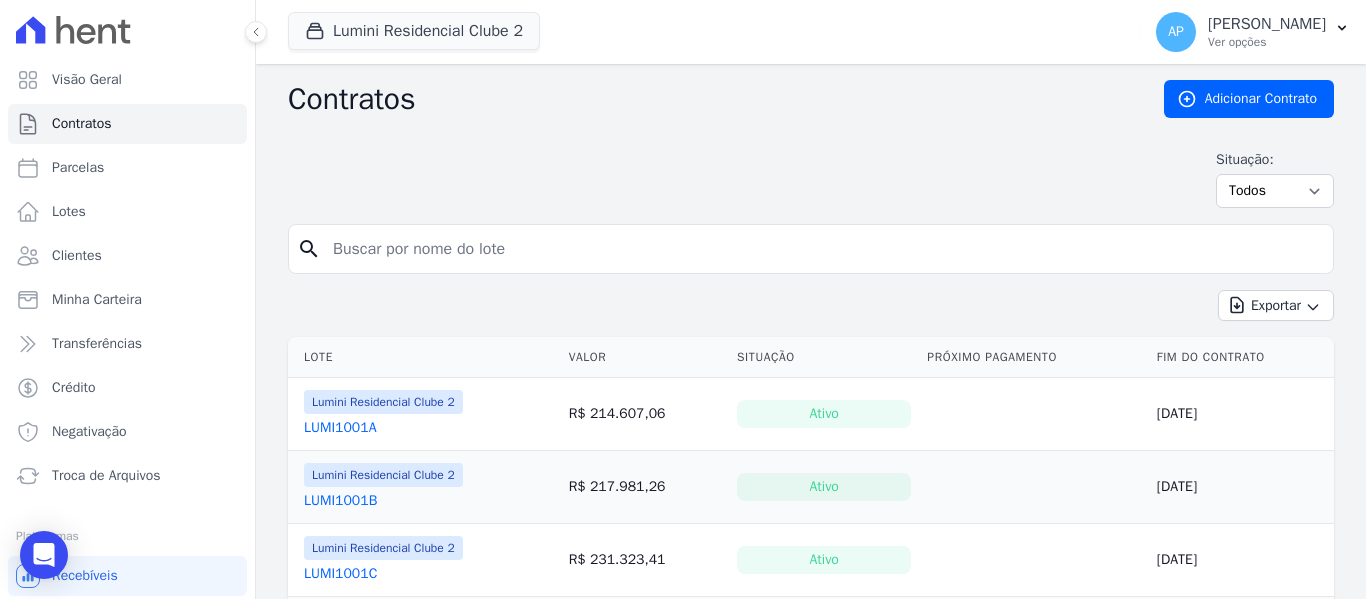 paste on "1009B." 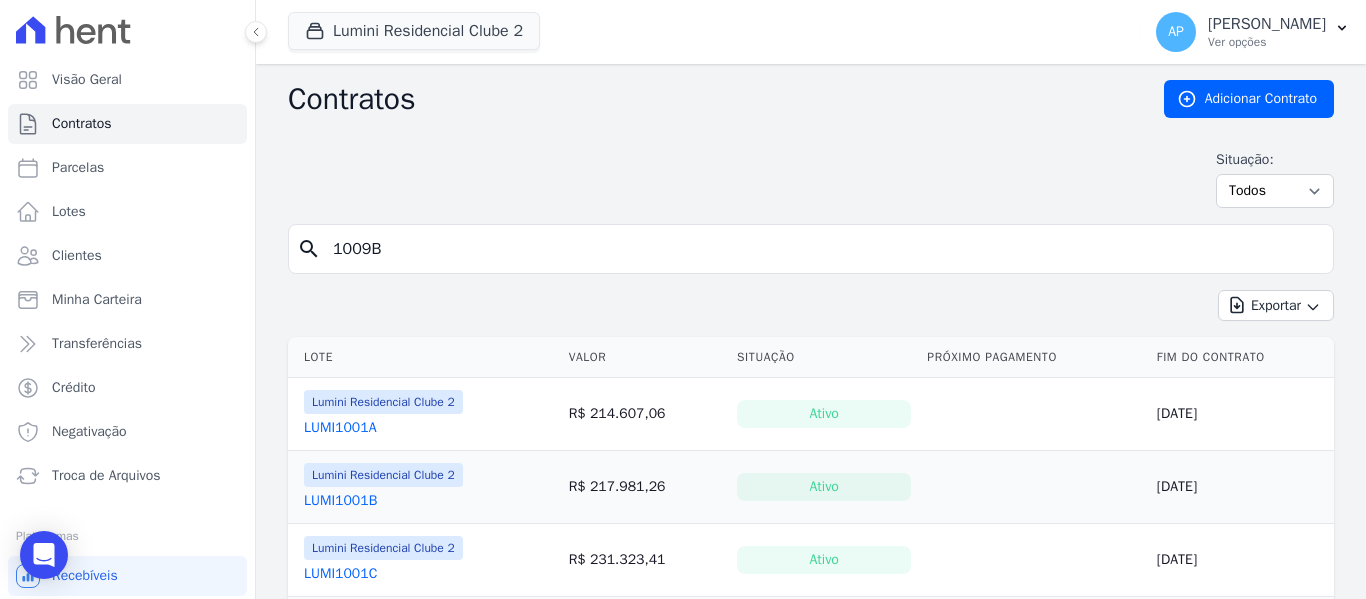 type on "1009B" 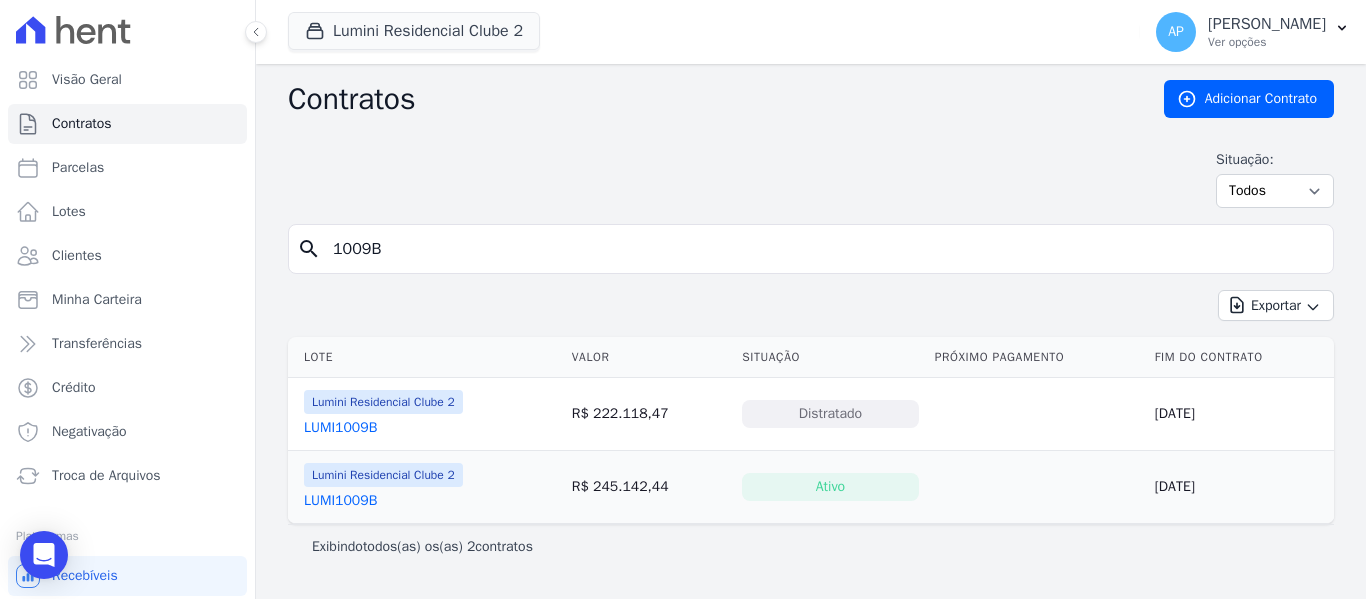 click on "LUMI1009B" at bounding box center [340, 501] 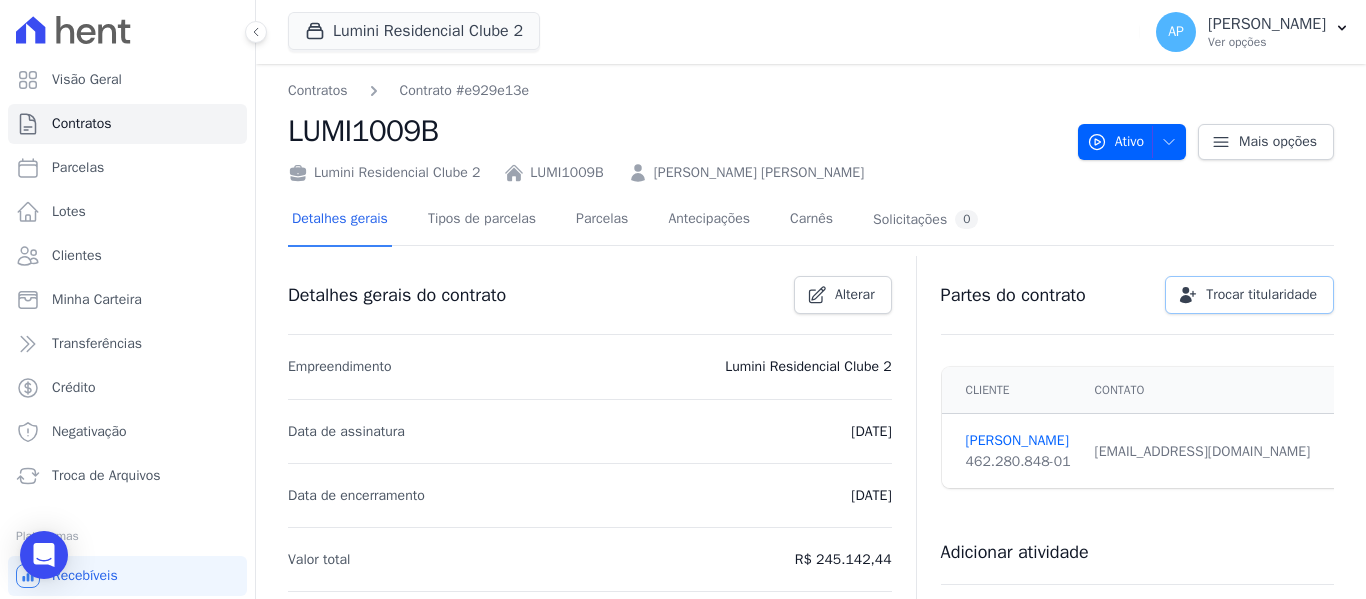 click on "Trocar titularidade" at bounding box center [1261, 295] 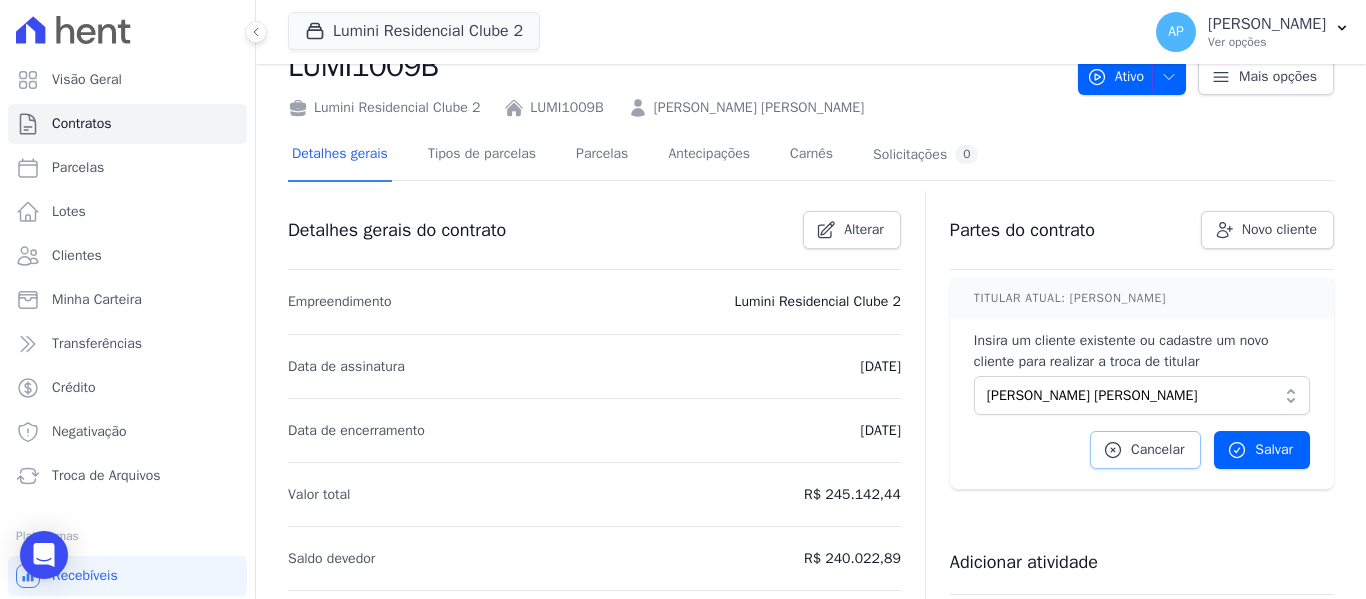 scroll, scrollTop: 100, scrollLeft: 0, axis: vertical 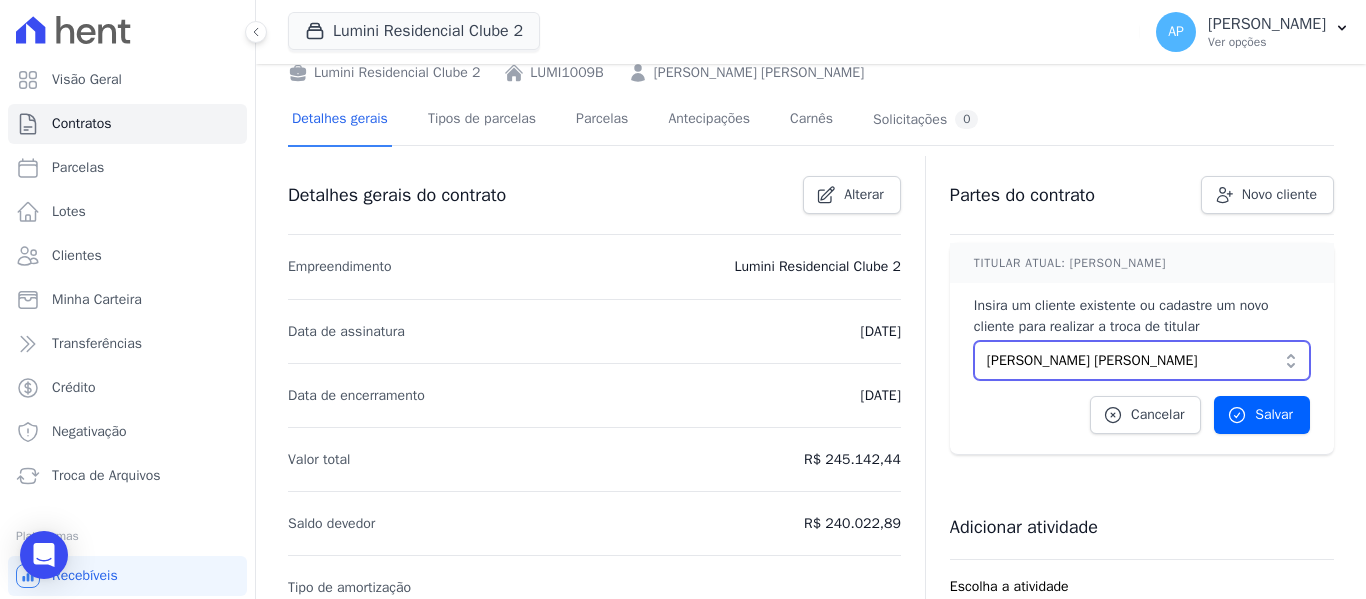 click on "DANIEL ALMEIDA SOUZA FRANCO" at bounding box center [1128, 360] 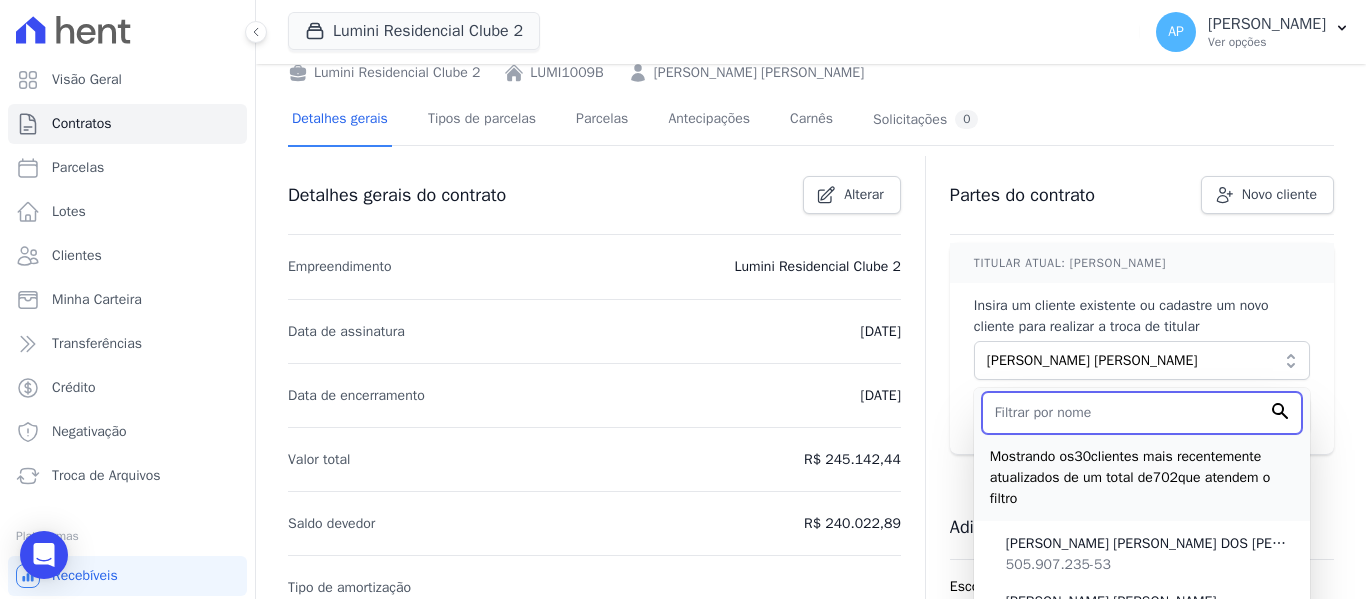 click at bounding box center (1142, 413) 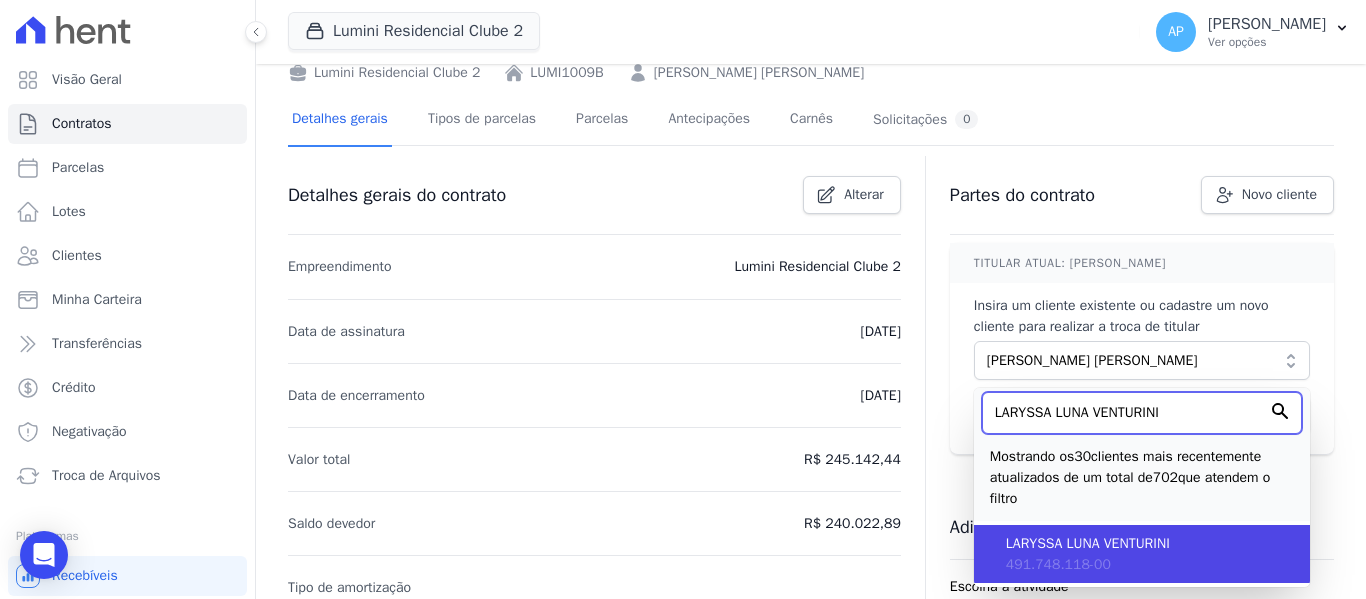 type on "LARYSSA LUNA VENTURINI" 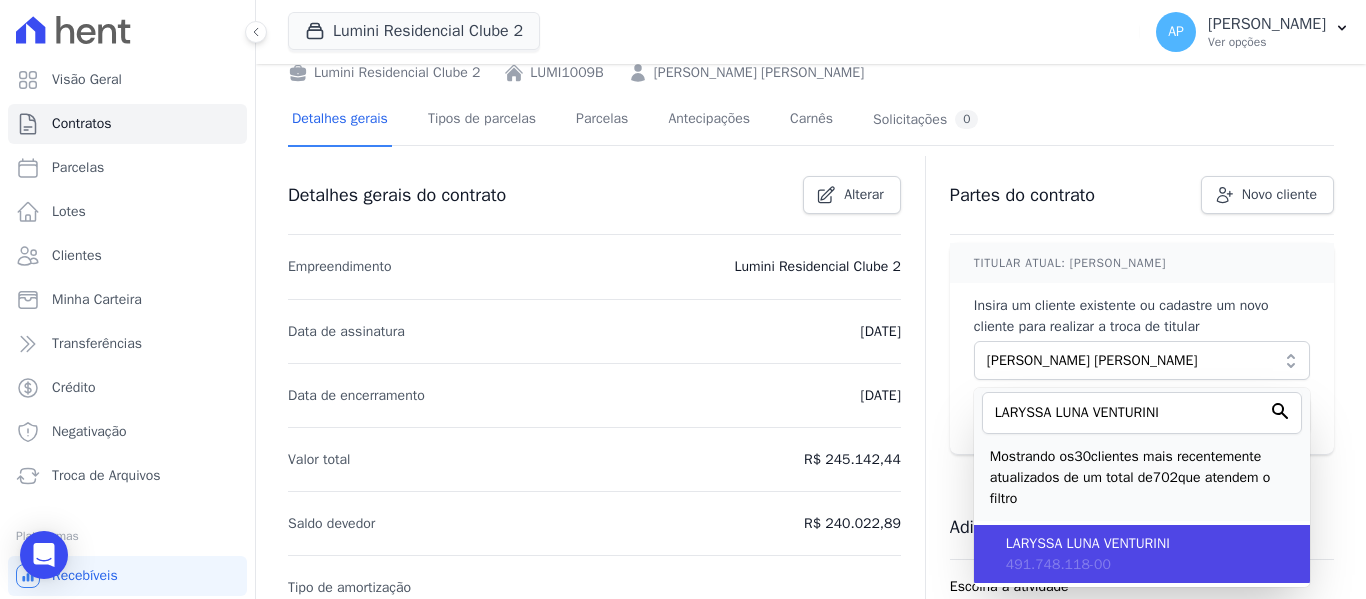 click on "LARYSSA LUNA VENTURINI" at bounding box center [1150, 543] 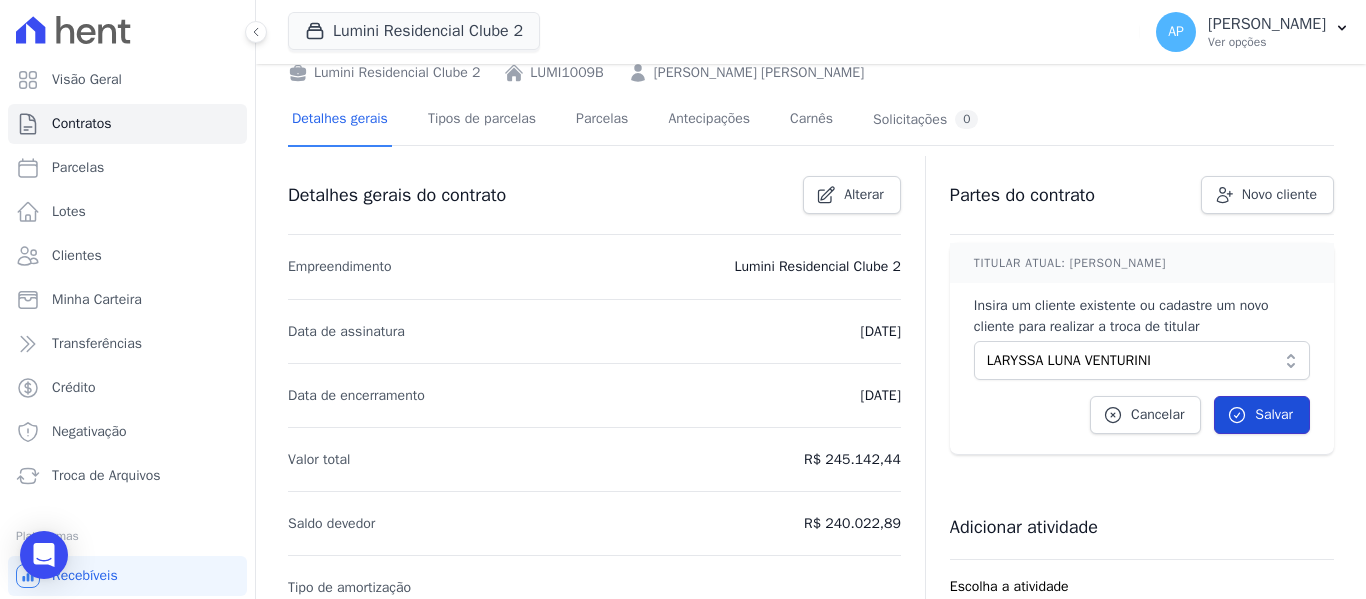click on "Salvar" at bounding box center (1262, 415) 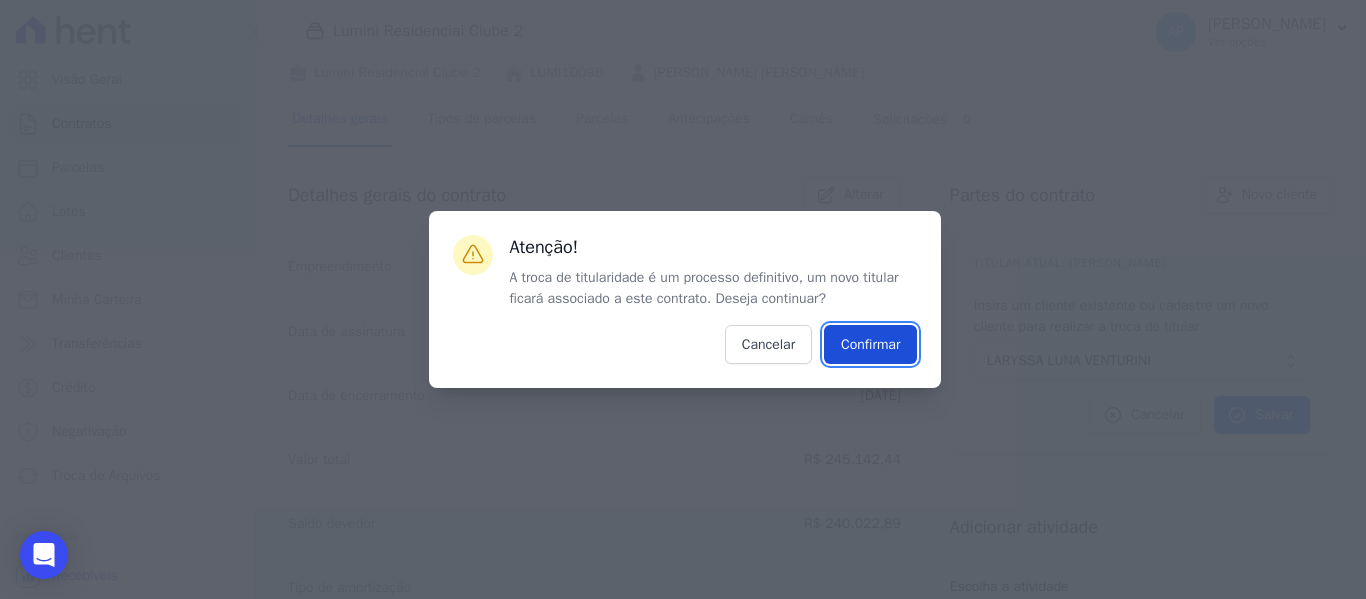 click on "Confirmar" at bounding box center (870, 344) 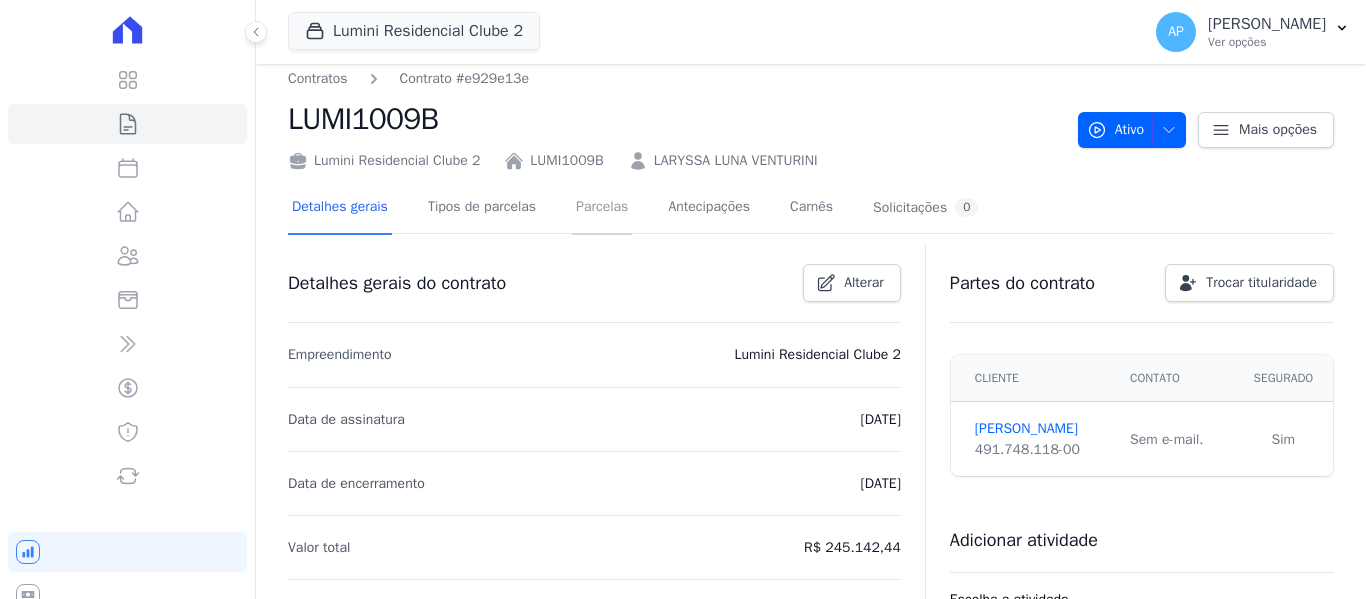 click on "Parcelas" at bounding box center (602, 208) 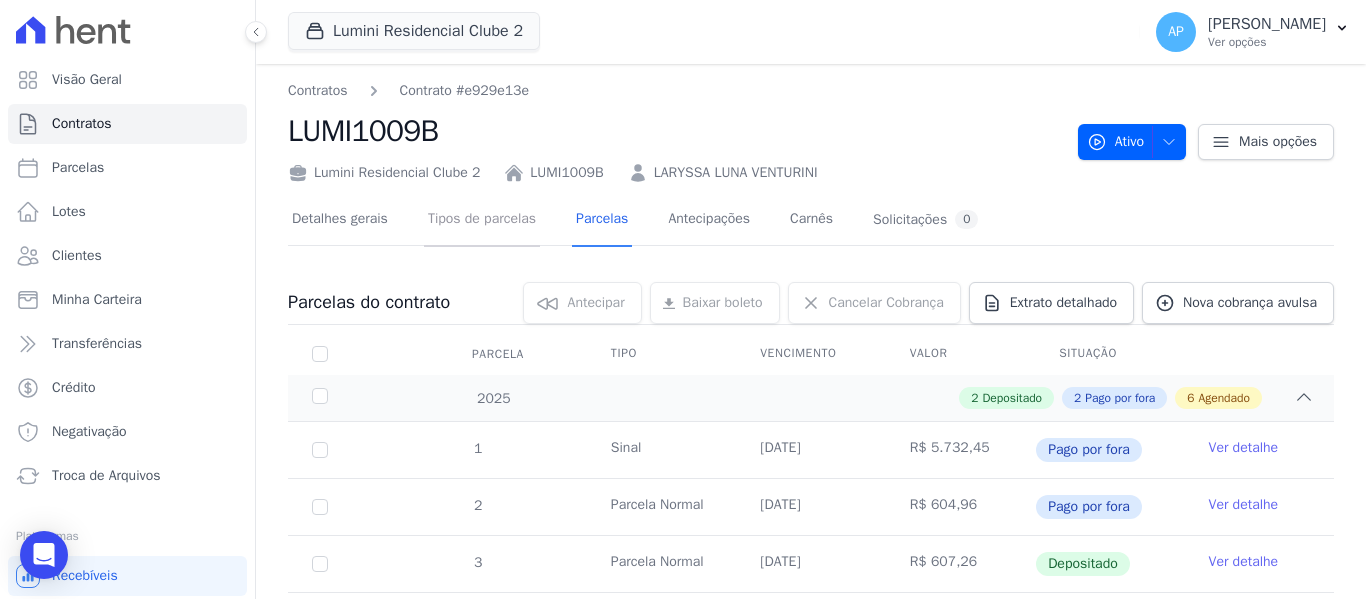 click on "Tipos de parcelas" at bounding box center [482, 220] 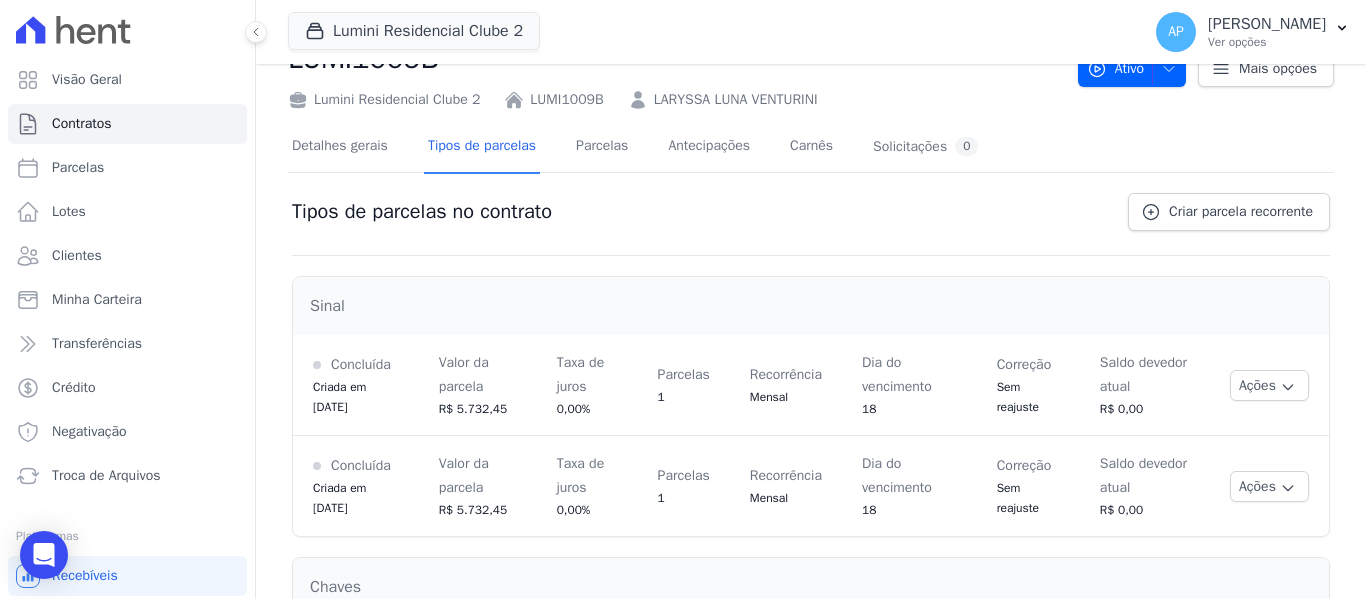 scroll, scrollTop: 200, scrollLeft: 0, axis: vertical 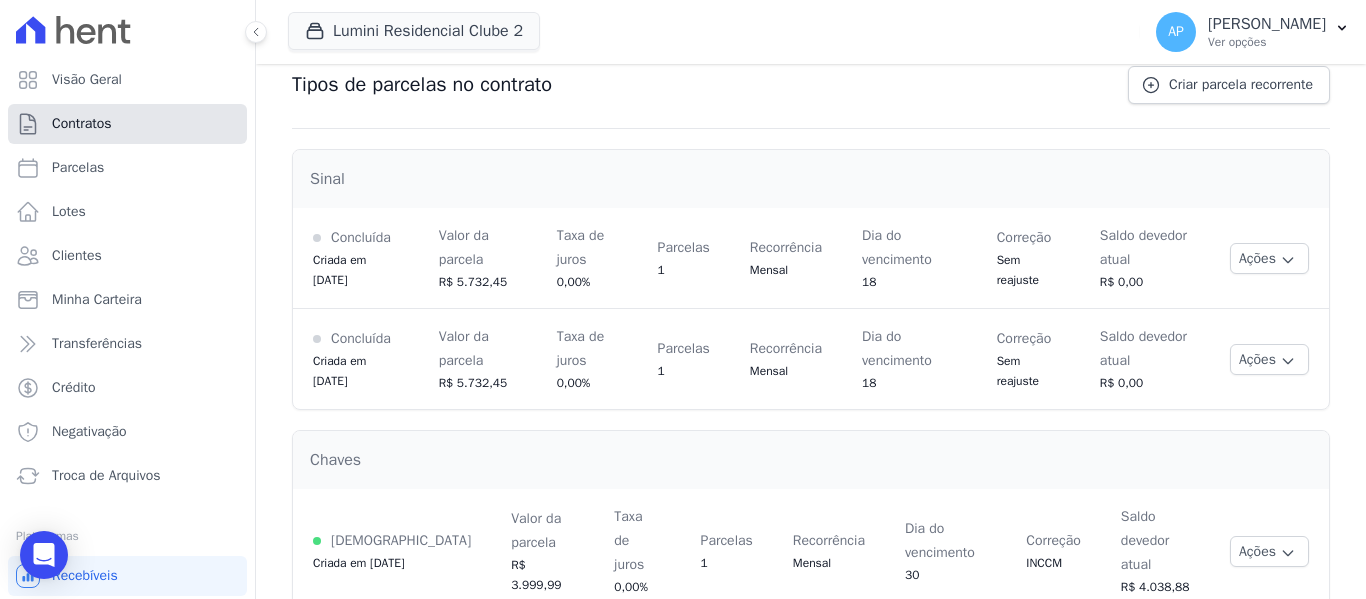 click on "Contratos" at bounding box center (82, 124) 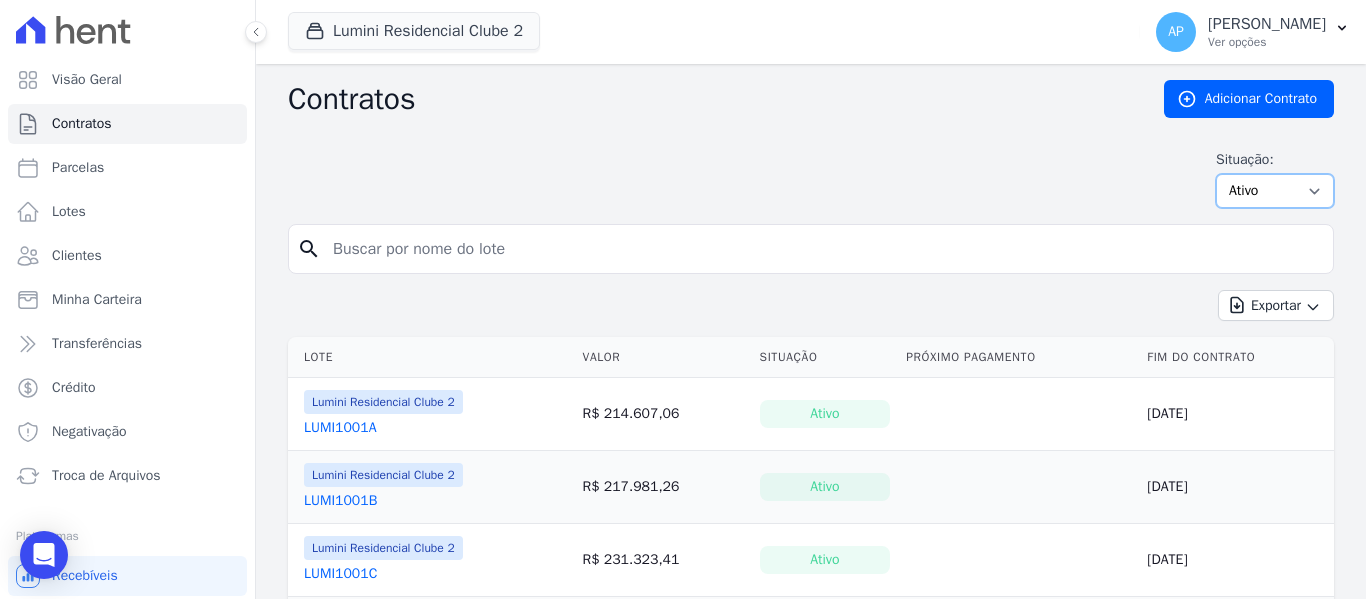 click on "Ativo
Todos
Pausado
Distratado
Rascunho
Expirado
Encerrado" at bounding box center (1275, 191) 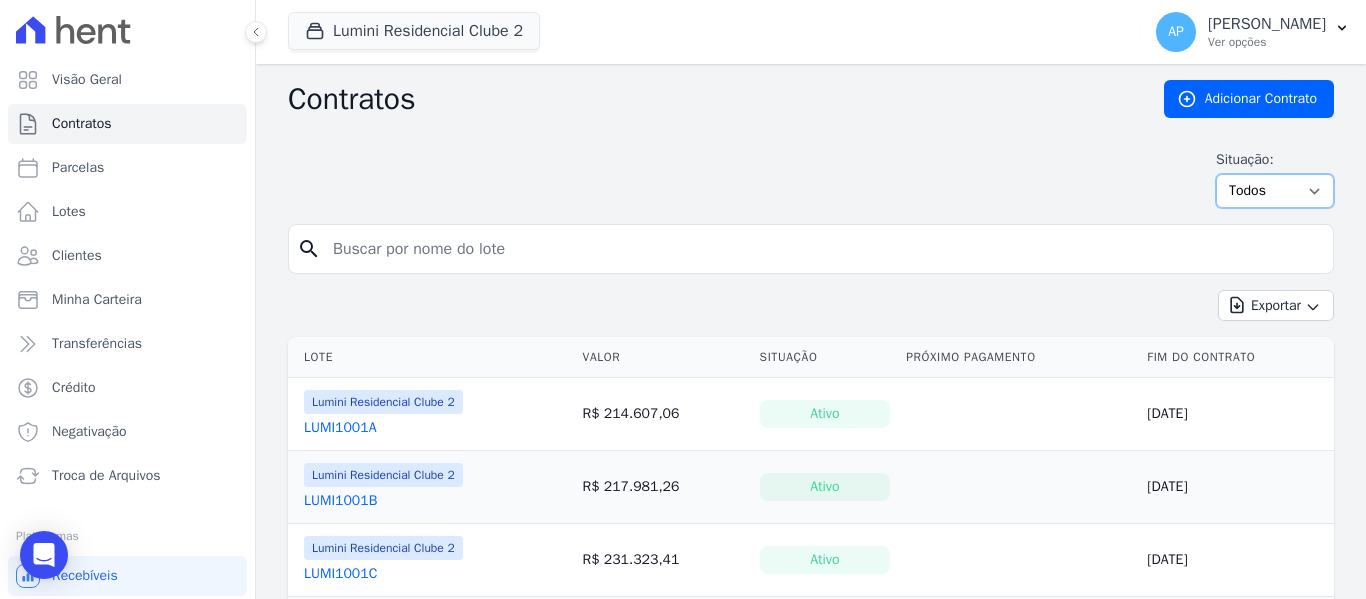 click on "Ativo
Todos
Pausado
Distratado
Rascunho
Expirado
Encerrado" at bounding box center (1275, 191) 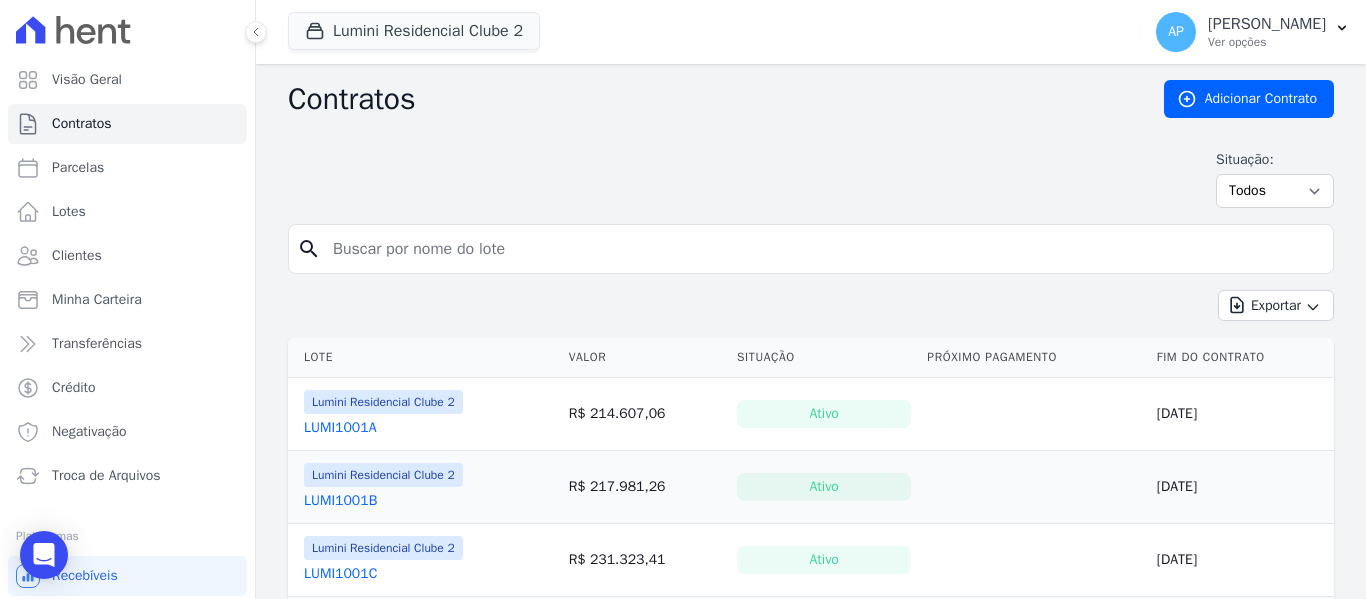 scroll, scrollTop: 0, scrollLeft: 0, axis: both 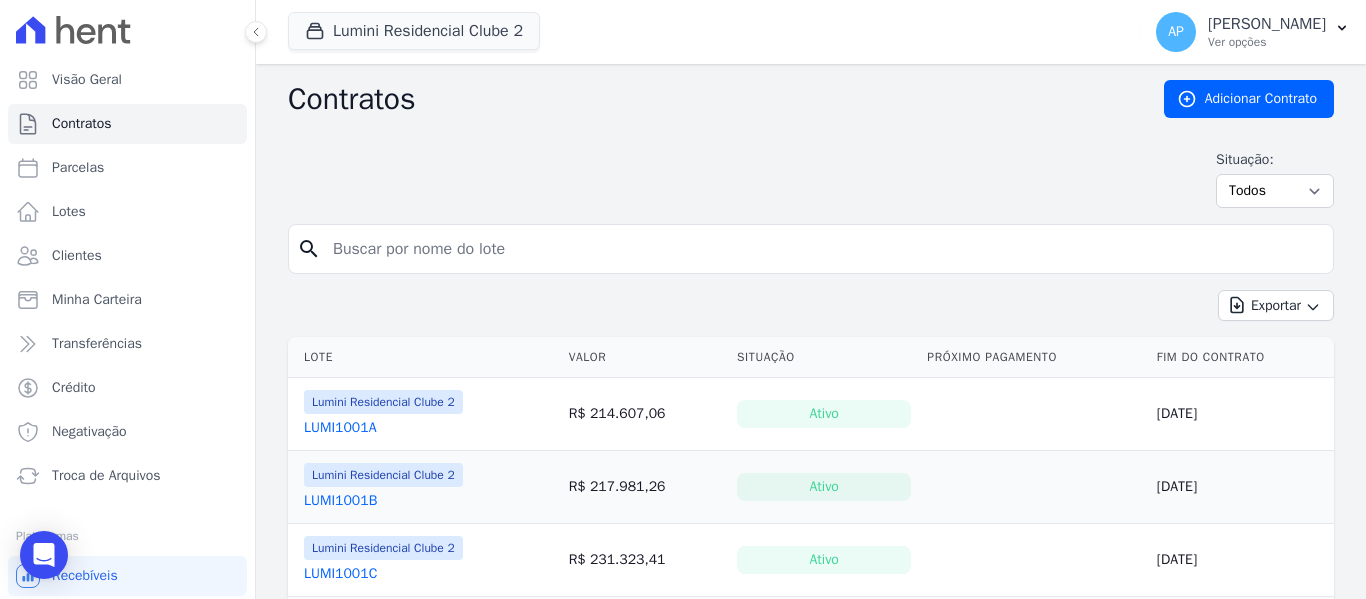 click at bounding box center [823, 249] 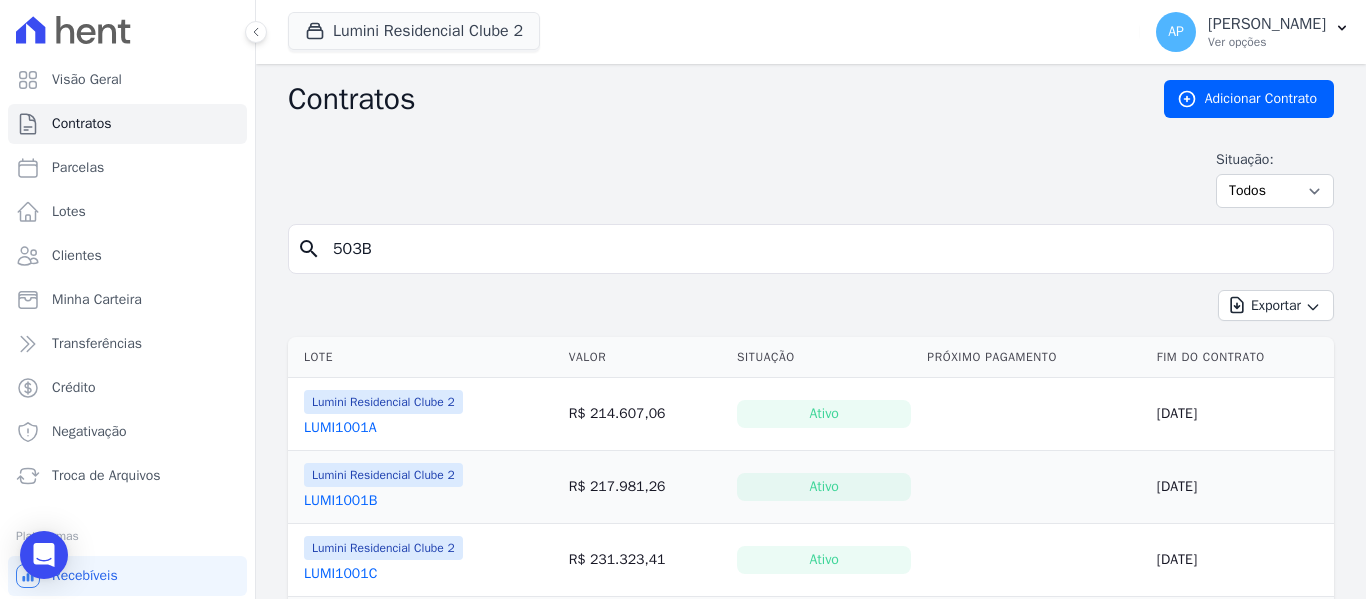 type on "503B" 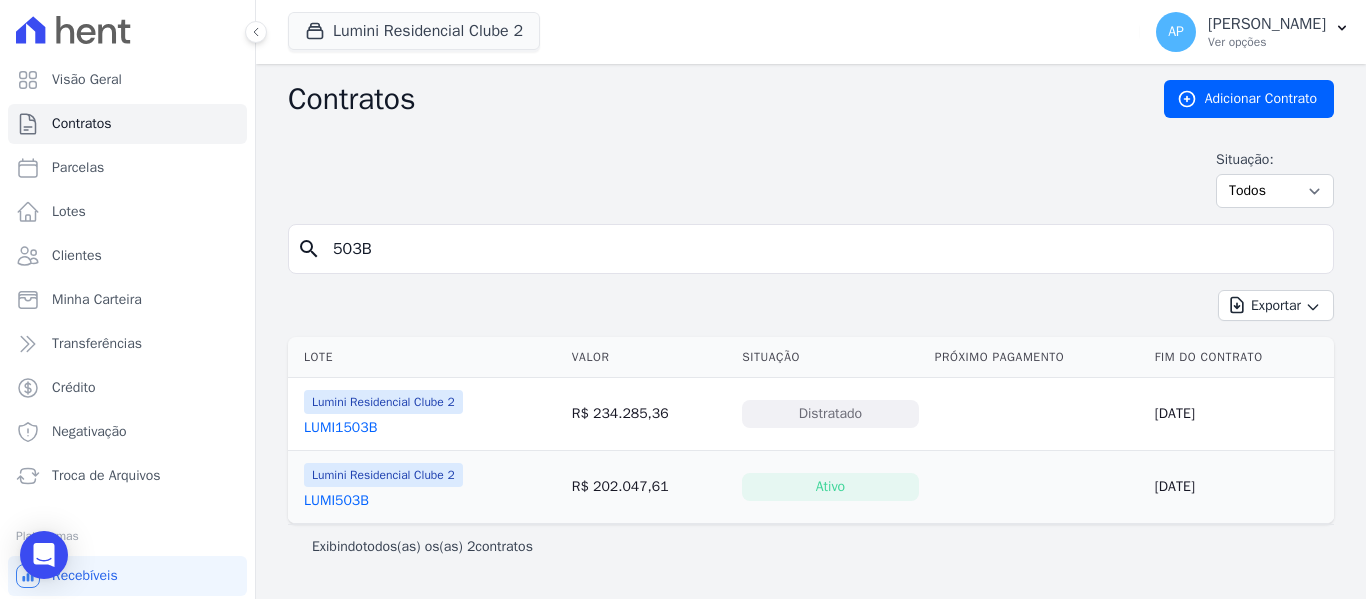 click on "LUMI503B" at bounding box center [336, 501] 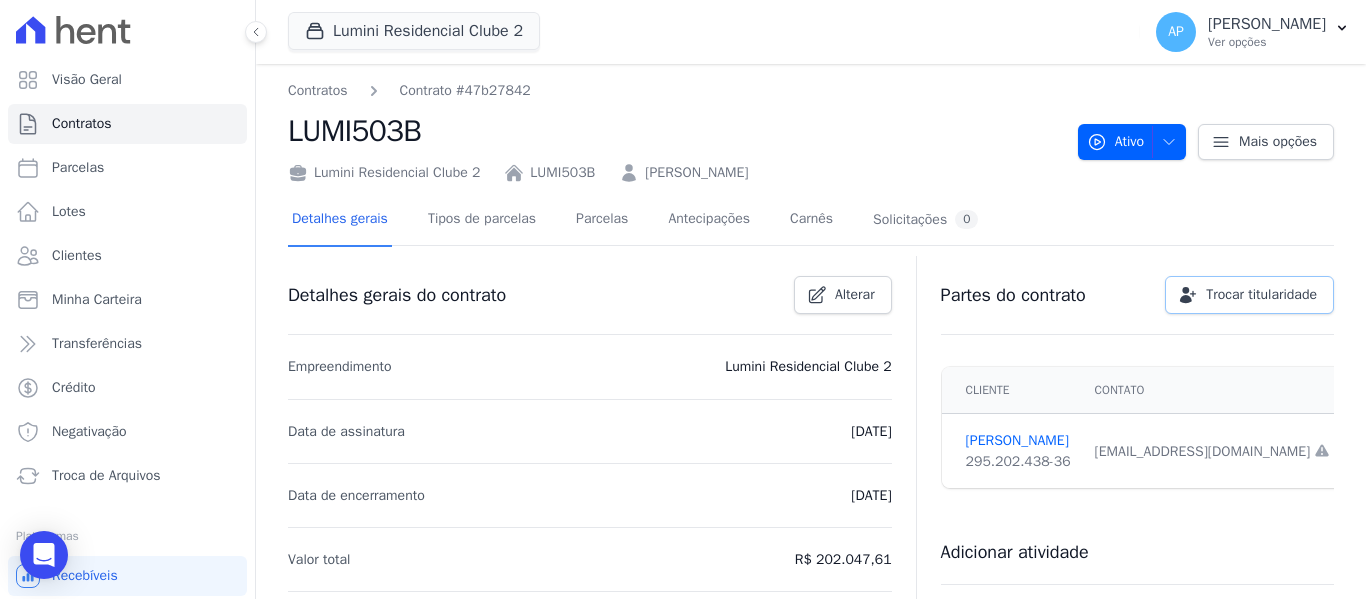 click on "Trocar titularidade" at bounding box center (1261, 295) 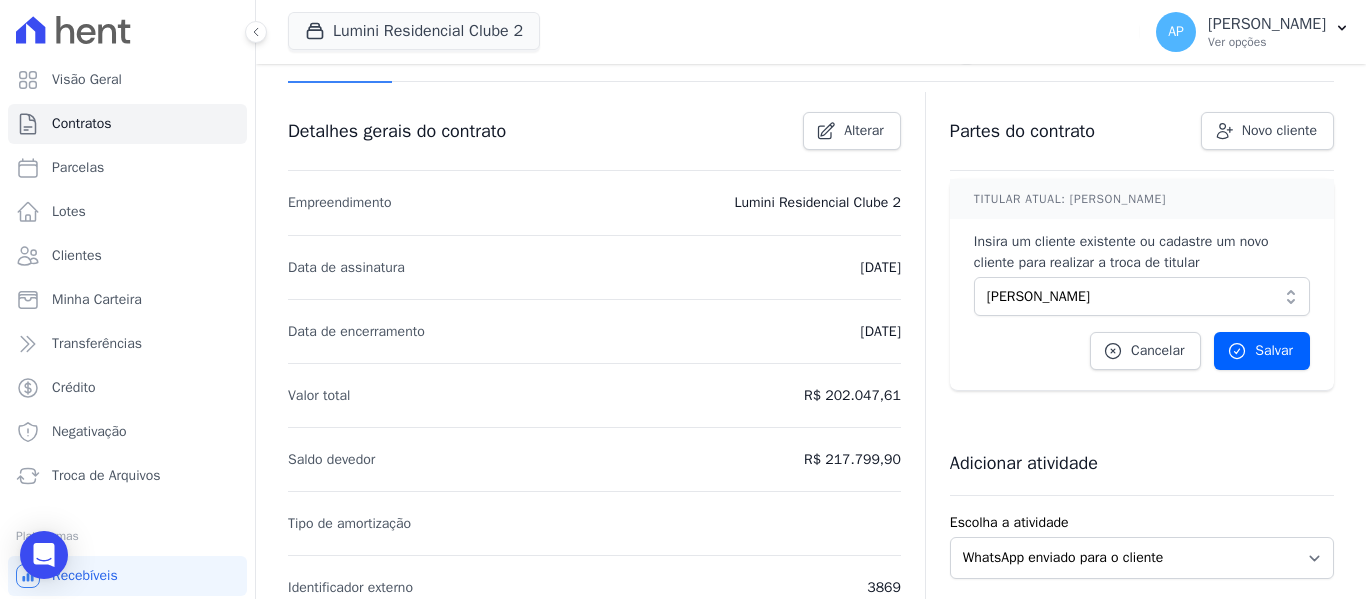 scroll, scrollTop: 200, scrollLeft: 0, axis: vertical 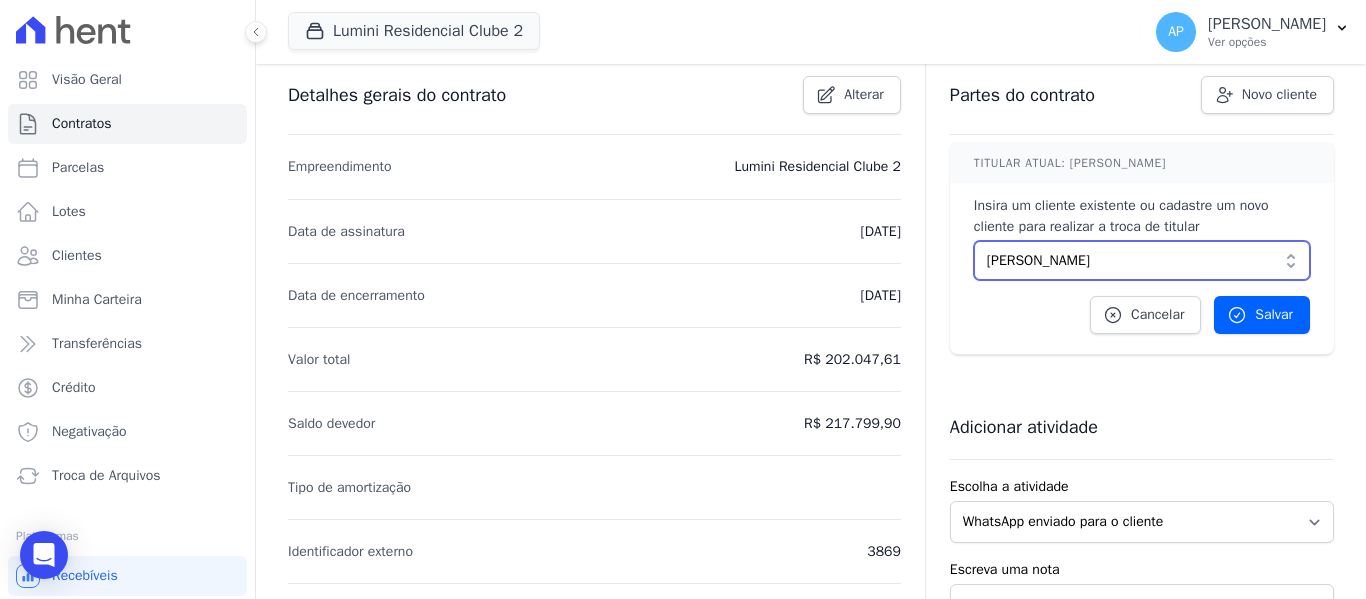click on "[PERSON_NAME]" at bounding box center [1128, 260] 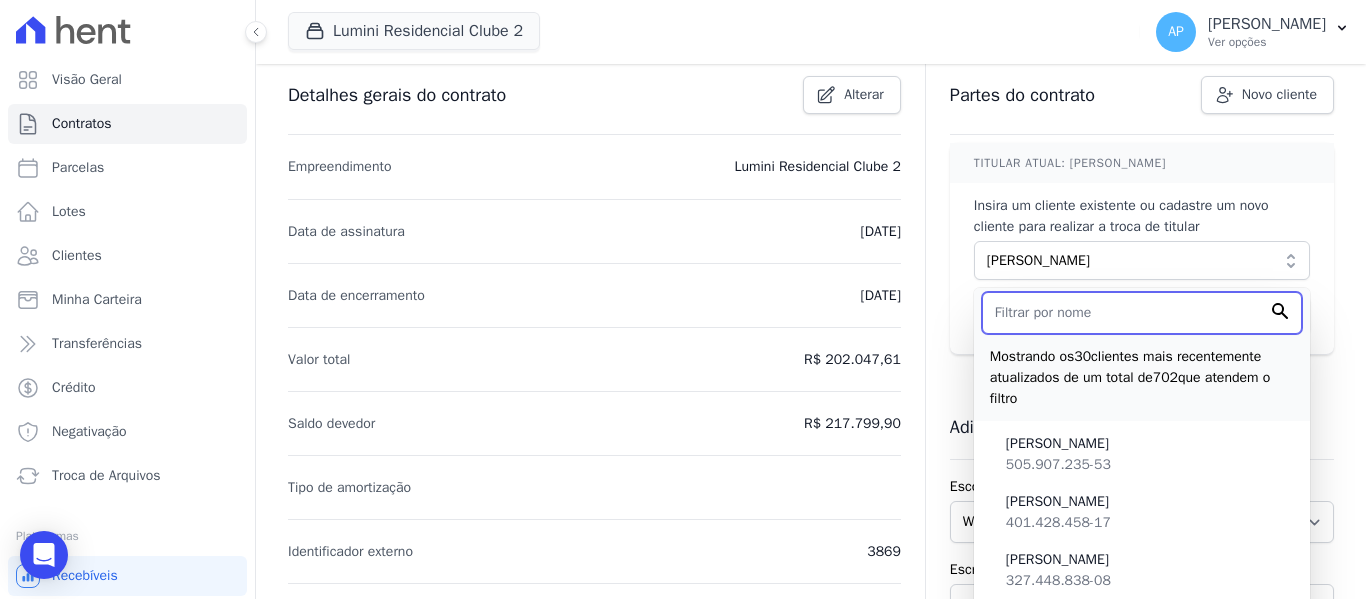 click at bounding box center (1142, 313) 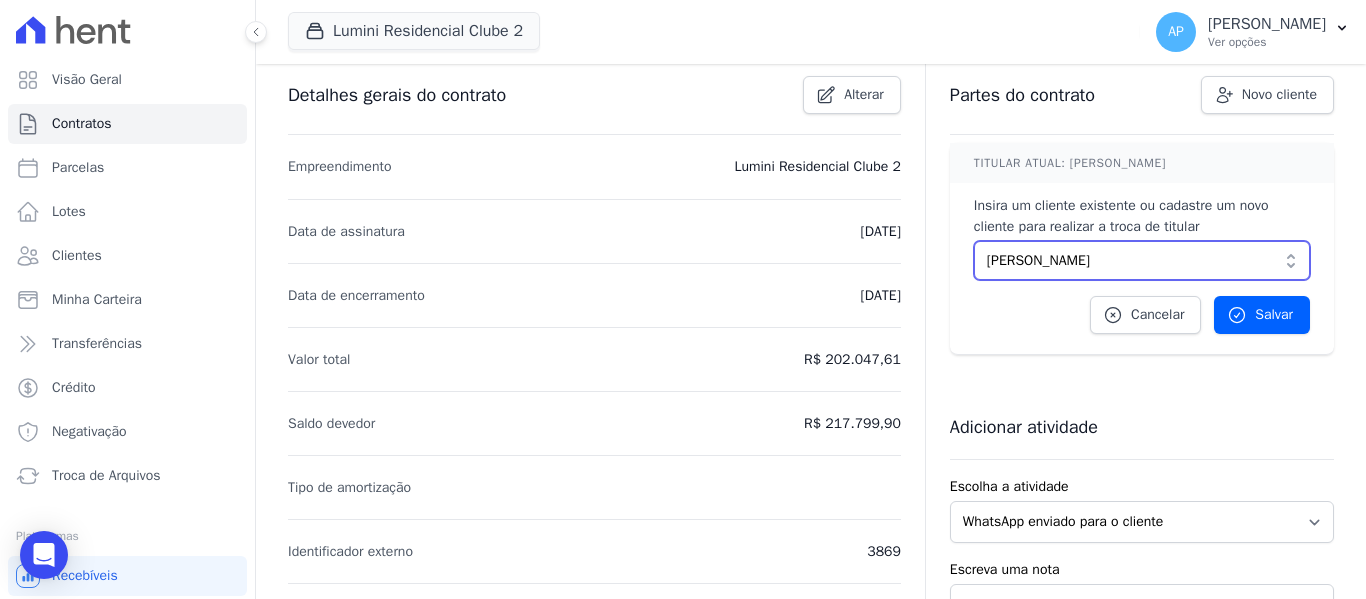 click on "[PERSON_NAME]" at bounding box center (1128, 260) 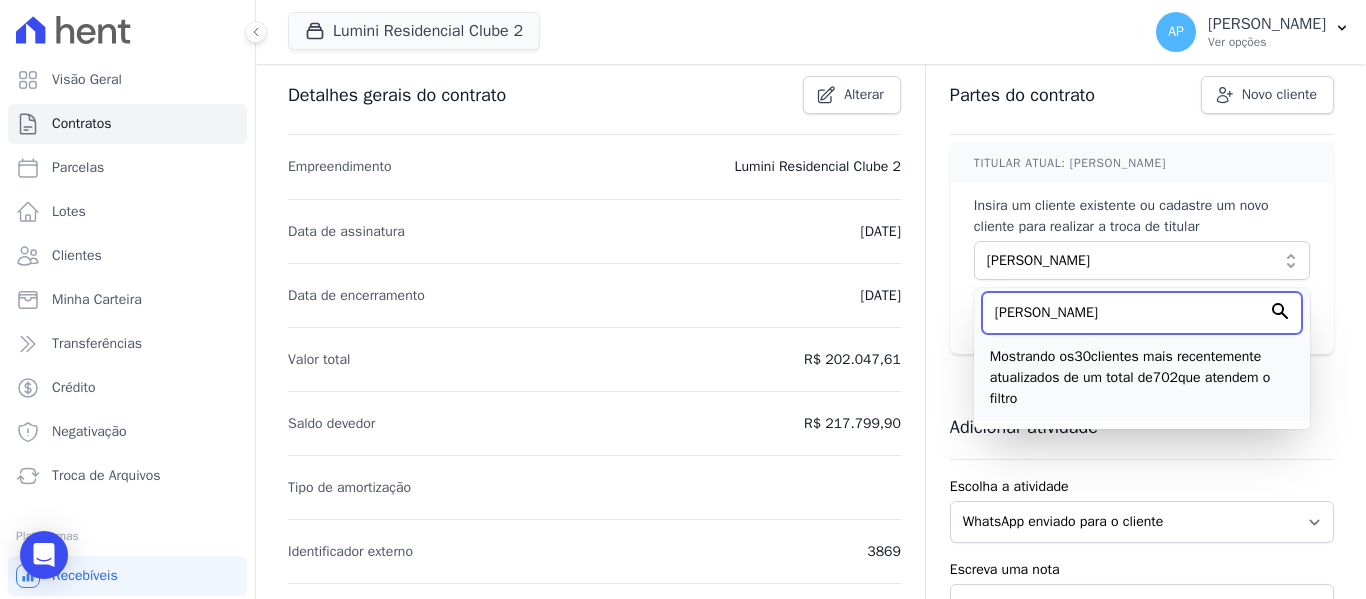 drag, startPoint x: 1158, startPoint y: 316, endPoint x: 986, endPoint y: 317, distance: 172.00291 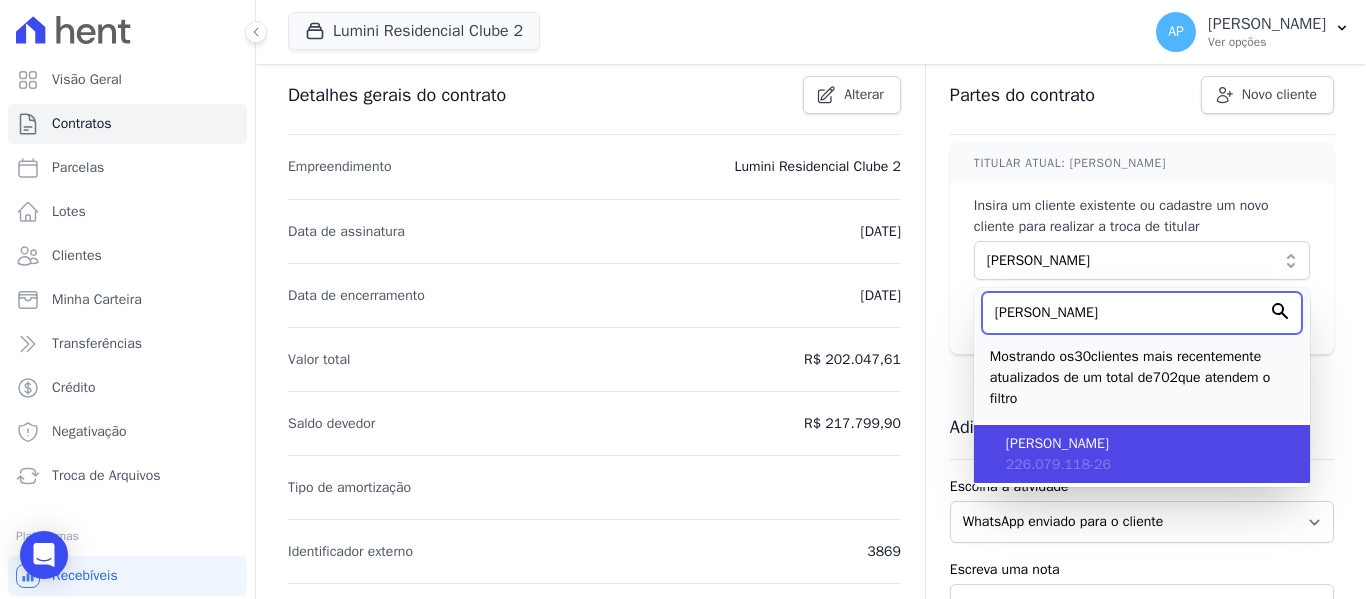 type on "[PERSON_NAME]" 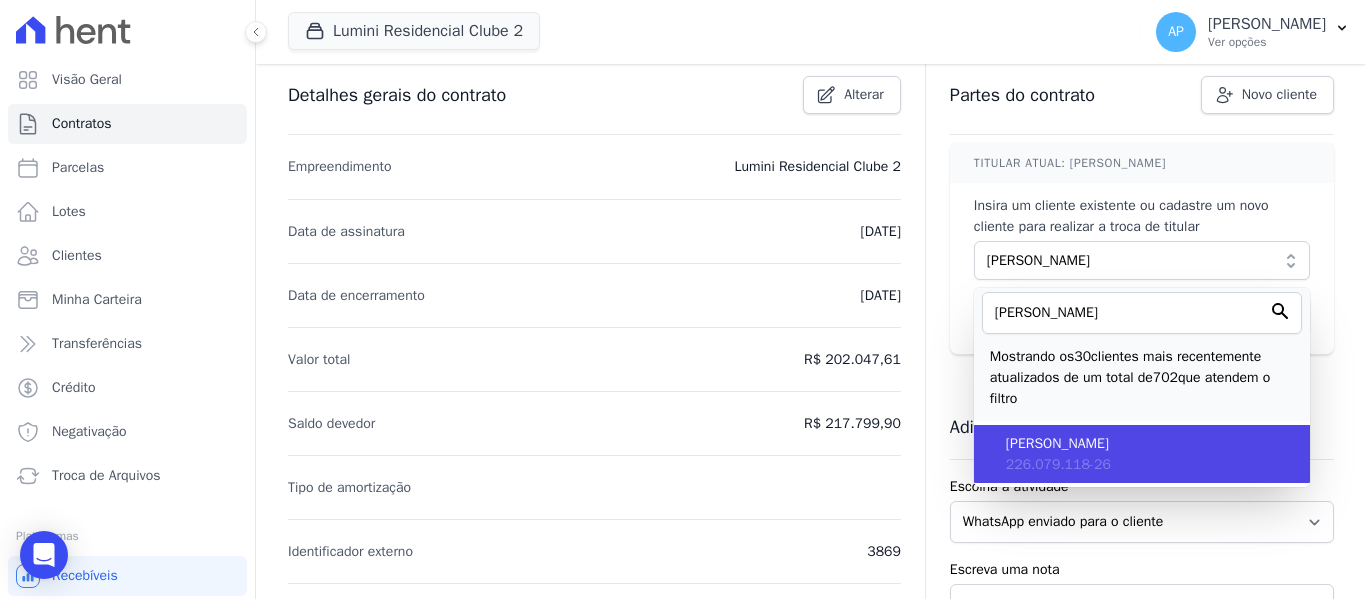 click on "[PERSON_NAME]" at bounding box center (1150, 443) 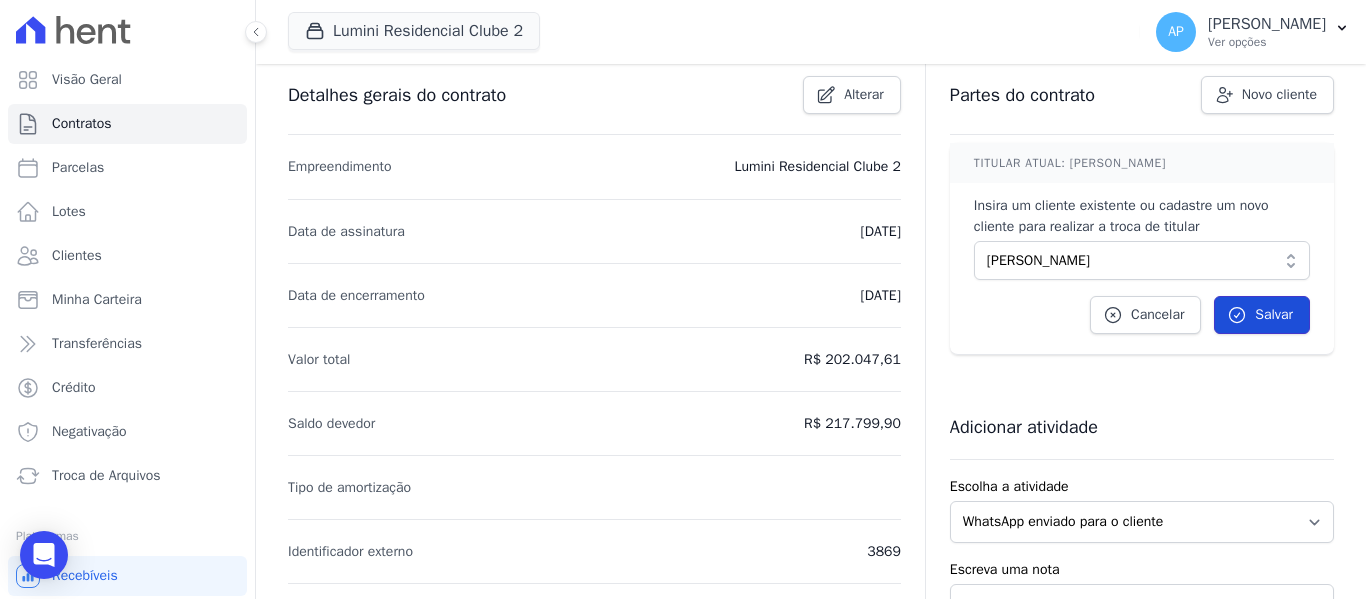 click on "Salvar" at bounding box center [1262, 315] 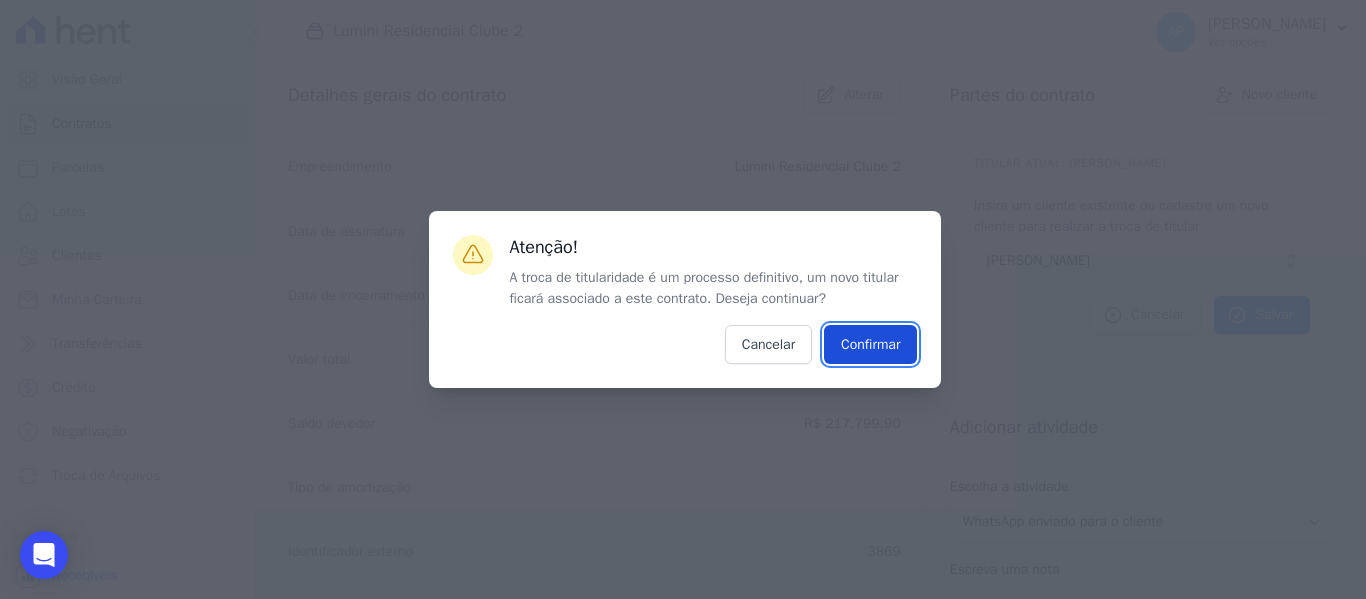 click on "Confirmar" at bounding box center (870, 344) 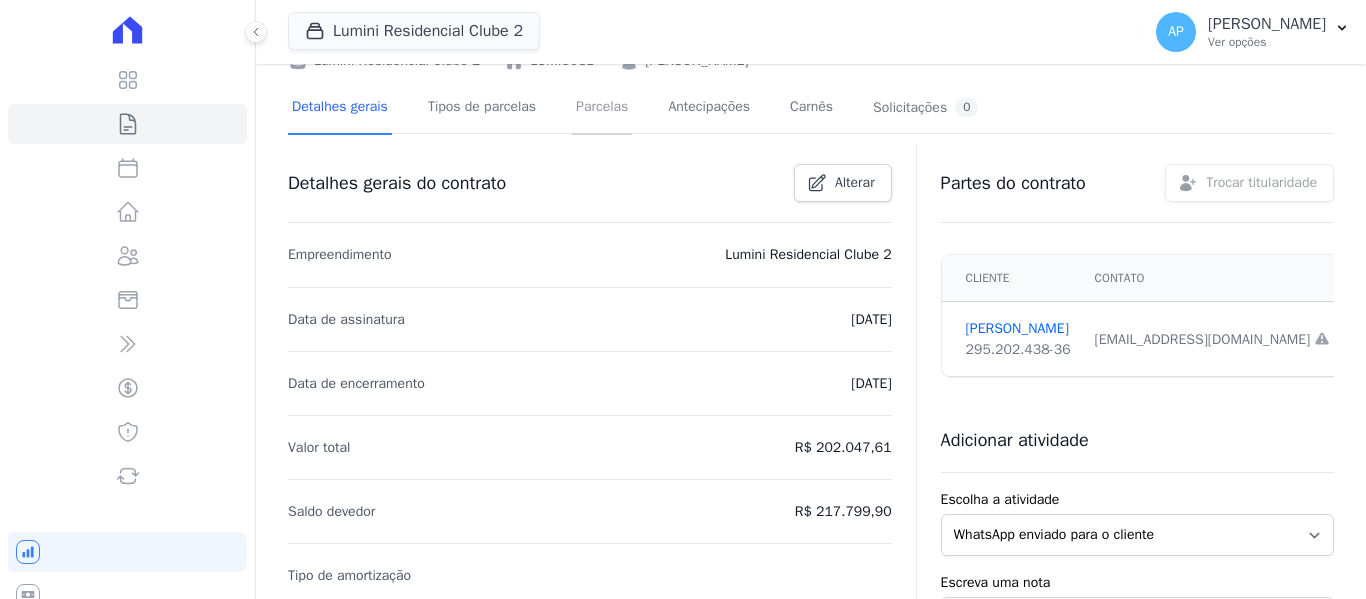 click on "Parcelas" at bounding box center (602, 108) 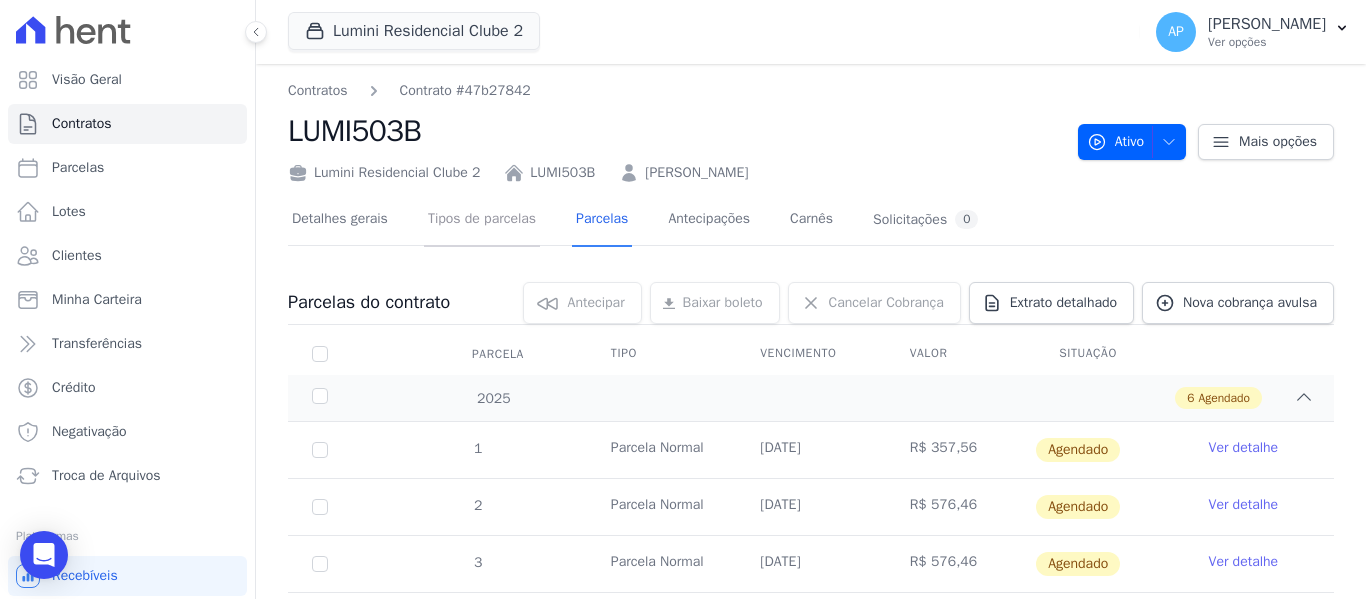 click on "Tipos de parcelas" at bounding box center (482, 220) 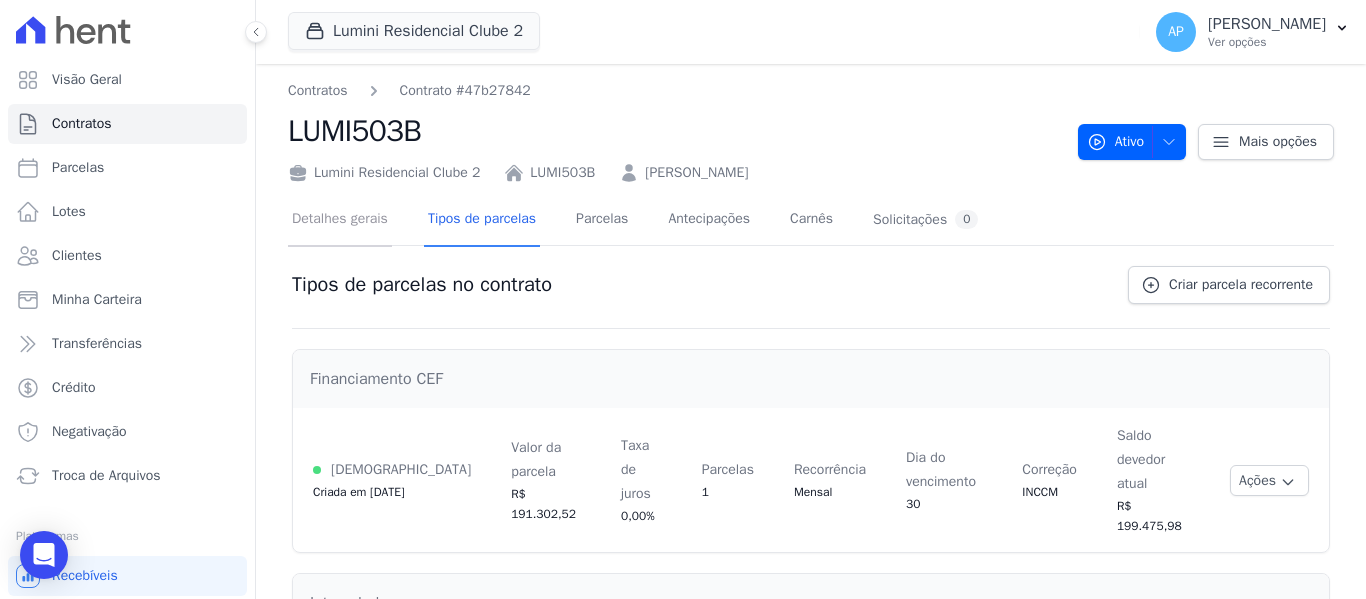 click on "Detalhes gerais" at bounding box center [340, 220] 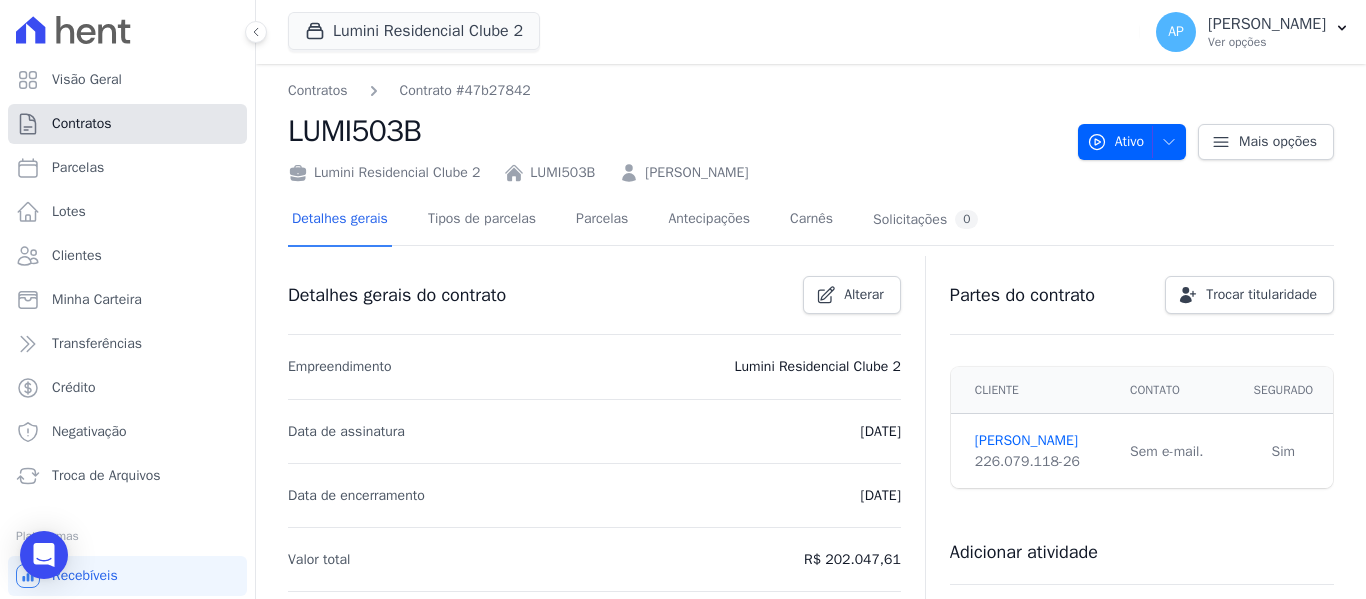 click on "Contratos" at bounding box center (127, 124) 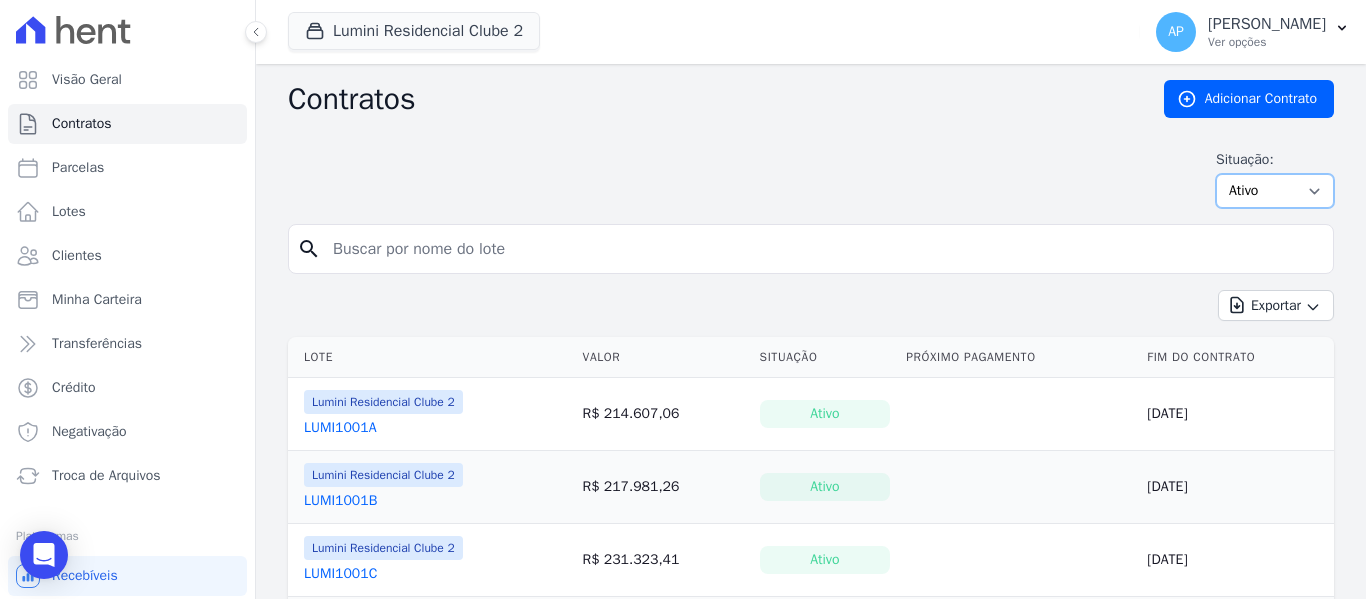 click on "Contratos
Adicionar Contrato
Situação:
Ativo
Todos
Pausado
Distratado
Rascunho
Expirado
Encerrado
search
Exportar
Exportar PDF
Exportar CSV
Exportar Fichas
Lote
Valor
Situação
Próximo Pagamento" at bounding box center (811, 1177) 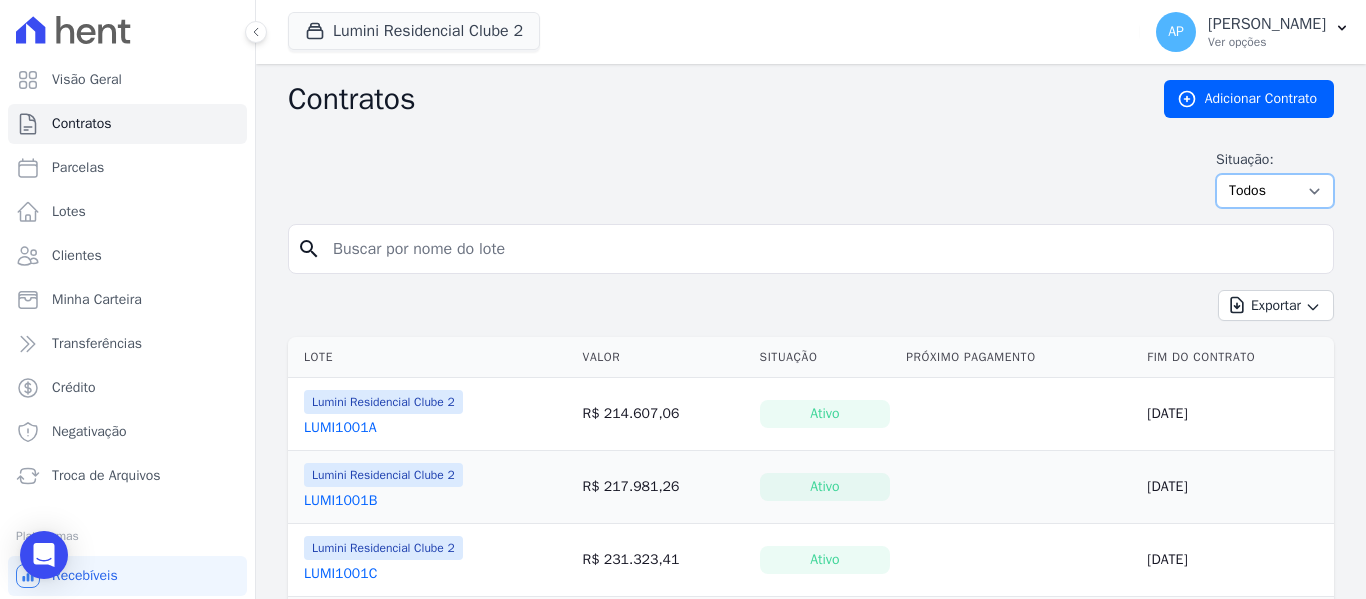 click on "Ativo
Todos
Pausado
Distratado
Rascunho
Expirado
Encerrado" at bounding box center (1275, 191) 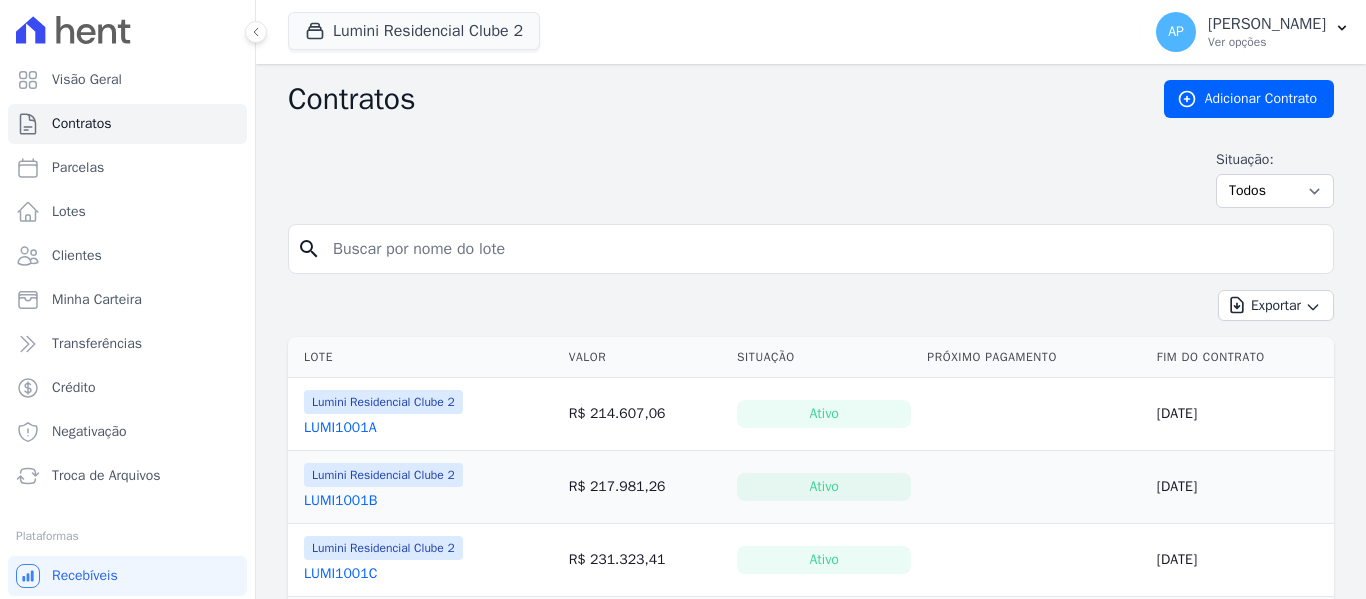 scroll, scrollTop: 0, scrollLeft: 0, axis: both 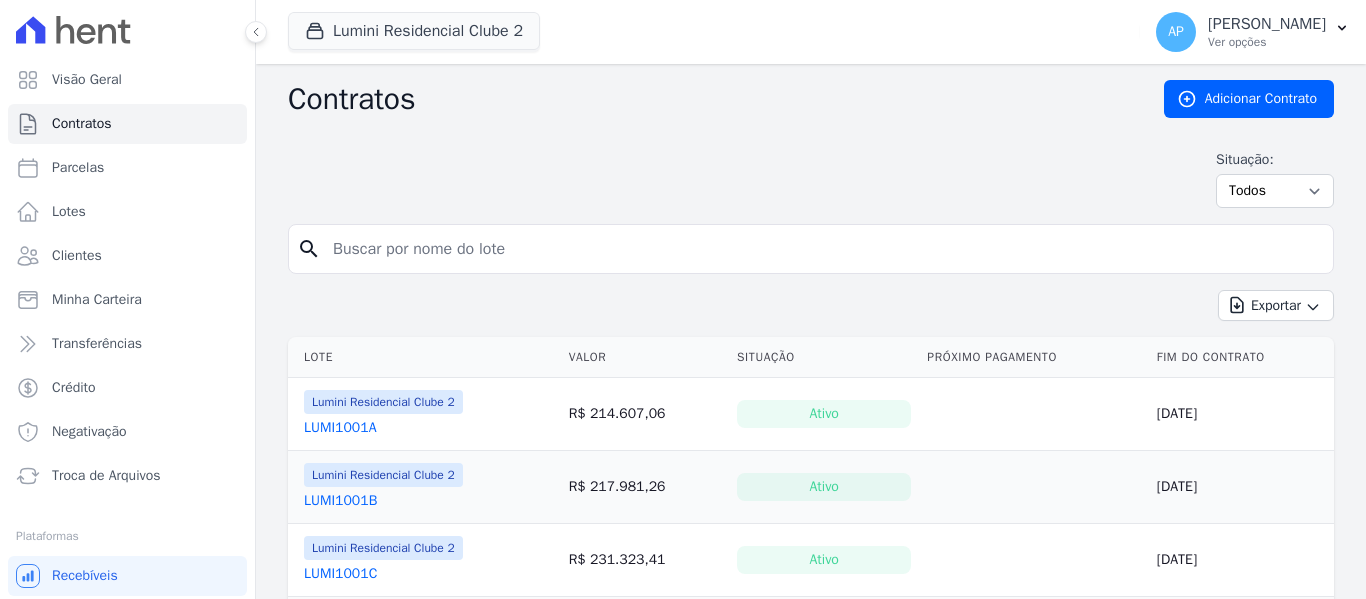 drag, startPoint x: 0, startPoint y: 0, endPoint x: 453, endPoint y: 246, distance: 515.4852 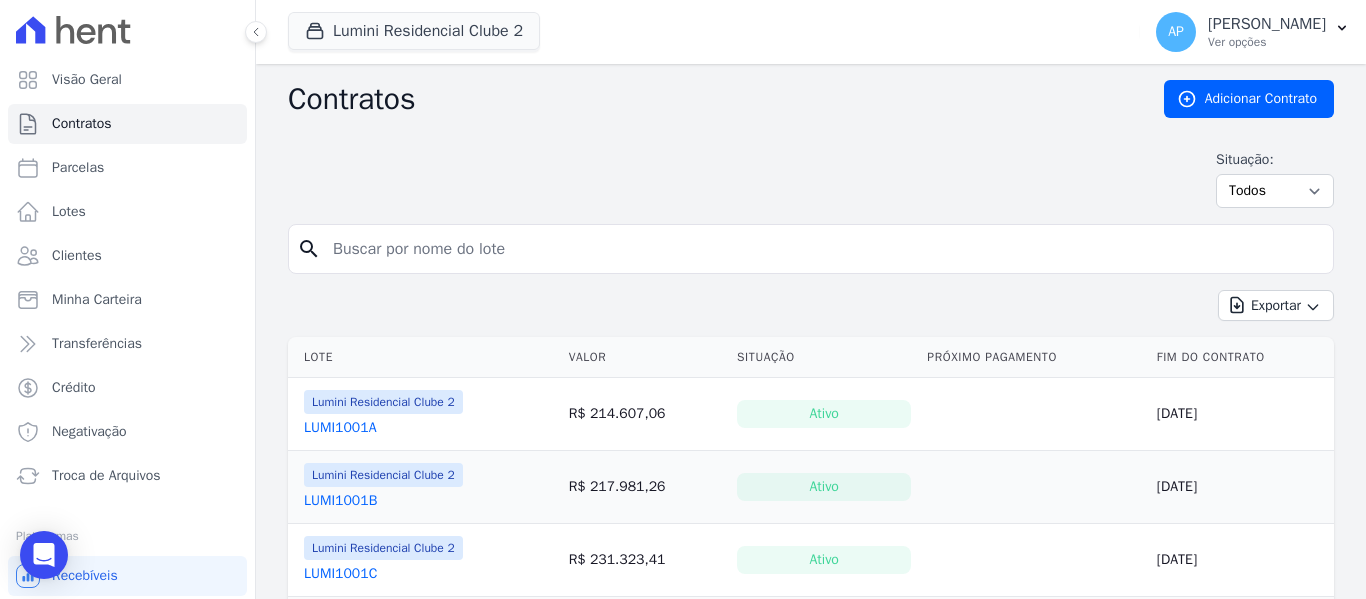 paste on "308D" 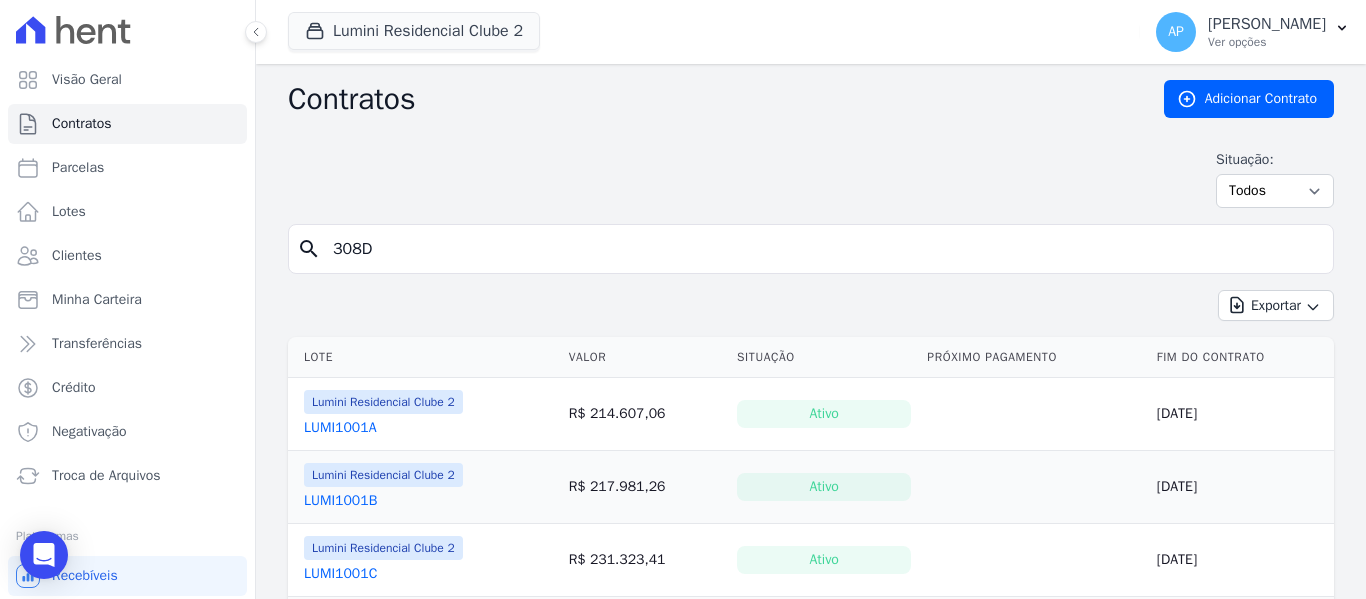 type on "308D" 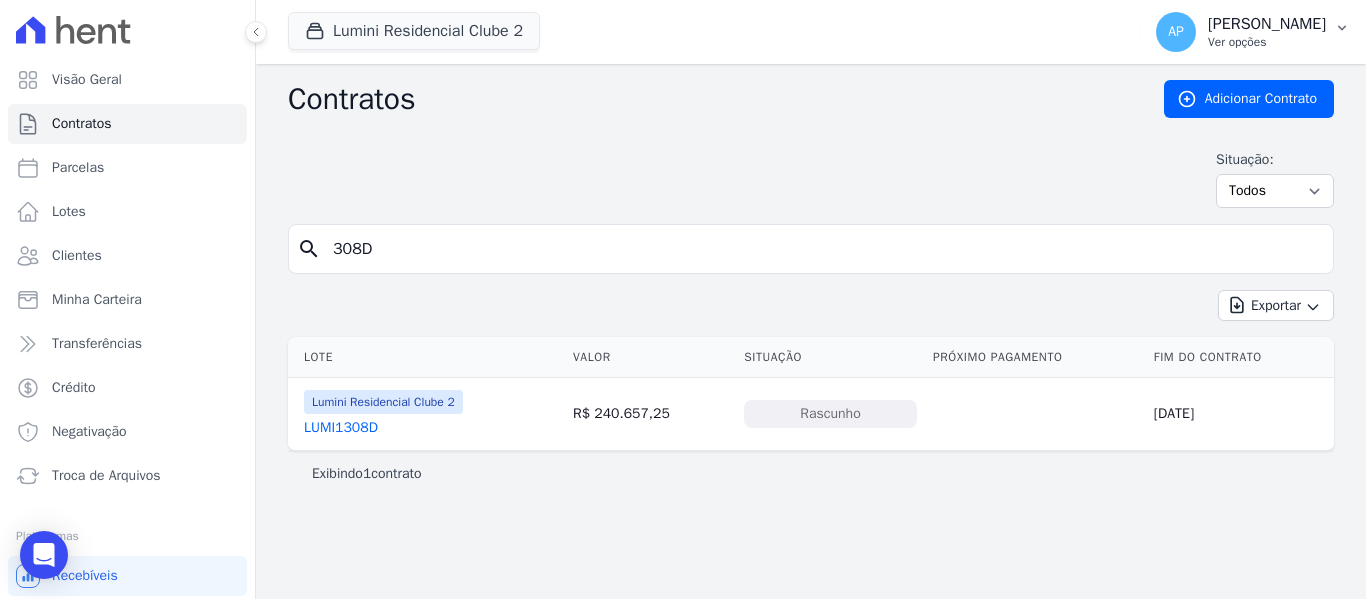 click on "[PERSON_NAME]" at bounding box center [1267, 24] 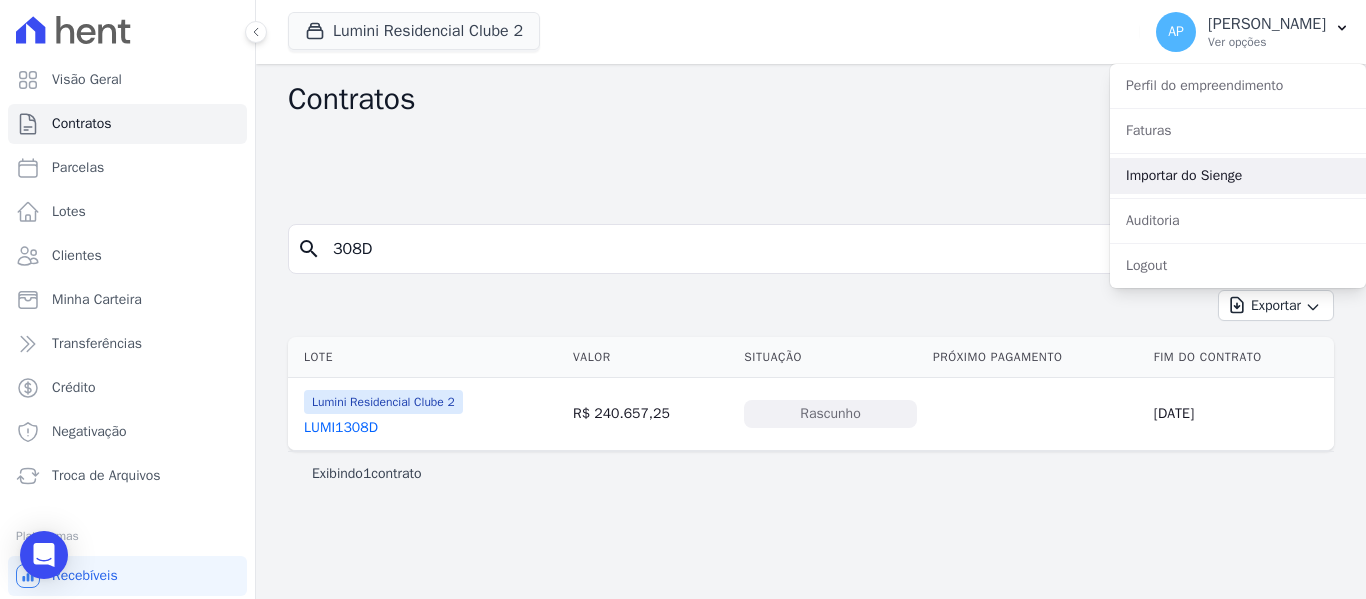 click on "Importar do Sienge" at bounding box center [1238, 176] 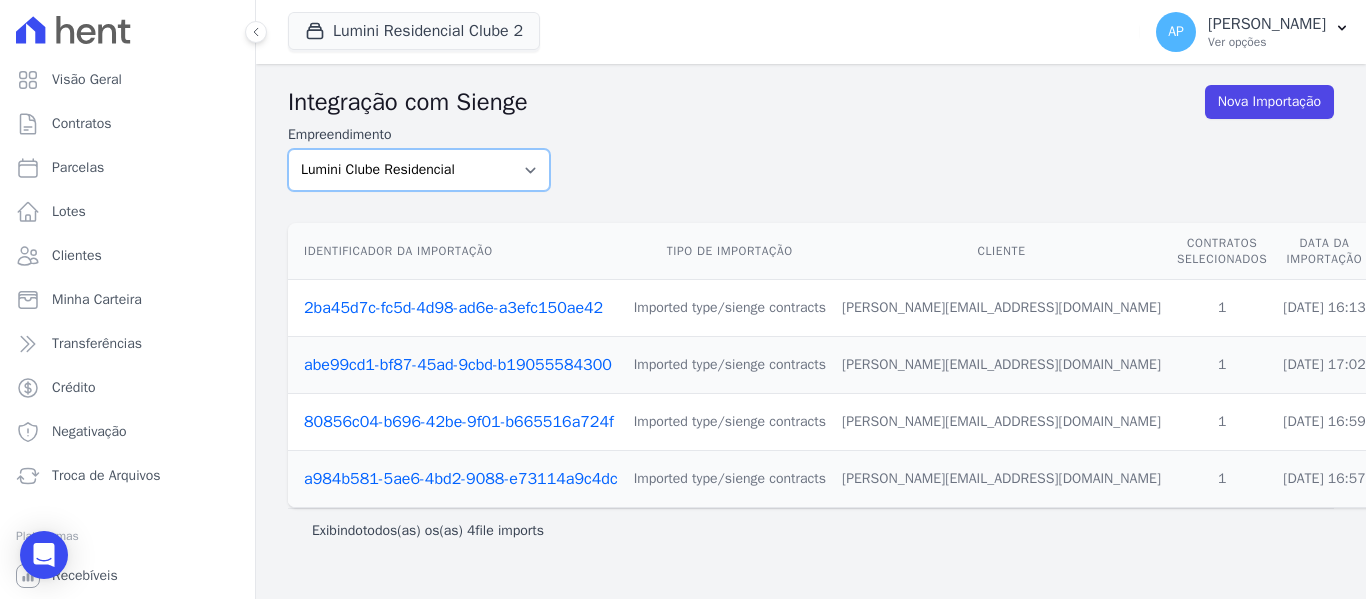 drag, startPoint x: 494, startPoint y: 158, endPoint x: 496, endPoint y: 190, distance: 32.06244 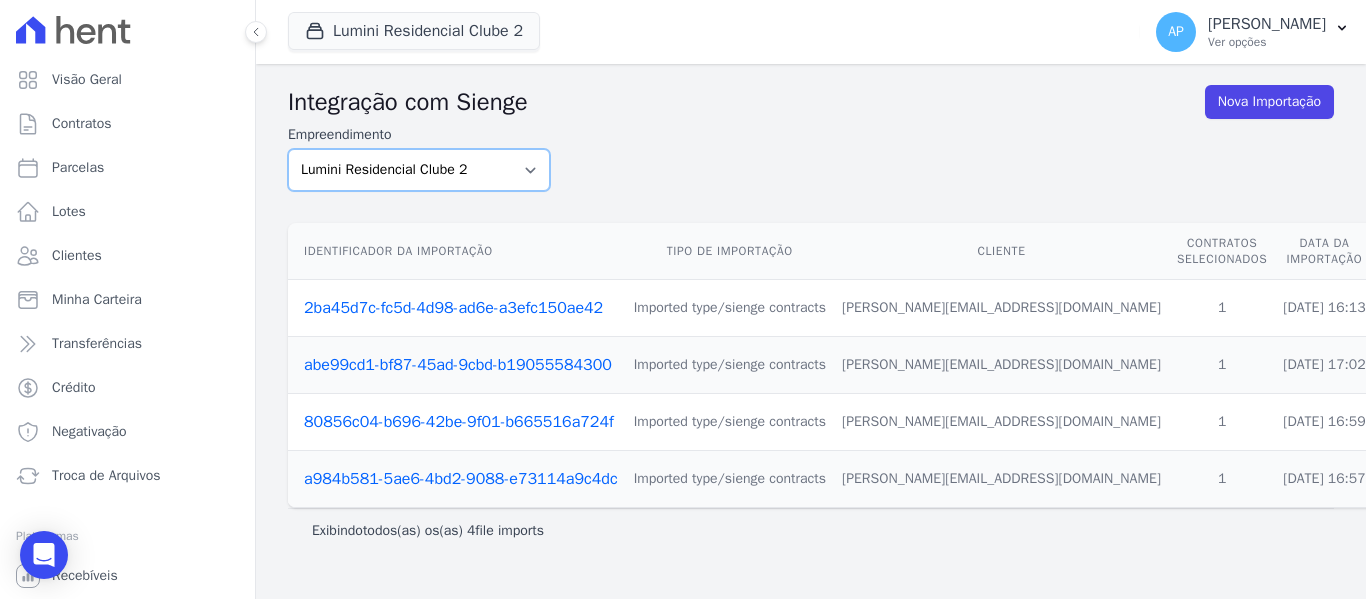 click on "Lumini Clube Residencial
Lumini Residencial Clube 2" at bounding box center [419, 170] 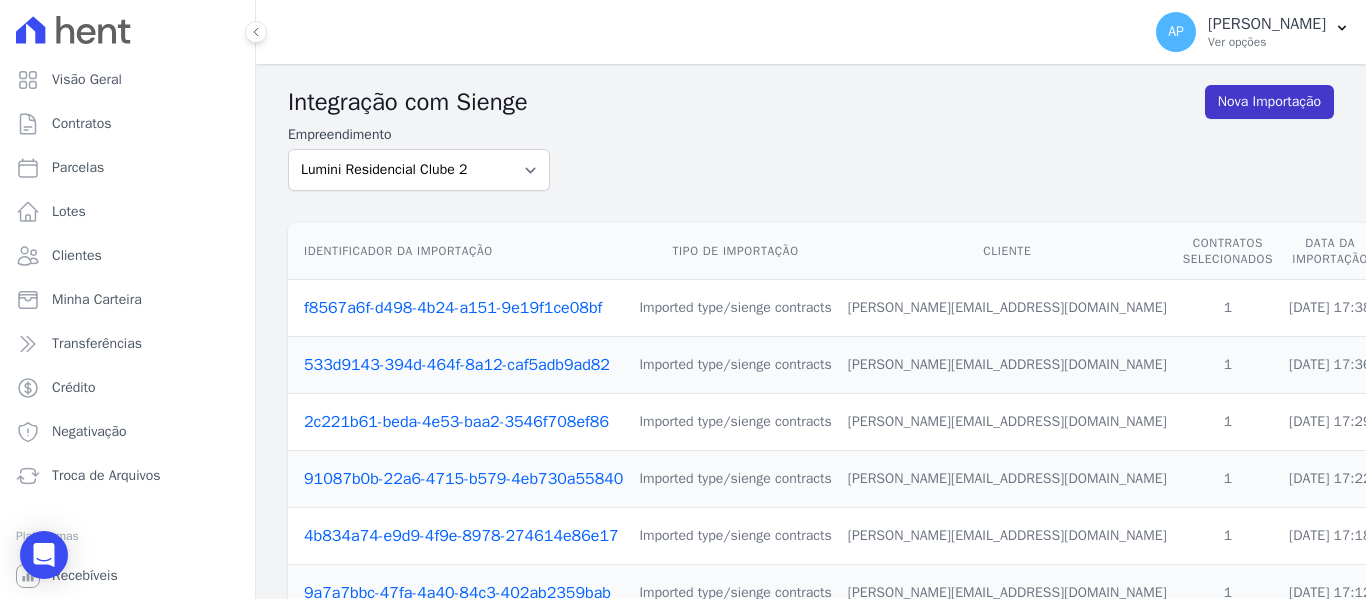 scroll, scrollTop: 0, scrollLeft: 0, axis: both 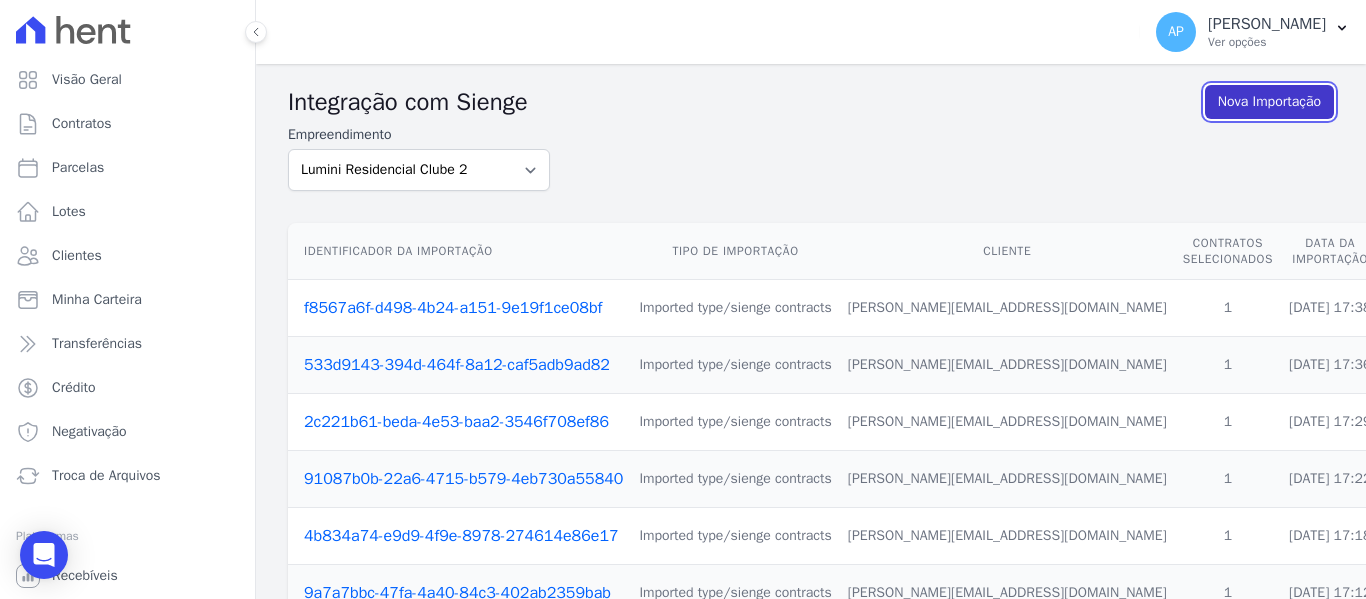 click on "Nova Importação" at bounding box center [1269, 102] 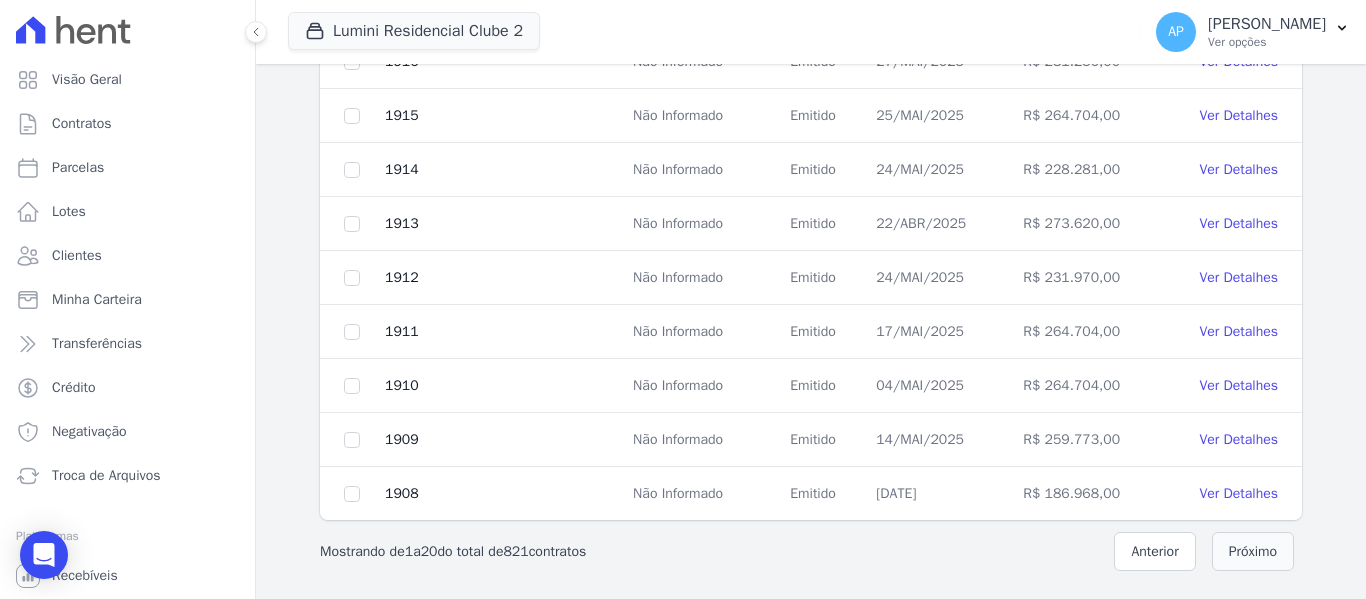 click on "Próximo" at bounding box center (1253, 551) 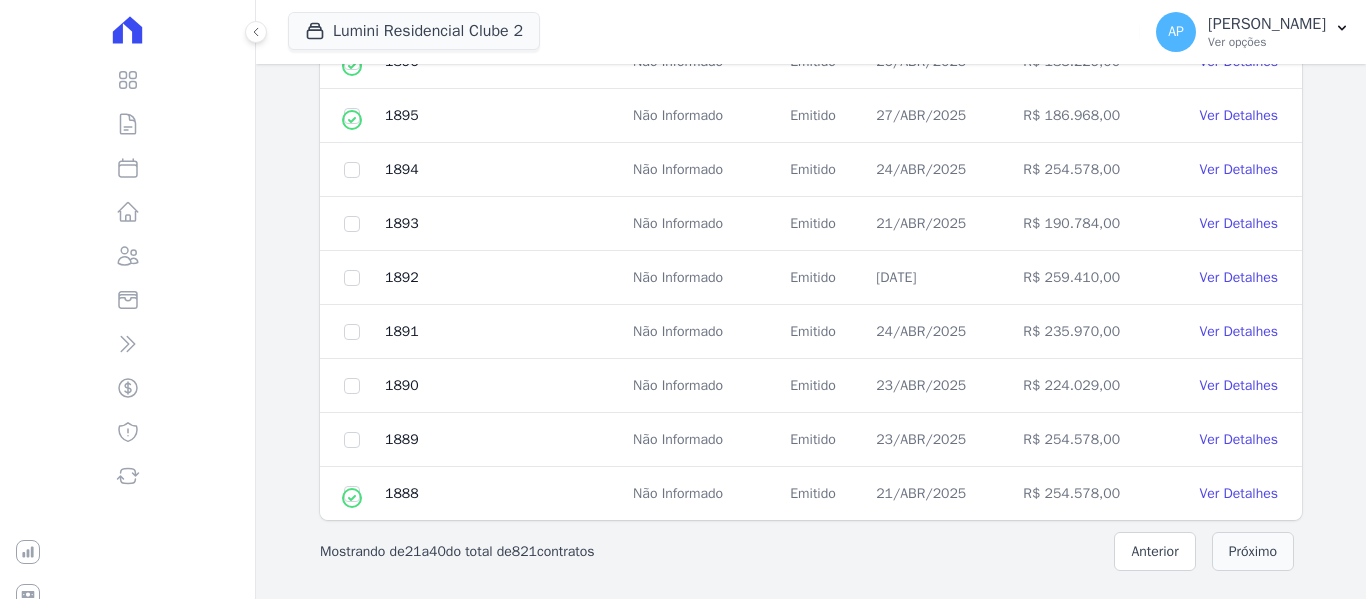 click on "Próximo" at bounding box center (1253, 551) 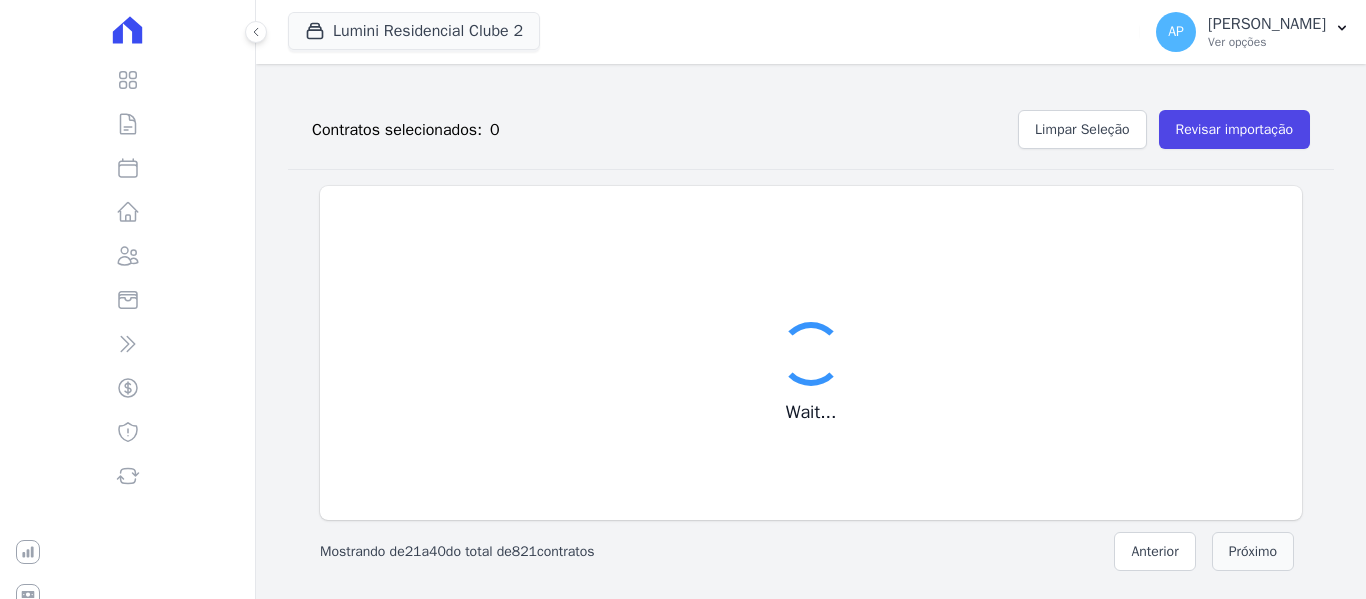 scroll, scrollTop: 226, scrollLeft: 0, axis: vertical 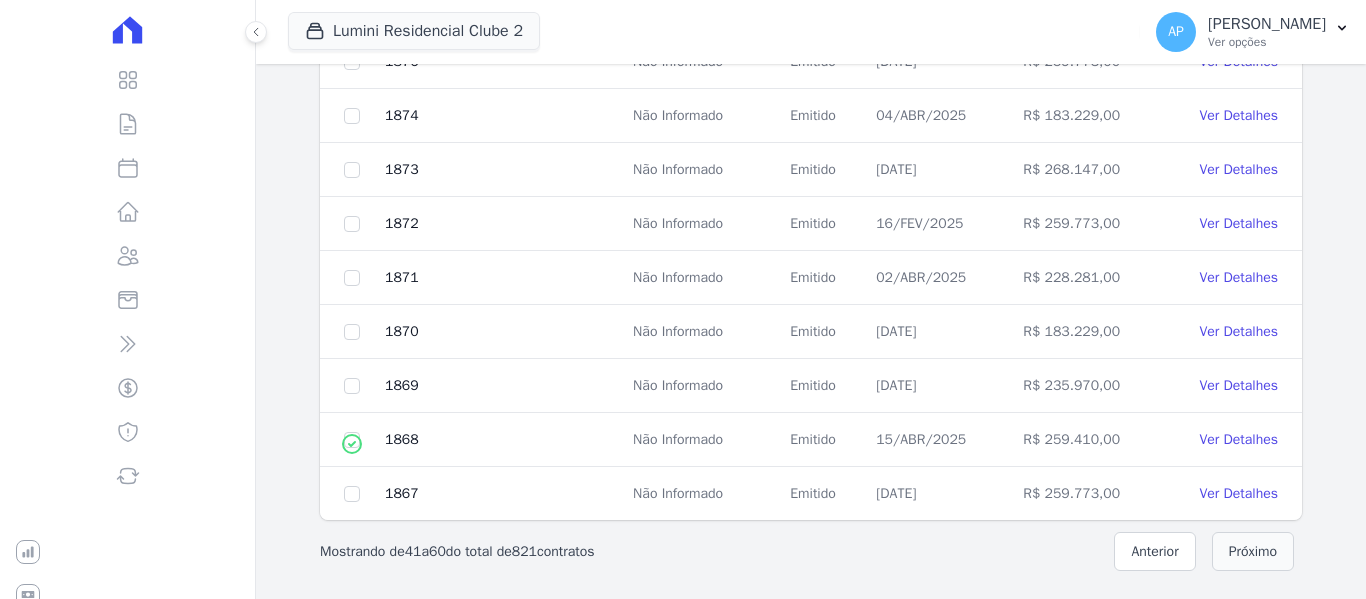 click on "Próximo" at bounding box center [1253, 551] 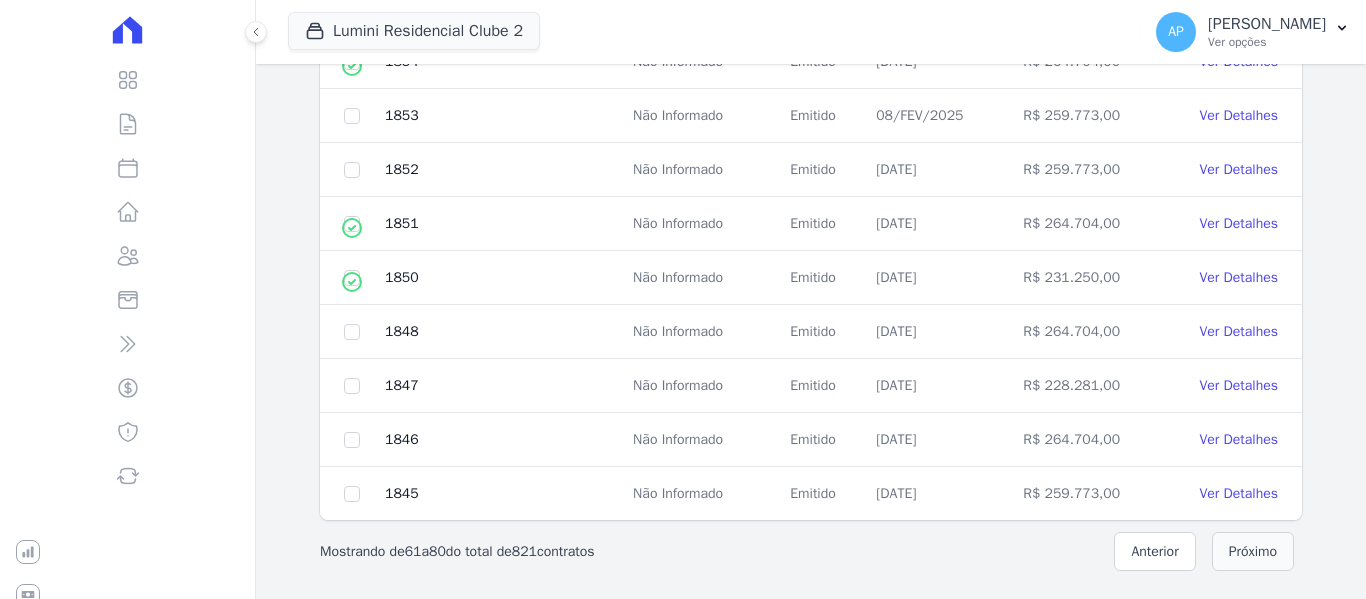 click on "Próximo" at bounding box center [1253, 551] 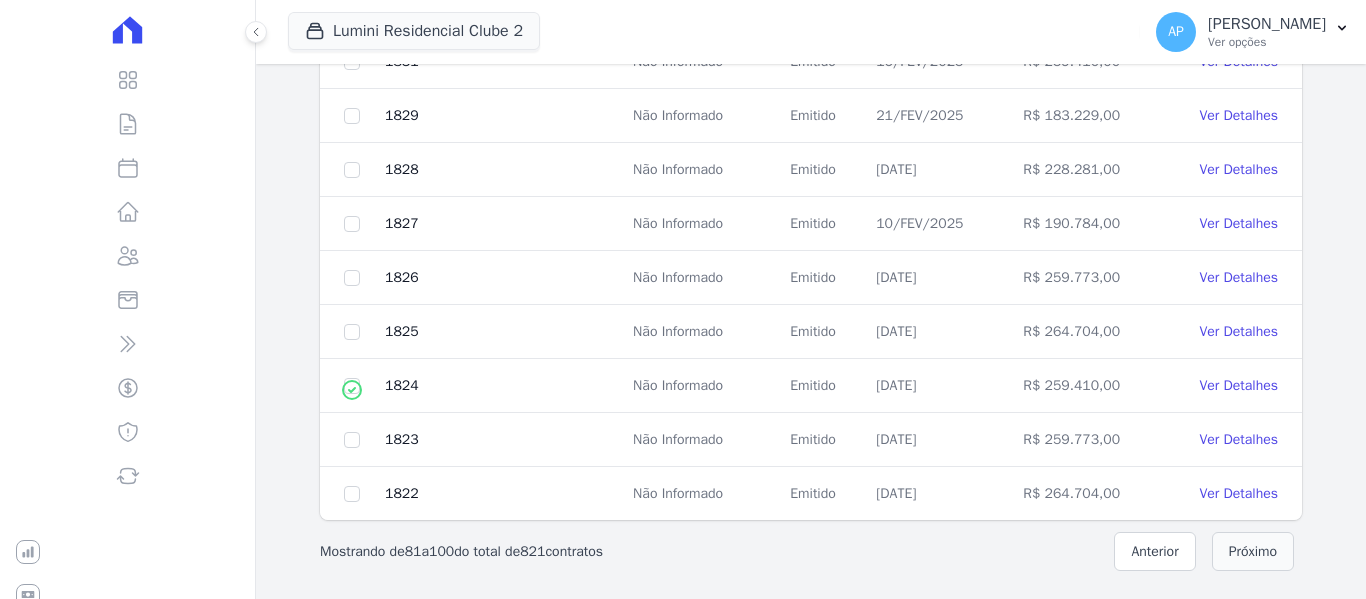 click on "Próximo" at bounding box center [1253, 551] 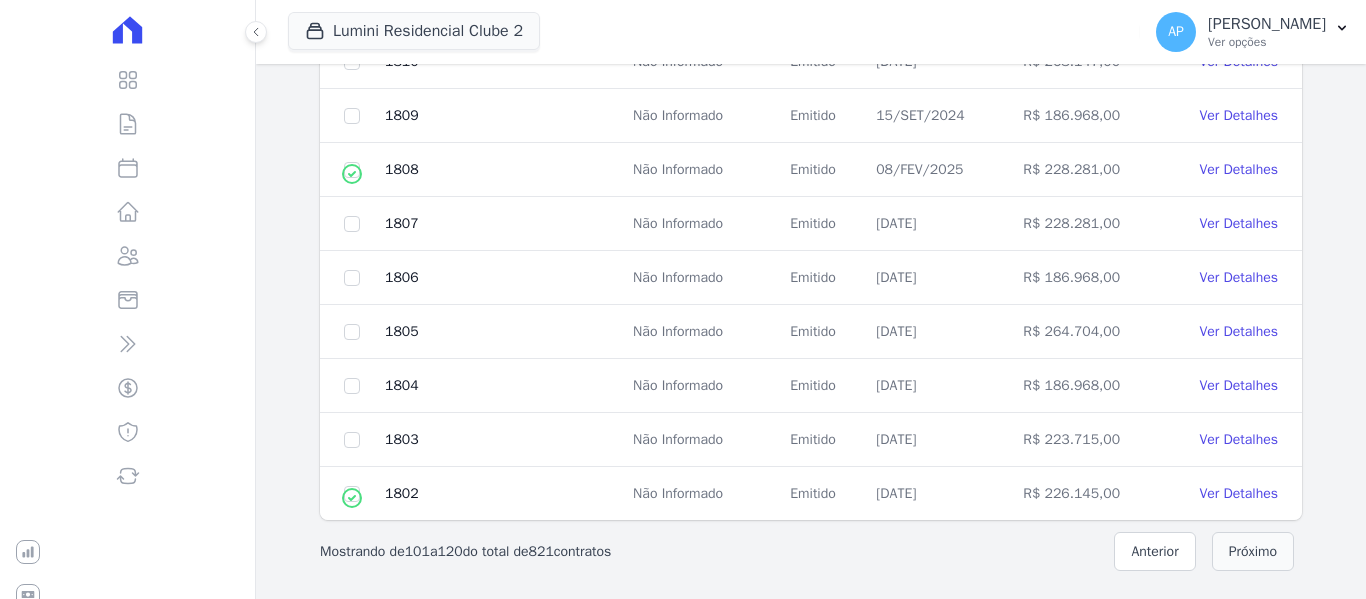 click on "Próximo" at bounding box center [1253, 551] 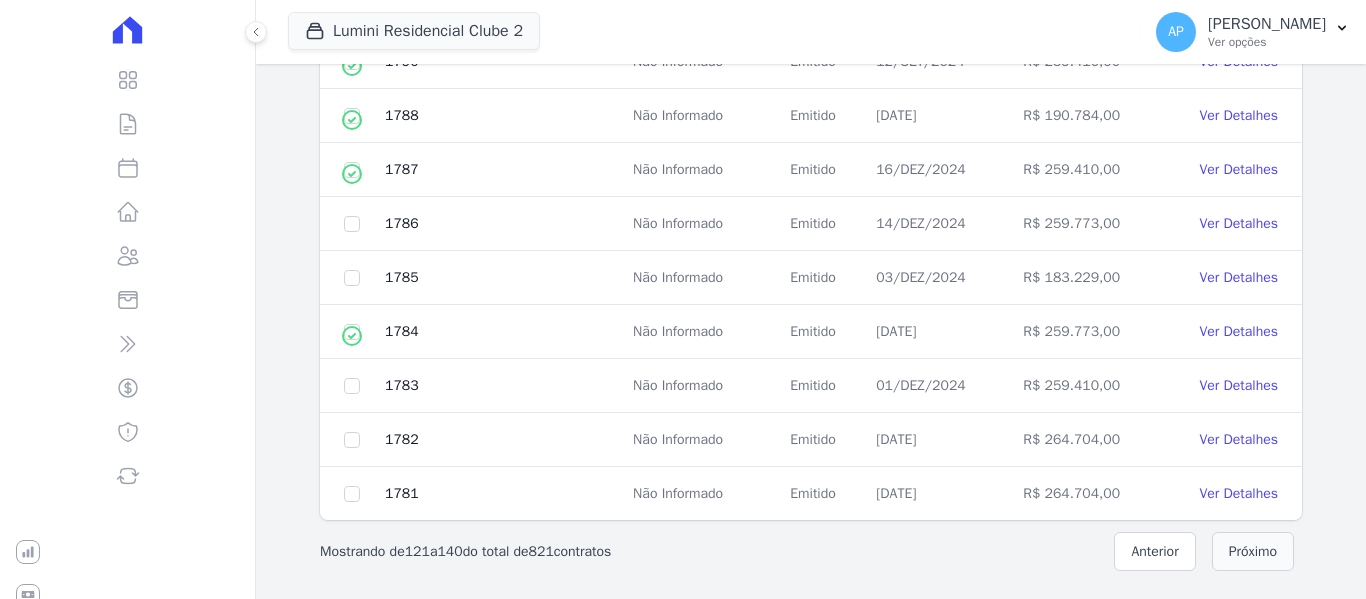 click on "Próximo" at bounding box center [1253, 551] 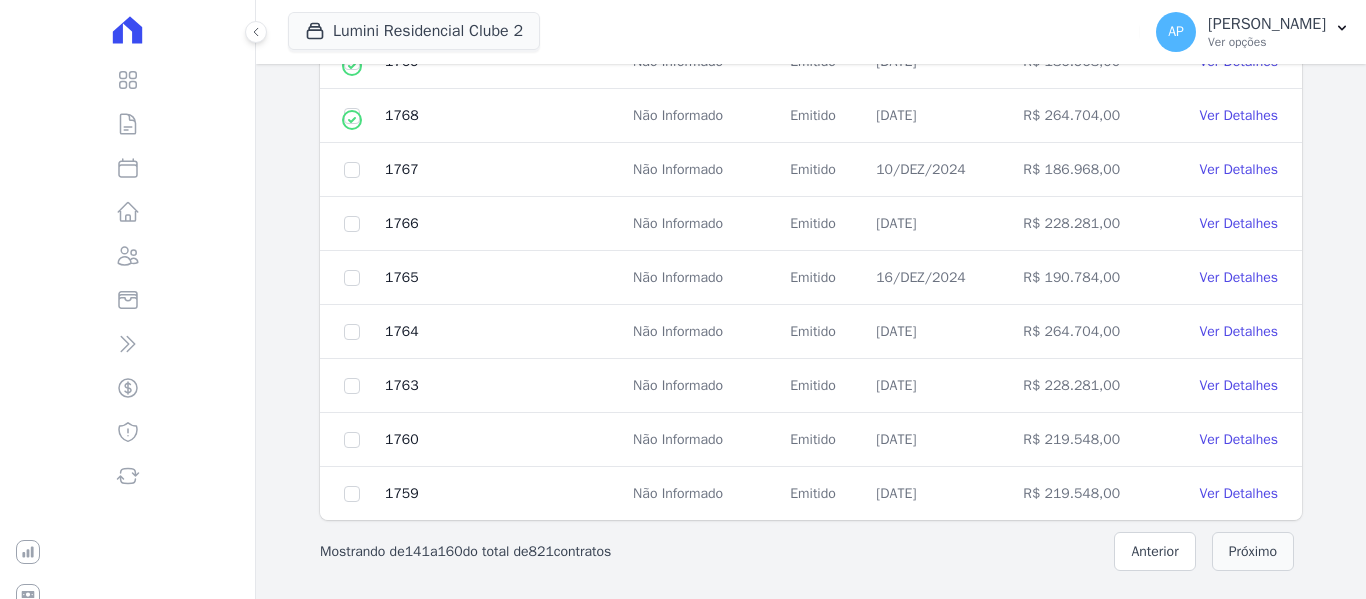 click on "Próximo" at bounding box center (1253, 551) 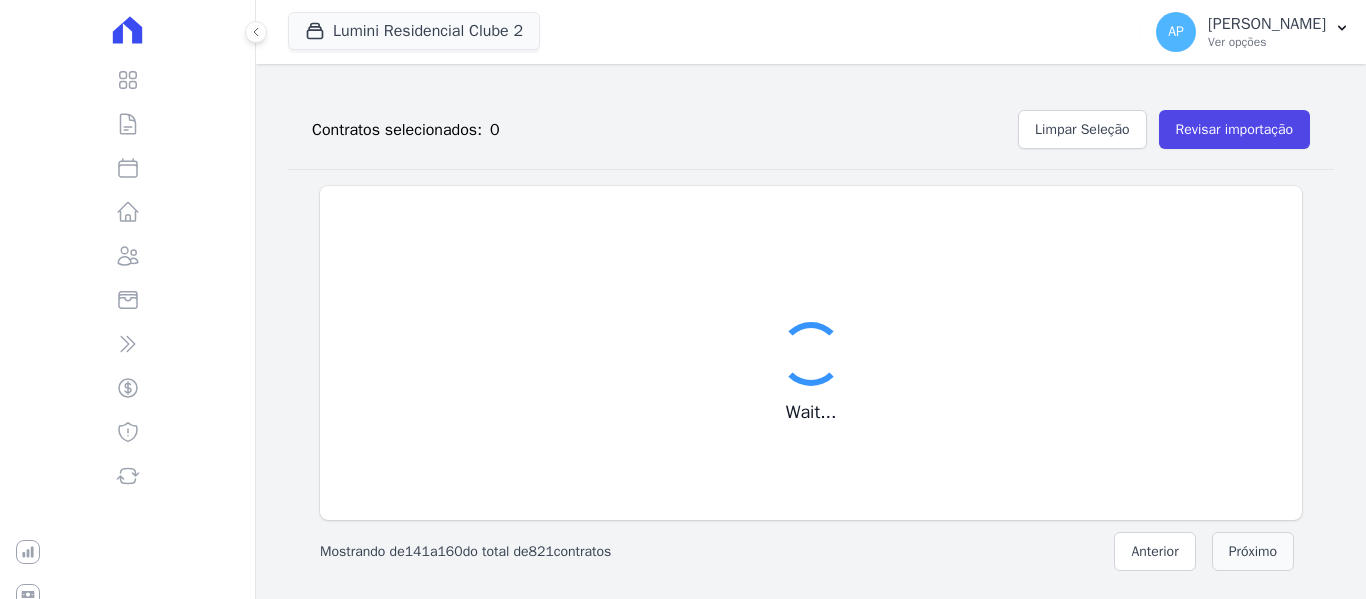 scroll, scrollTop: 226, scrollLeft: 0, axis: vertical 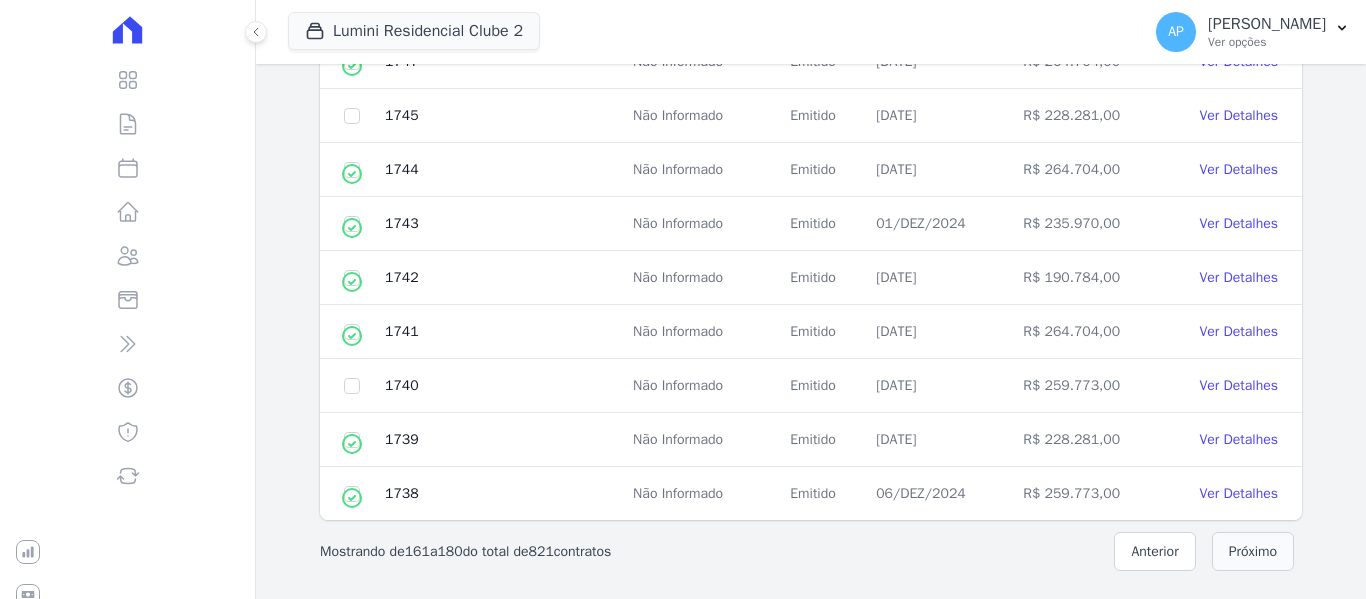 click on "Próximo" at bounding box center [1253, 551] 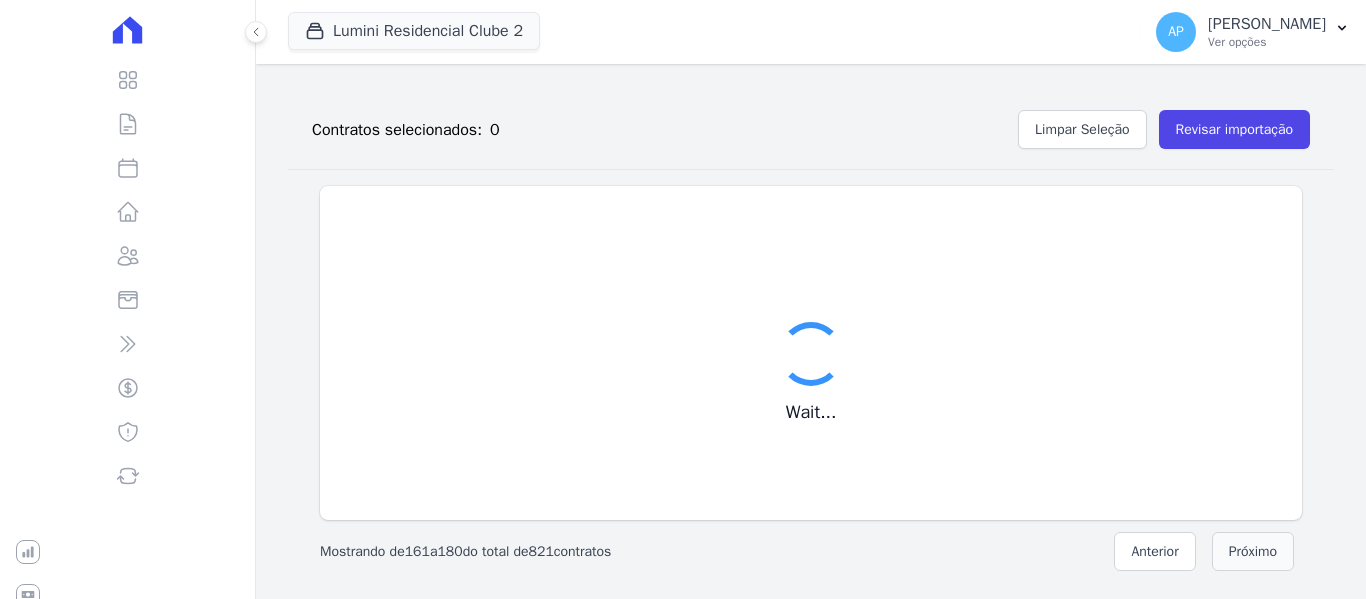 scroll, scrollTop: 226, scrollLeft: 0, axis: vertical 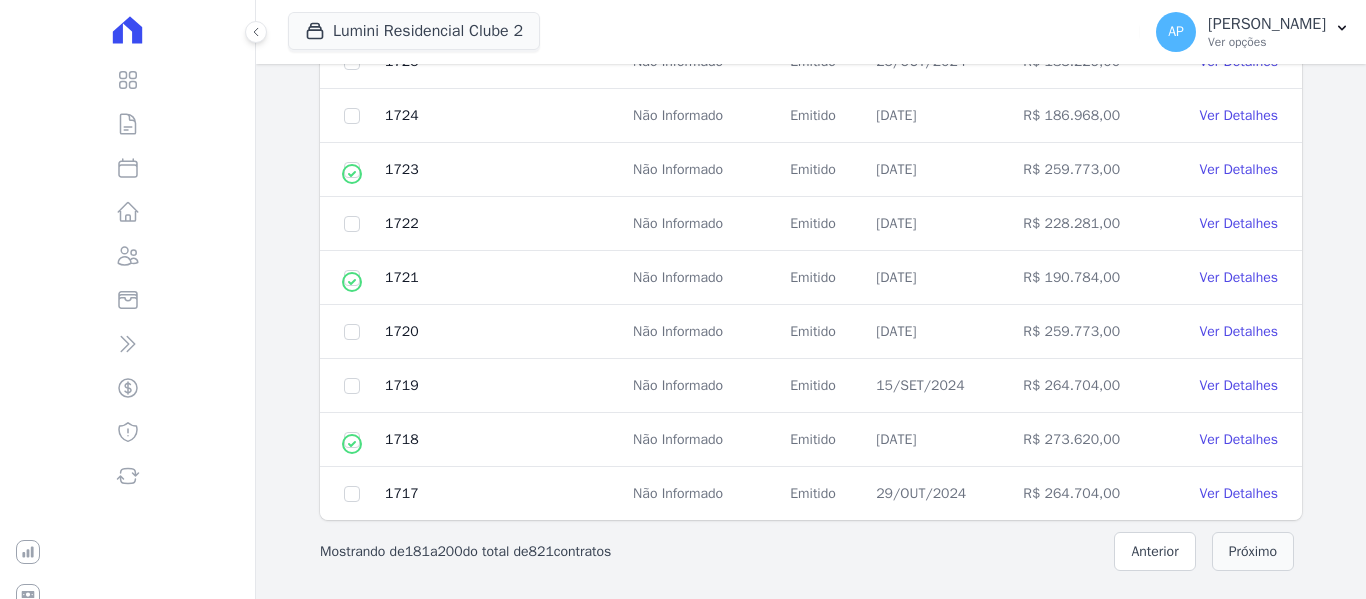 click on "Próximo" at bounding box center (1253, 551) 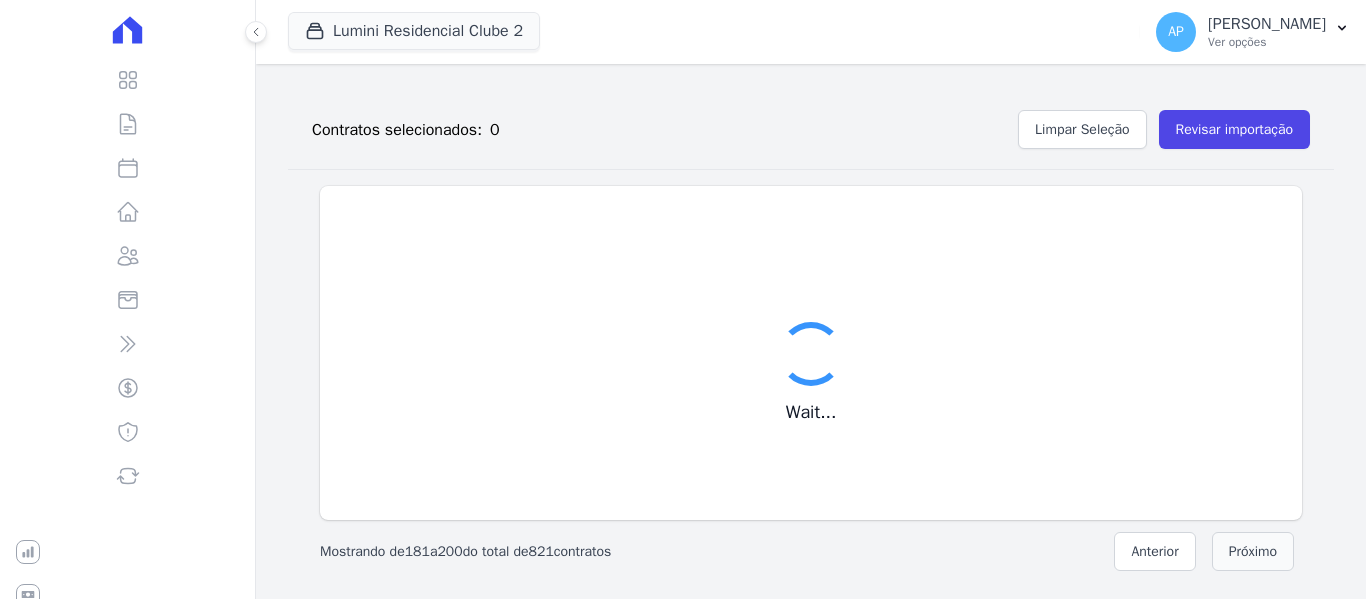 scroll, scrollTop: 226, scrollLeft: 0, axis: vertical 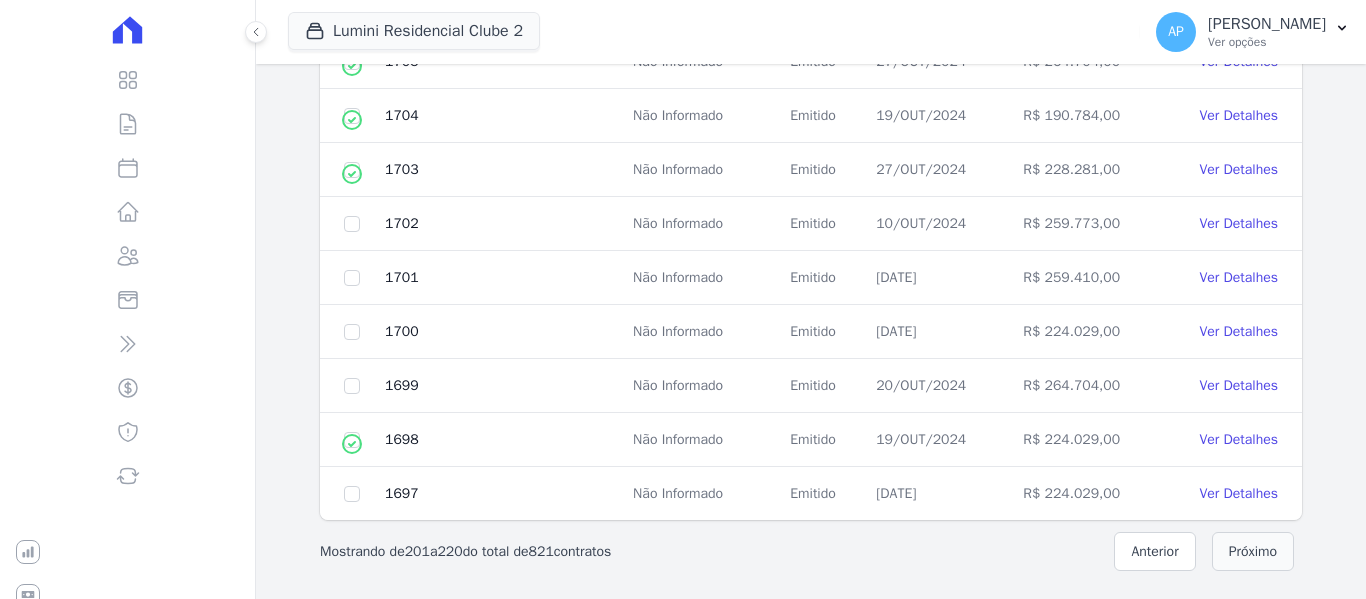 click on "Próximo" at bounding box center [1253, 551] 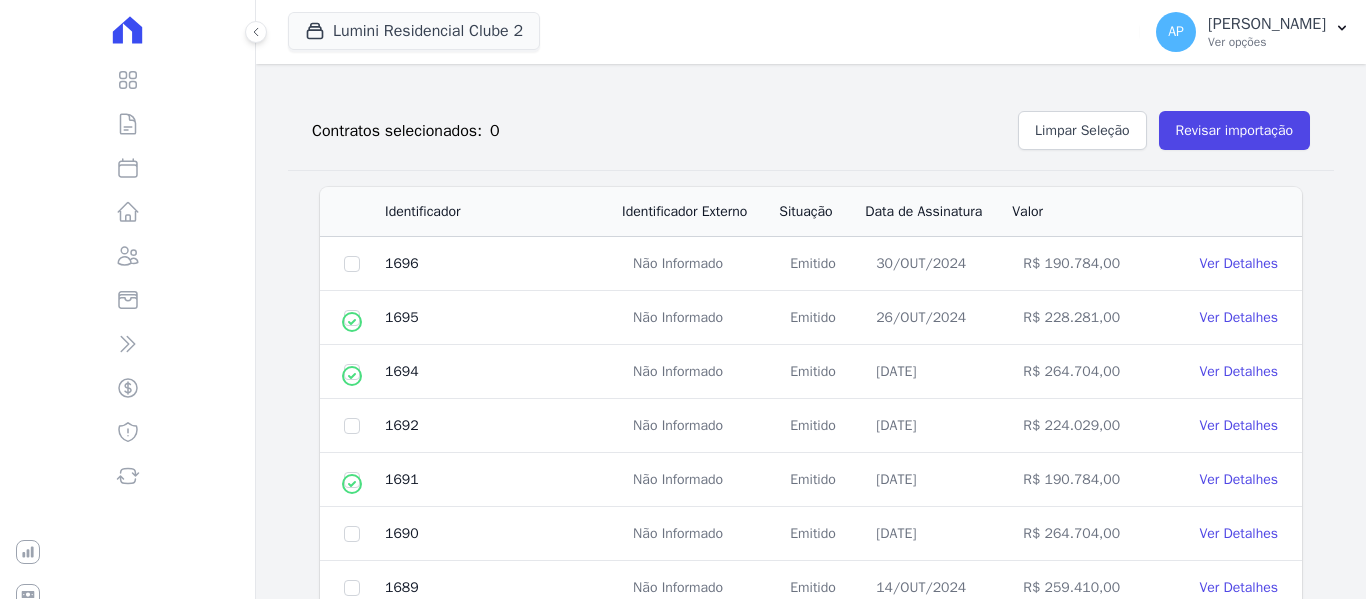 scroll, scrollTop: 1022, scrollLeft: 0, axis: vertical 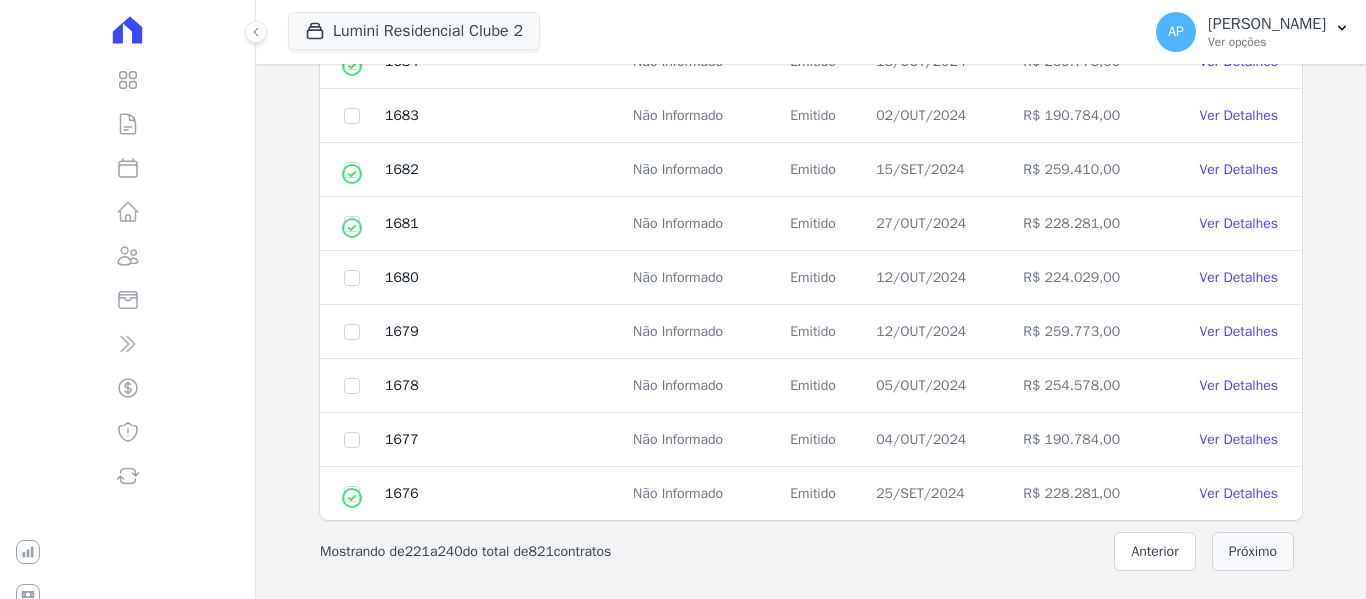 click on "Próximo" at bounding box center (1253, 551) 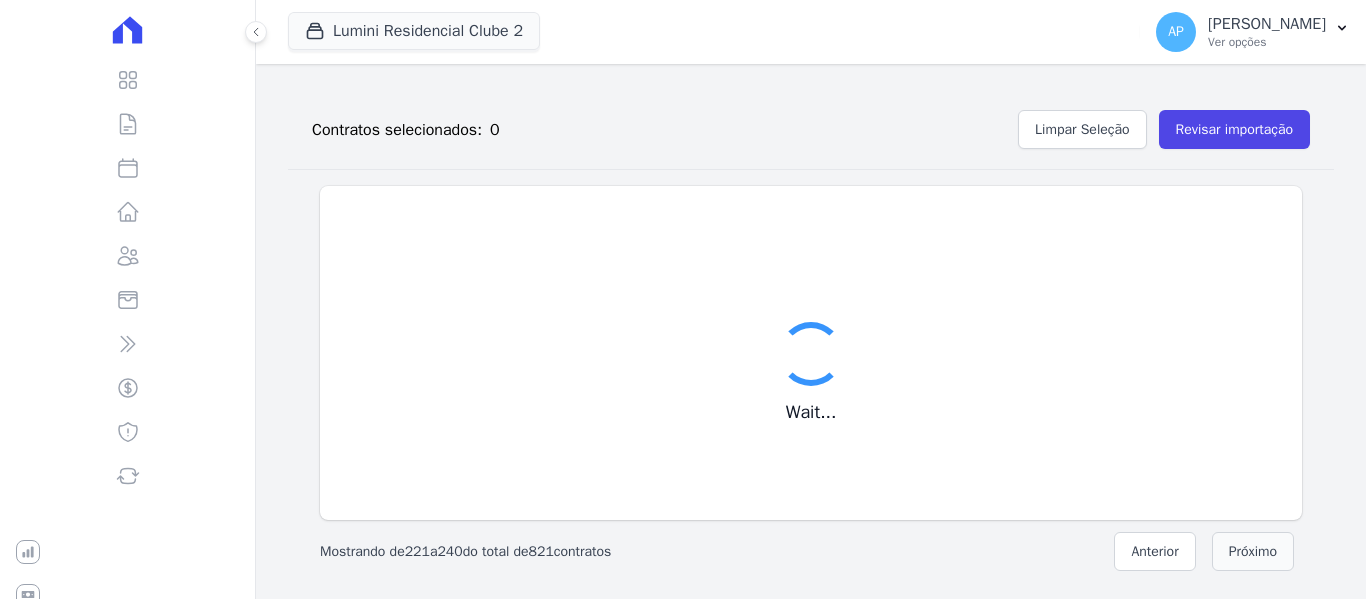 scroll, scrollTop: 226, scrollLeft: 0, axis: vertical 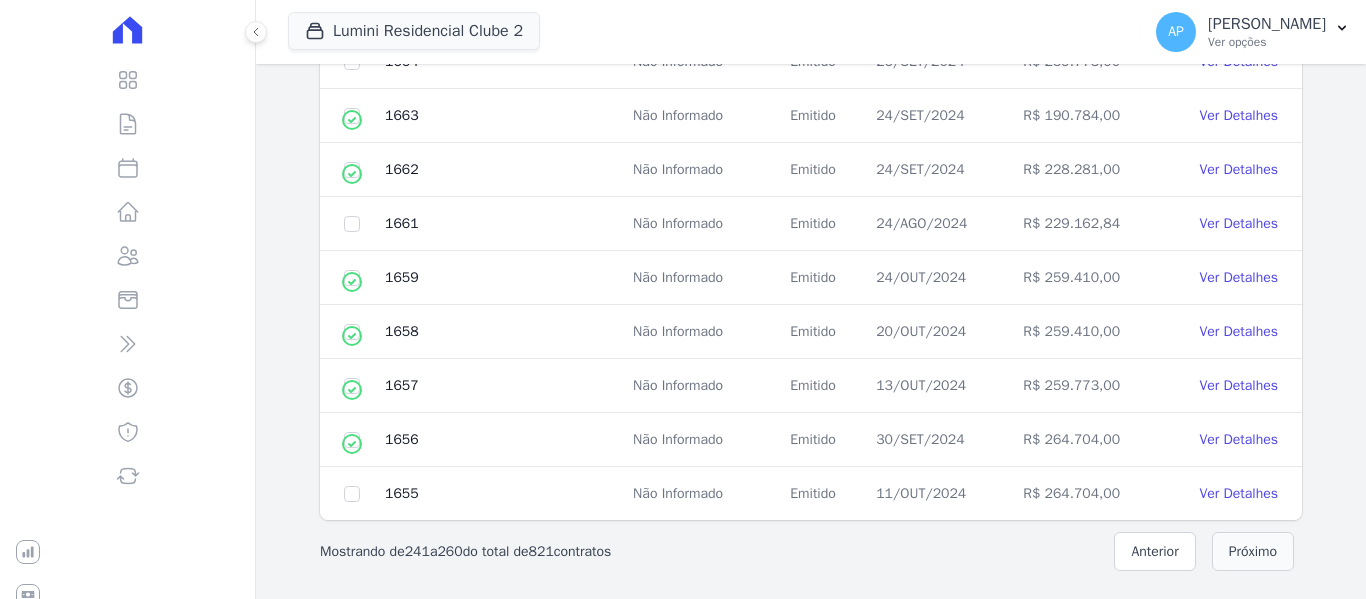 click on "Próximo" at bounding box center [1253, 551] 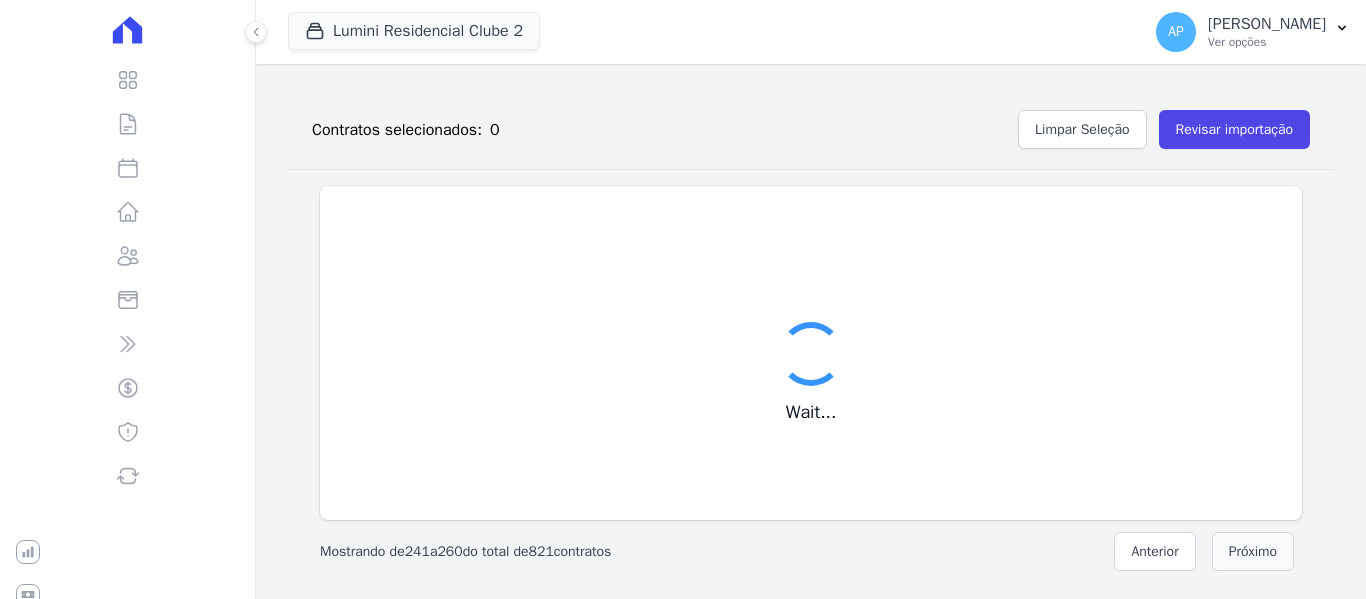 scroll, scrollTop: 226, scrollLeft: 0, axis: vertical 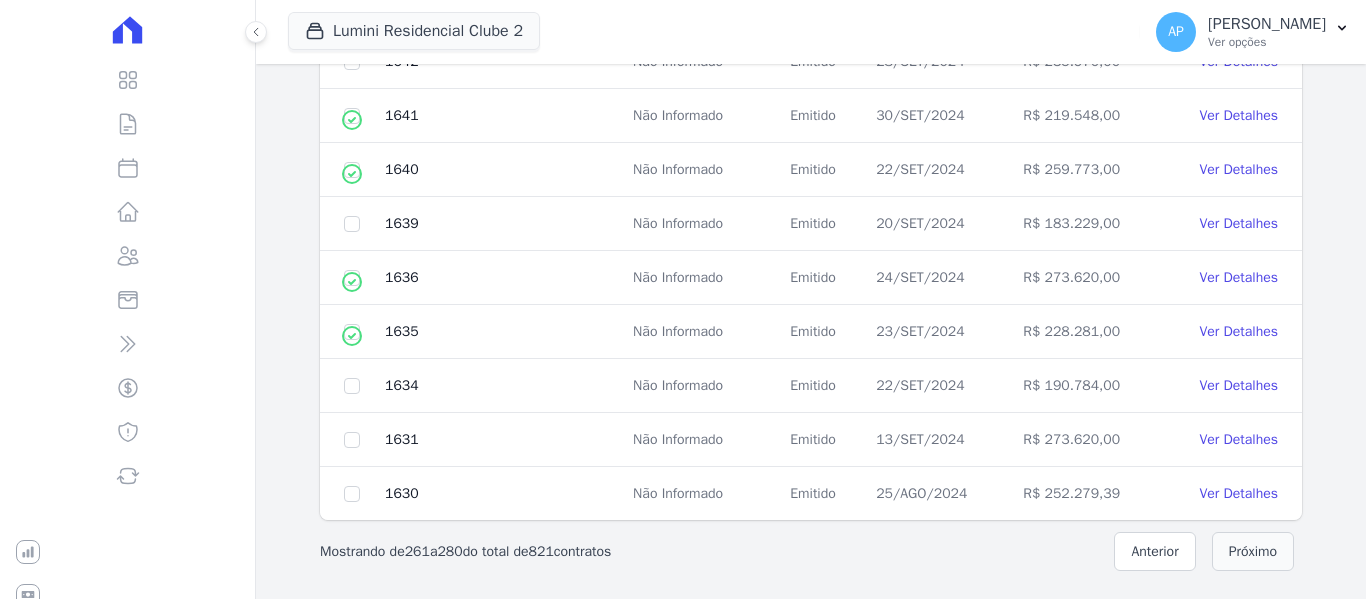 click on "Próximo" at bounding box center [1253, 551] 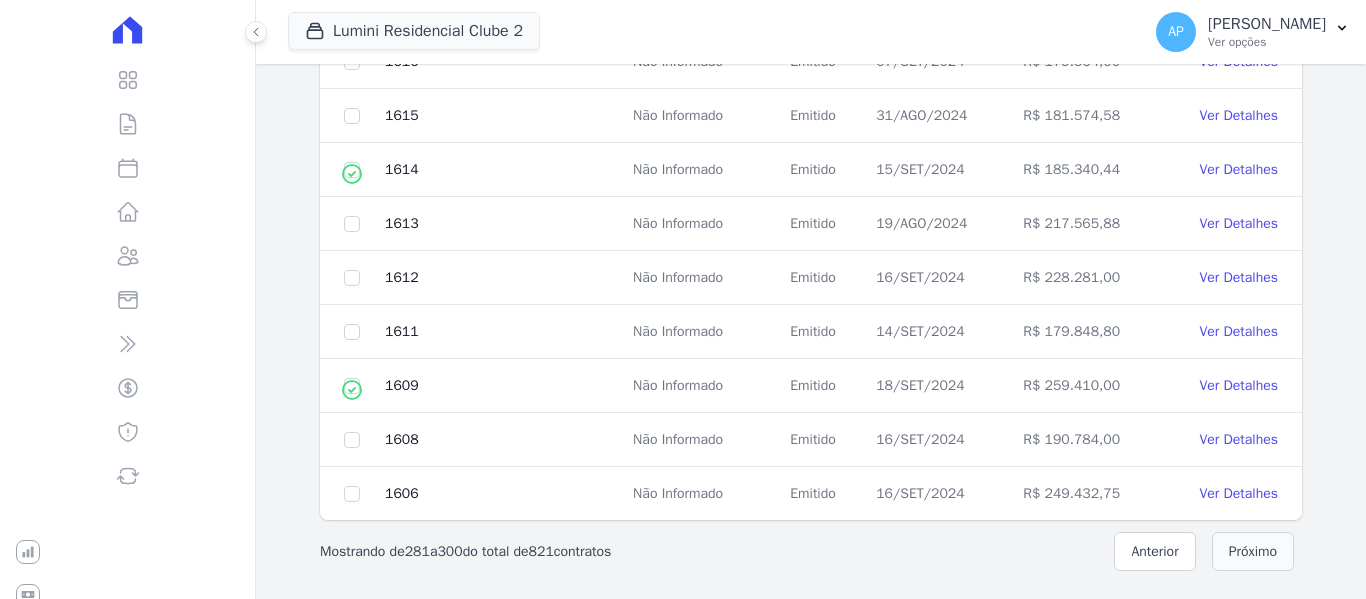 click on "Próximo" at bounding box center [1253, 551] 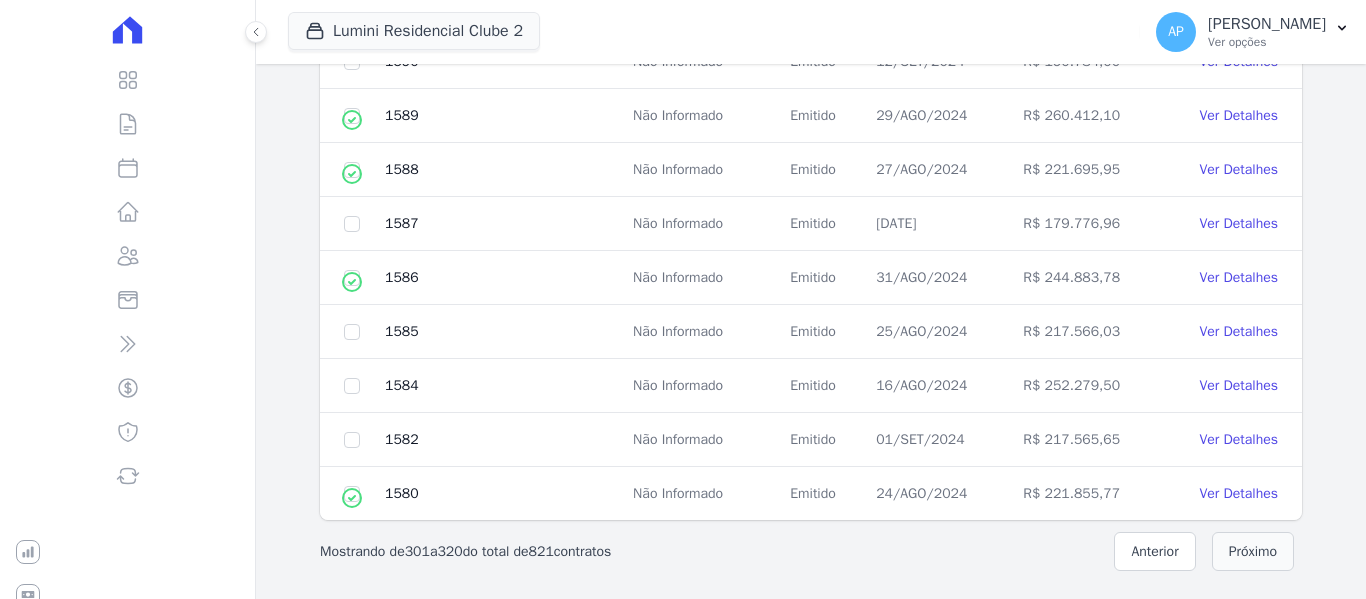click on "Próximo" at bounding box center (1253, 551) 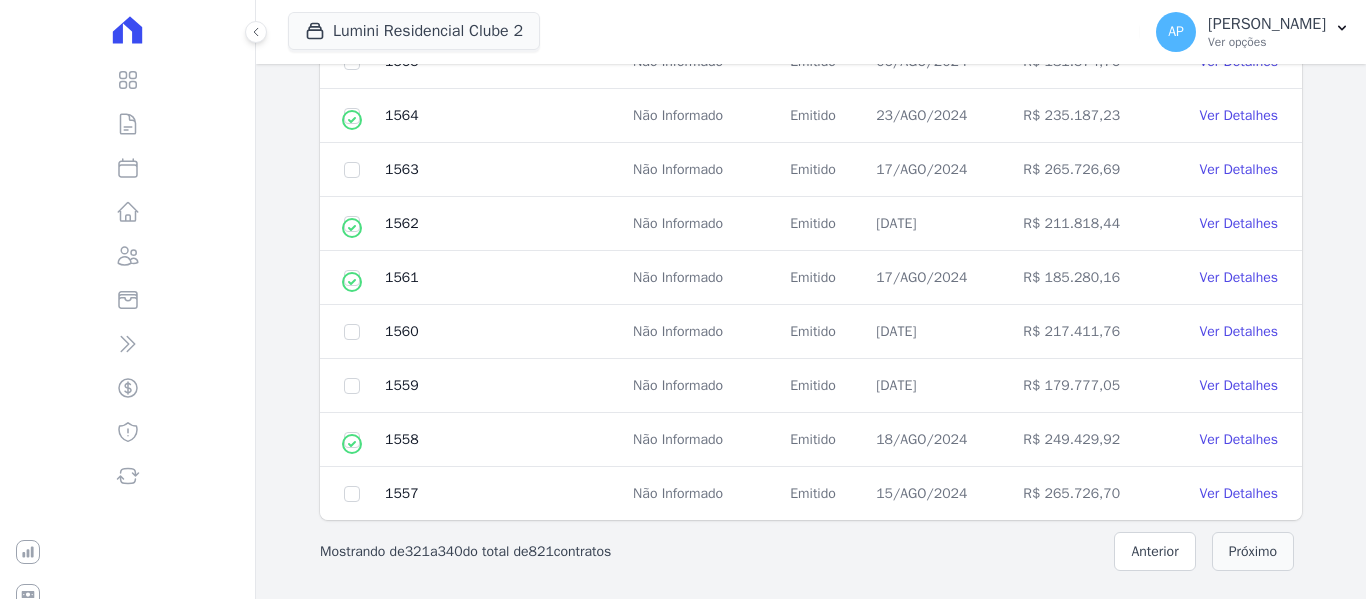 click on "Próximo" at bounding box center (1253, 551) 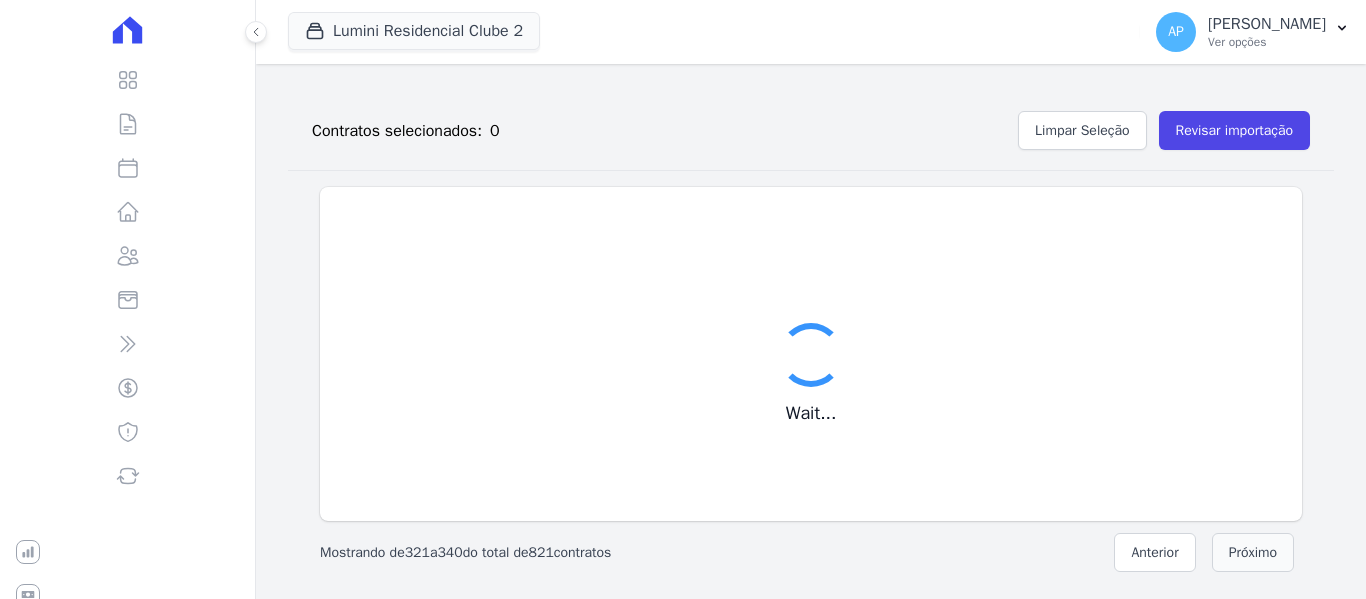 scroll, scrollTop: 1022, scrollLeft: 0, axis: vertical 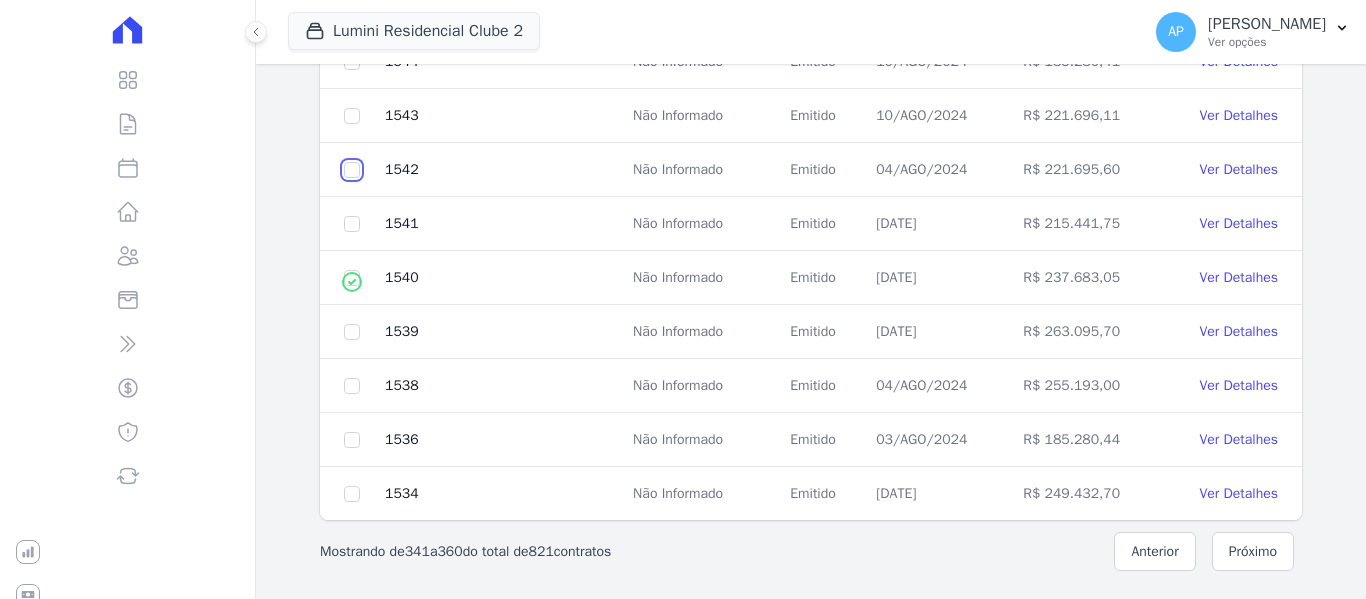click at bounding box center [352, -532] 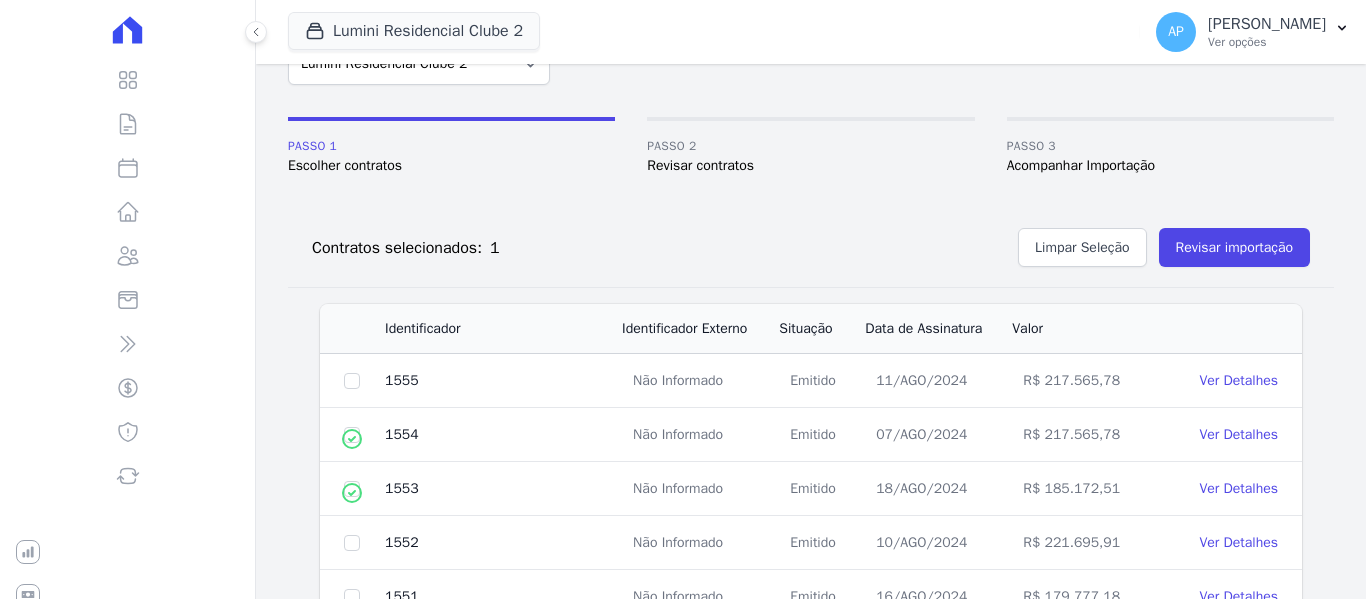 scroll, scrollTop: 0, scrollLeft: 0, axis: both 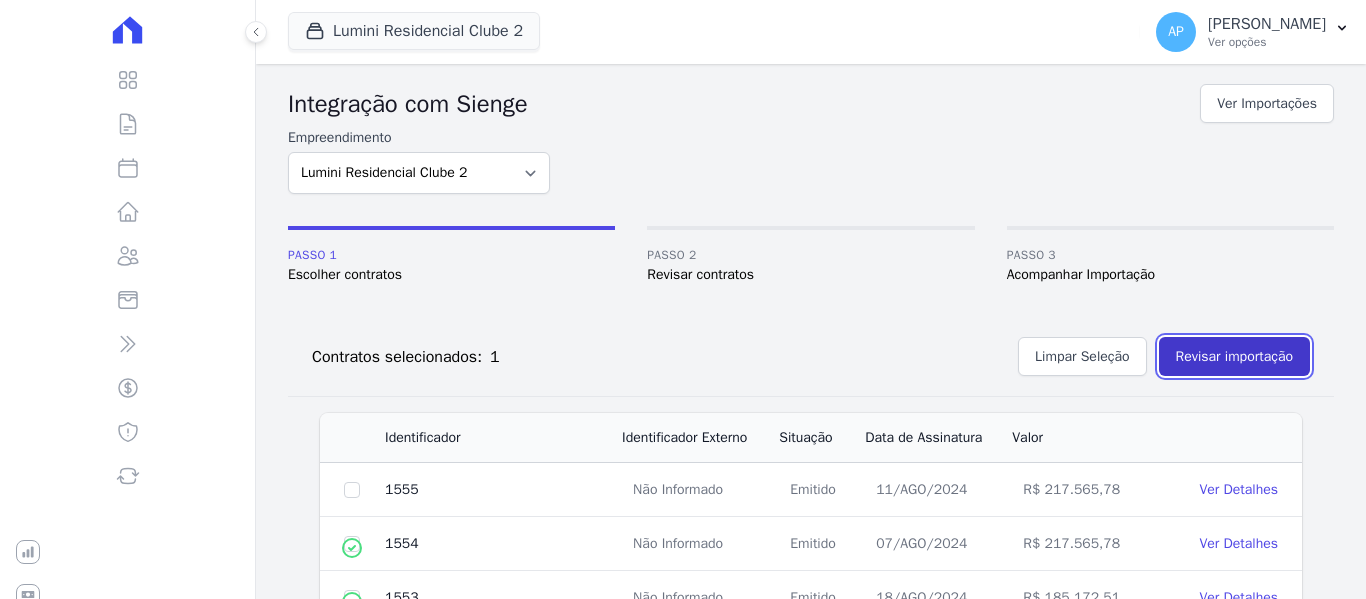 click on "Revisar importação" at bounding box center [1234, 356] 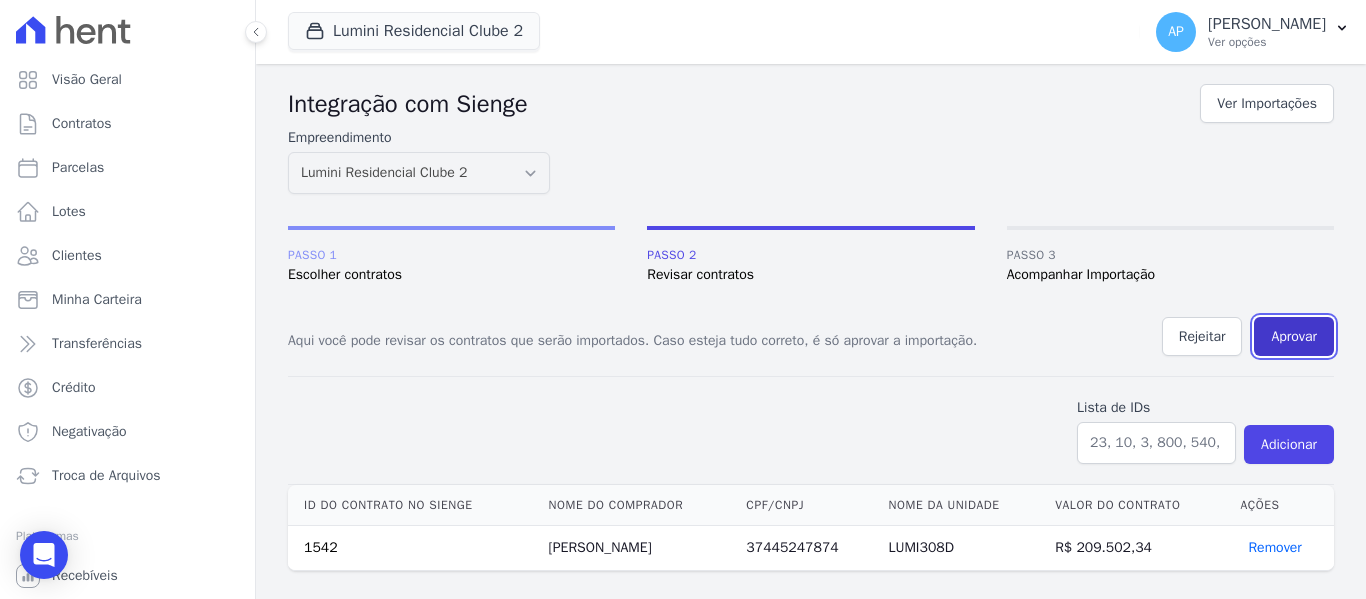 click on "Aprovar" at bounding box center [1294, 336] 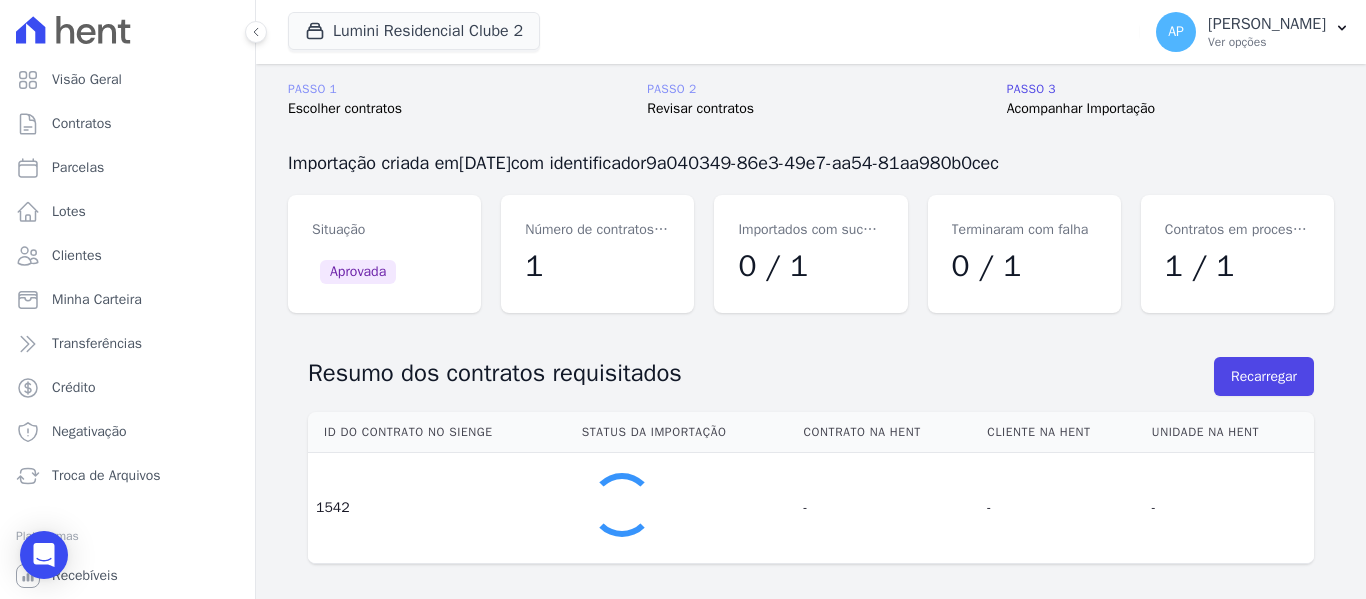 scroll, scrollTop: 0, scrollLeft: 0, axis: both 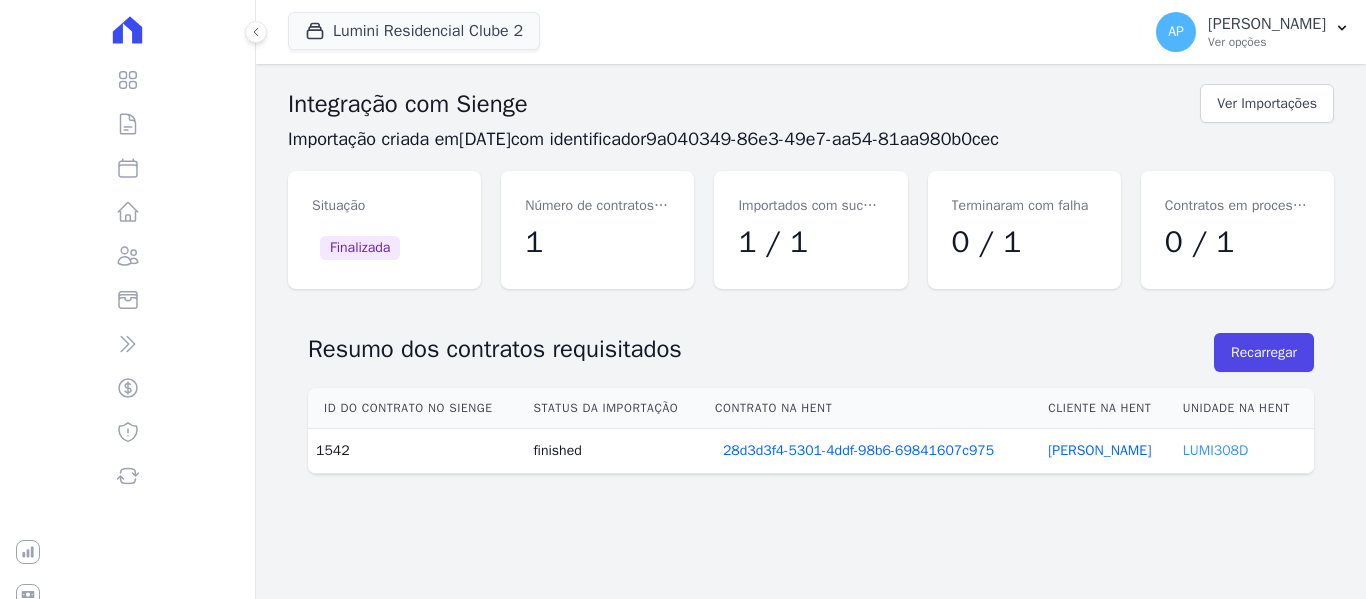 click on "LUMI308D" at bounding box center [1215, 450] 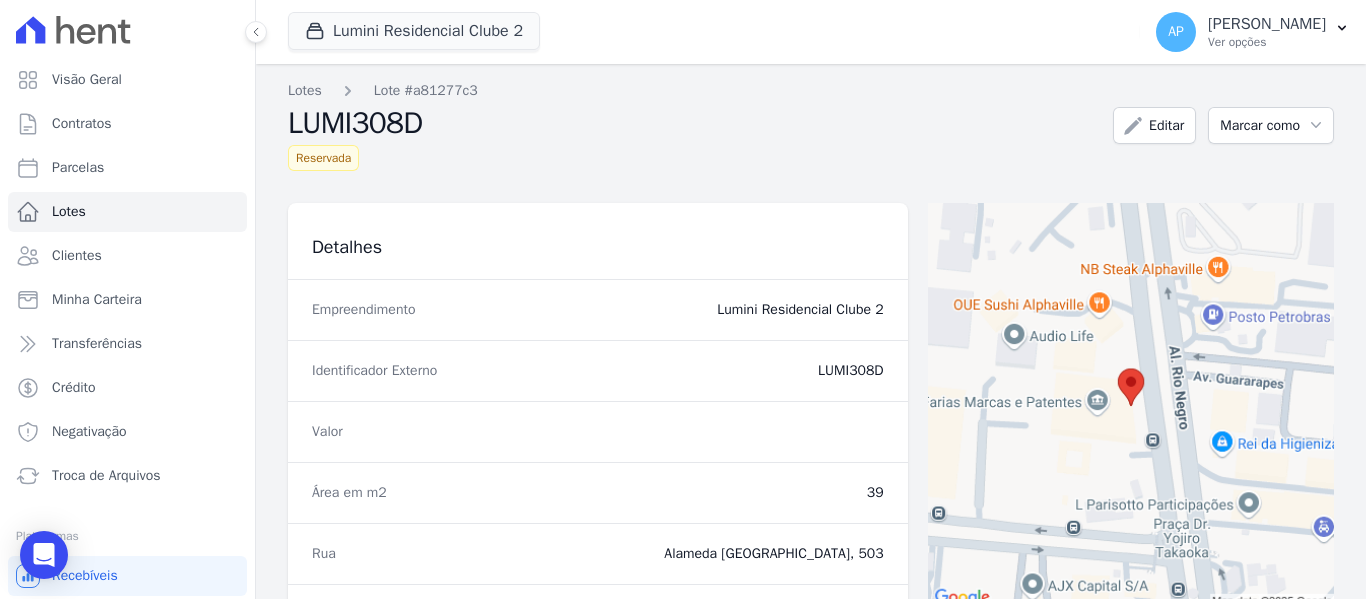 drag, startPoint x: 805, startPoint y: 367, endPoint x: 883, endPoint y: 378, distance: 78.77182 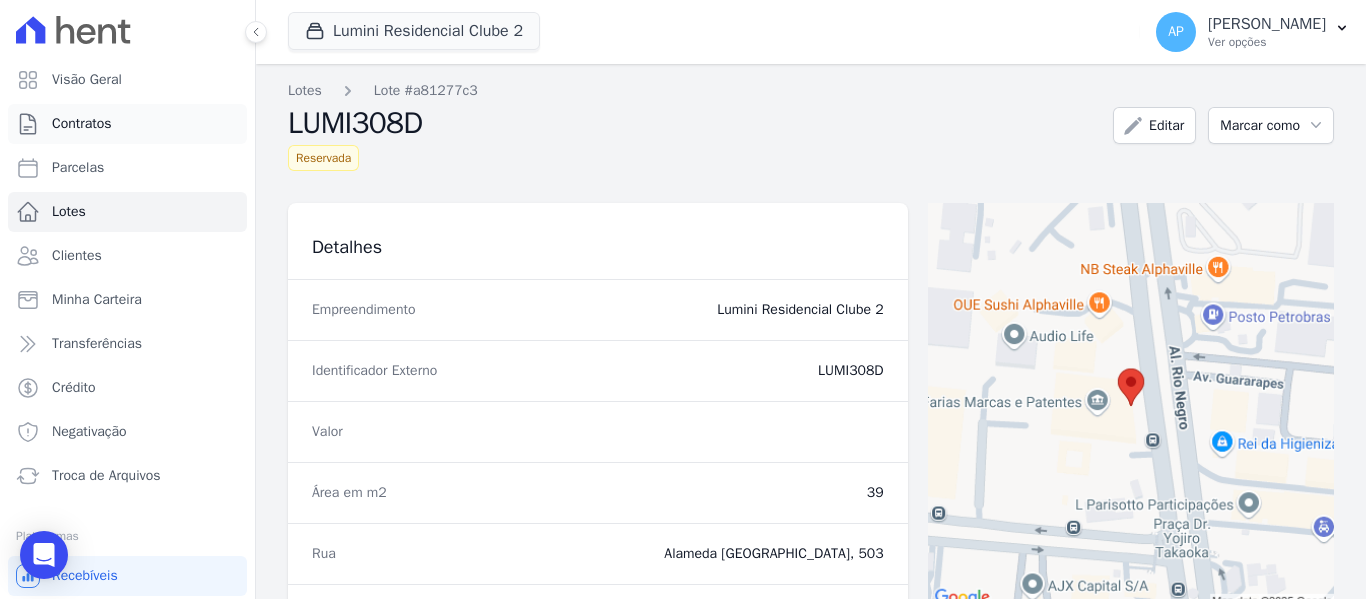 click on "Contratos" at bounding box center [127, 124] 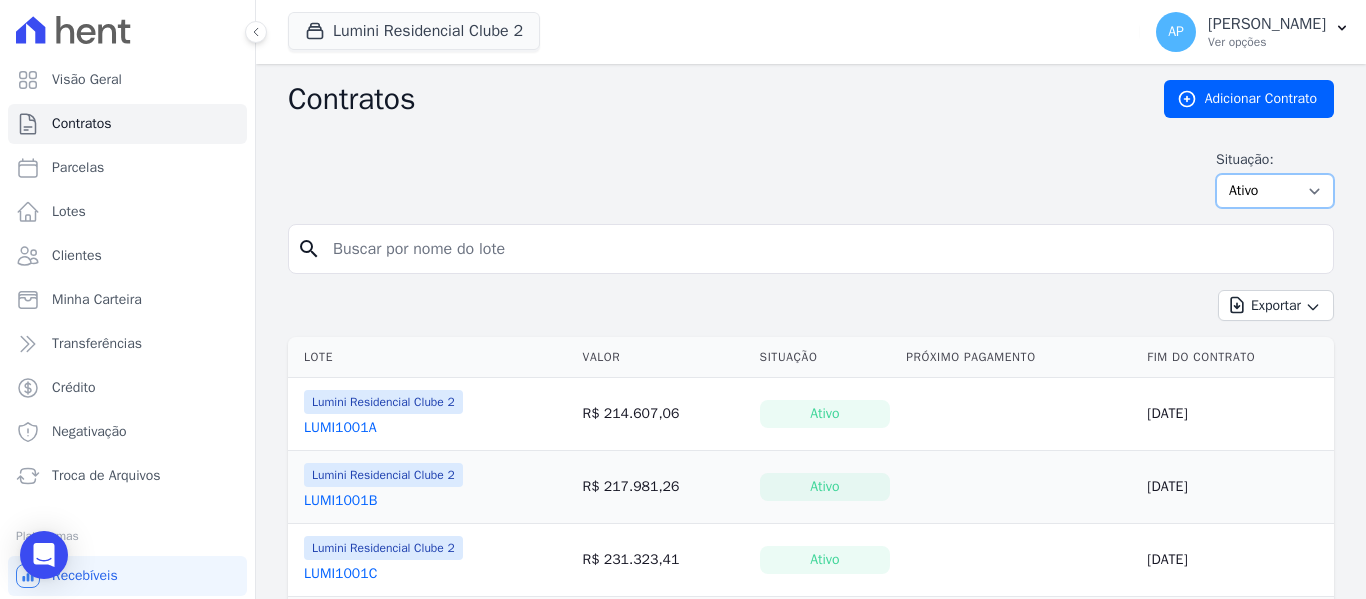 click on "Ativo
Todos
Pausado
Distratado
Rascunho
Expirado
Encerrado" at bounding box center (1275, 191) 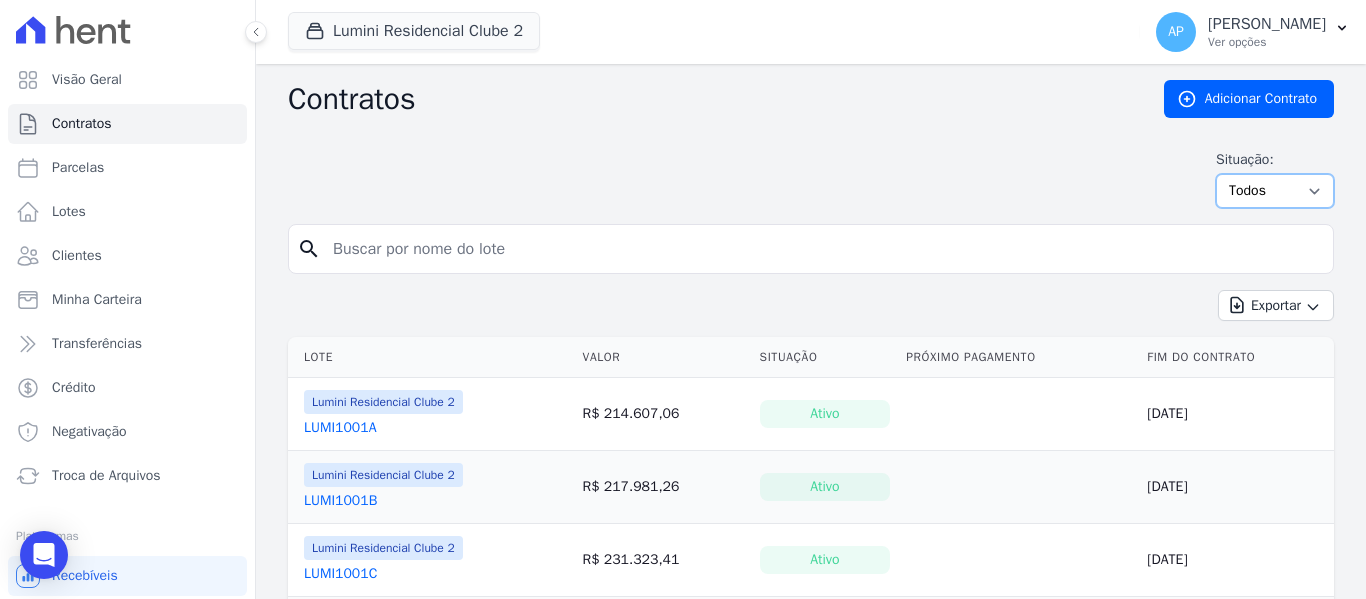click on "Ativo
Todos
Pausado
Distratado
Rascunho
Expirado
Encerrado" at bounding box center (1275, 191) 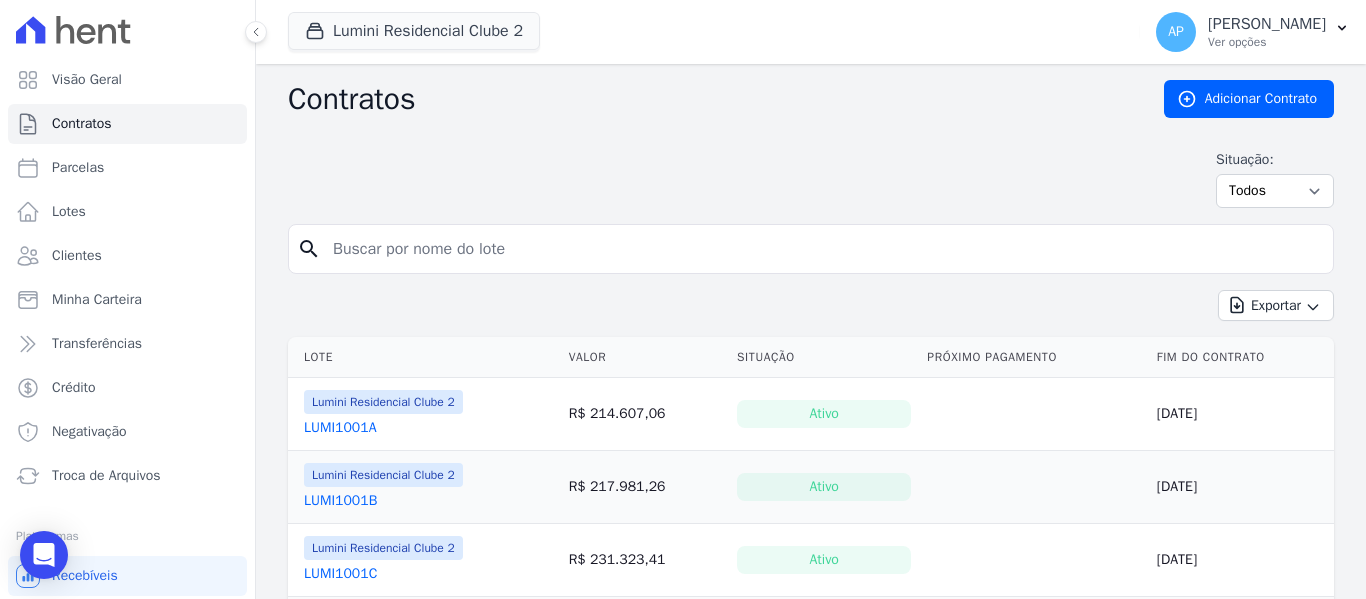 scroll, scrollTop: 0, scrollLeft: 0, axis: both 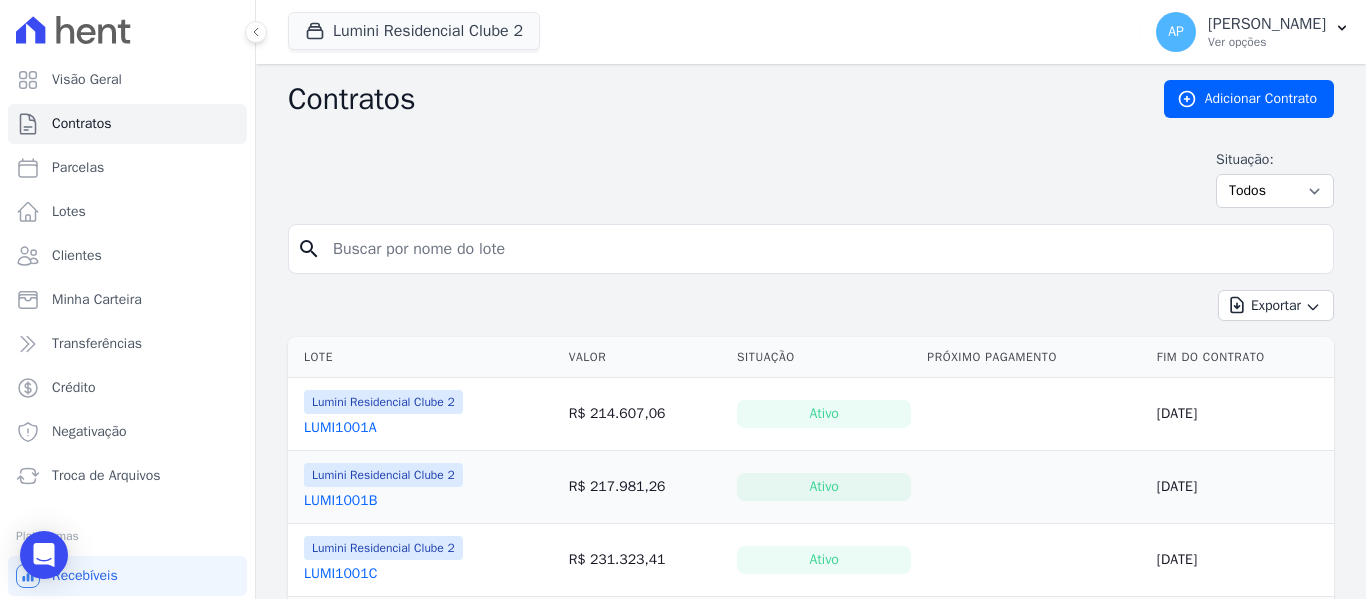 drag, startPoint x: 0, startPoint y: 0, endPoint x: 428, endPoint y: 250, distance: 495.66522 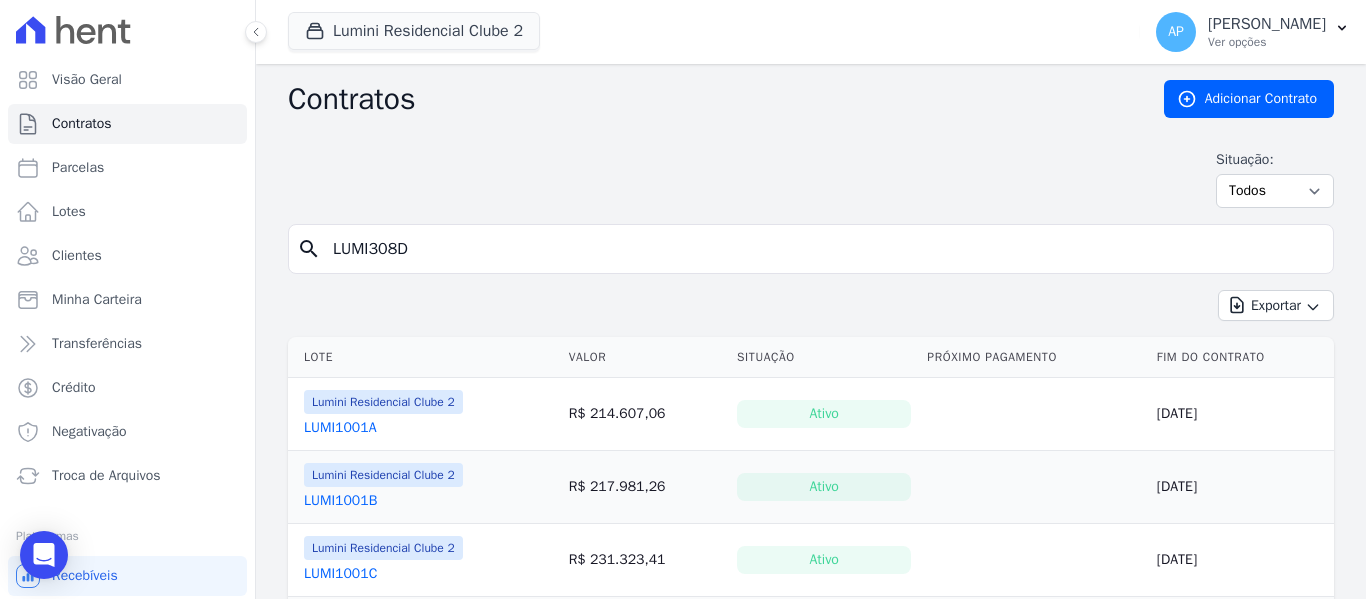 type on "LUMI308D" 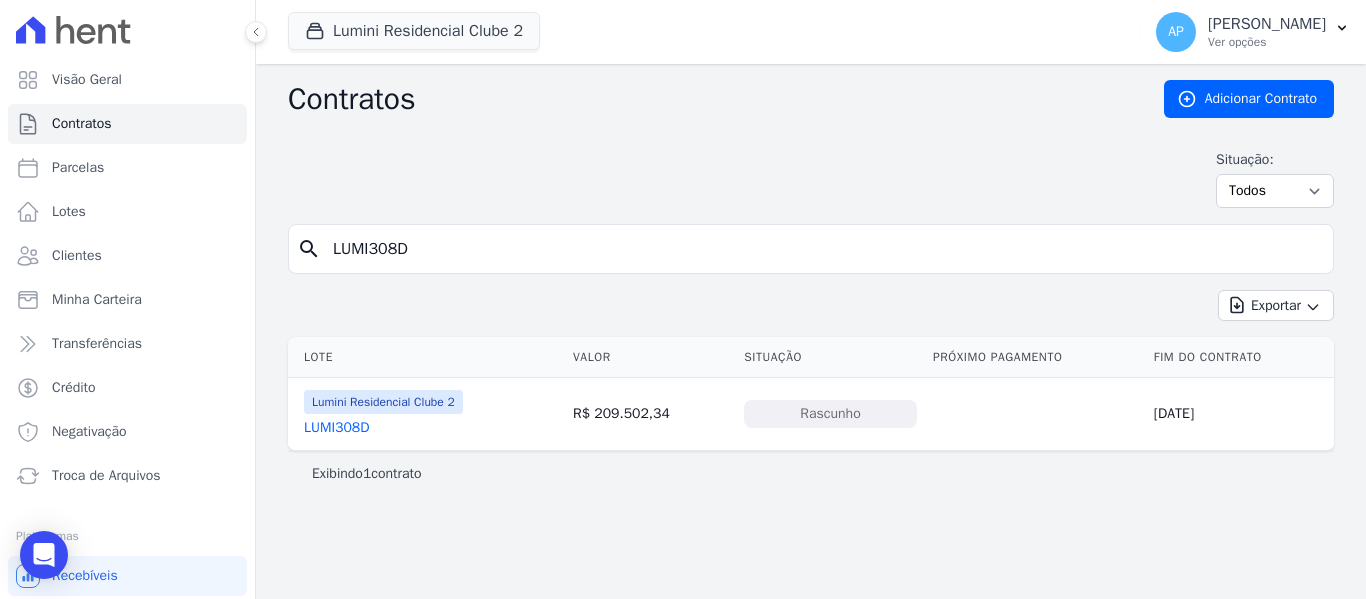 click on "LUMI308D" at bounding box center [383, 428] 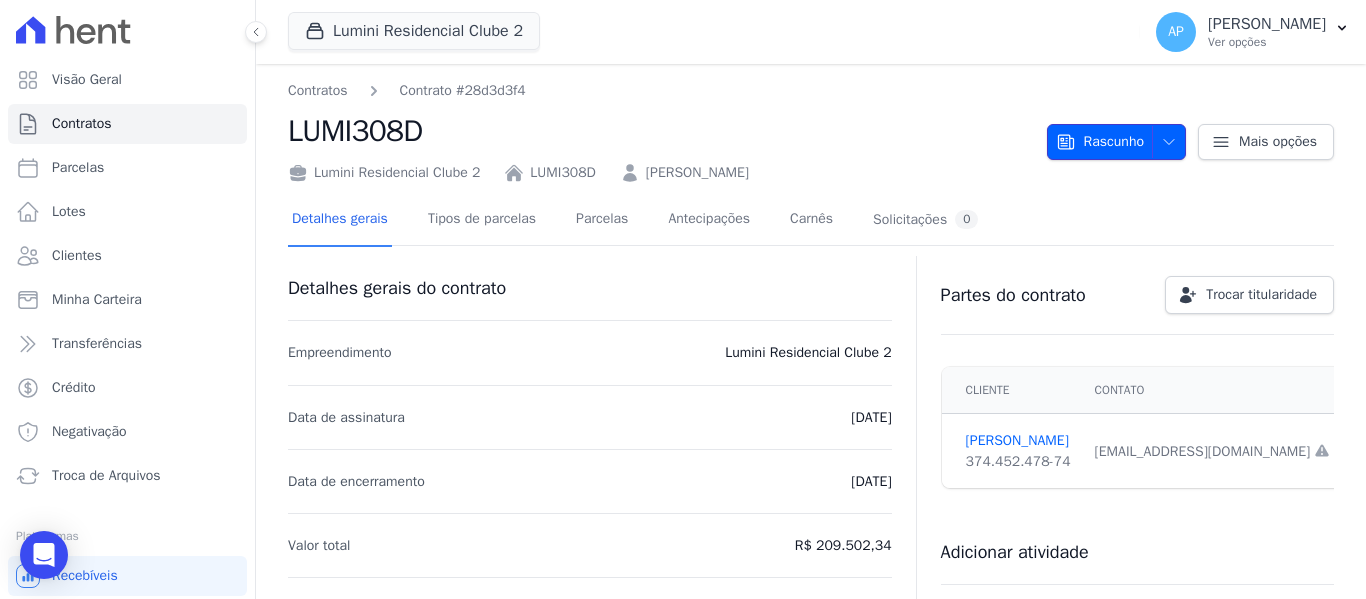 click on "Rascunho" at bounding box center [1100, 142] 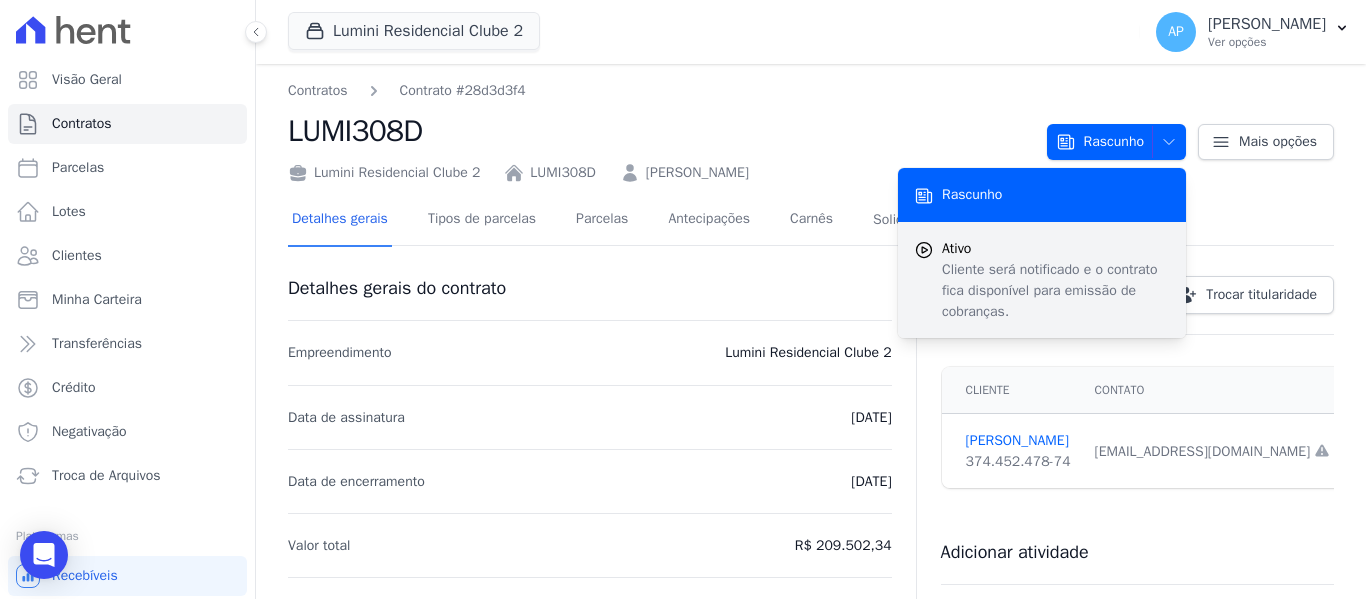 click on "Cliente será notificado e o contrato fica disponível para emissão de cobranças." at bounding box center [1056, 290] 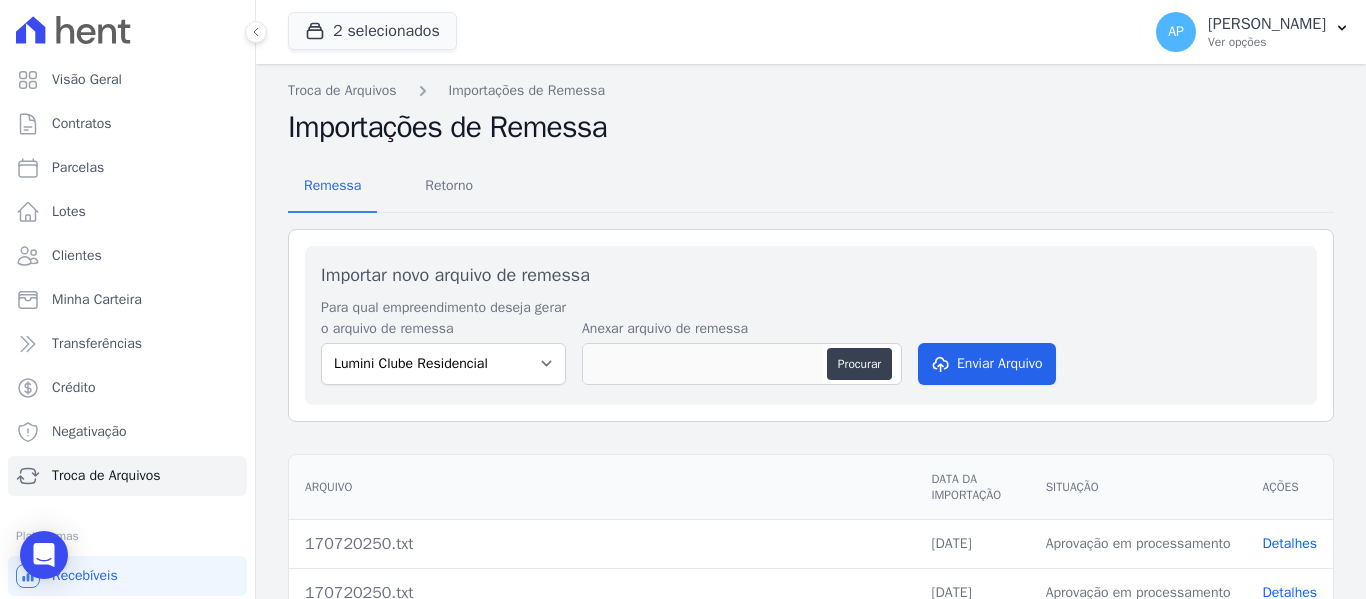 scroll, scrollTop: 0, scrollLeft: 0, axis: both 